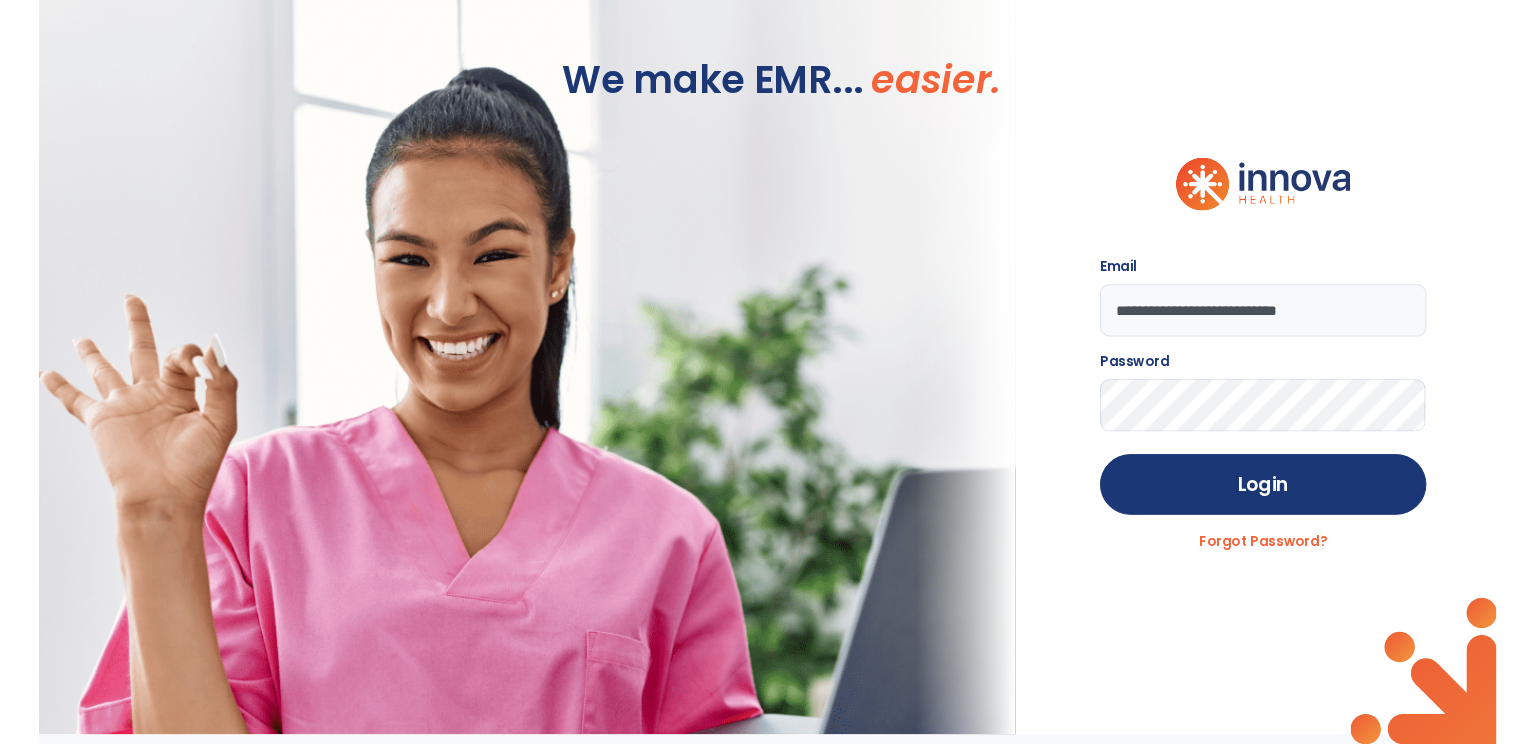 scroll, scrollTop: 0, scrollLeft: 0, axis: both 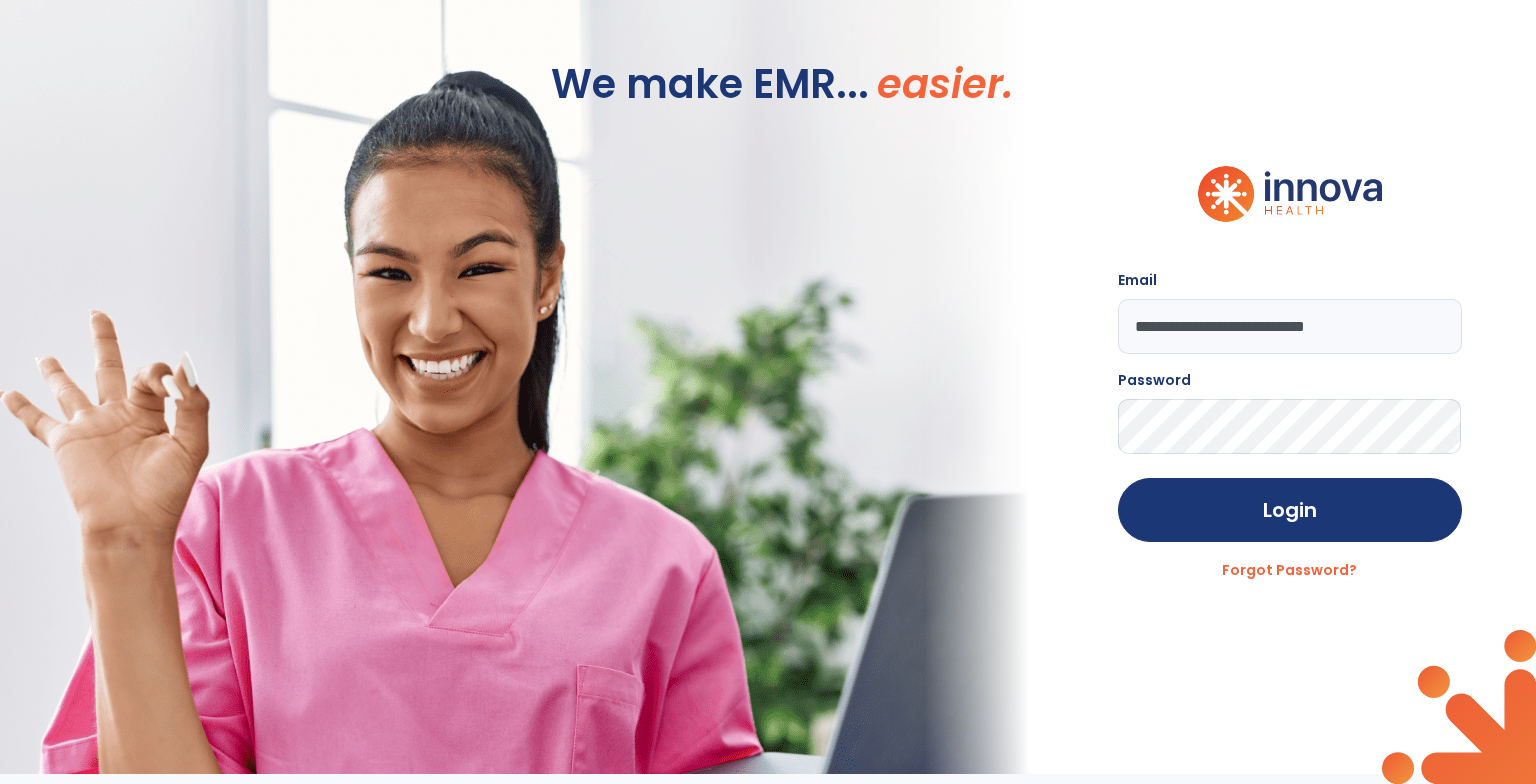 click on "**********" 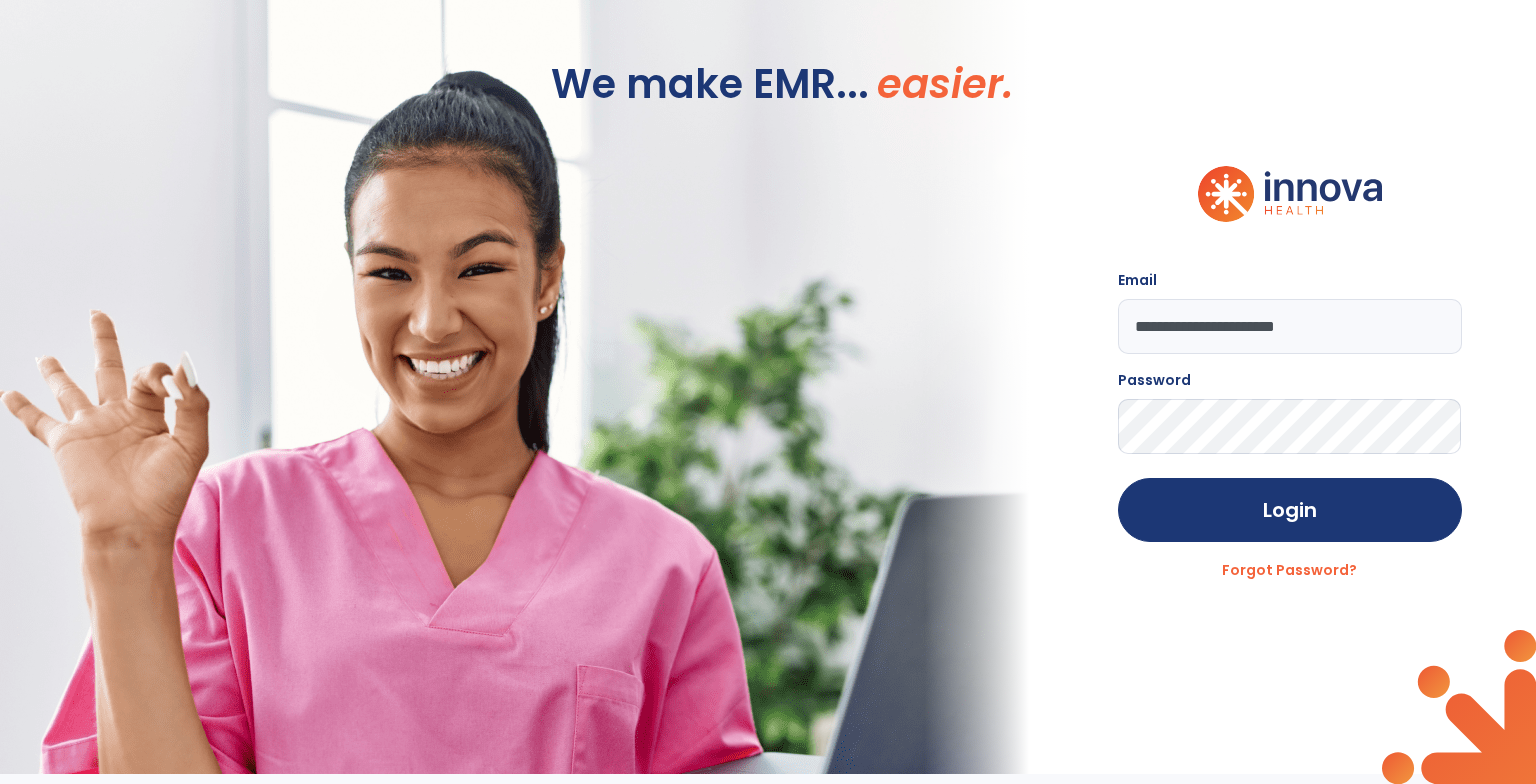 type on "**********" 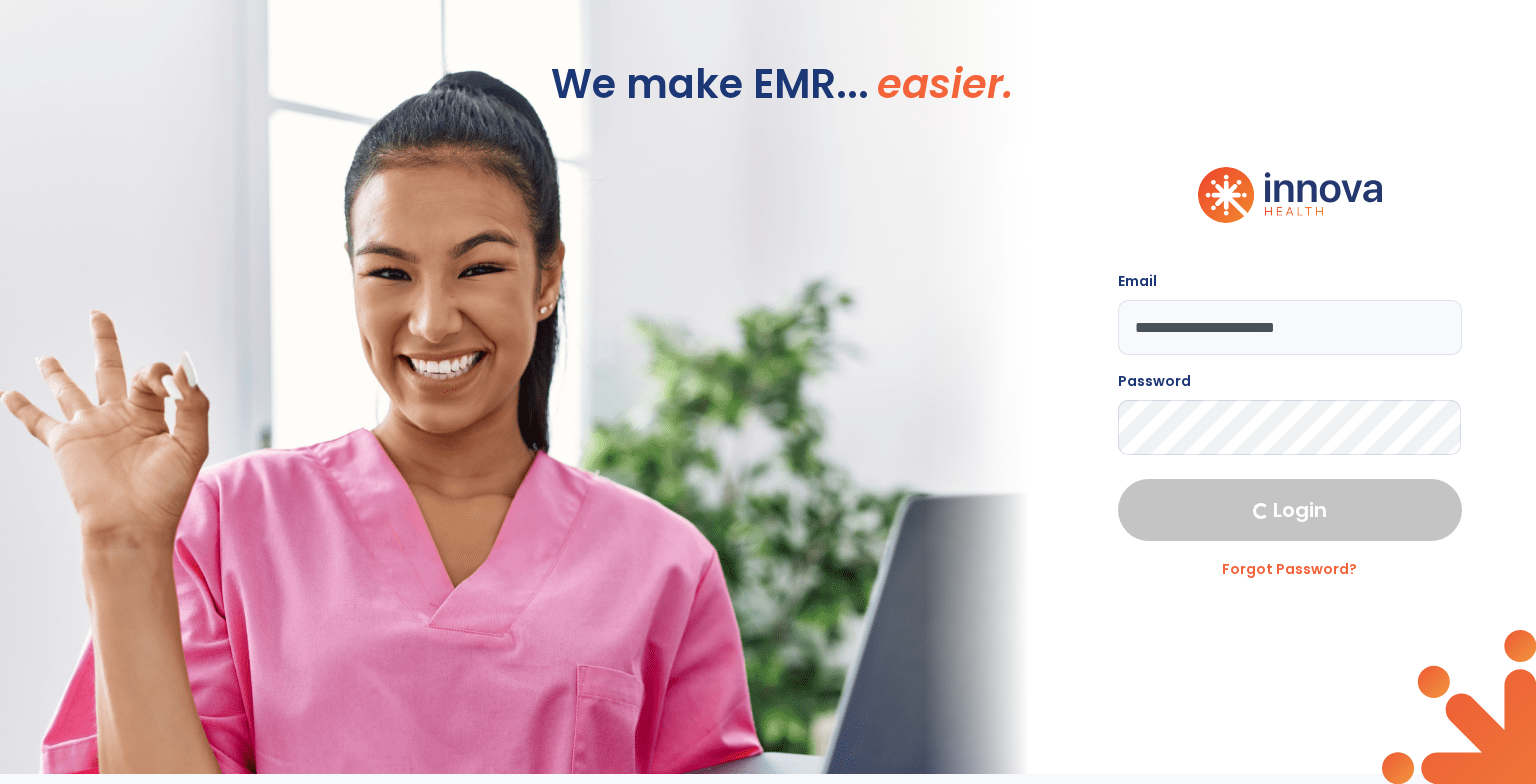 select on "****" 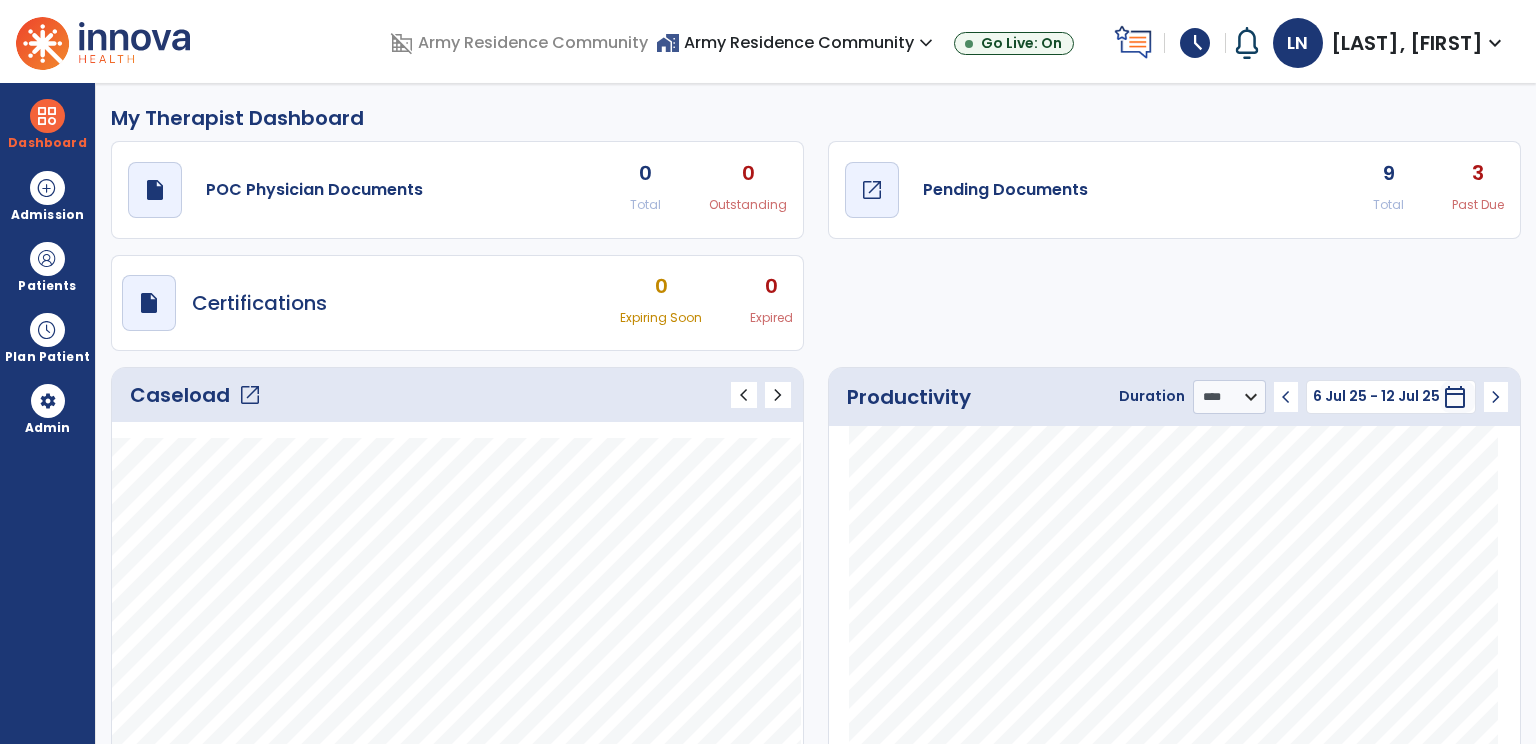 click on "open_in_new" 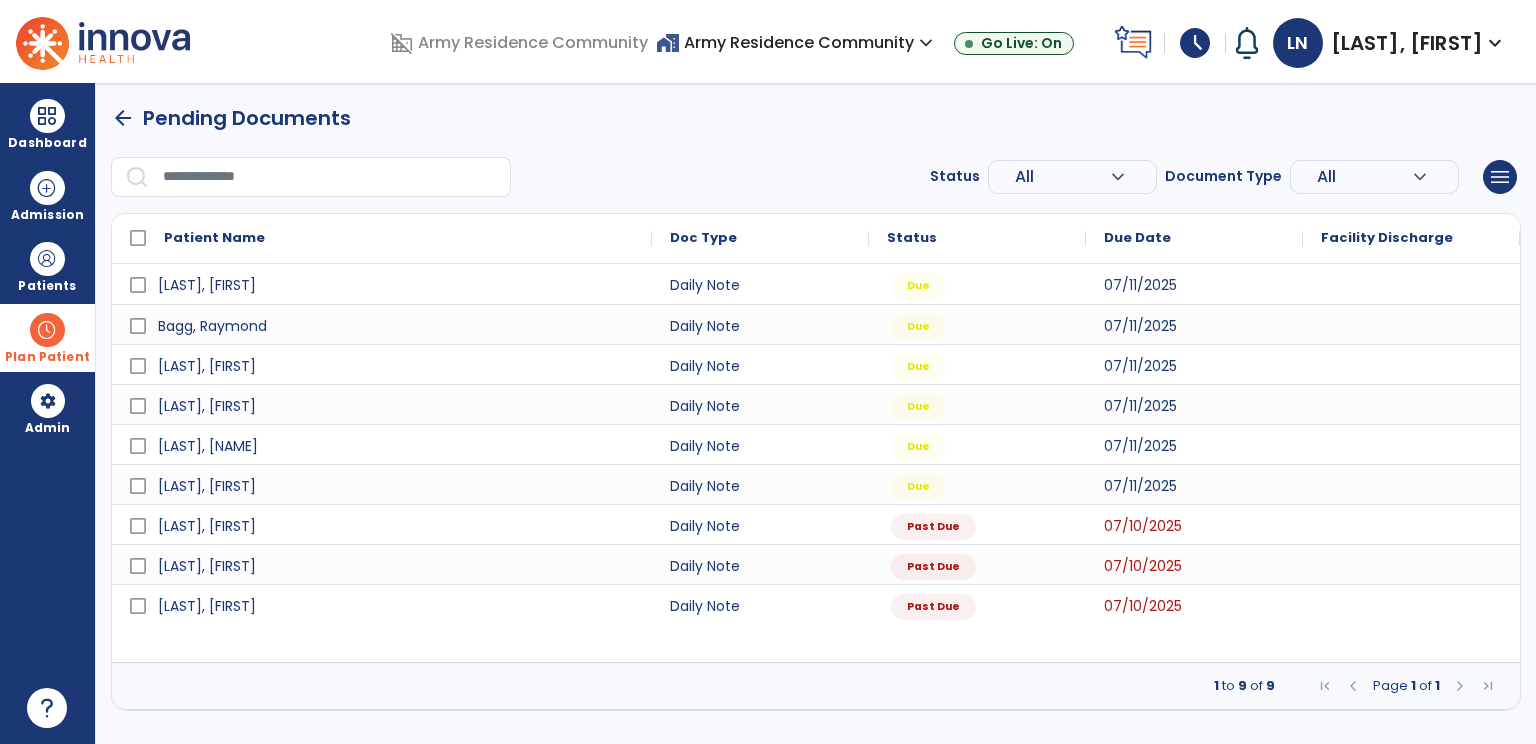 click at bounding box center [47, 330] 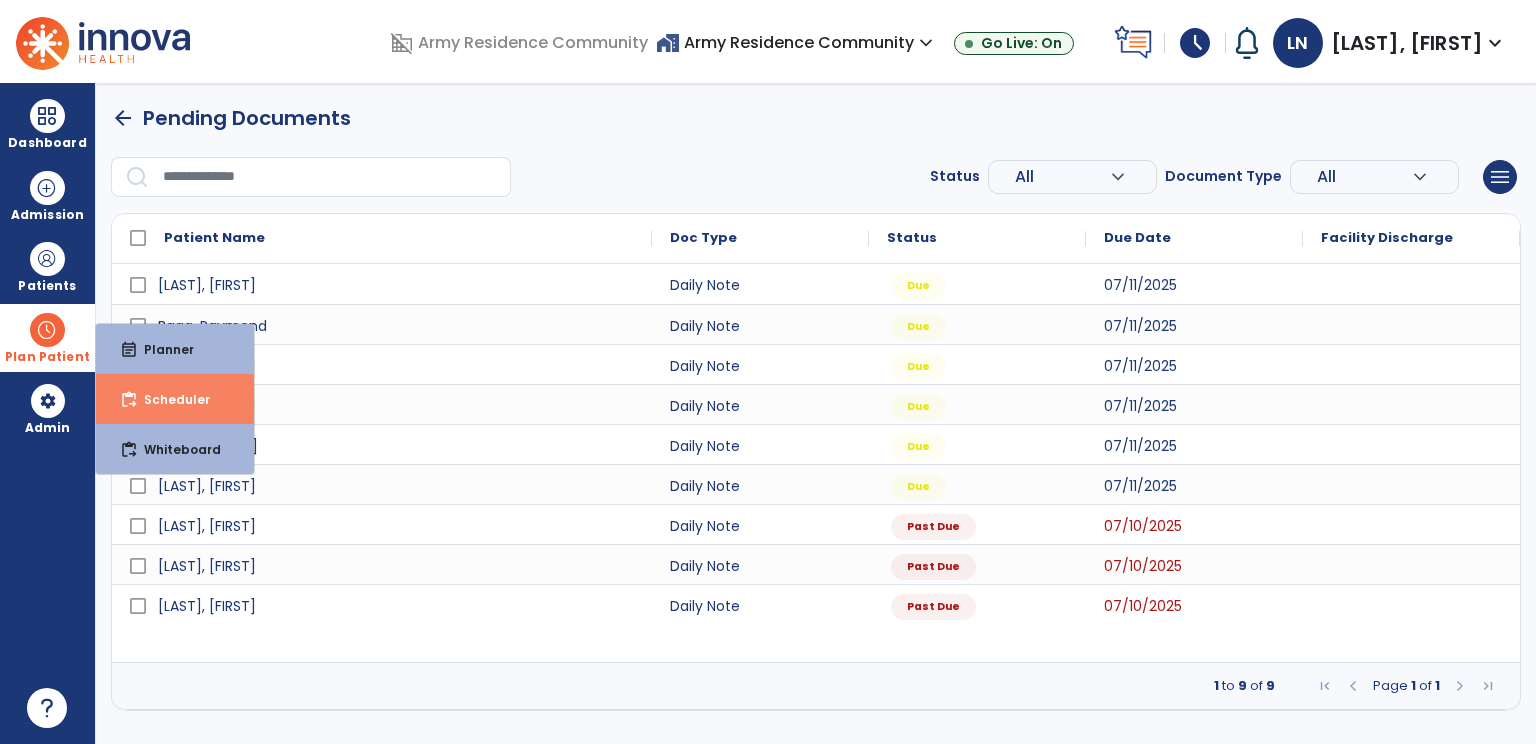 click on "Scheduler" at bounding box center [169, 399] 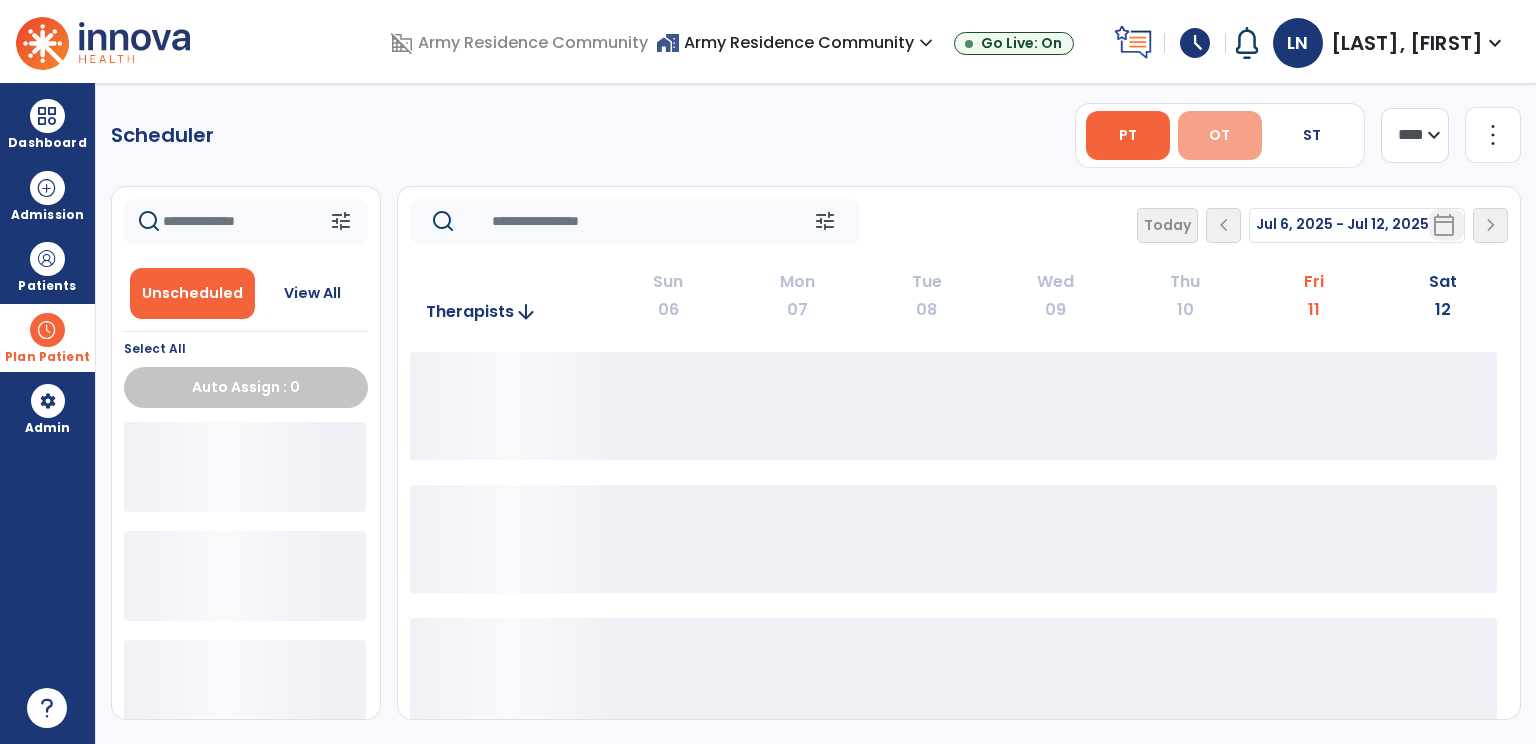 click on "OT" at bounding box center [1219, 135] 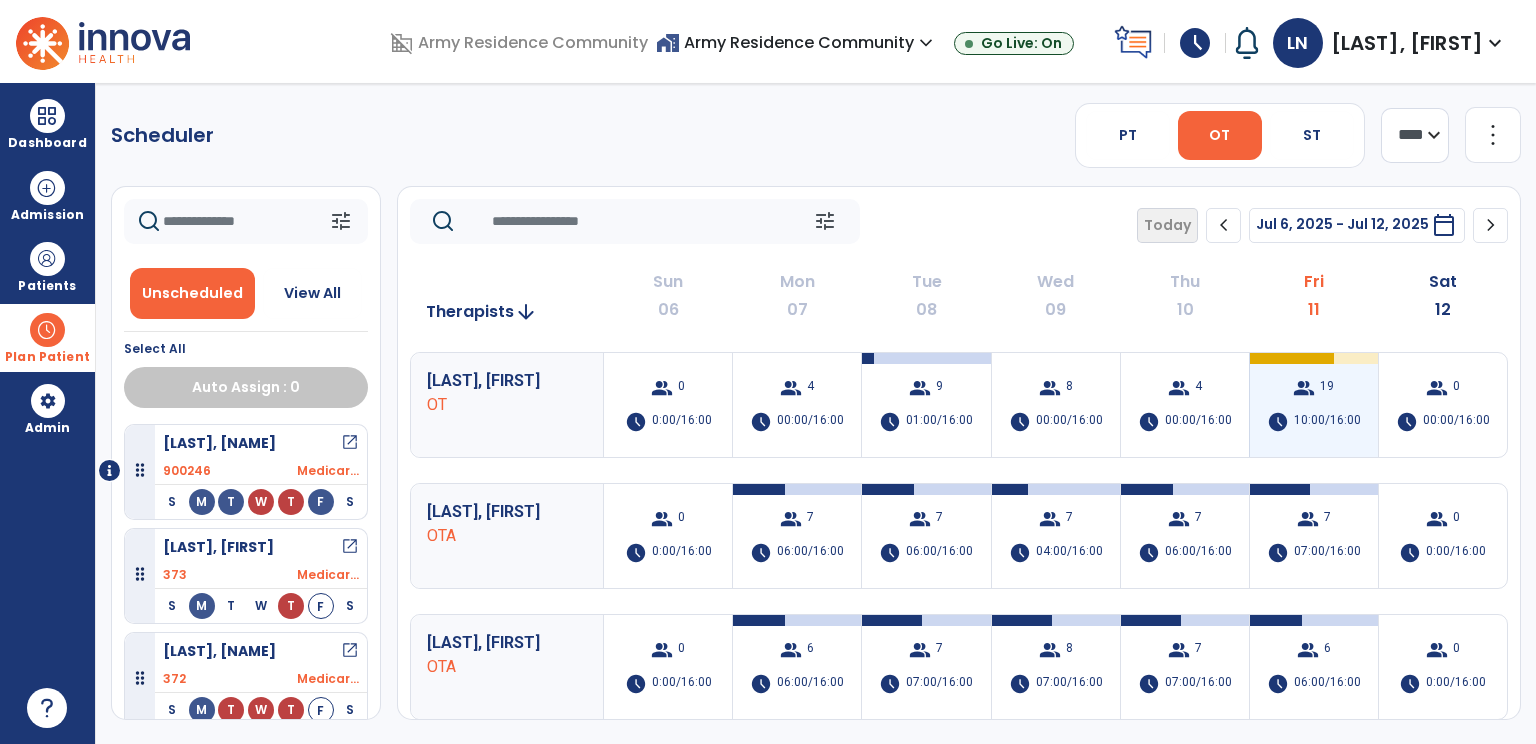 click on "schedule" at bounding box center (1278, 422) 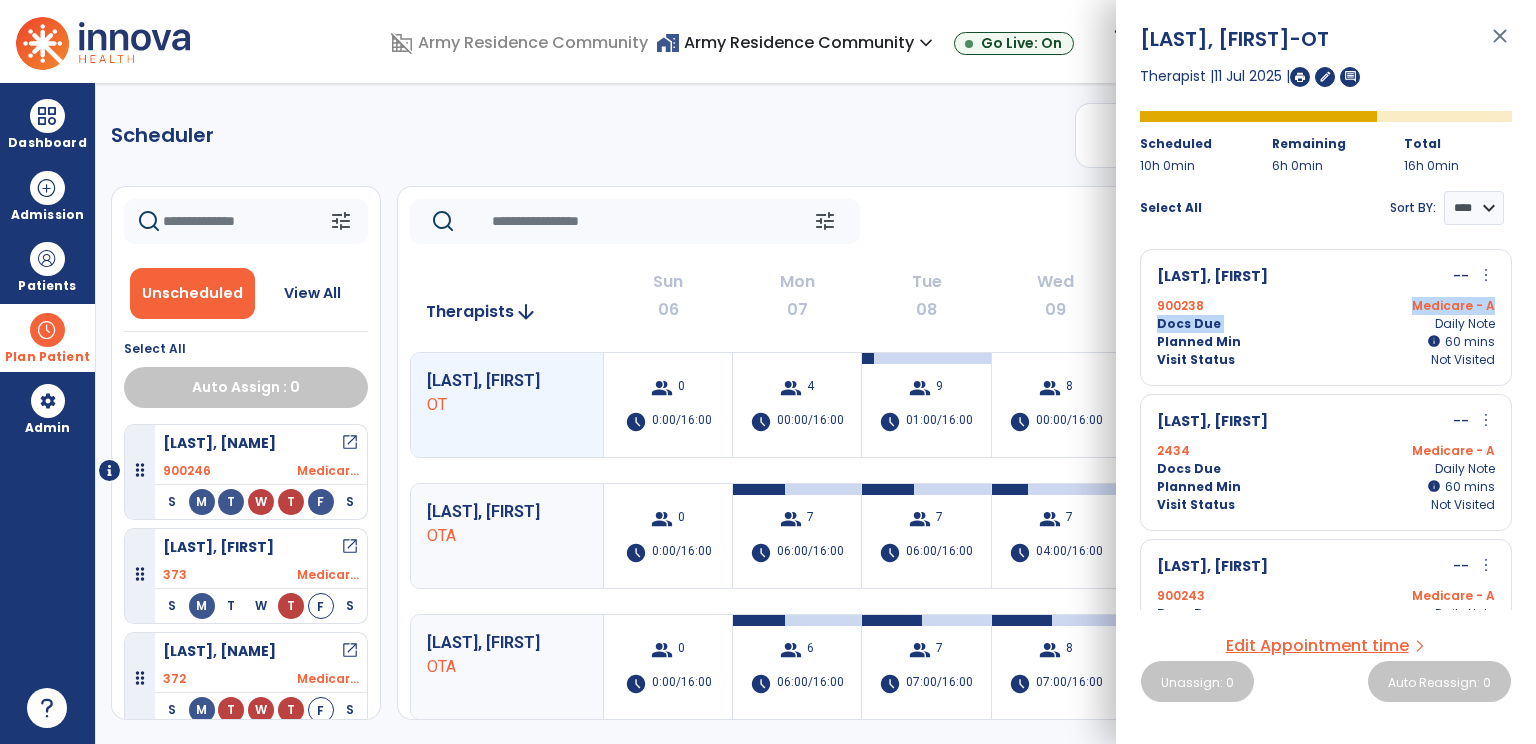 click on "[LAST], [FIRST]    --  more_vert  edit   Edit Session   alt_route   Split Minutes  900238 Medicare - A  Docs Due Daily Note   Planned Min  info   60 I 60 mins  Visit Status  Not Visited" at bounding box center (1326, 317) 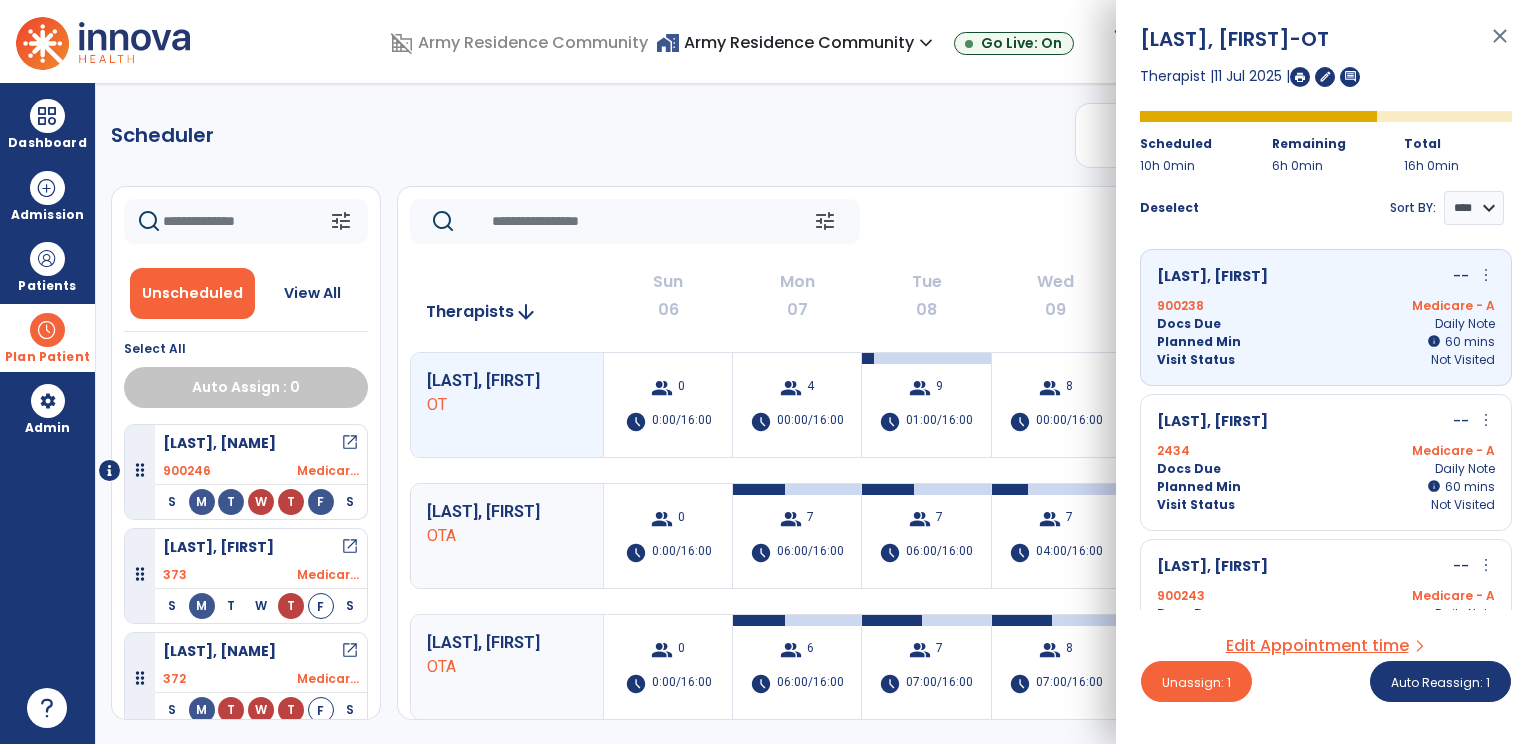 drag, startPoint x: 1342, startPoint y: 313, endPoint x: 1382, endPoint y: 469, distance: 161.04657 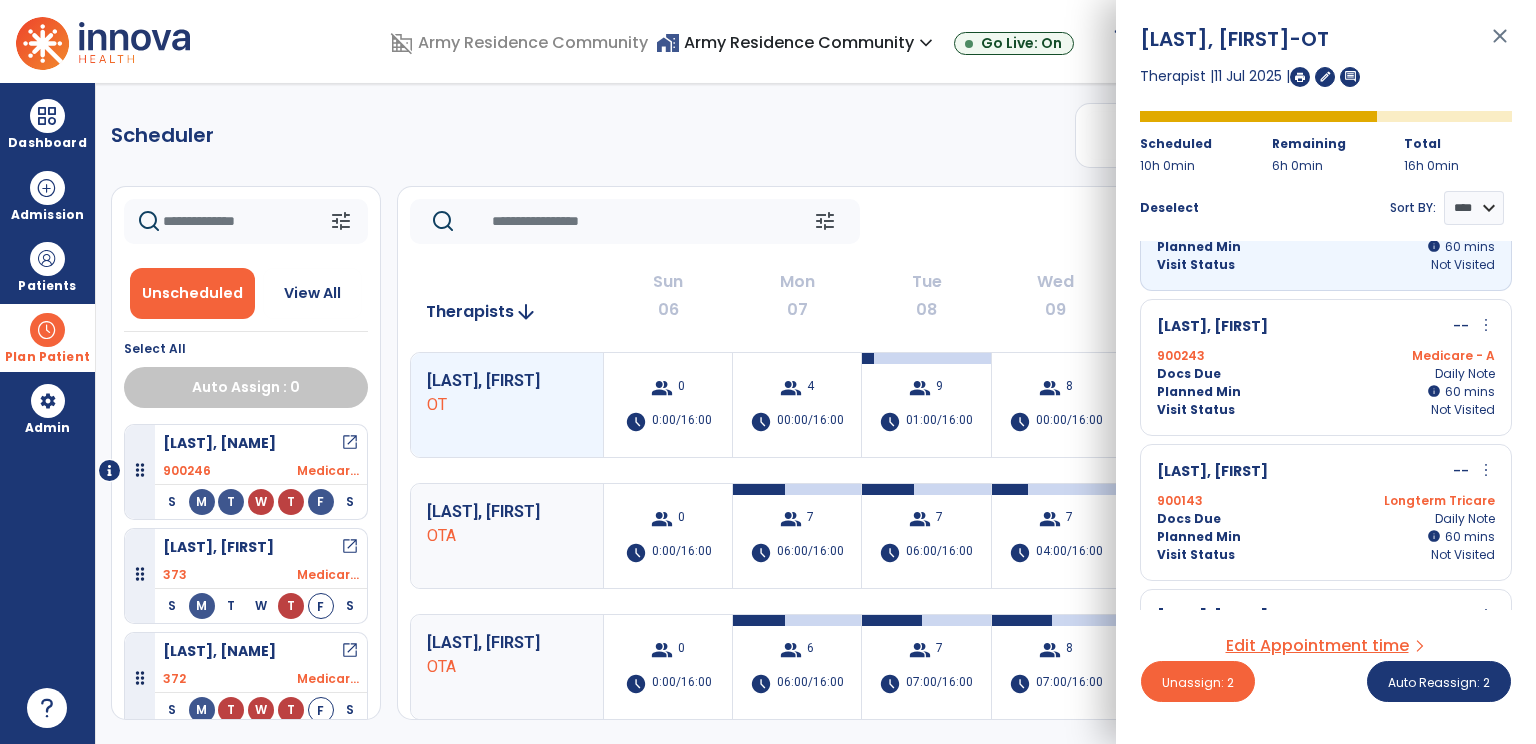 scroll, scrollTop: 300, scrollLeft: 0, axis: vertical 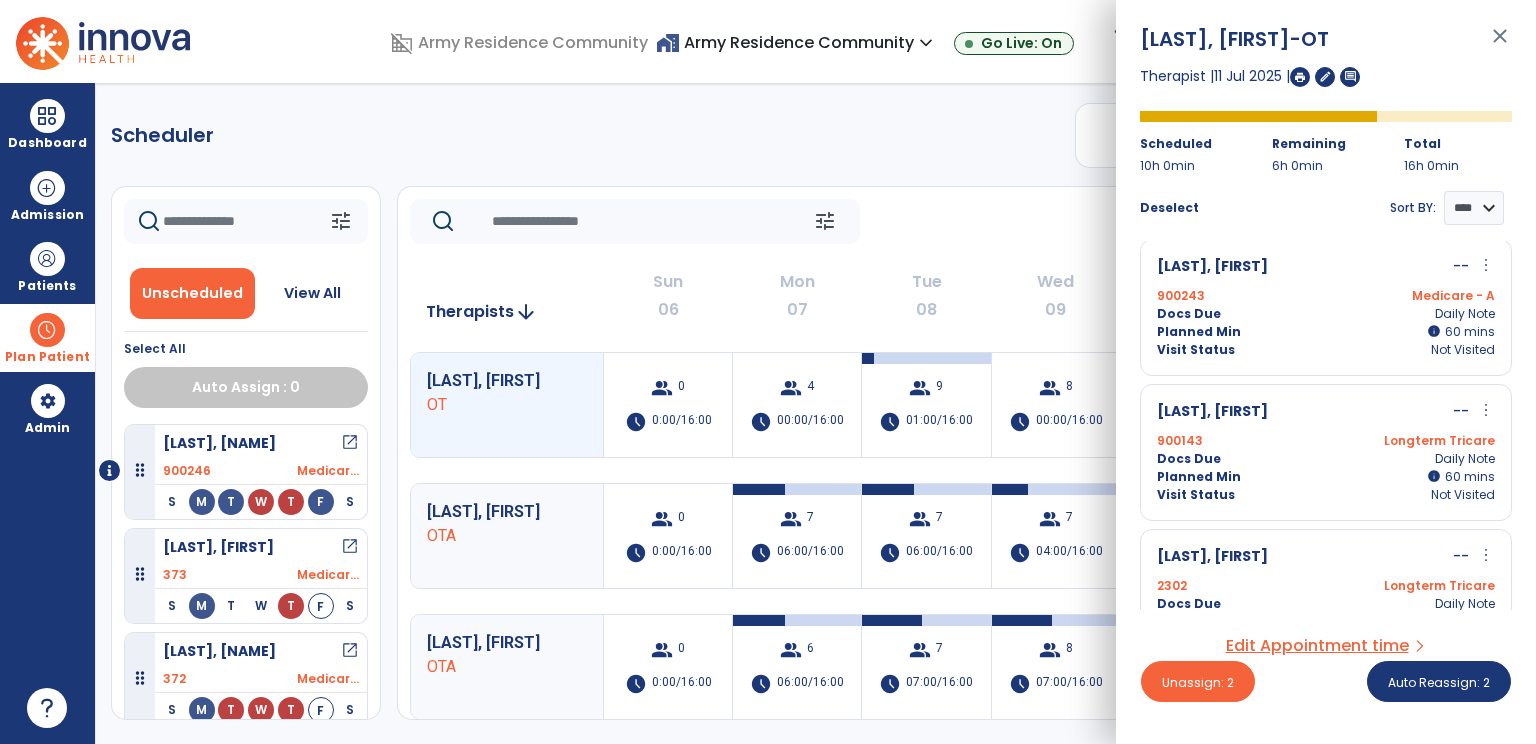 click on "Longterm Tricare" at bounding box center [1410, 441] 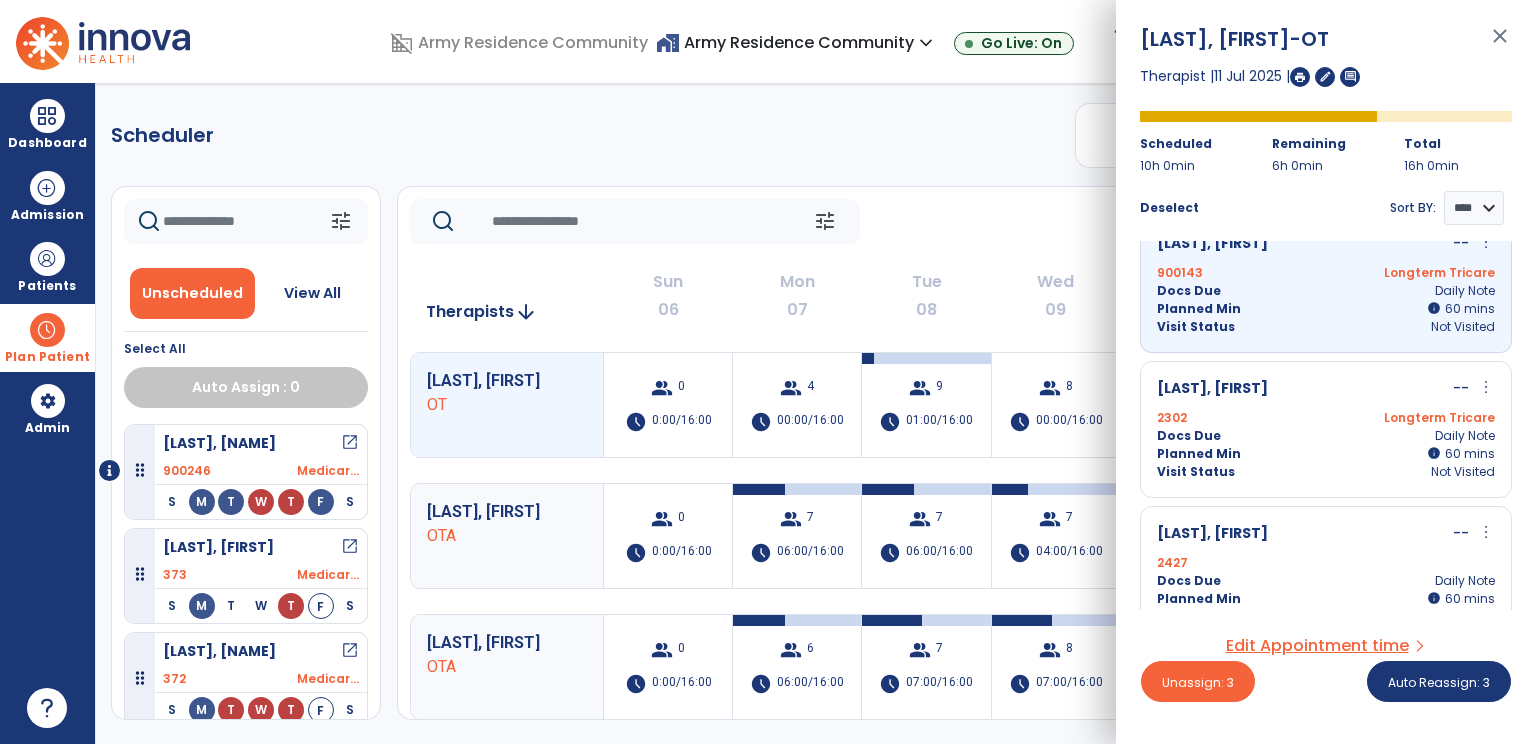 scroll, scrollTop: 500, scrollLeft: 0, axis: vertical 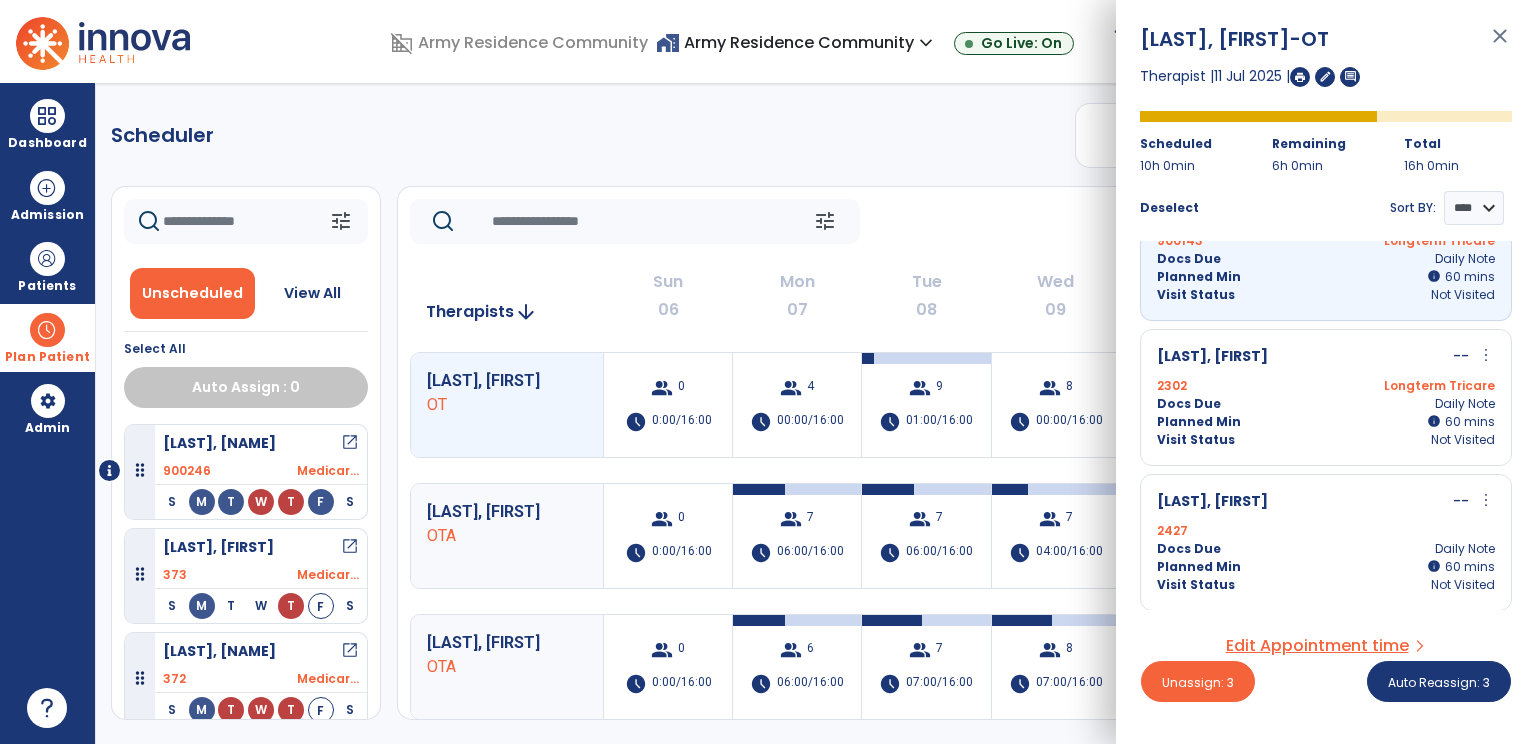 click on "Docs Due Daily Note" at bounding box center (1326, 404) 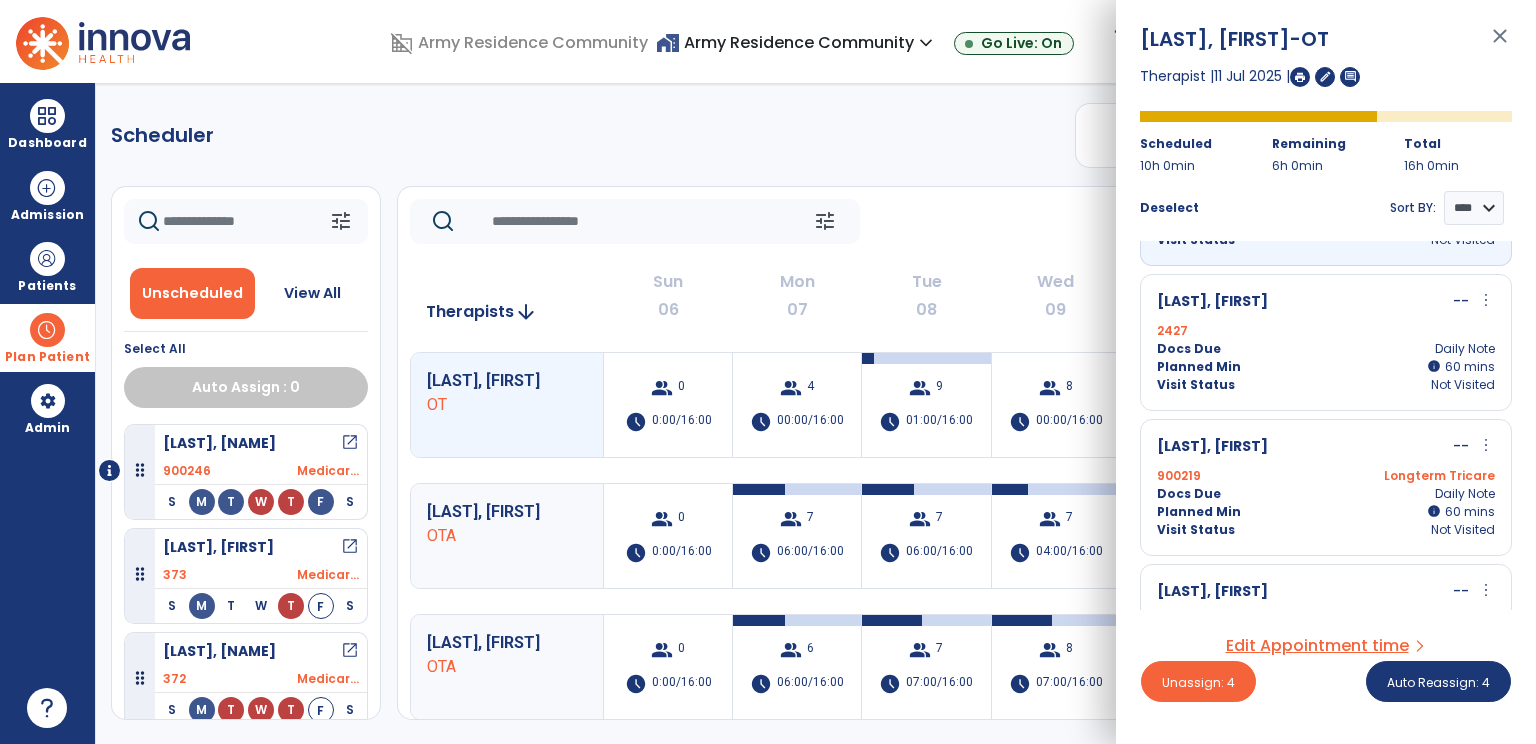 scroll, scrollTop: 900, scrollLeft: 0, axis: vertical 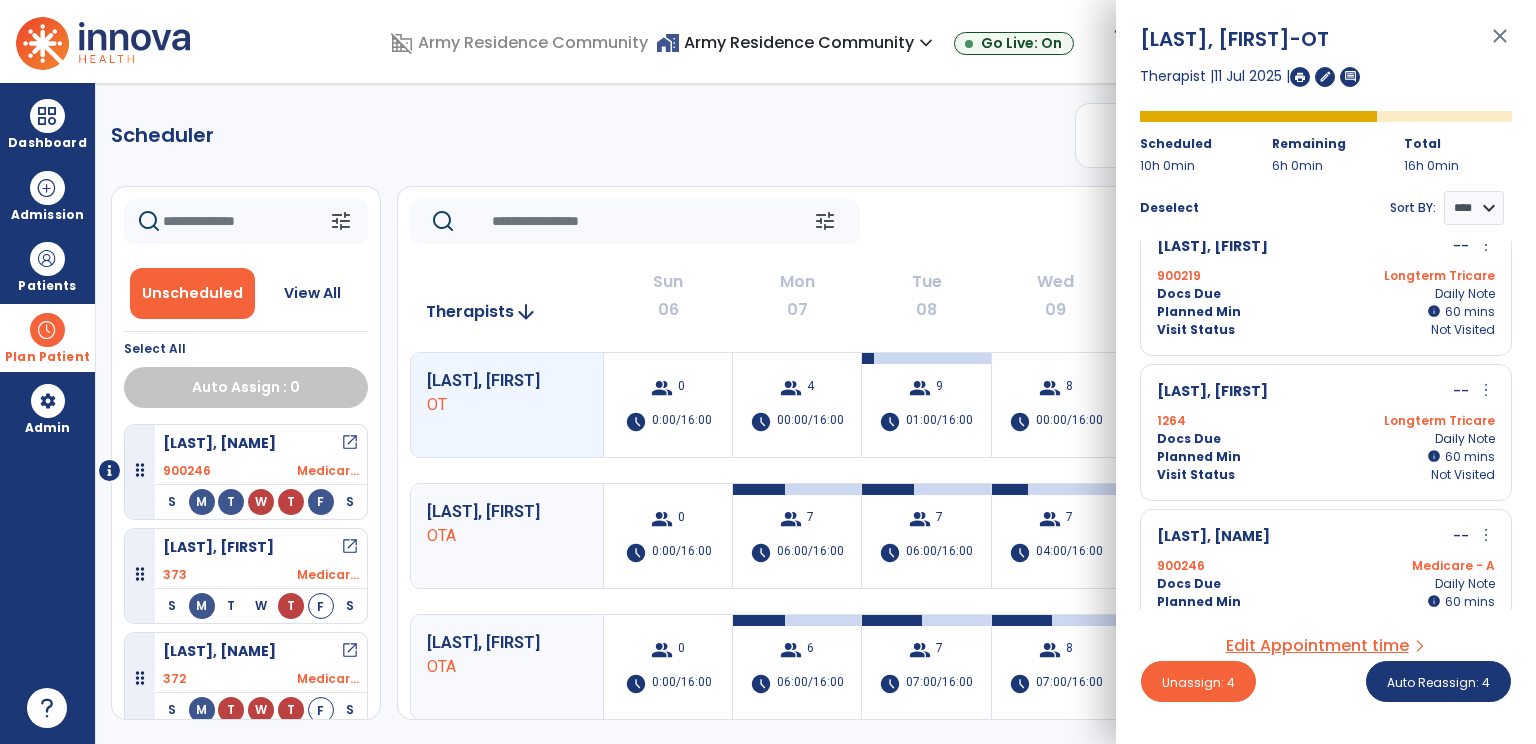 click on "Planned Min  info   60 I 60 mins" at bounding box center (1326, 312) 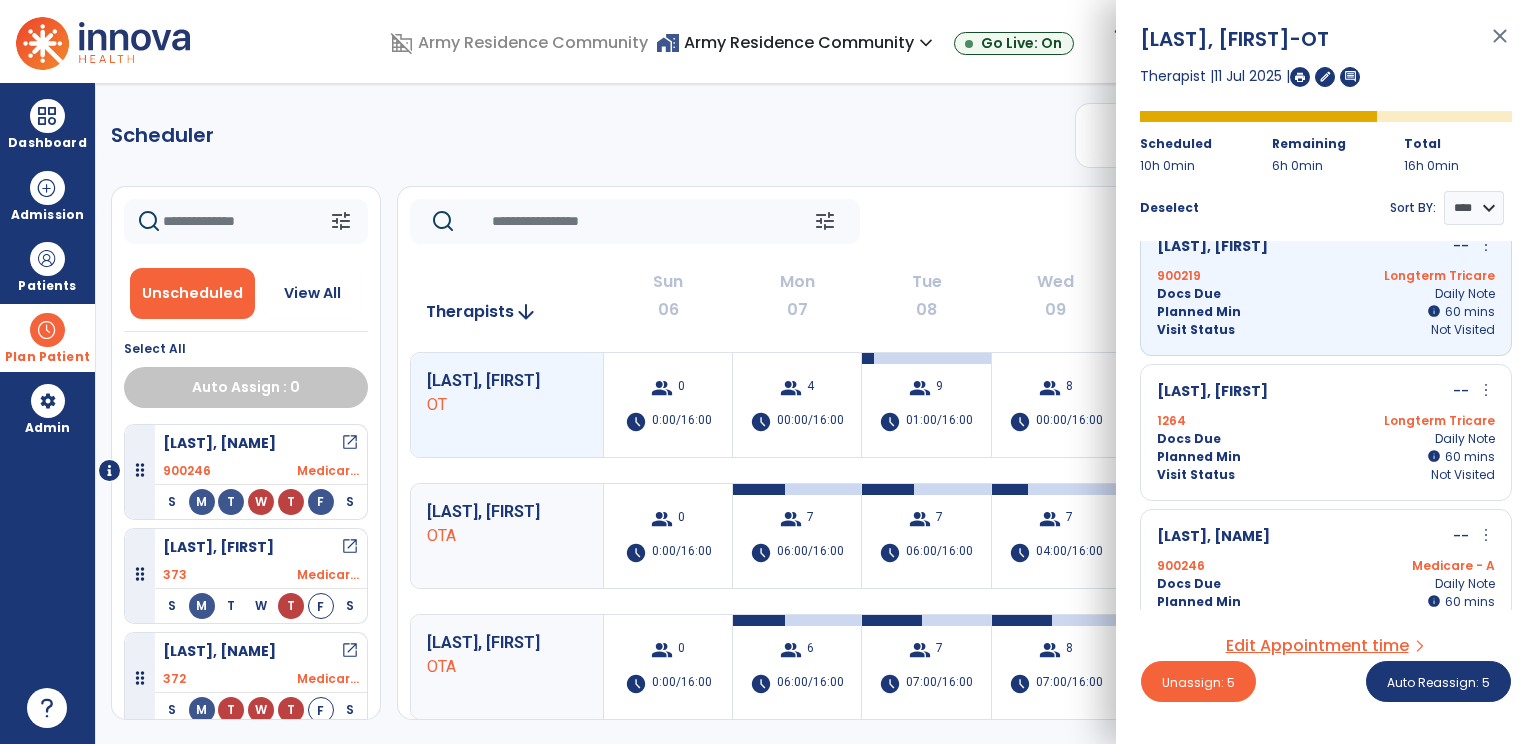 click on "Longterm Tricare" at bounding box center [1410, 421] 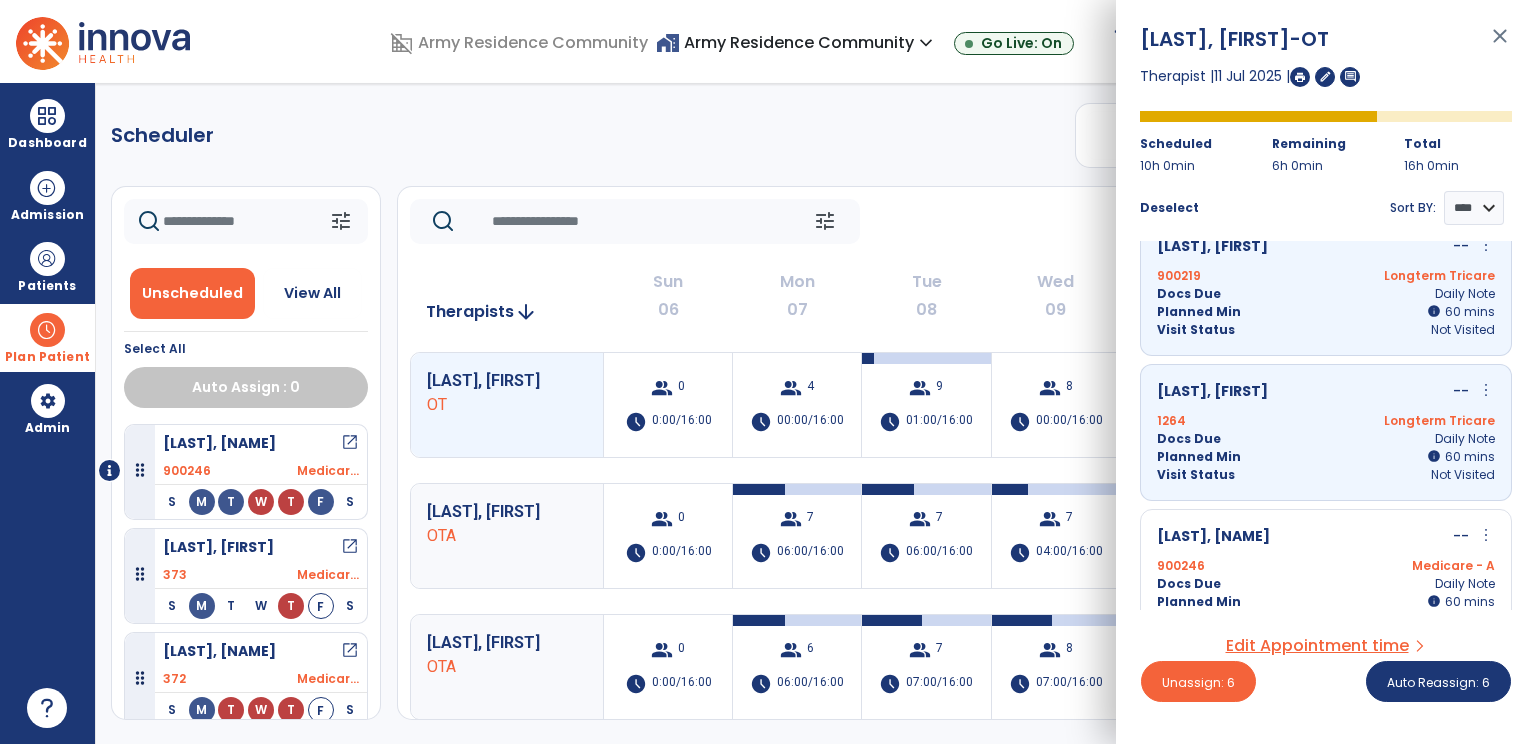 click on "[LAST], [FIRST]   --  more_vert  edit   Edit Session   alt_route   Split Minutes  900246 Medicare - A  Docs Due Daily Note   Planned Min  info   60 I 60 mins  Visit Status  Not Visited" at bounding box center (1326, 577) 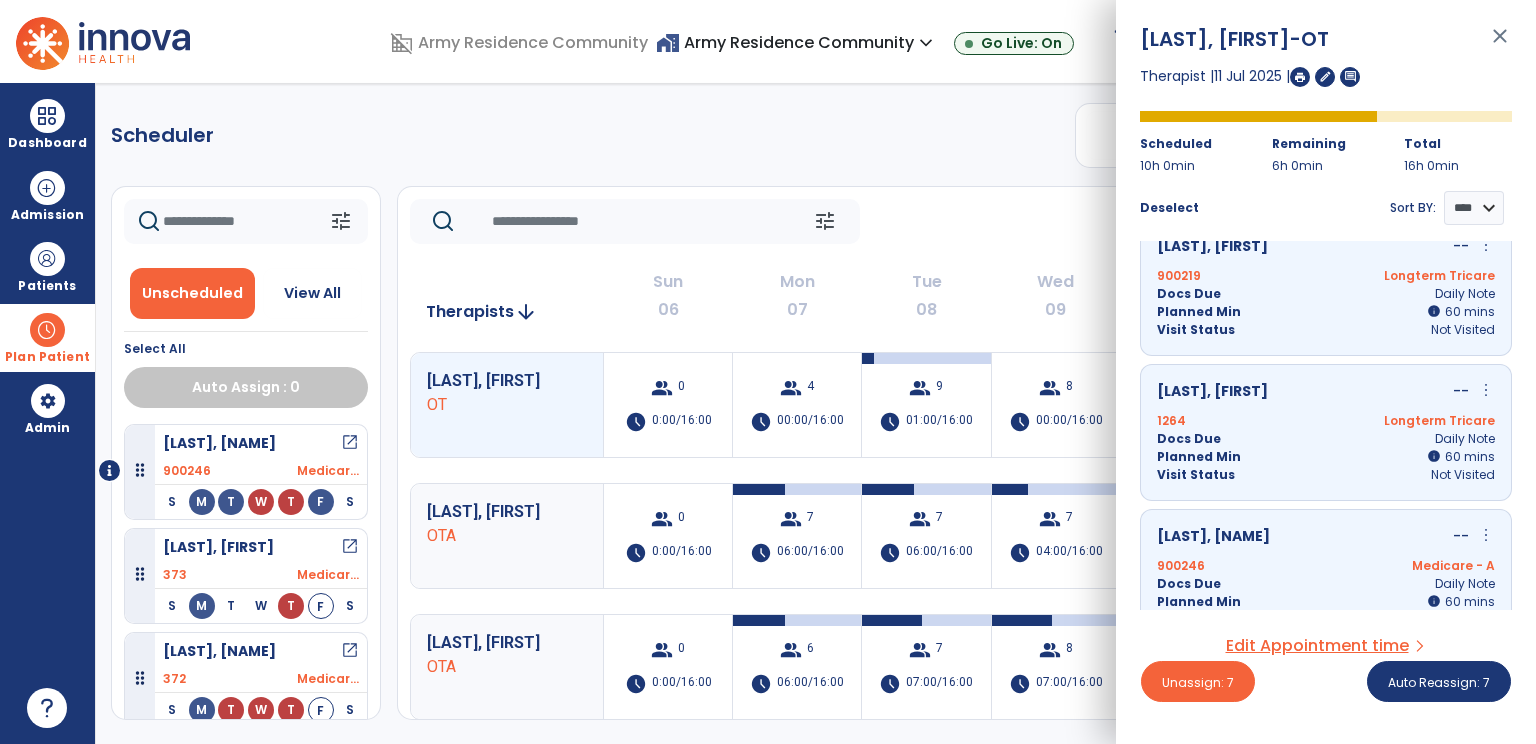 scroll, scrollTop: 1200, scrollLeft: 0, axis: vertical 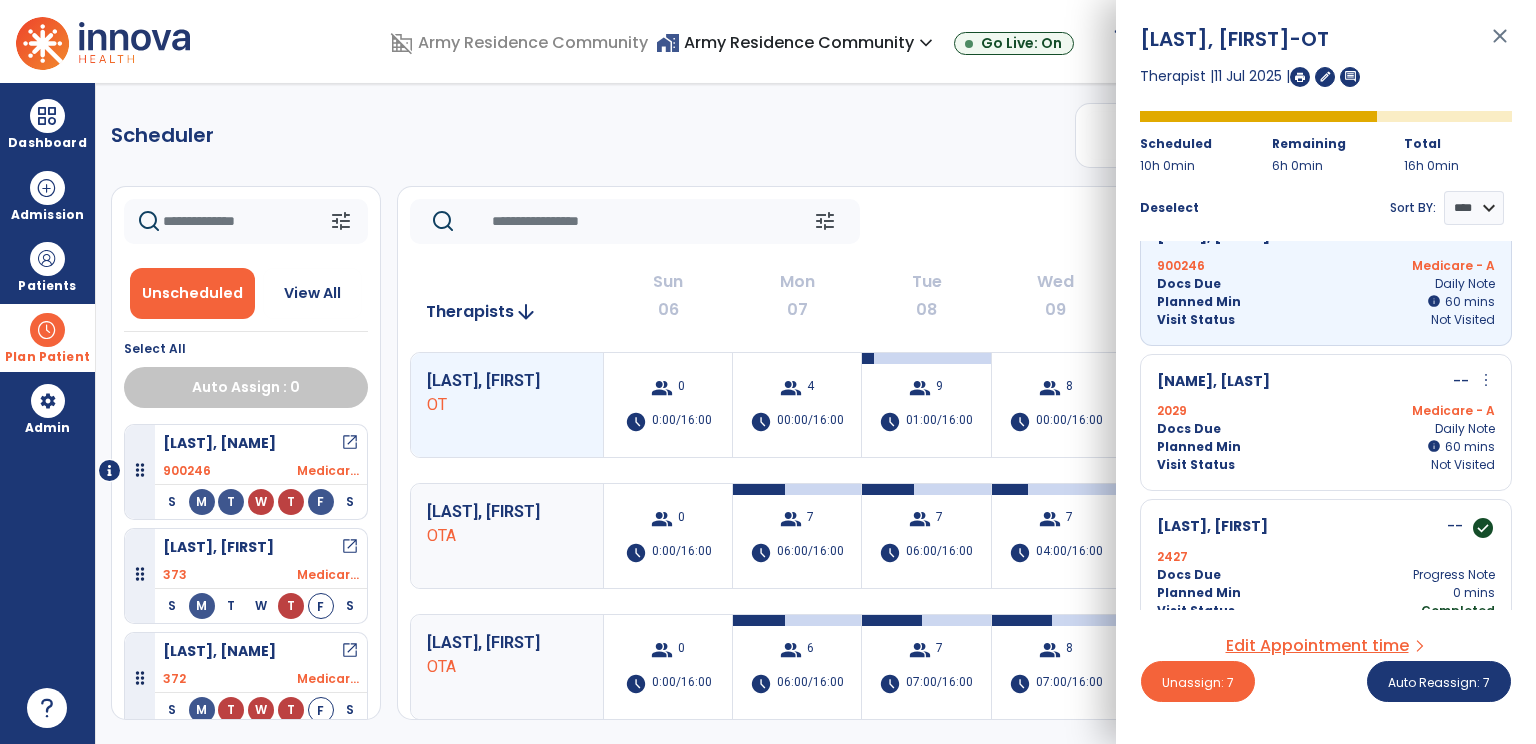click on "Medicare - A" at bounding box center (1410, 411) 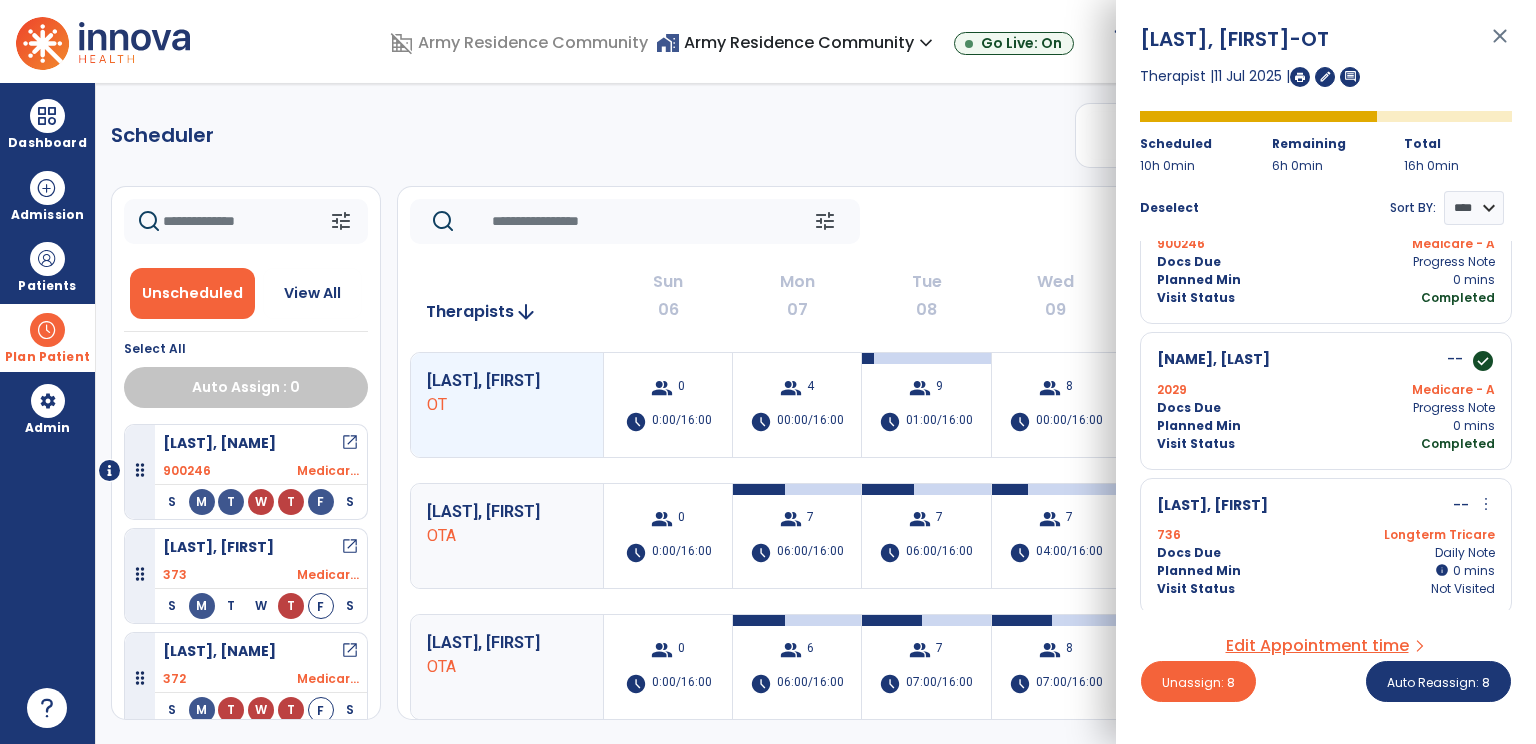 scroll, scrollTop: 1900, scrollLeft: 0, axis: vertical 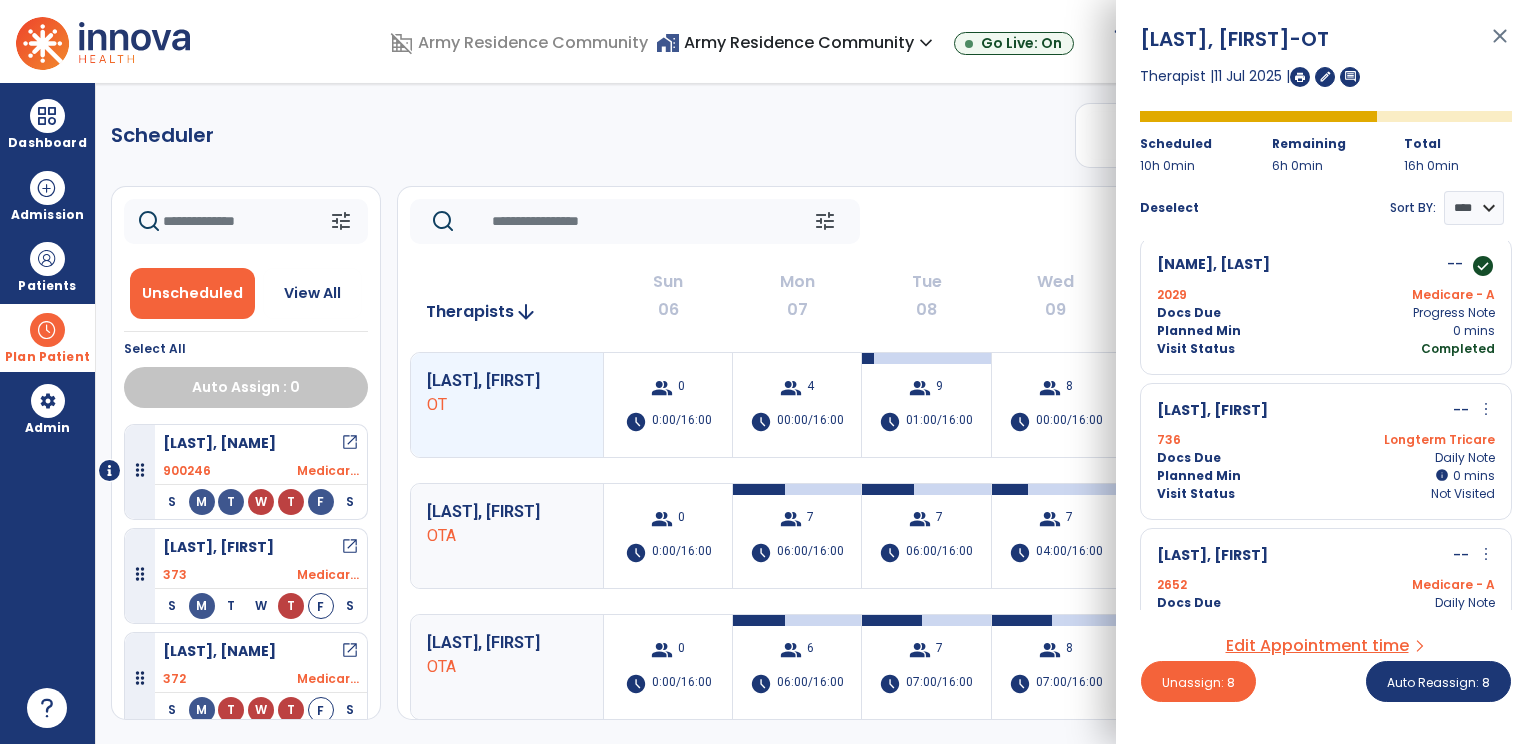 click on "Docs Due Daily Note" at bounding box center (1326, 458) 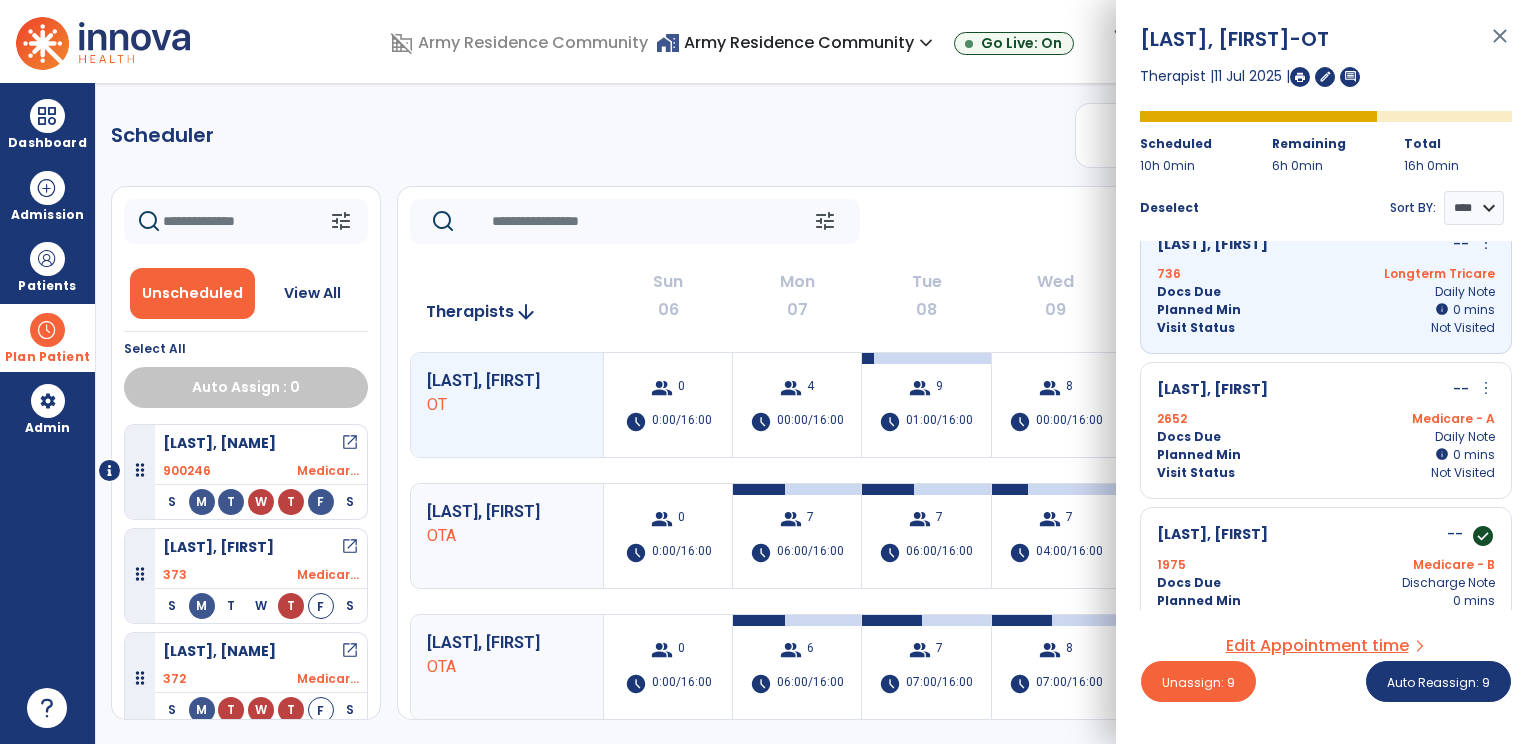 scroll, scrollTop: 2100, scrollLeft: 0, axis: vertical 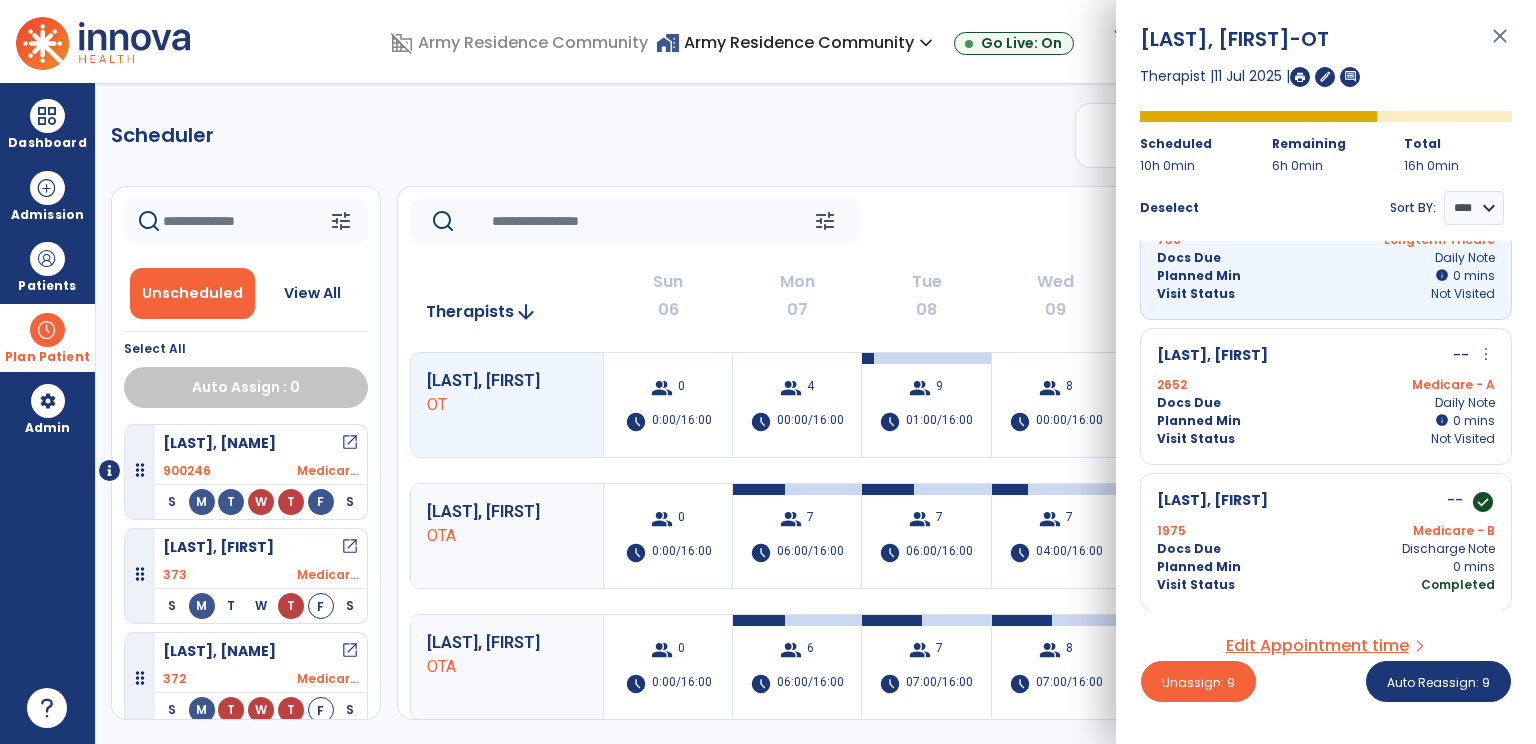 click on "Planned Min  info  0 mins" at bounding box center [1326, 421] 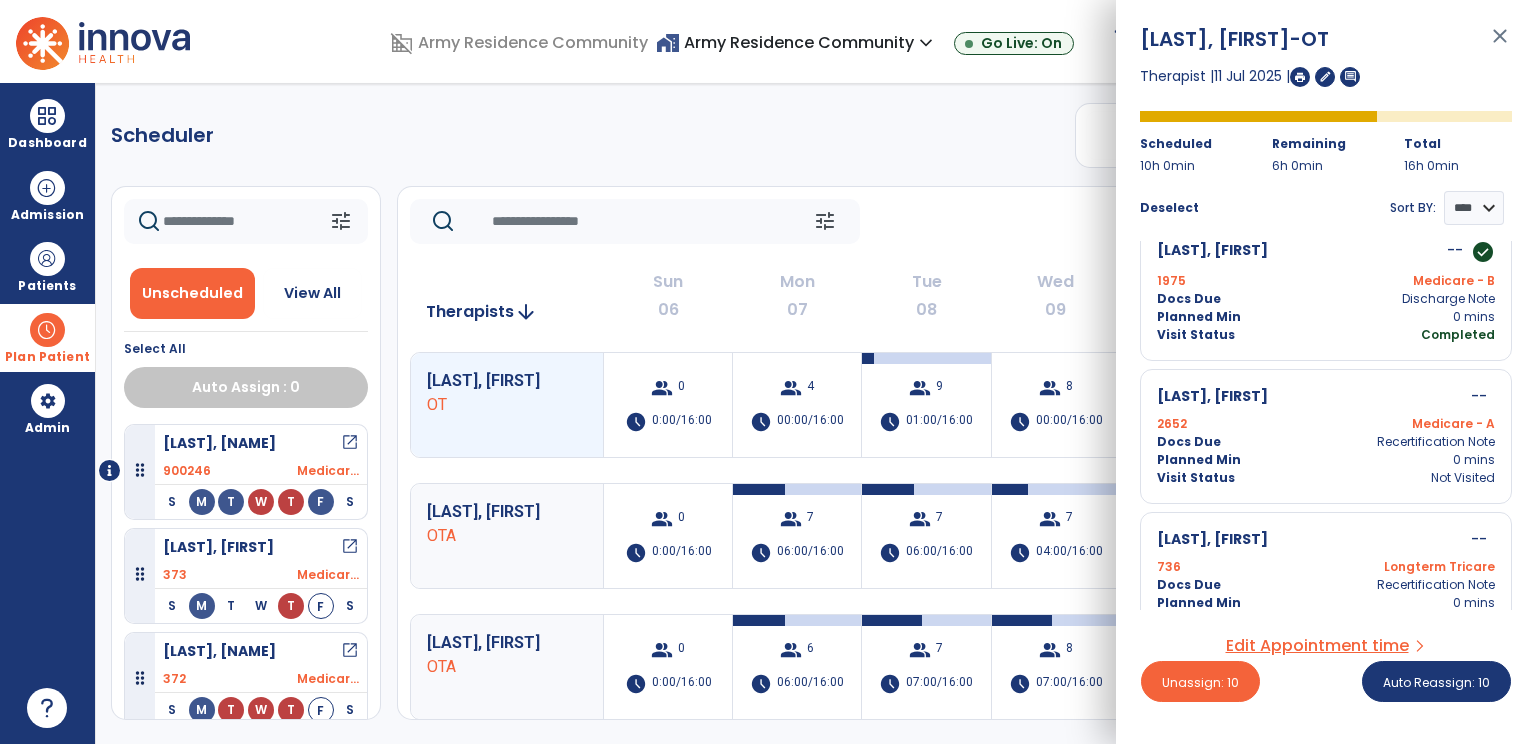 scroll, scrollTop: 2376, scrollLeft: 0, axis: vertical 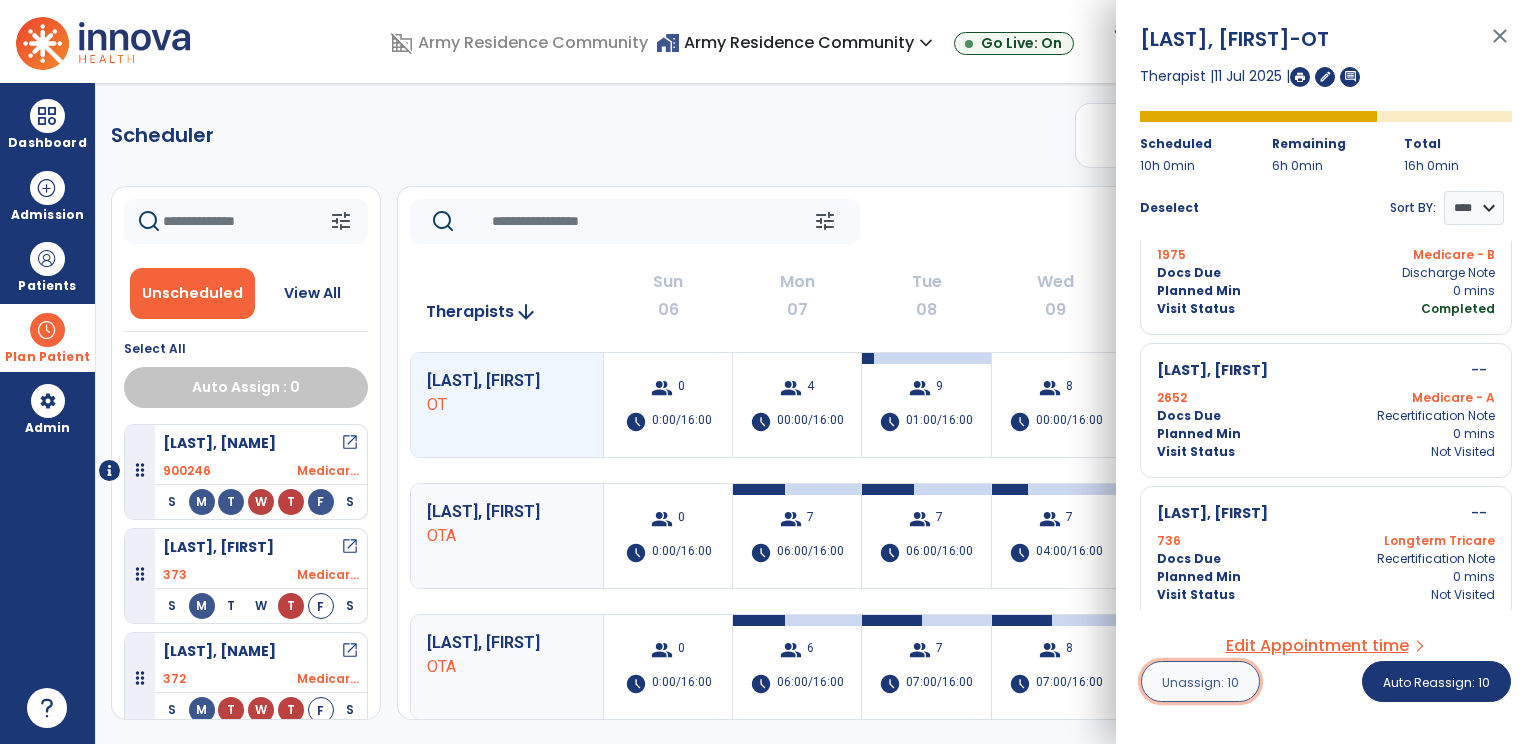 click on "Unassign: 10" at bounding box center [1200, 682] 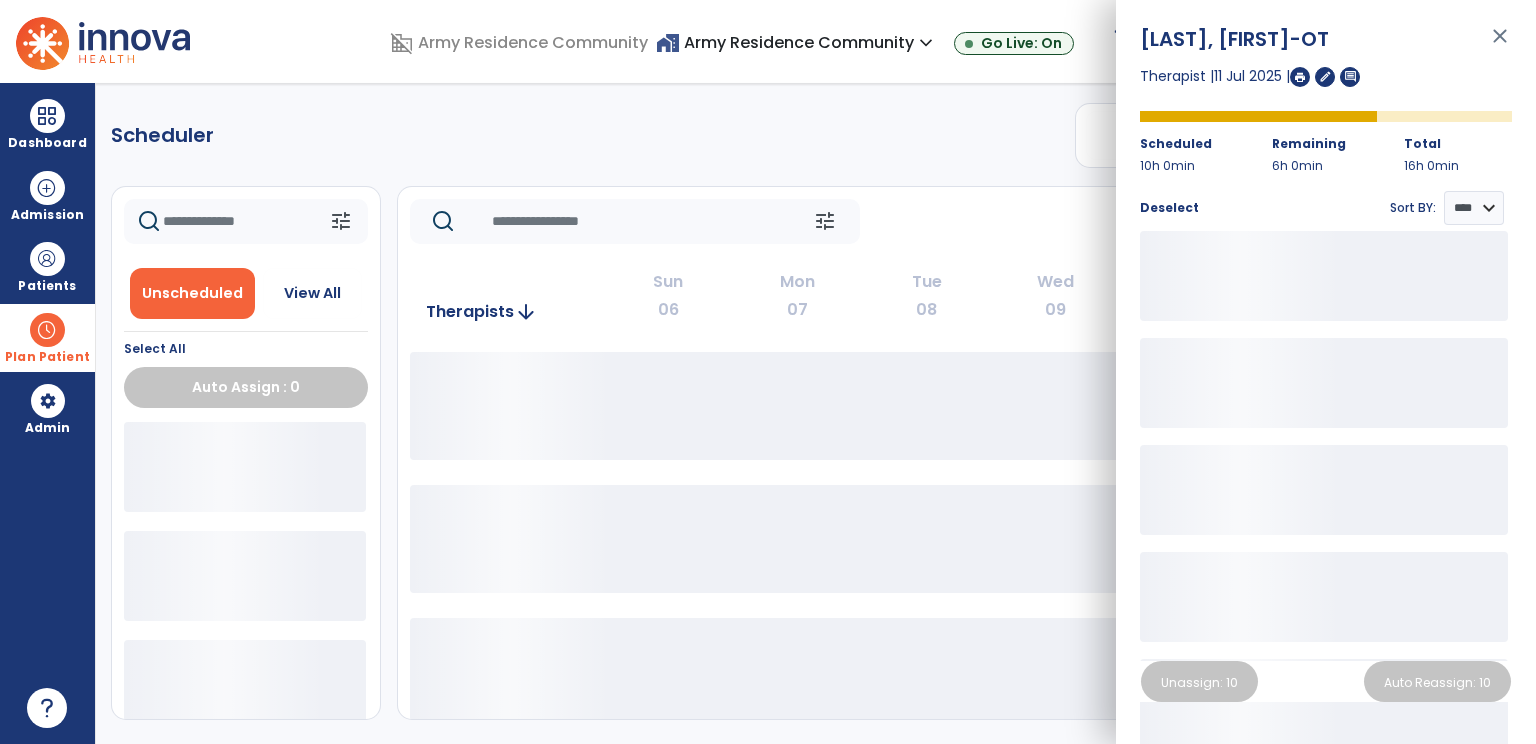 click on "close" at bounding box center (1500, 45) 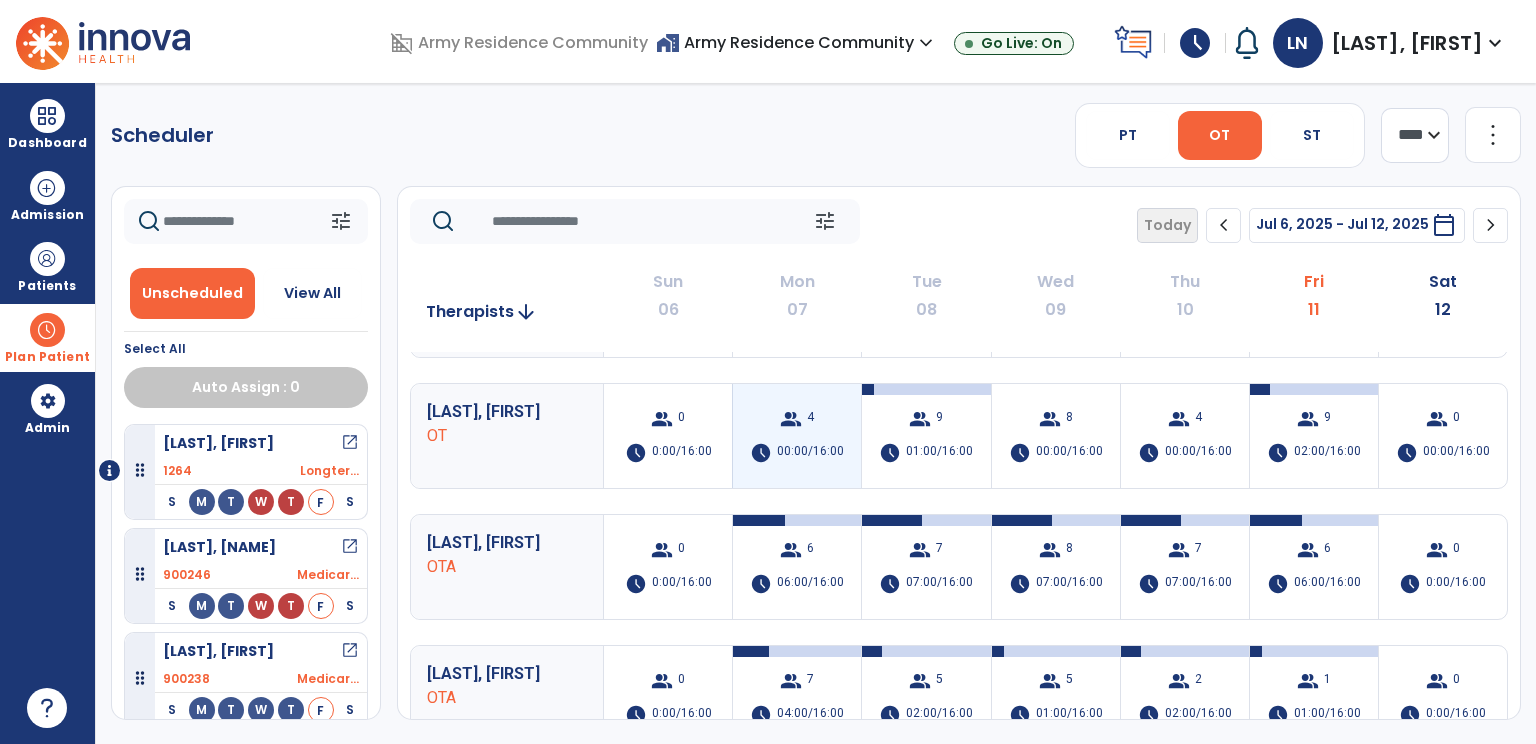 scroll, scrollTop: 200, scrollLeft: 0, axis: vertical 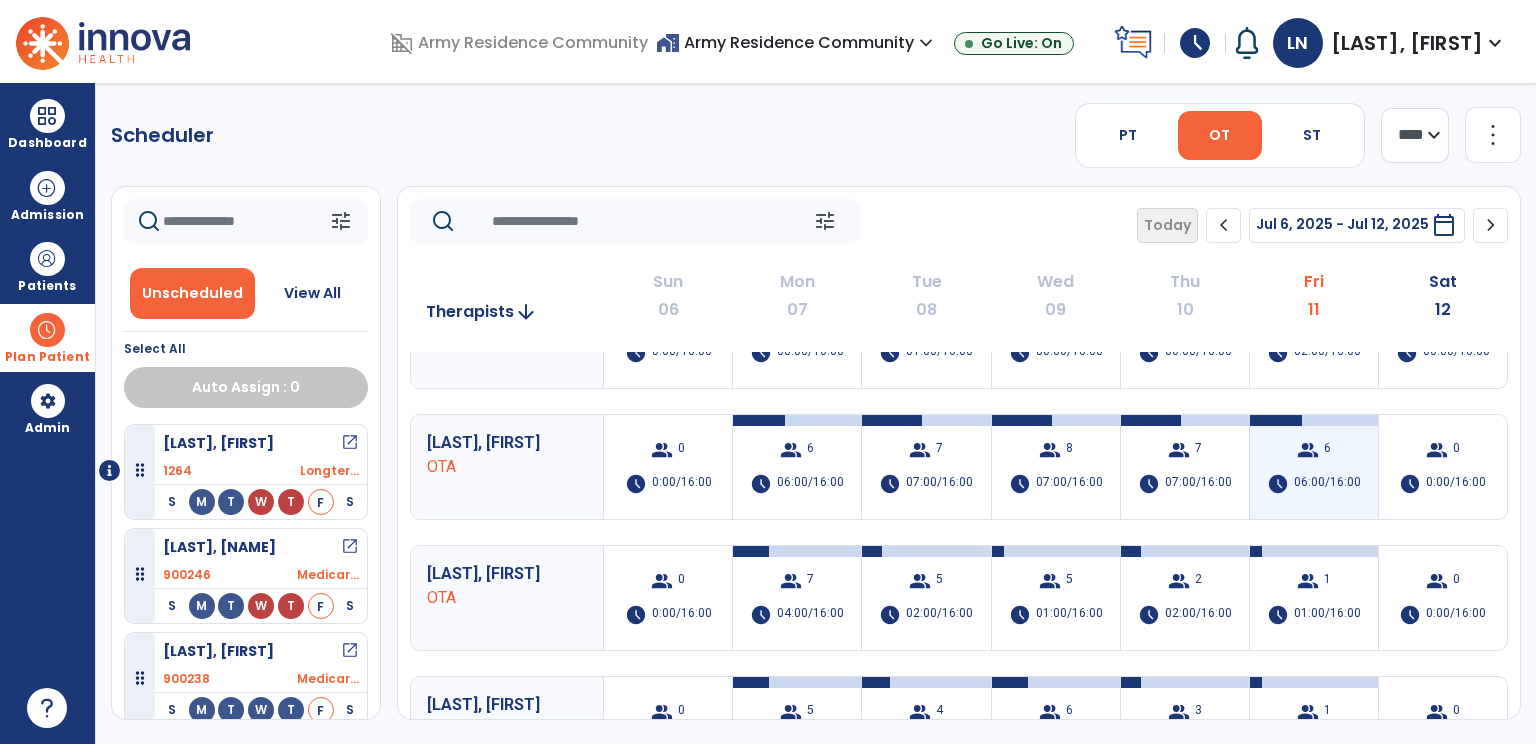 click on "group  6  schedule  06:00/16:00" at bounding box center [1314, 467] 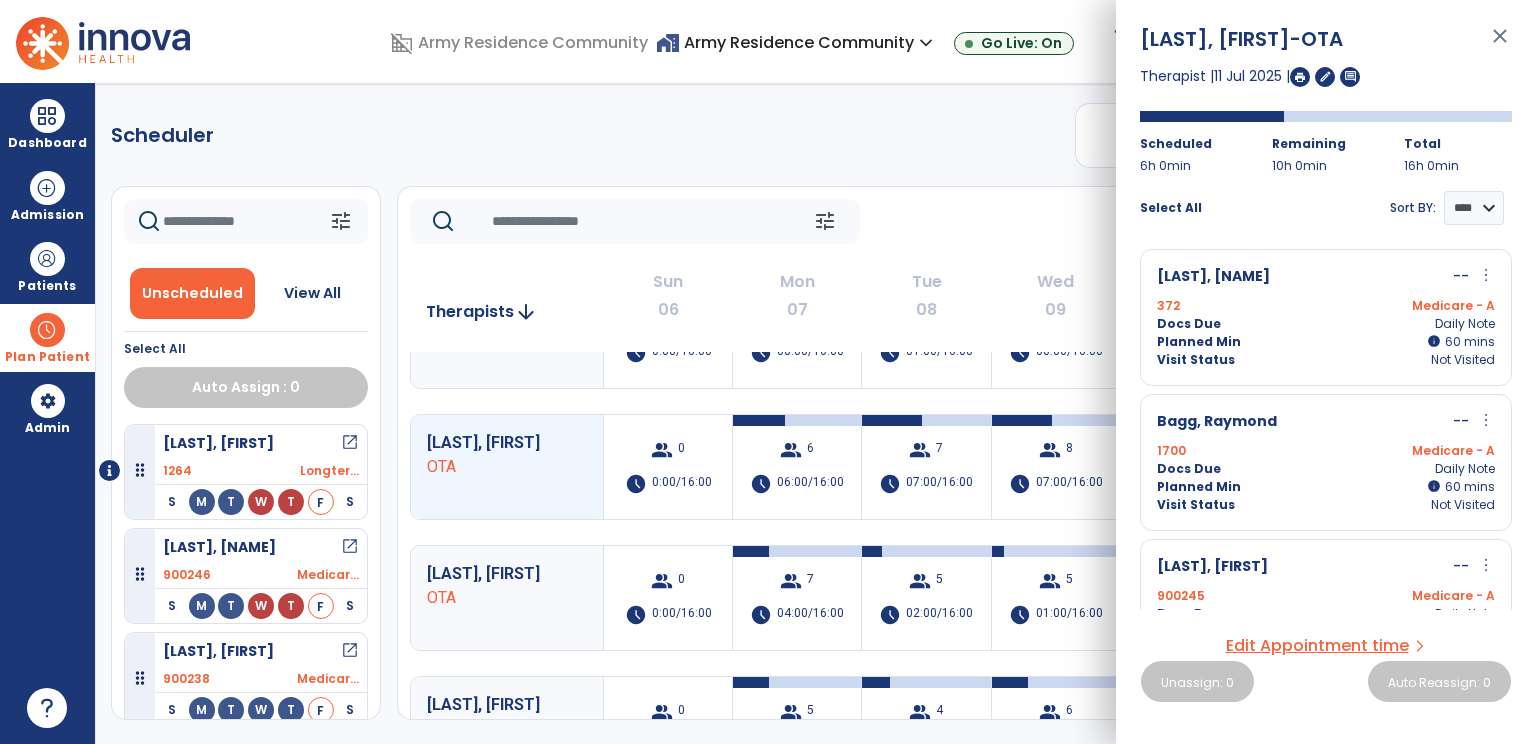 click on "Docs Due Daily Note" at bounding box center [1326, 324] 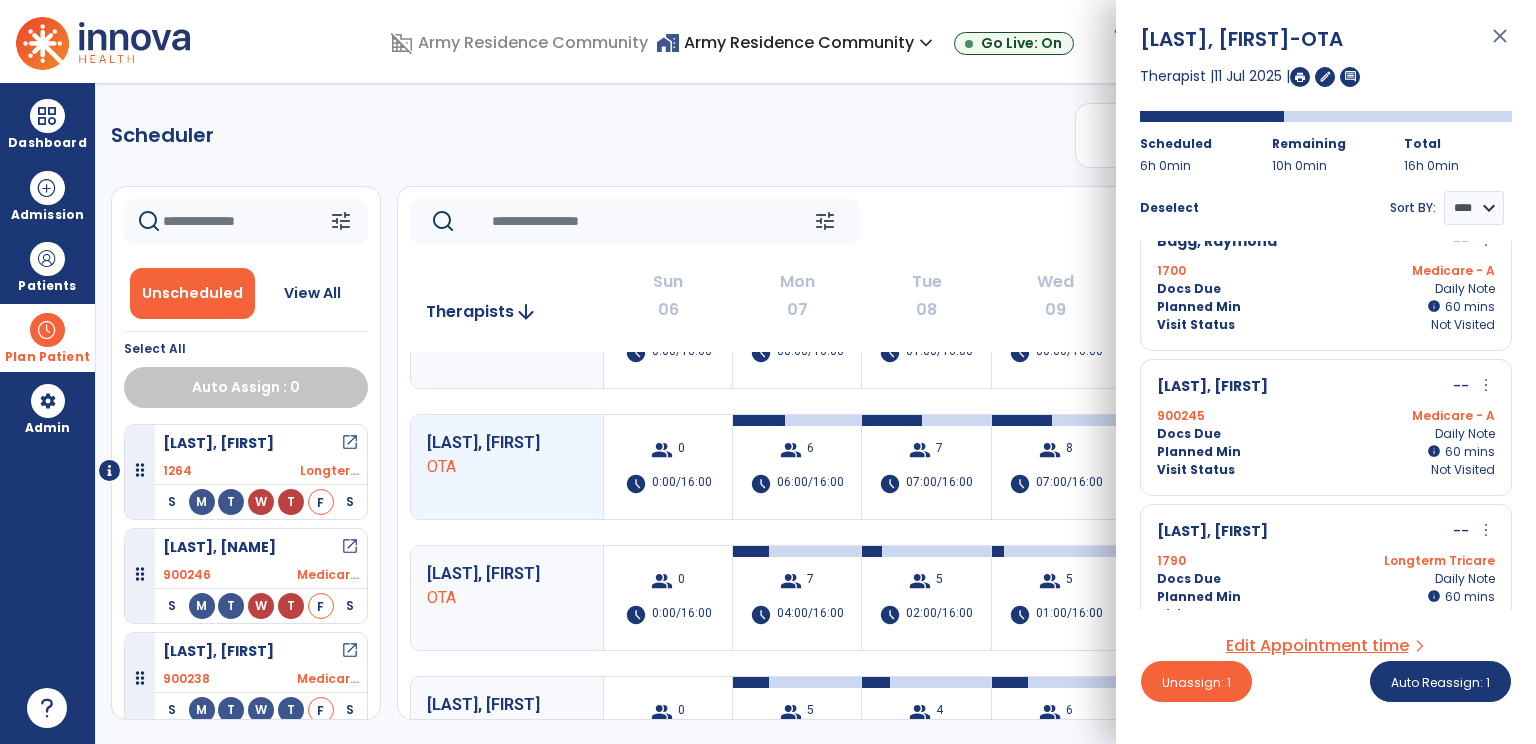 scroll, scrollTop: 200, scrollLeft: 0, axis: vertical 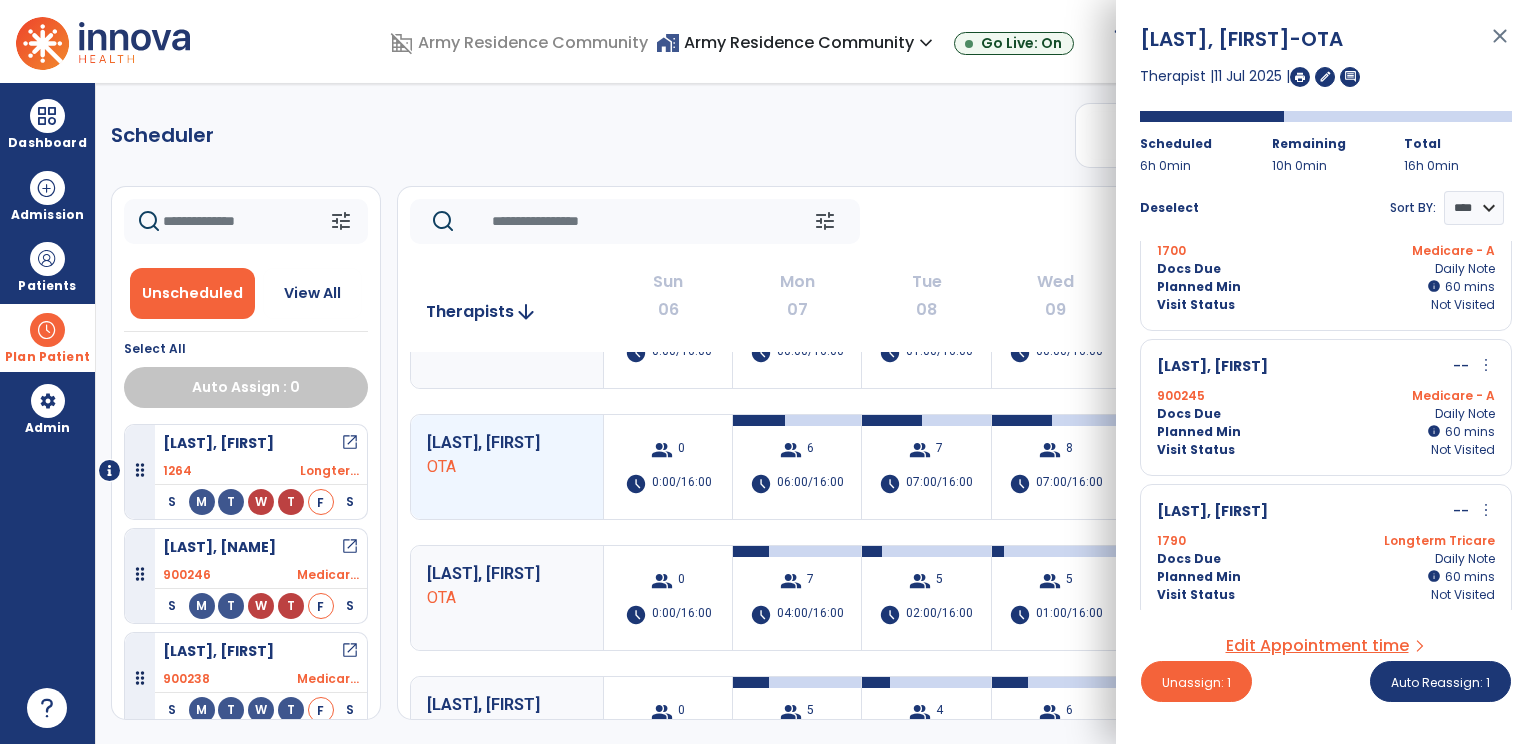 click on "Docs Due Daily Note" at bounding box center (1326, 414) 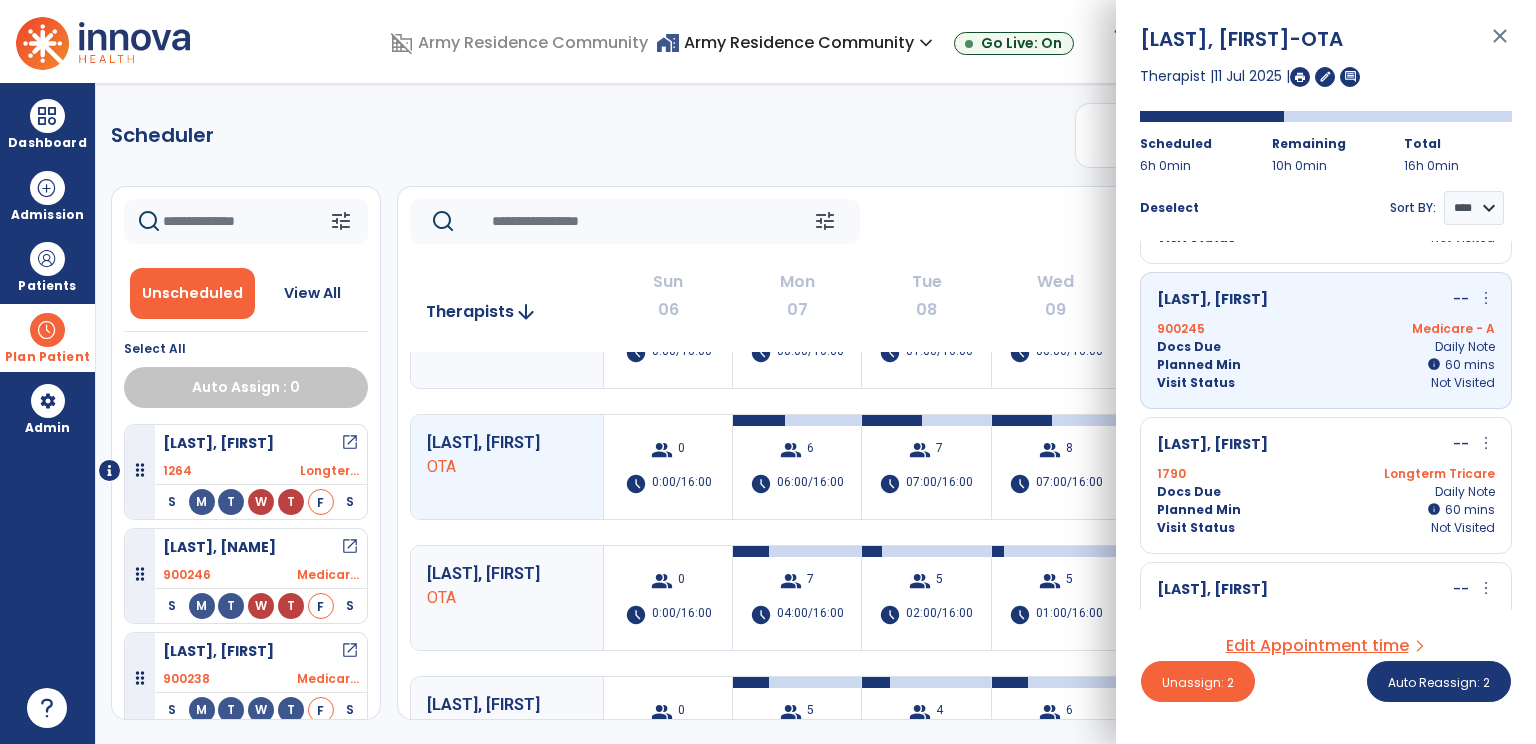 scroll, scrollTop: 400, scrollLeft: 0, axis: vertical 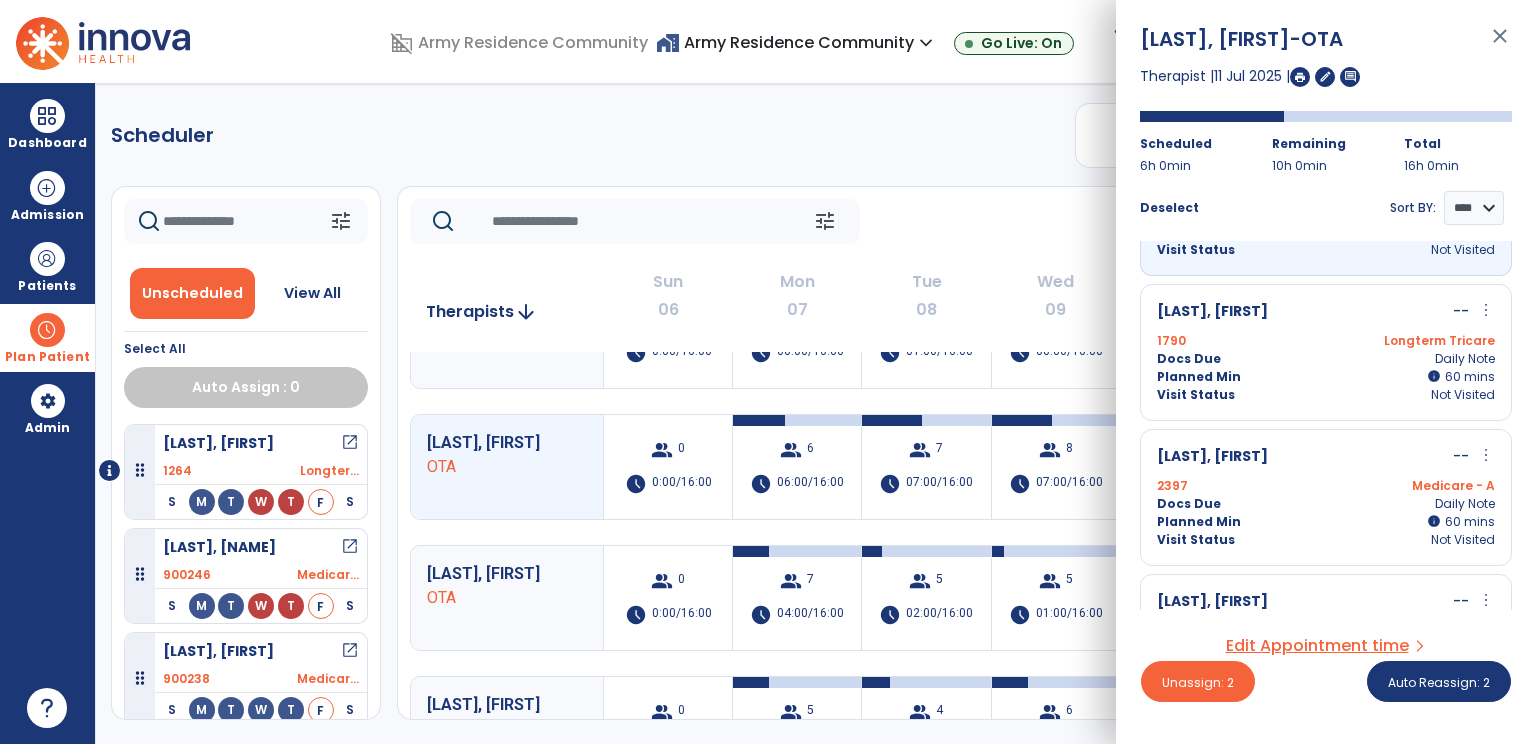 drag, startPoint x: 1315, startPoint y: 360, endPoint x: 1312, endPoint y: 376, distance: 16.27882 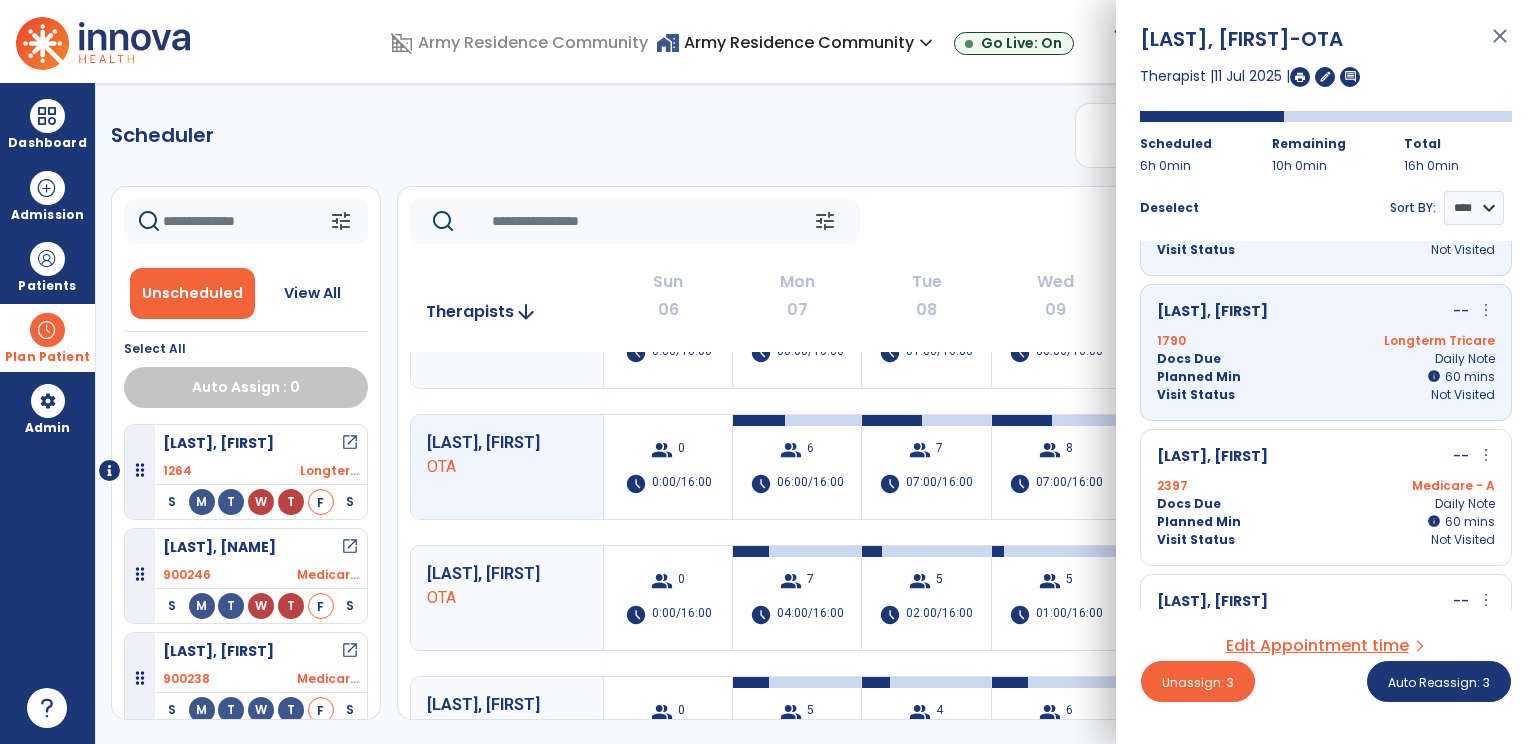 click on "Docs Due Daily Note" at bounding box center [1326, 504] 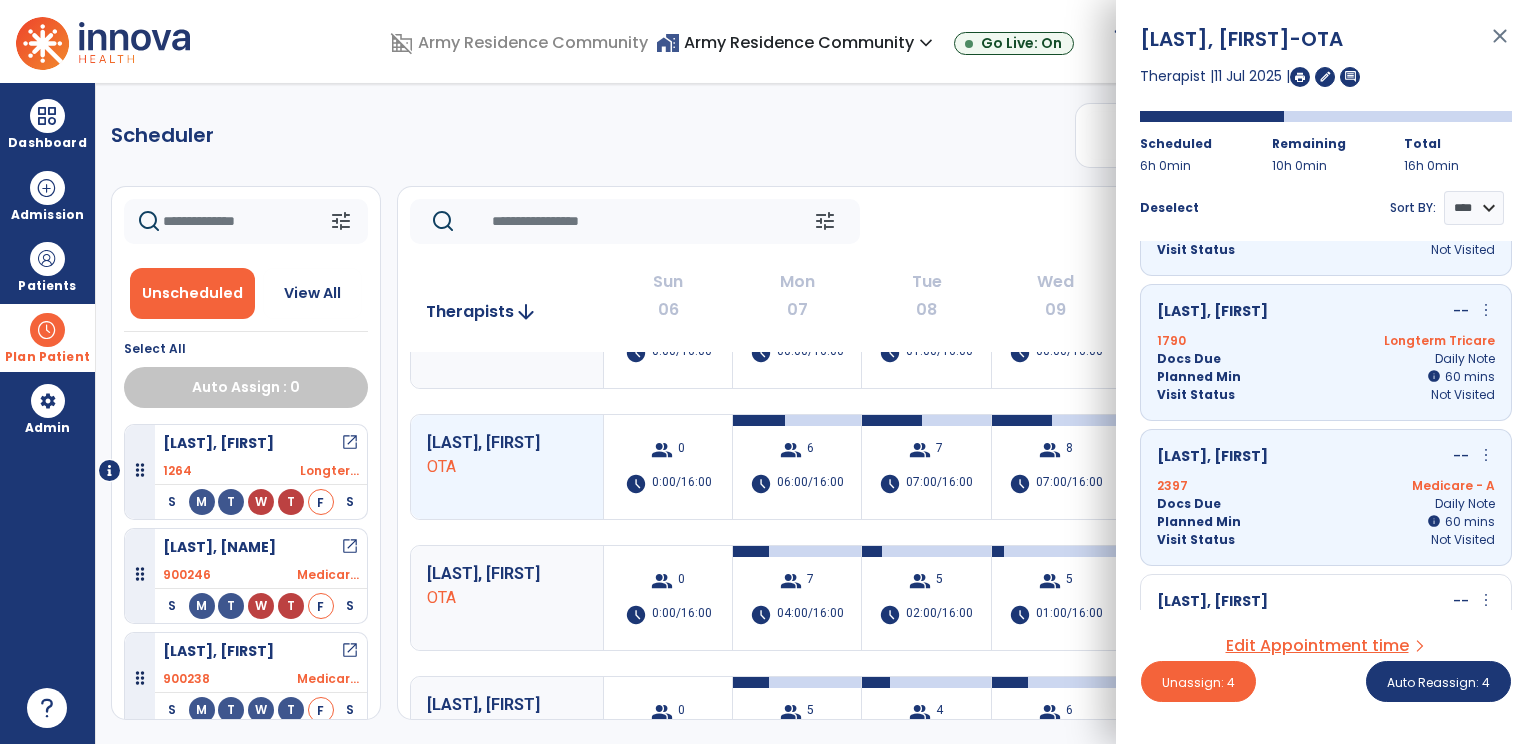 scroll, scrollTop: 497, scrollLeft: 0, axis: vertical 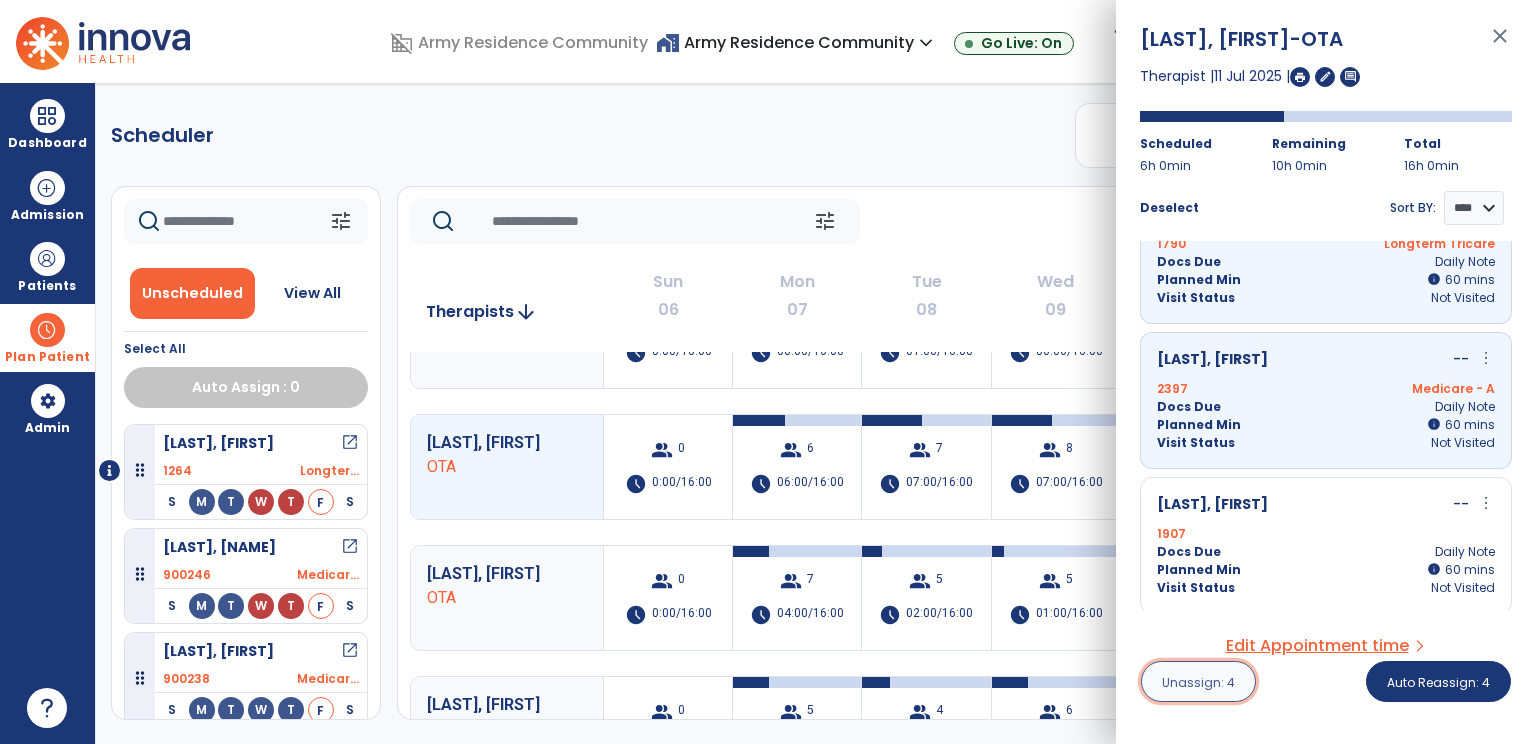 click on "Unassign: 4" at bounding box center (1198, 682) 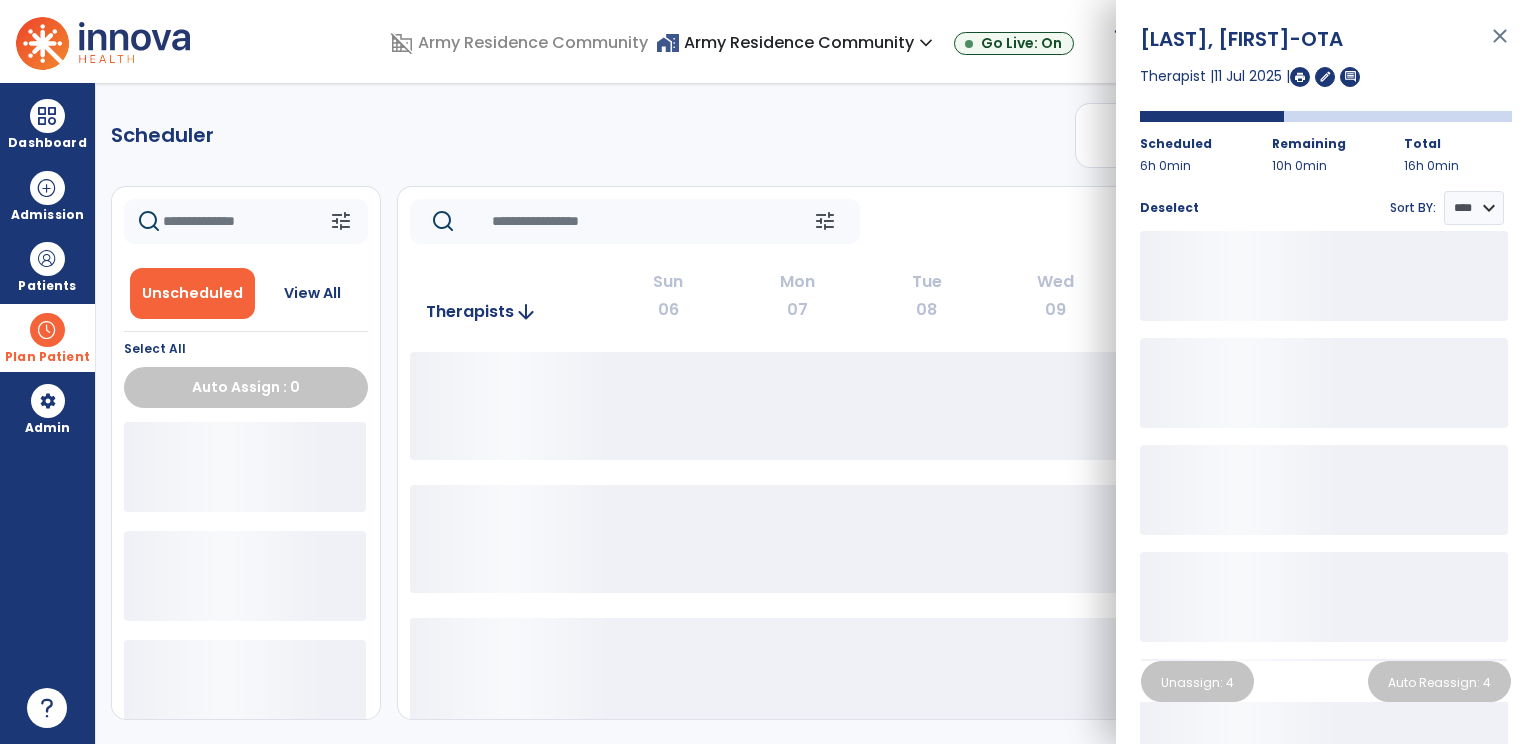 click on "close" at bounding box center (1500, 45) 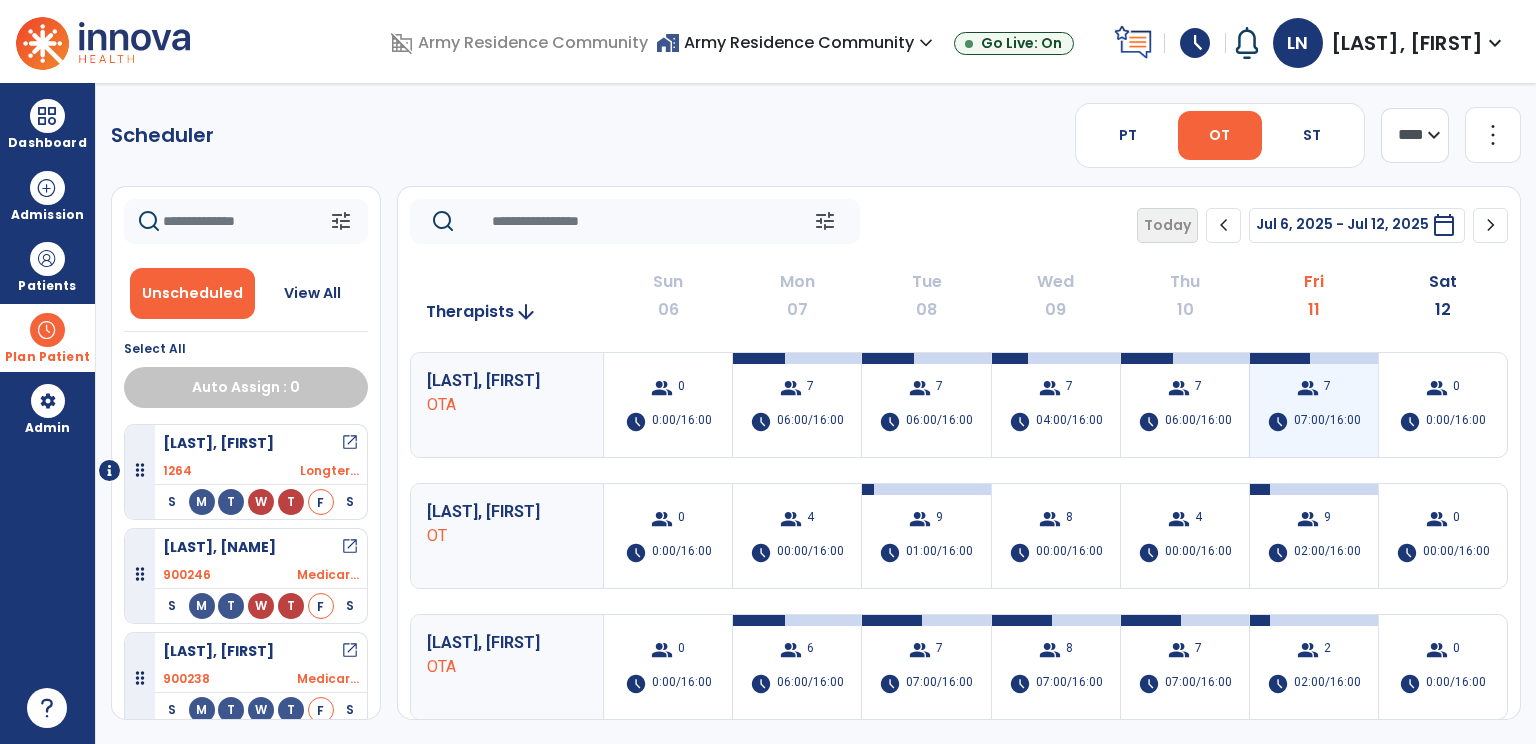 click on "group  7  schedule  07:00/16:00" at bounding box center (1314, 405) 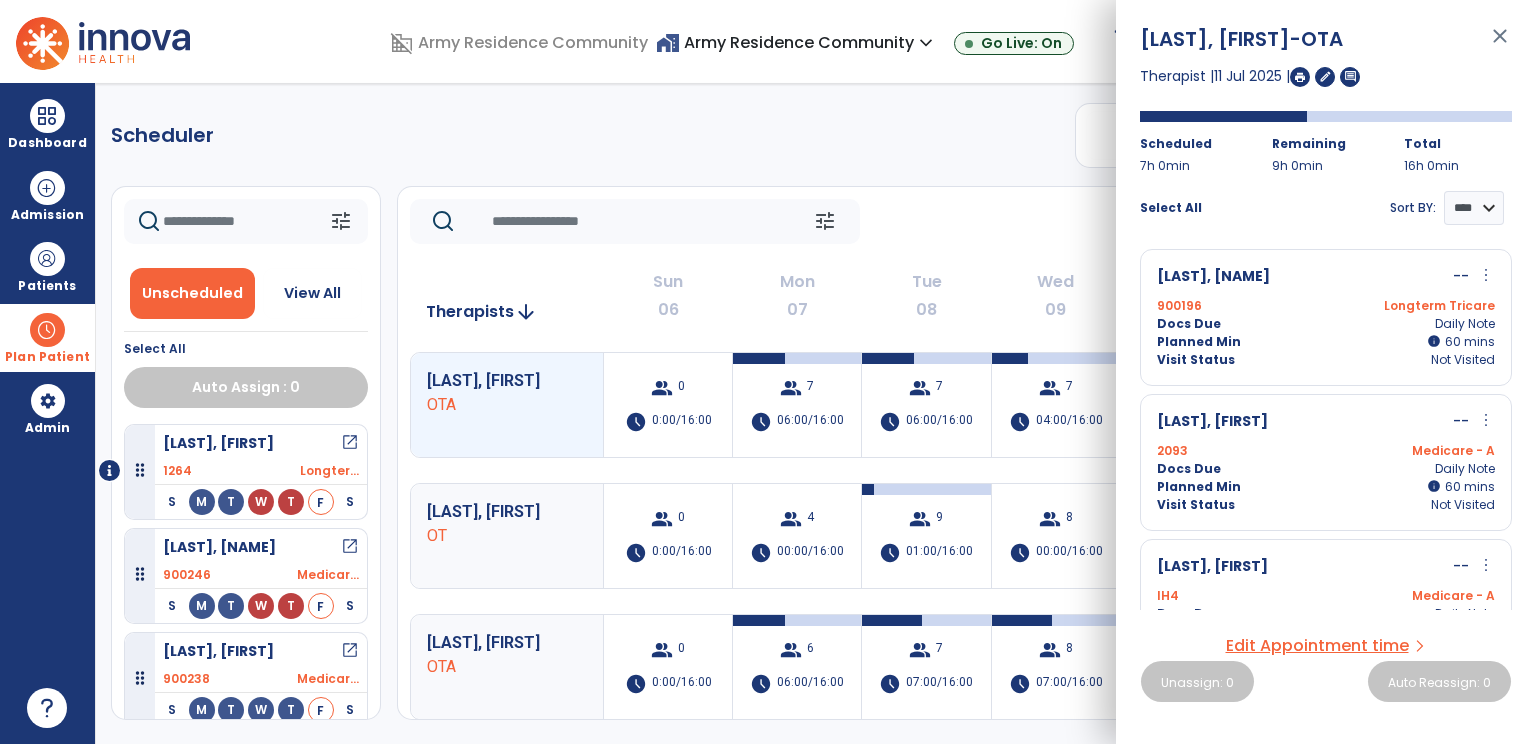 scroll, scrollTop: 0, scrollLeft: 0, axis: both 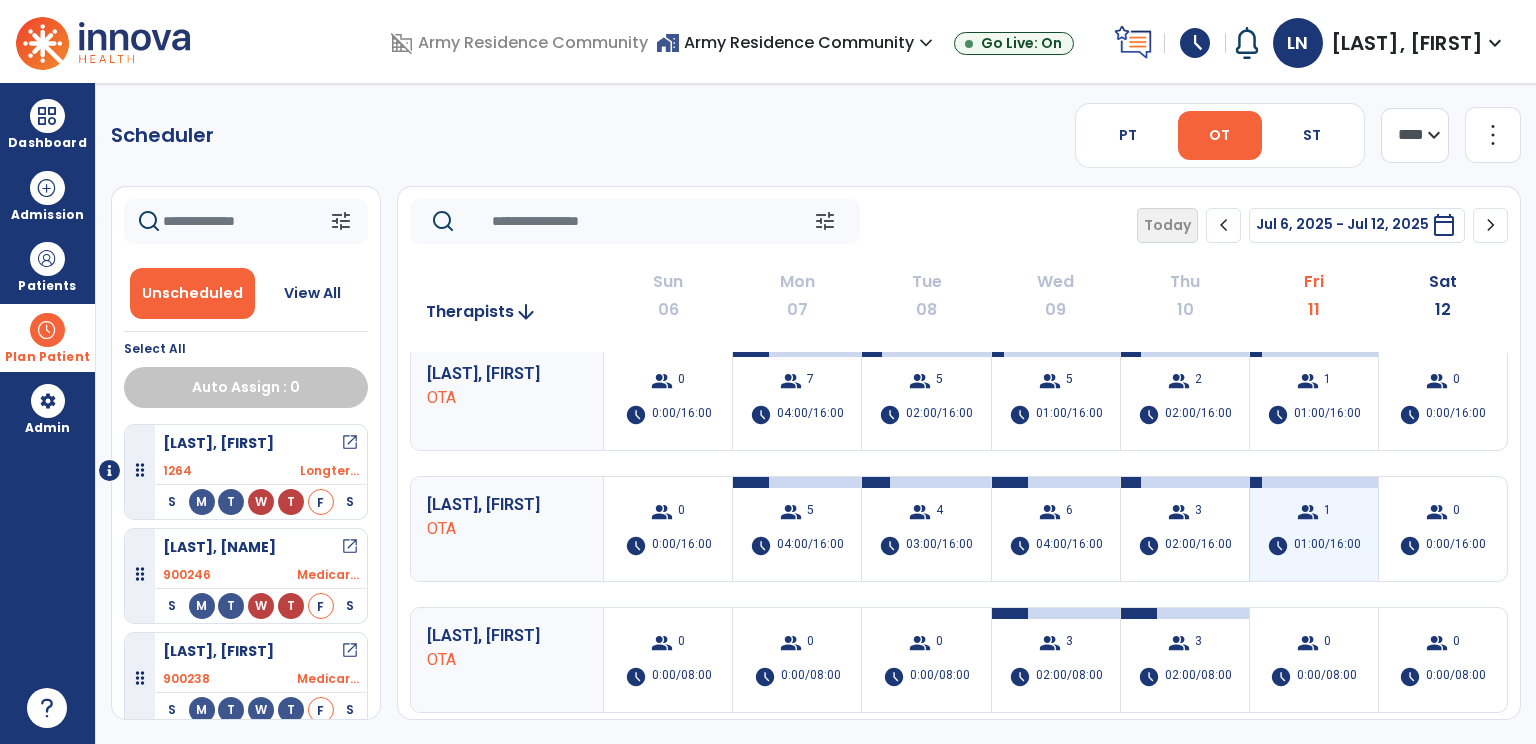 click on "group  1  schedule  01:00/16:00" at bounding box center (1314, 529) 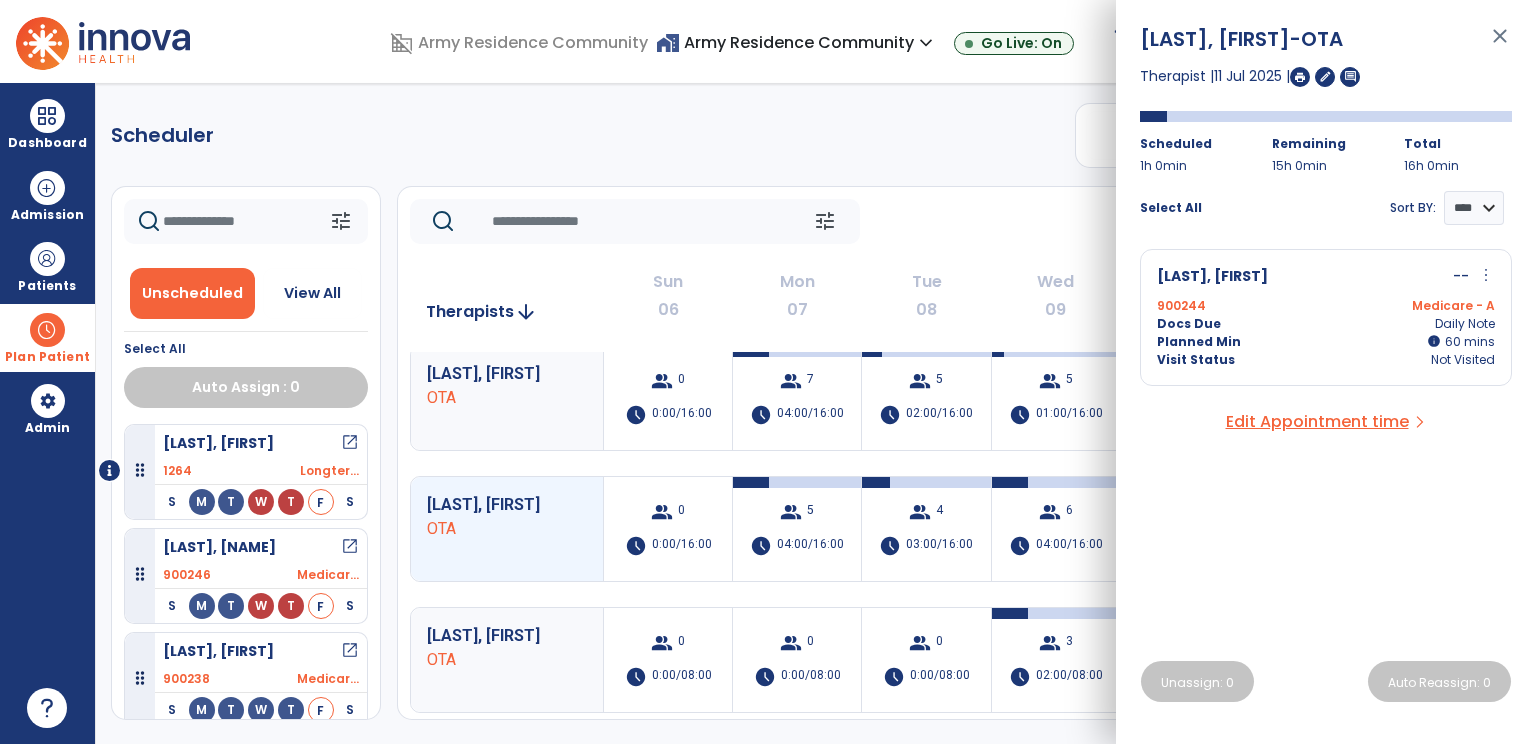 click on "close" at bounding box center [1500, 45] 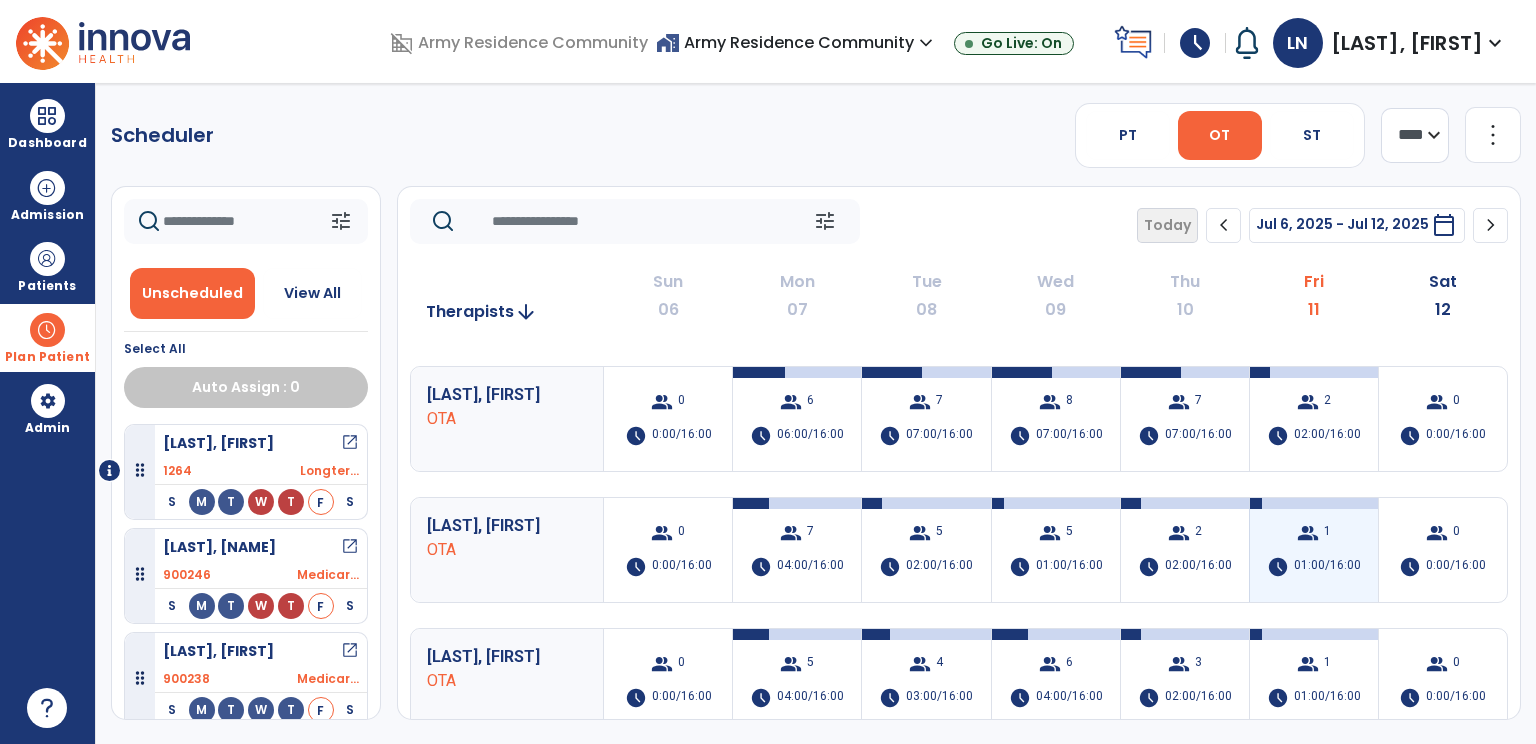 scroll, scrollTop: 200, scrollLeft: 0, axis: vertical 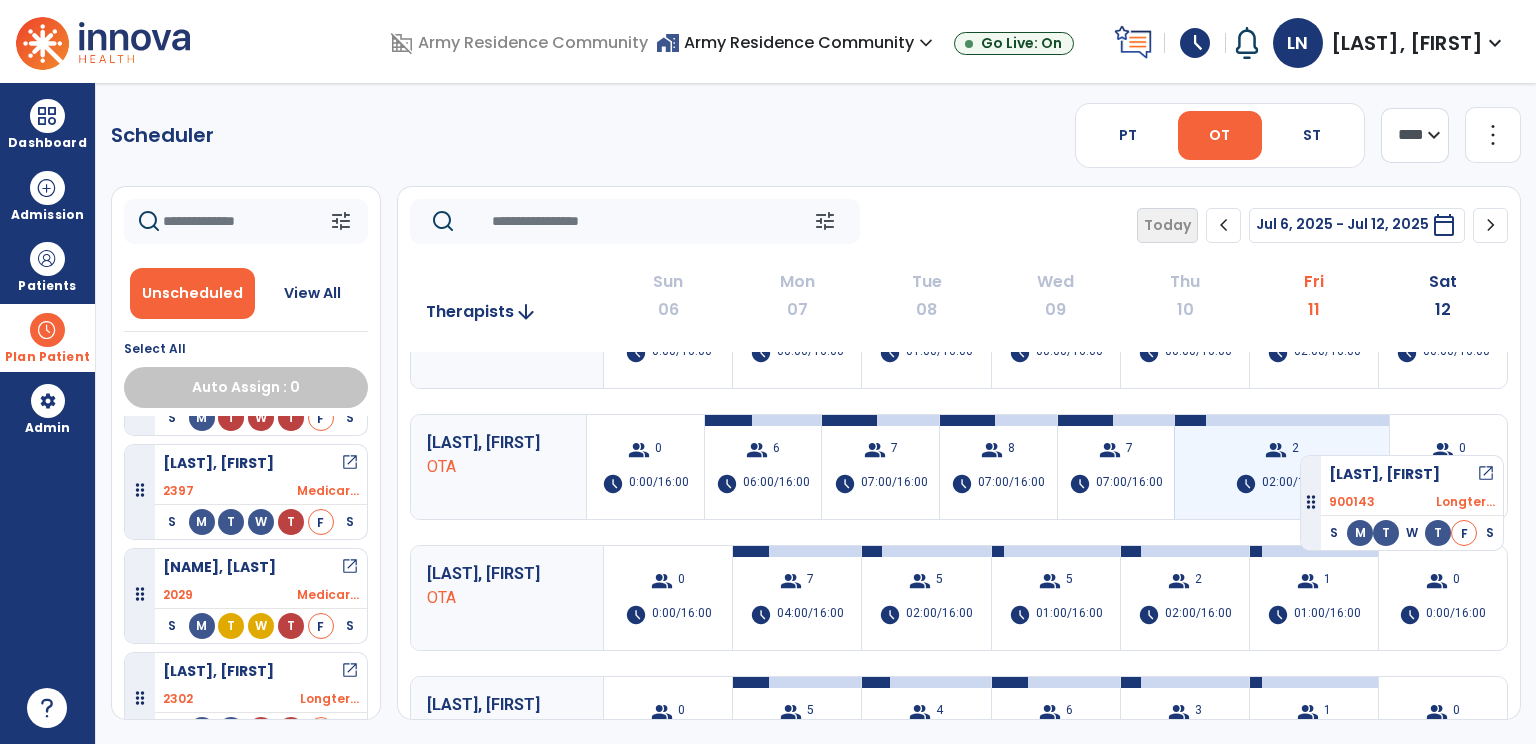 drag, startPoint x: 308, startPoint y: 463, endPoint x: 1300, endPoint y: 447, distance: 992.129 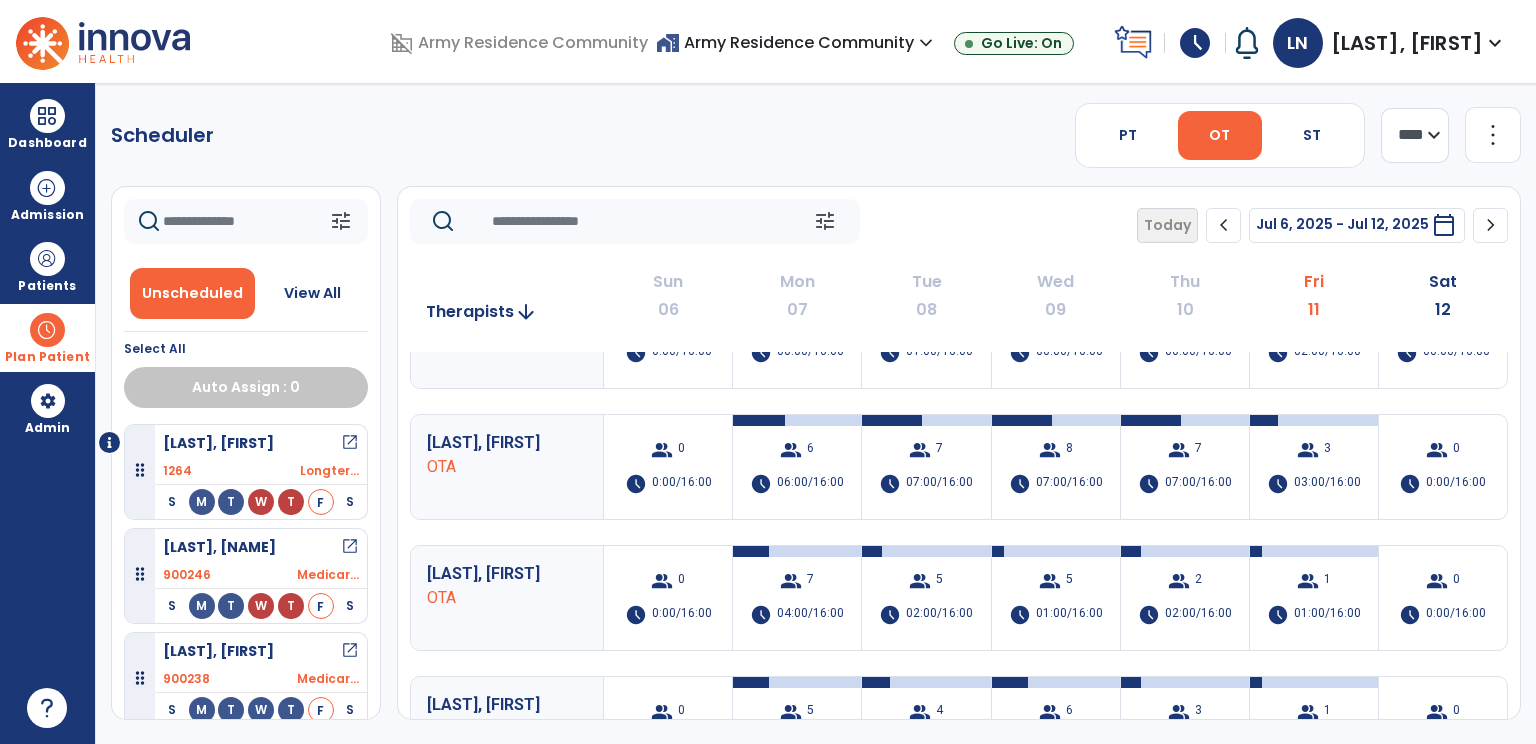 scroll, scrollTop: 0, scrollLeft: 0, axis: both 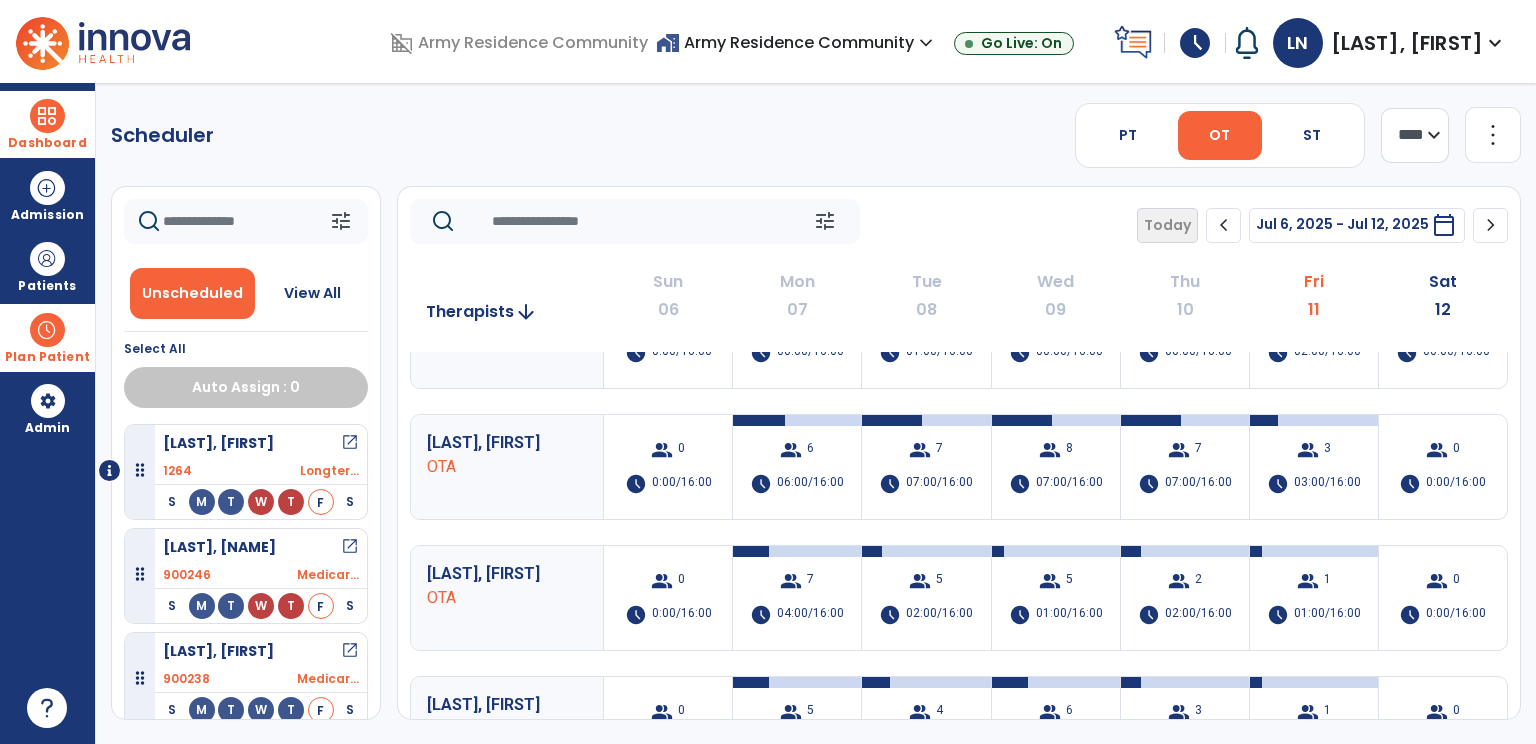 click on "Dashboard" at bounding box center [47, 124] 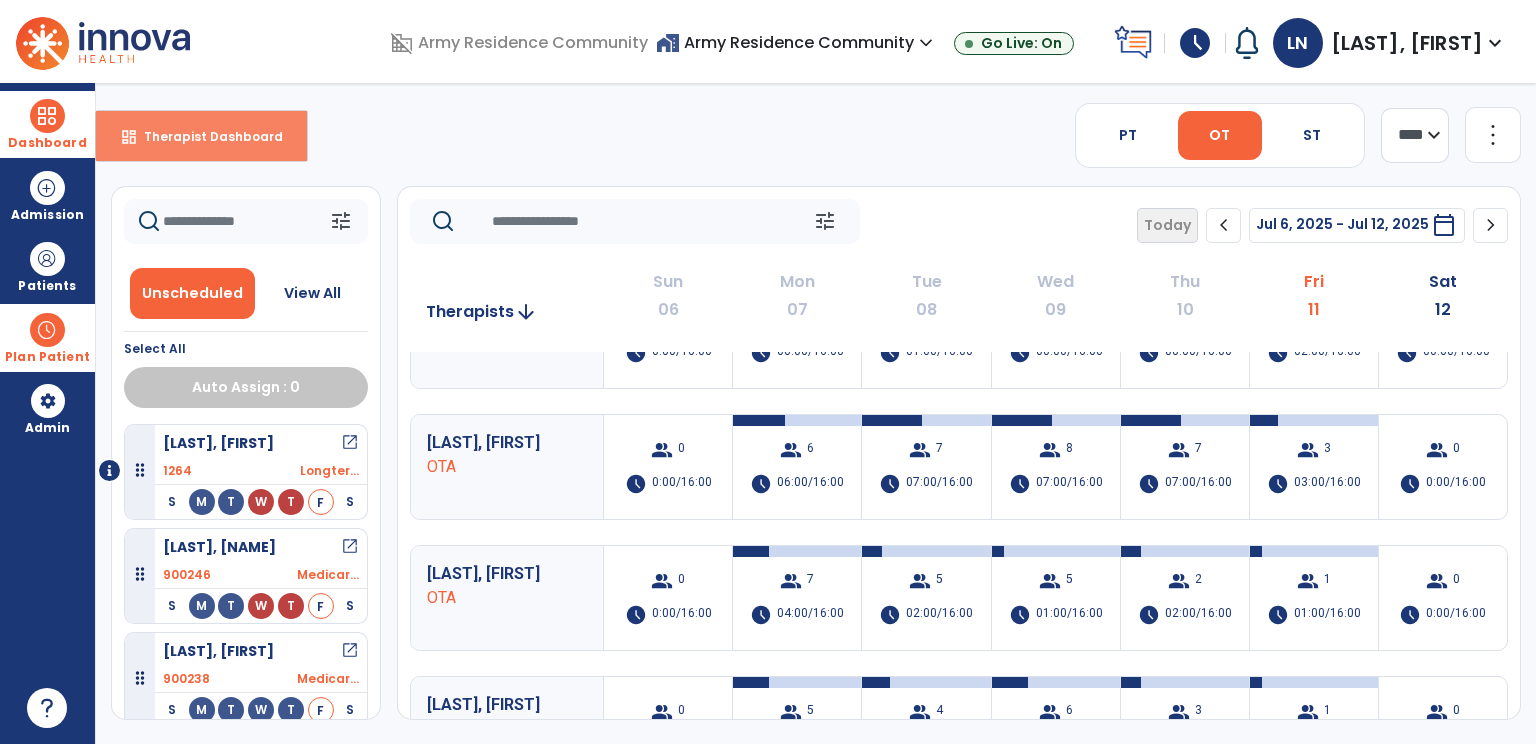 click on "Therapist Dashboard" at bounding box center (205, 136) 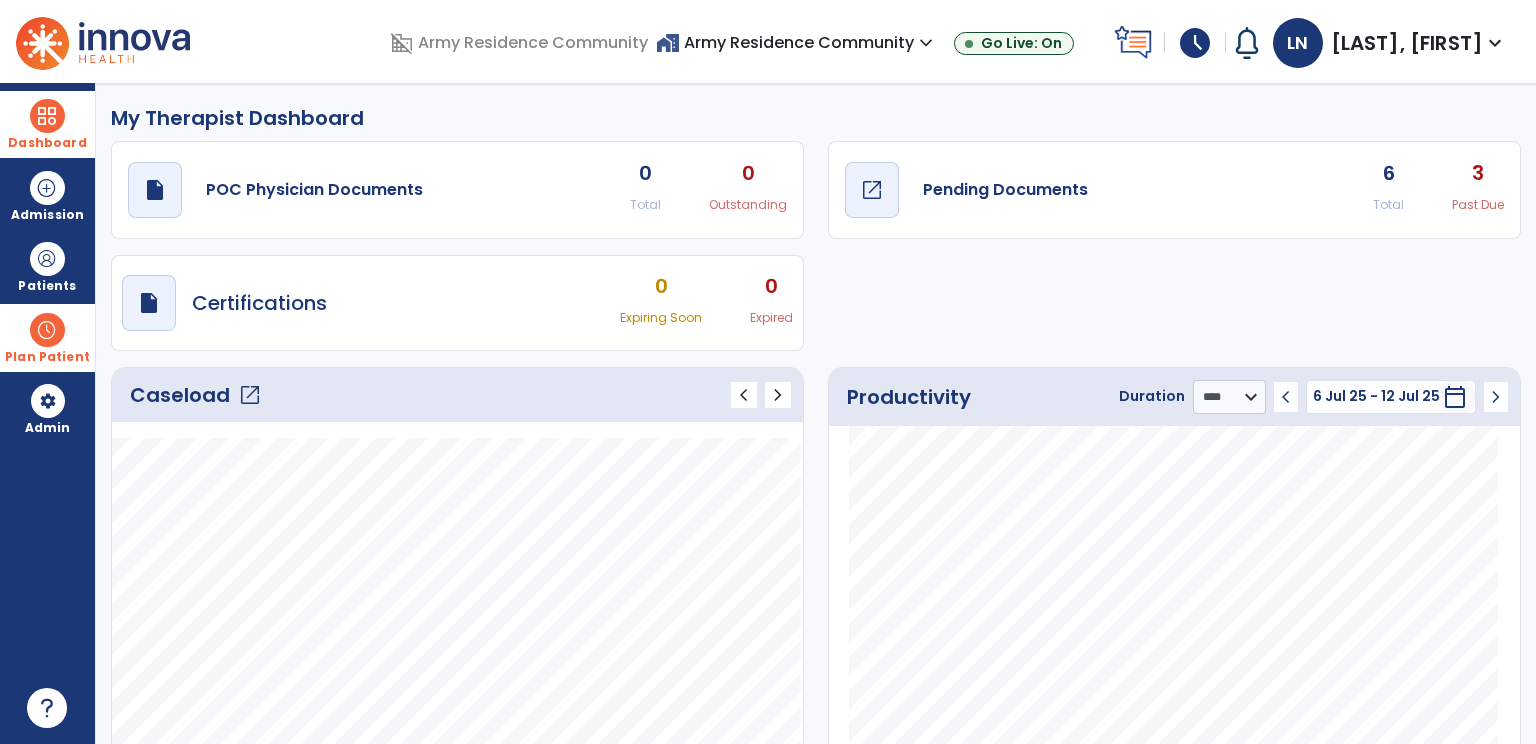 click on "Pending Documents" 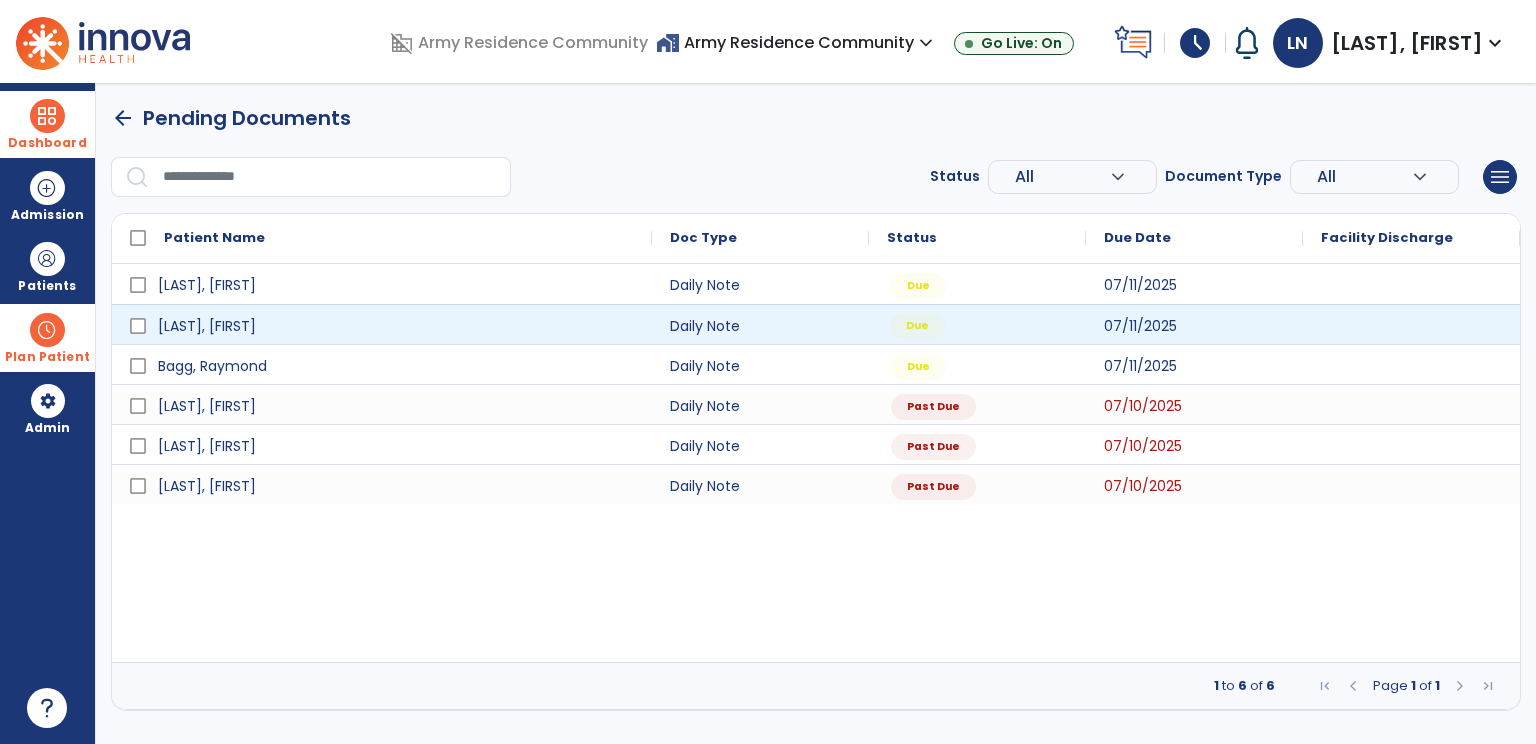 click on "Due" at bounding box center (917, 326) 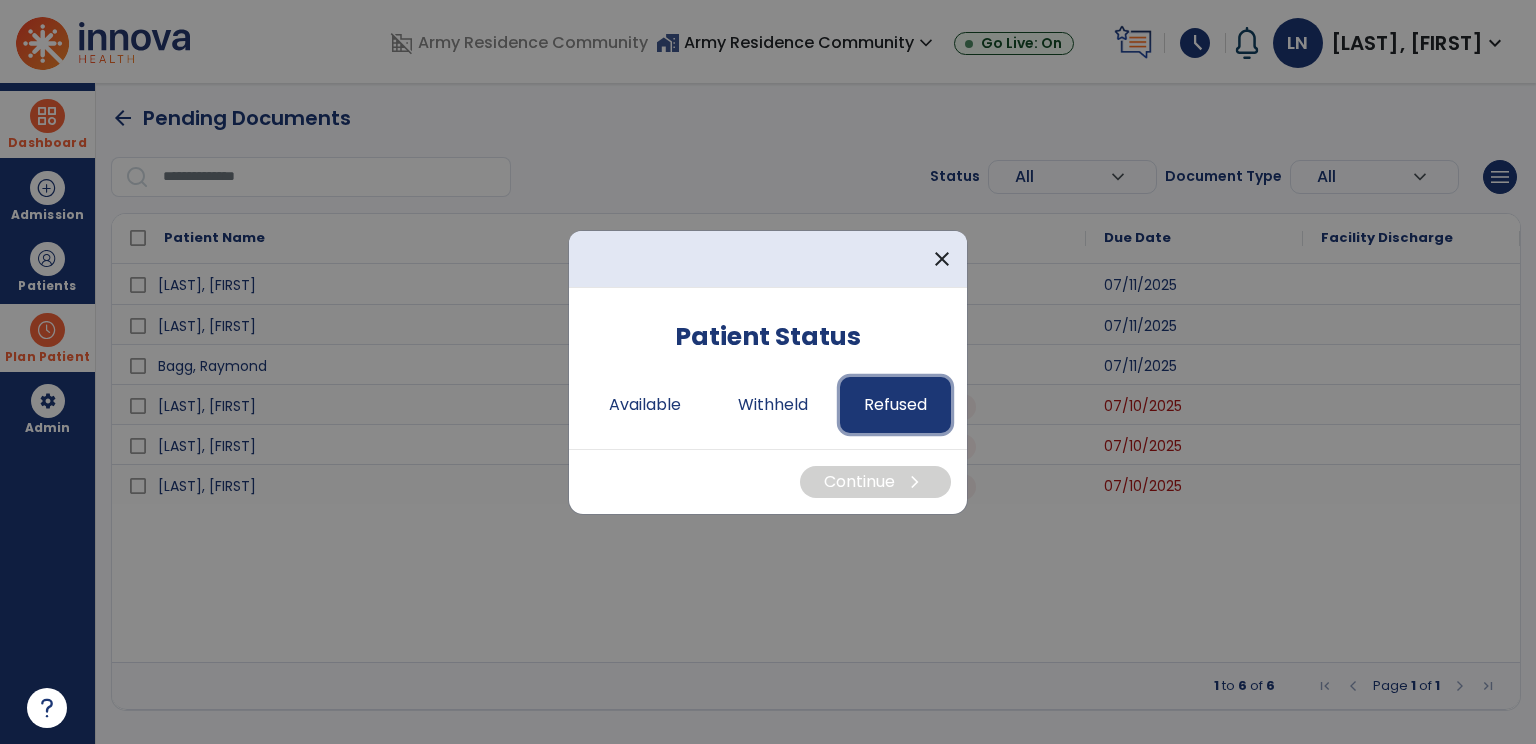 click on "Refused" at bounding box center (895, 405) 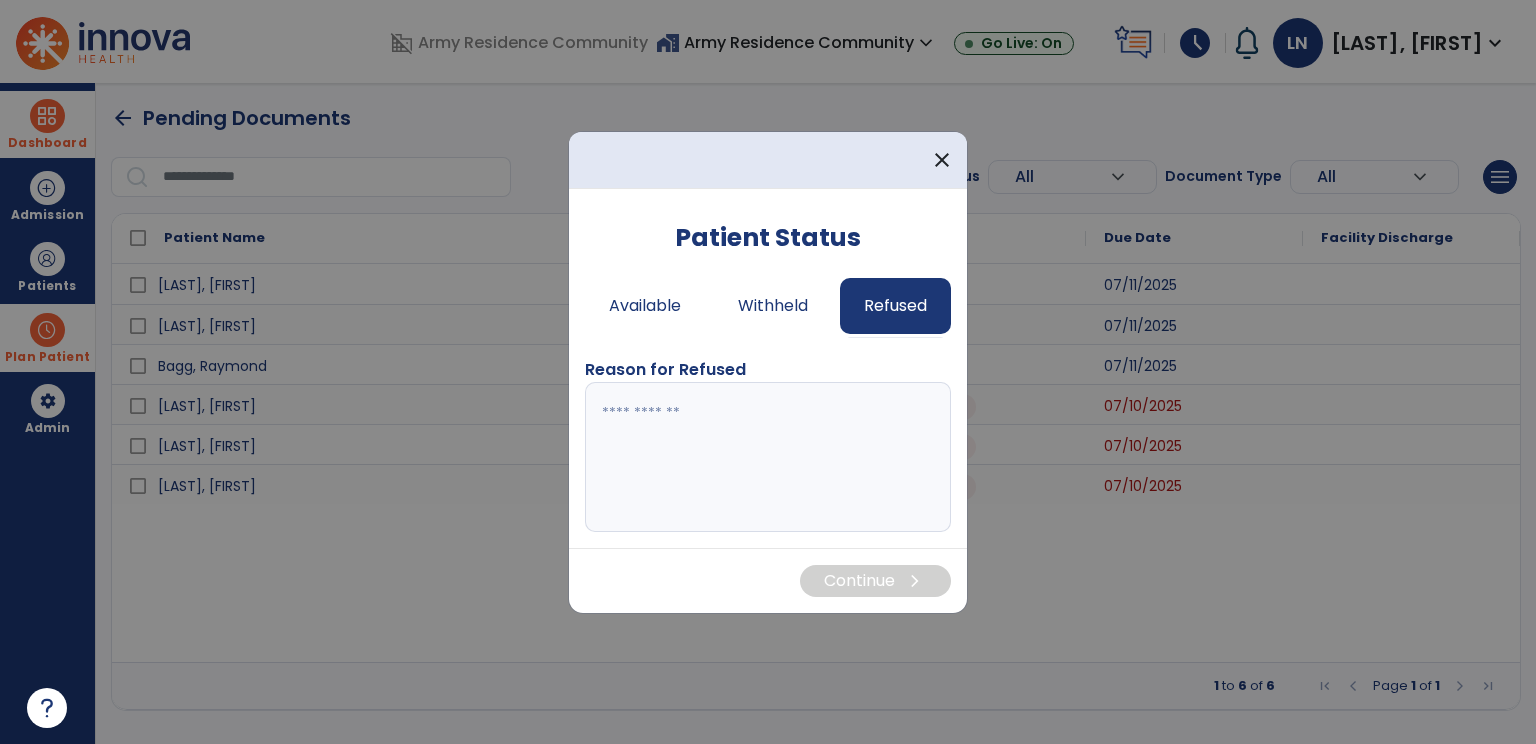 click at bounding box center [768, 457] 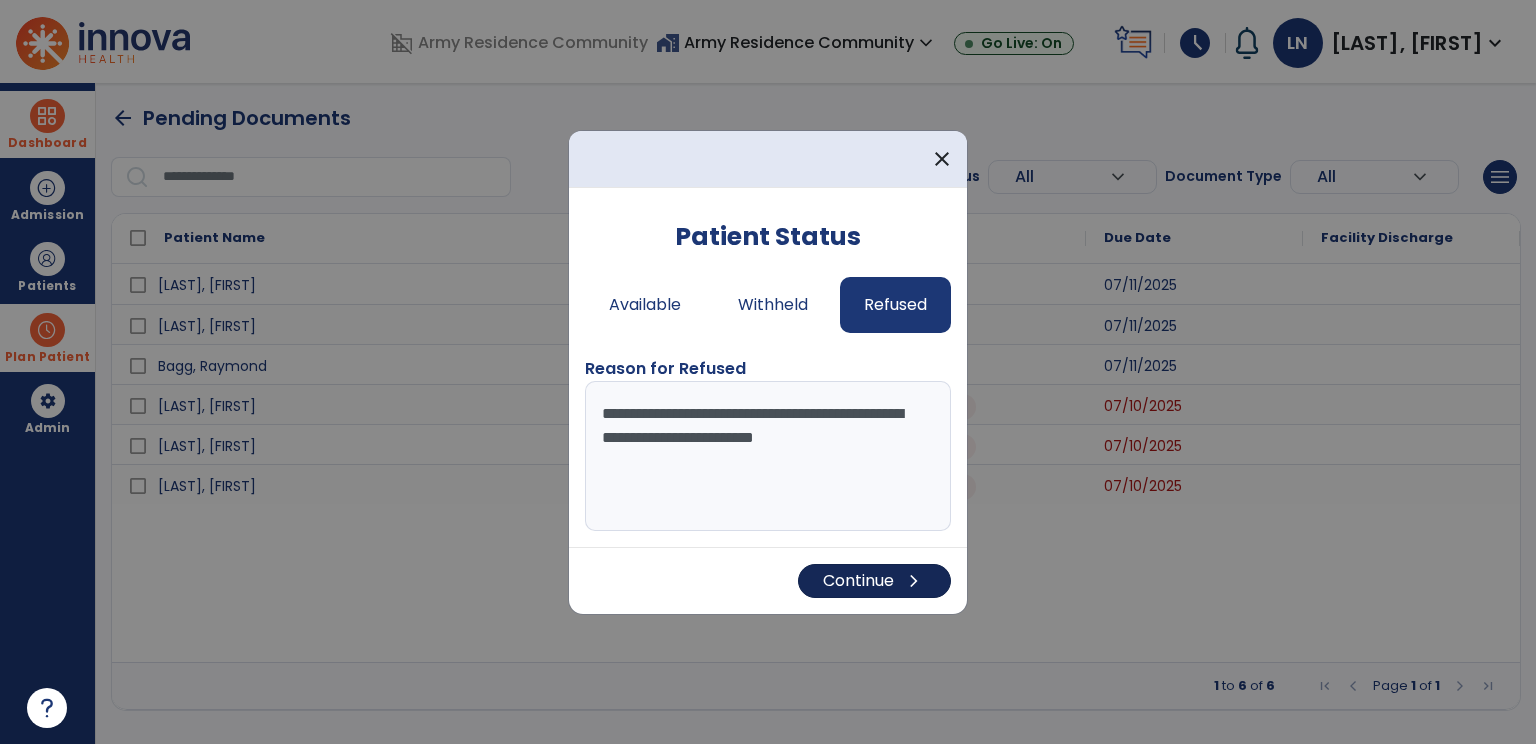 type on "**********" 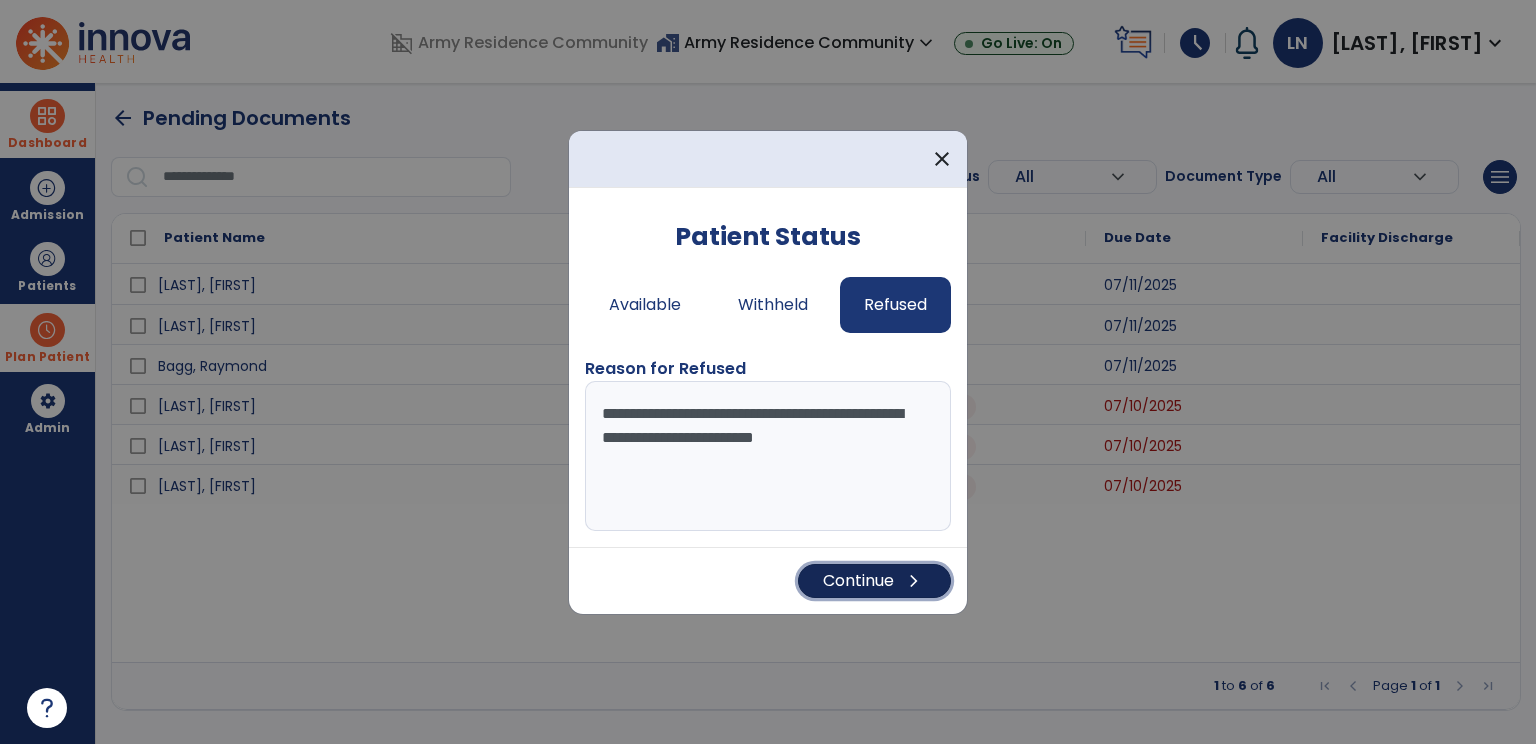 click on "Continue   chevron_right" at bounding box center (874, 581) 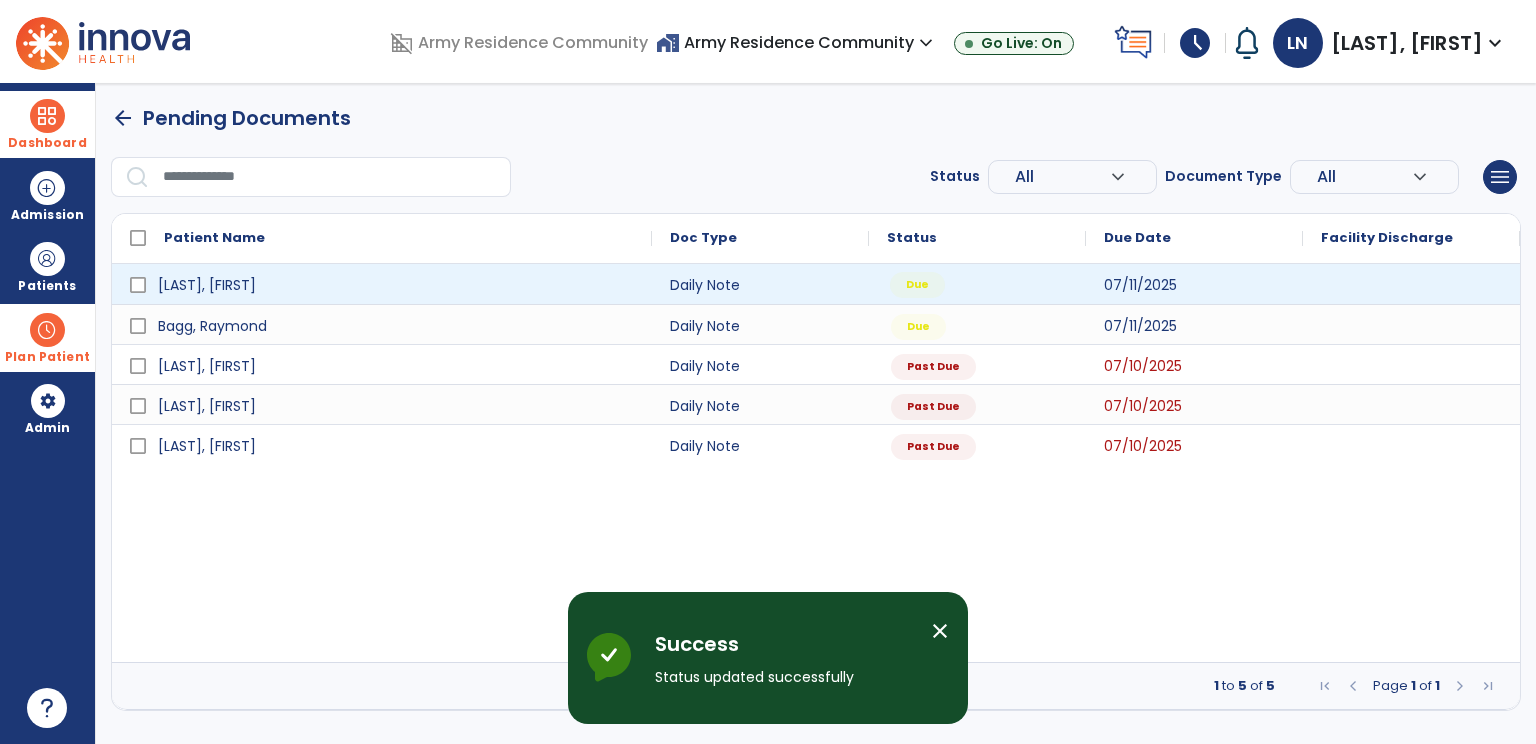 click on "Due" at bounding box center (917, 285) 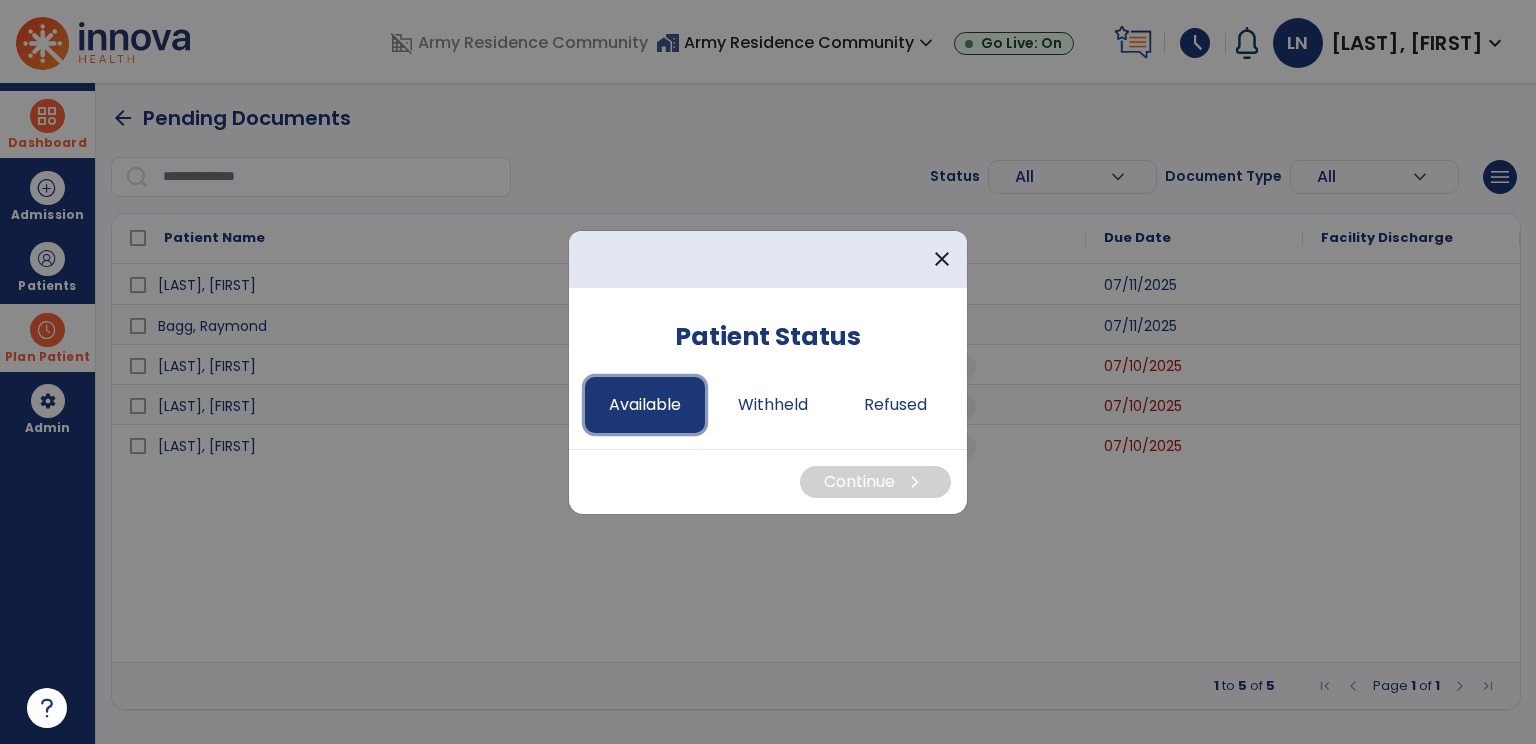 click on "Available" at bounding box center [645, 405] 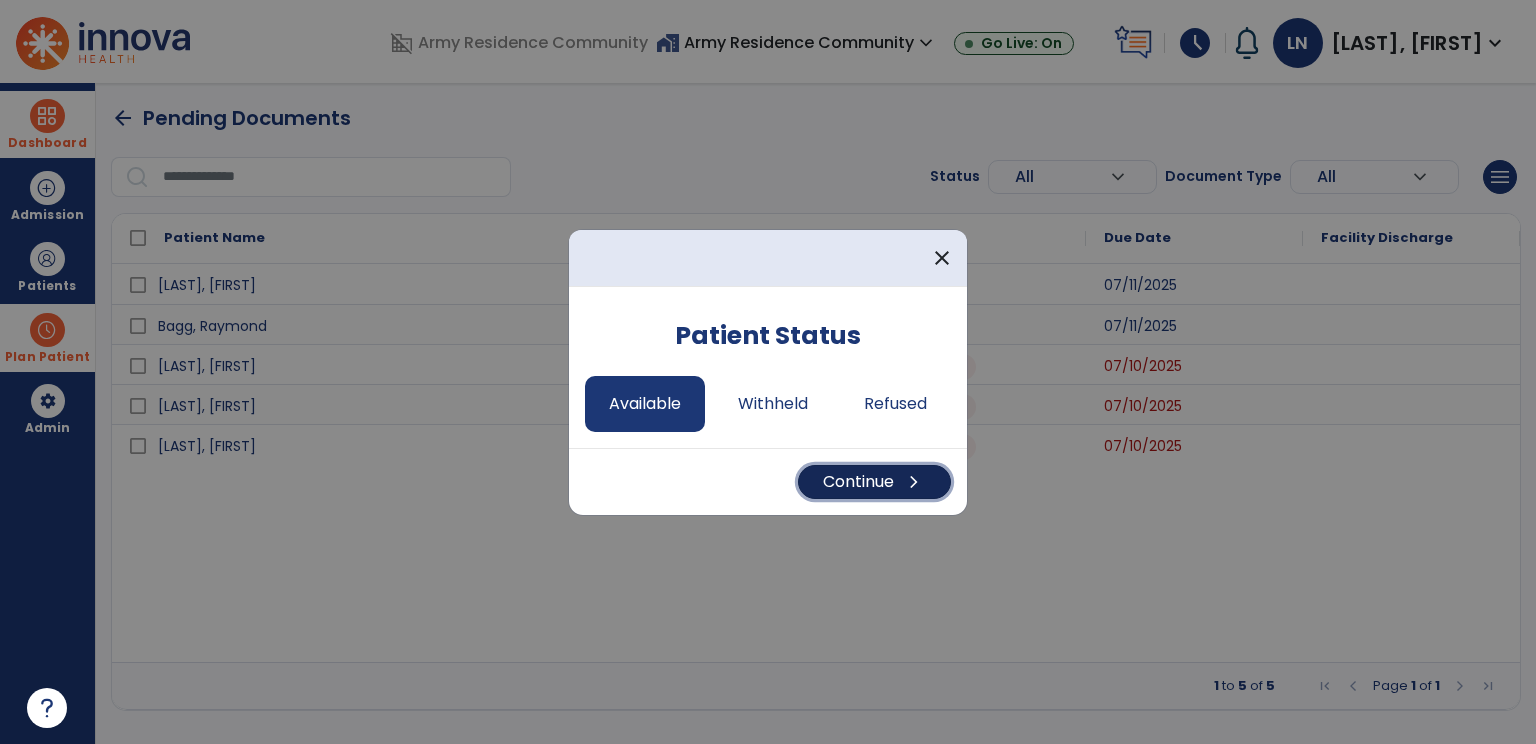 click on "chevron_right" at bounding box center (914, 482) 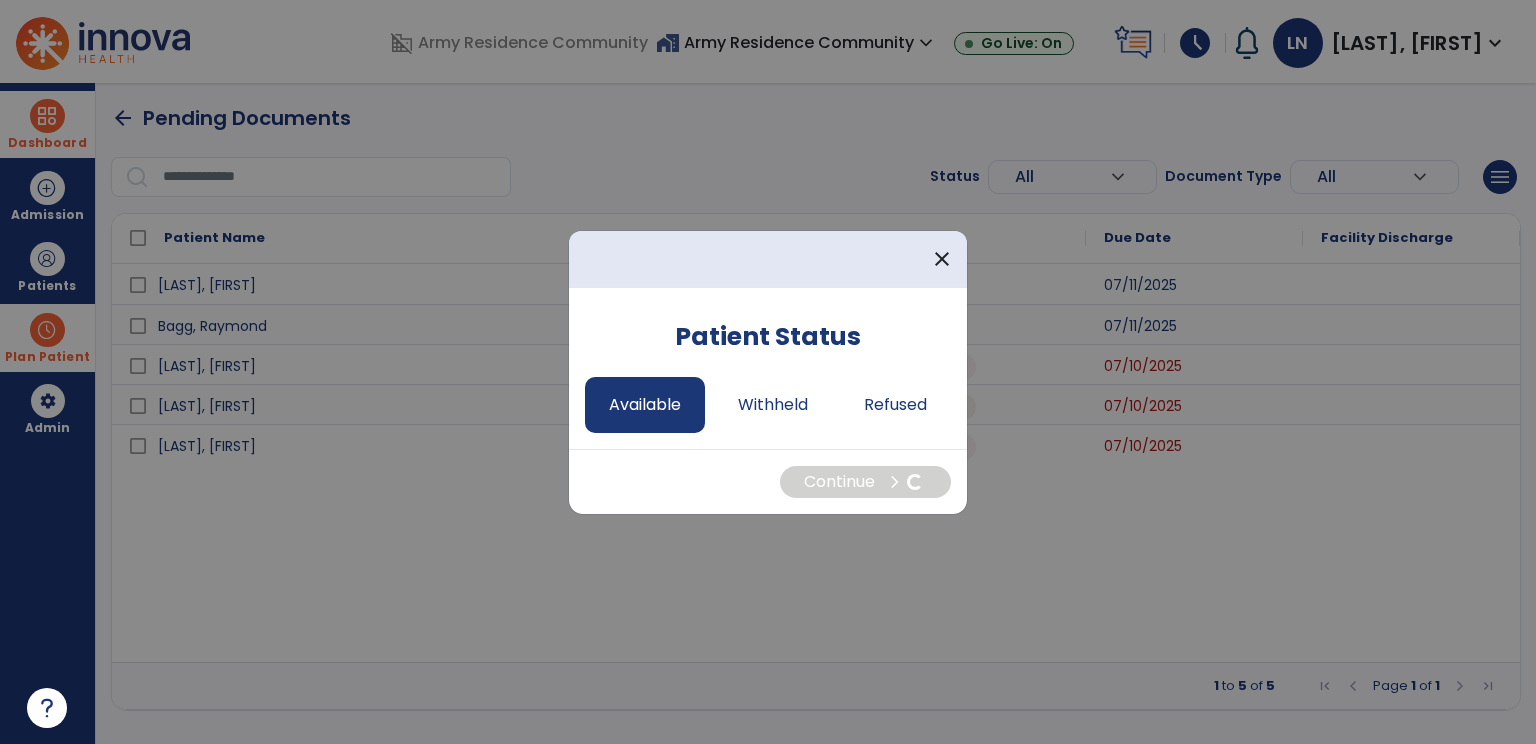 select on "*" 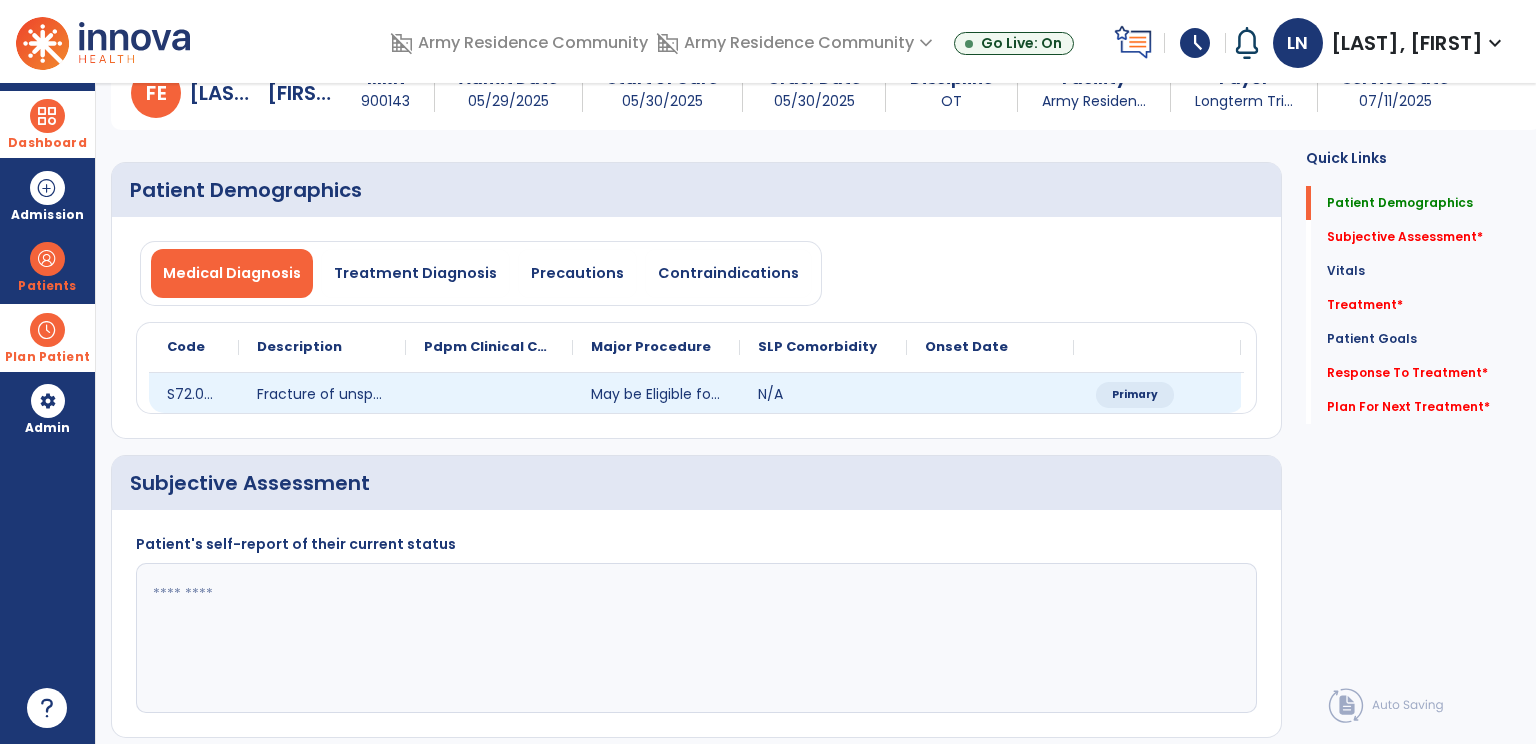 scroll, scrollTop: 200, scrollLeft: 0, axis: vertical 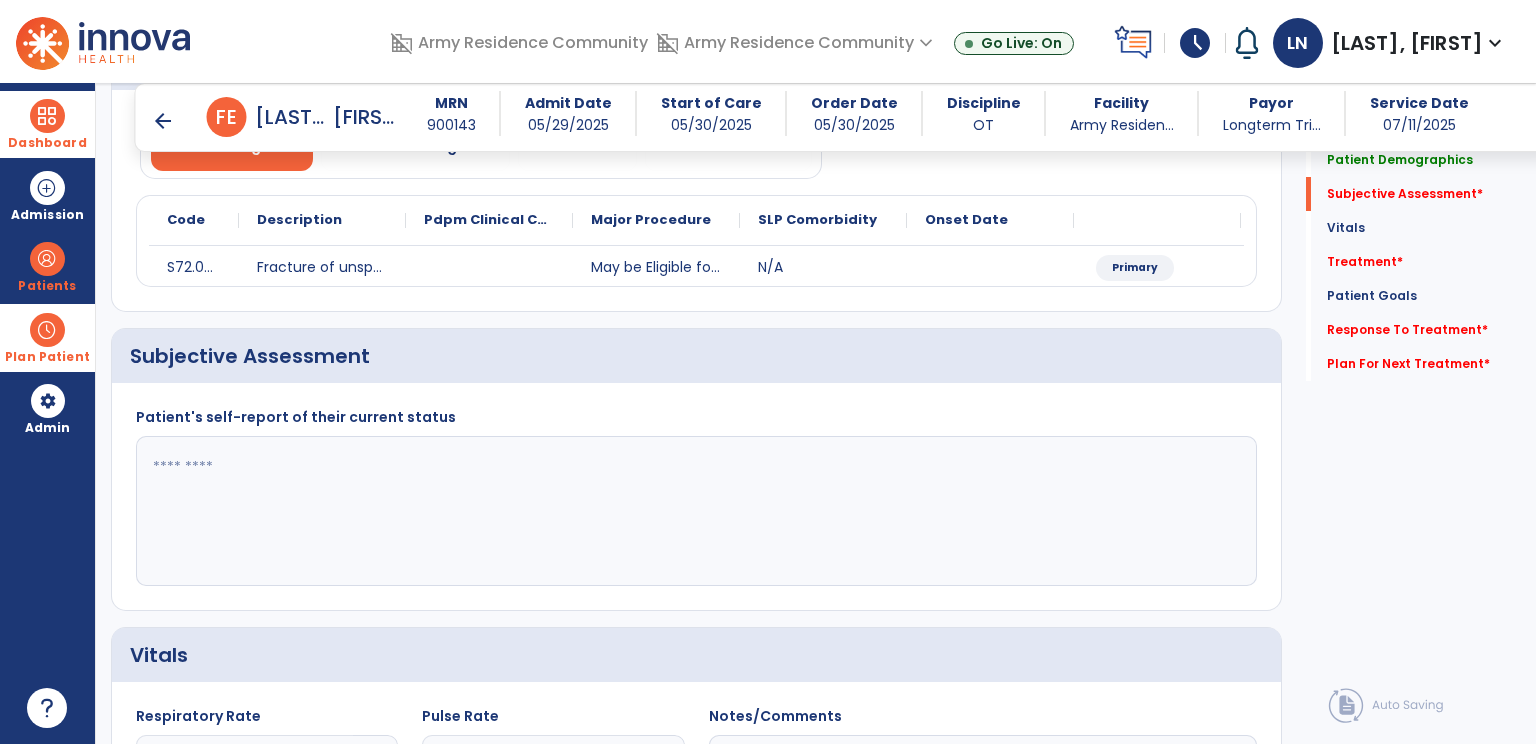 click 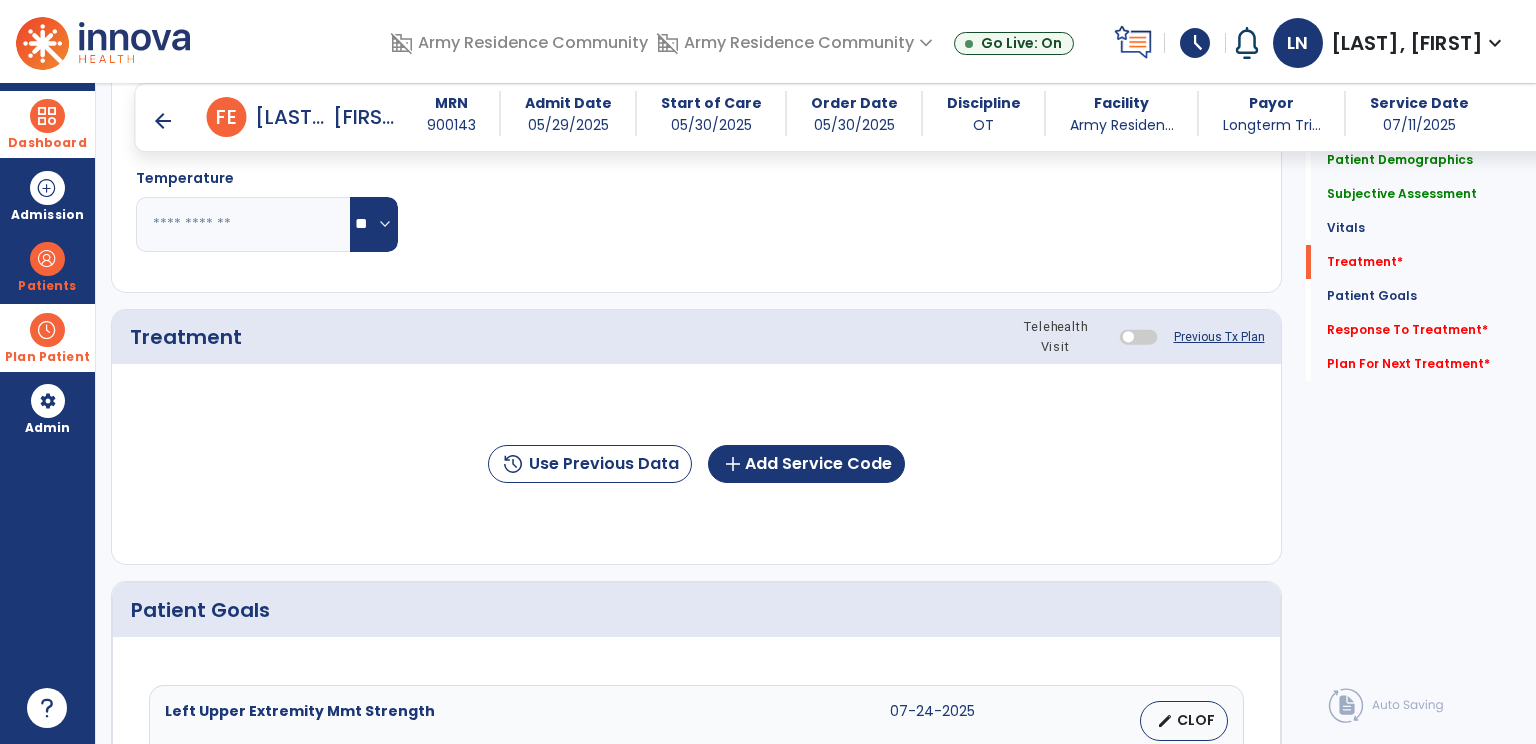 scroll, scrollTop: 1000, scrollLeft: 0, axis: vertical 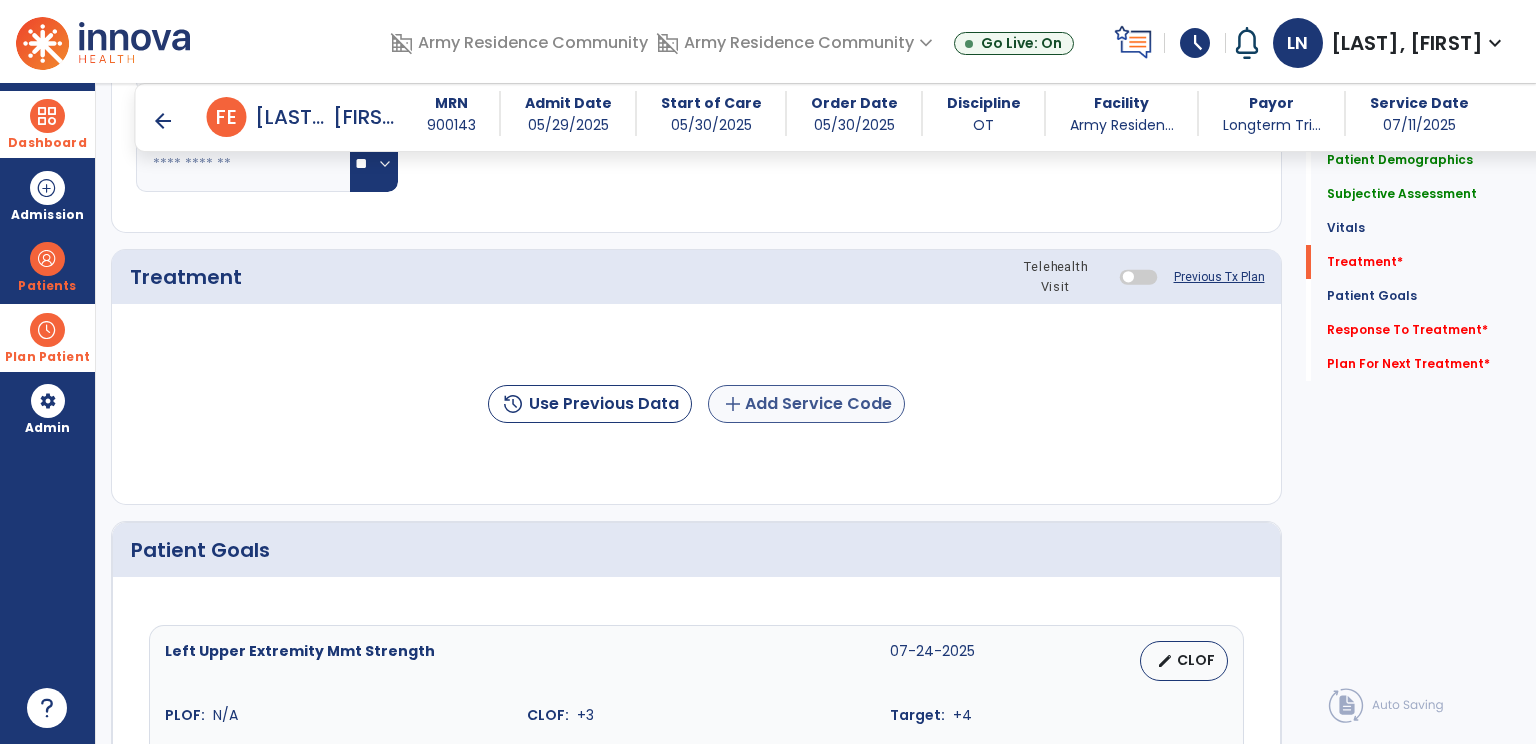 type on "**********" 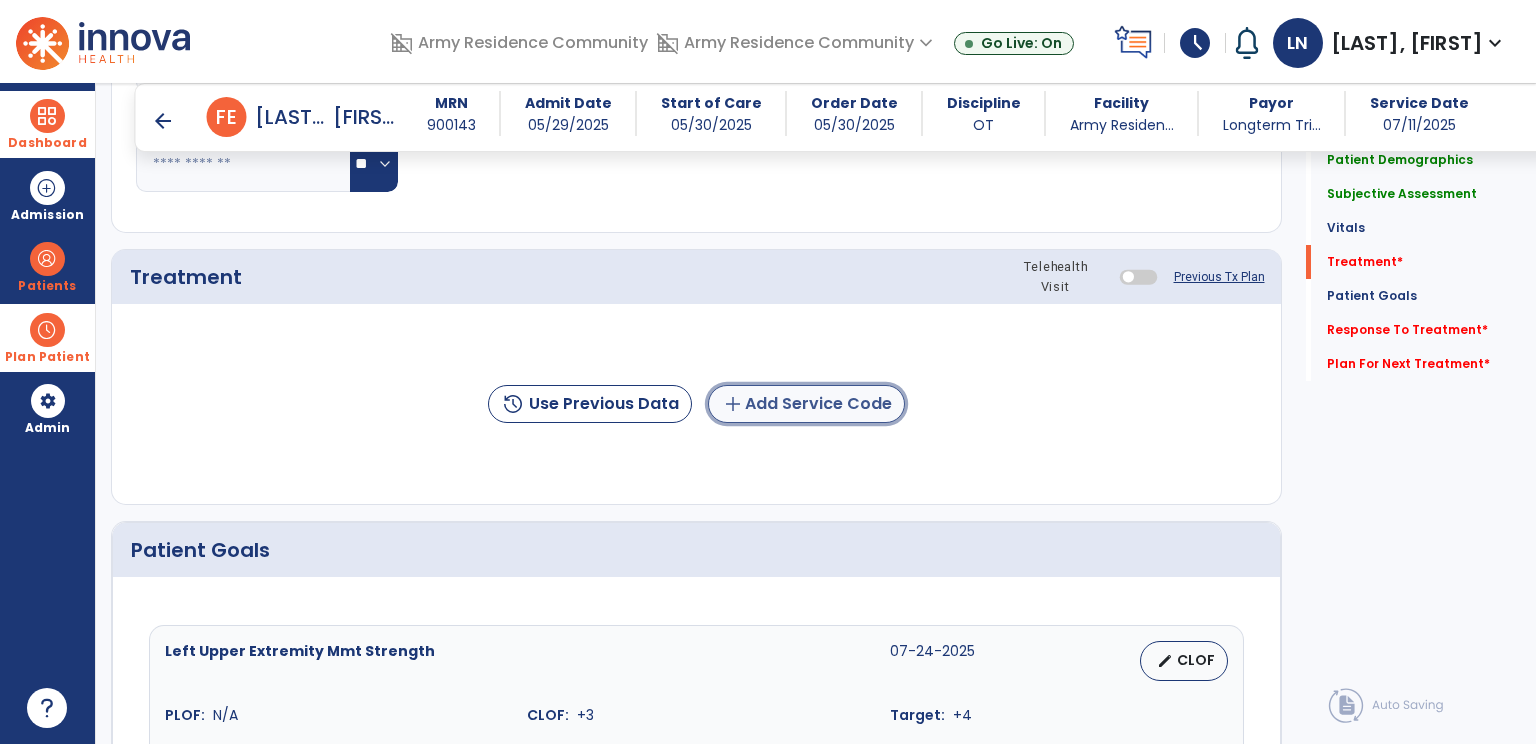 click on "add  Add Service Code" 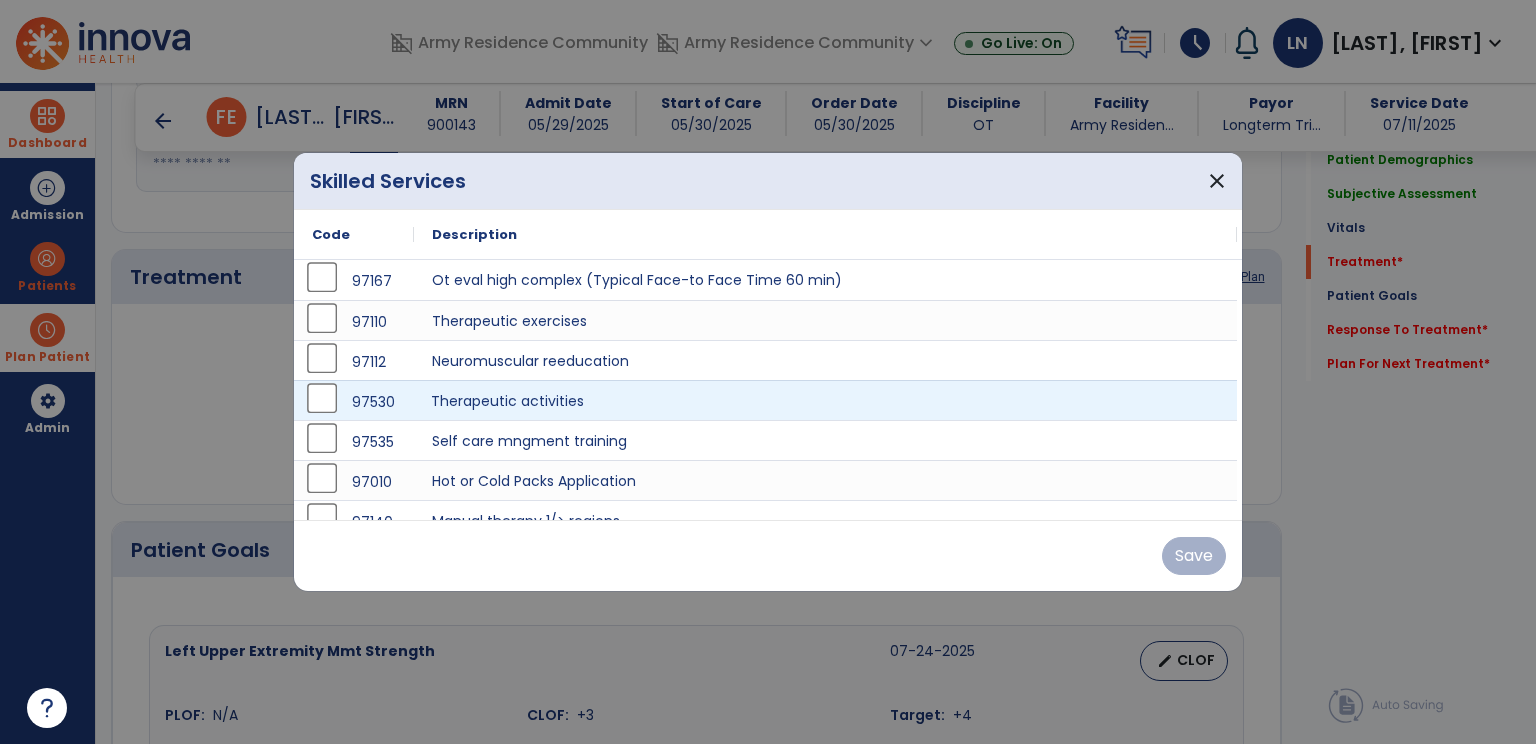 click on "Therapeutic activities" at bounding box center (825, 400) 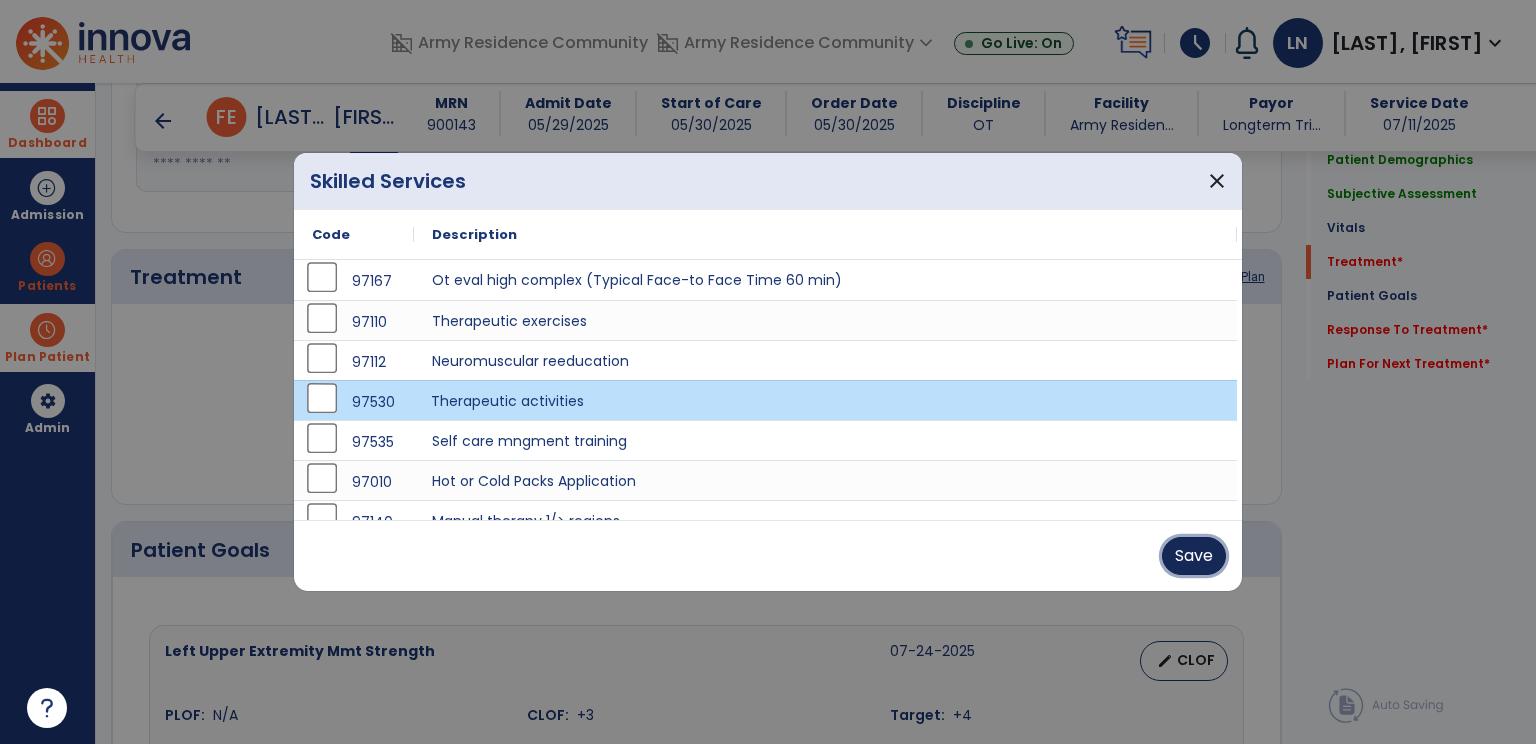 click on "Save" at bounding box center [1194, 556] 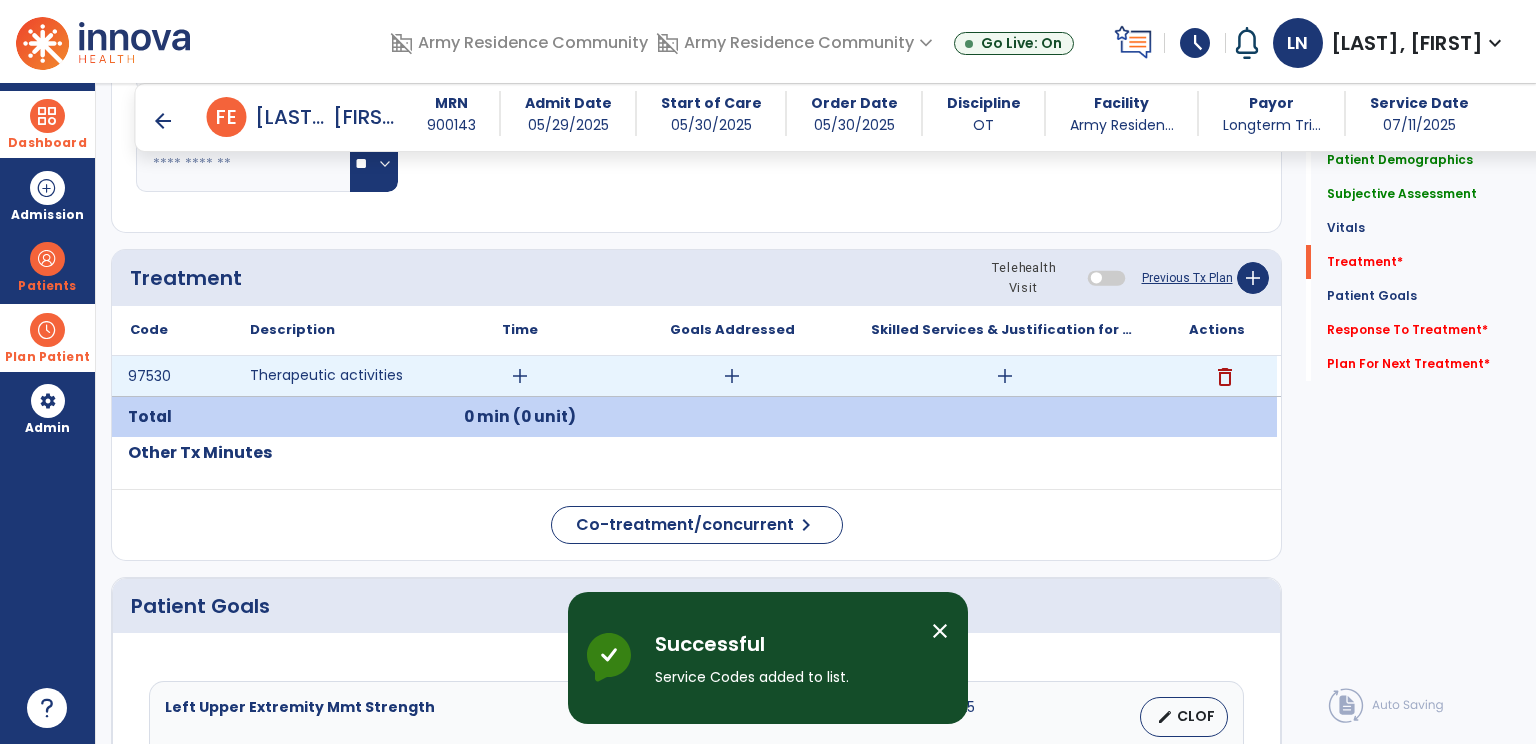 click on "add" at bounding box center (520, 376) 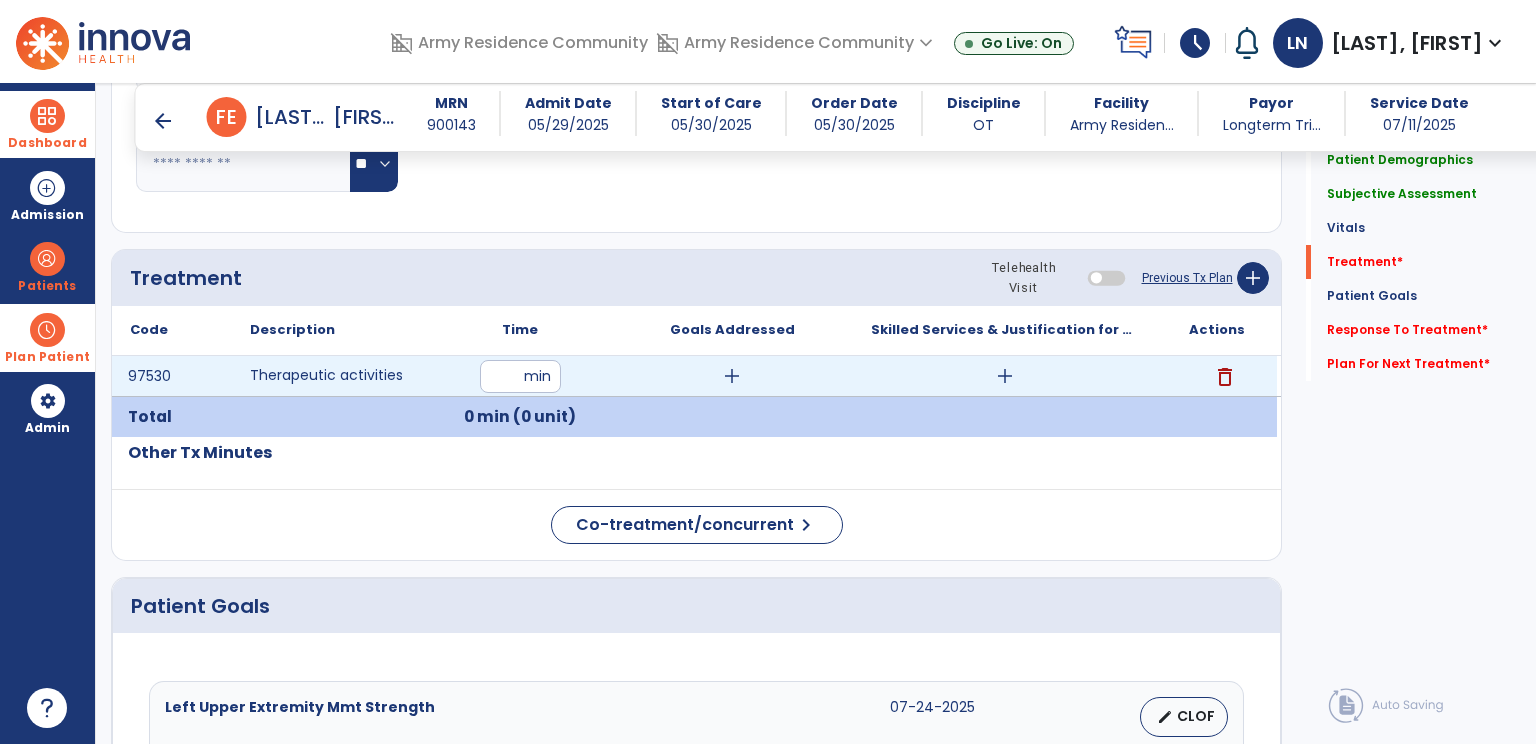 type on "**" 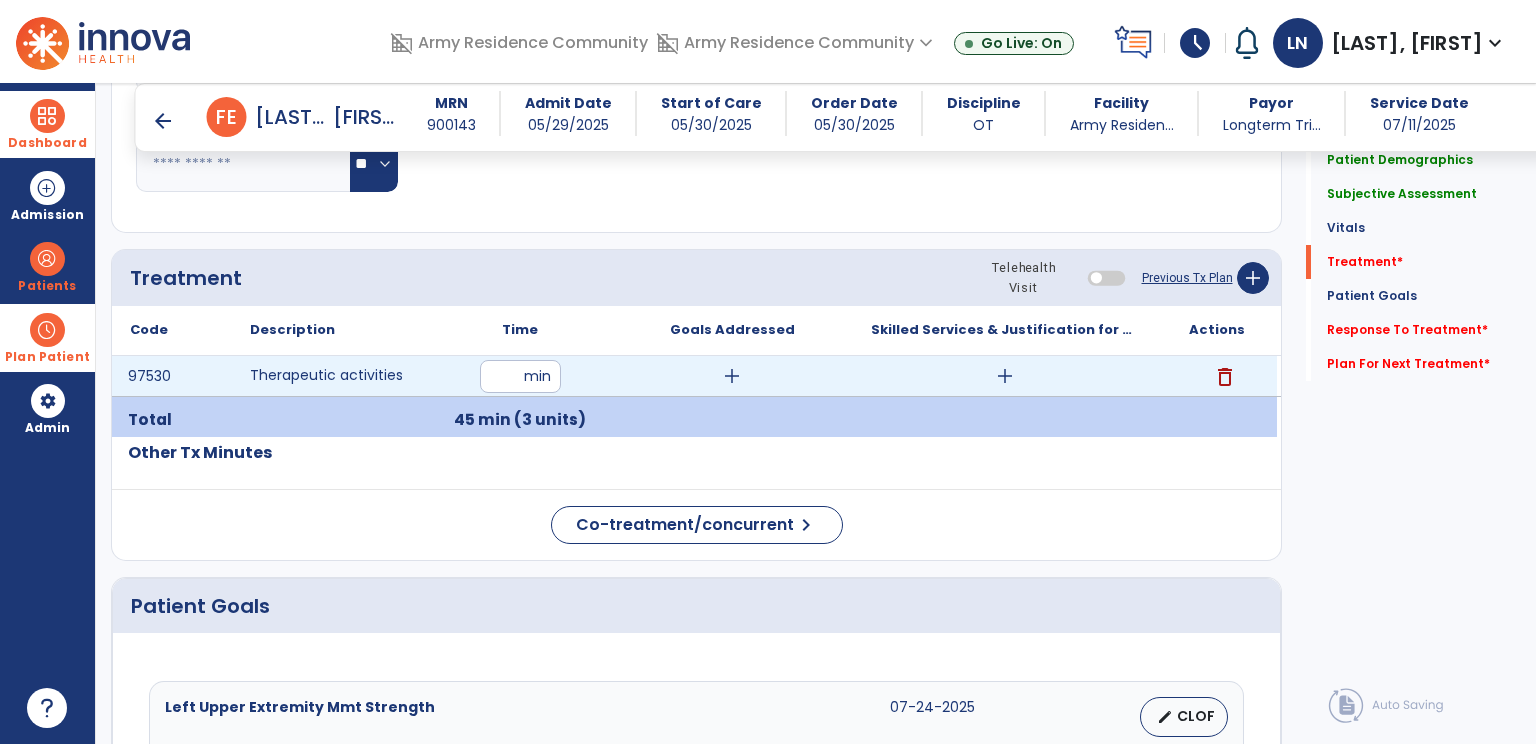 click on "add" at bounding box center [1005, 376] 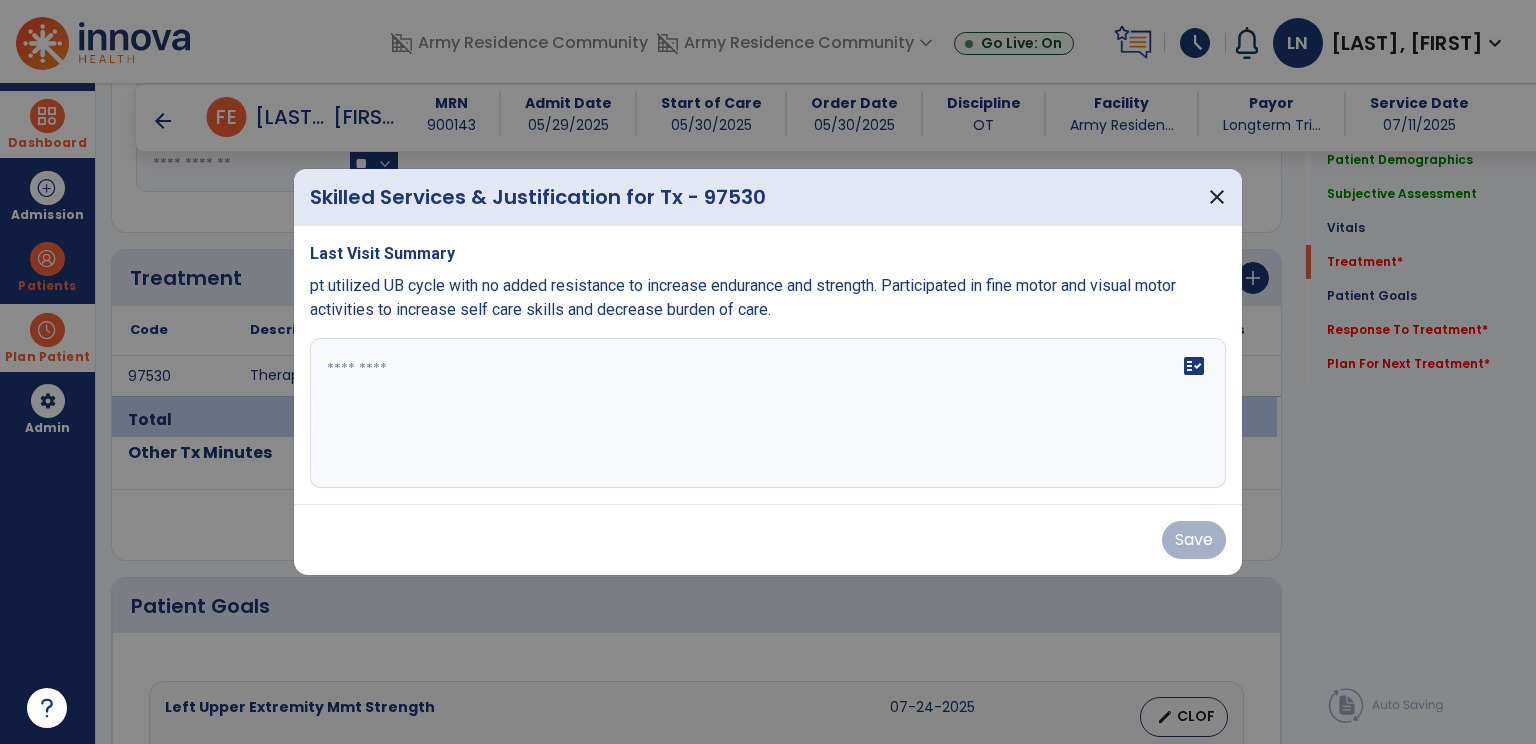 click at bounding box center [768, 413] 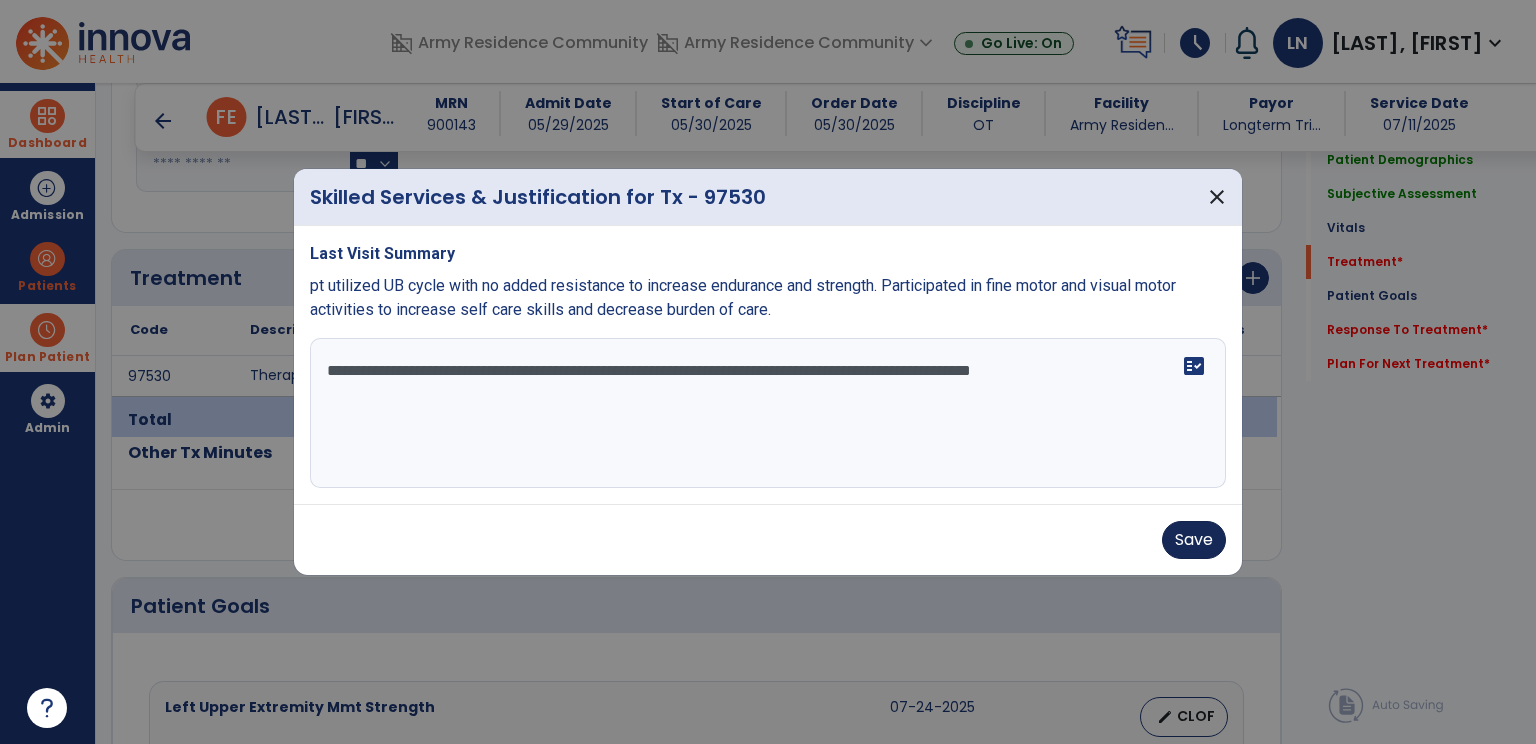 type on "**********" 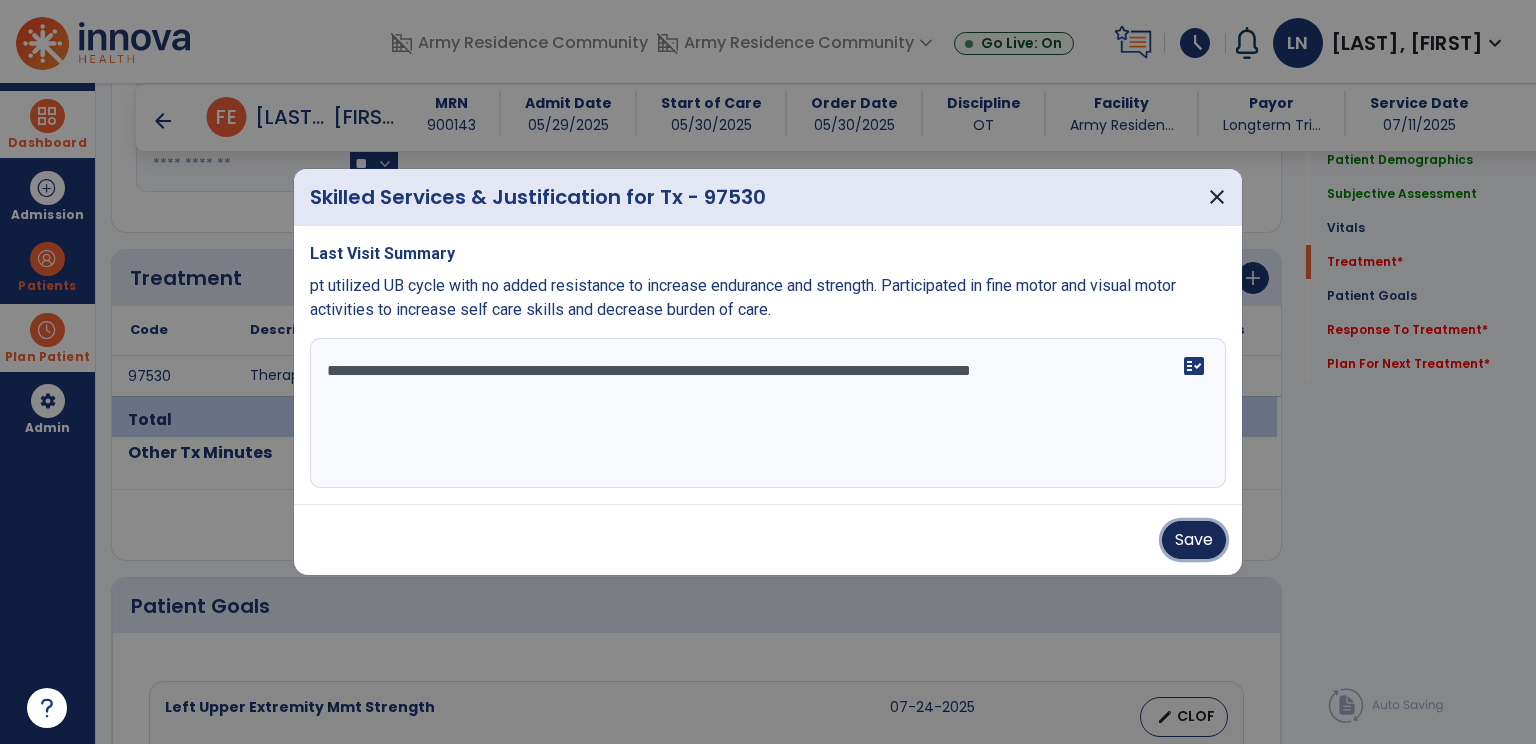 click on "Save" at bounding box center [1194, 540] 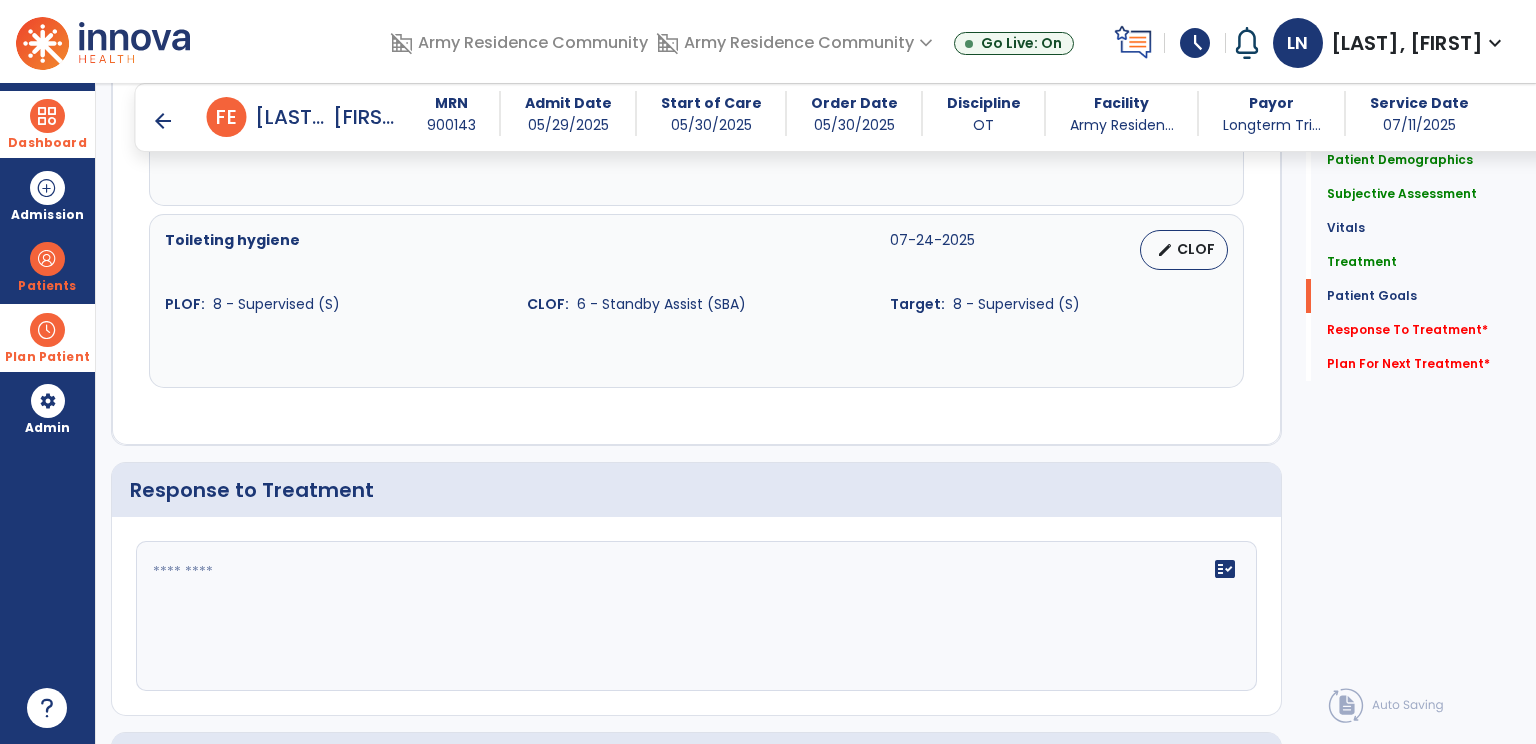scroll, scrollTop: 2500, scrollLeft: 0, axis: vertical 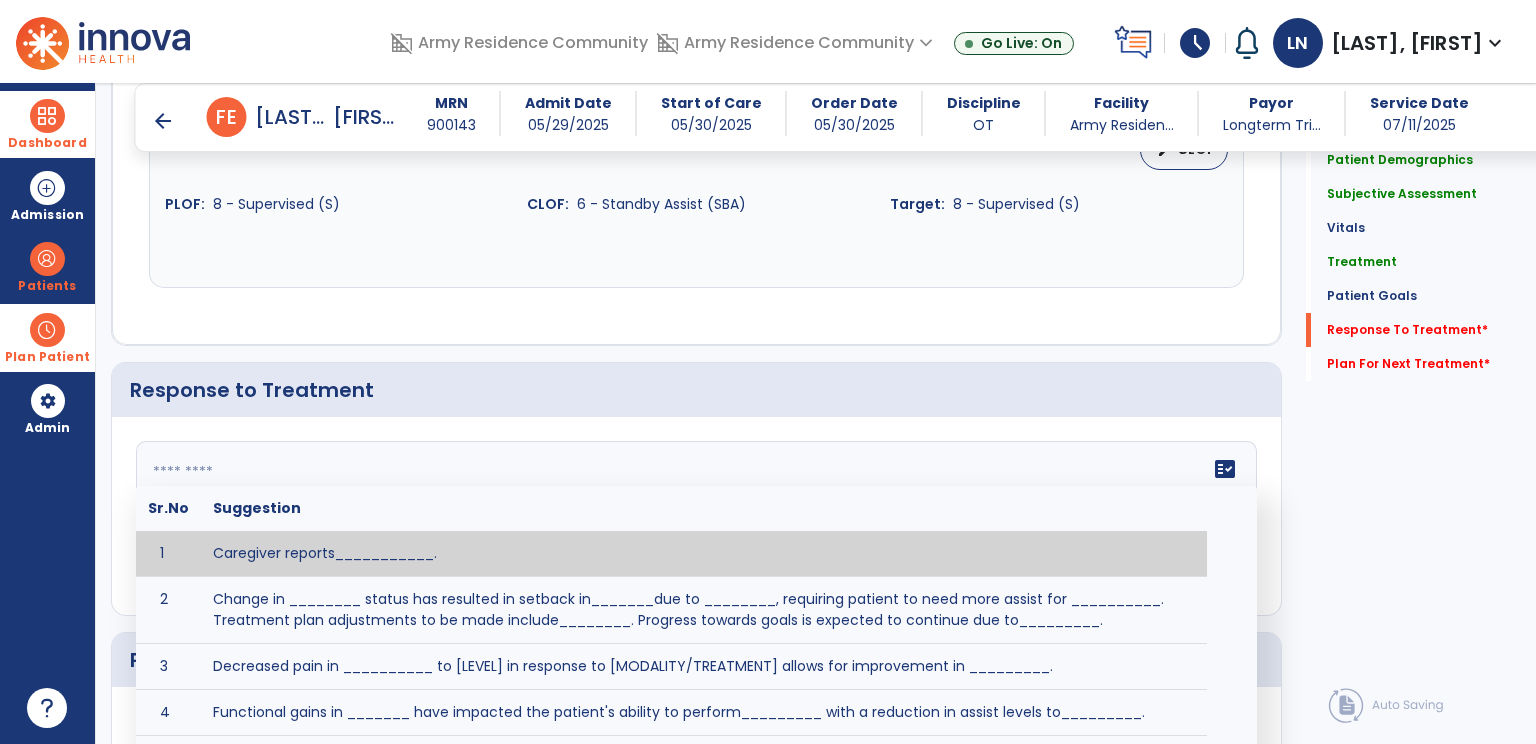 click 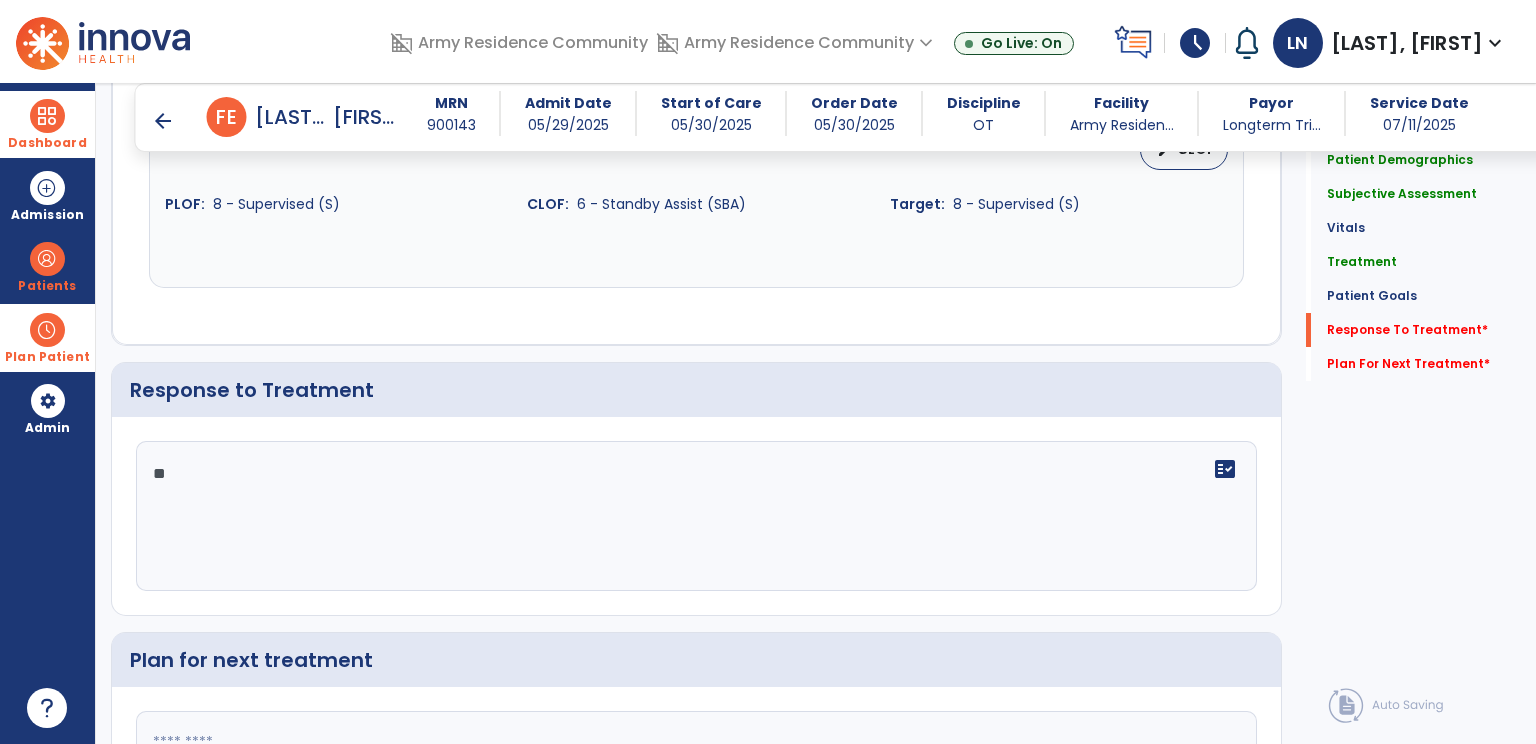 type on "*" 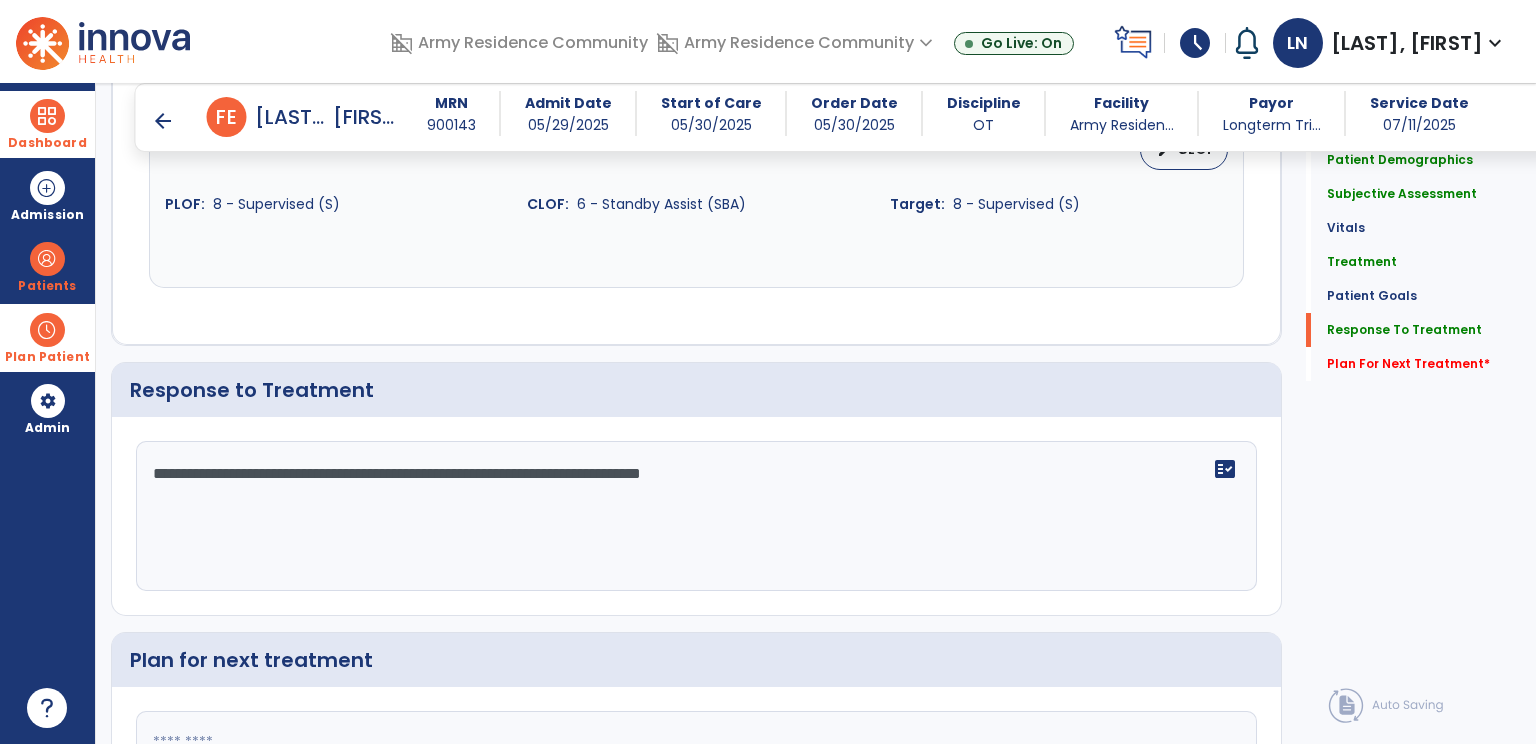 scroll, scrollTop: 2500, scrollLeft: 0, axis: vertical 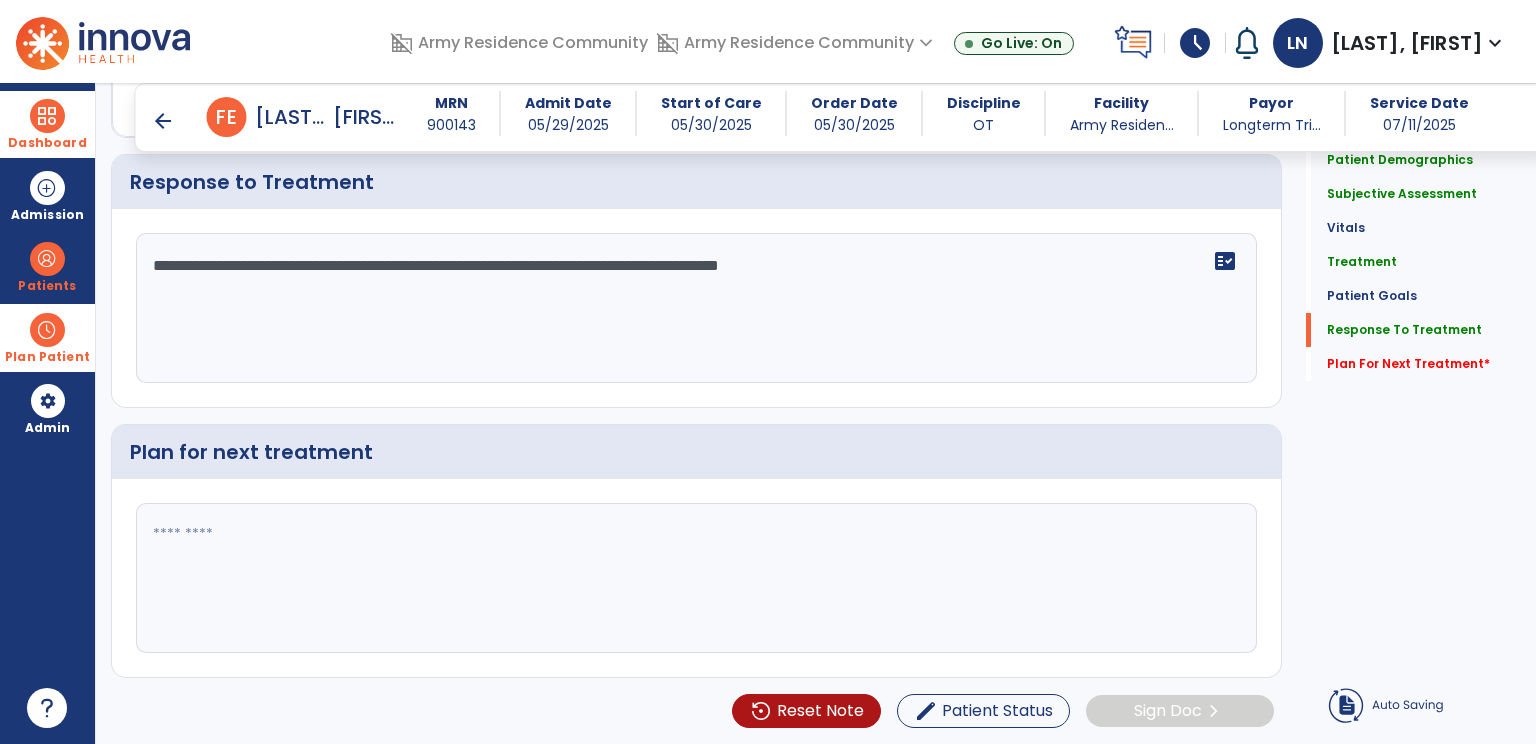 type on "**********" 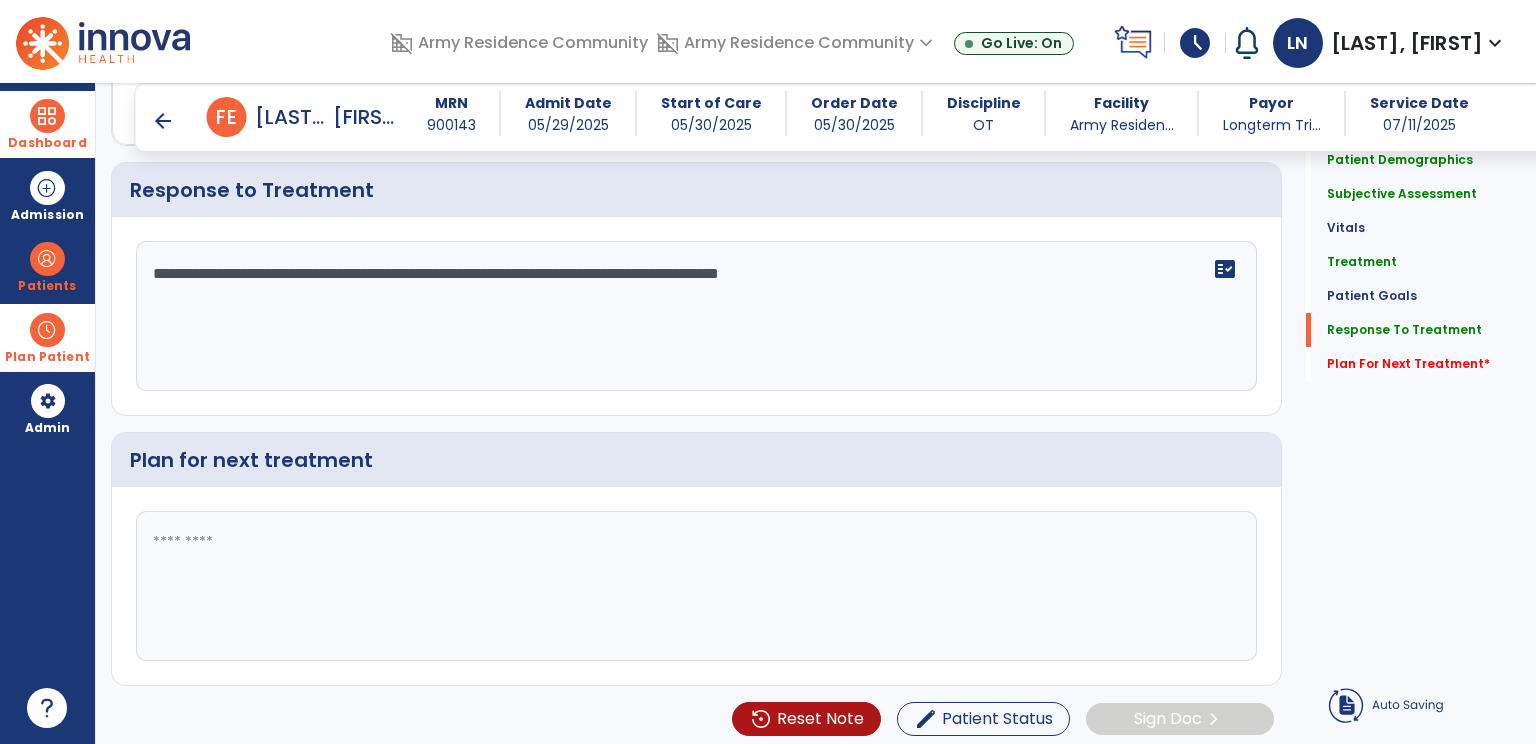 click 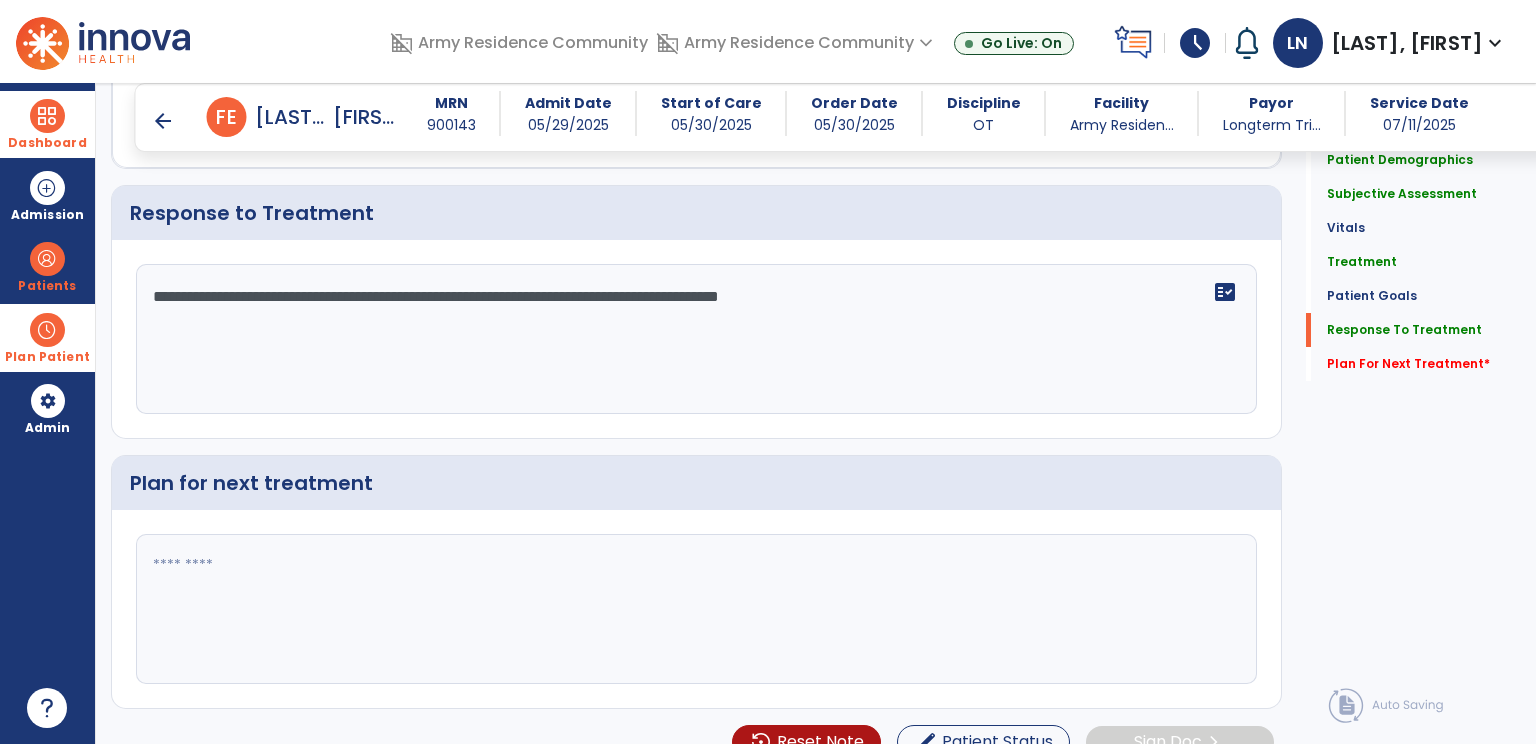 scroll, scrollTop: 2700, scrollLeft: 0, axis: vertical 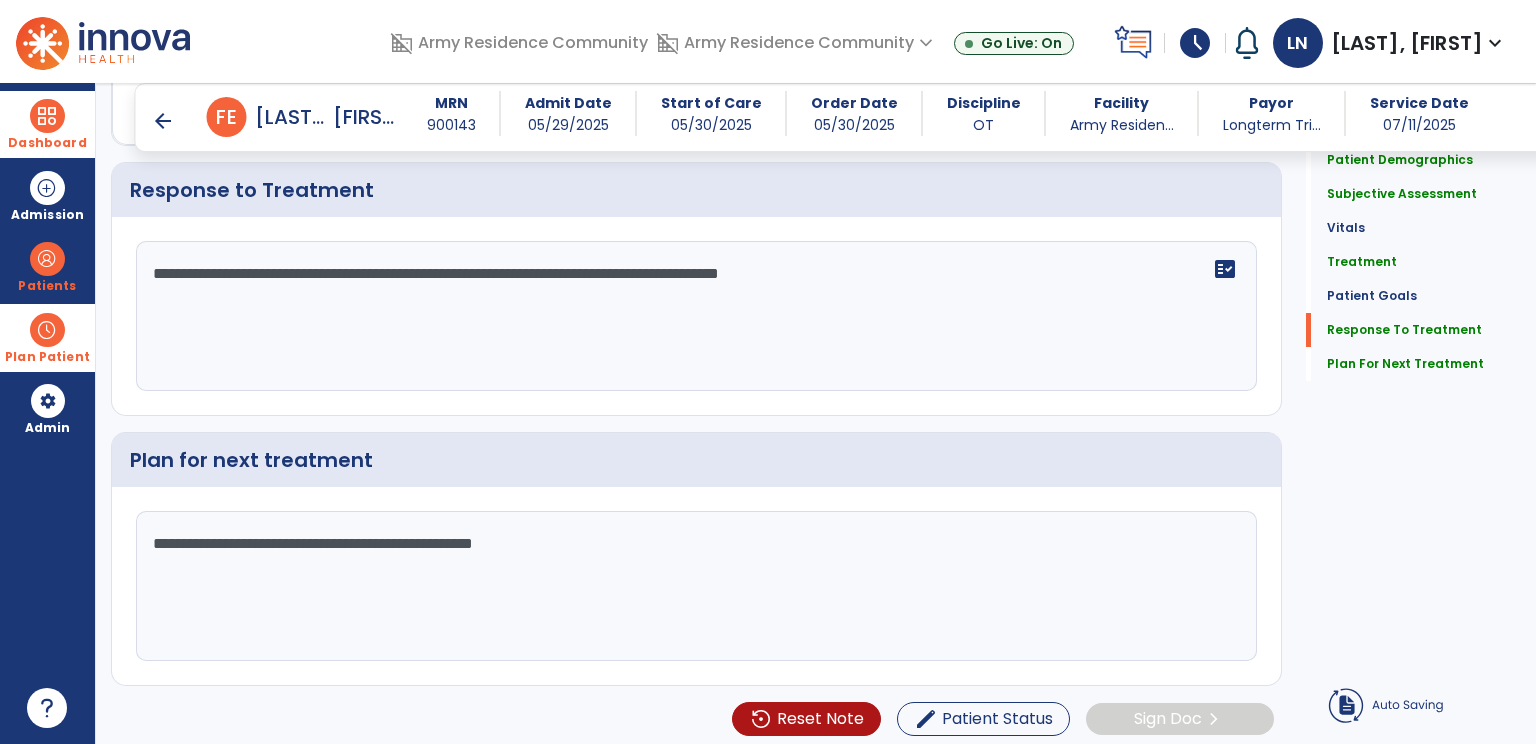 type on "**********" 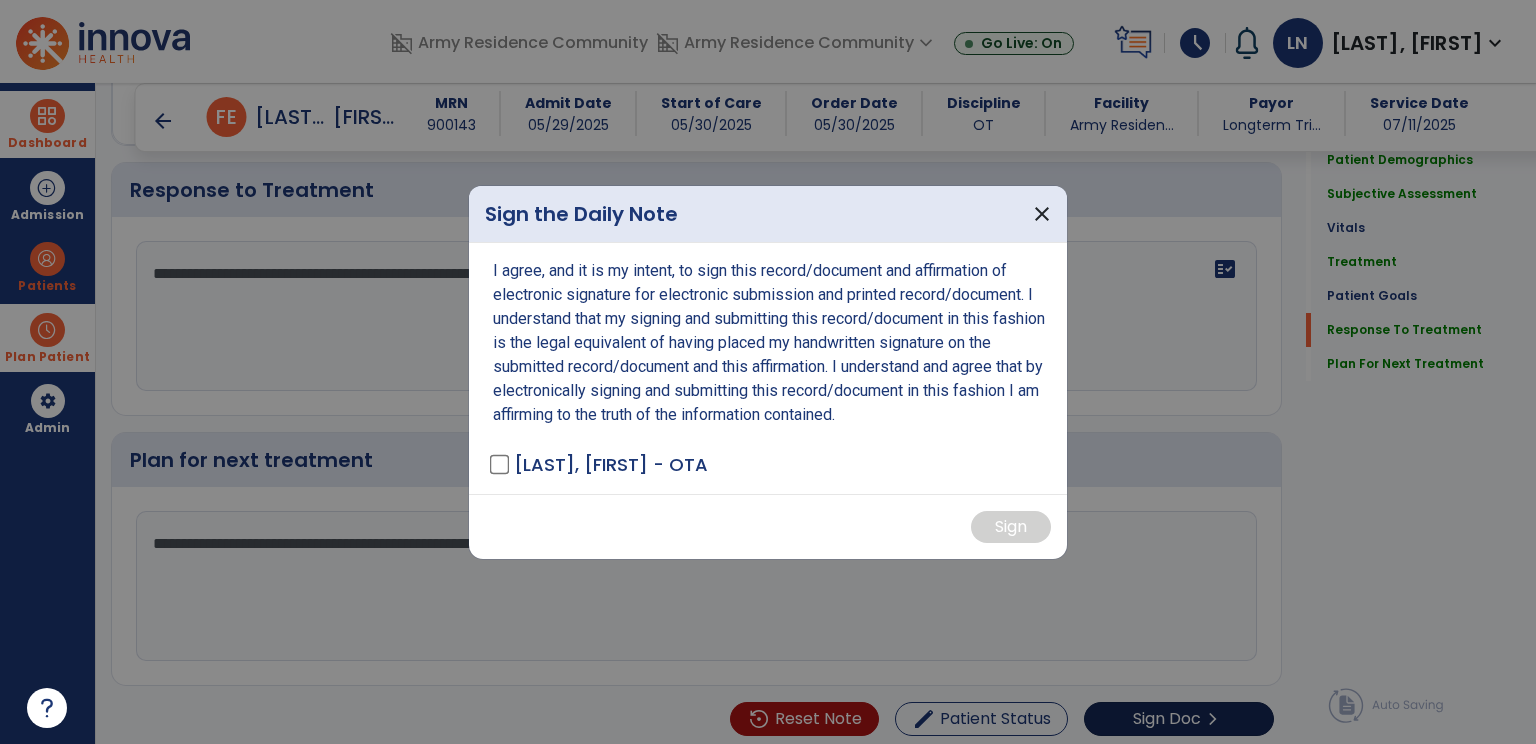 scroll, scrollTop: 2700, scrollLeft: 0, axis: vertical 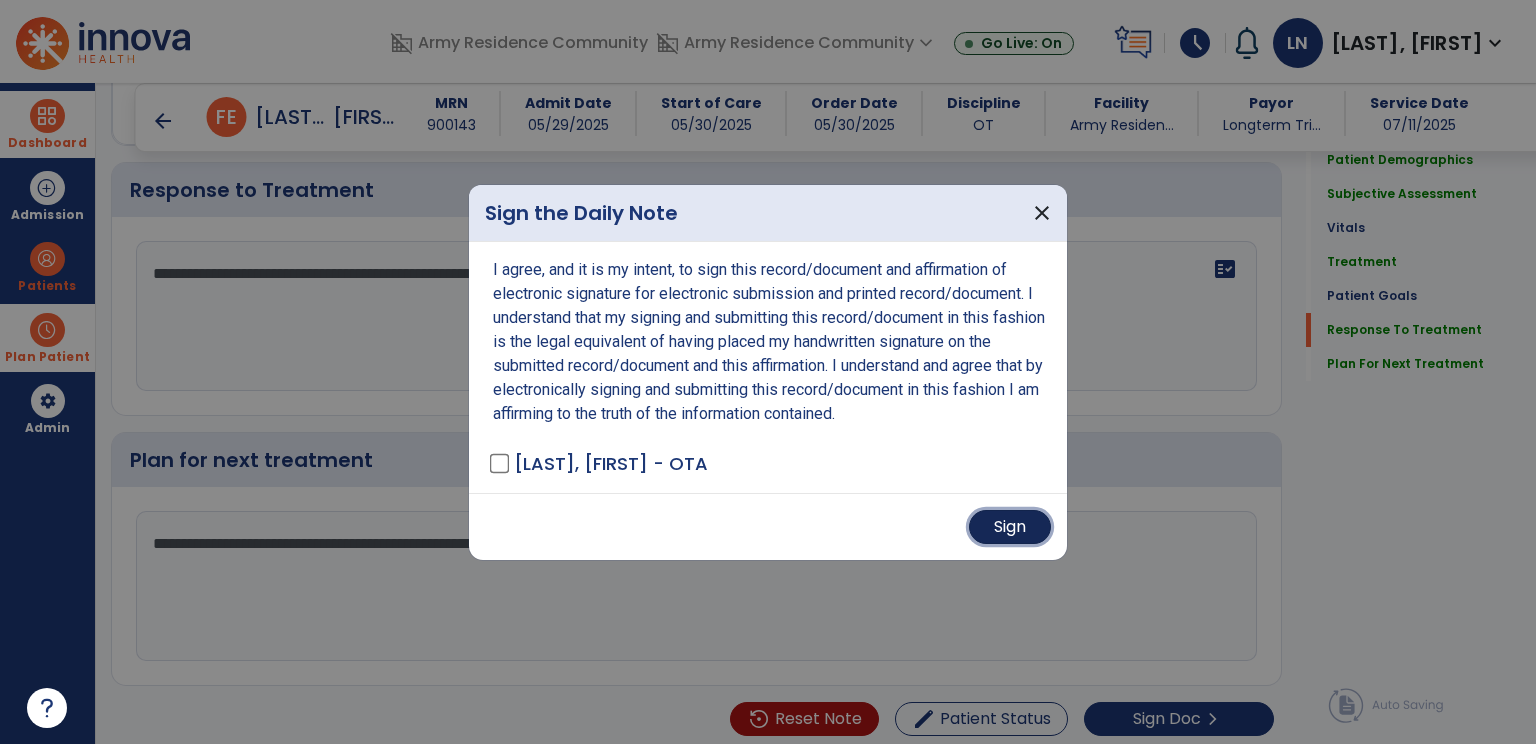 click on "Sign" at bounding box center (1010, 527) 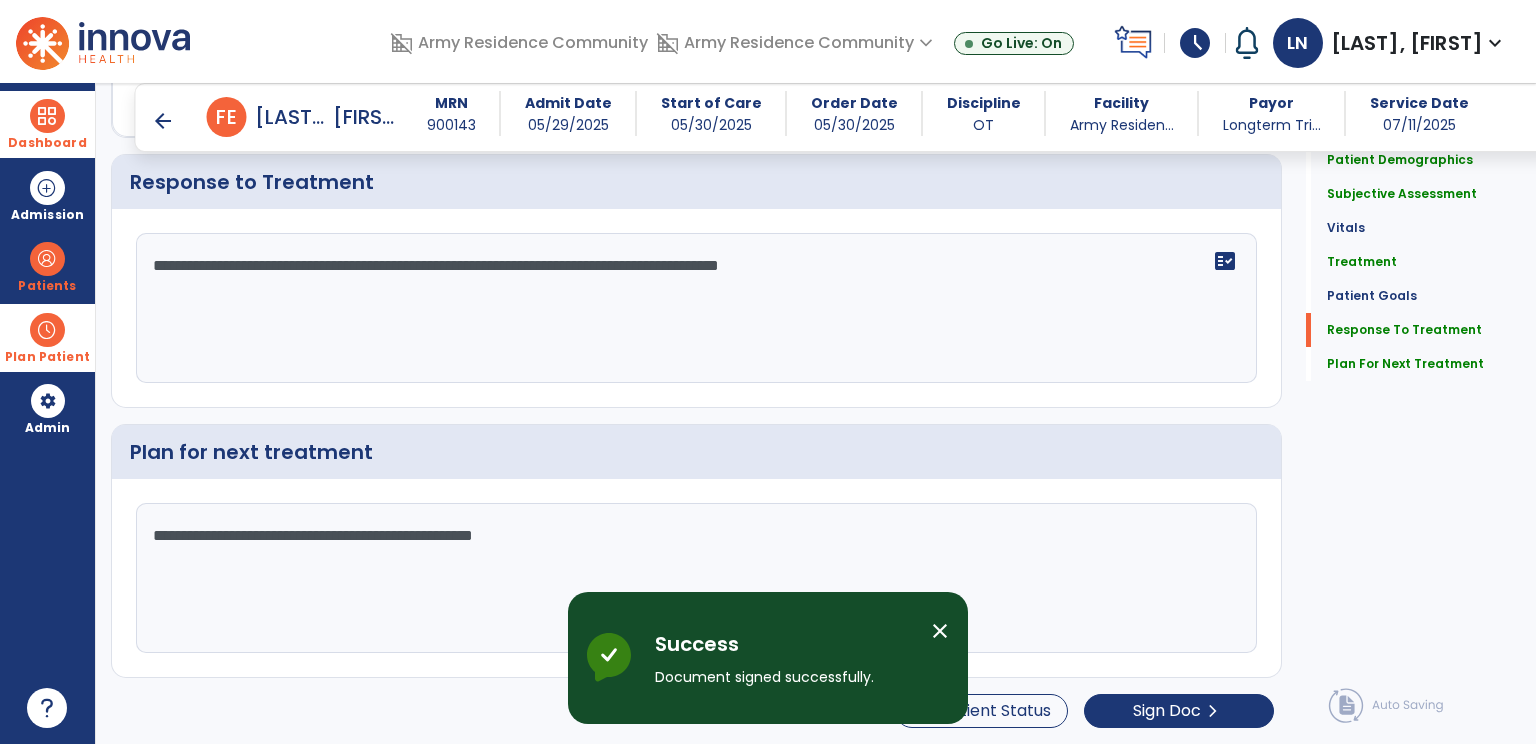 scroll, scrollTop: 0, scrollLeft: 0, axis: both 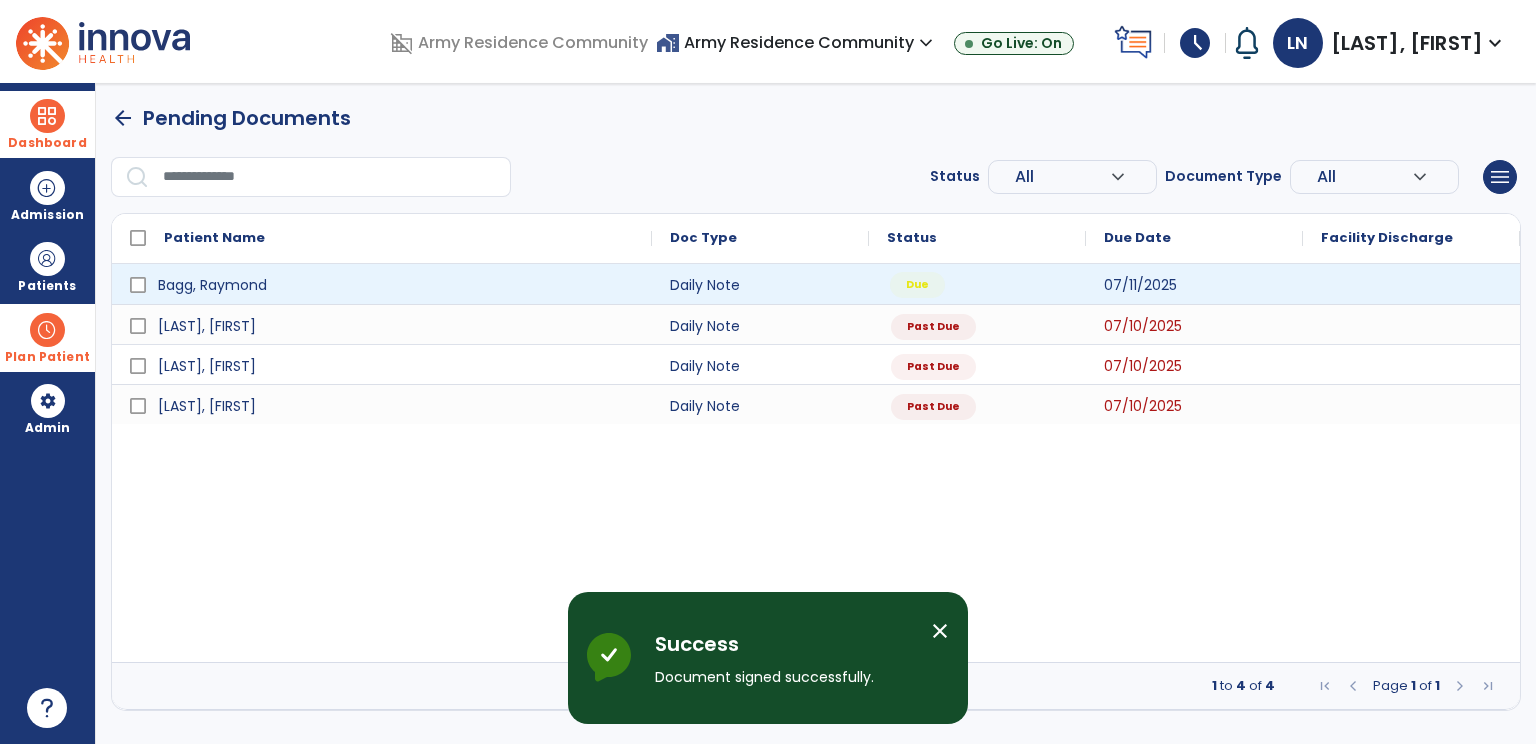 click on "Due" at bounding box center (917, 285) 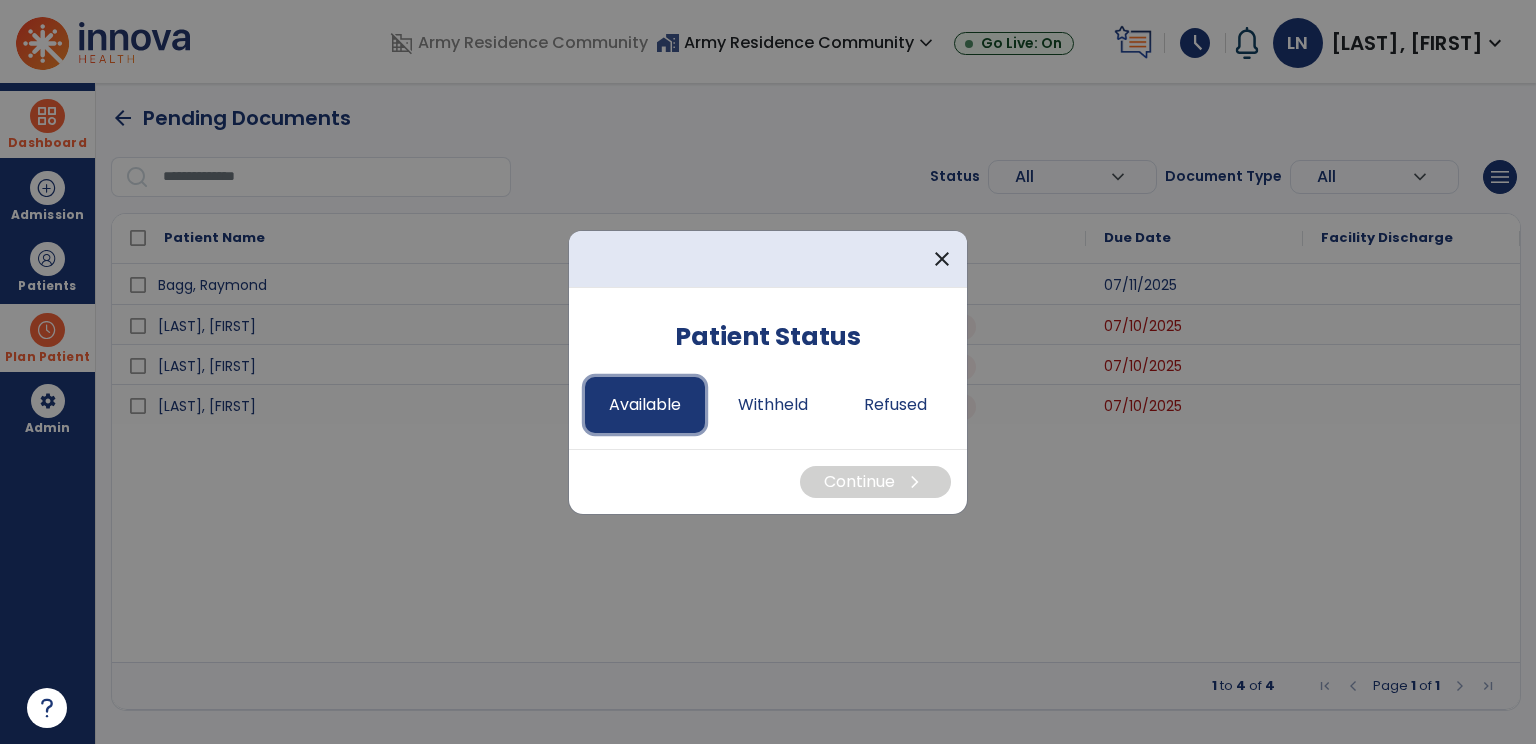 click on "Available" at bounding box center [645, 405] 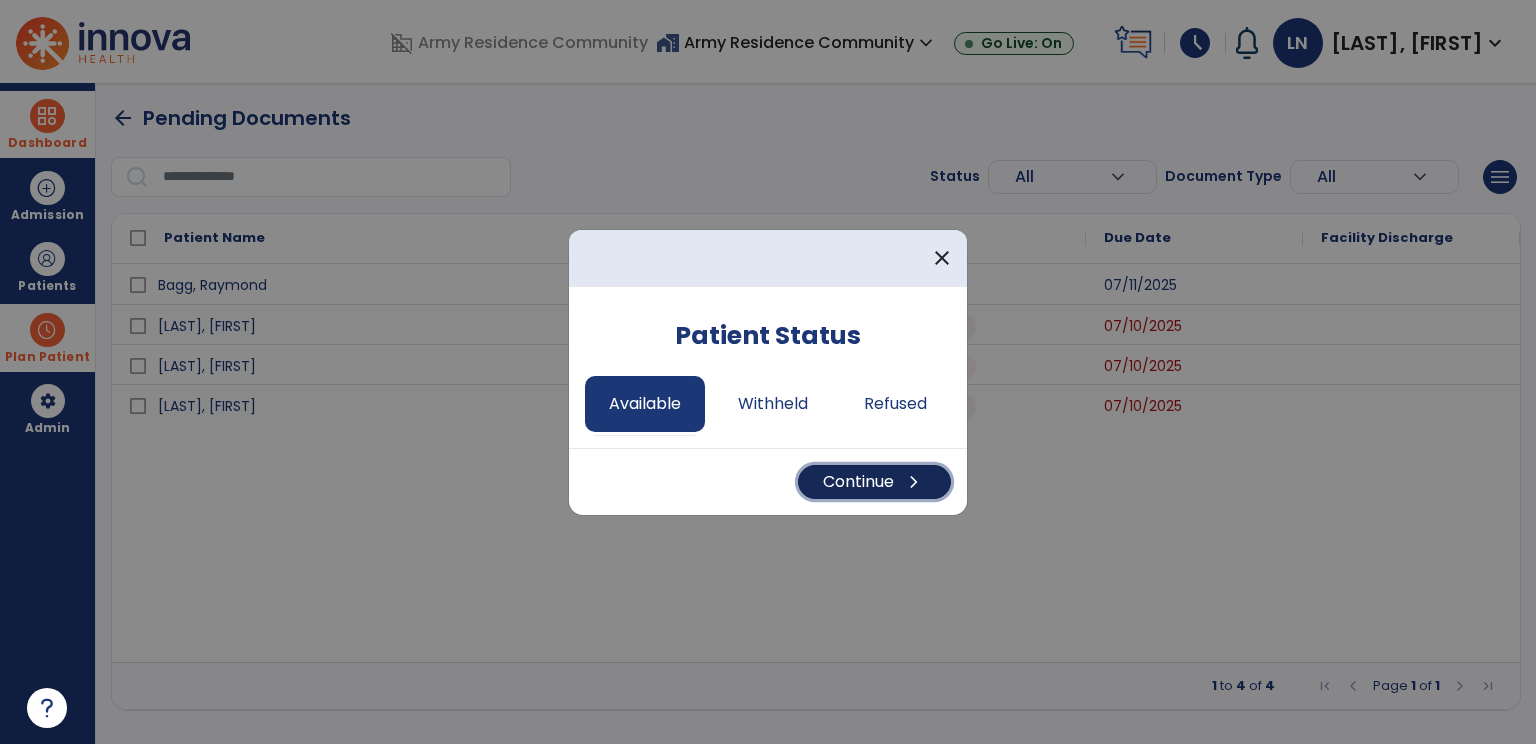 click on "chevron_right" at bounding box center [914, 482] 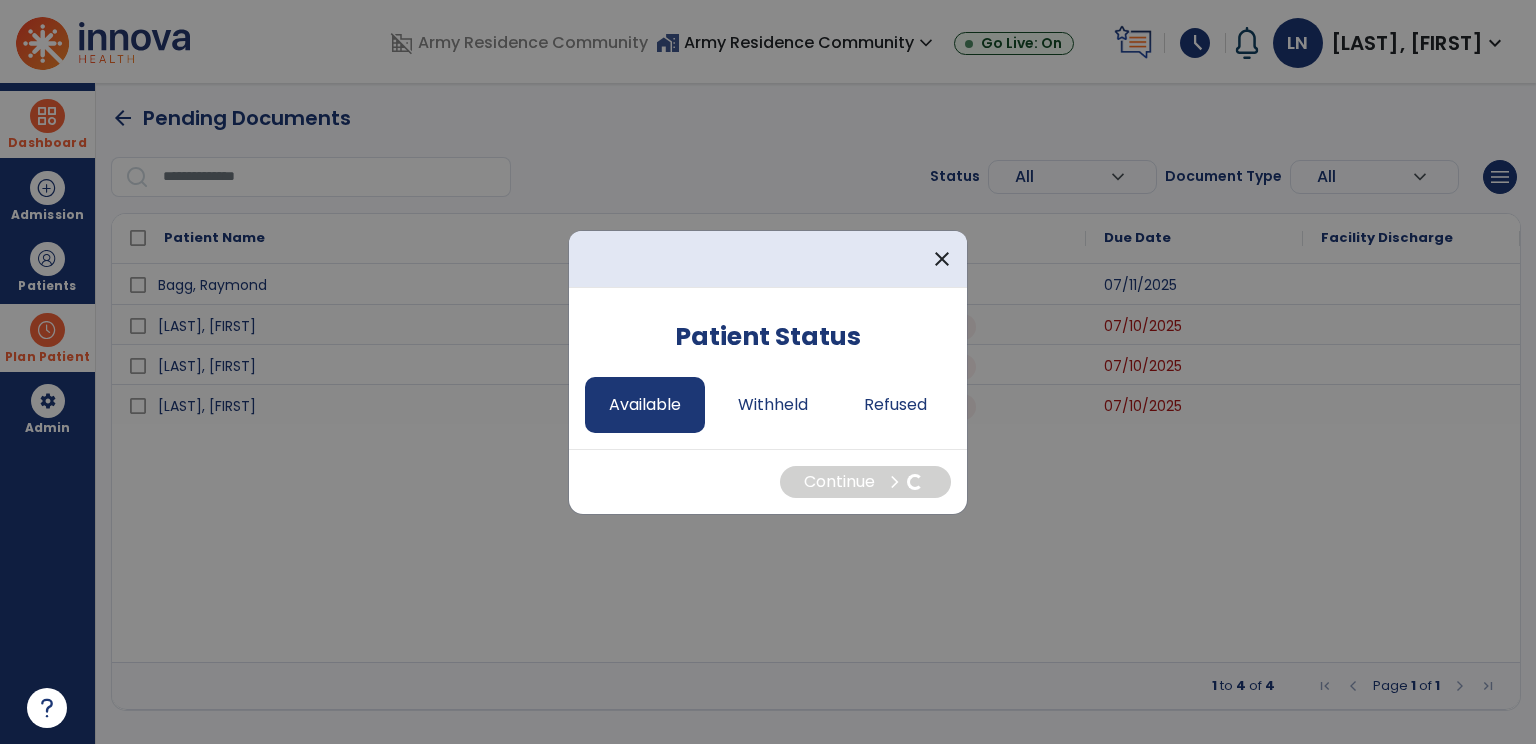 select on "*" 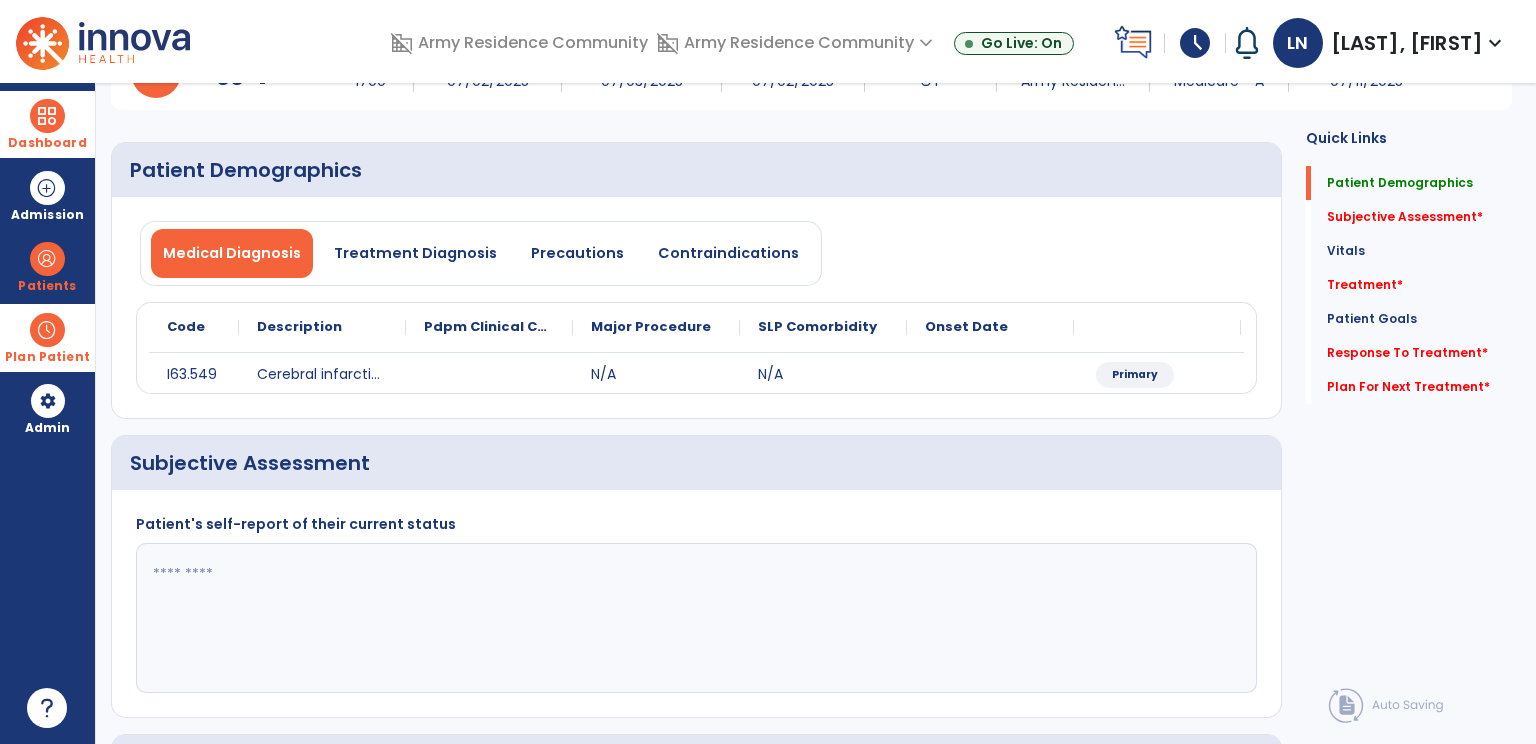 scroll, scrollTop: 300, scrollLeft: 0, axis: vertical 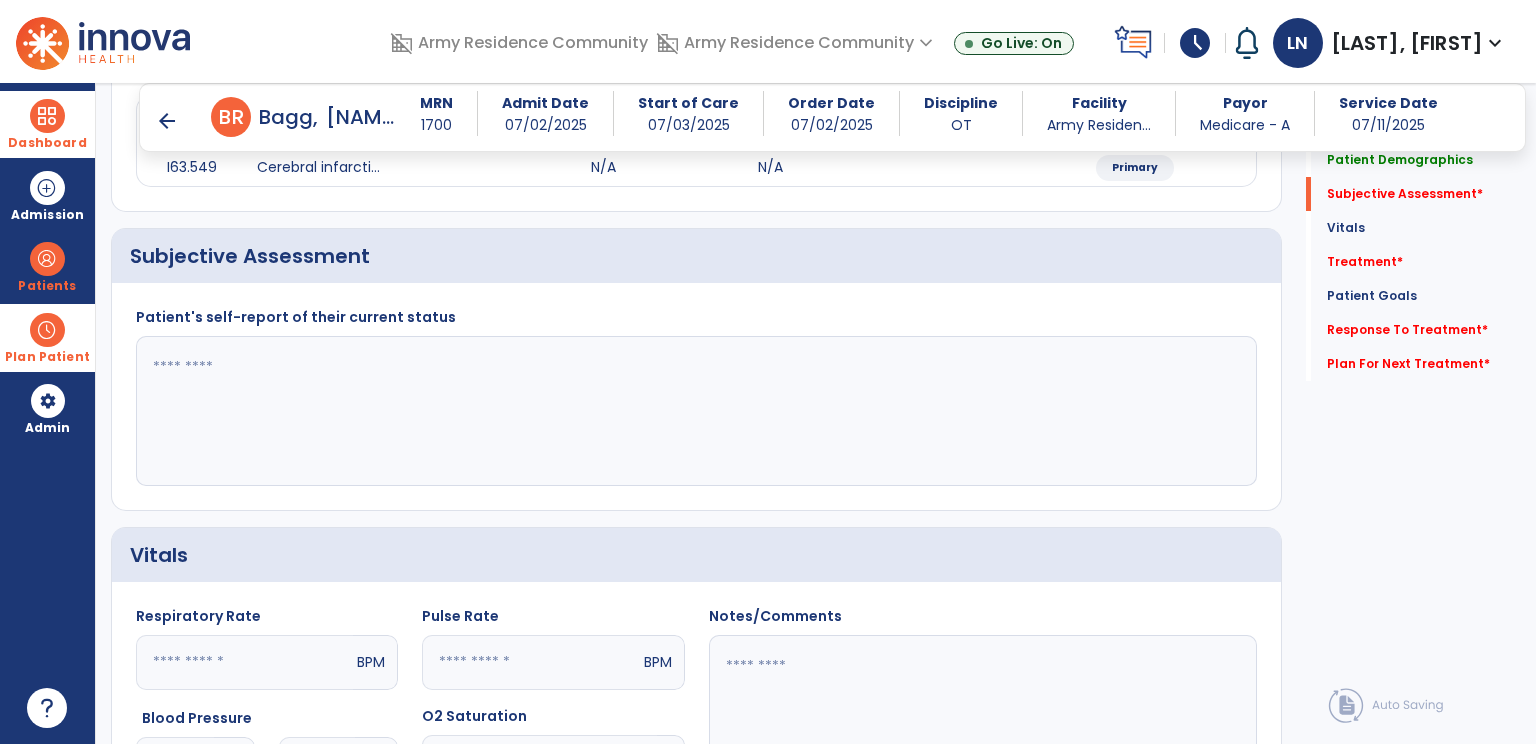 click 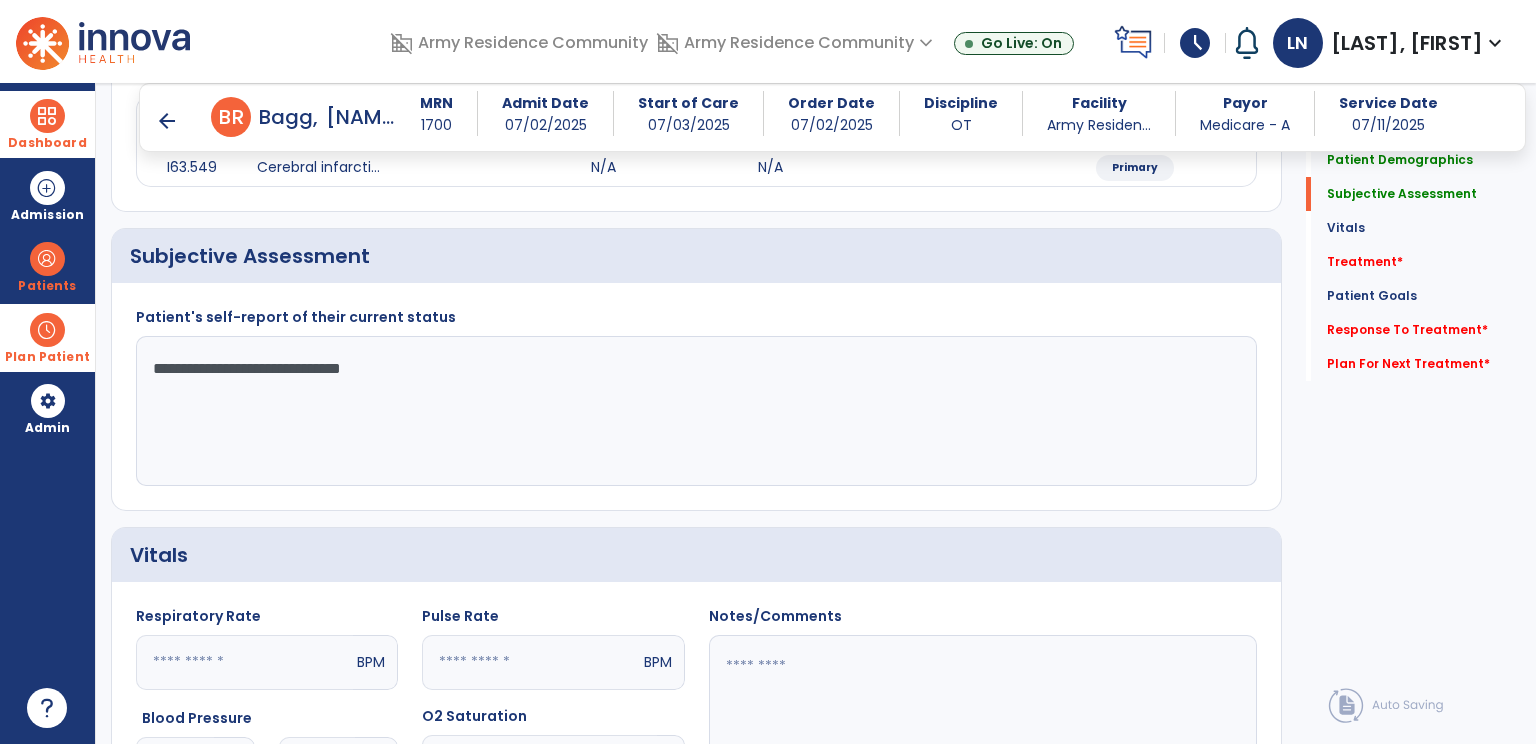 click on "**********" 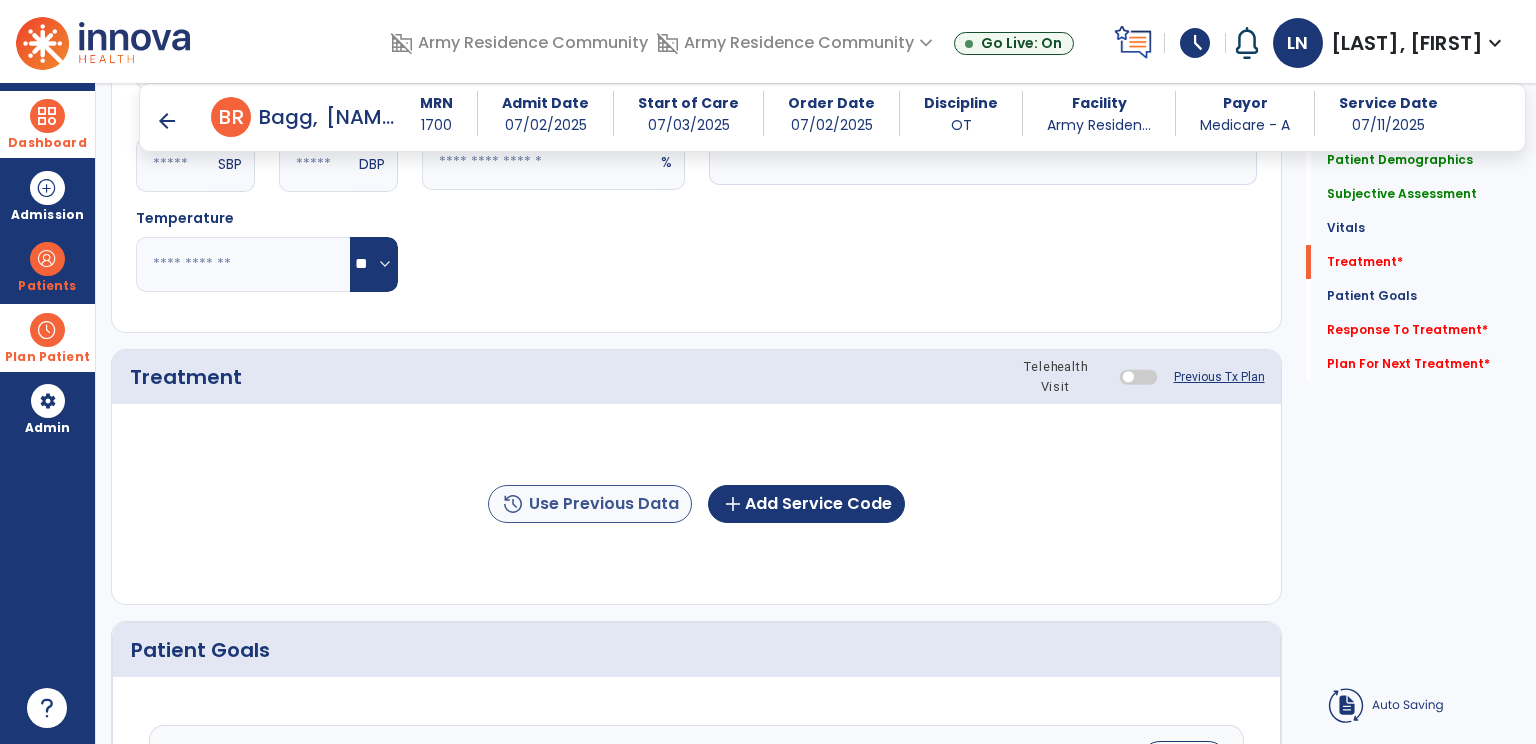 scroll, scrollTop: 1000, scrollLeft: 0, axis: vertical 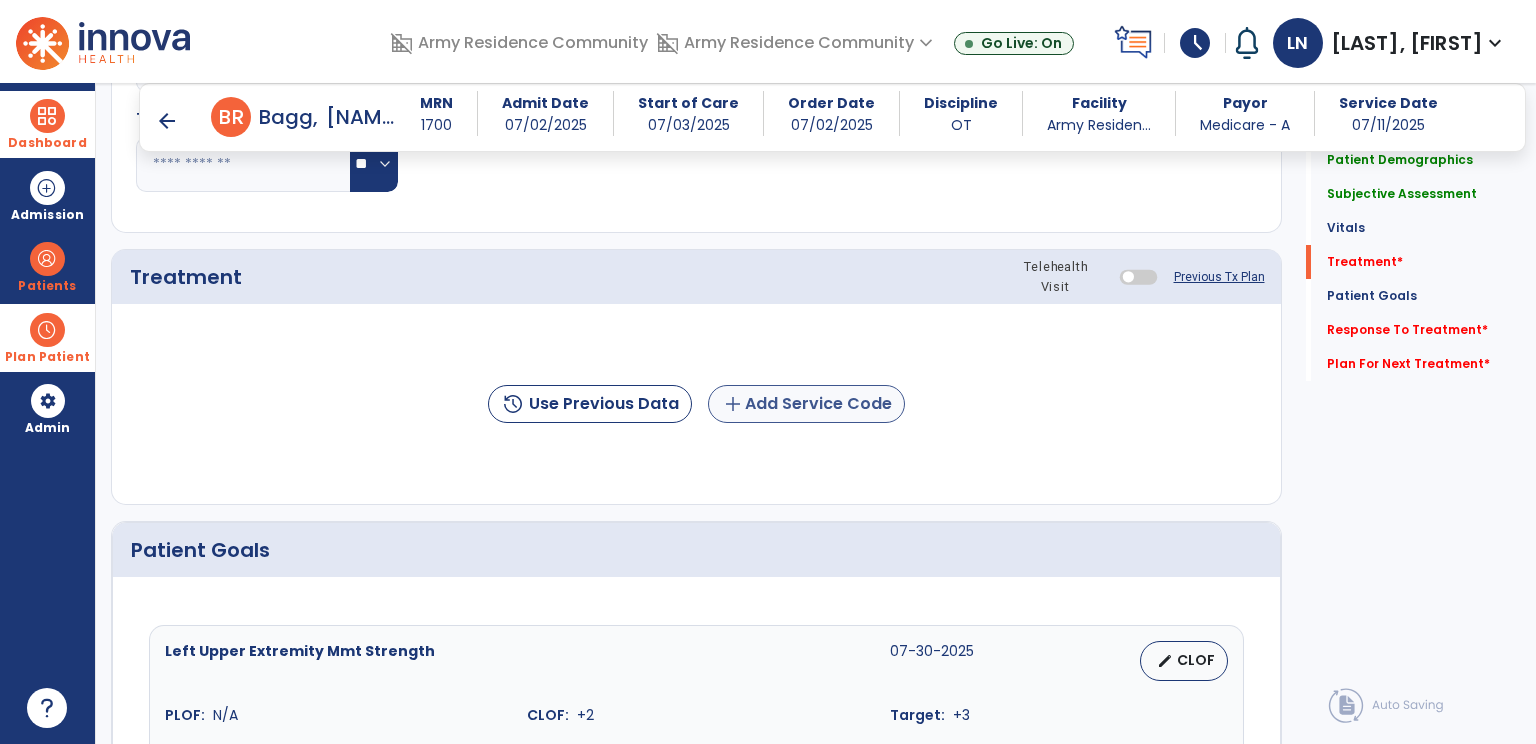 type on "**********" 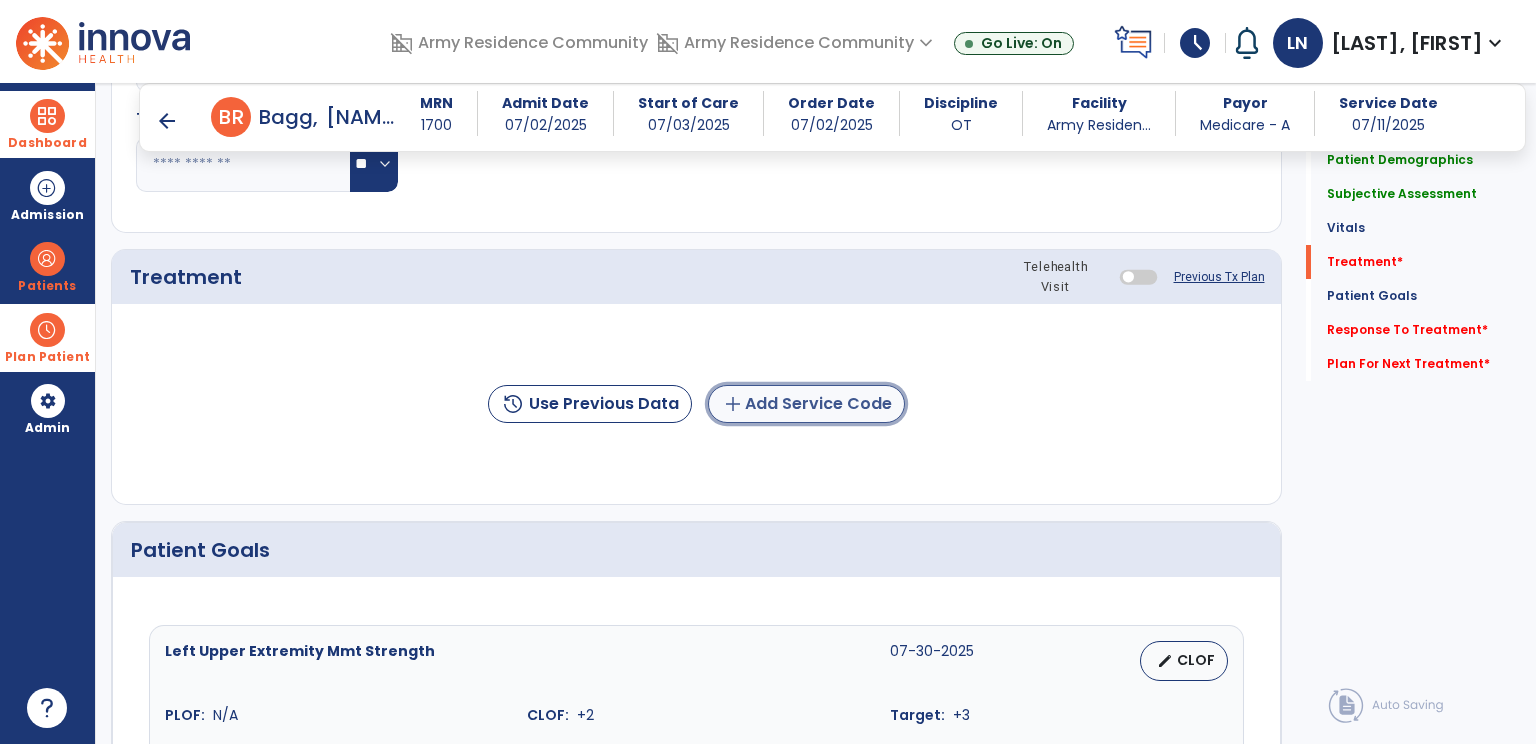 click on "add" 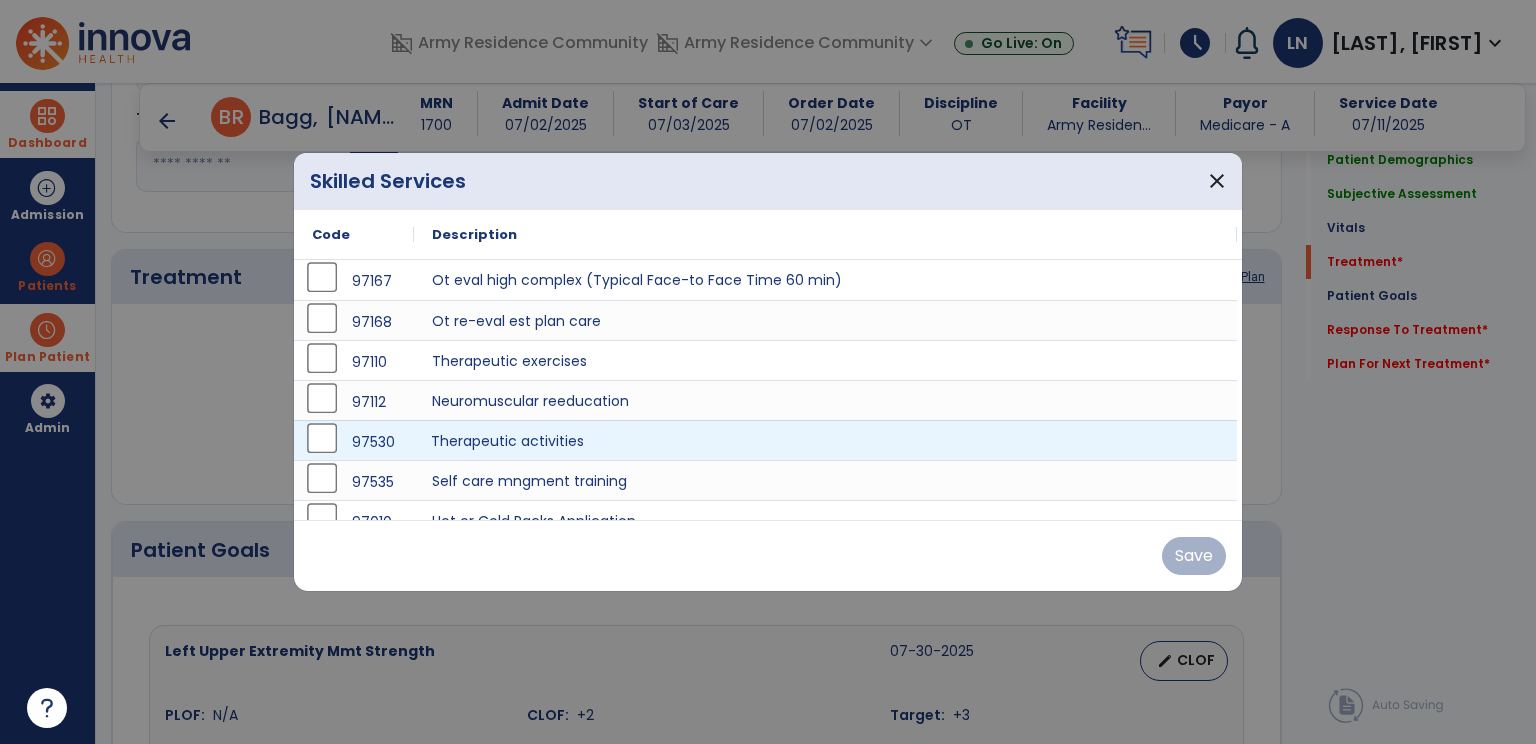click on "Therapeutic activities" at bounding box center (825, 440) 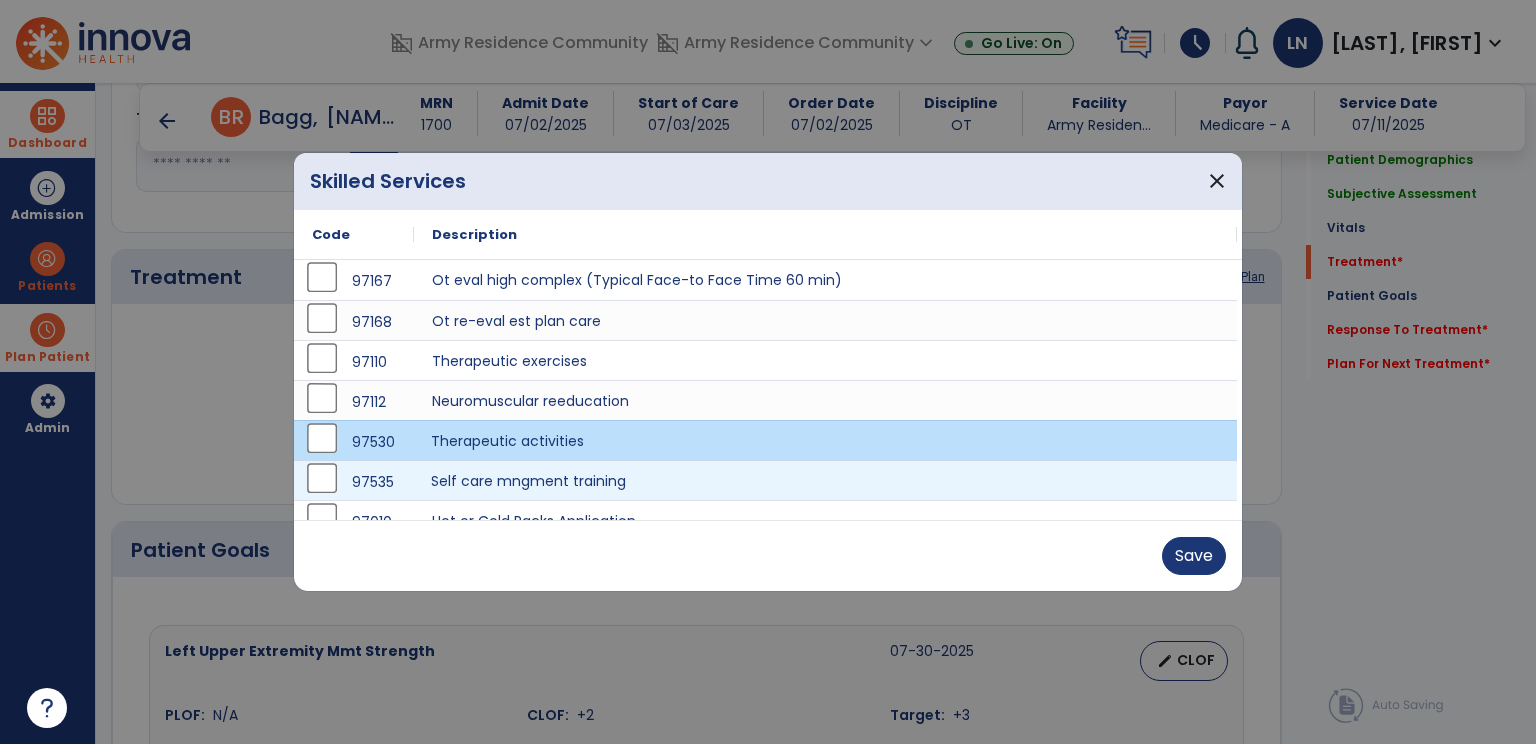 click on "Self care mngment training" at bounding box center [825, 480] 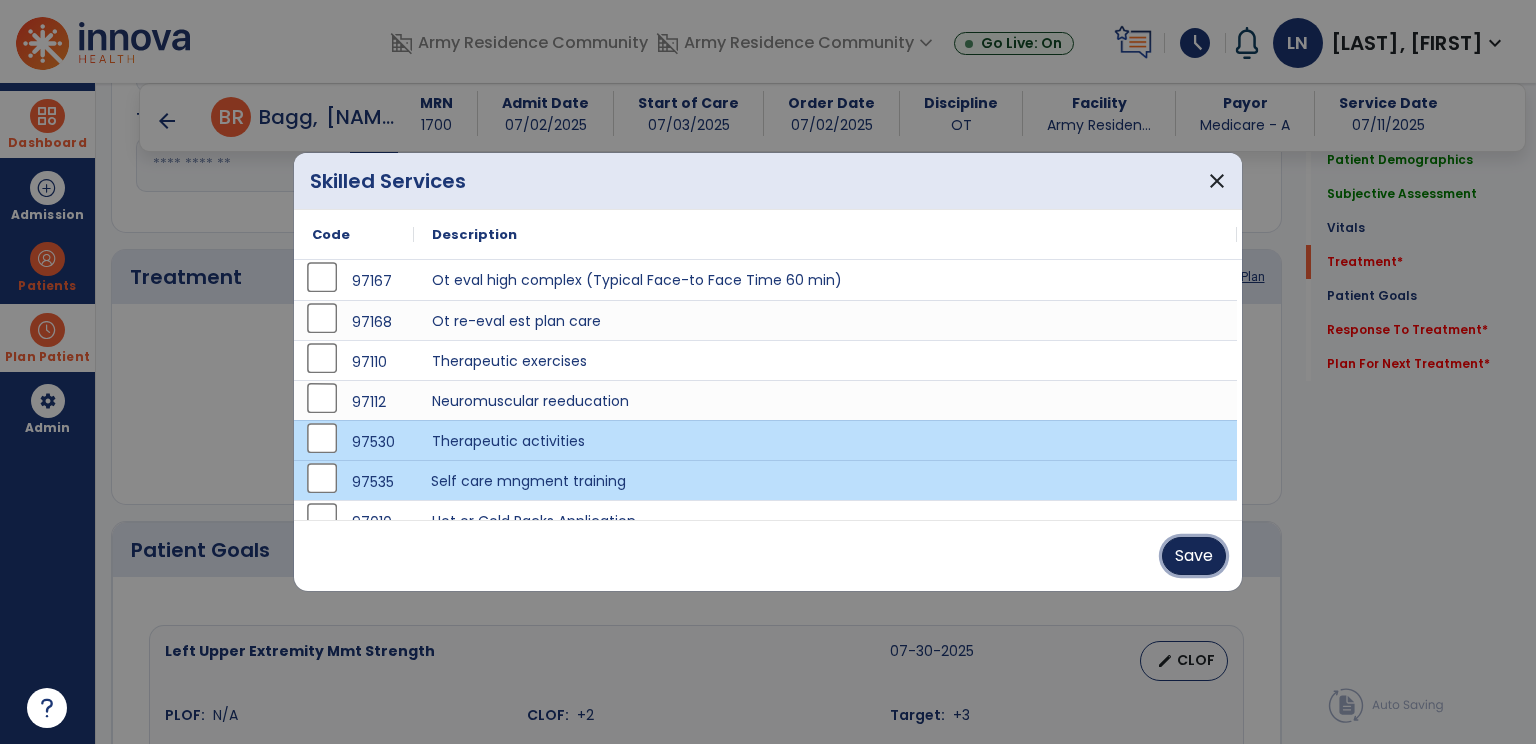 click on "Save" at bounding box center [1194, 556] 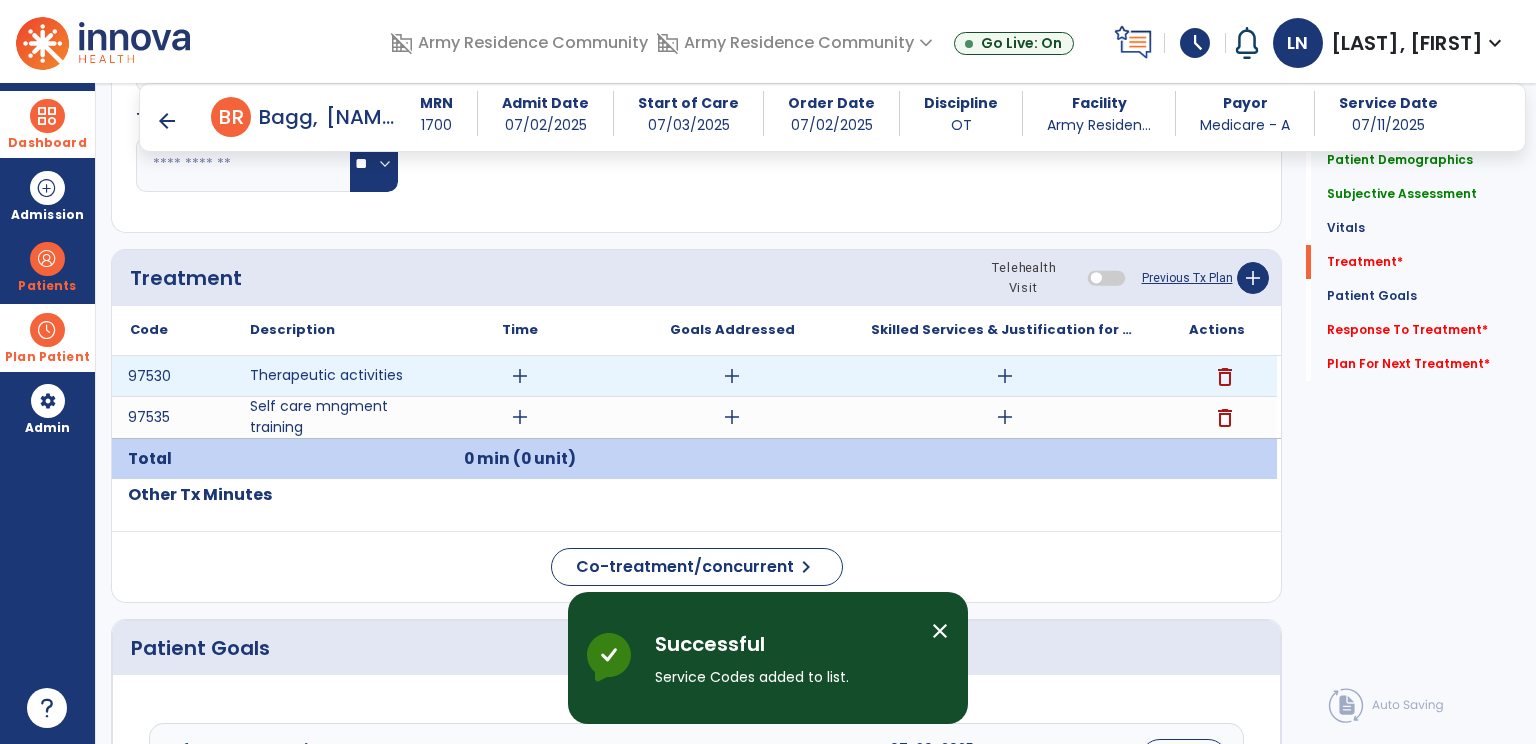 click on "add" at bounding box center (520, 376) 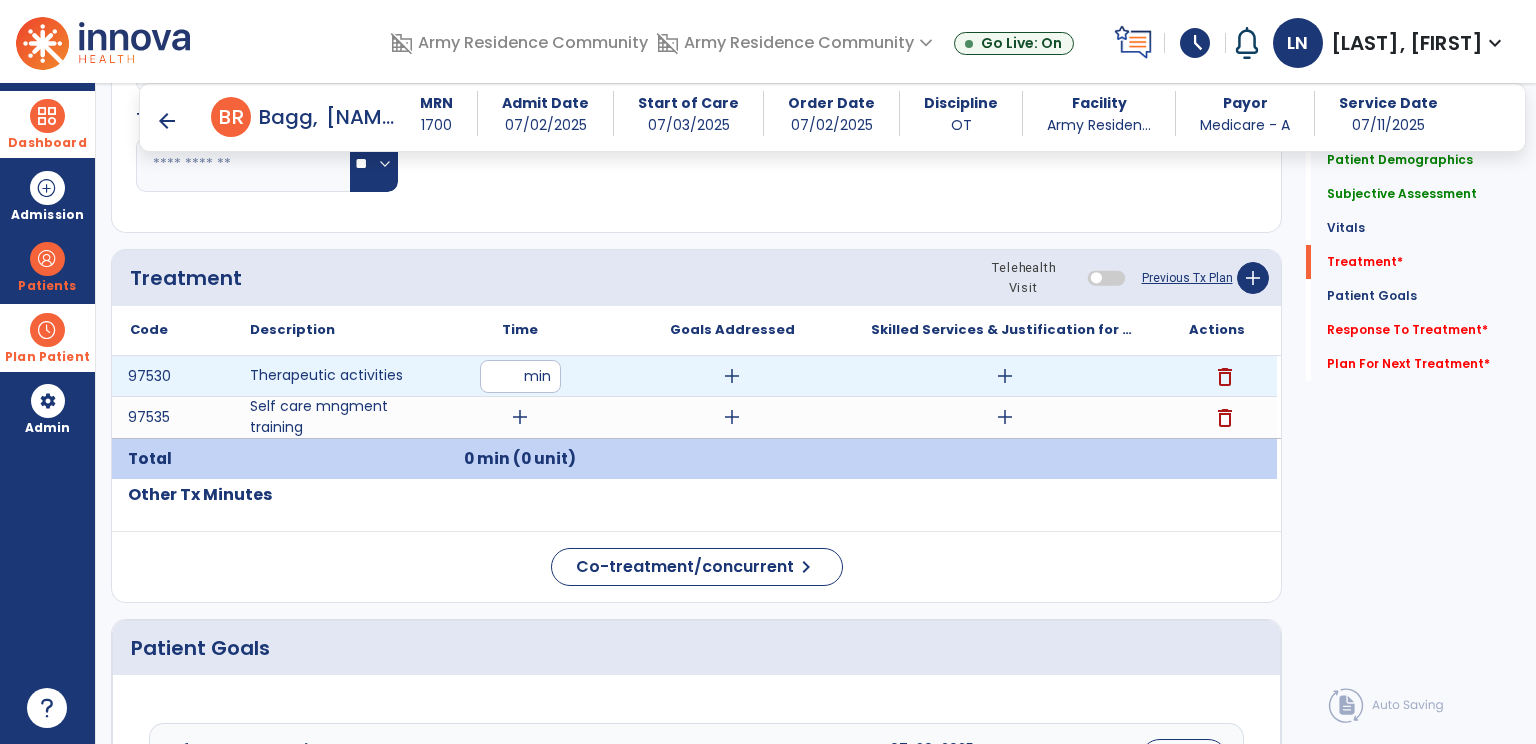 type on "**" 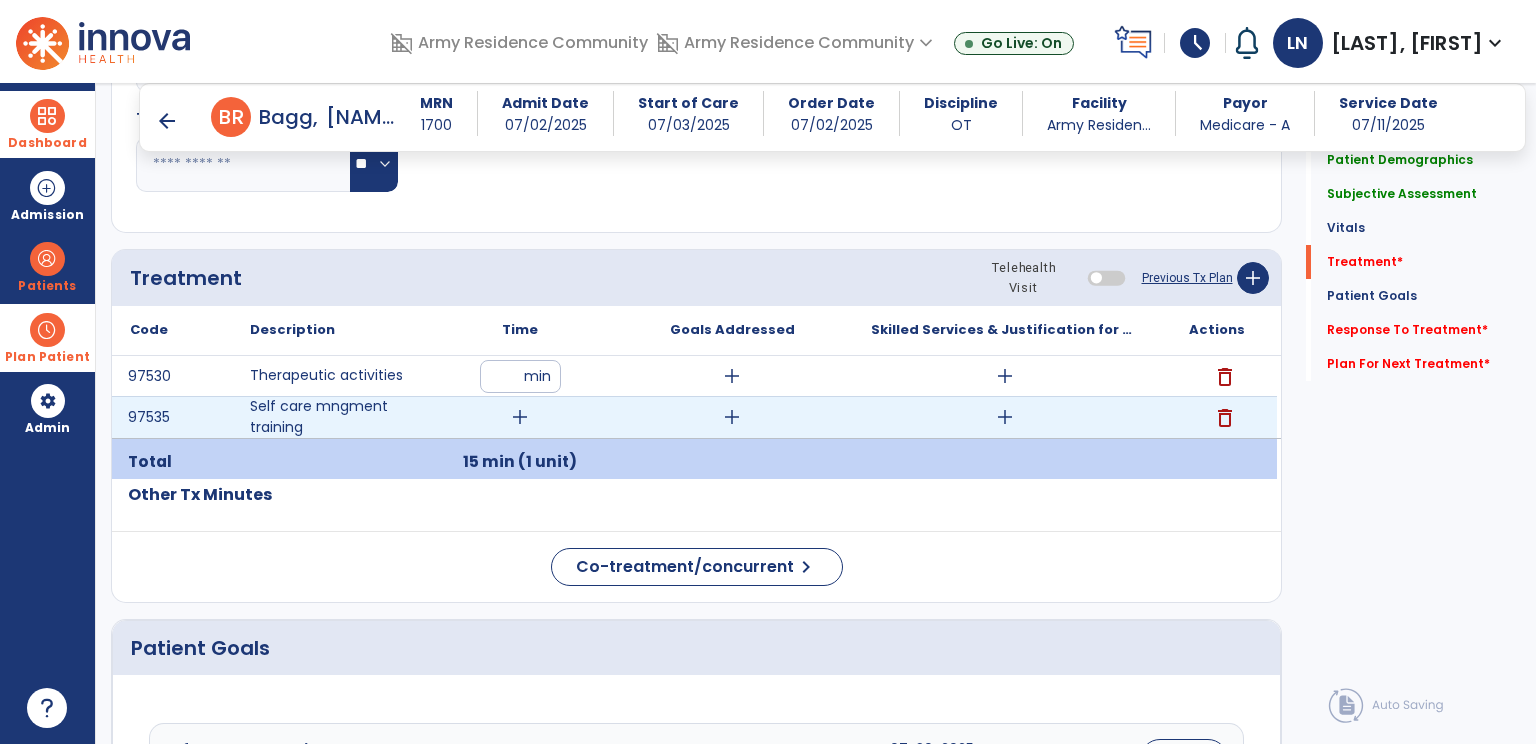 click on "add" at bounding box center [520, 417] 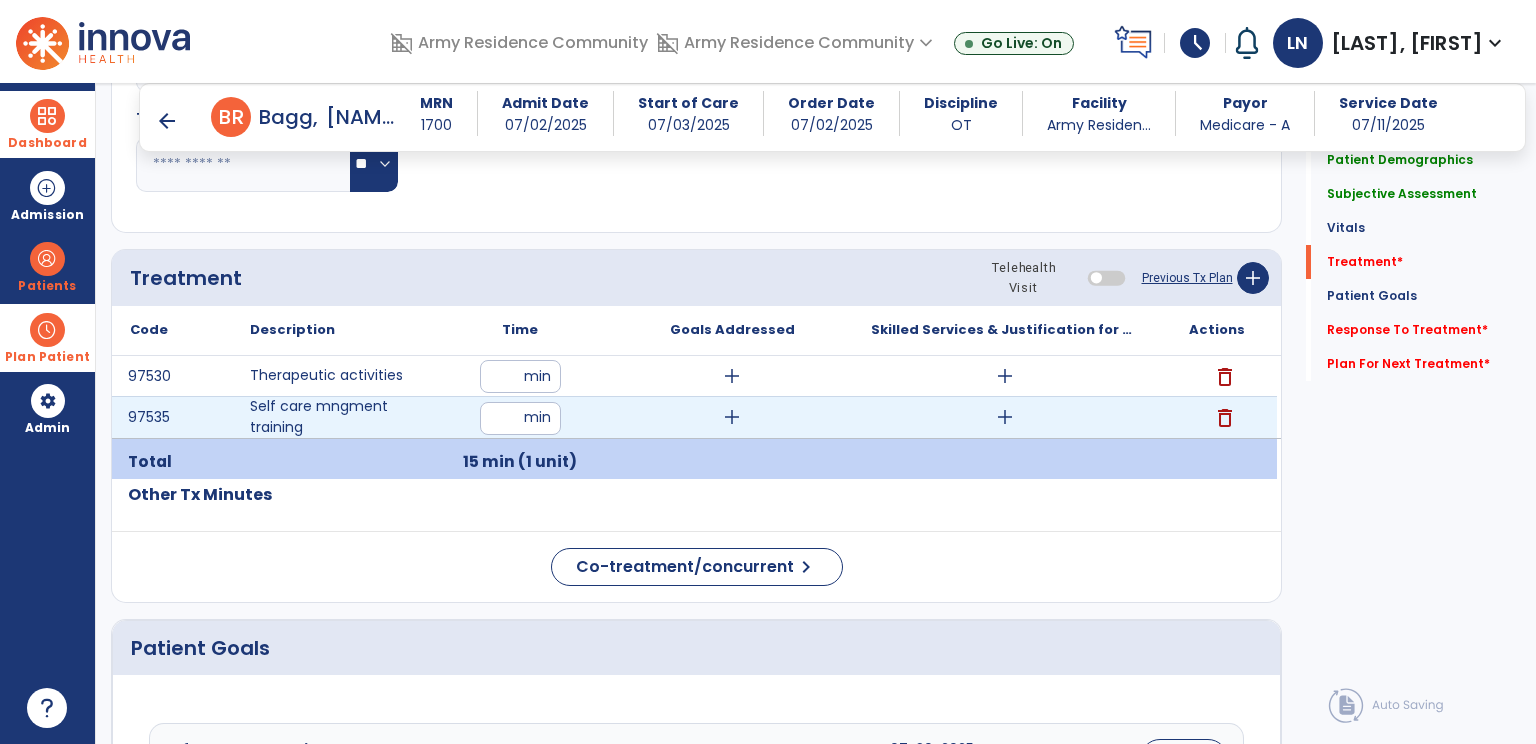 type on "**" 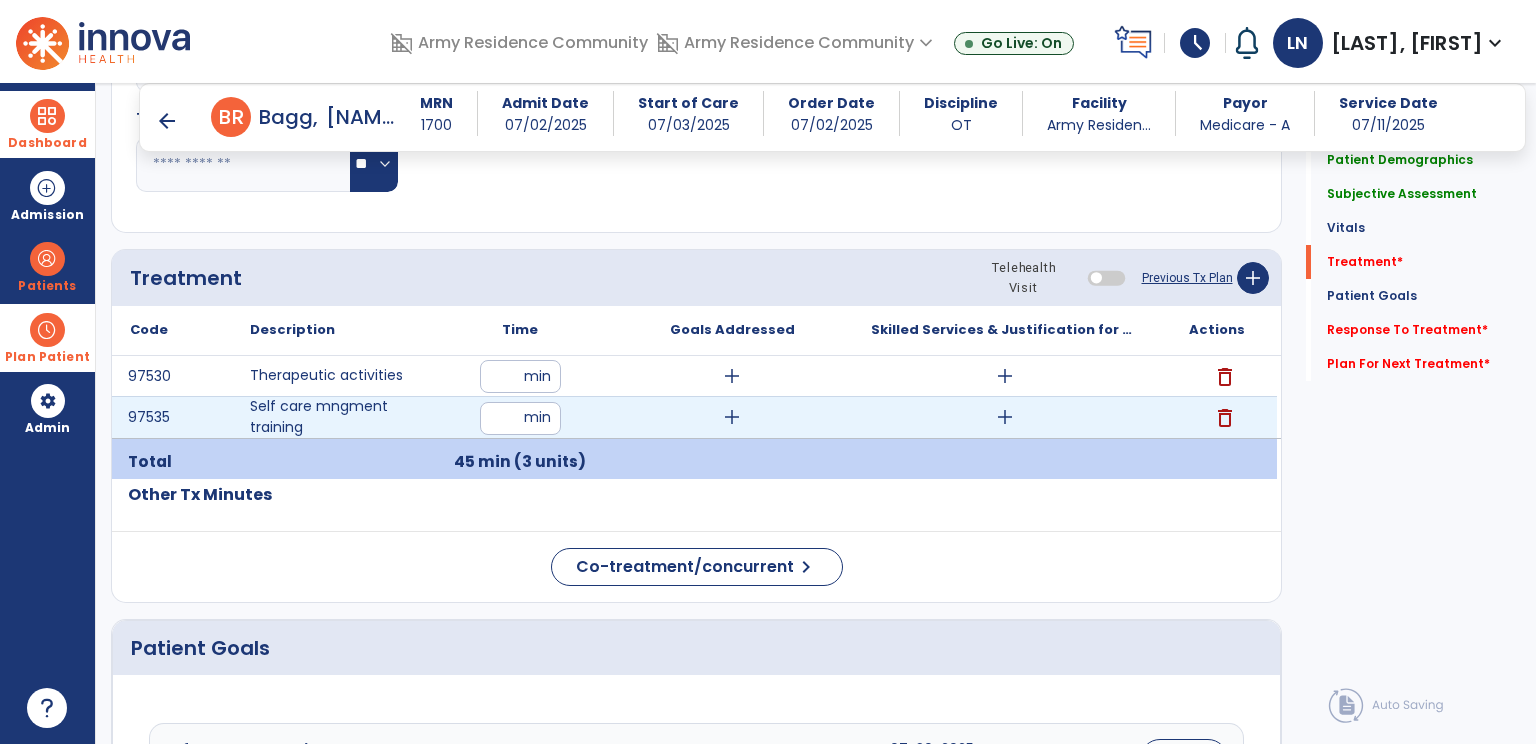 click on "add" at bounding box center (1005, 417) 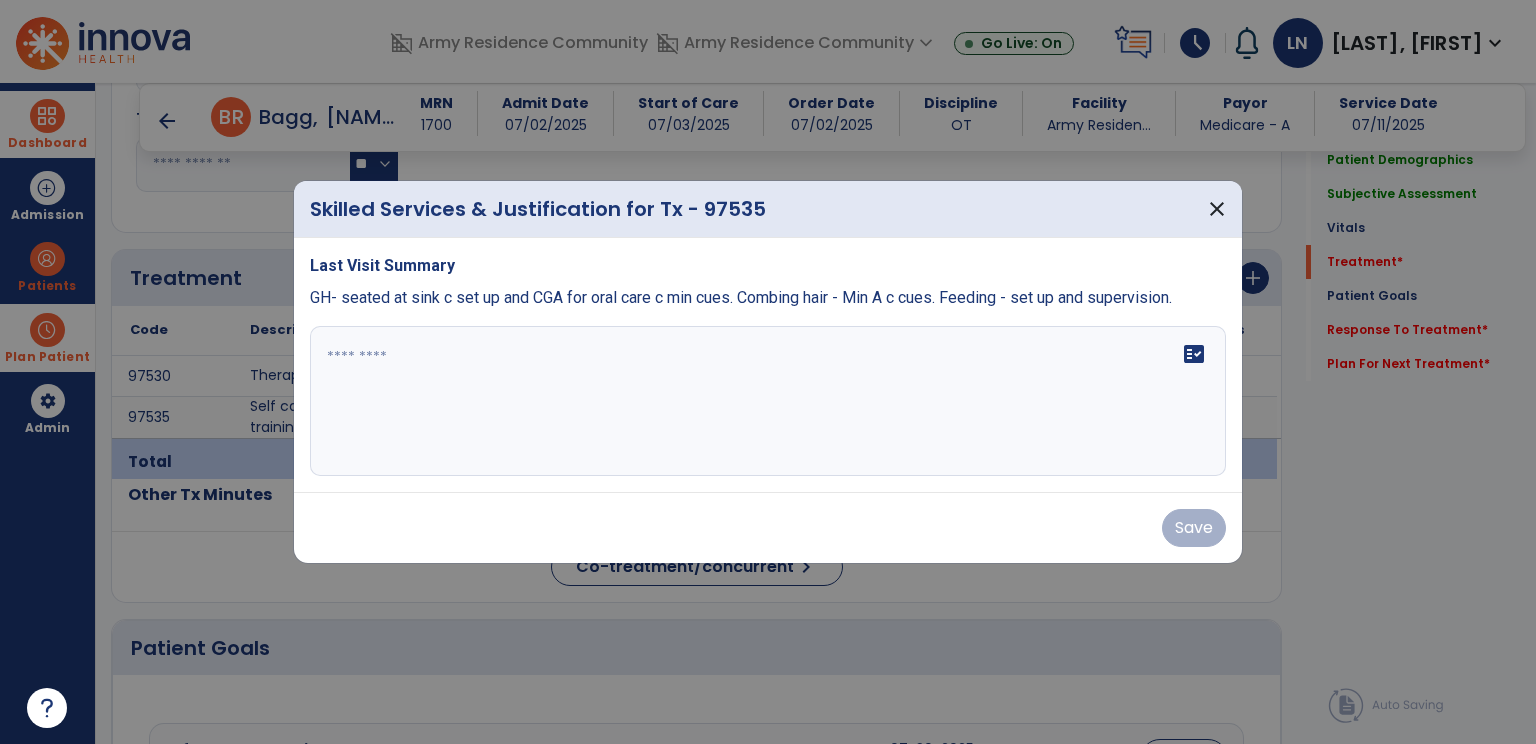 click at bounding box center (768, 401) 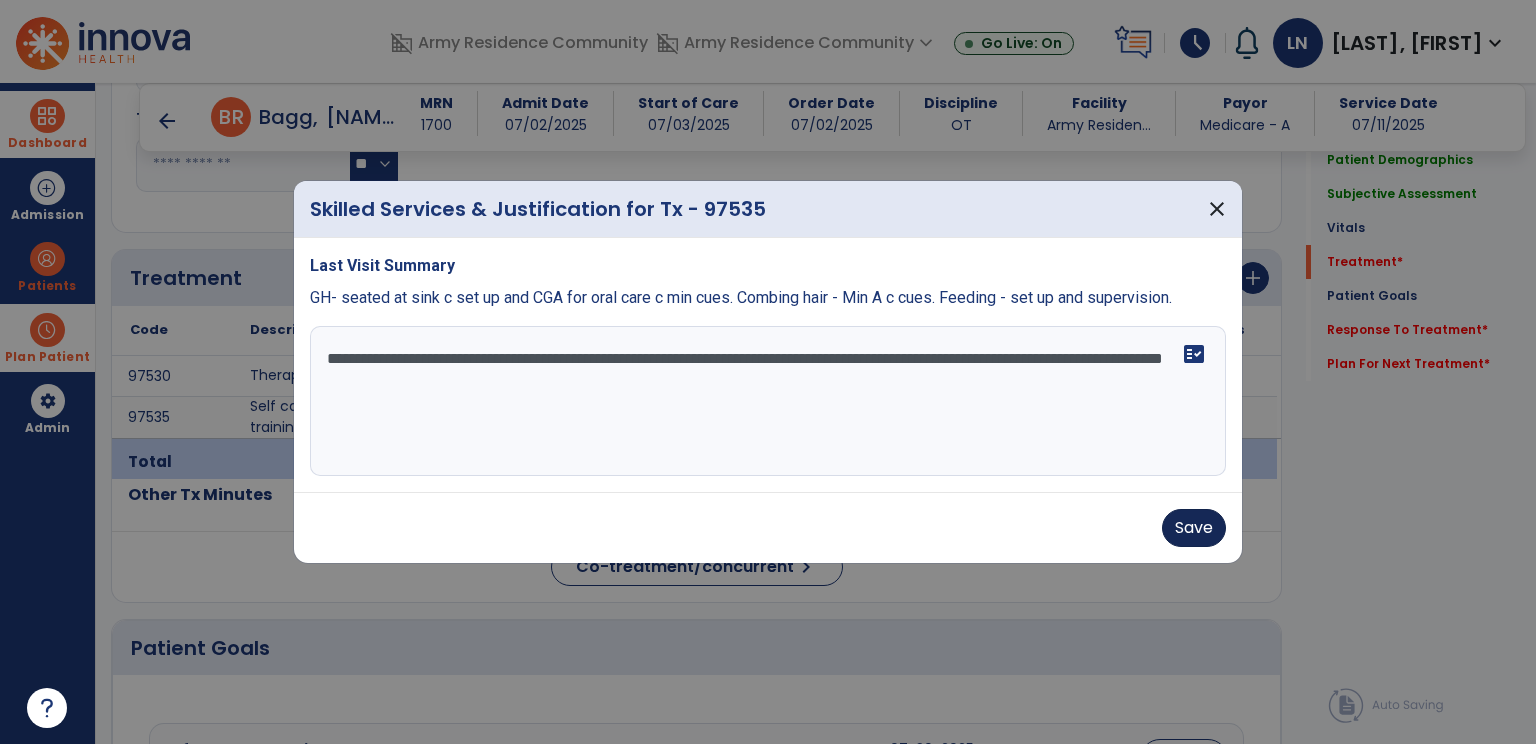 type on "**********" 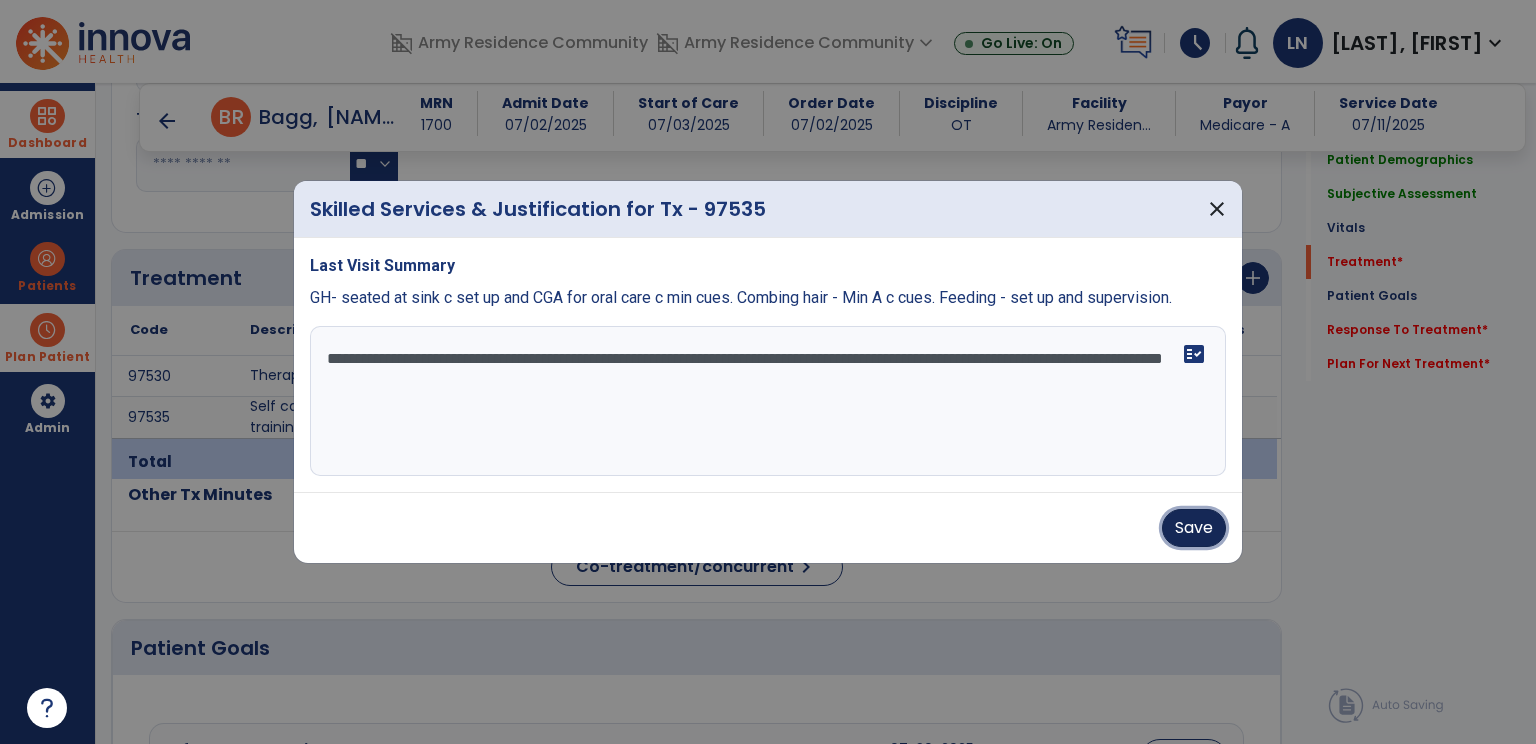 click on "Save" at bounding box center [1194, 528] 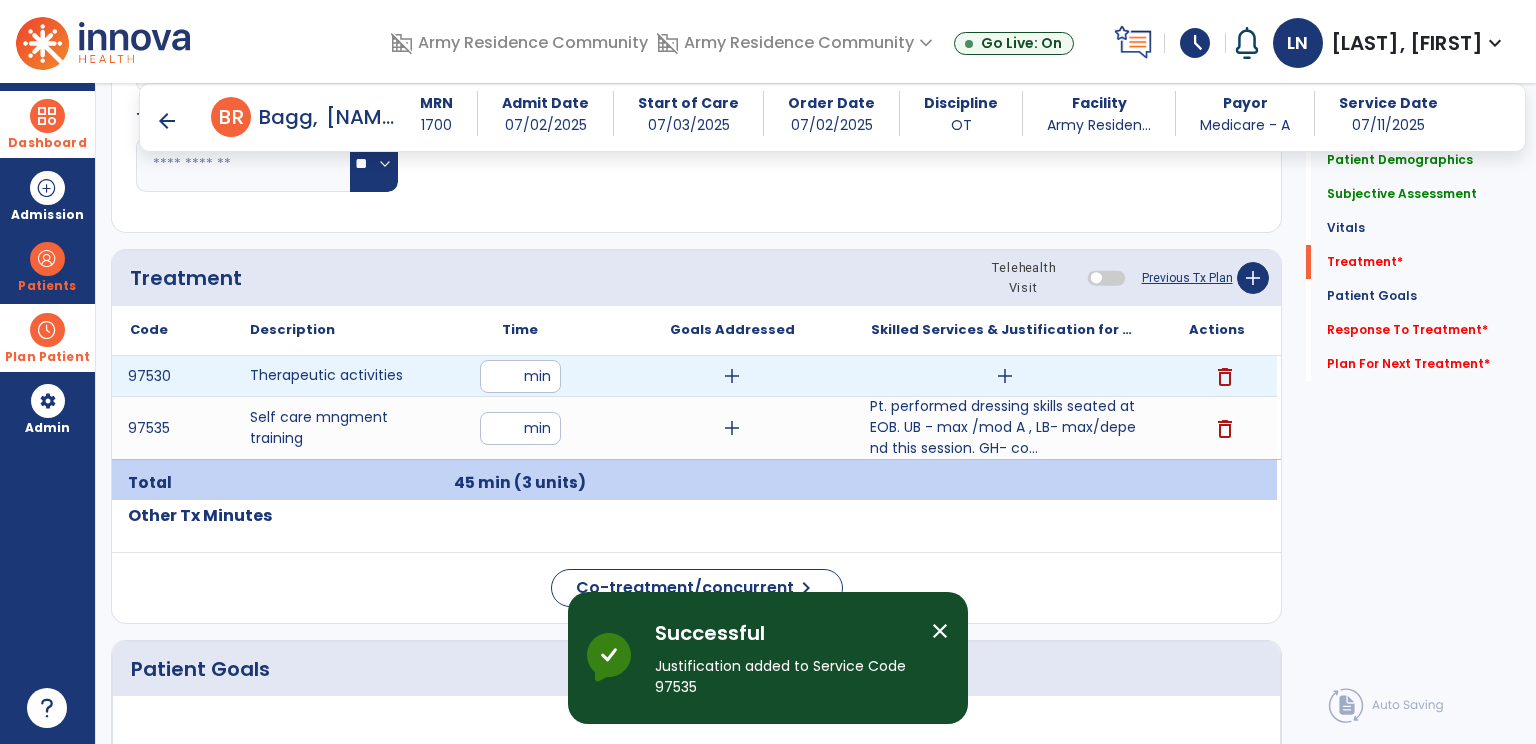 click on "add" at bounding box center (1005, 376) 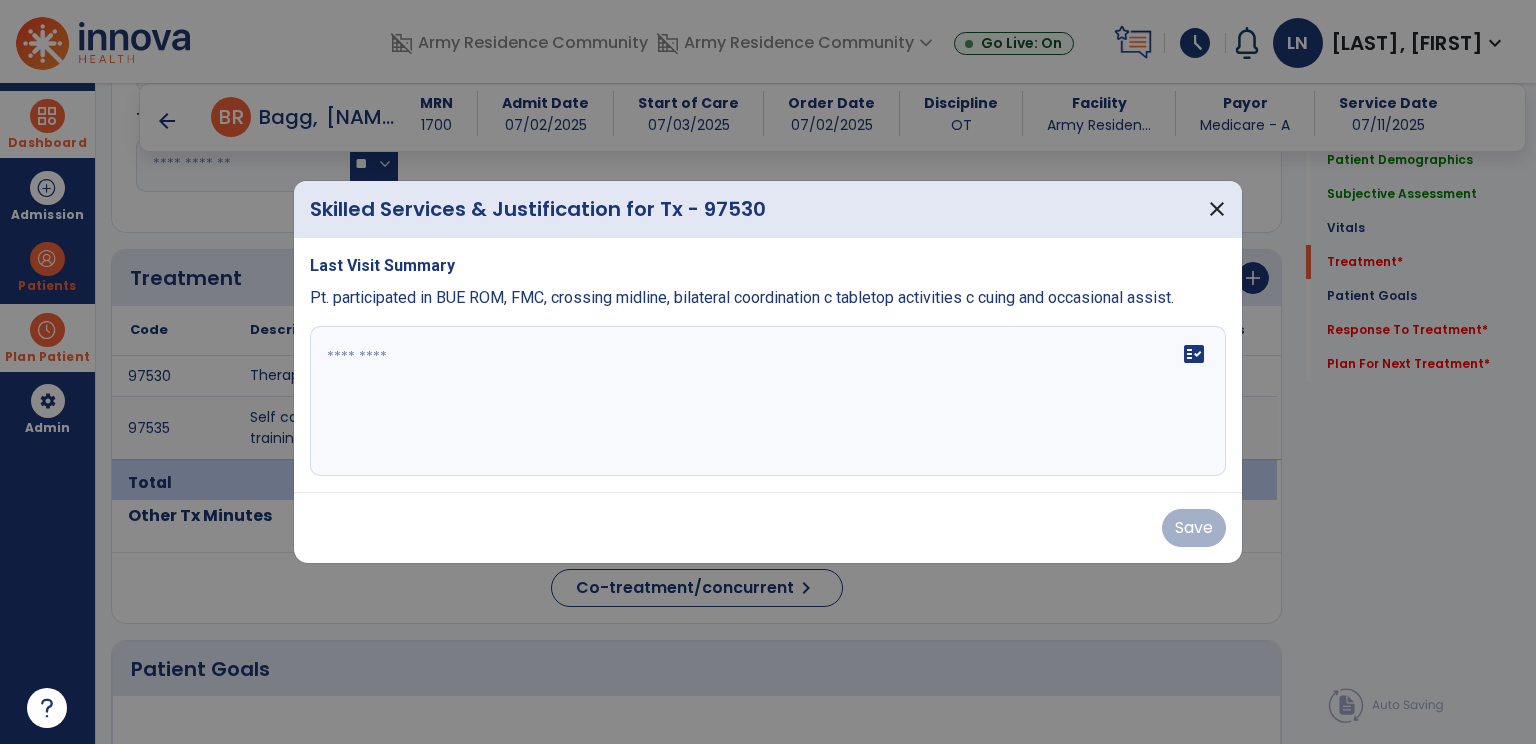 click at bounding box center [768, 401] 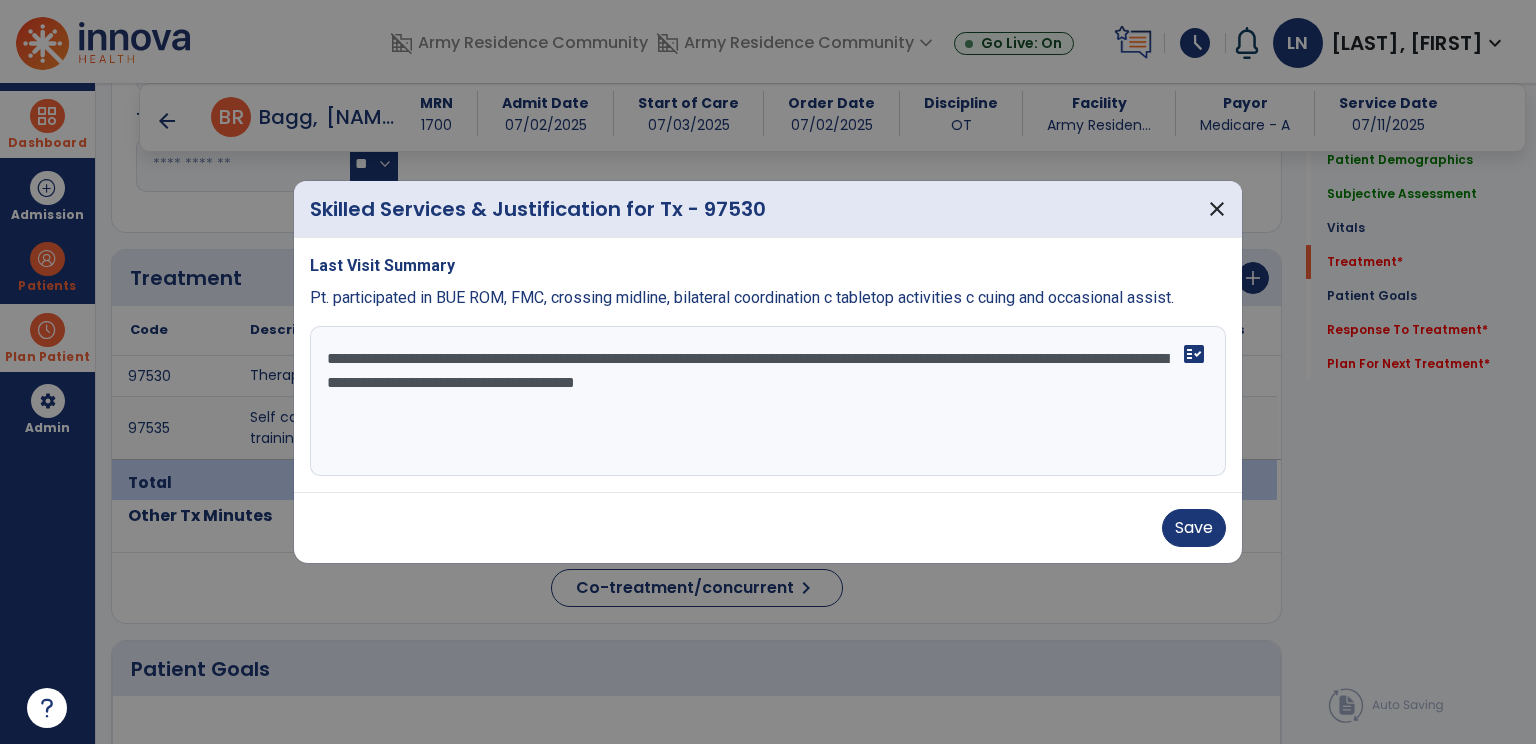 click on "**********" at bounding box center (768, 401) 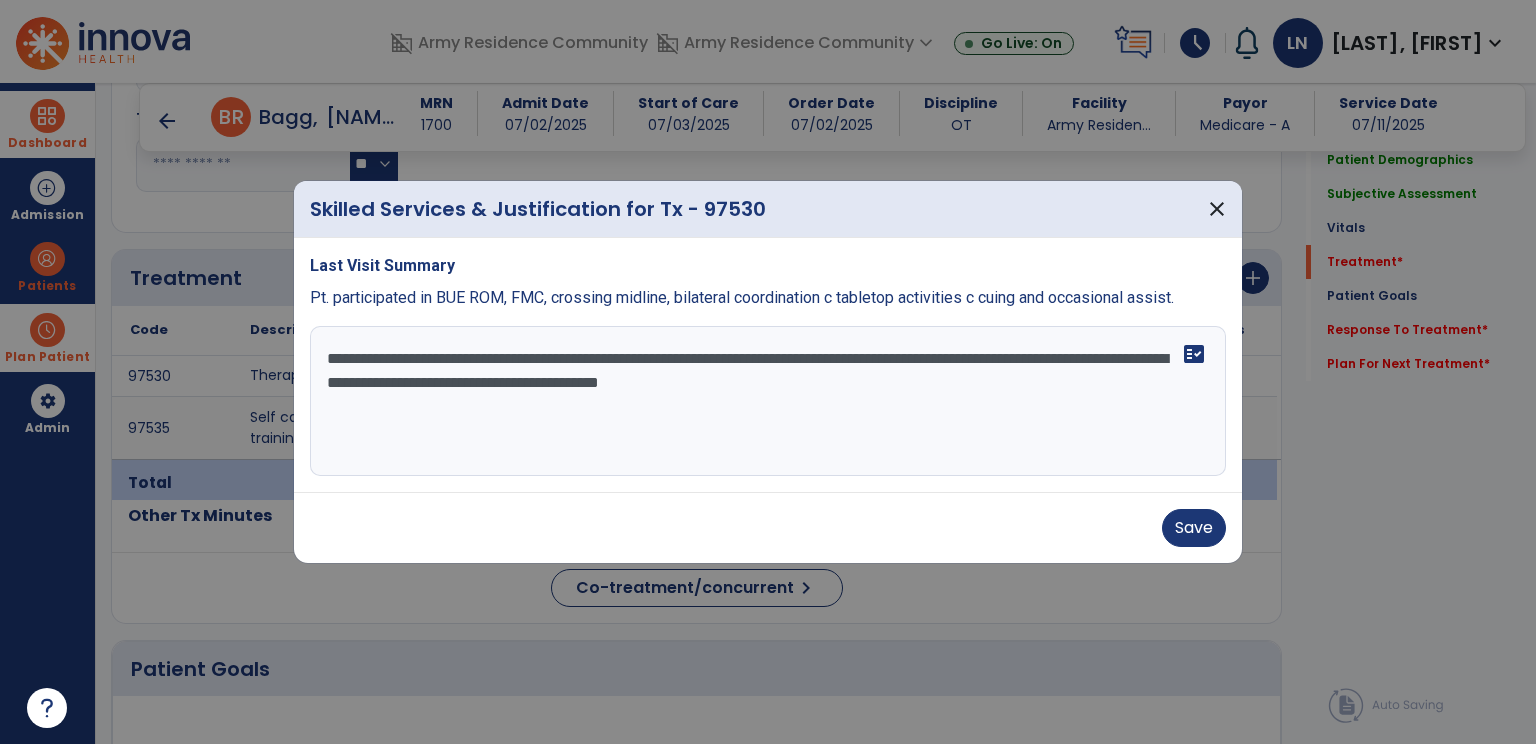 click on "**********" at bounding box center (768, 401) 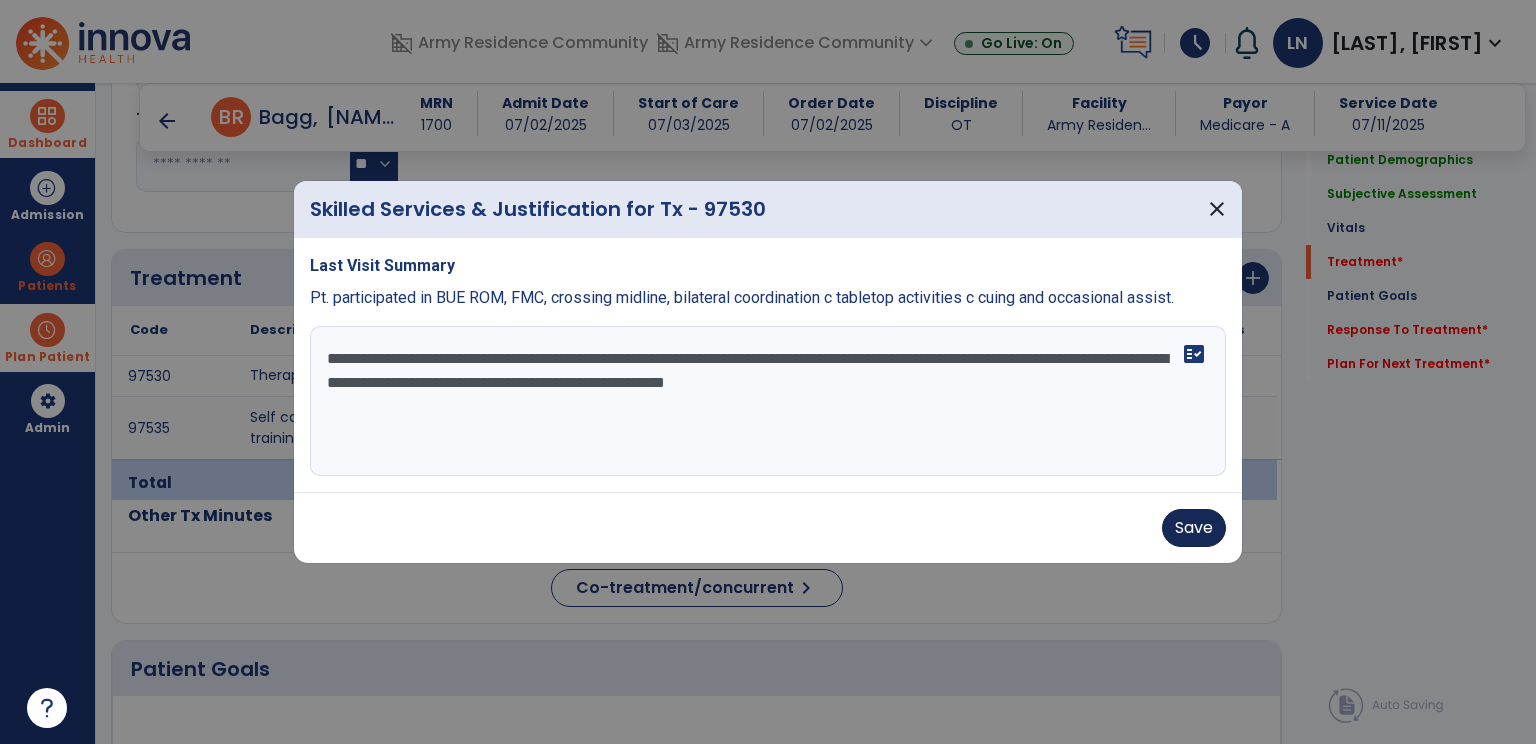 type on "**********" 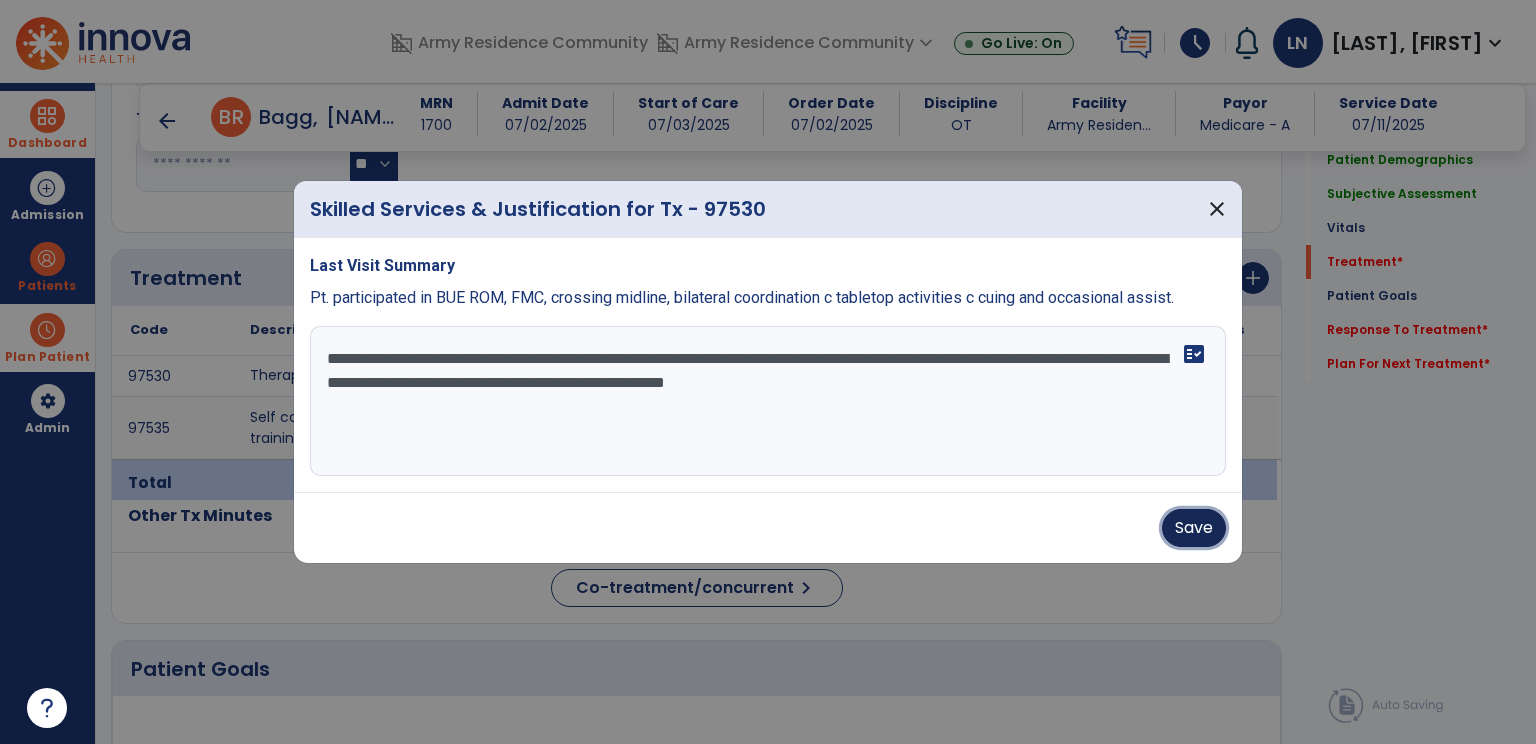 click on "Save" at bounding box center (1194, 528) 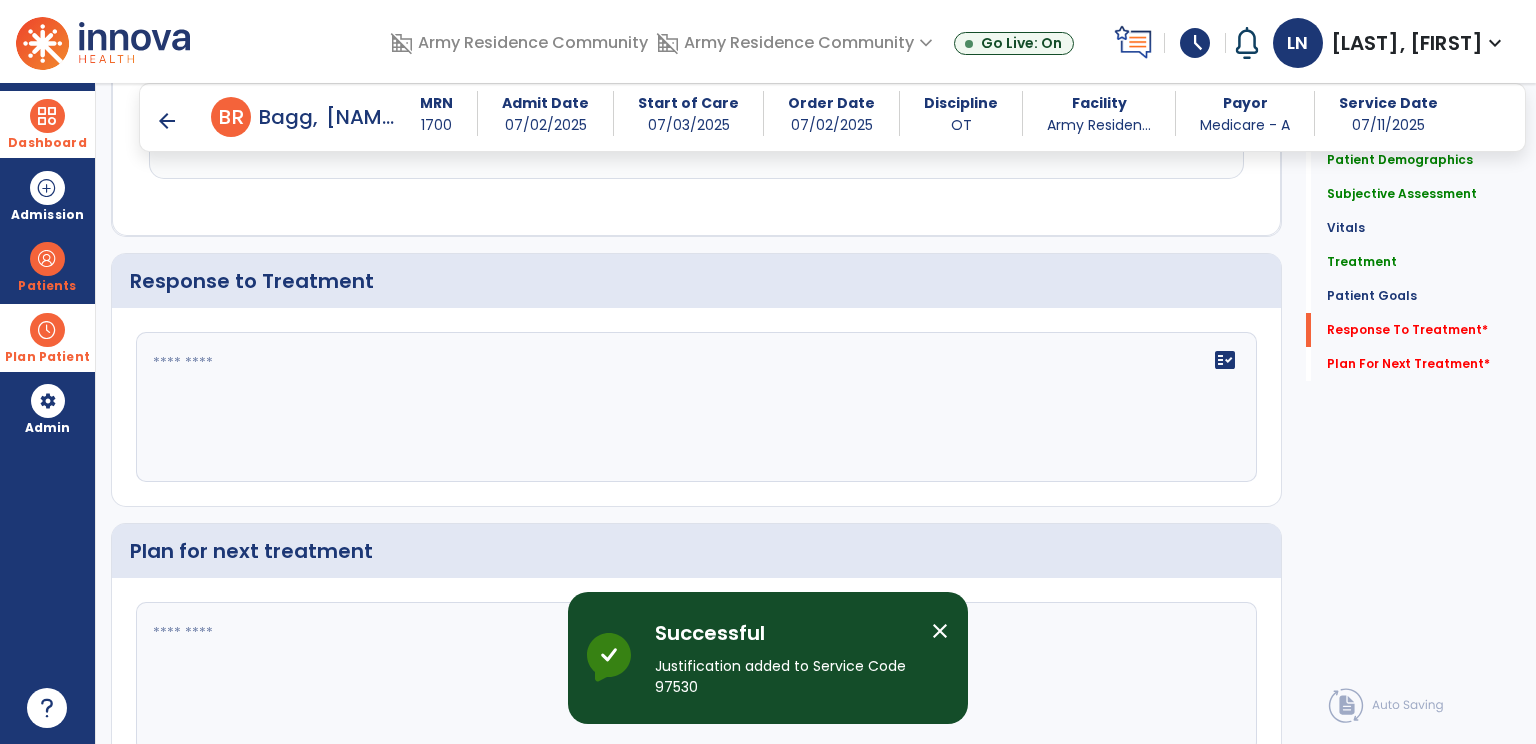 scroll, scrollTop: 3489, scrollLeft: 0, axis: vertical 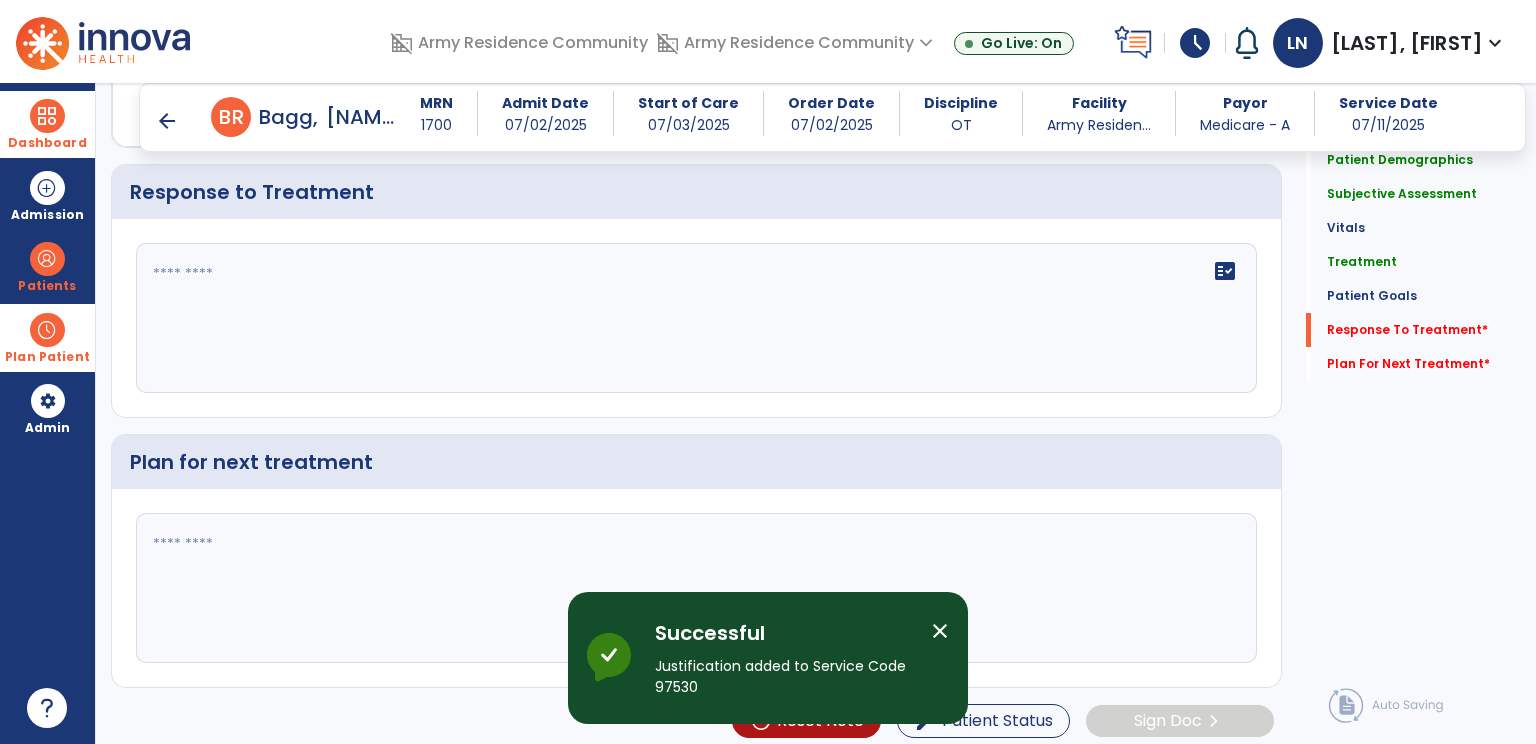 click 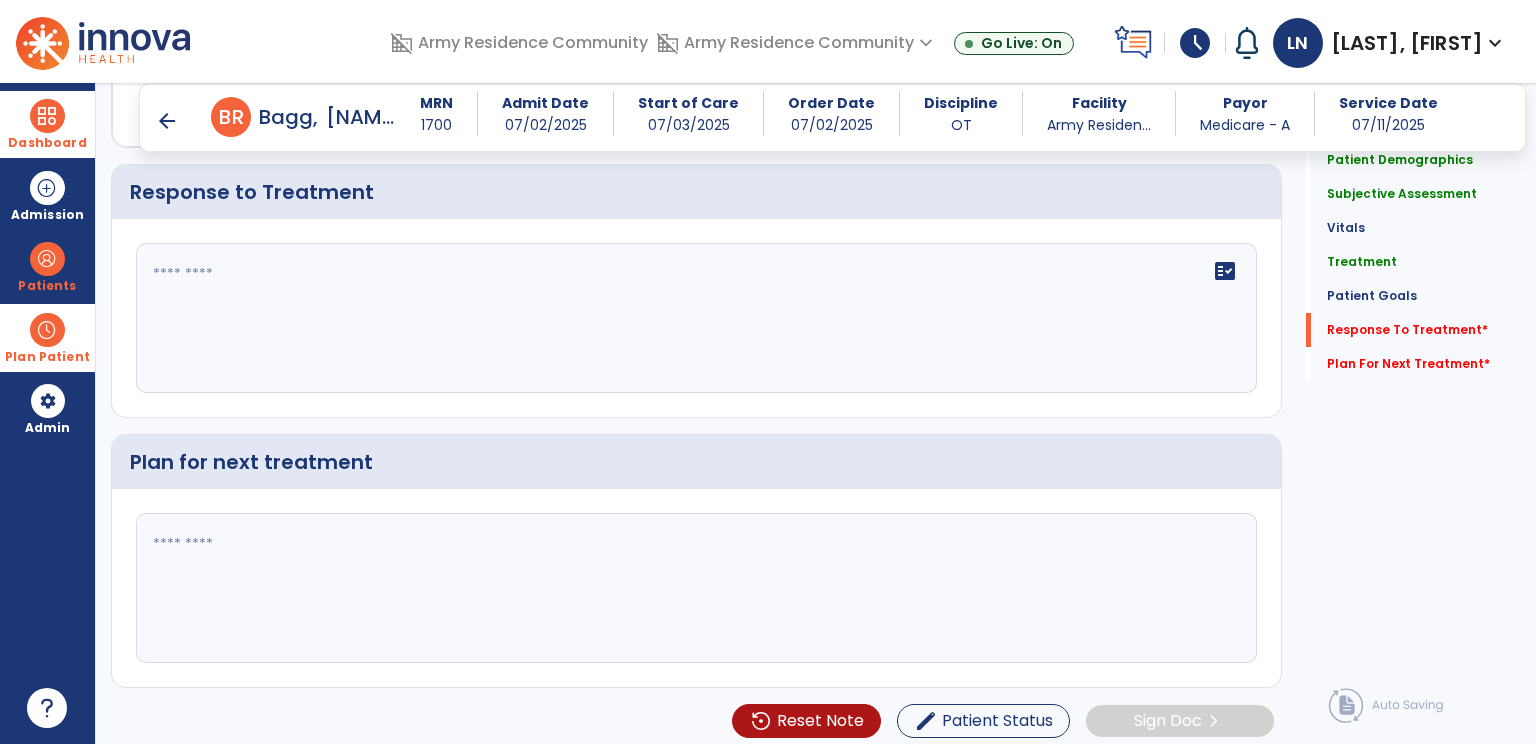 type on "*" 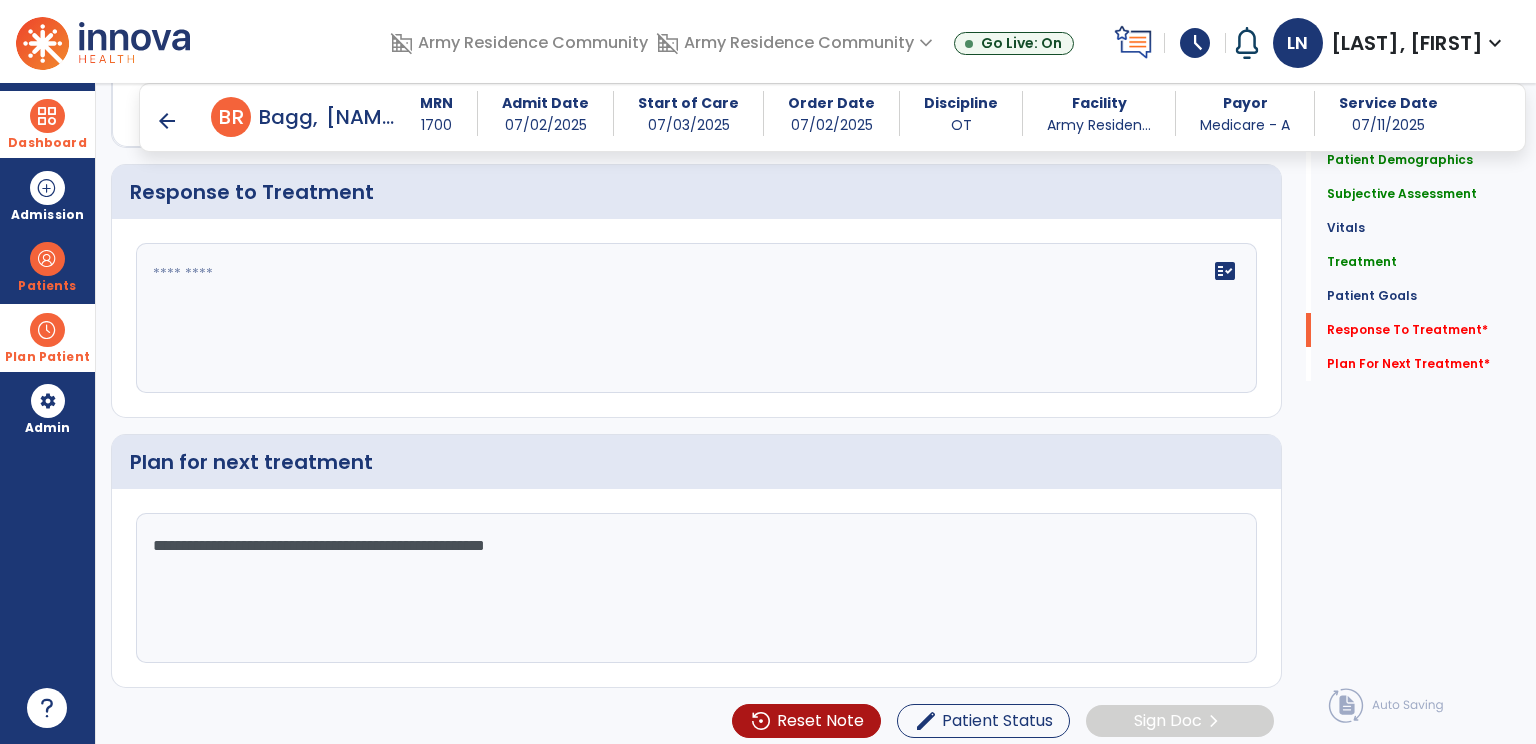 type on "**********" 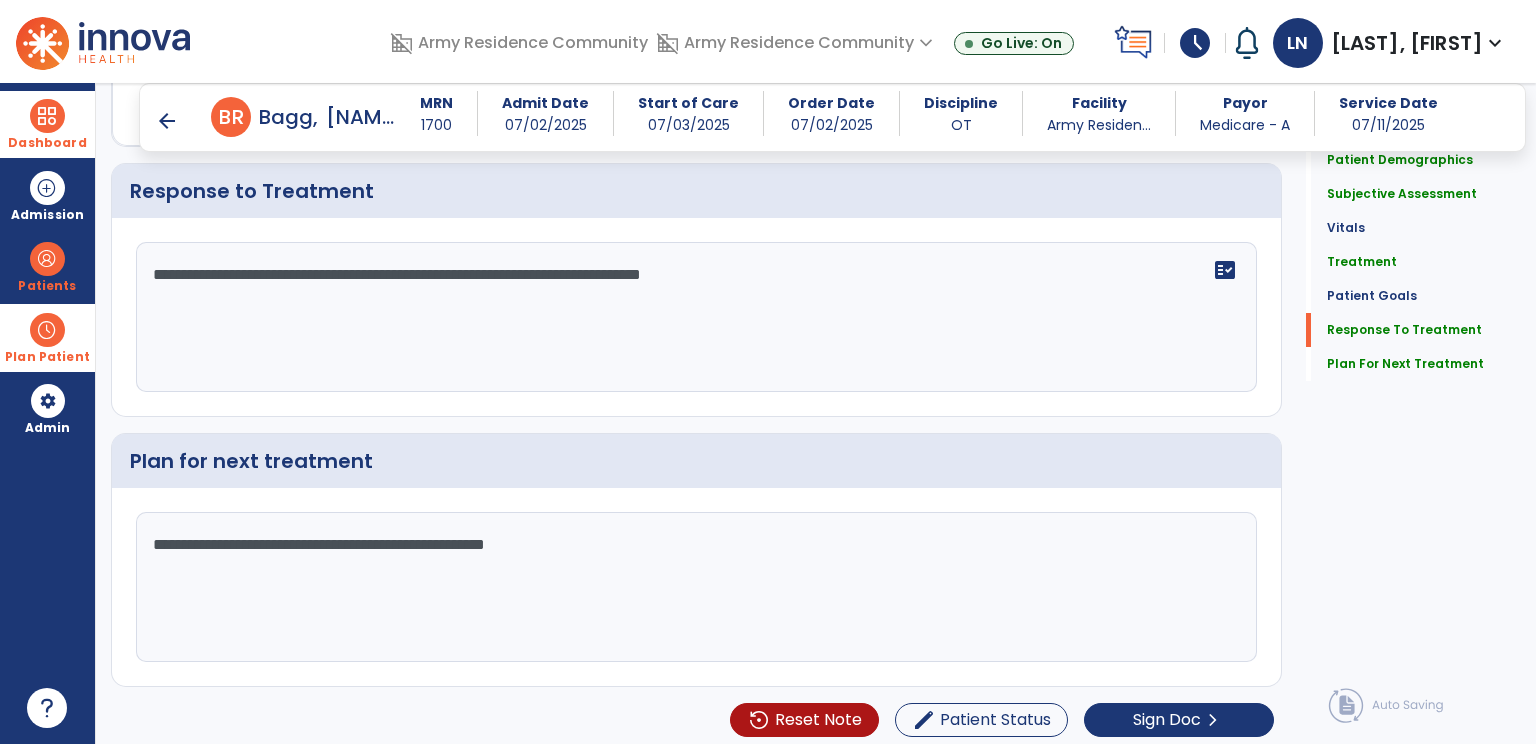 scroll, scrollTop: 3489, scrollLeft: 0, axis: vertical 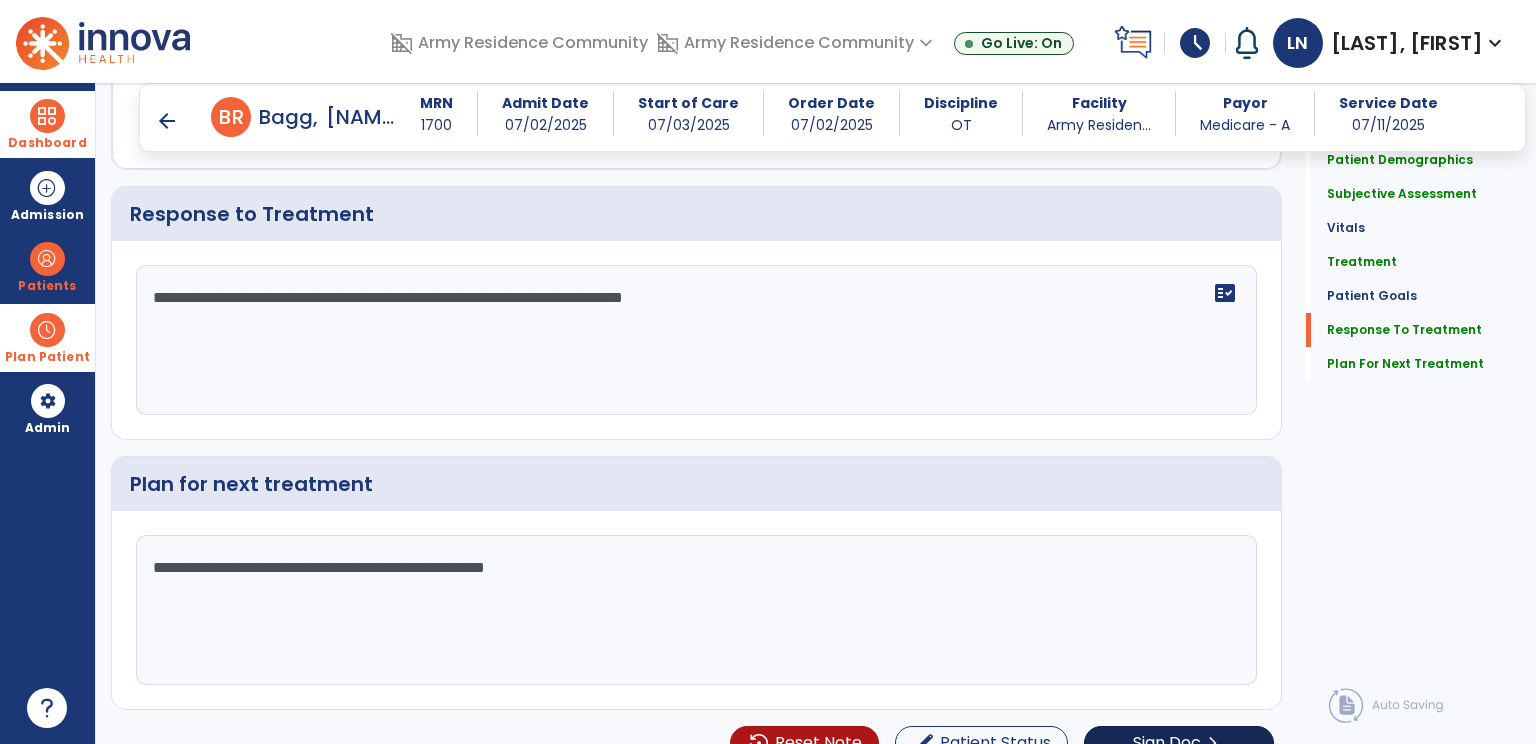 type on "**********" 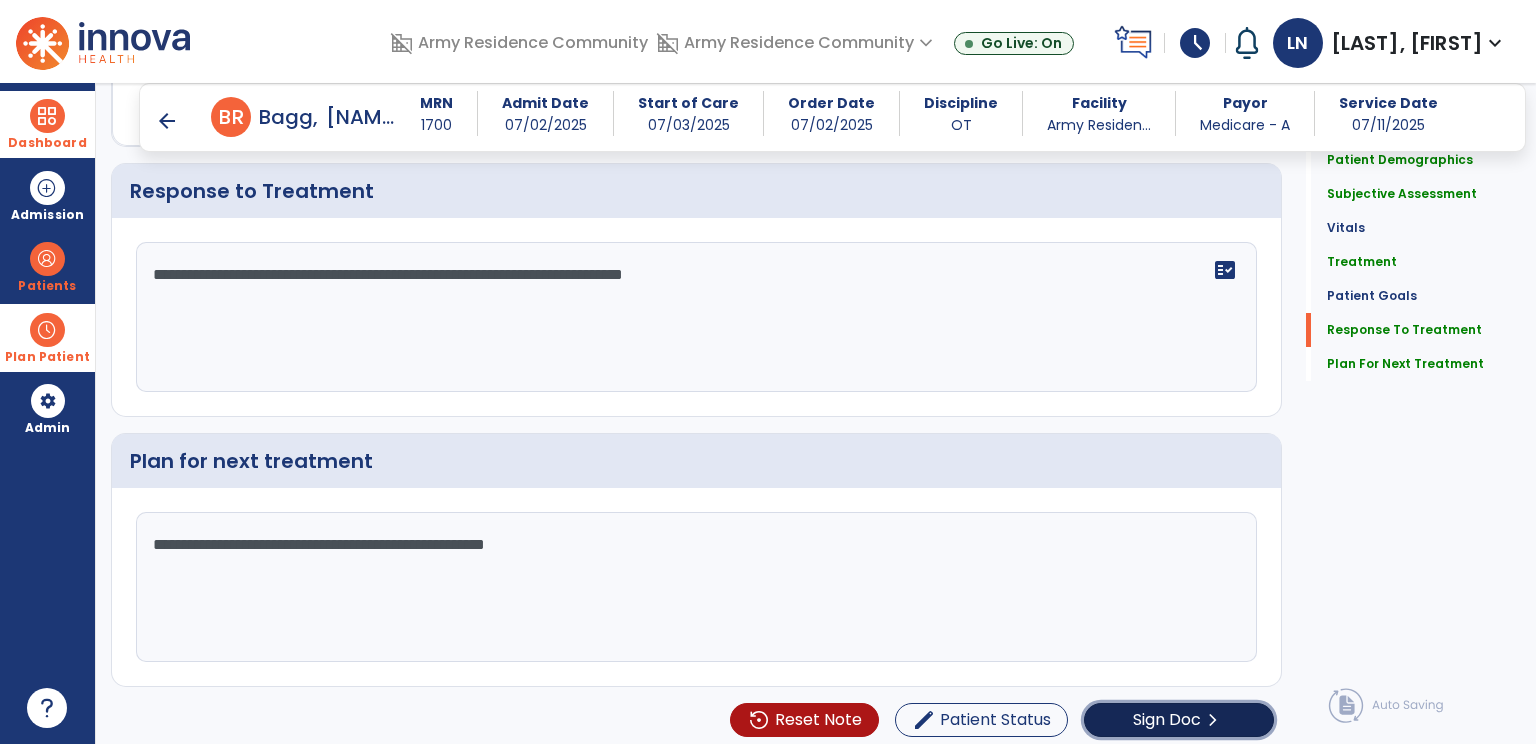 click on "Sign Doc" 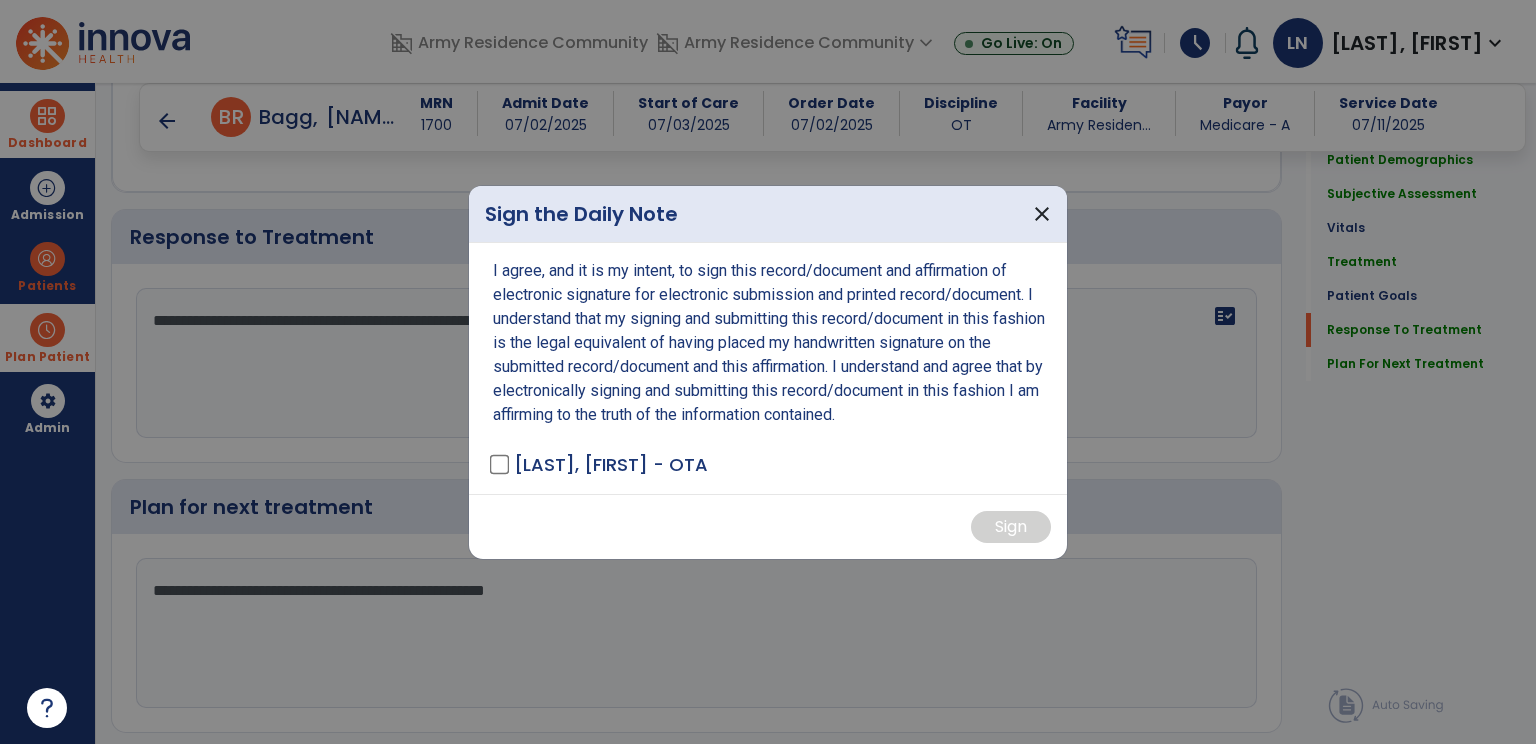 scroll, scrollTop: 3489, scrollLeft: 0, axis: vertical 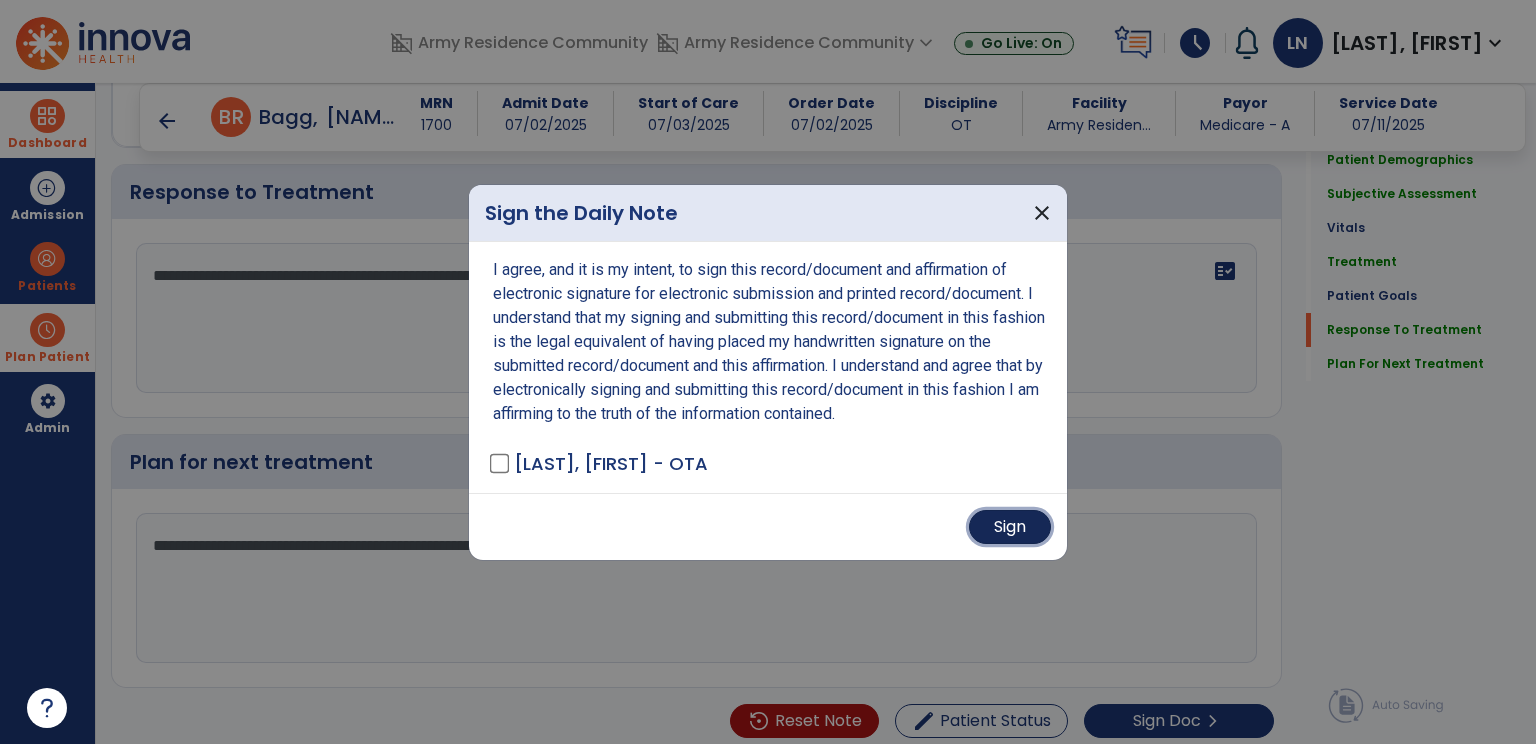 drag, startPoint x: 1013, startPoint y: 528, endPoint x: 1008, endPoint y: 517, distance: 12.083046 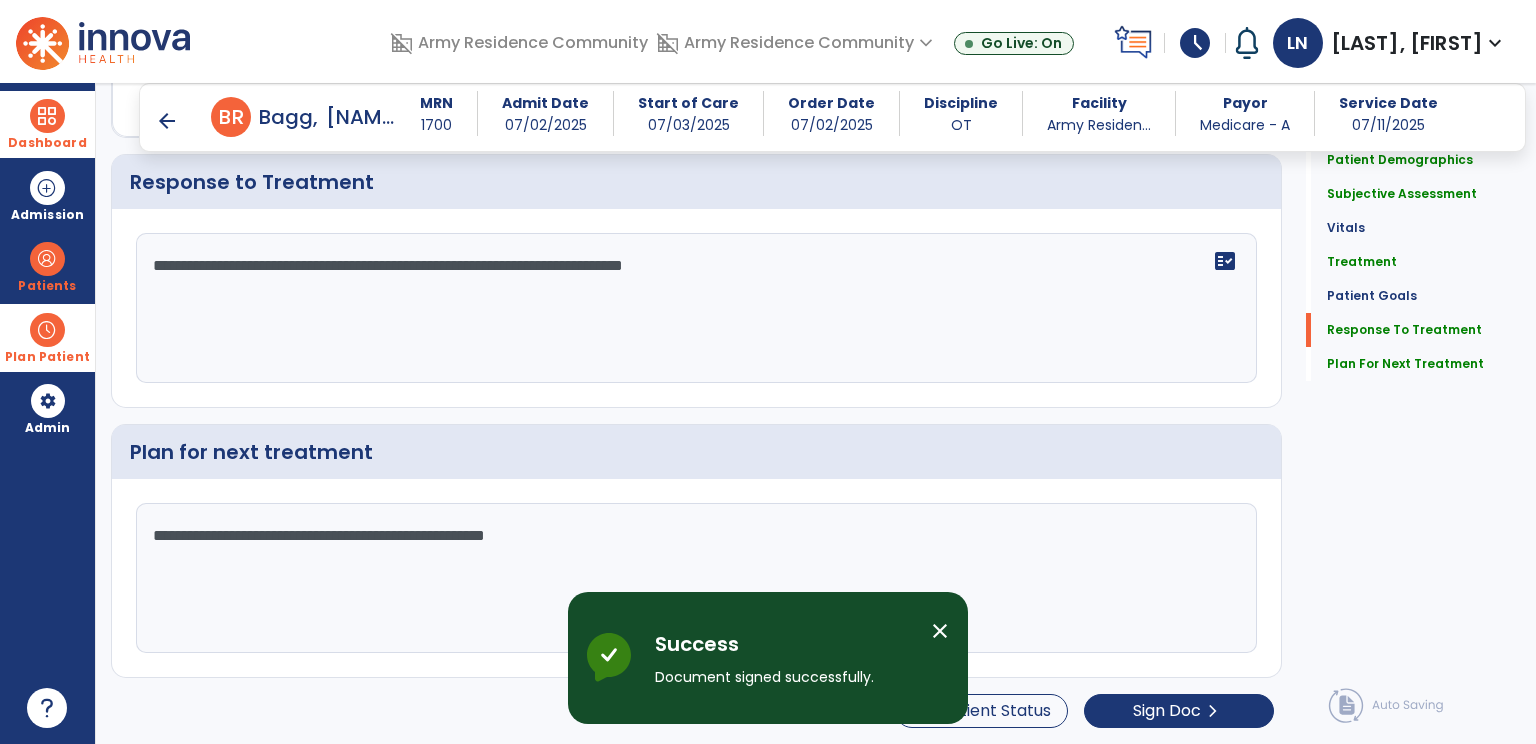 scroll, scrollTop: 0, scrollLeft: 0, axis: both 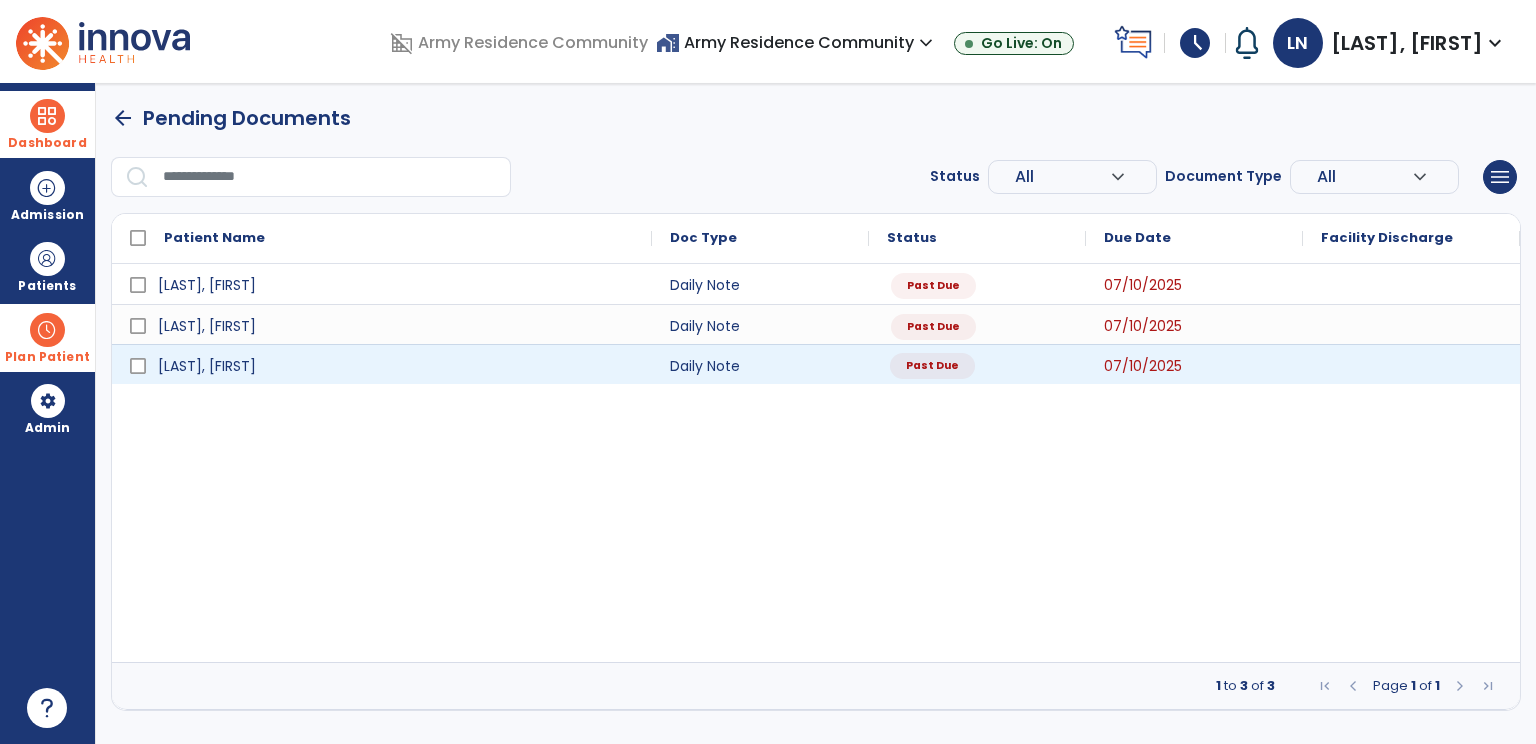 click on "Past Due" at bounding box center [932, 366] 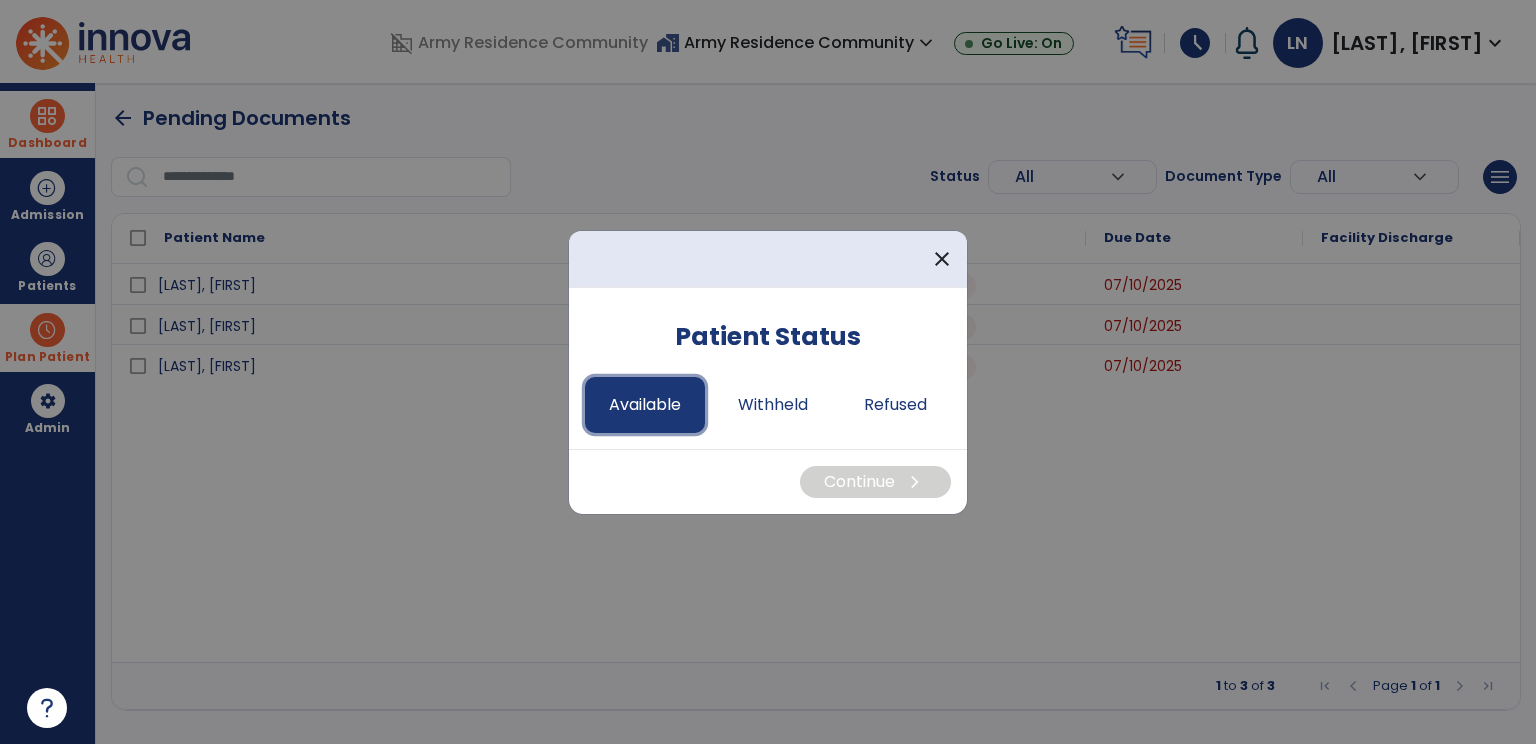 click on "Available" at bounding box center (645, 405) 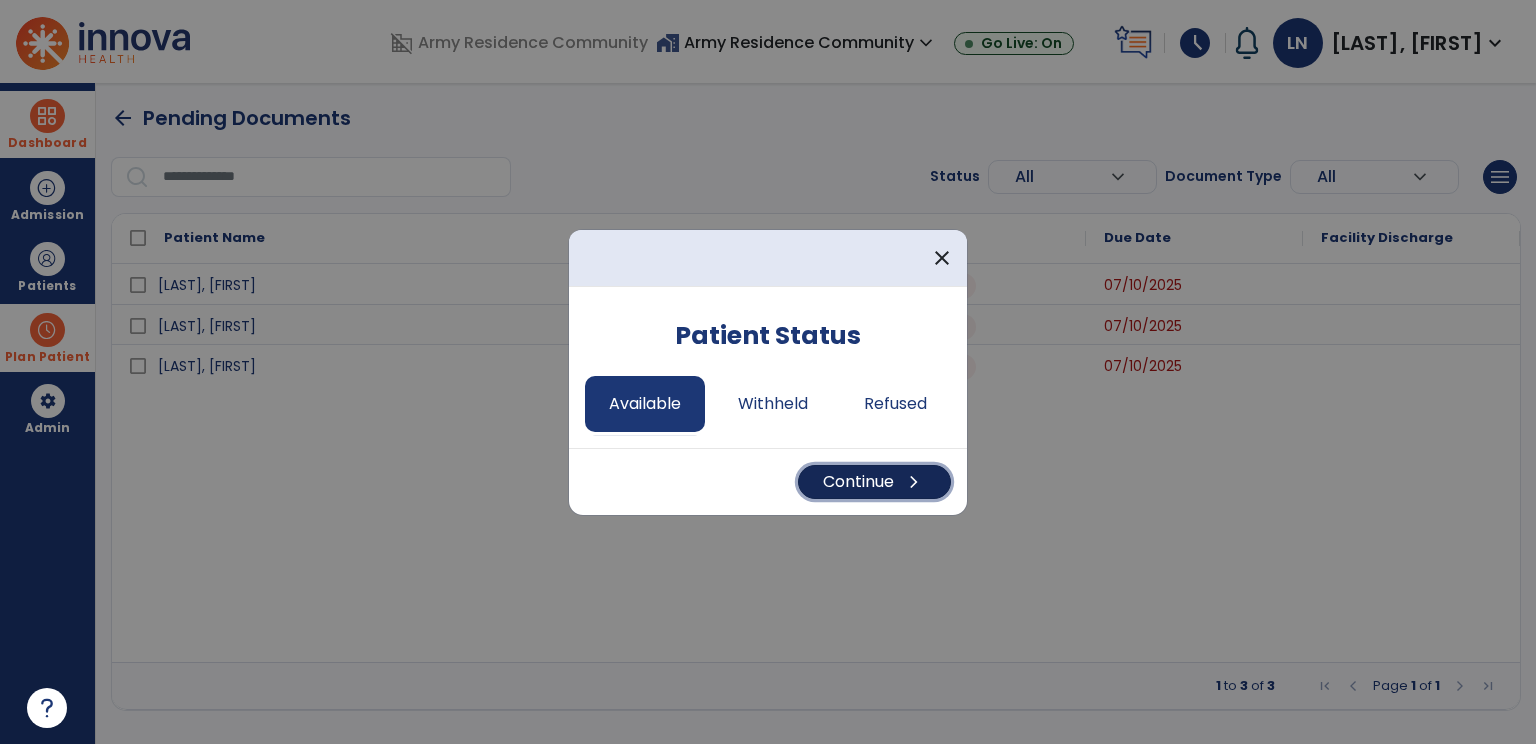 click on "Continue   chevron_right" at bounding box center [874, 482] 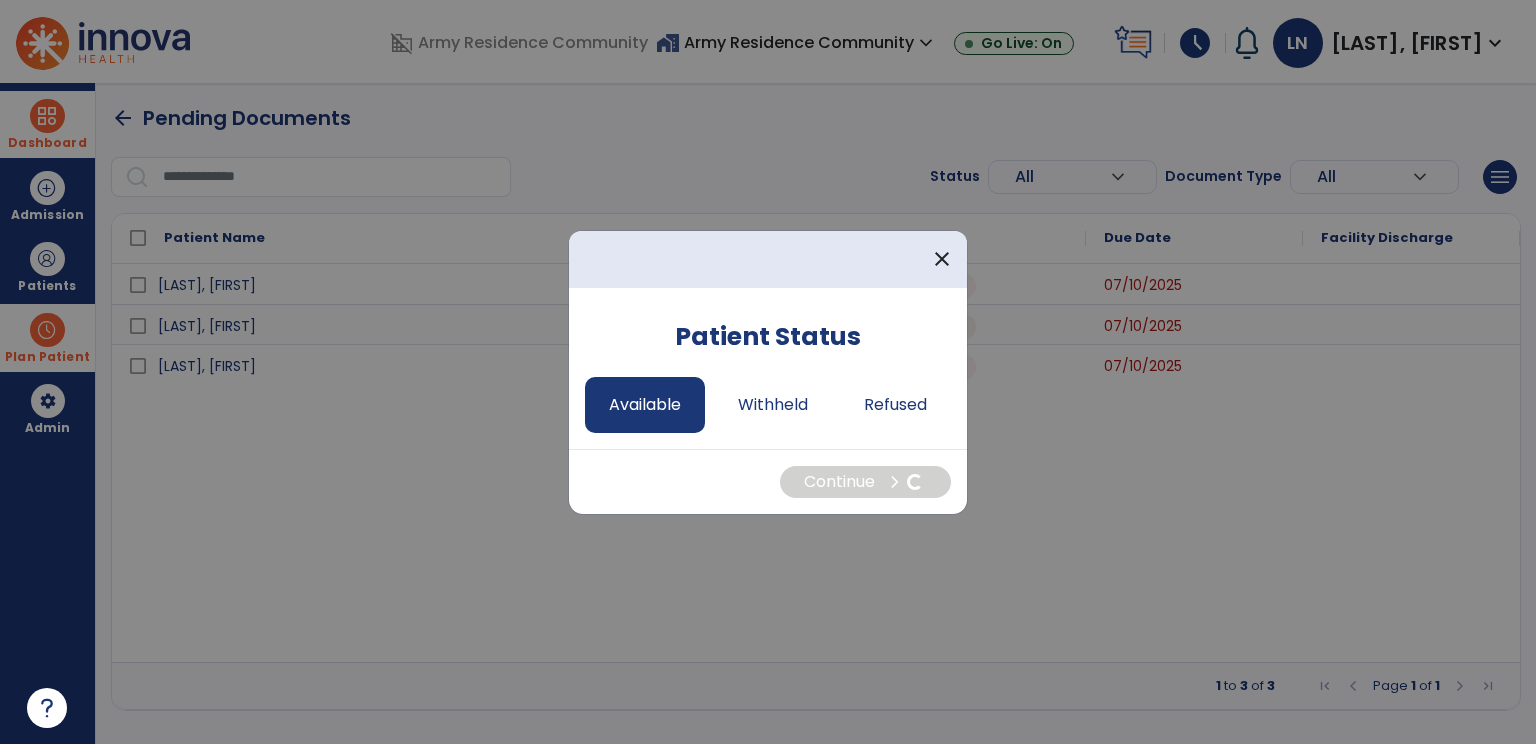 select on "*" 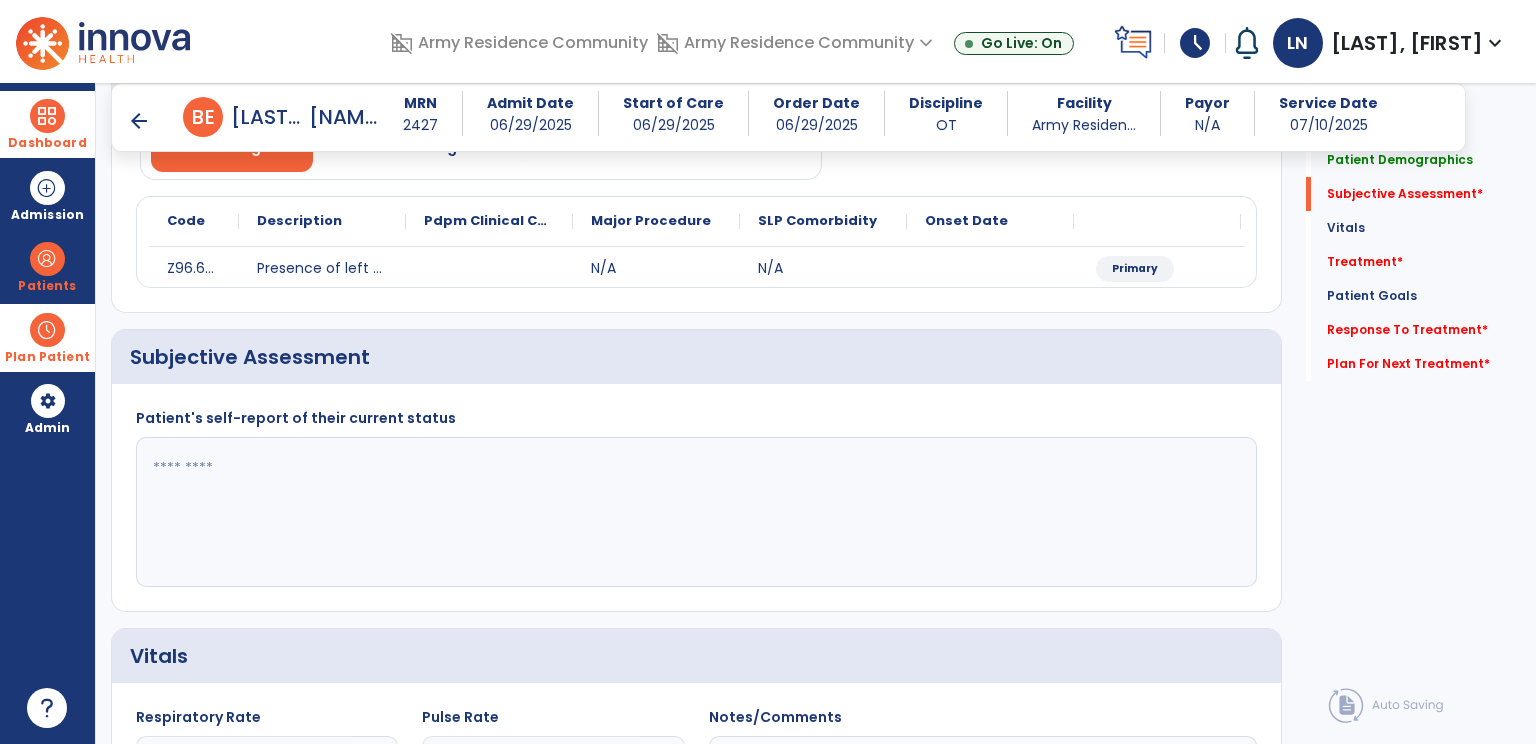 scroll, scrollTop: 200, scrollLeft: 0, axis: vertical 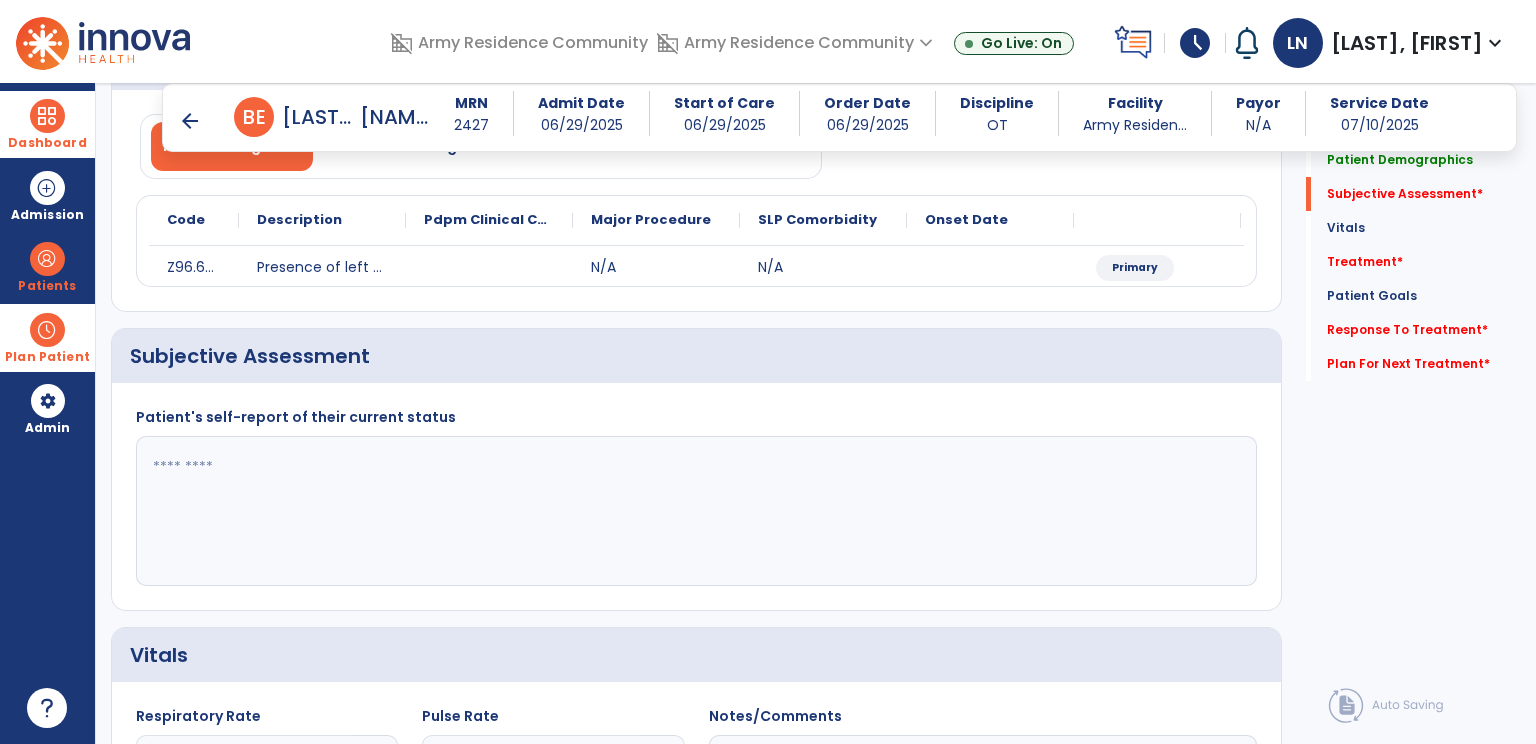click 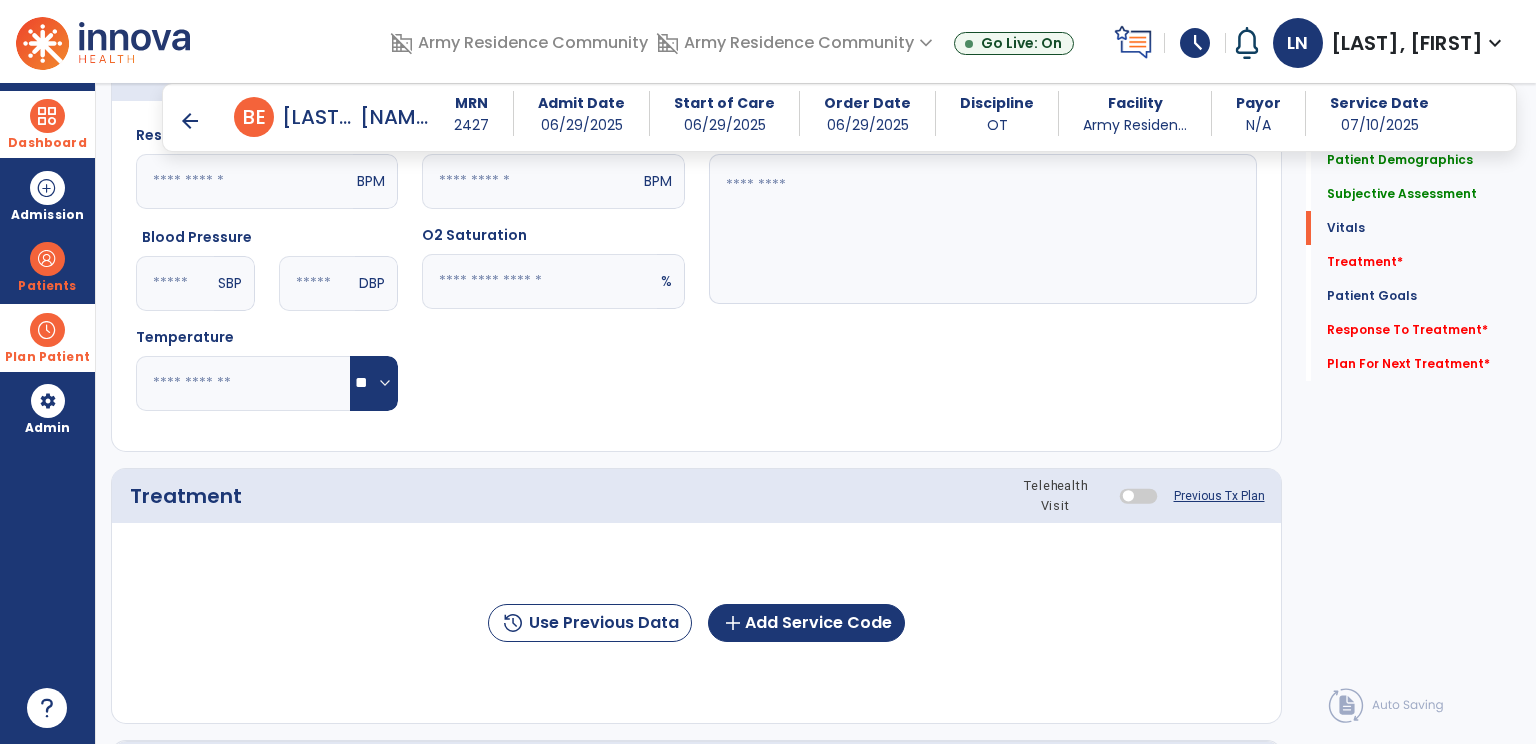 scroll, scrollTop: 1000, scrollLeft: 0, axis: vertical 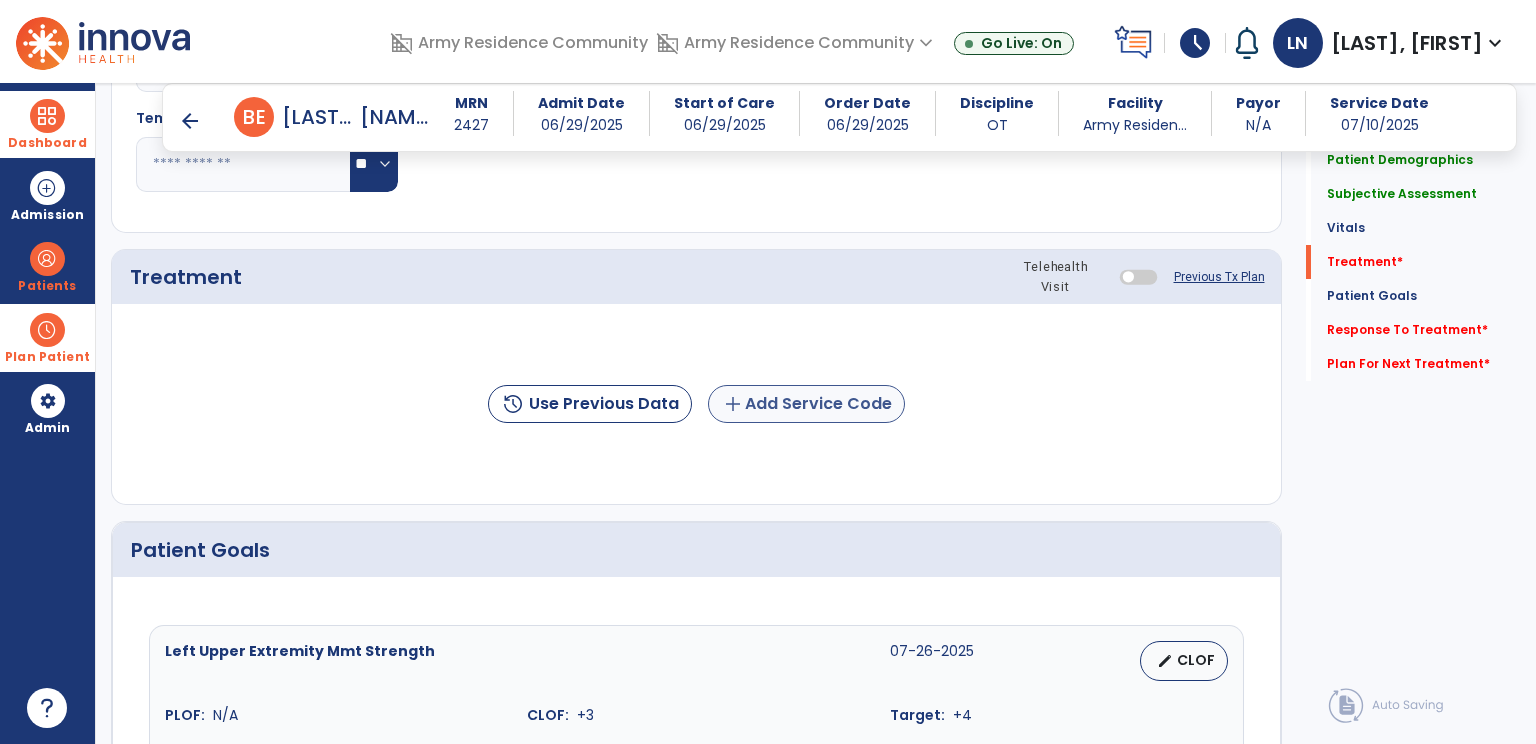 type on "**********" 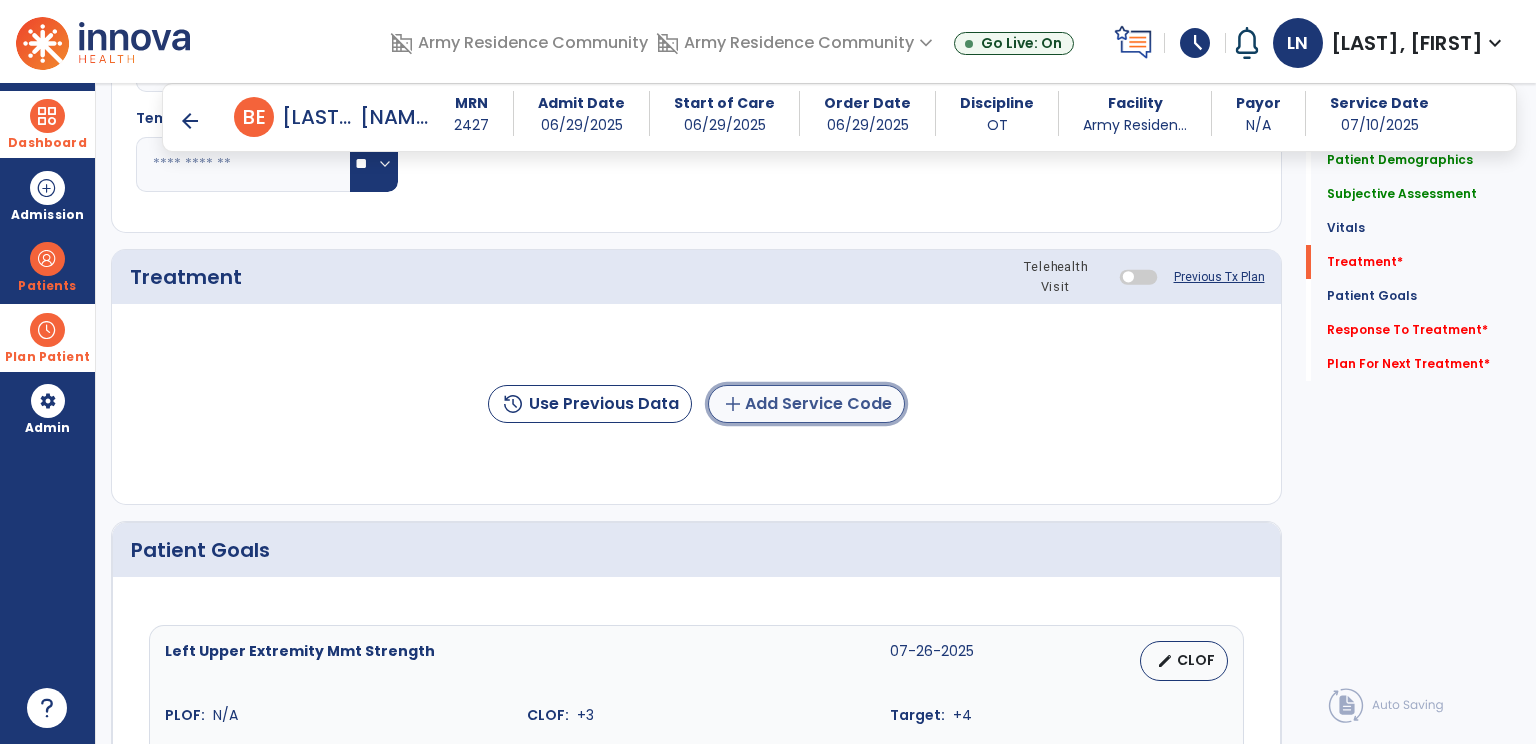 click on "add  Add Service Code" 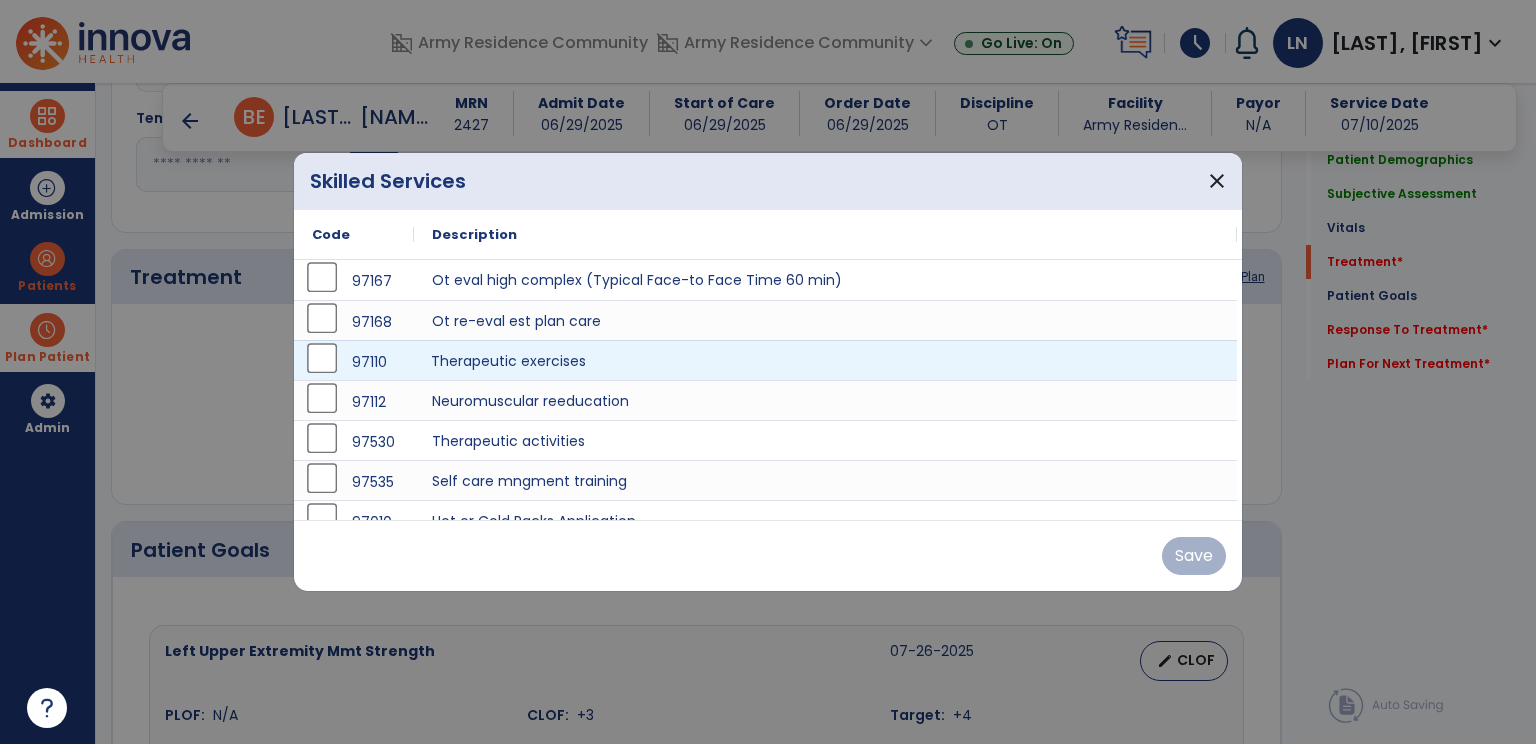 click on "Therapeutic exercises" at bounding box center (825, 360) 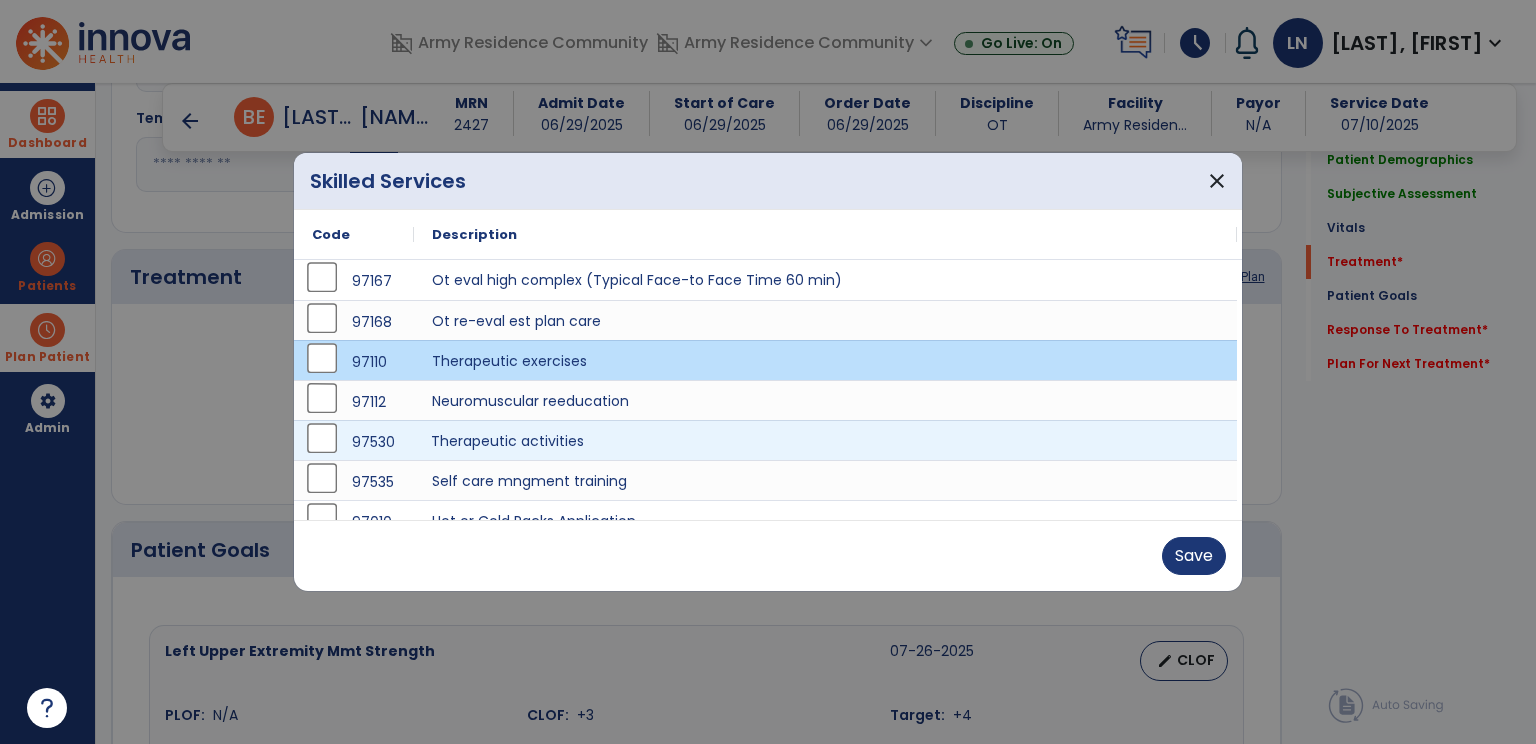 click on "Therapeutic activities" at bounding box center [825, 440] 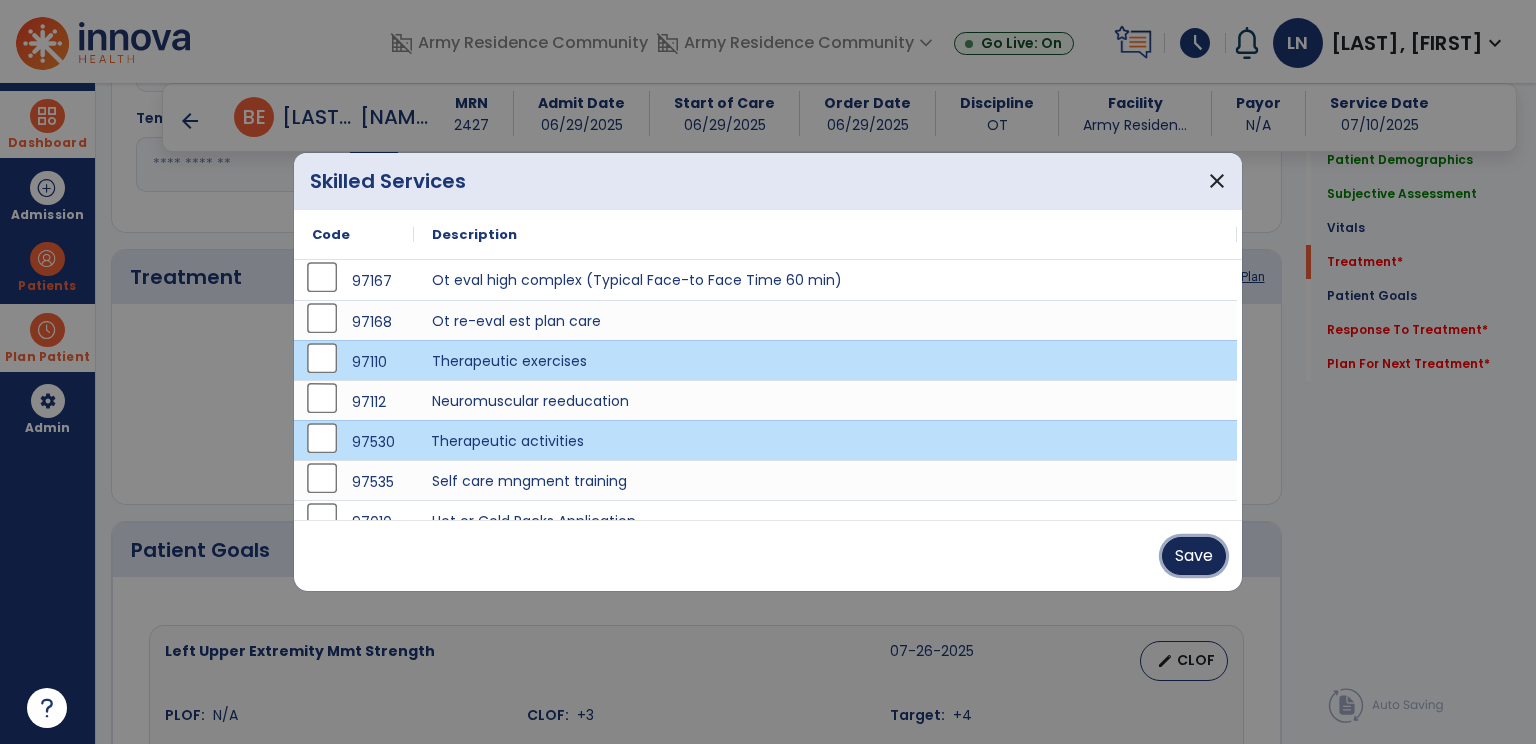click on "Save" at bounding box center [1194, 556] 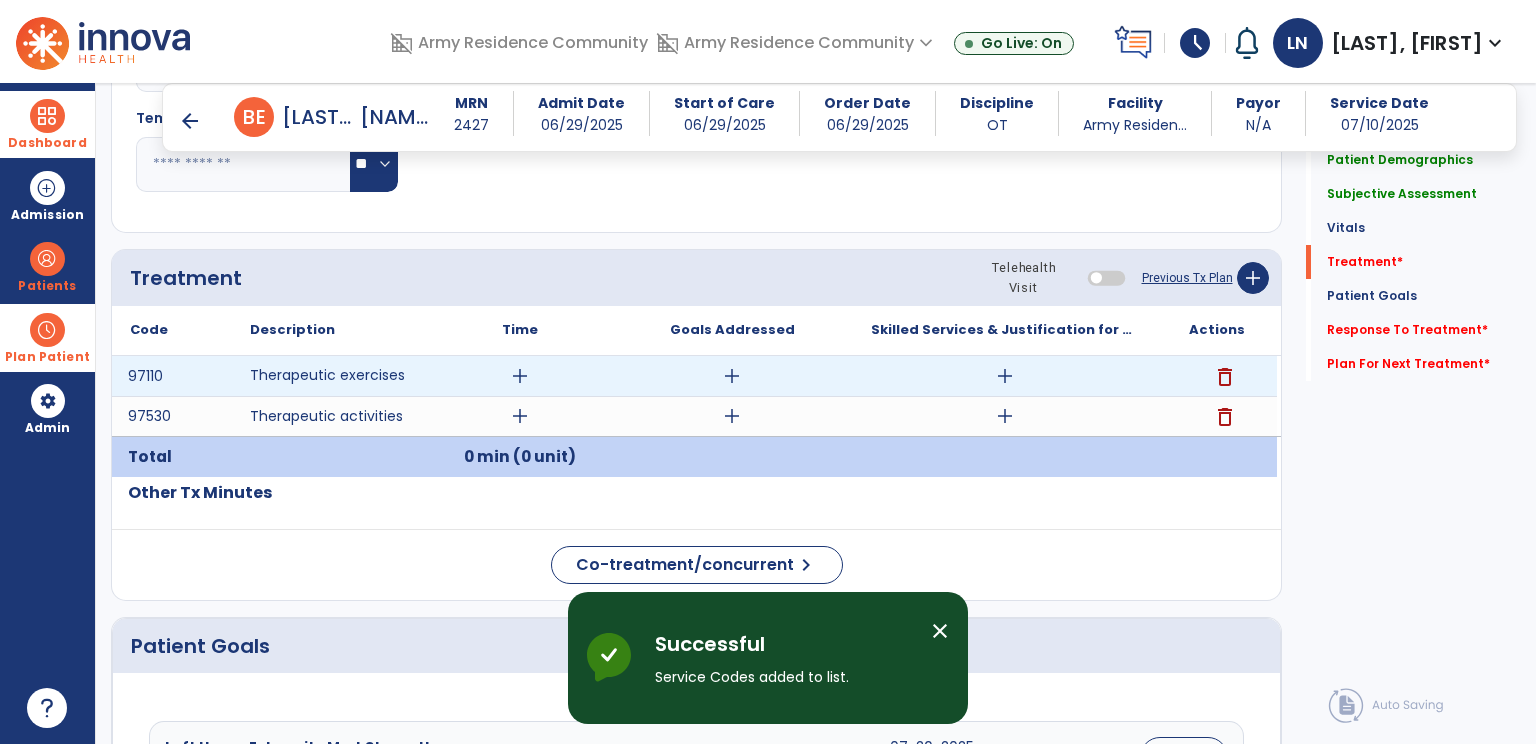 click on "add" at bounding box center (520, 376) 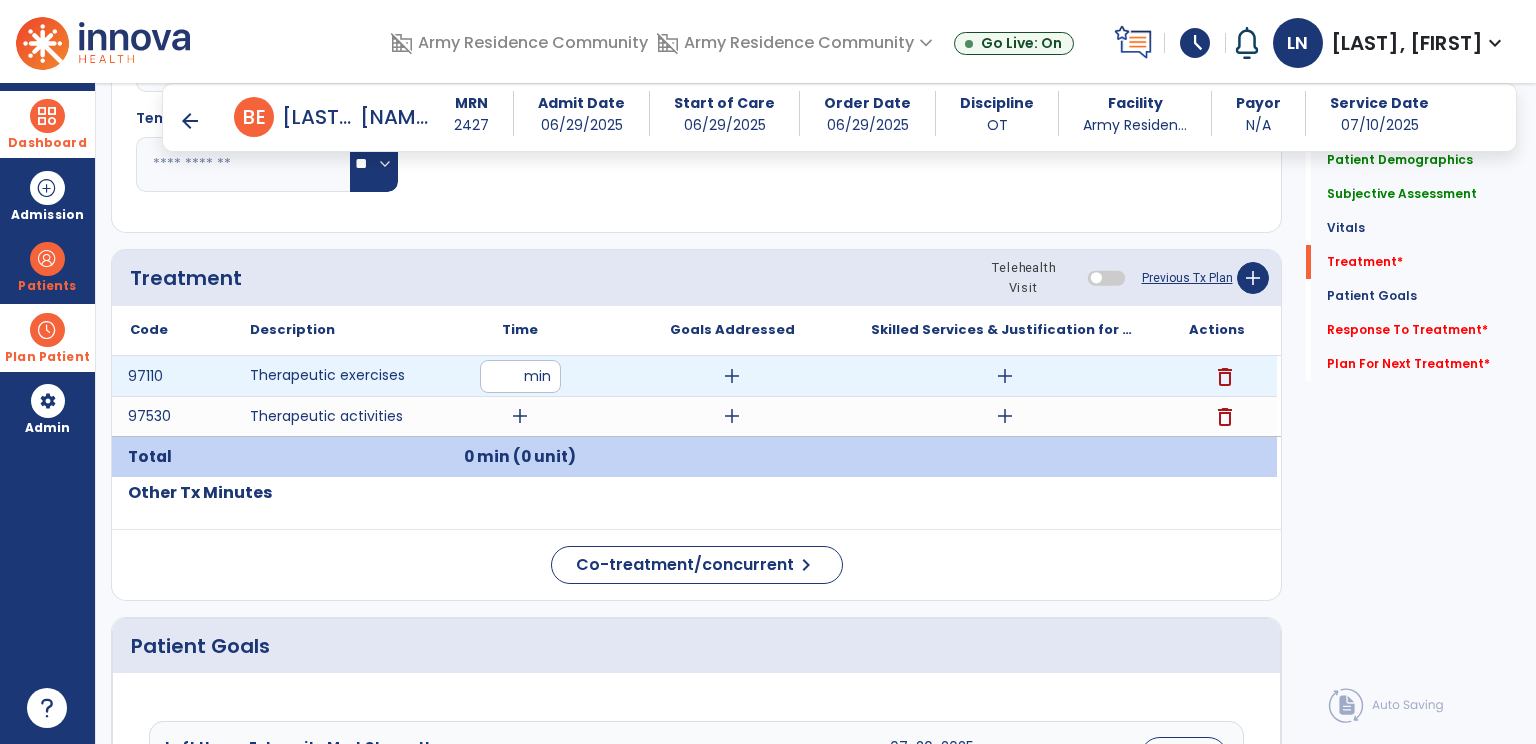 type on "**" 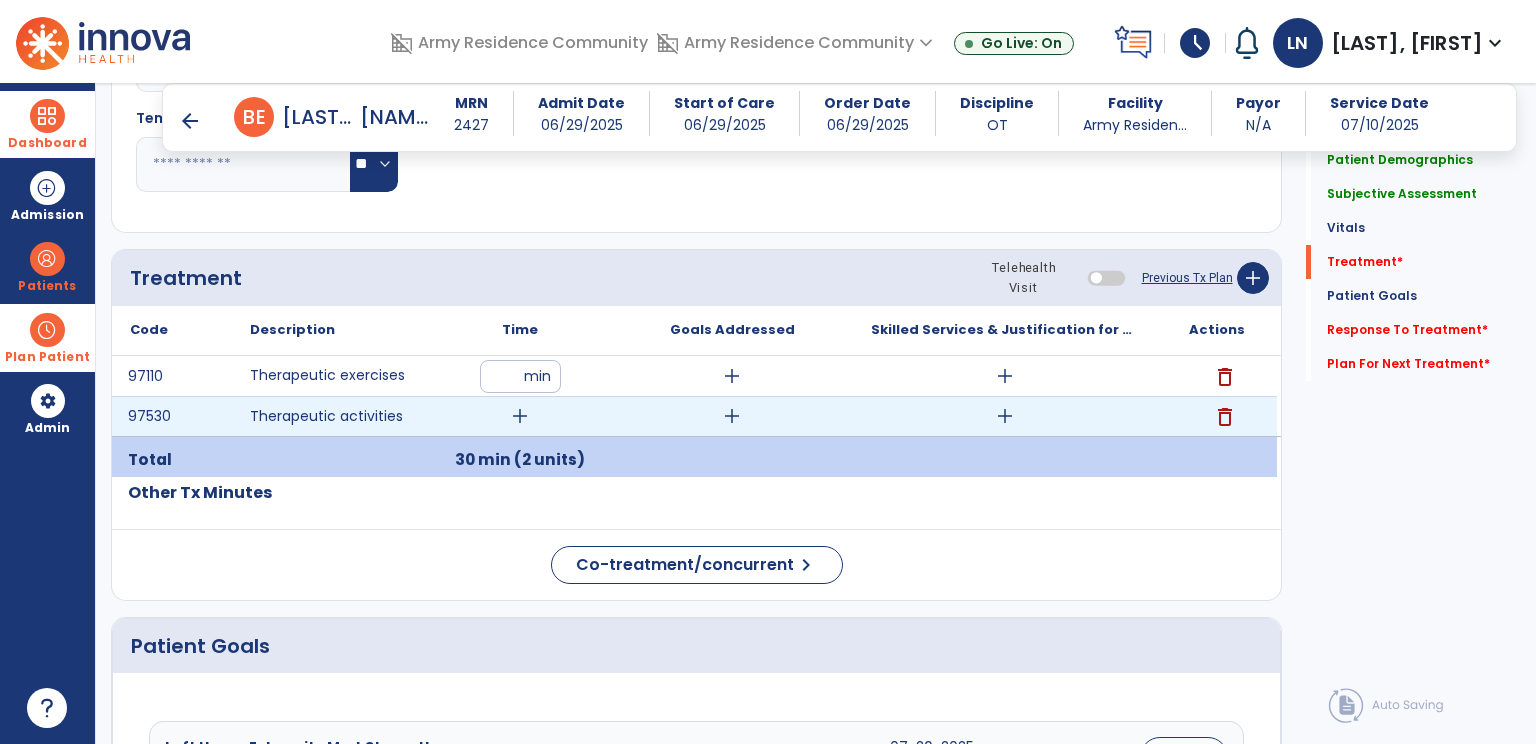 click on "add" at bounding box center (520, 416) 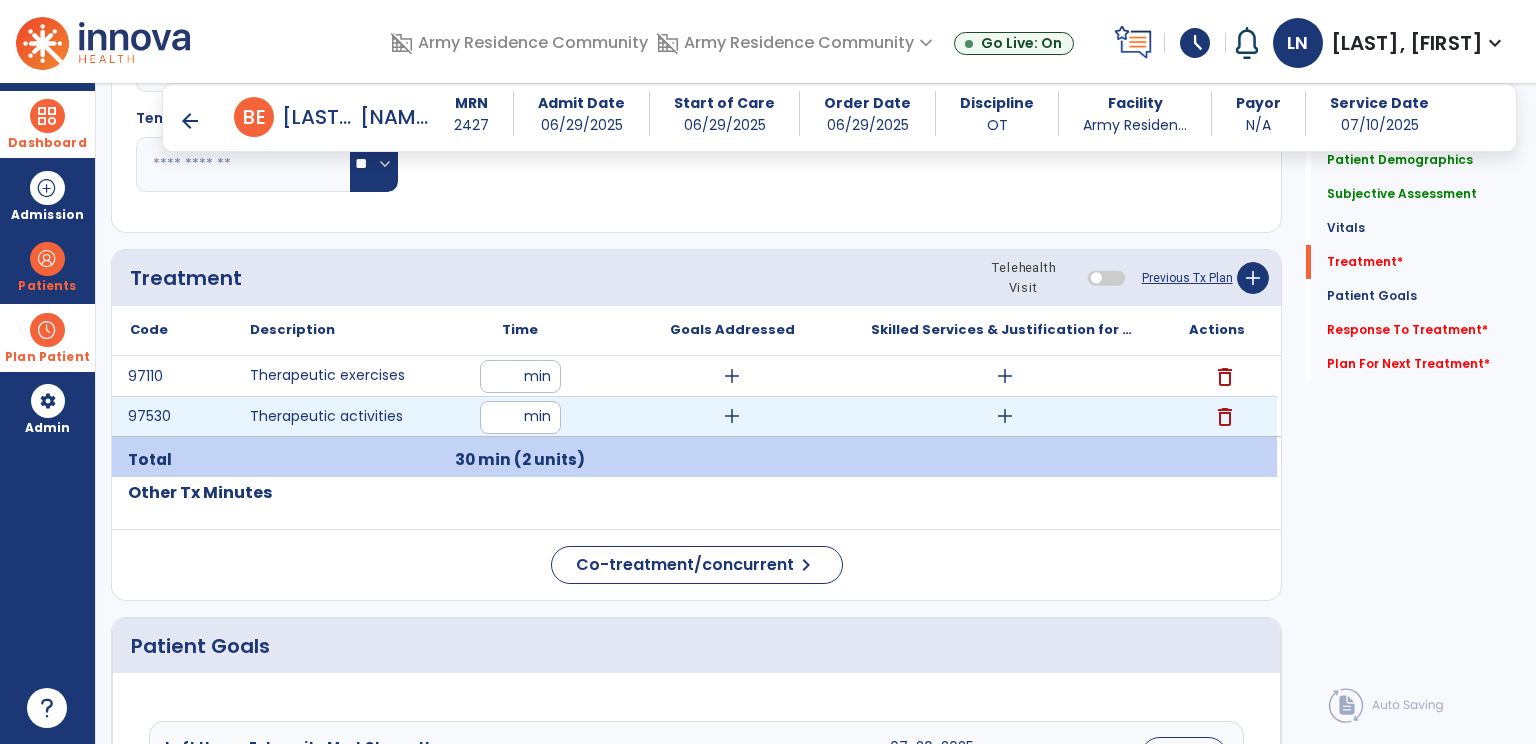 type on "**" 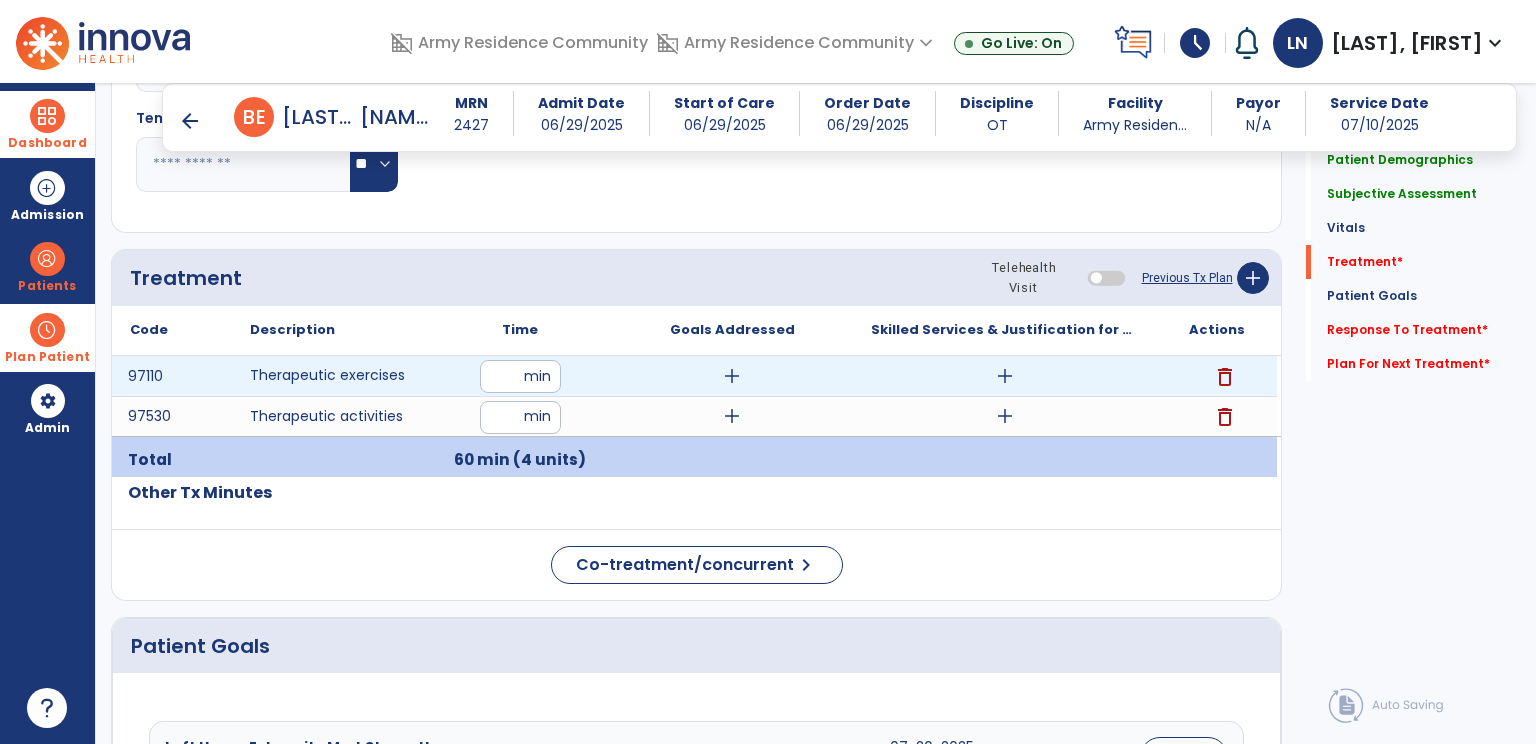 click on "add" at bounding box center (1005, 376) 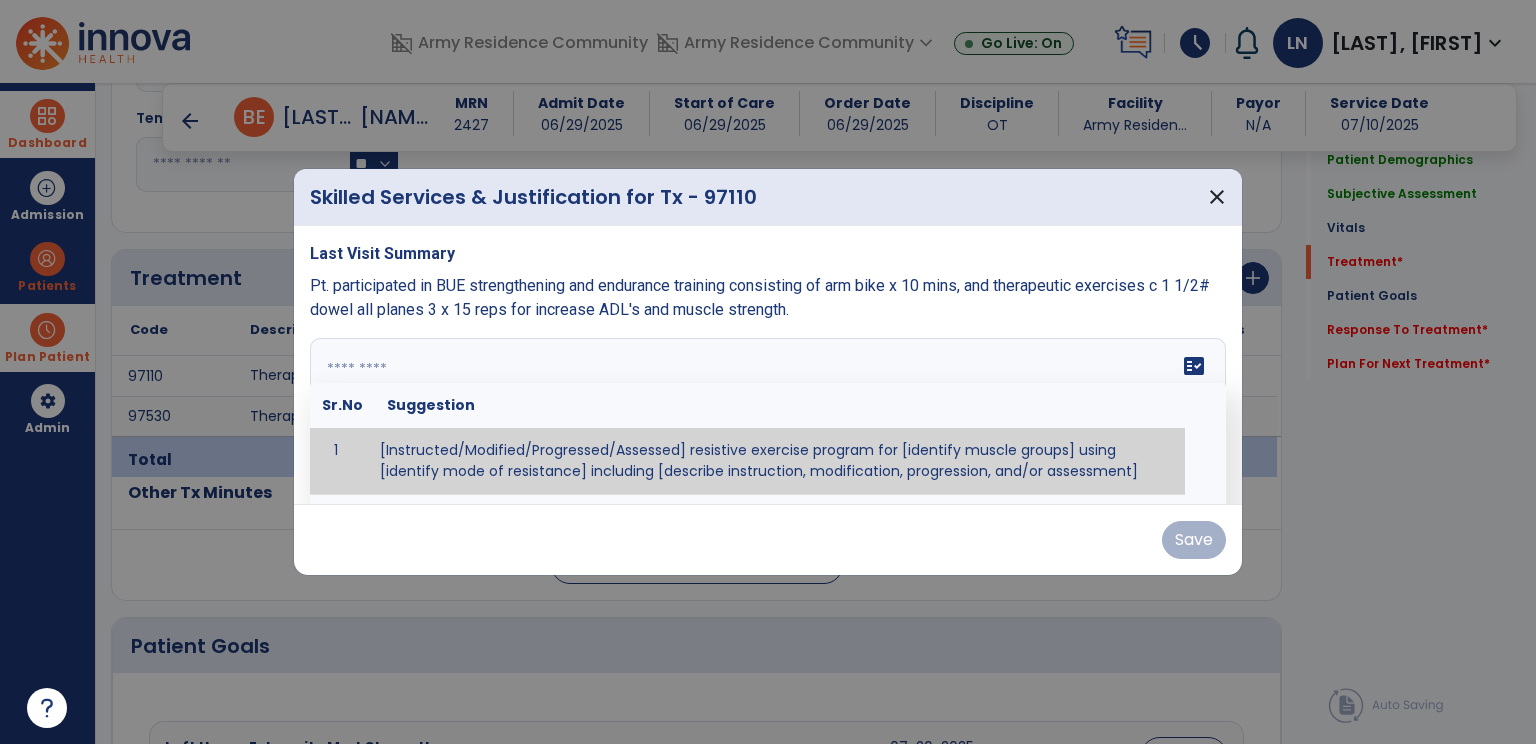 click at bounding box center [766, 413] 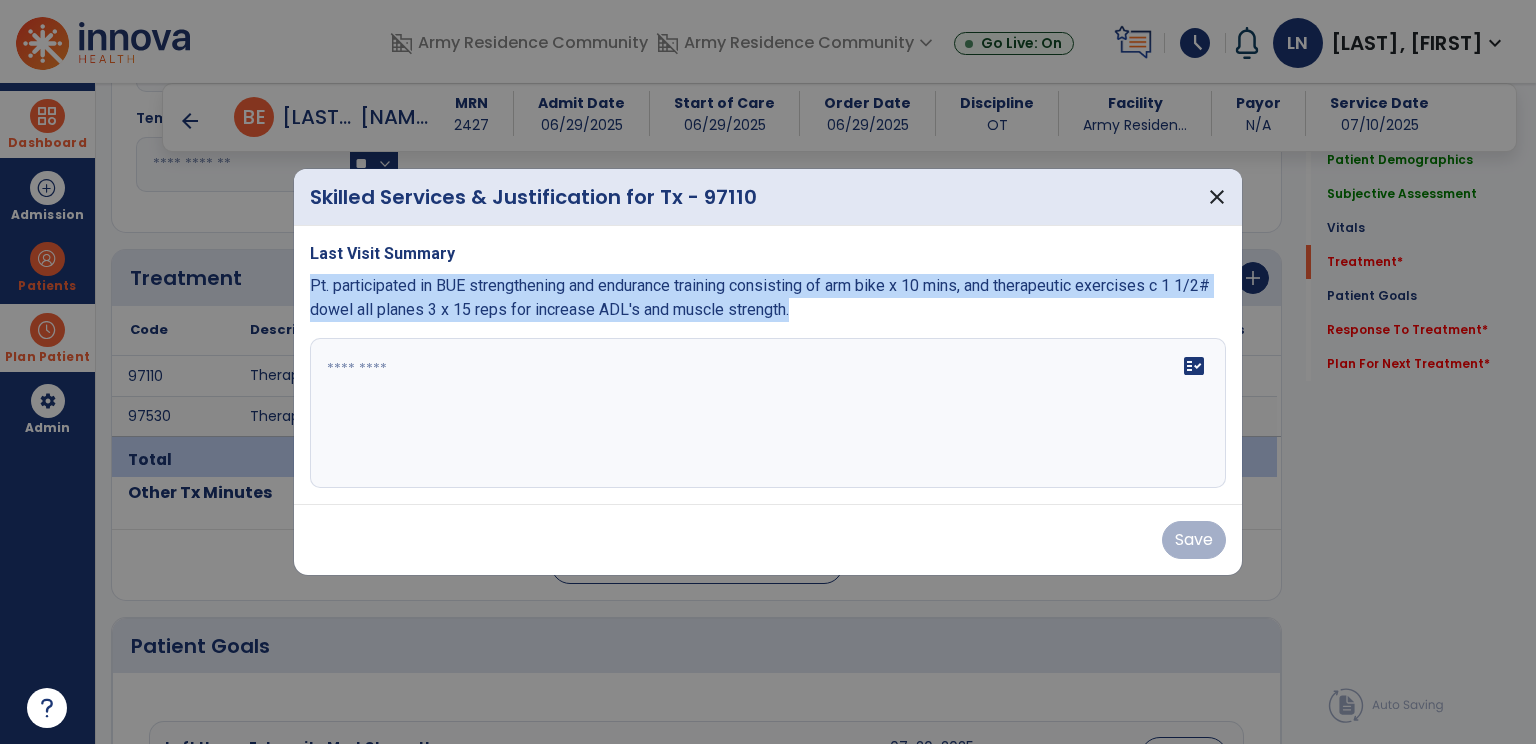 drag, startPoint x: 308, startPoint y: 284, endPoint x: 810, endPoint y: 326, distance: 503.7539 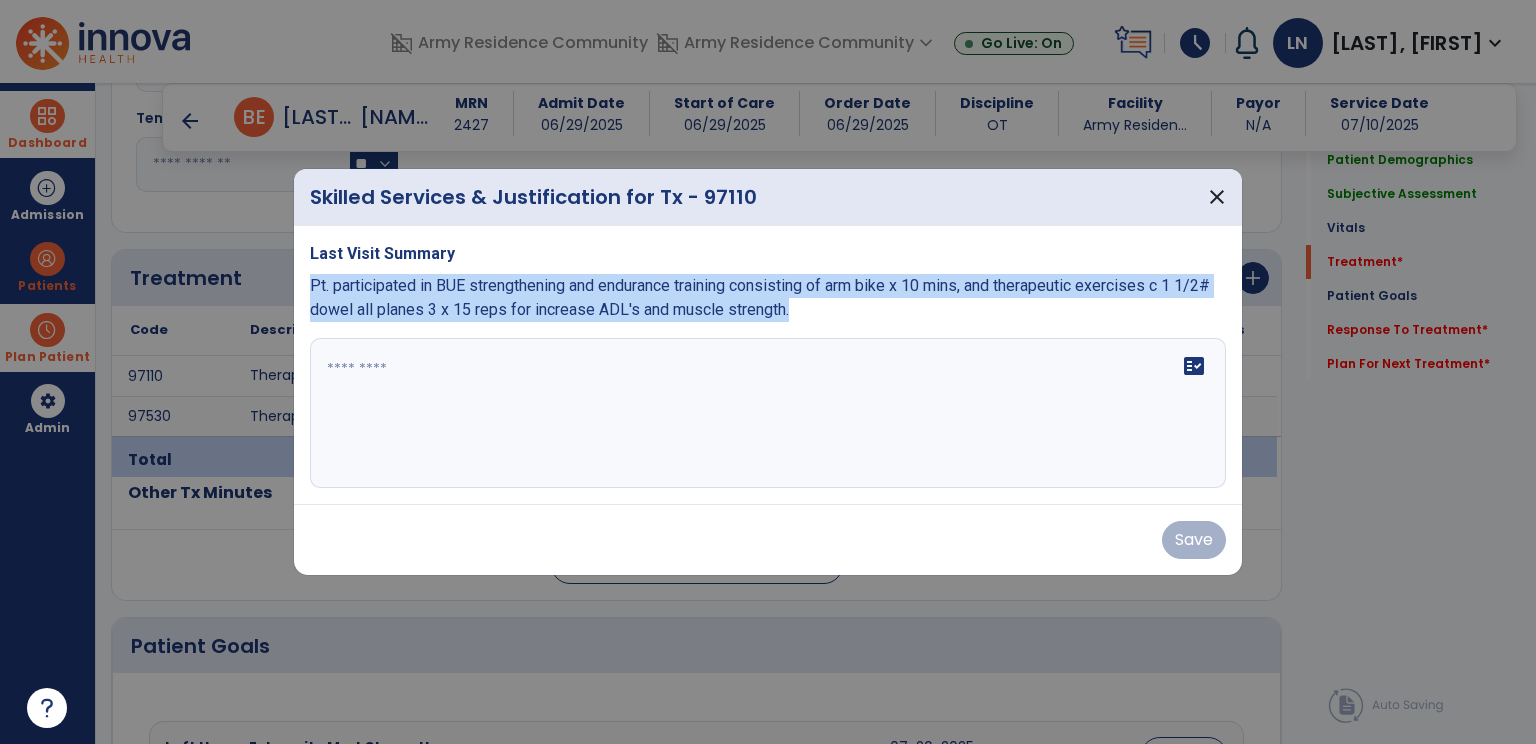 click on "Last Visit Summary Pt. participated in BUE strengthening and endurance training consisting of arm bike x 10 mins, and therapeutic exercises c 1 1/2# dowel all planes 3 x 15 reps for increase ADL's and muscle strength.   fact_check" at bounding box center [768, 365] 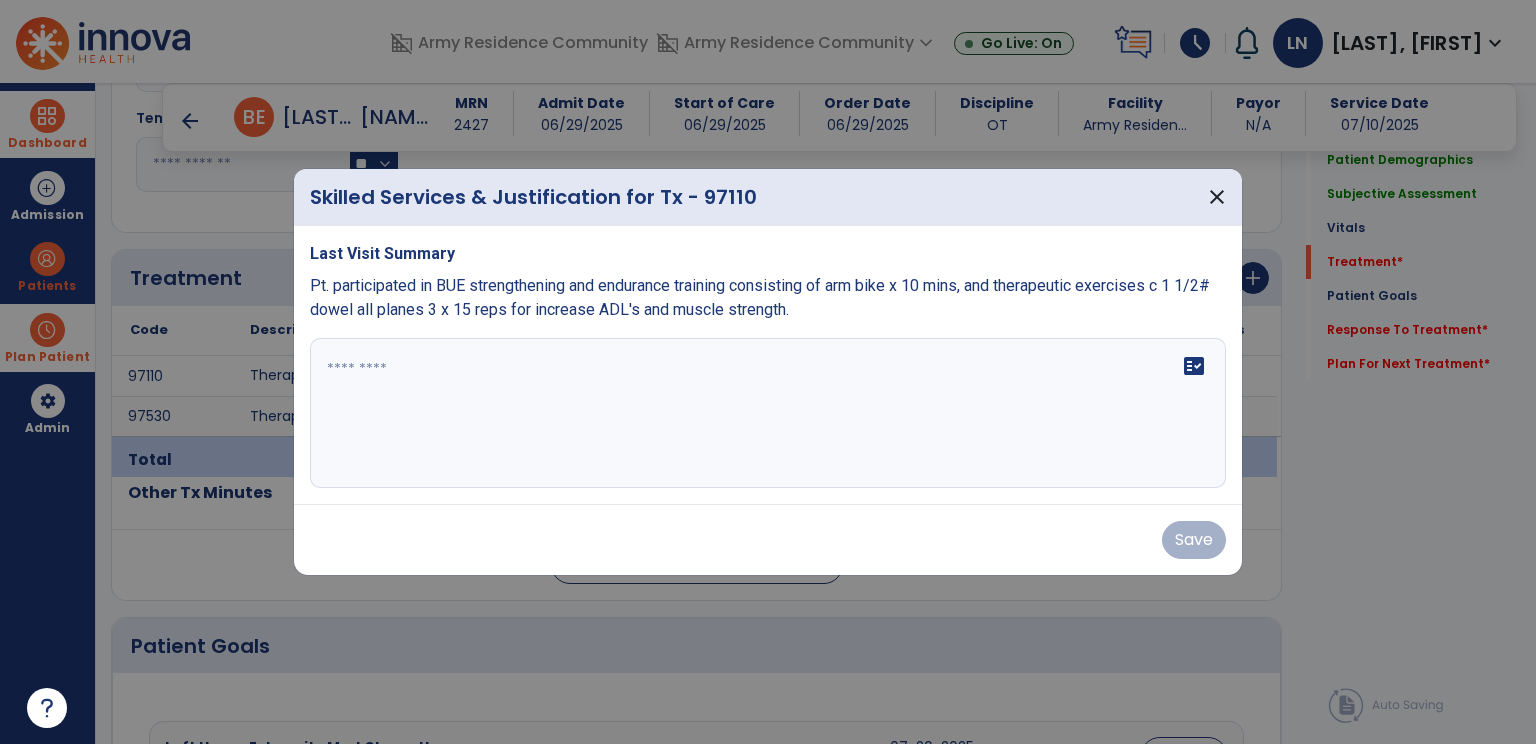 click at bounding box center [768, 413] 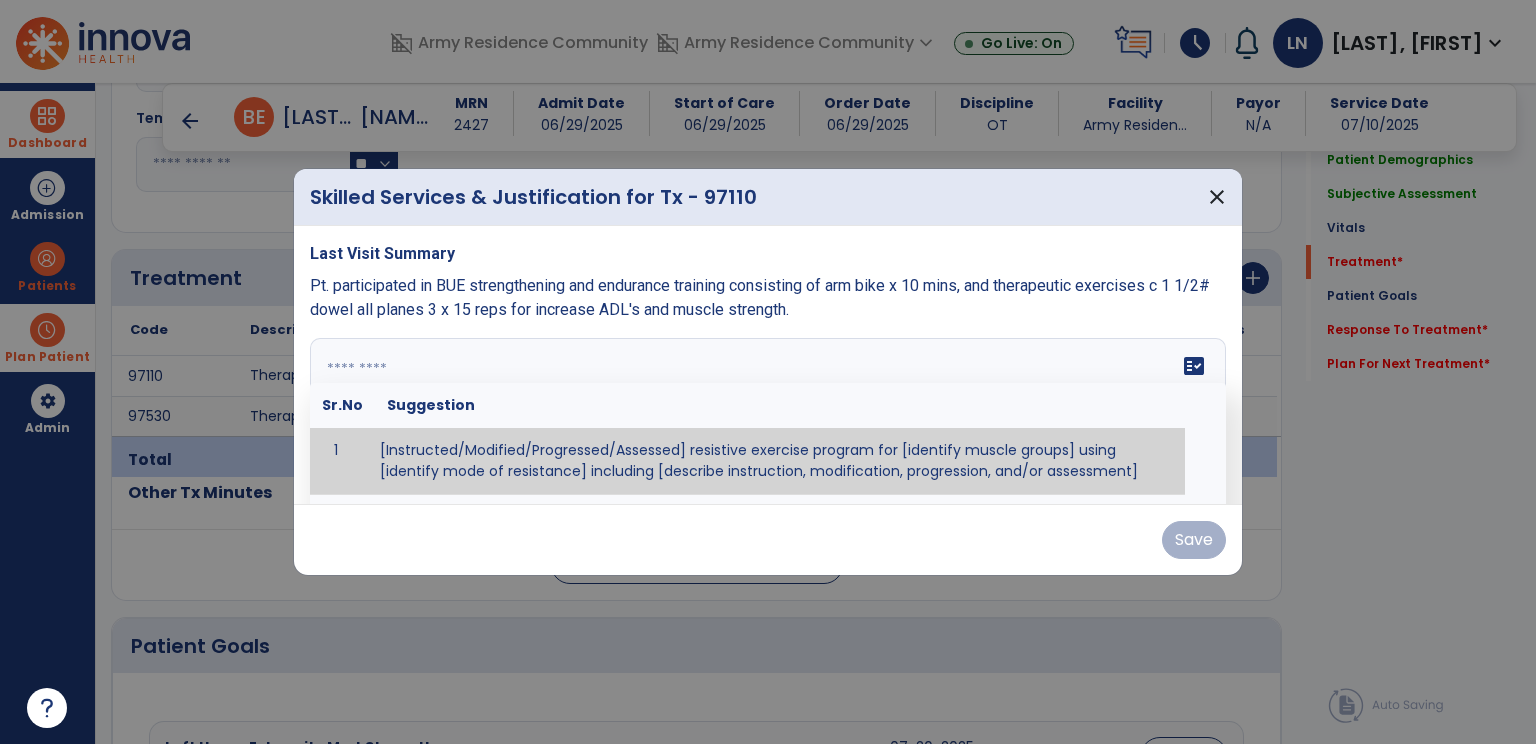 paste on "**********" 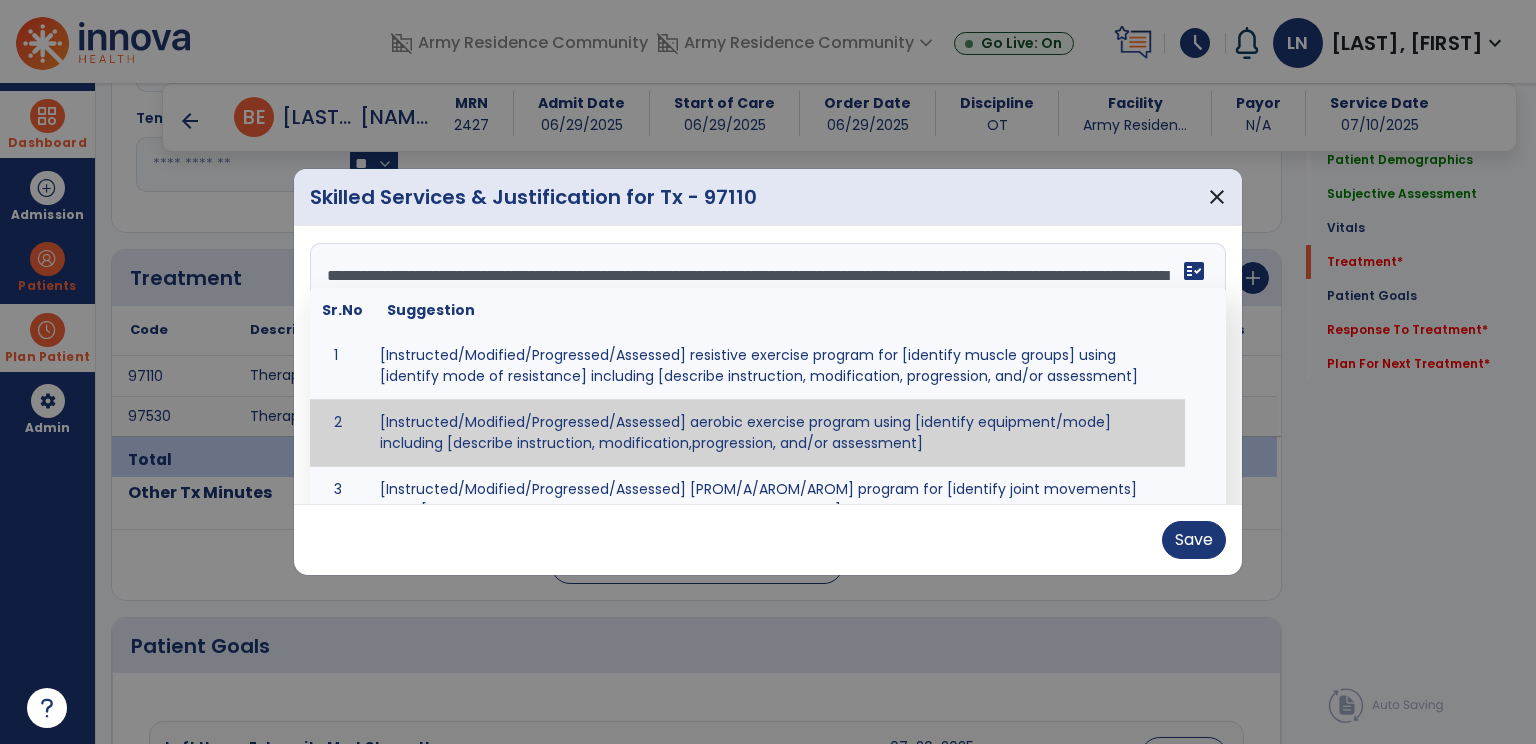 scroll, scrollTop: 0, scrollLeft: 0, axis: both 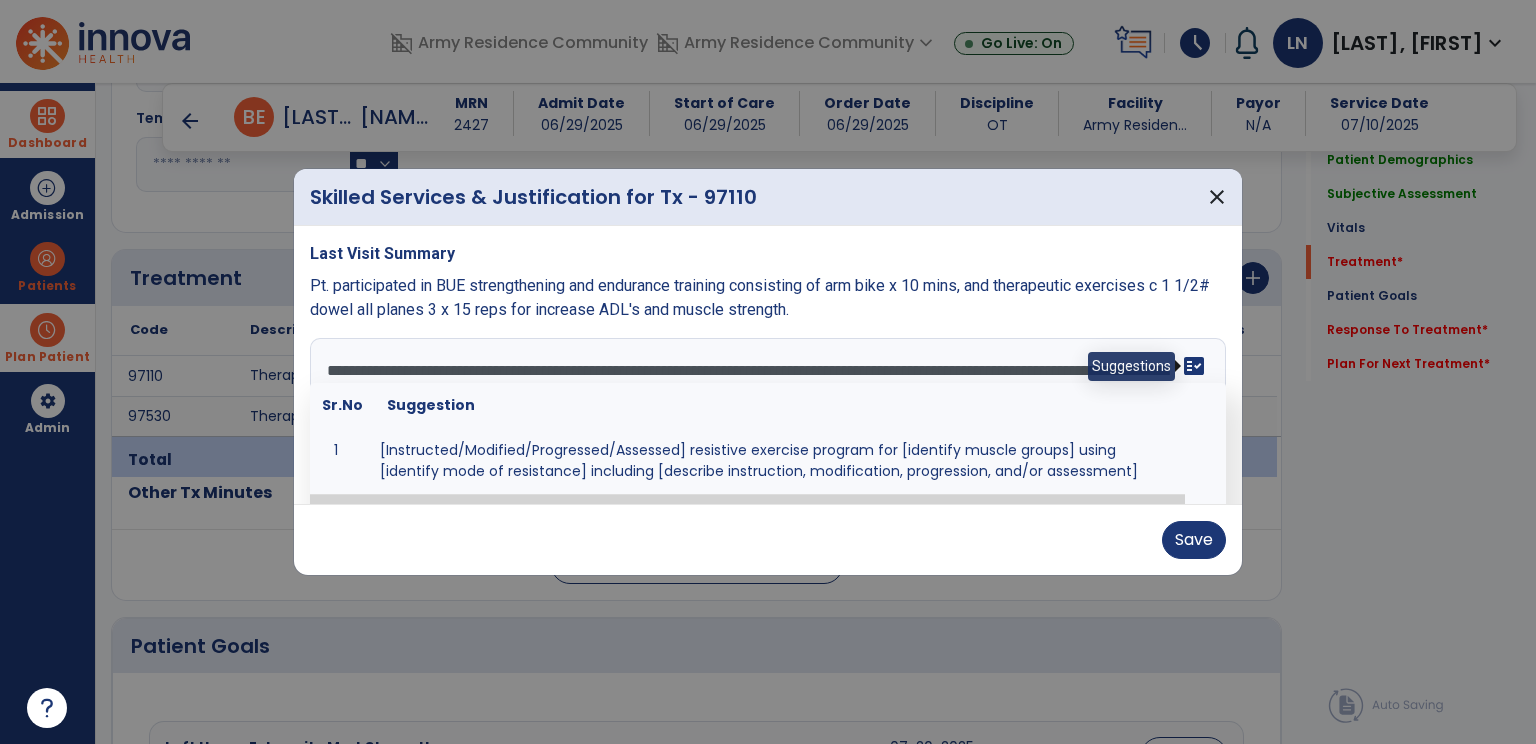 click on "fact_check" at bounding box center (1194, 366) 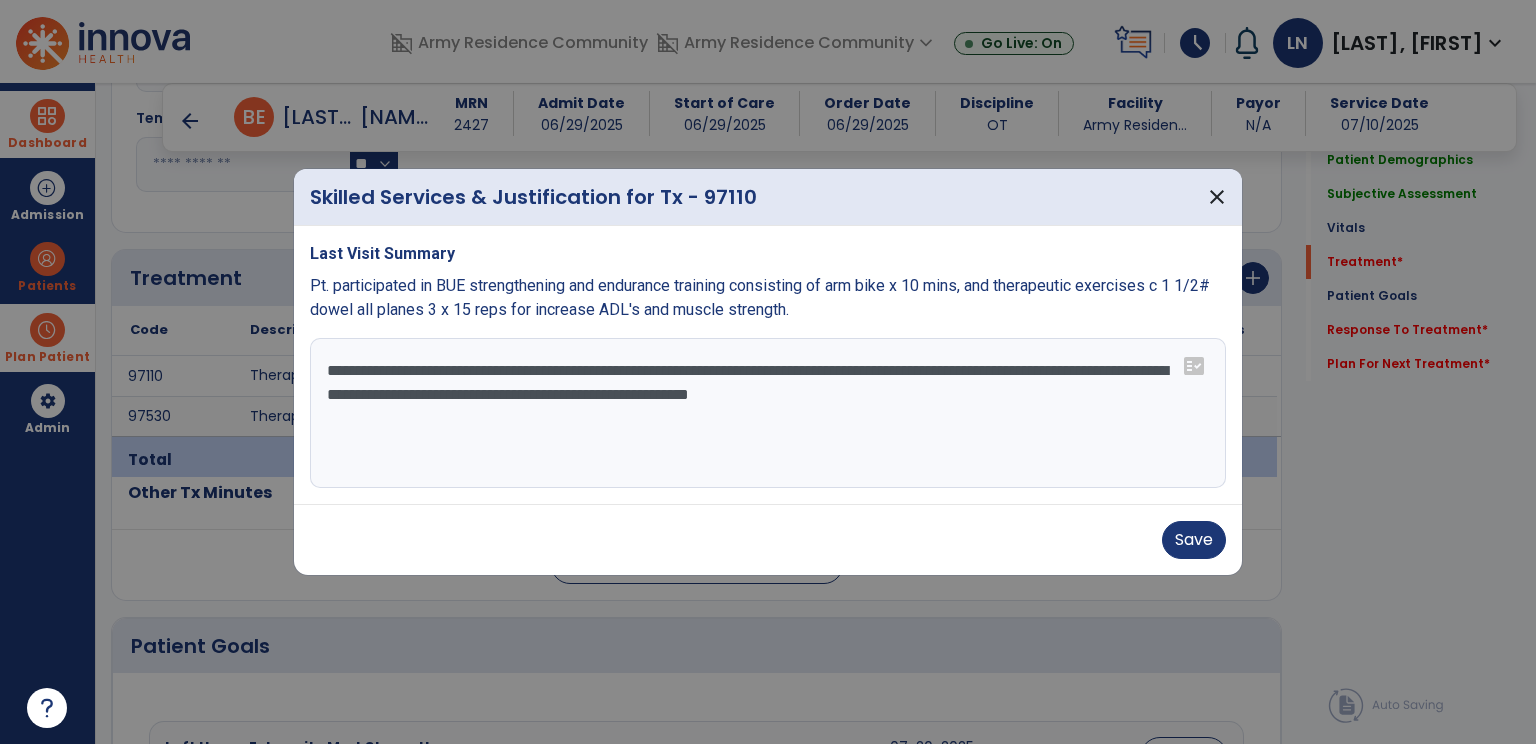 click on "**********" at bounding box center (768, 413) 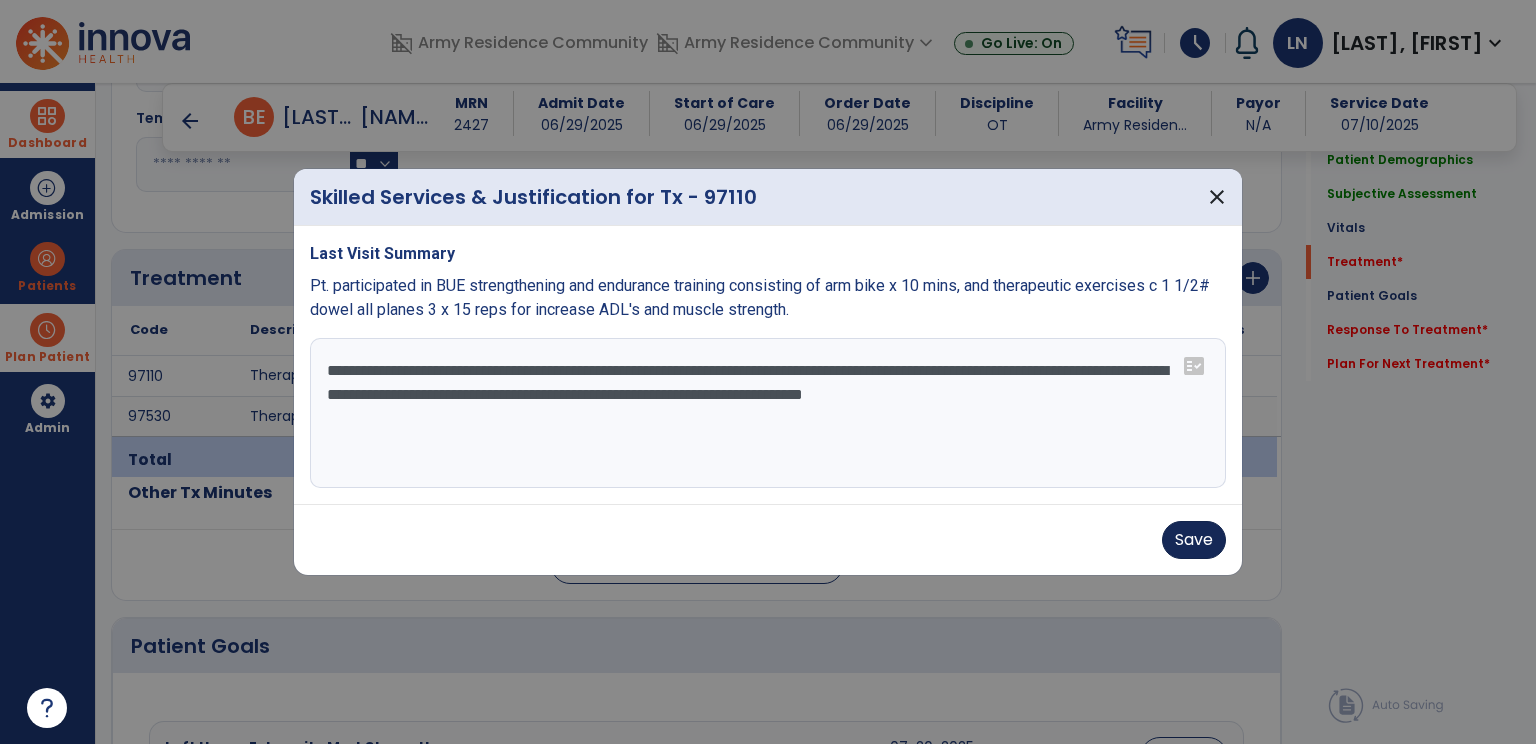 type on "**********" 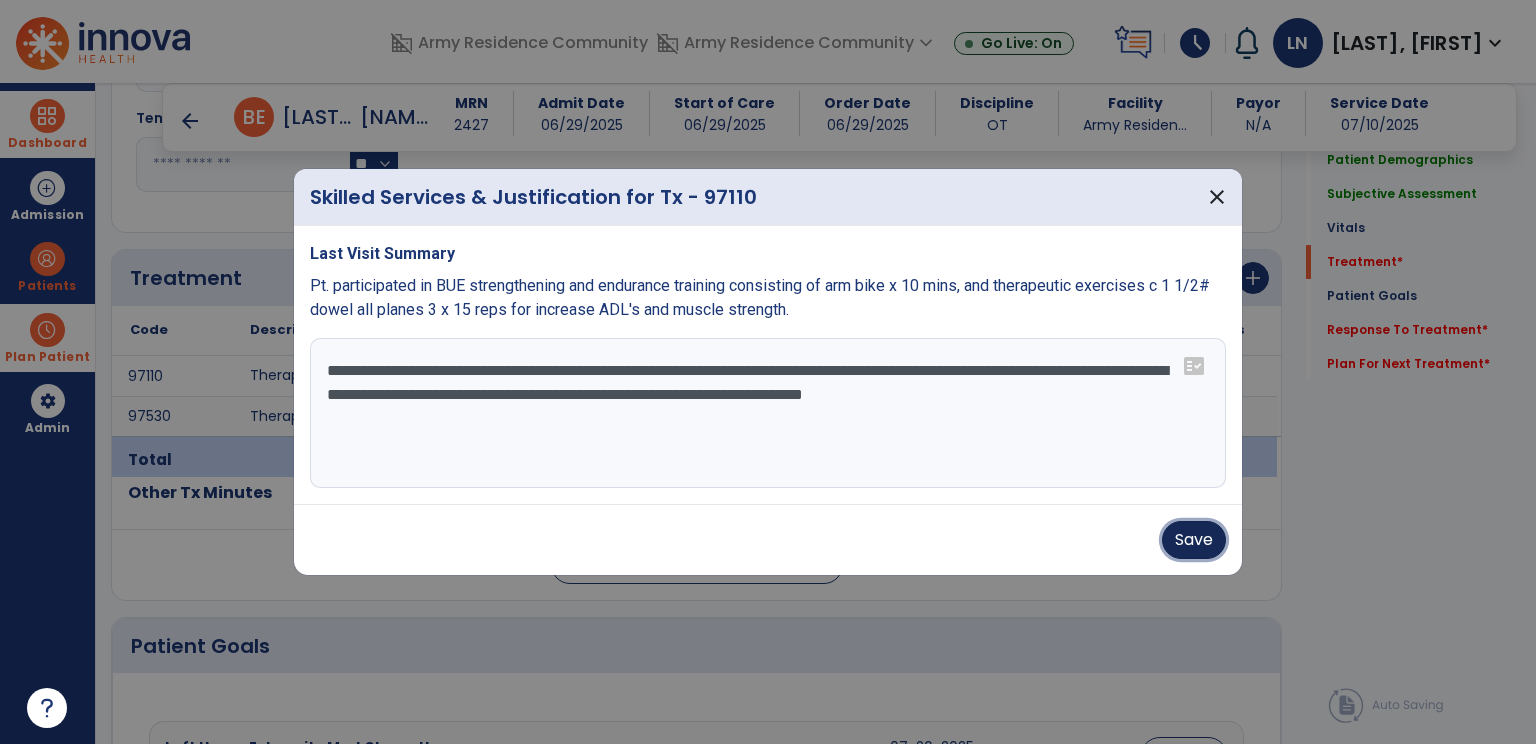 click on "Save" at bounding box center [1194, 540] 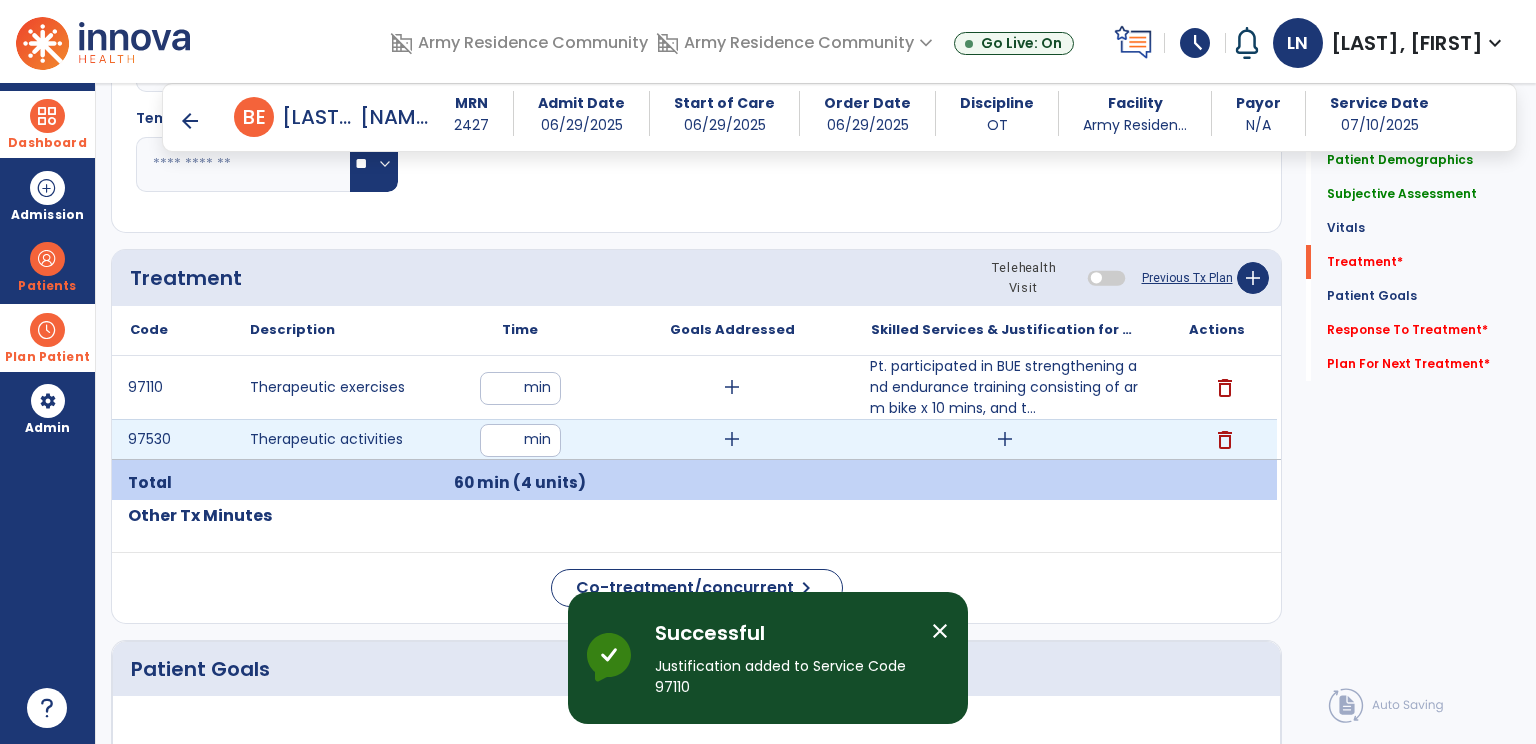 scroll, scrollTop: 700, scrollLeft: 0, axis: vertical 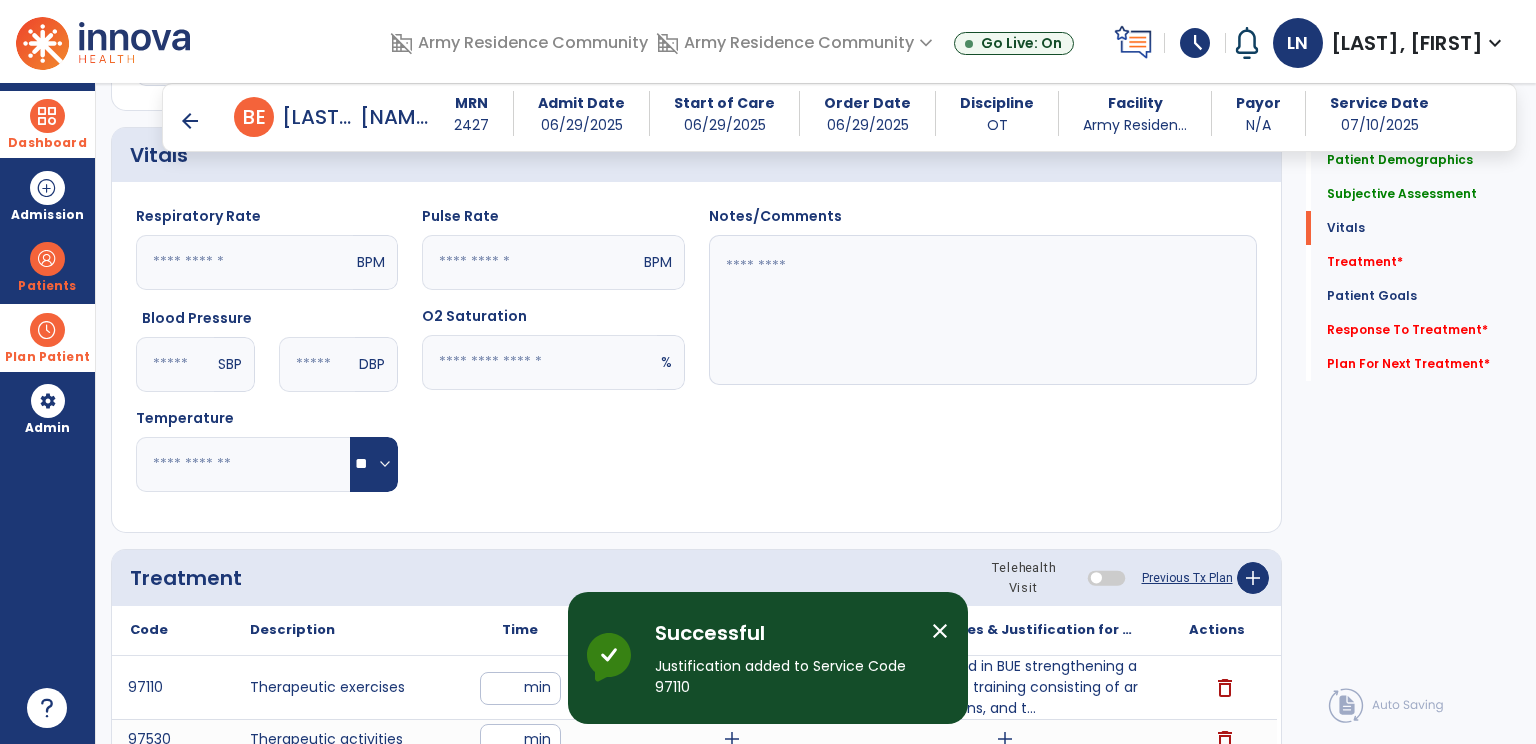 click 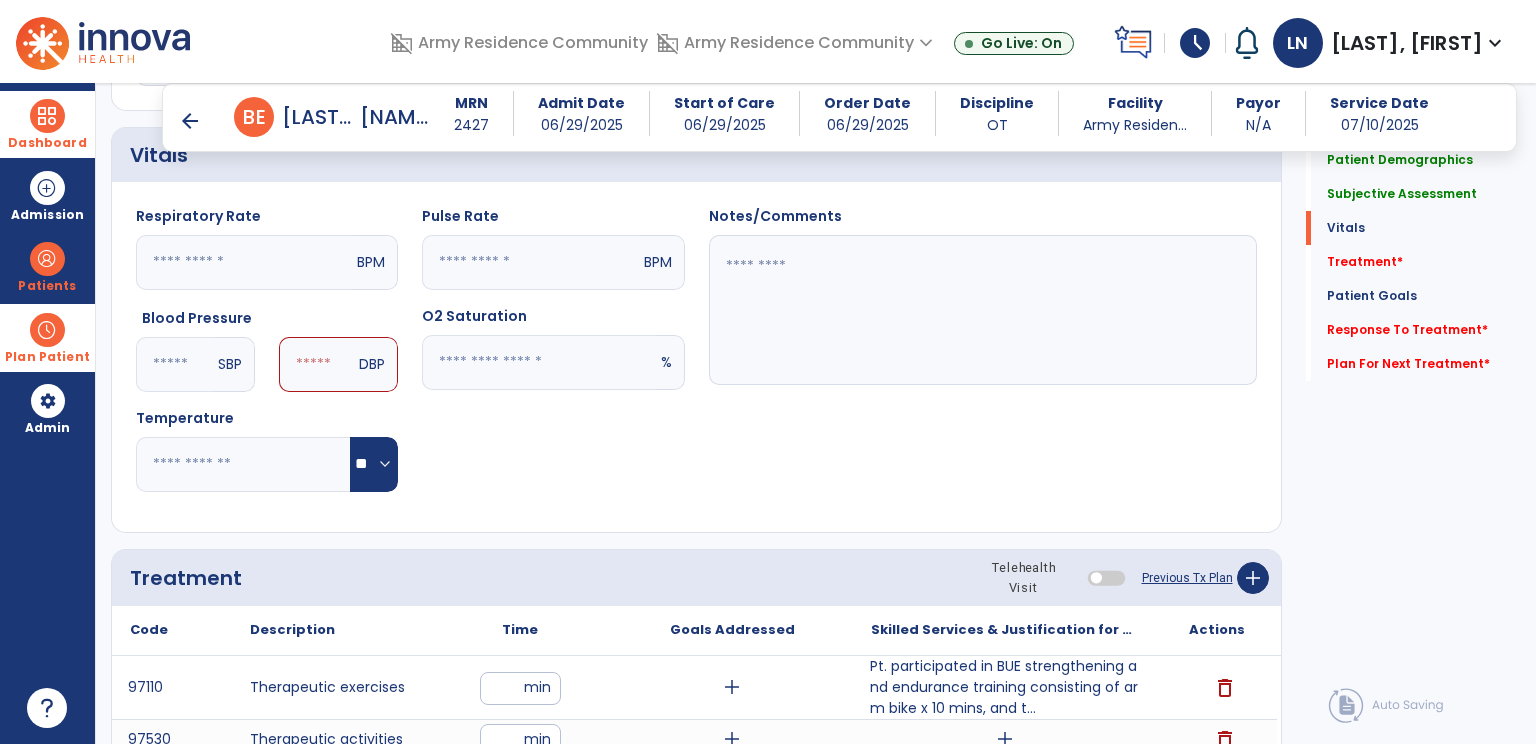 type on "***" 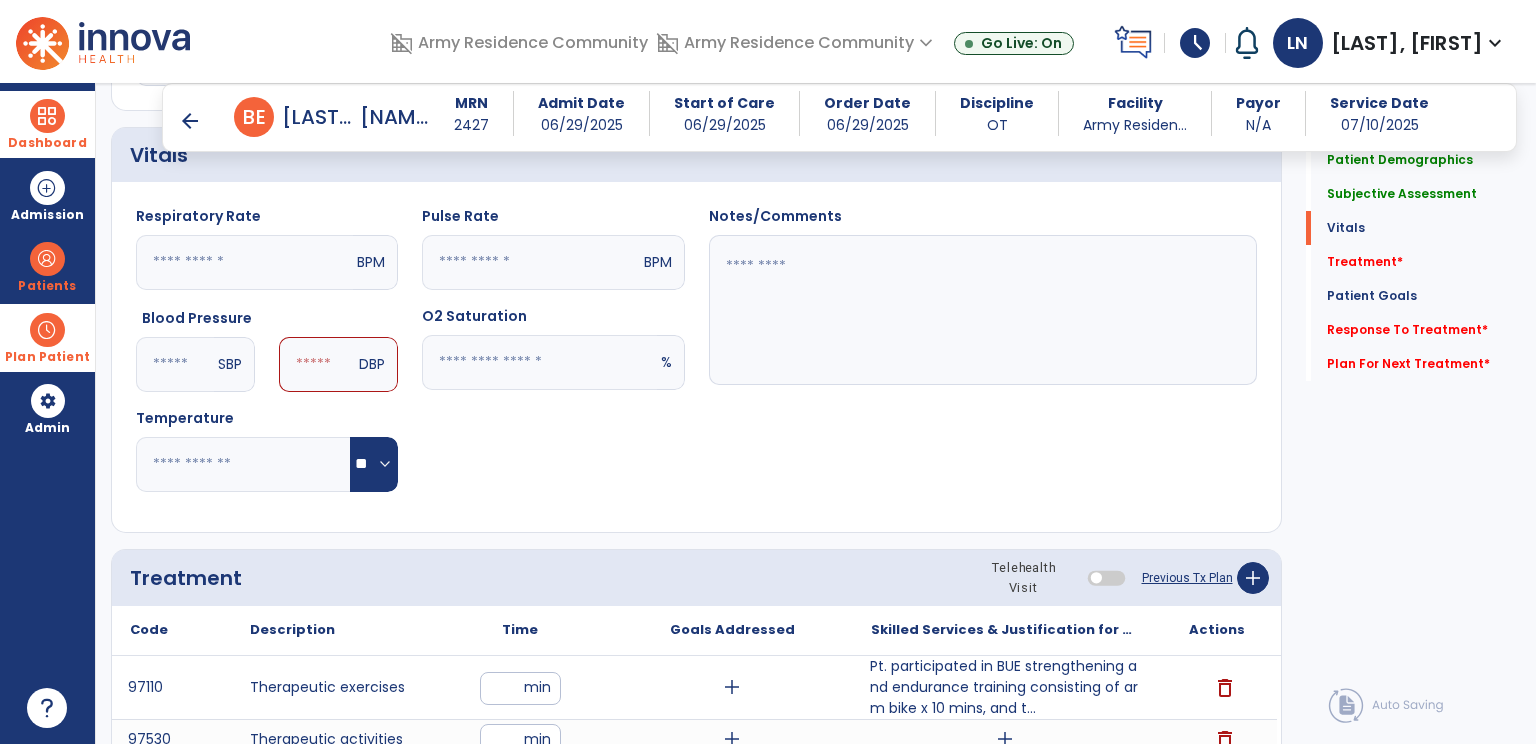 click 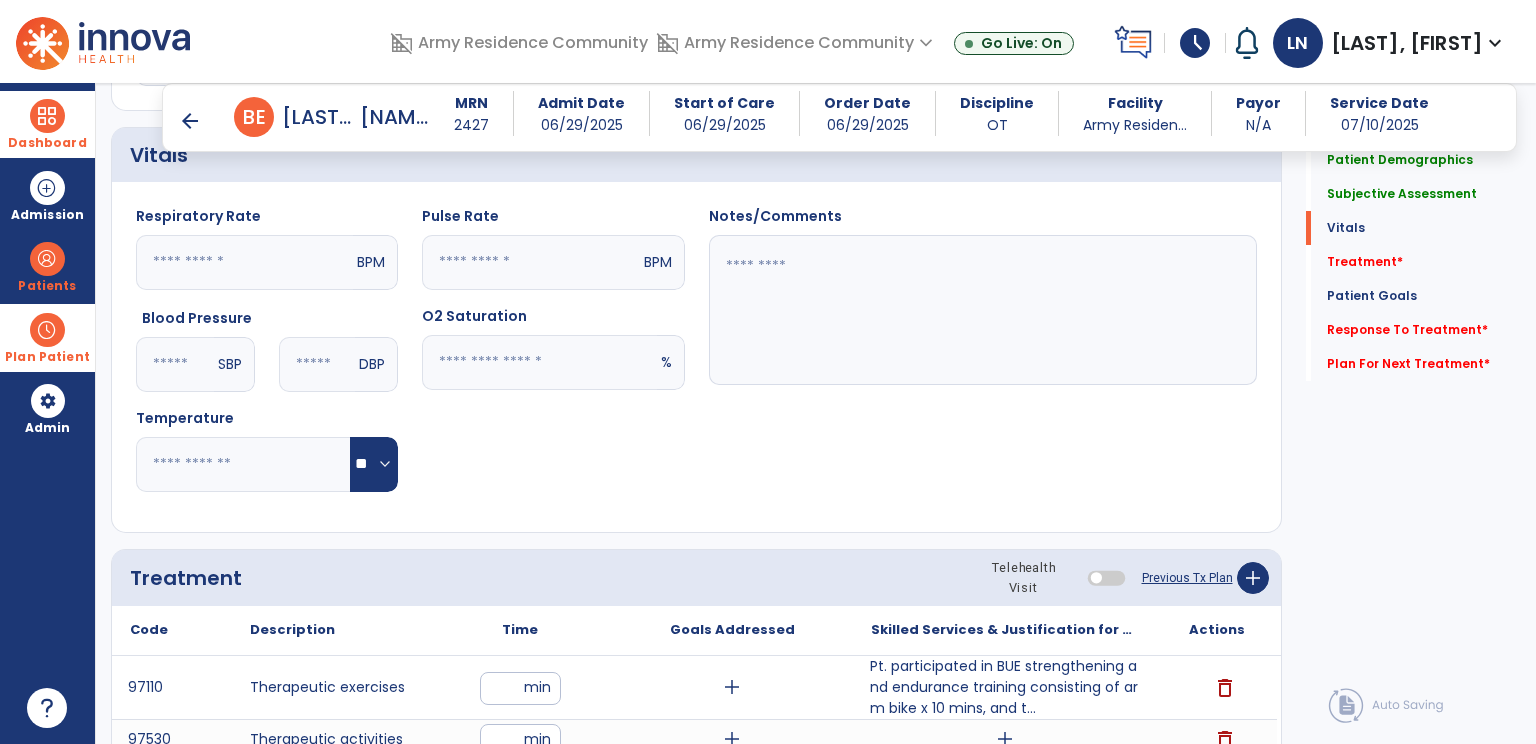 type on "**" 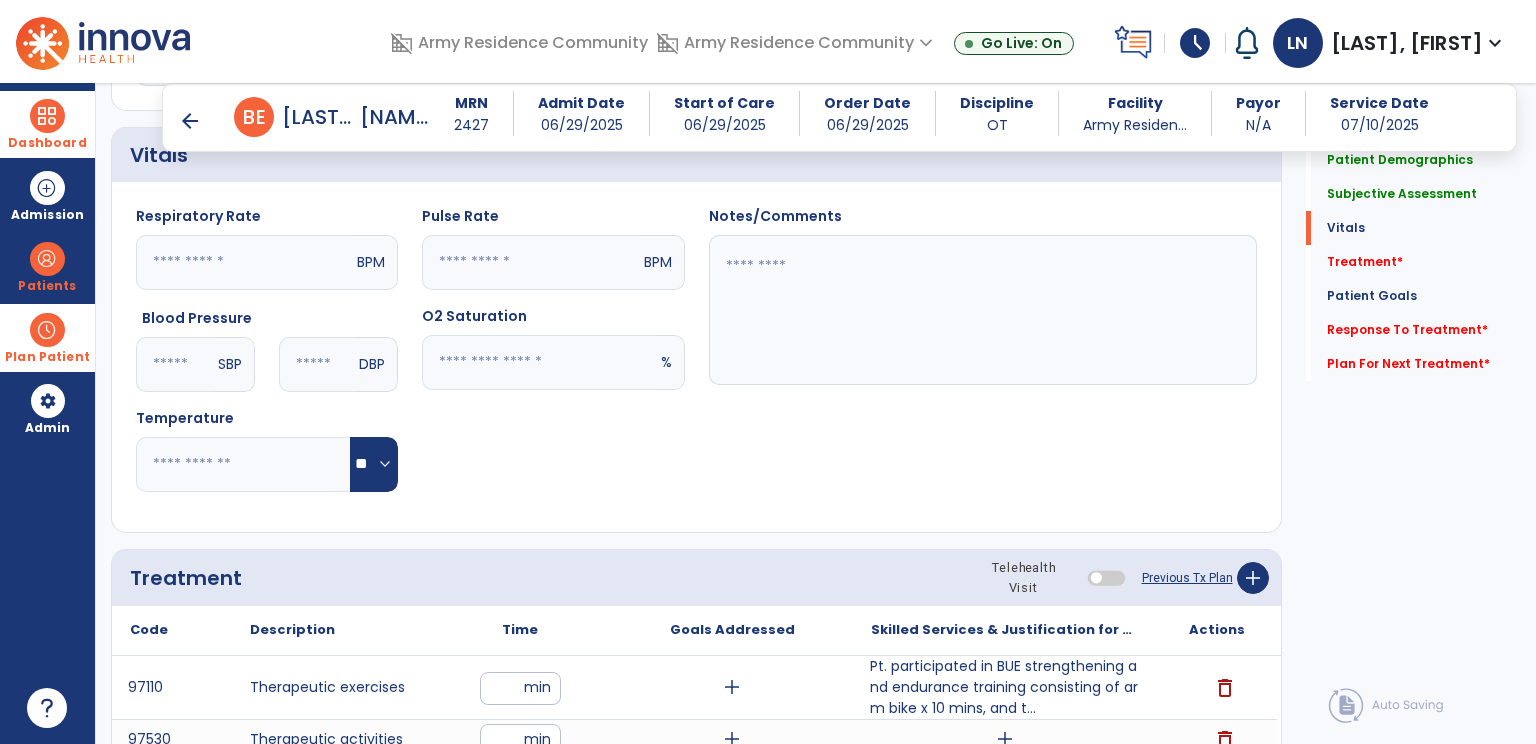 click 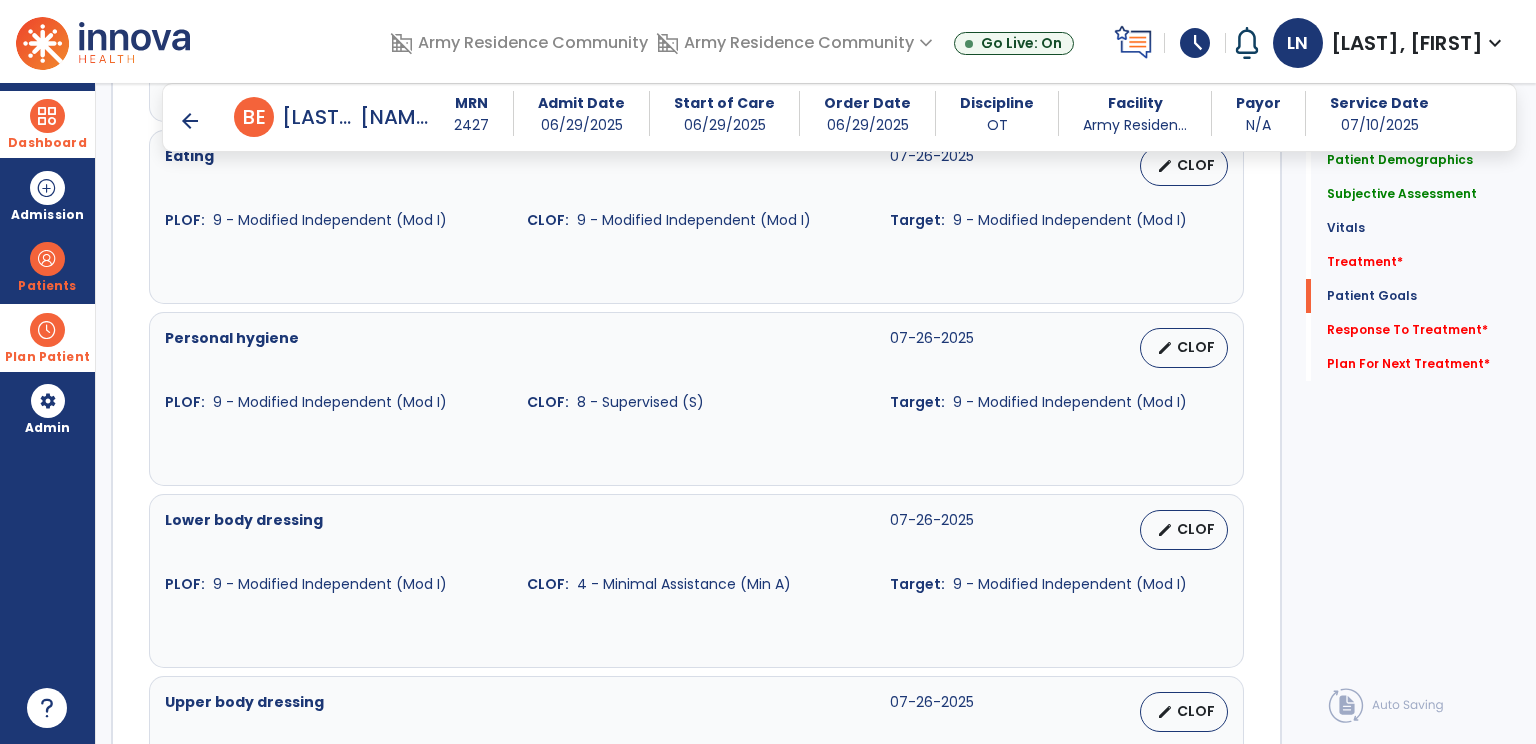 scroll, scrollTop: 2100, scrollLeft: 0, axis: vertical 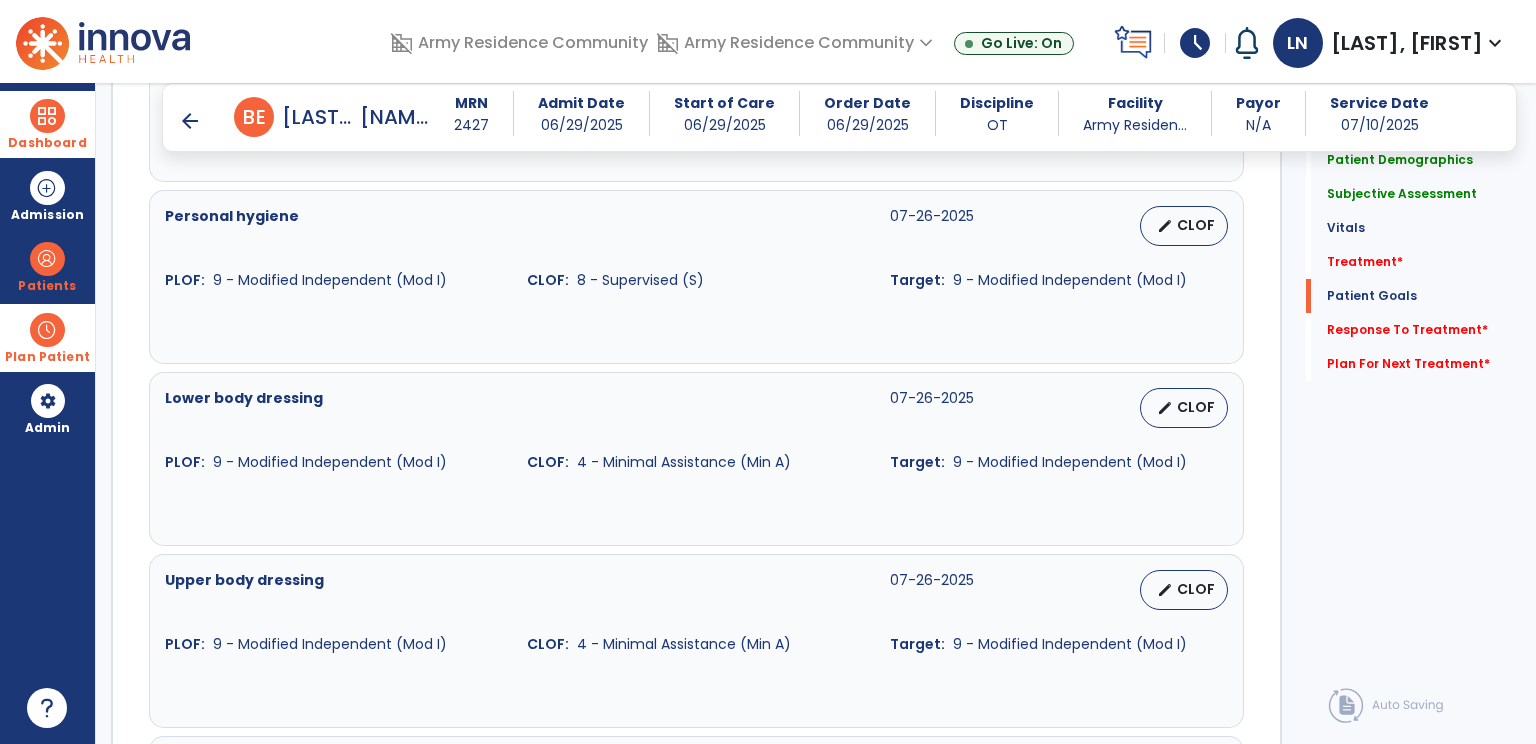 type on "**" 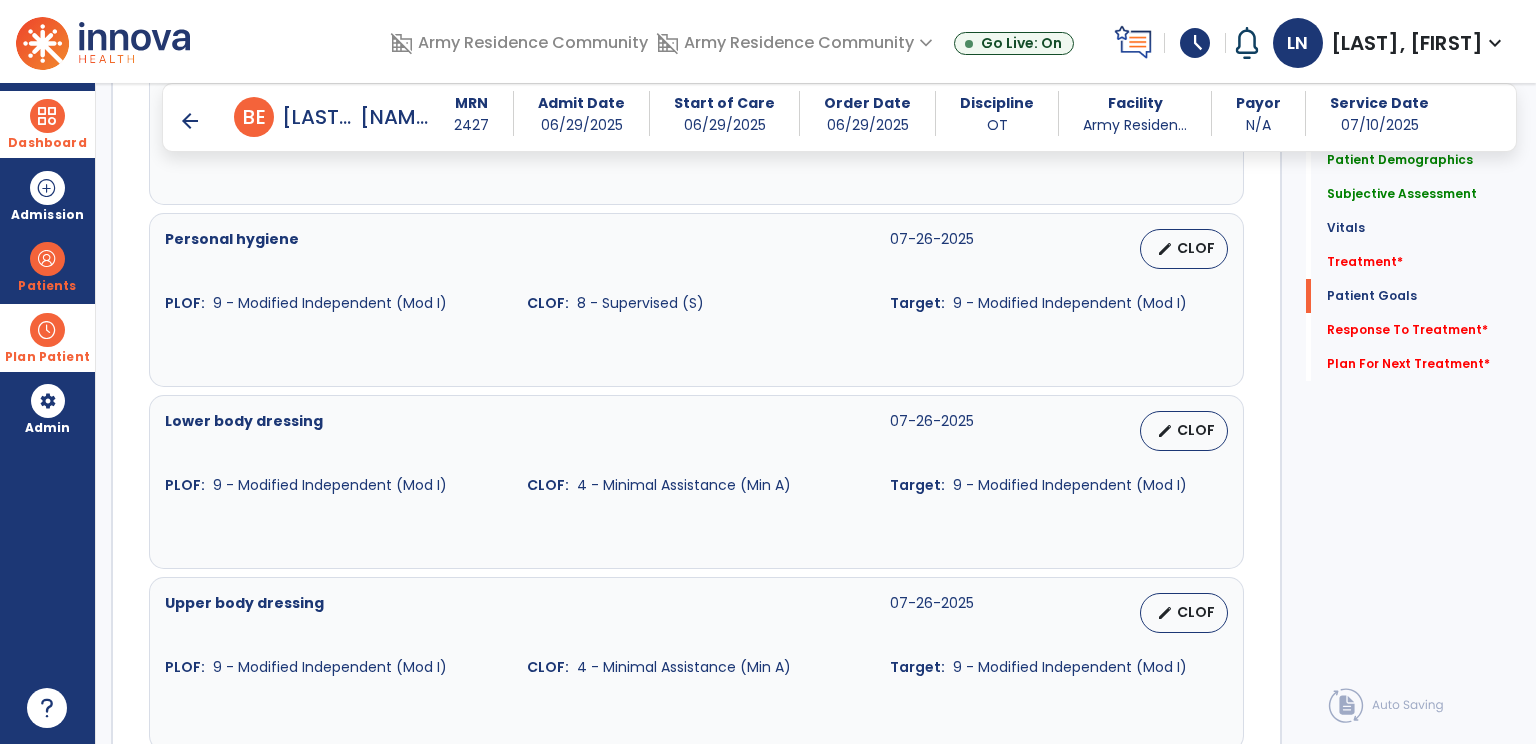 scroll, scrollTop: 2100, scrollLeft: 0, axis: vertical 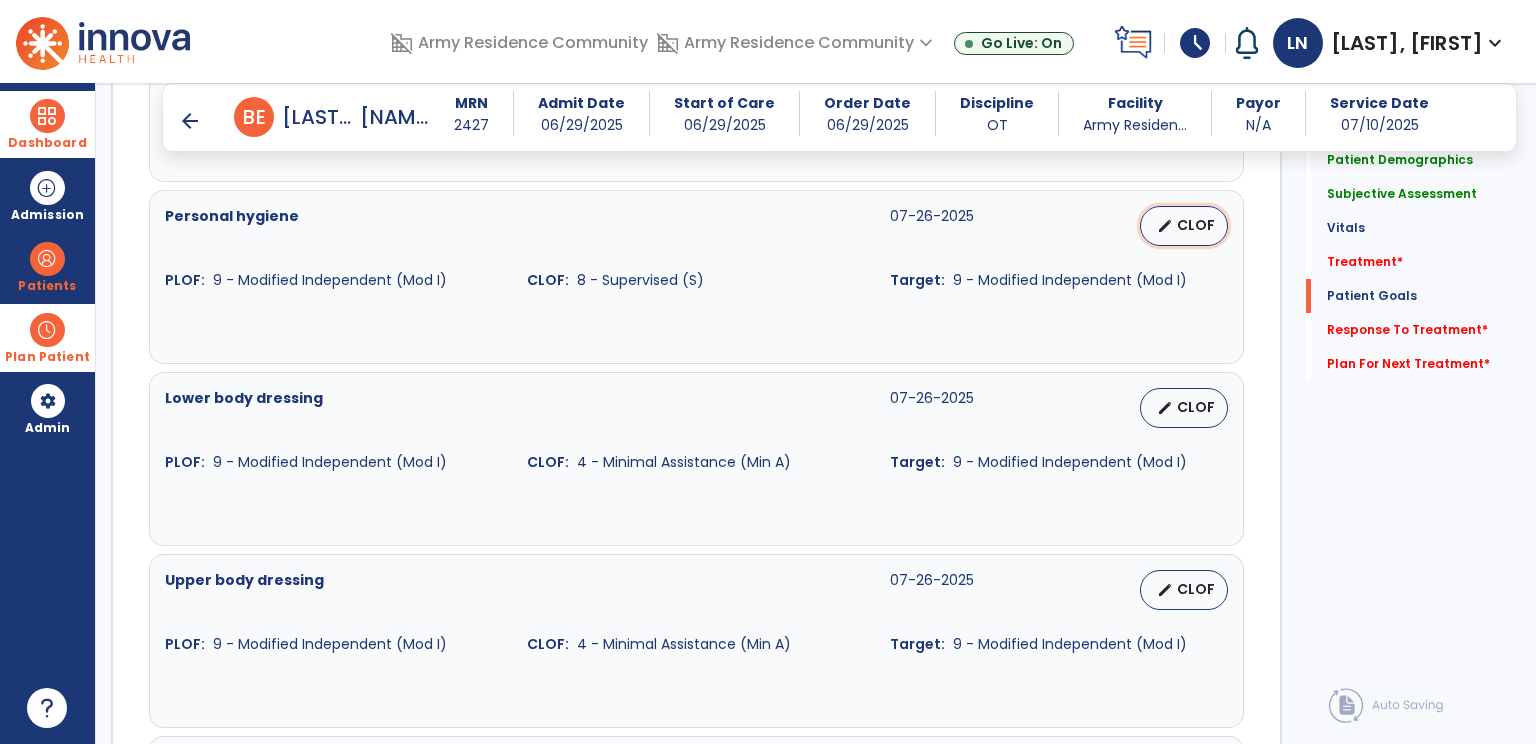 click on "CLOF" at bounding box center (1196, 225) 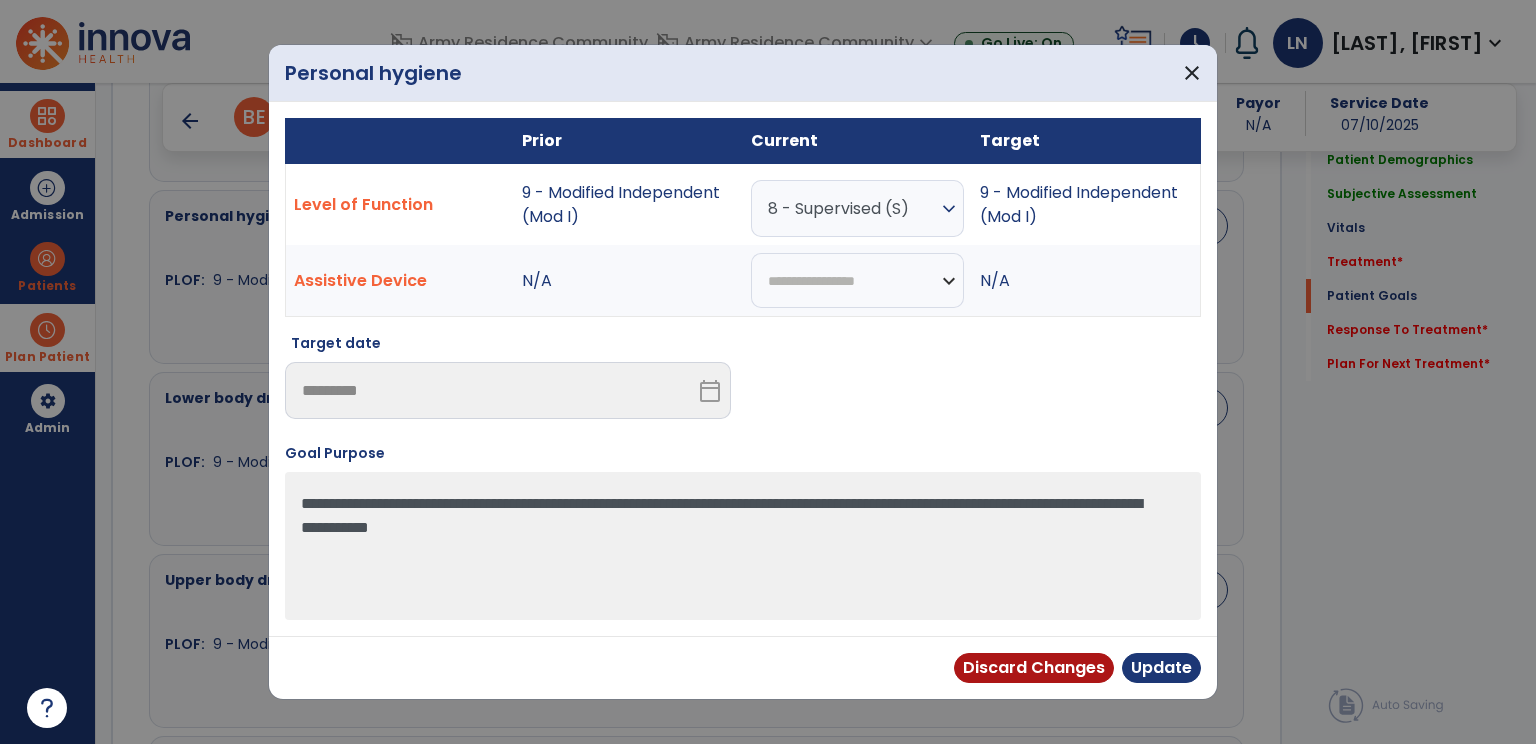 click on "expand_more" at bounding box center [949, 209] 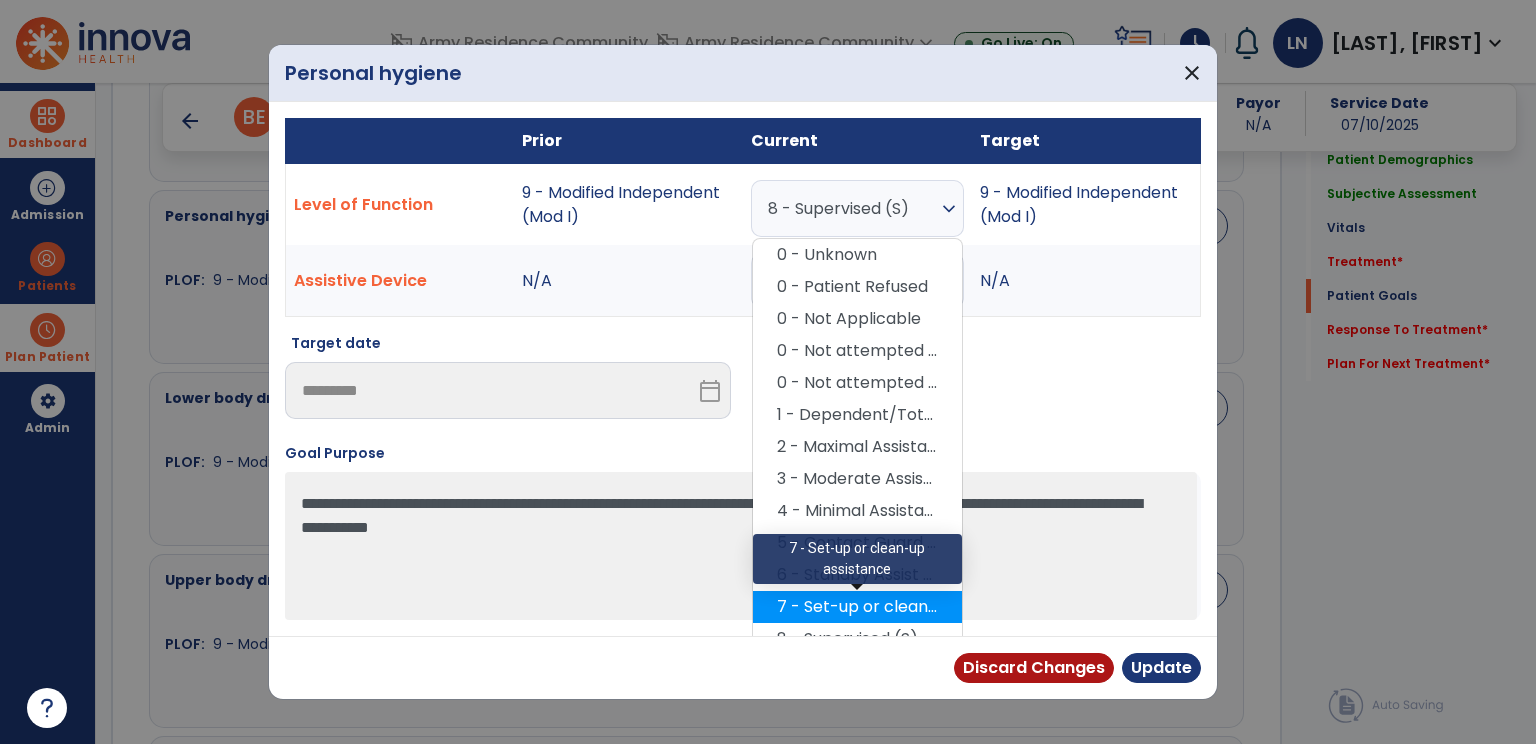 click on "7 - Set-up or clean-up assistance" at bounding box center (857, 607) 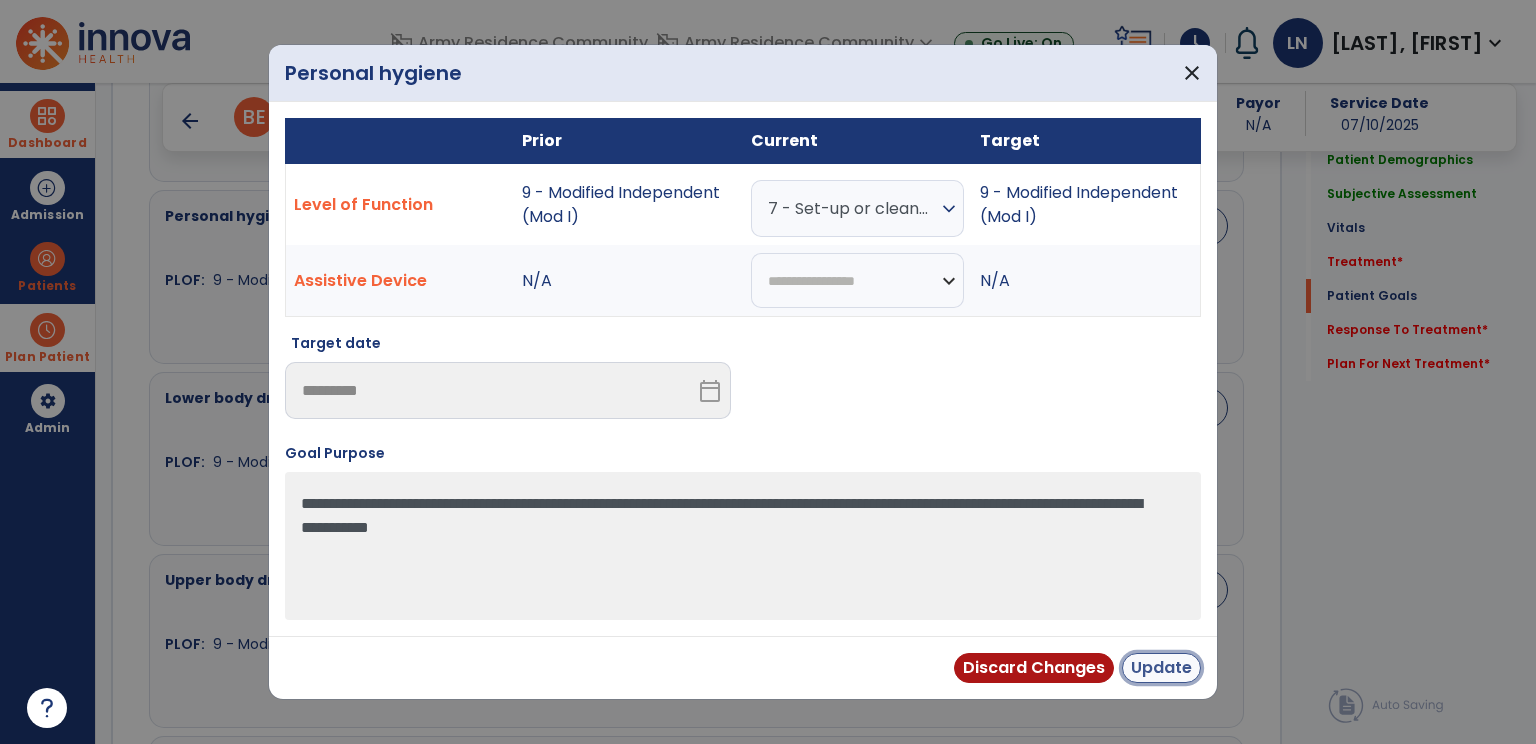 click on "Update" at bounding box center [1161, 668] 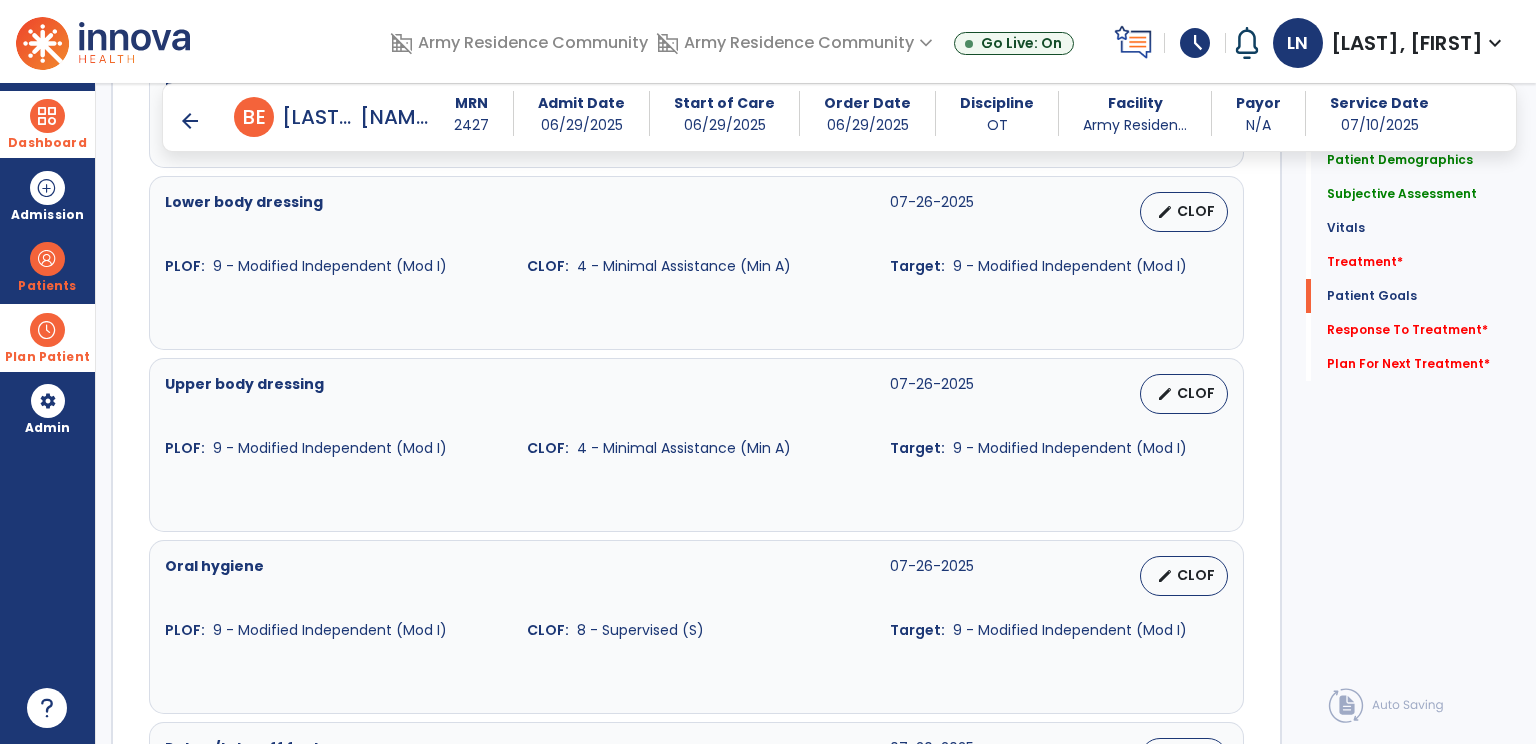 scroll, scrollTop: 2301, scrollLeft: 0, axis: vertical 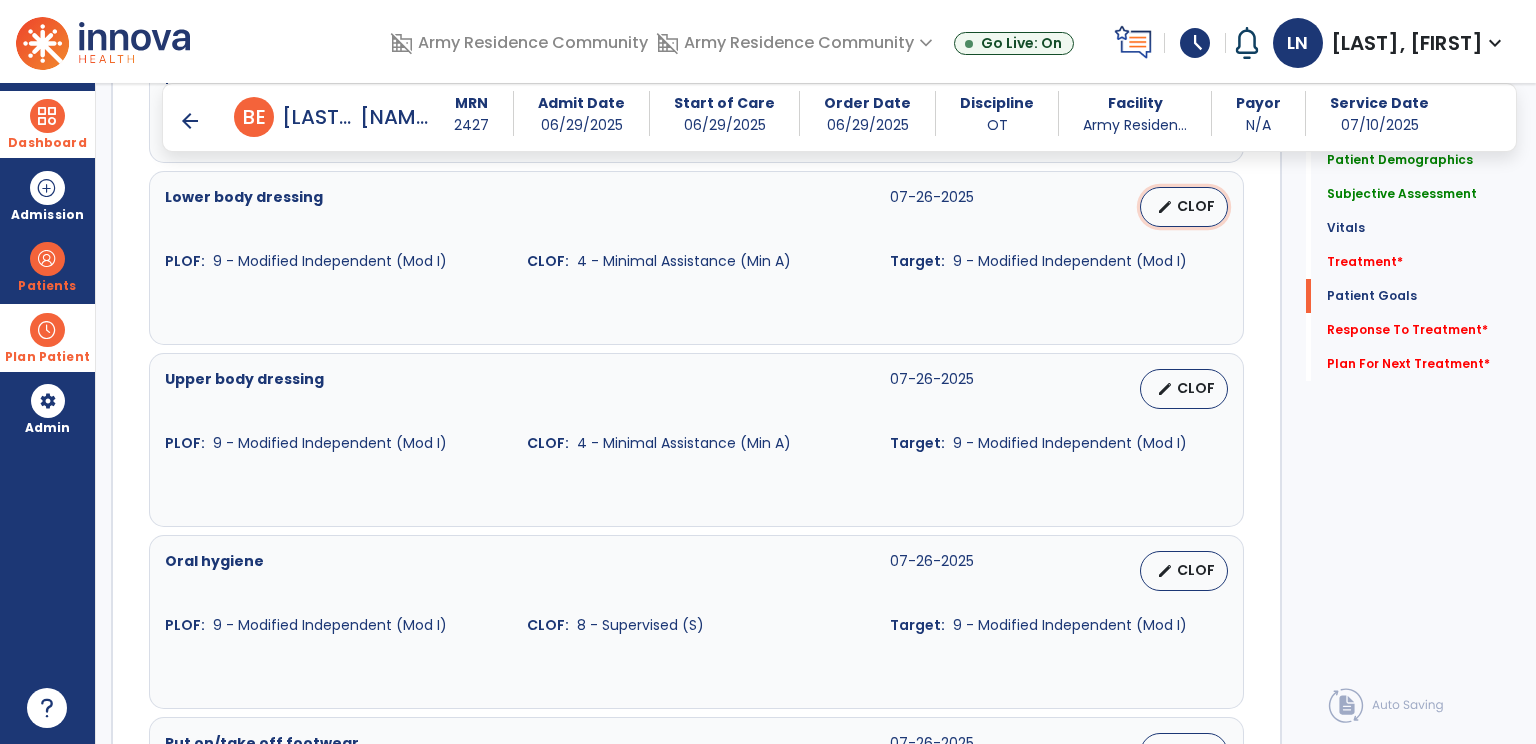 click on "CLOF" at bounding box center (1196, 206) 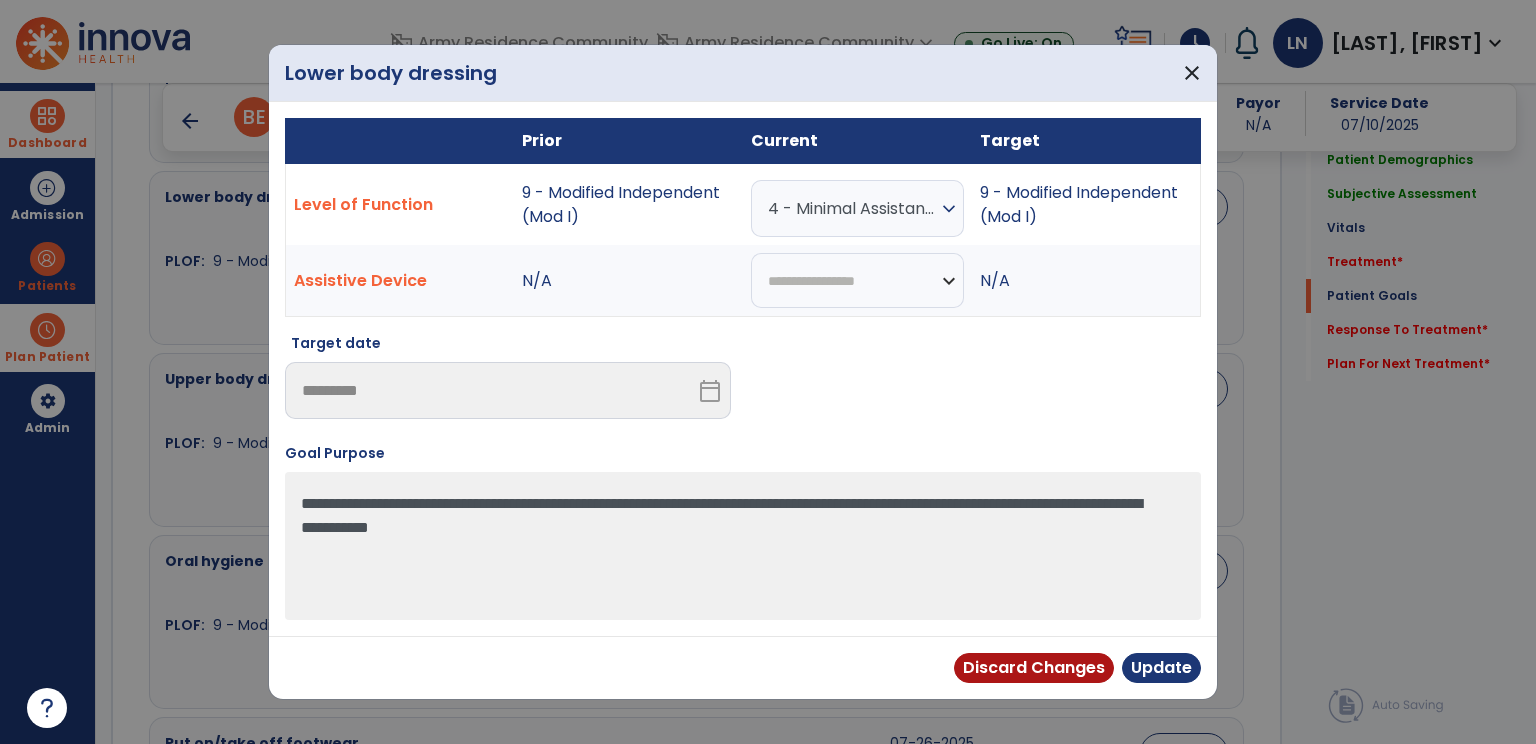 click on "expand_more" at bounding box center [949, 209] 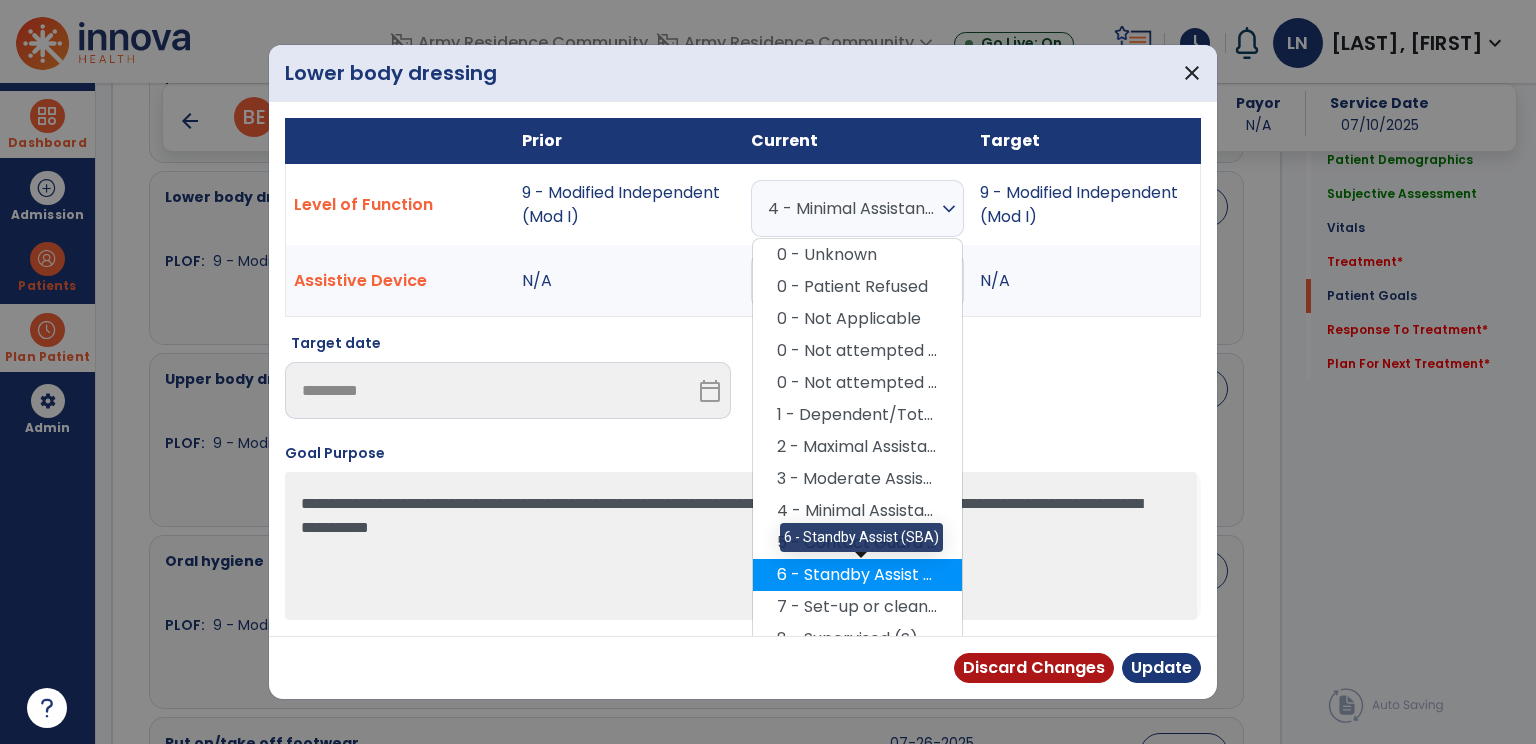 click on "6 - Standby Assist (SBA)" at bounding box center (857, 575) 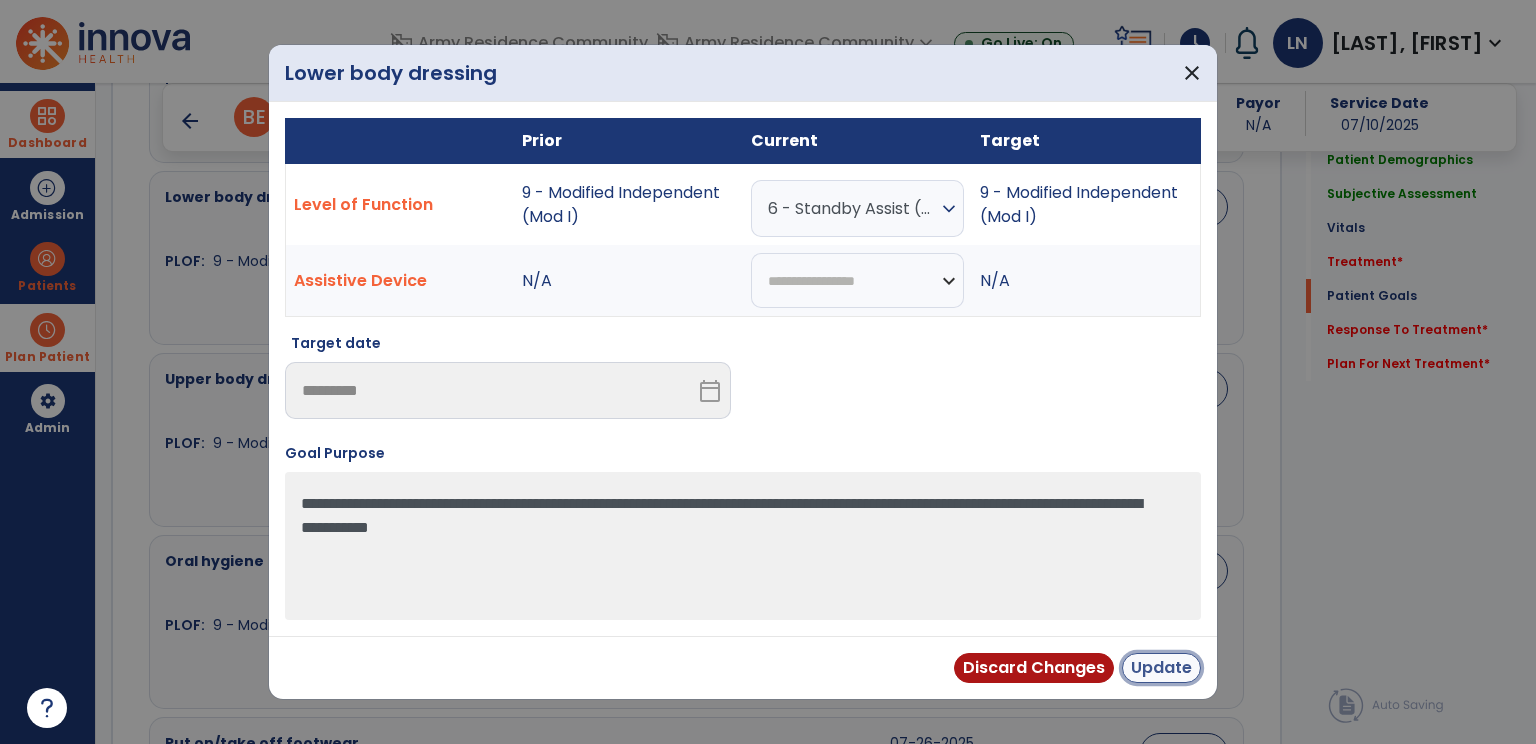 click on "Update" at bounding box center [1161, 668] 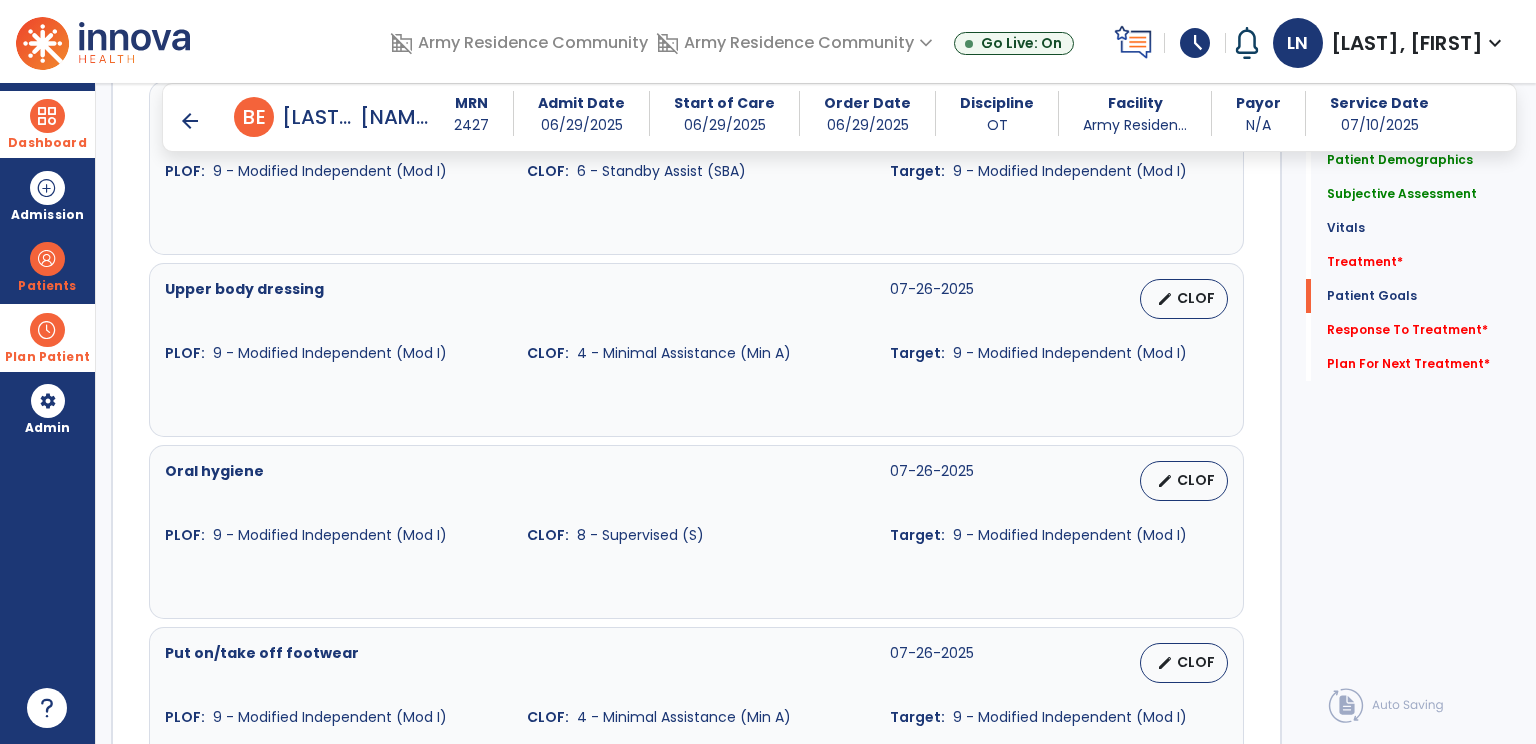 scroll, scrollTop: 2502, scrollLeft: 0, axis: vertical 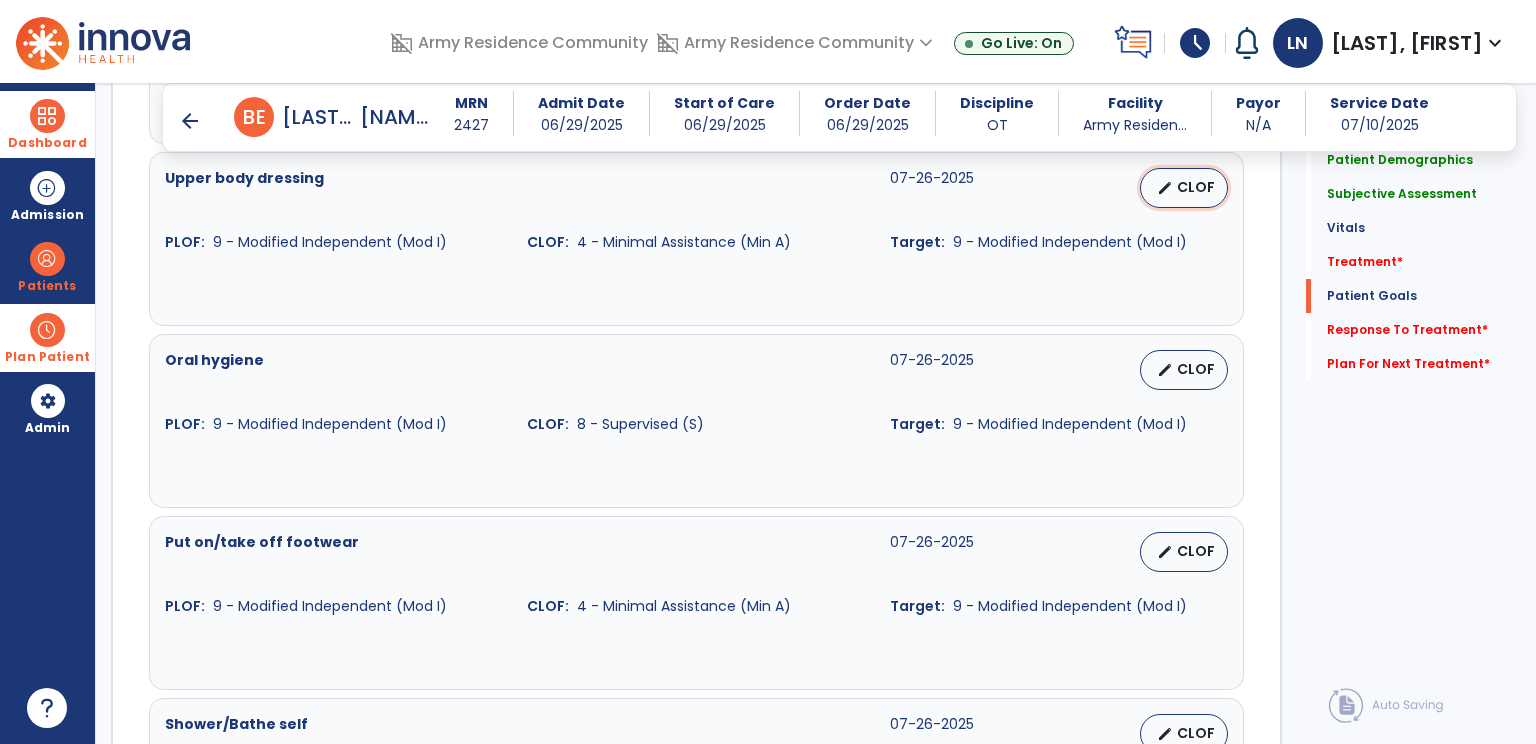 click on "CLOF" at bounding box center [1196, 187] 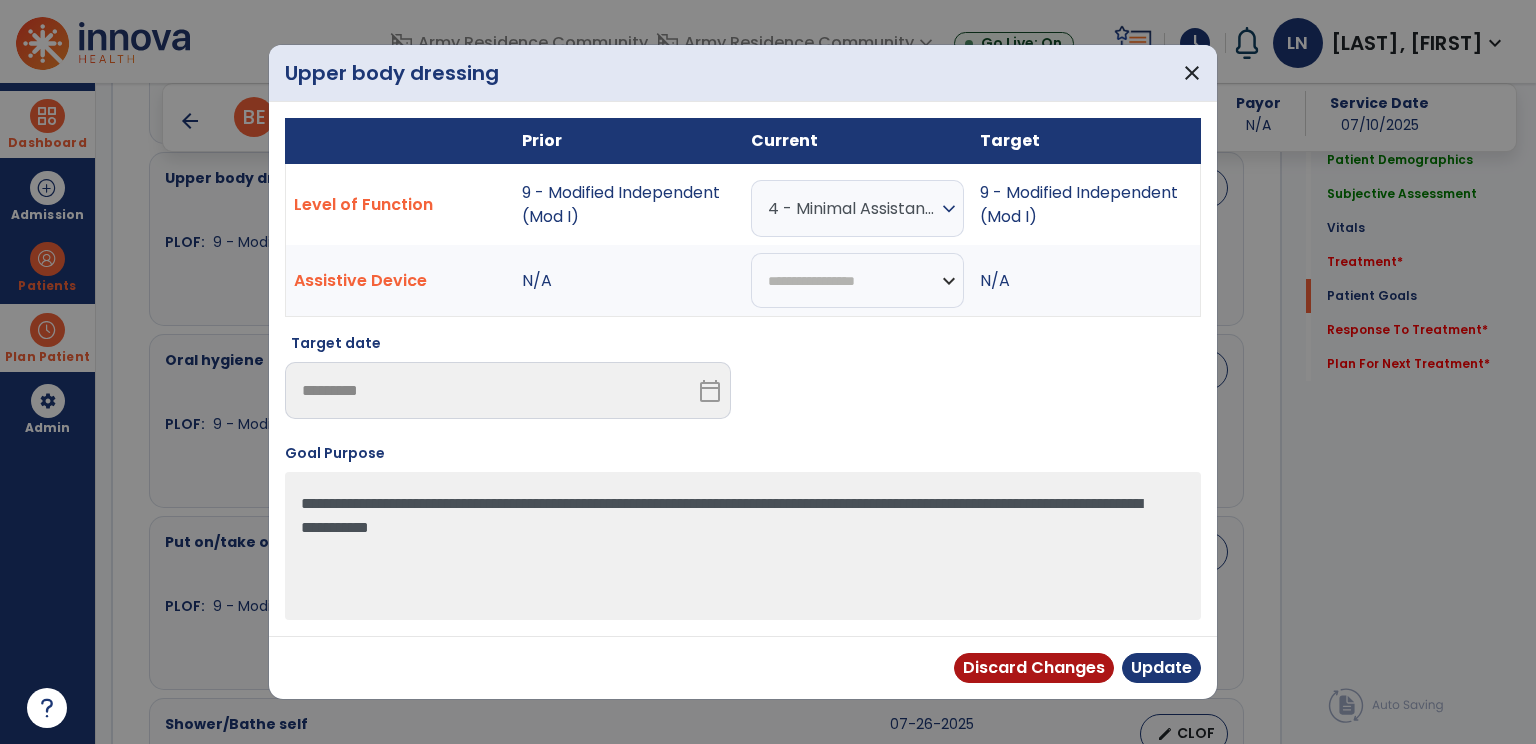 click on "expand_more" at bounding box center (949, 209) 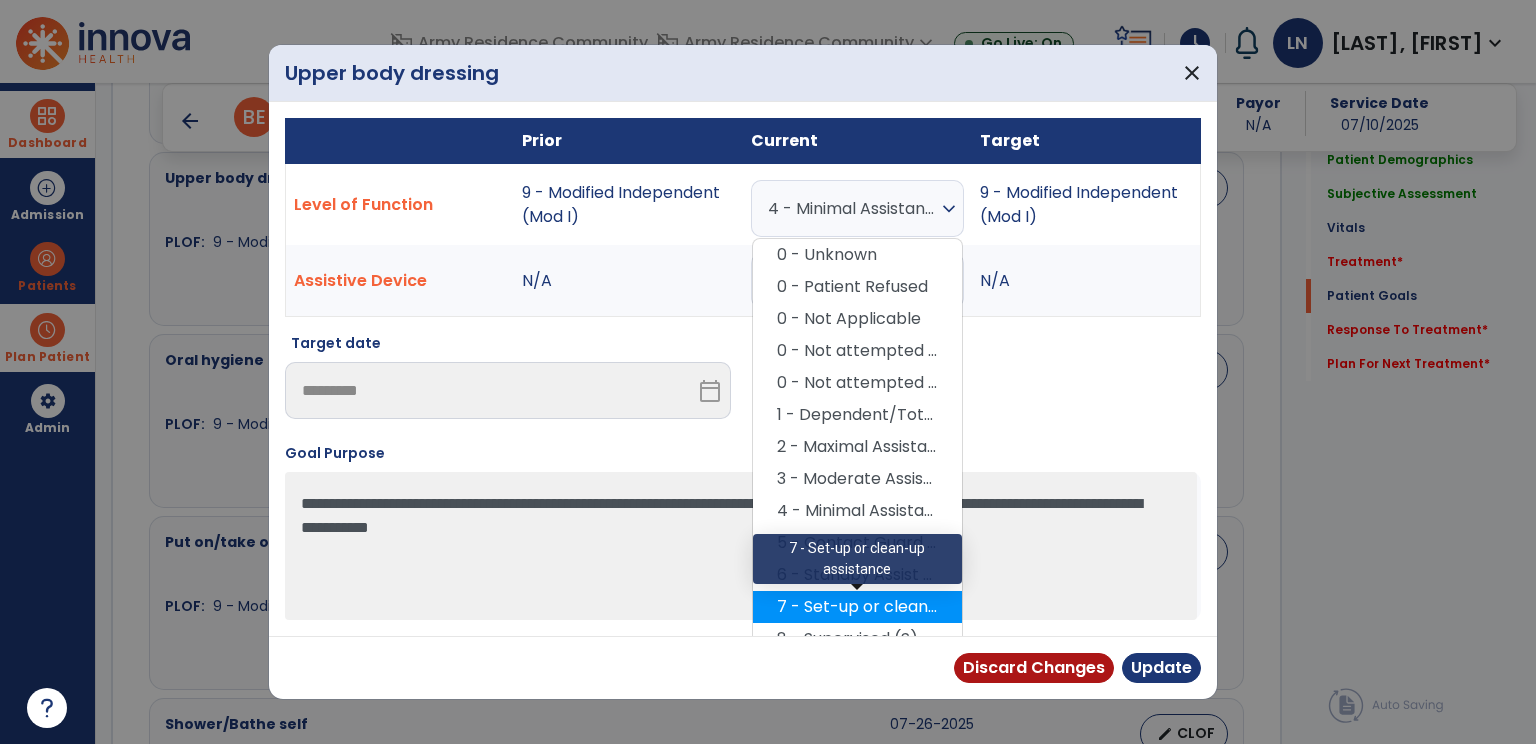 click on "7 - Set-up or clean-up assistance" at bounding box center [857, 607] 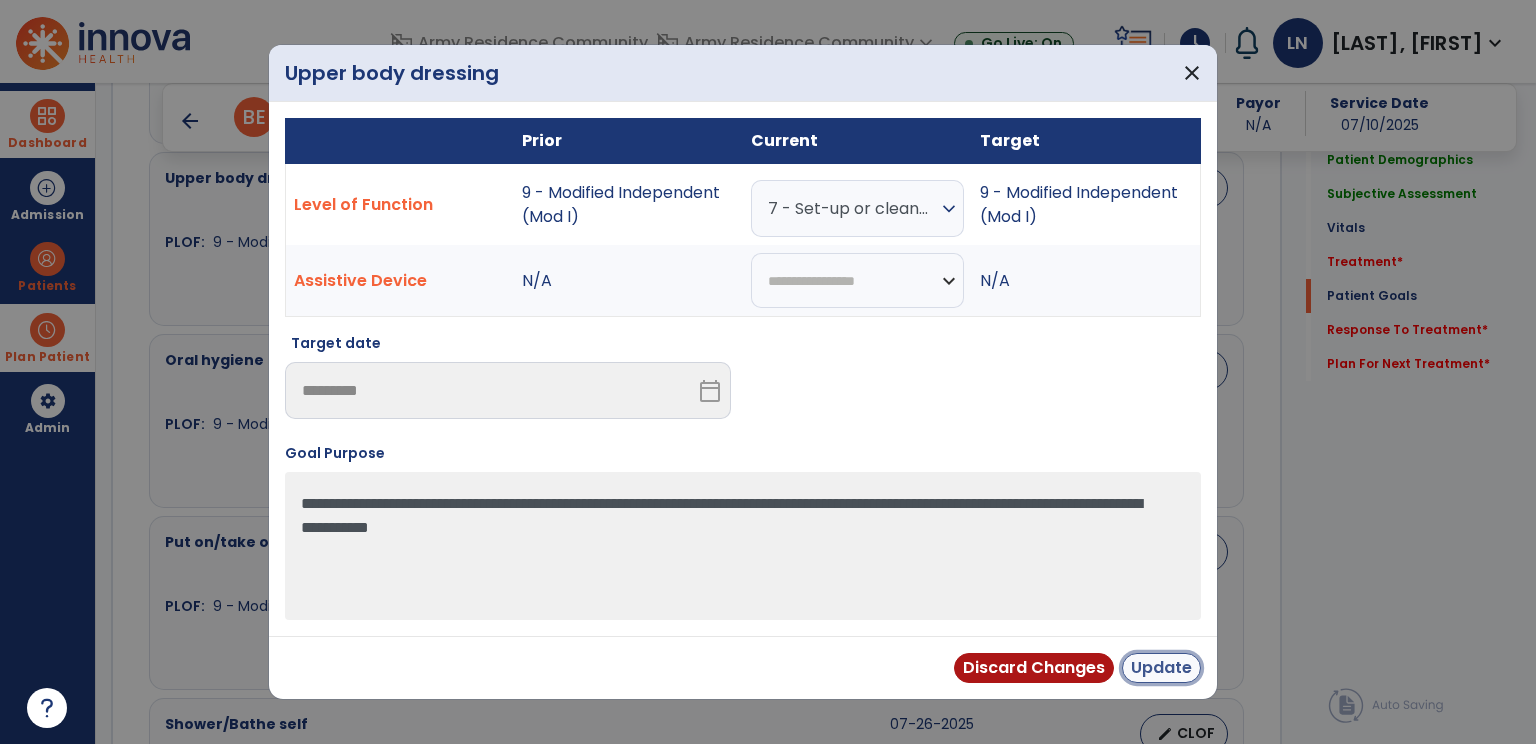 click on "Update" at bounding box center [1161, 668] 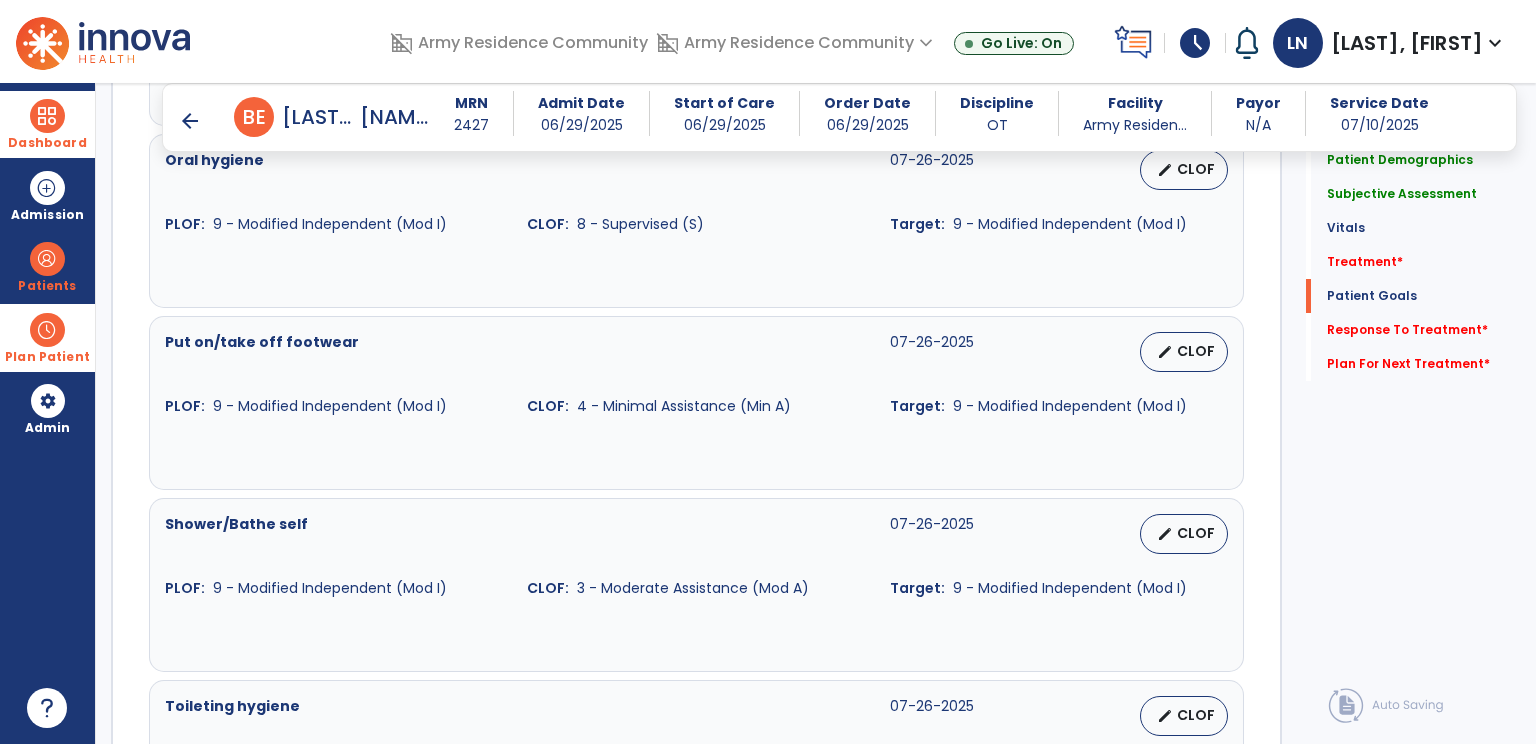 scroll, scrollTop: 2802, scrollLeft: 0, axis: vertical 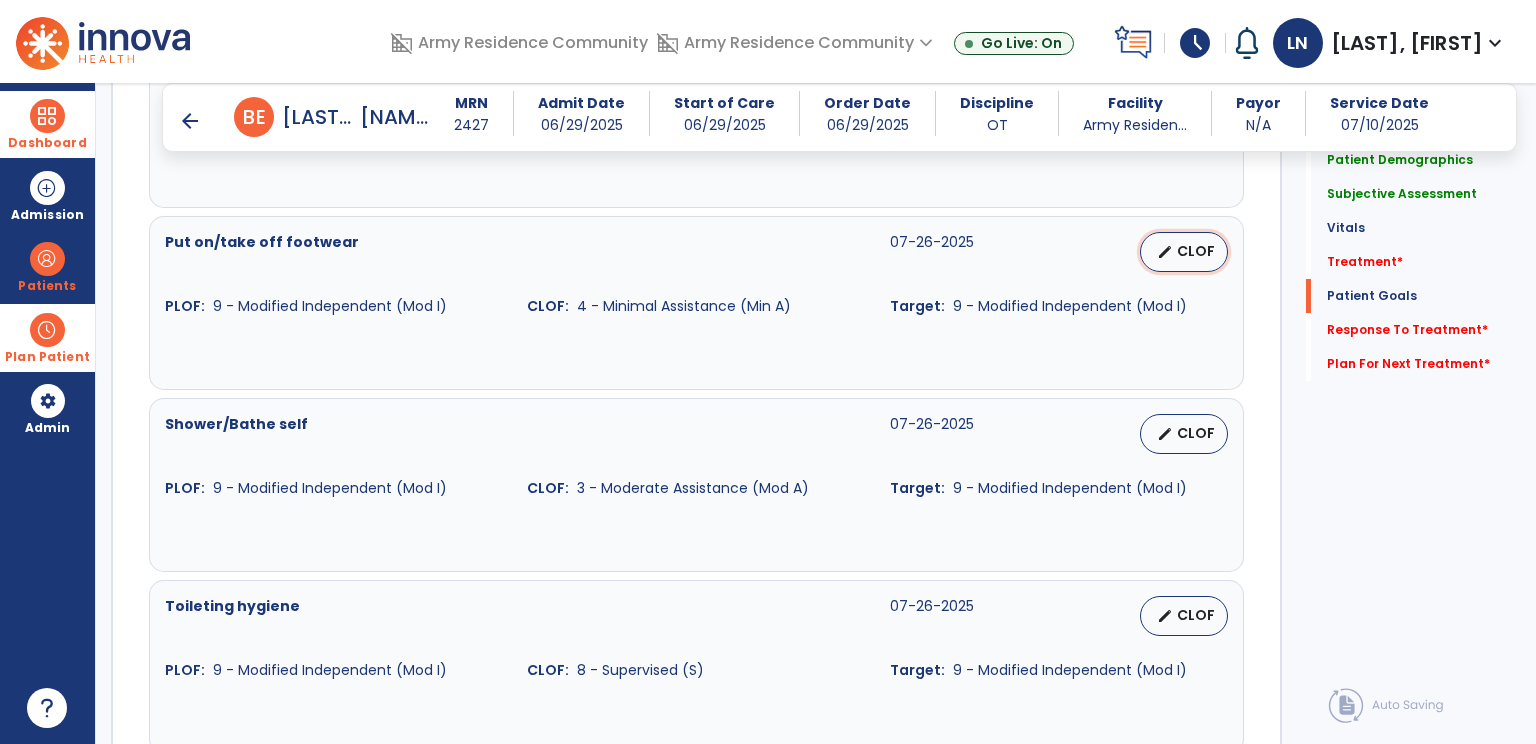 click on "CLOF" at bounding box center (1196, 251) 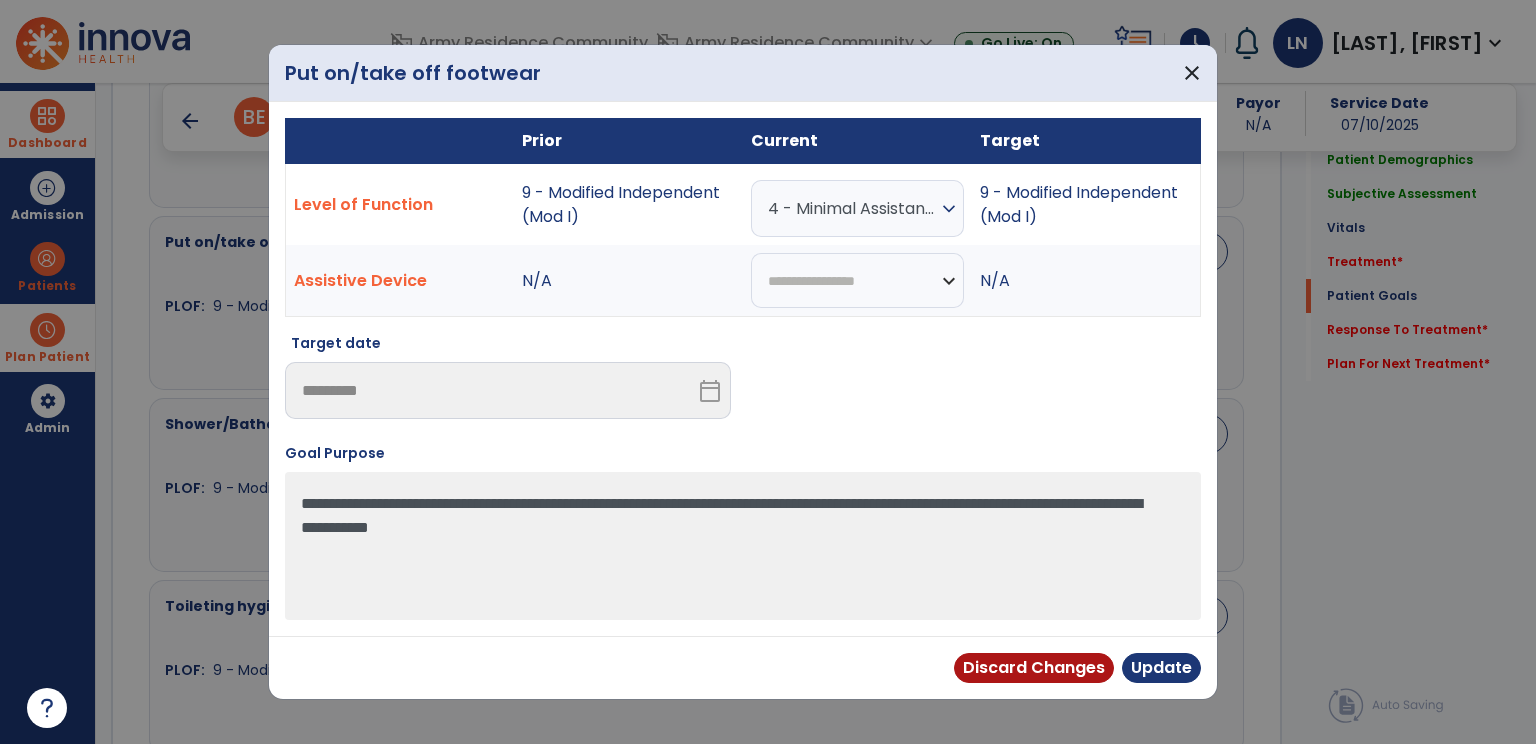 click on "4 - Minimal Assistance (Min A)" at bounding box center (852, 208) 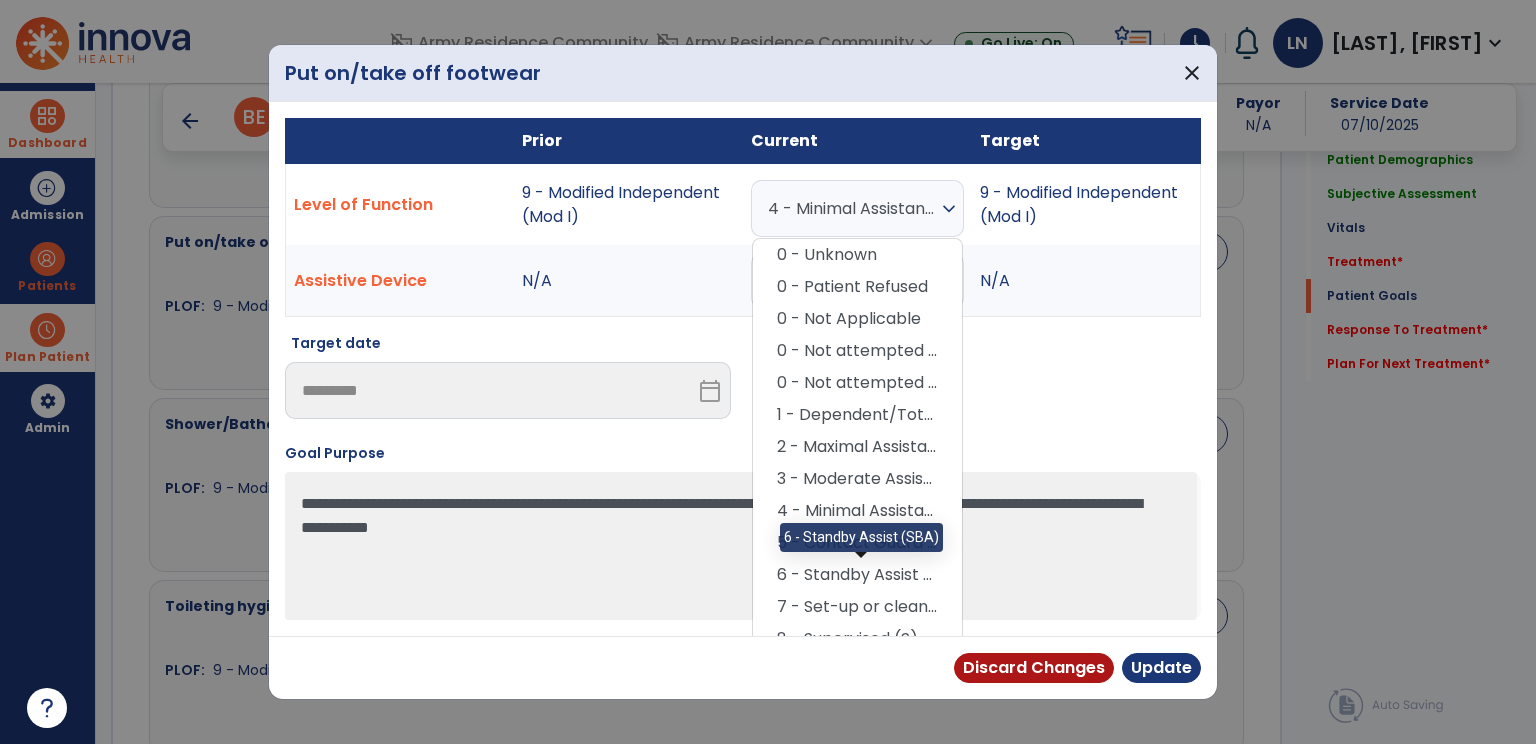 drag, startPoint x: 856, startPoint y: 578, endPoint x: 883, endPoint y: 584, distance: 27.658634 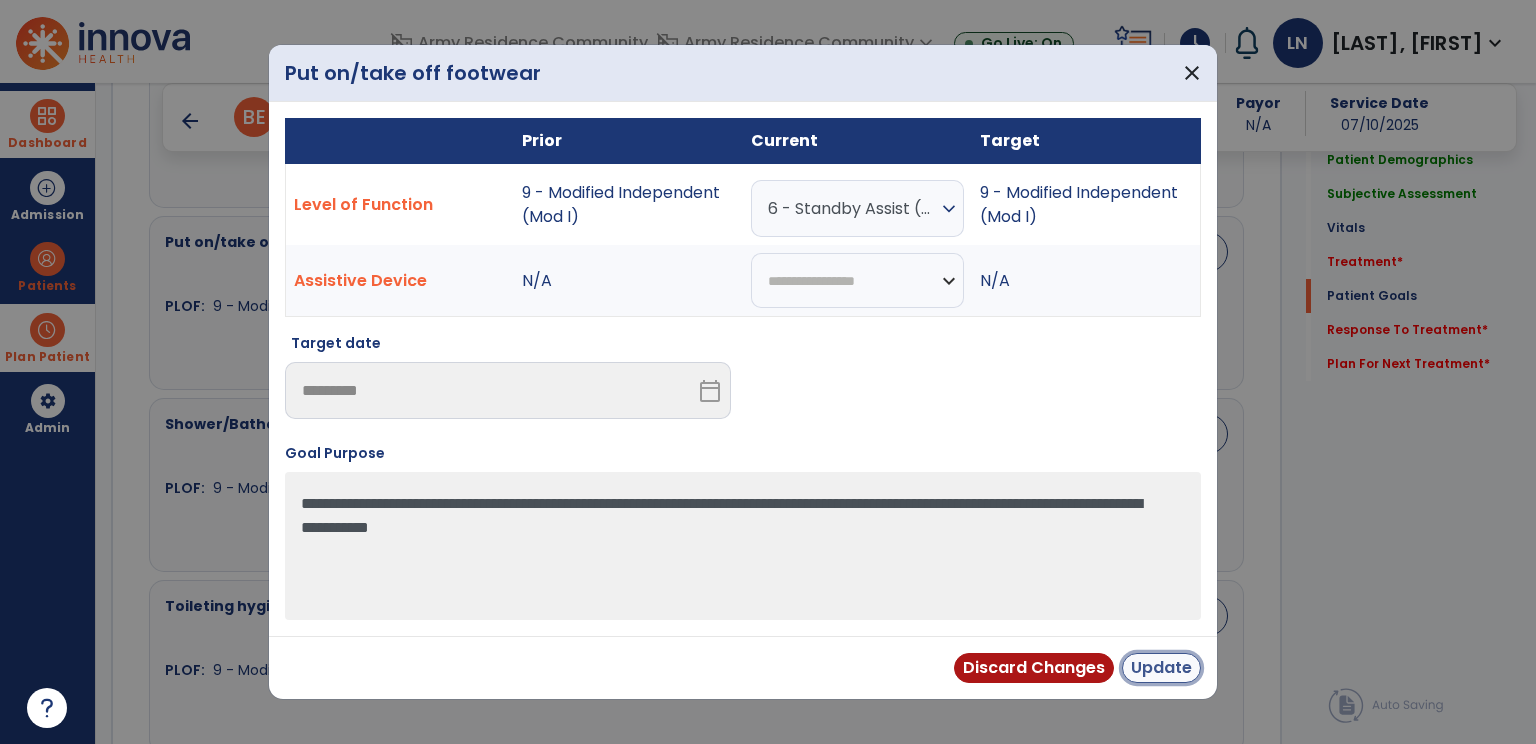 click on "Update" at bounding box center [1161, 668] 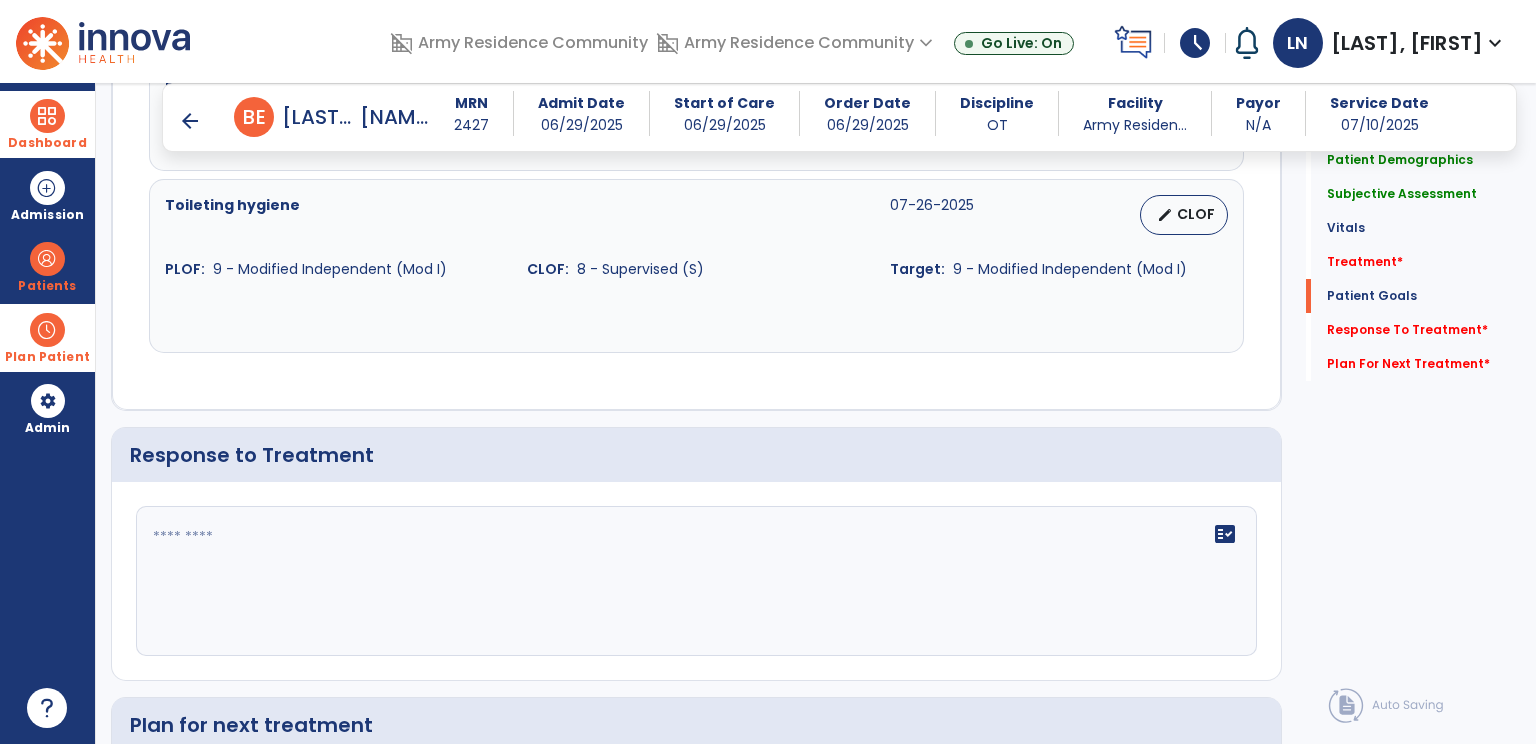 scroll, scrollTop: 3467, scrollLeft: 0, axis: vertical 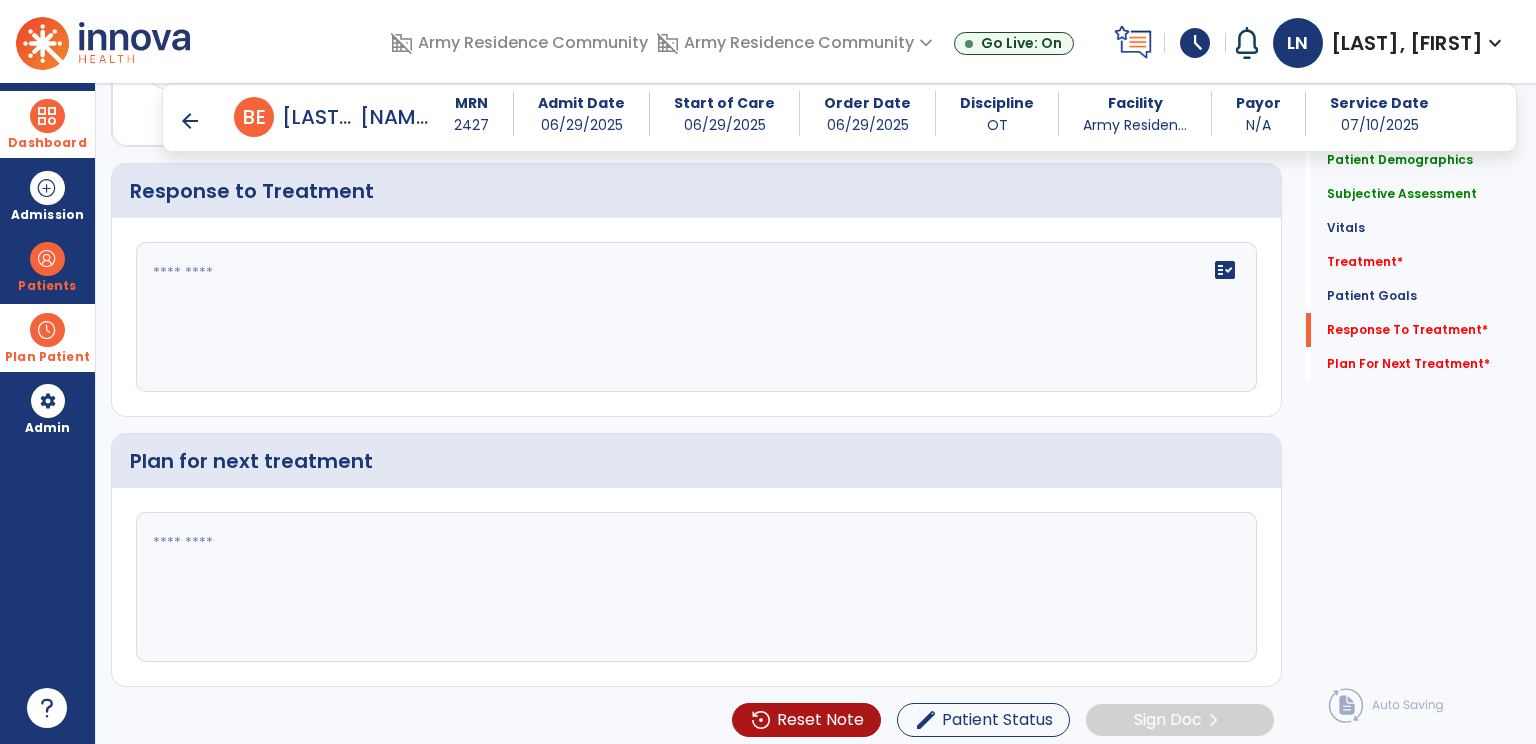 click 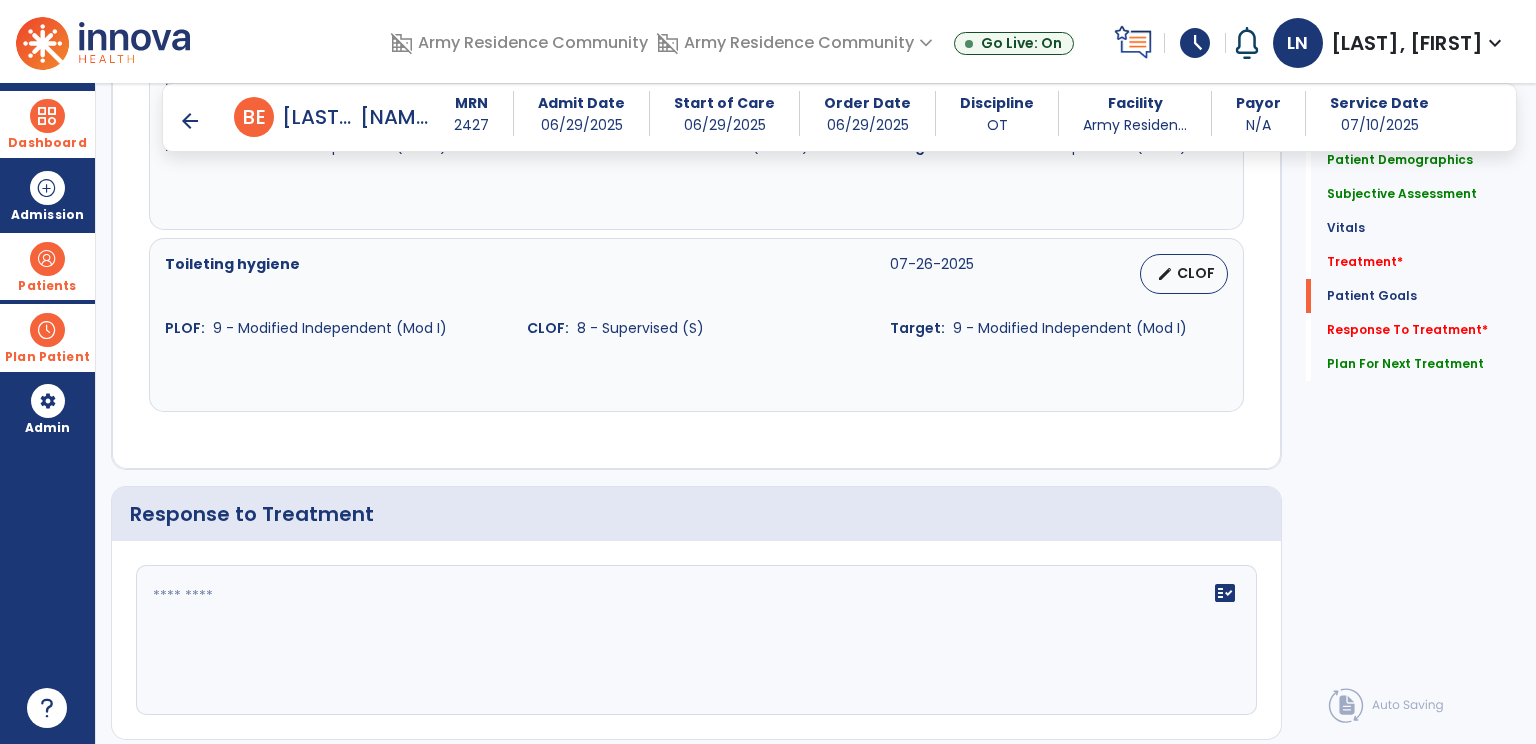 scroll, scrollTop: 3168, scrollLeft: 0, axis: vertical 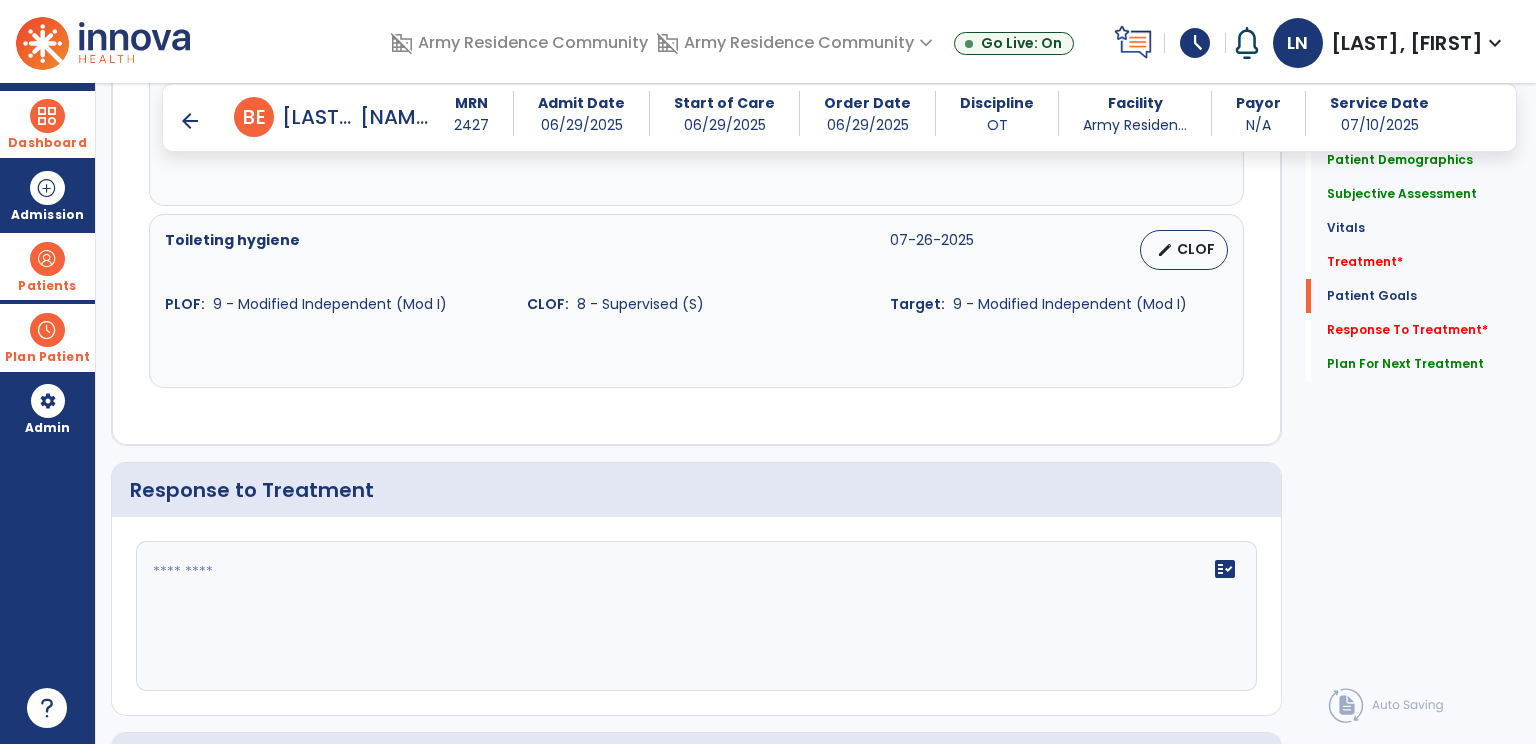 type on "**********" 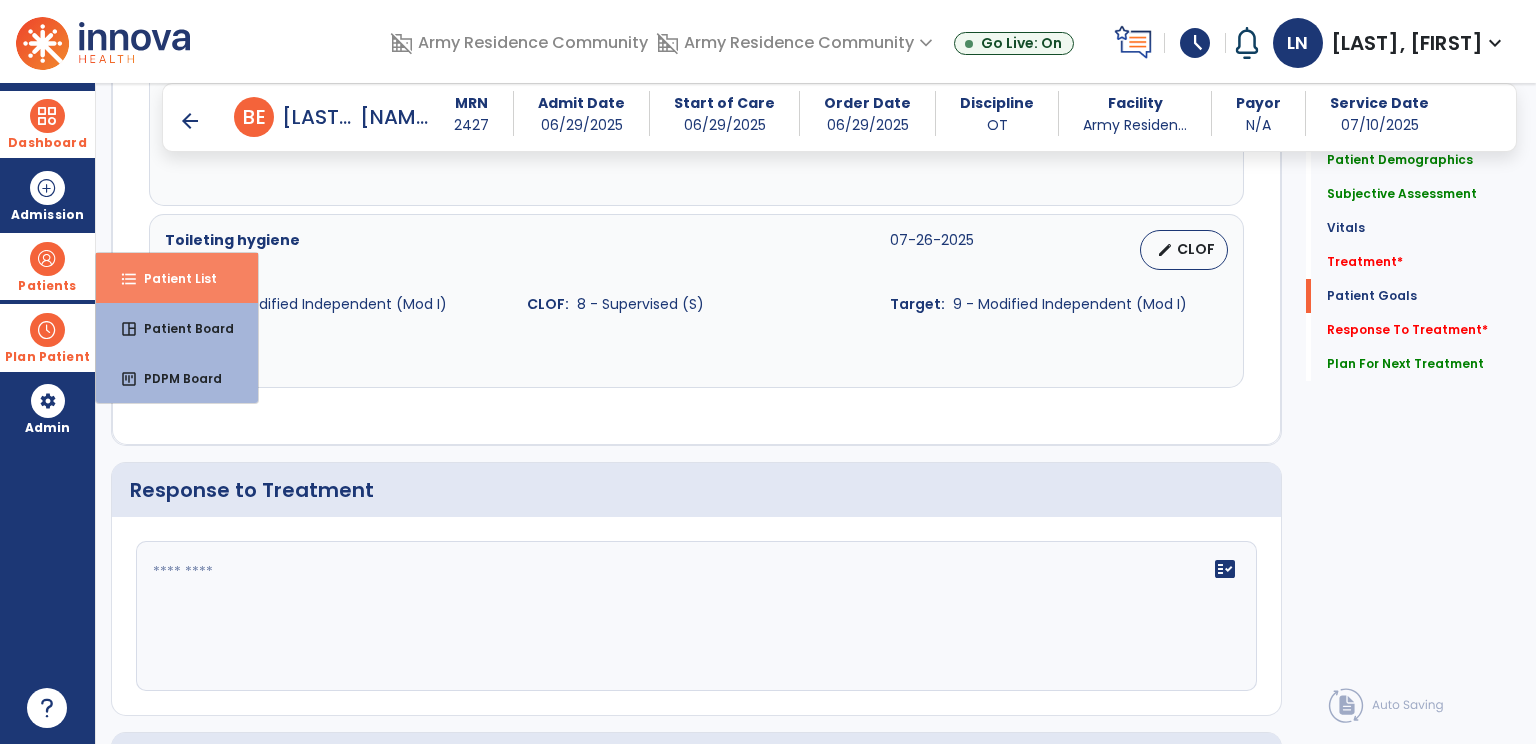 click on "Patient List" at bounding box center (172, 278) 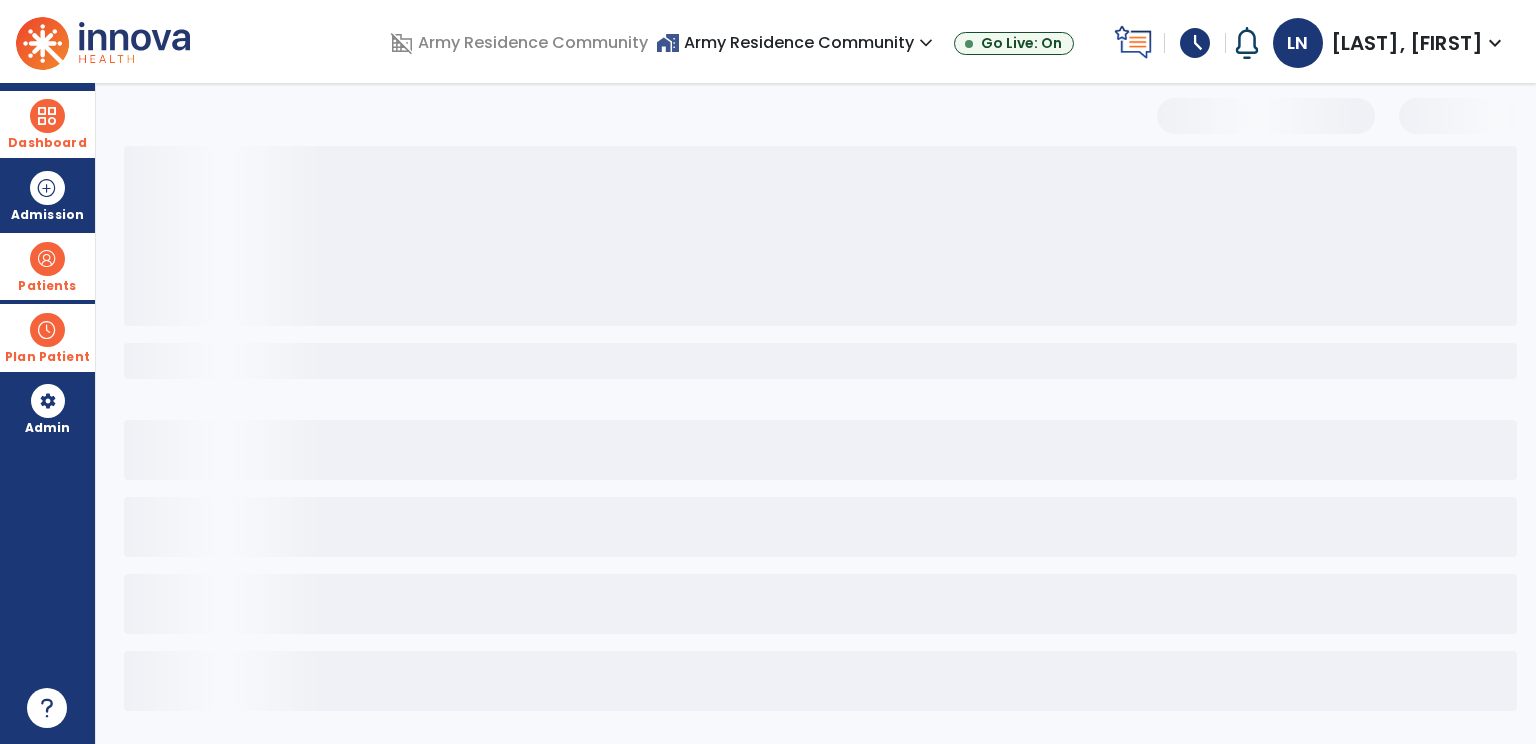 scroll, scrollTop: 0, scrollLeft: 0, axis: both 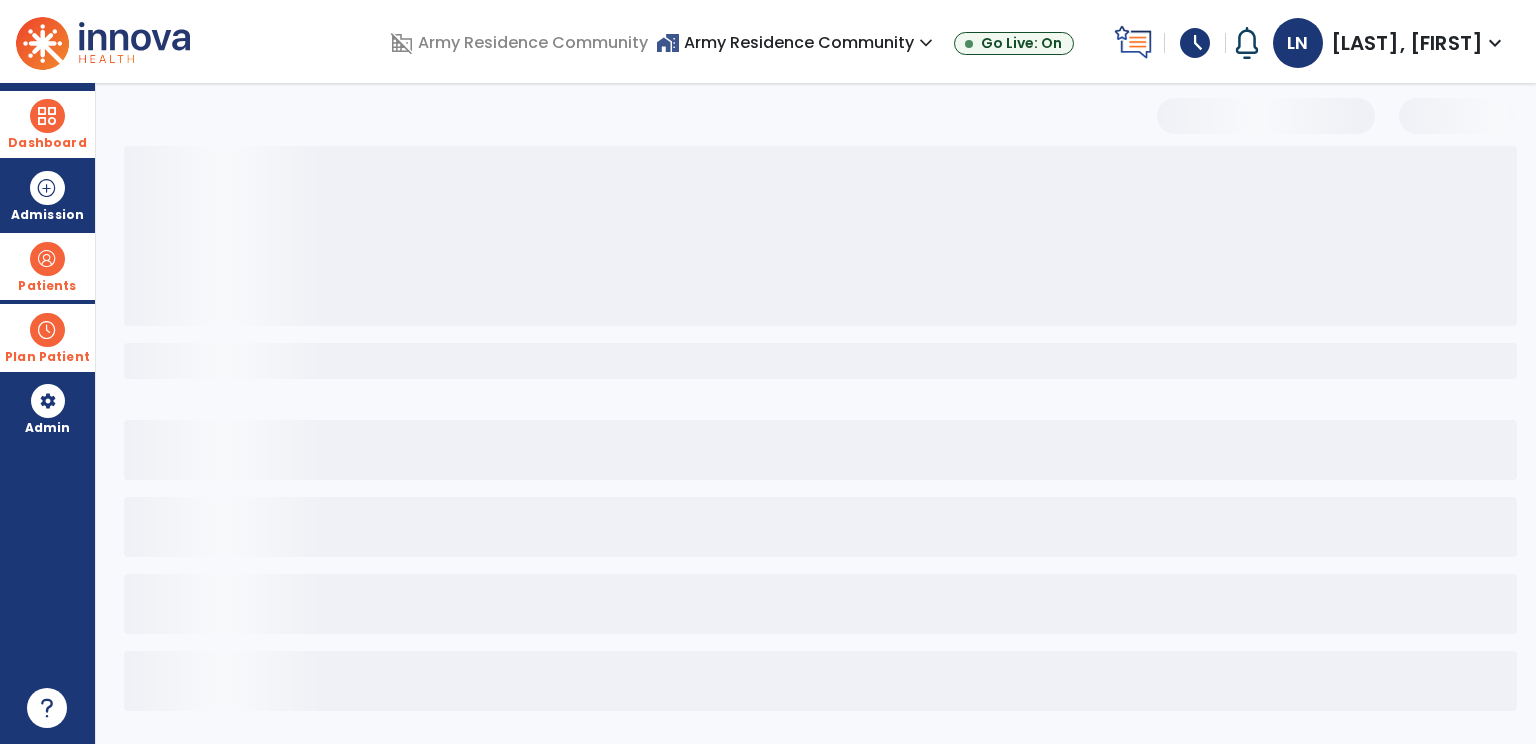 select on "***" 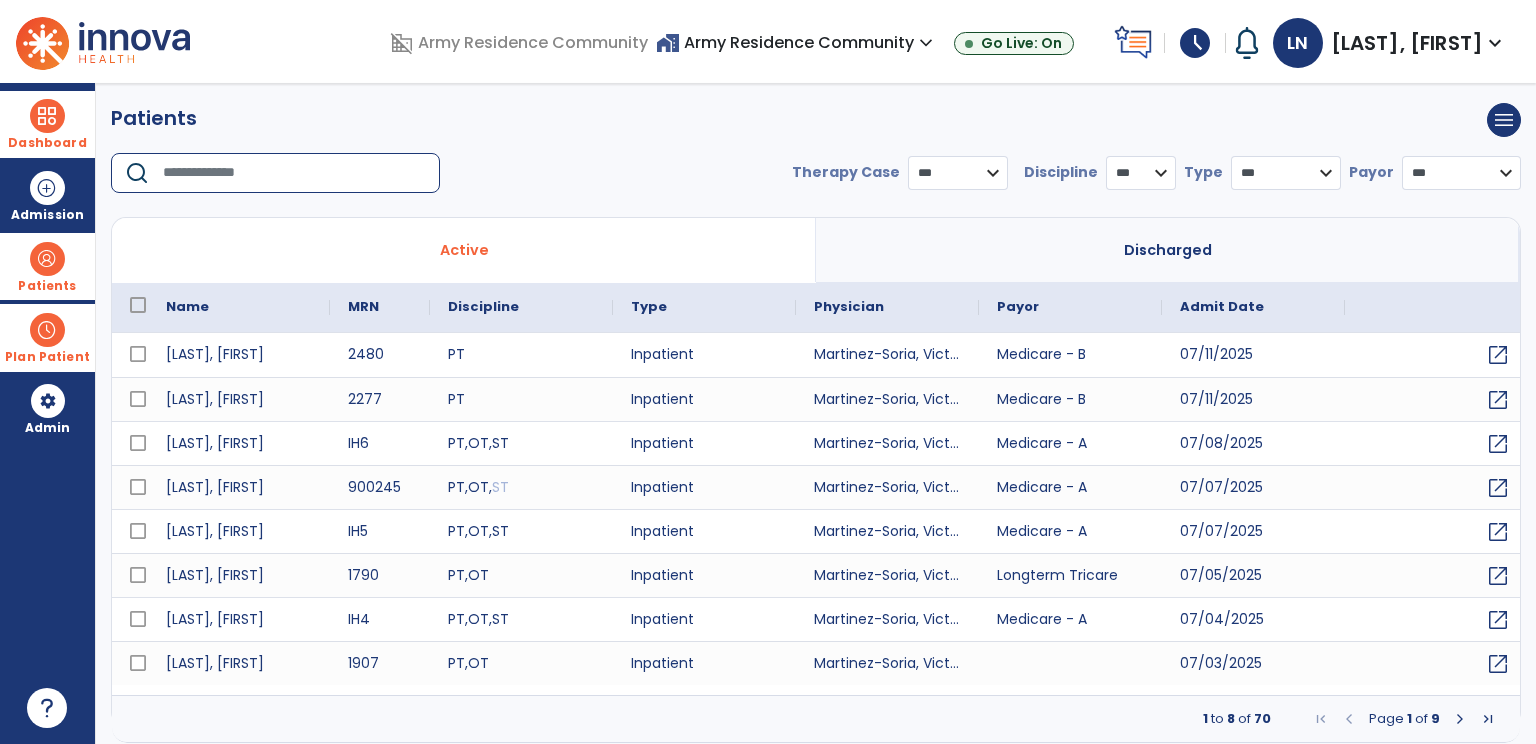 click at bounding box center [294, 173] 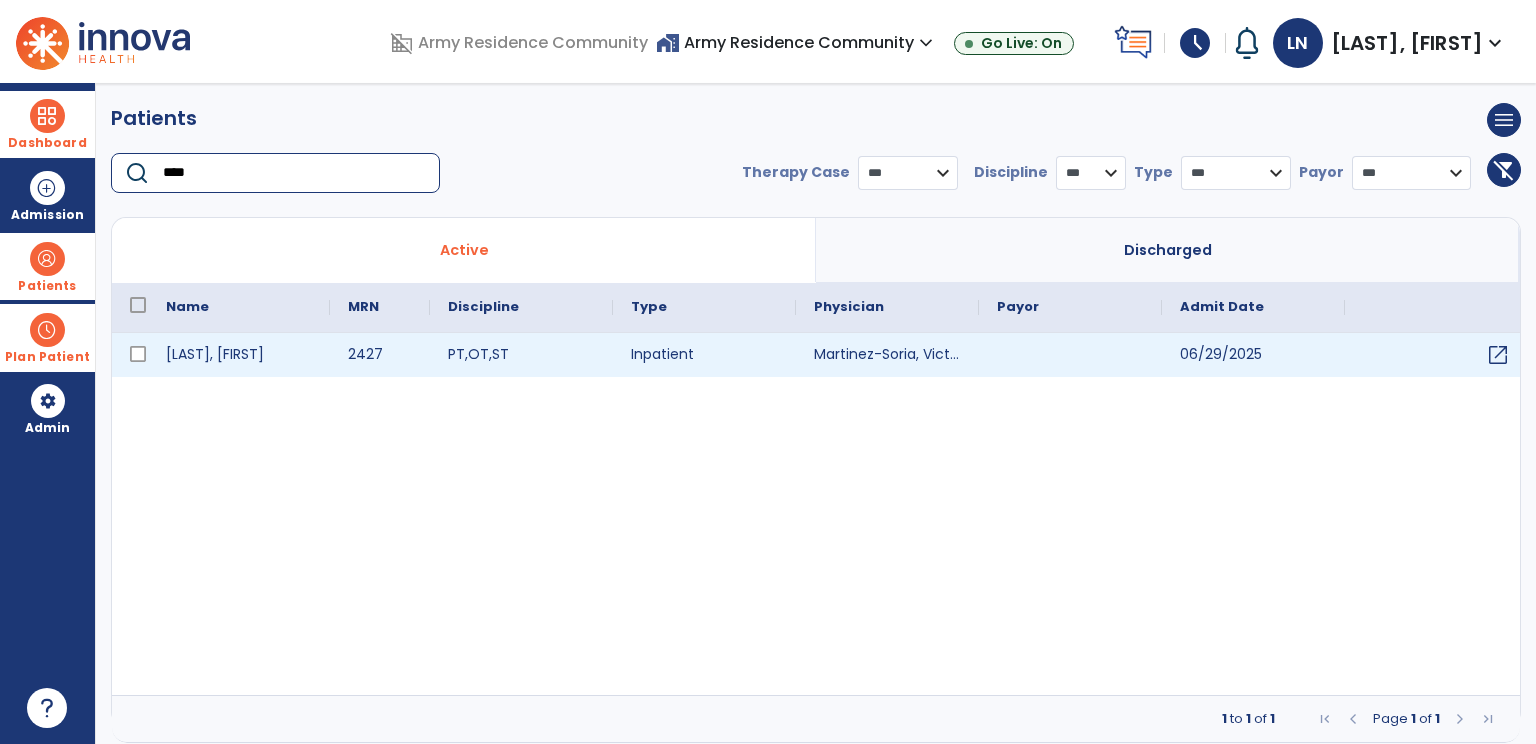type on "****" 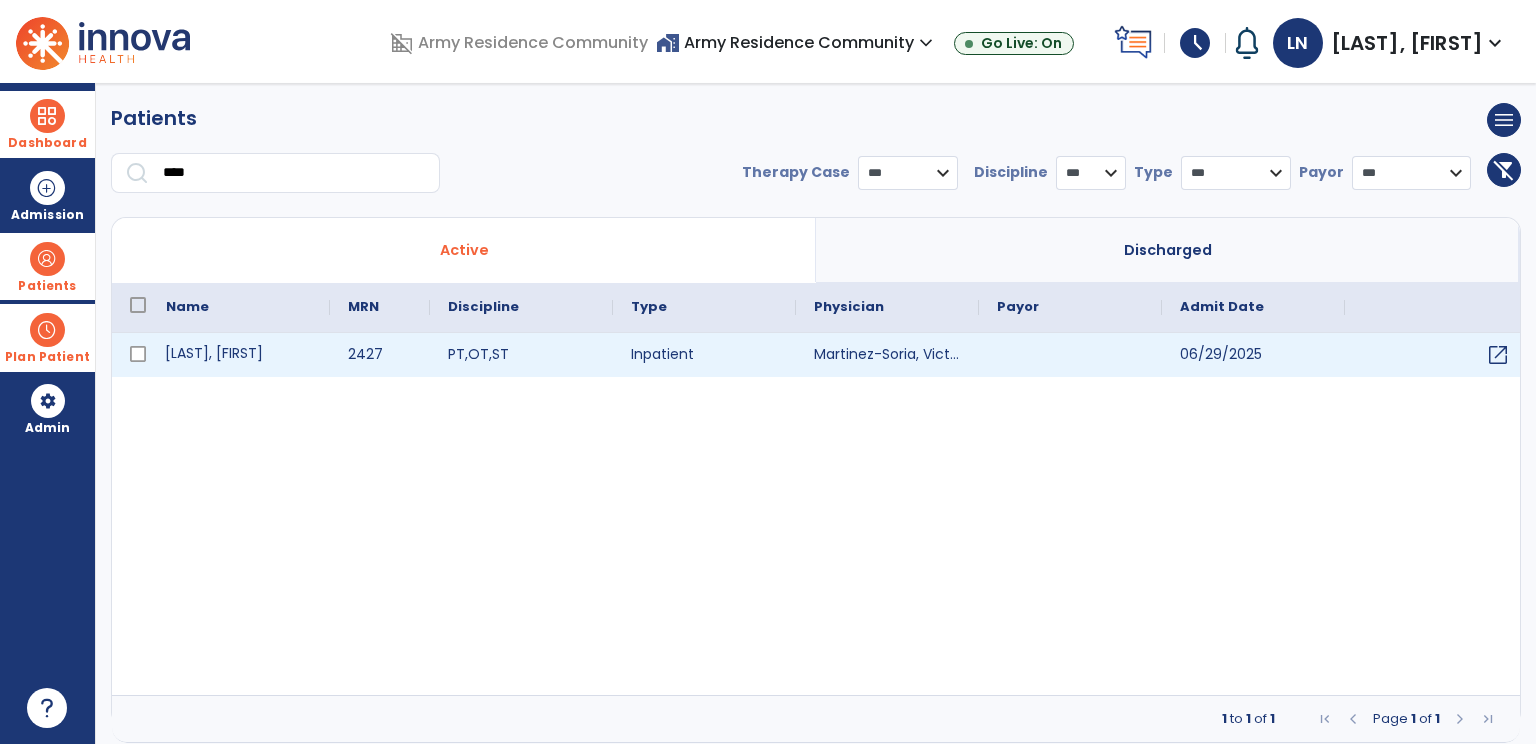 click on "[LAST], [FIRST]" at bounding box center (239, 355) 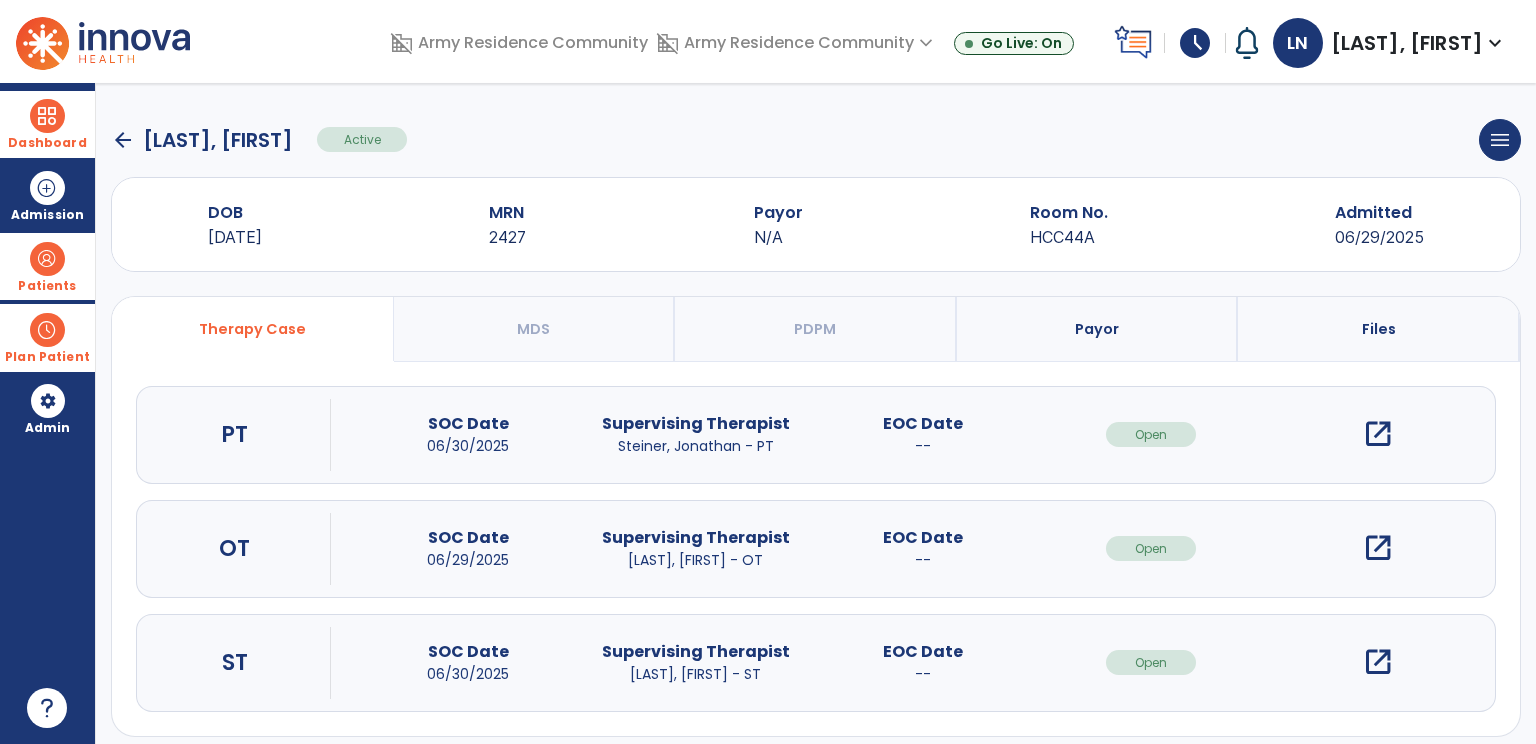 scroll, scrollTop: 13, scrollLeft: 0, axis: vertical 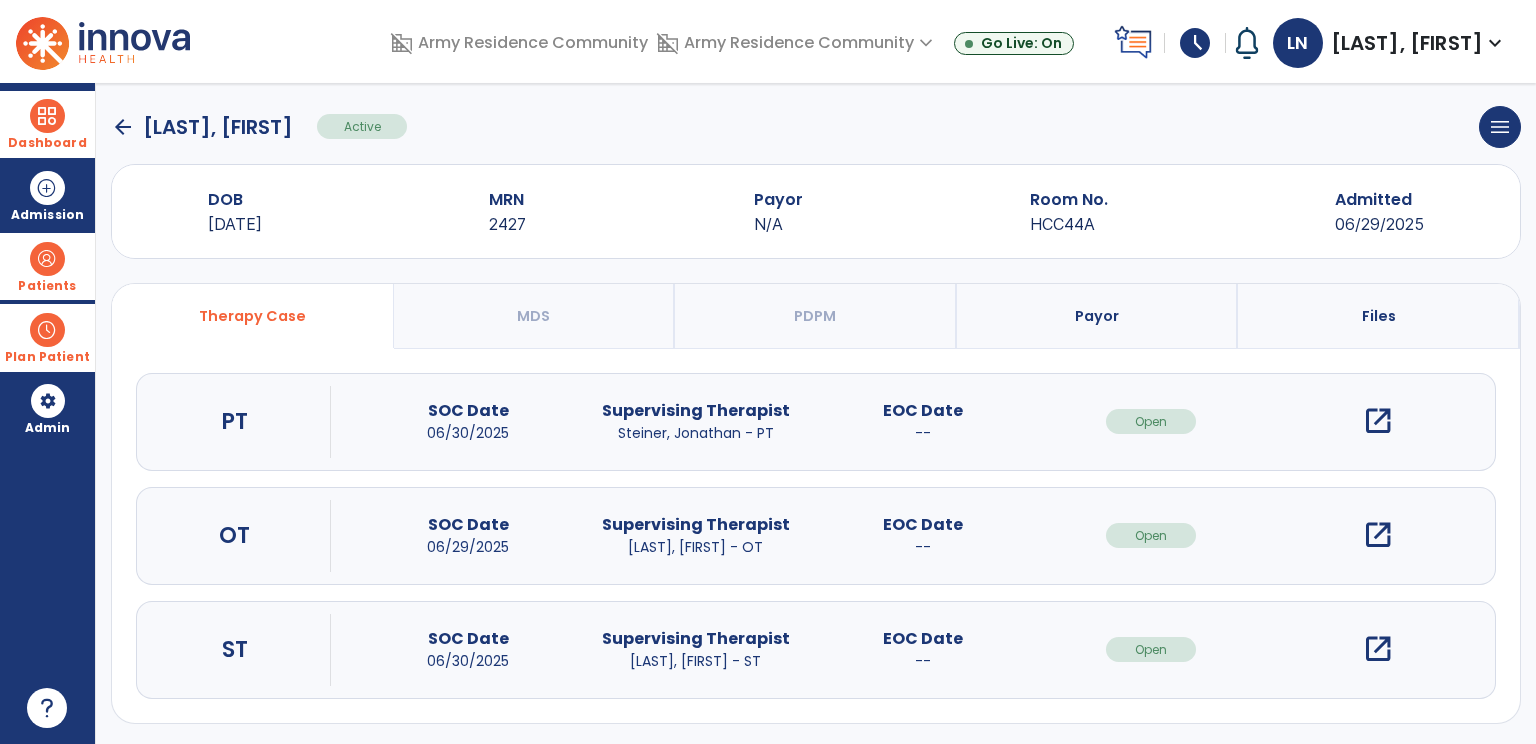 click on "open_in_new" at bounding box center [1378, 535] 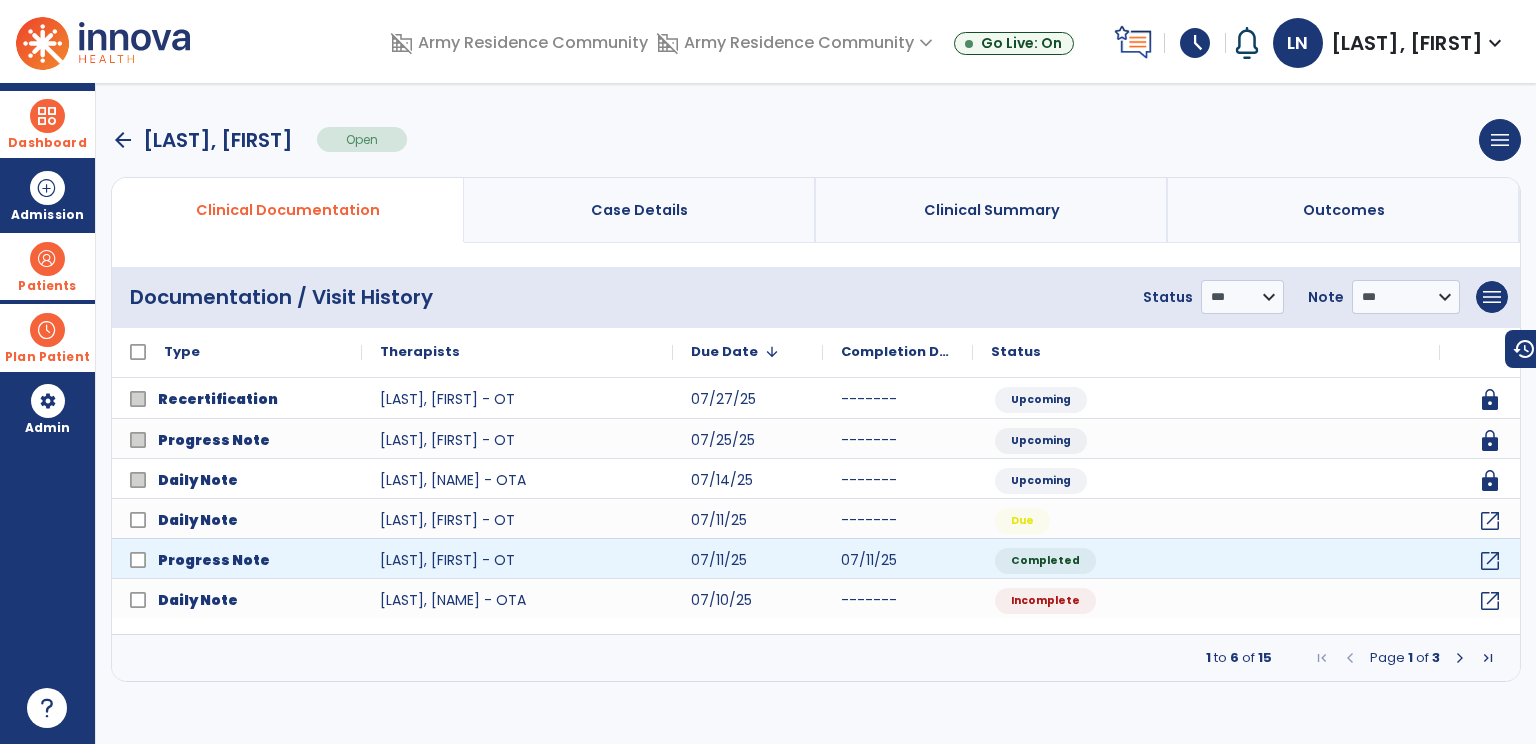 scroll, scrollTop: 0, scrollLeft: 0, axis: both 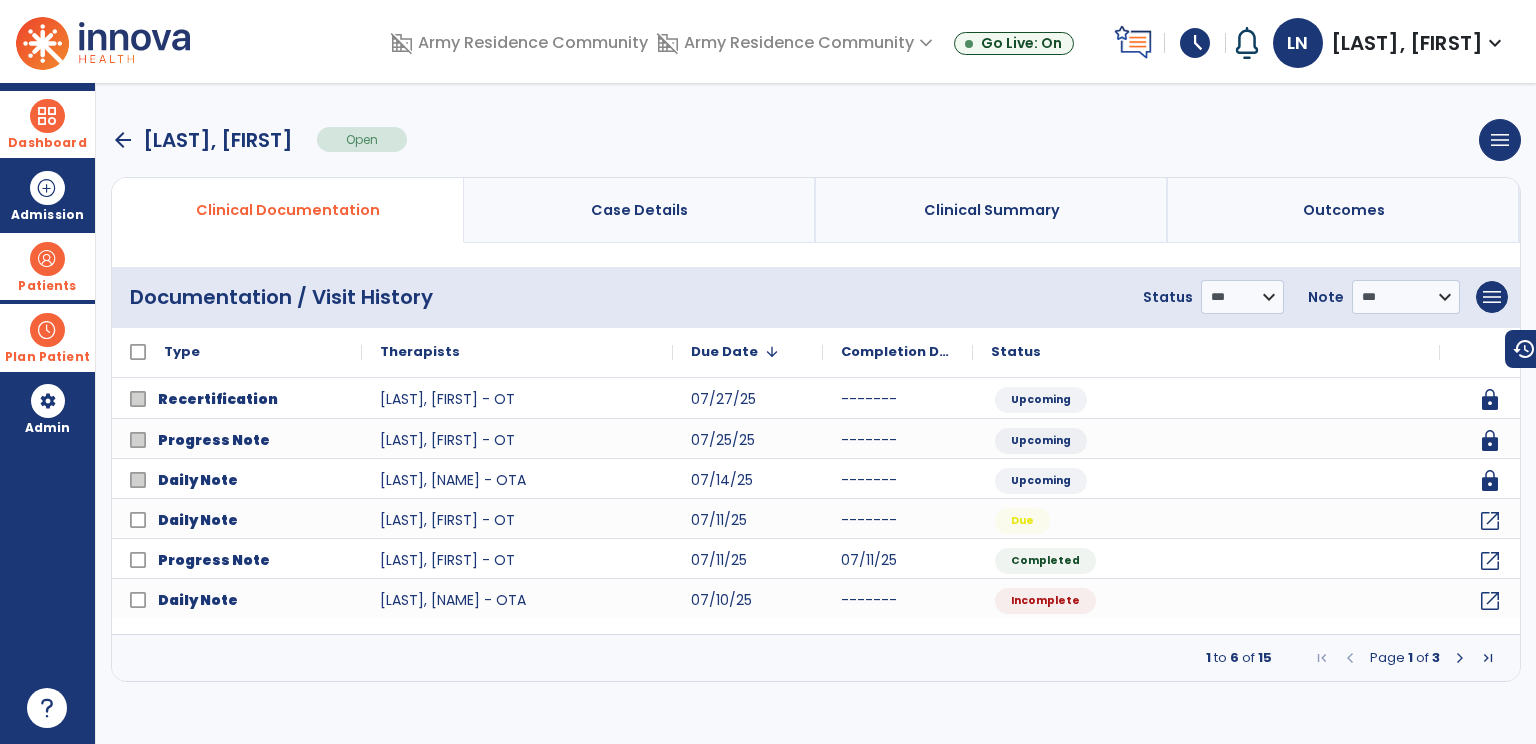 click at bounding box center (1460, 658) 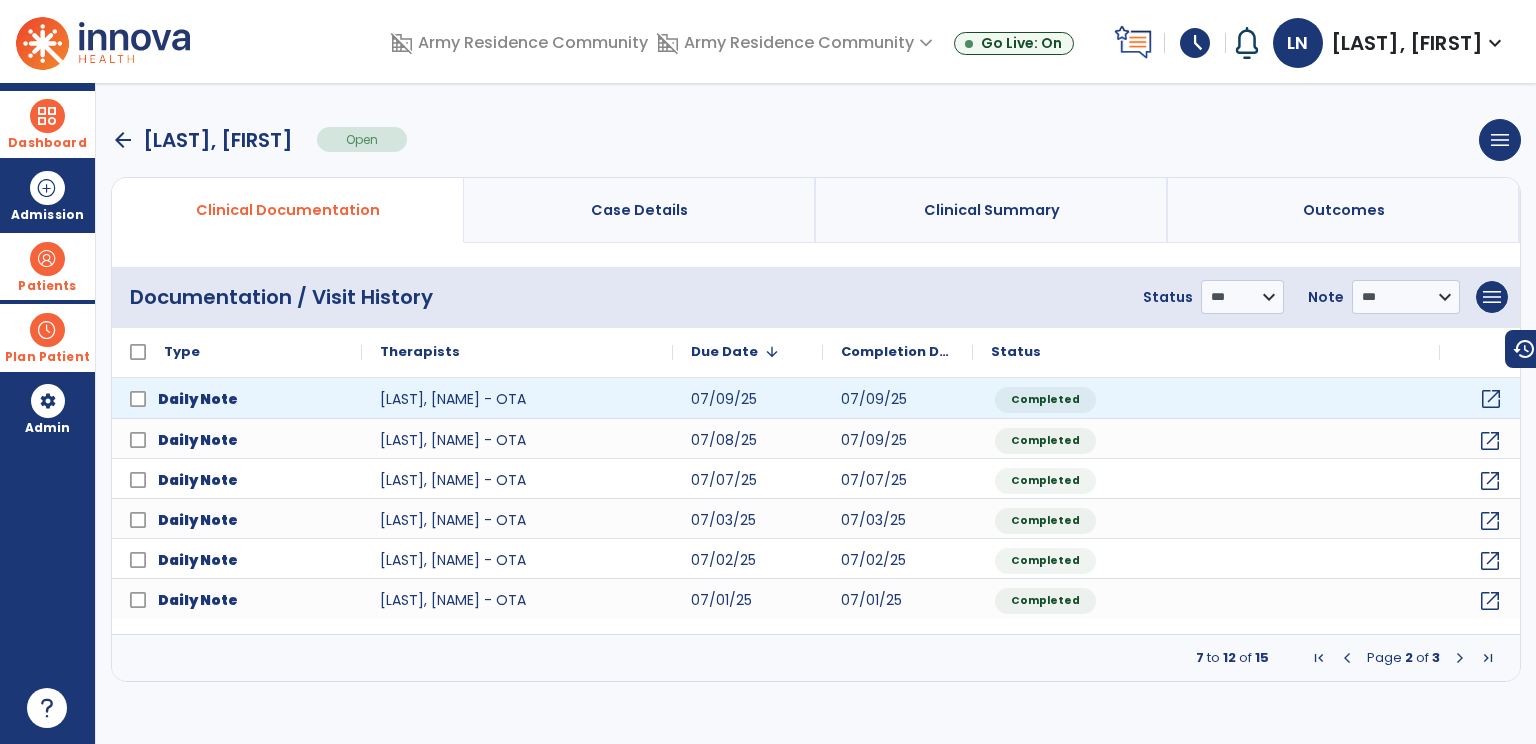 click on "open_in_new" 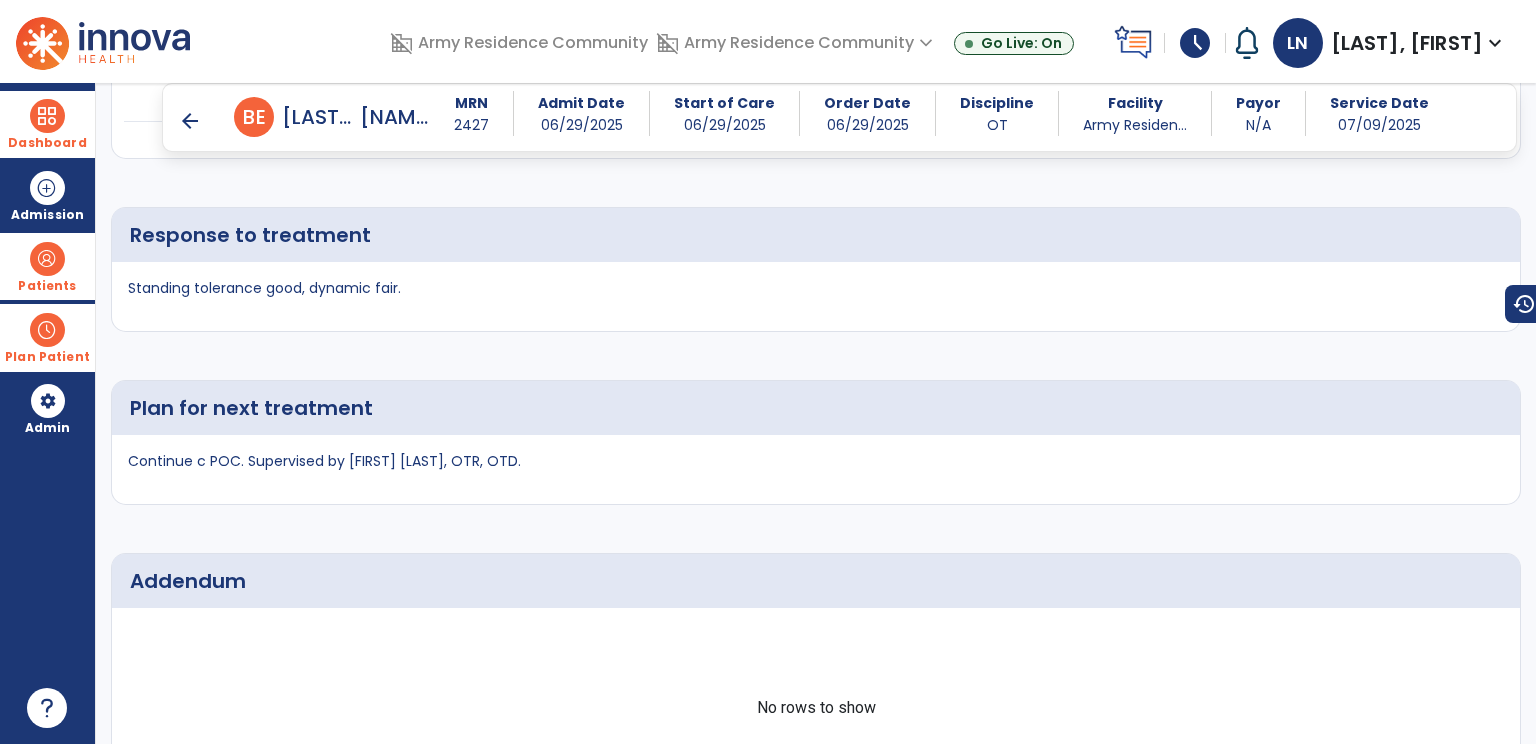 scroll, scrollTop: 4000, scrollLeft: 0, axis: vertical 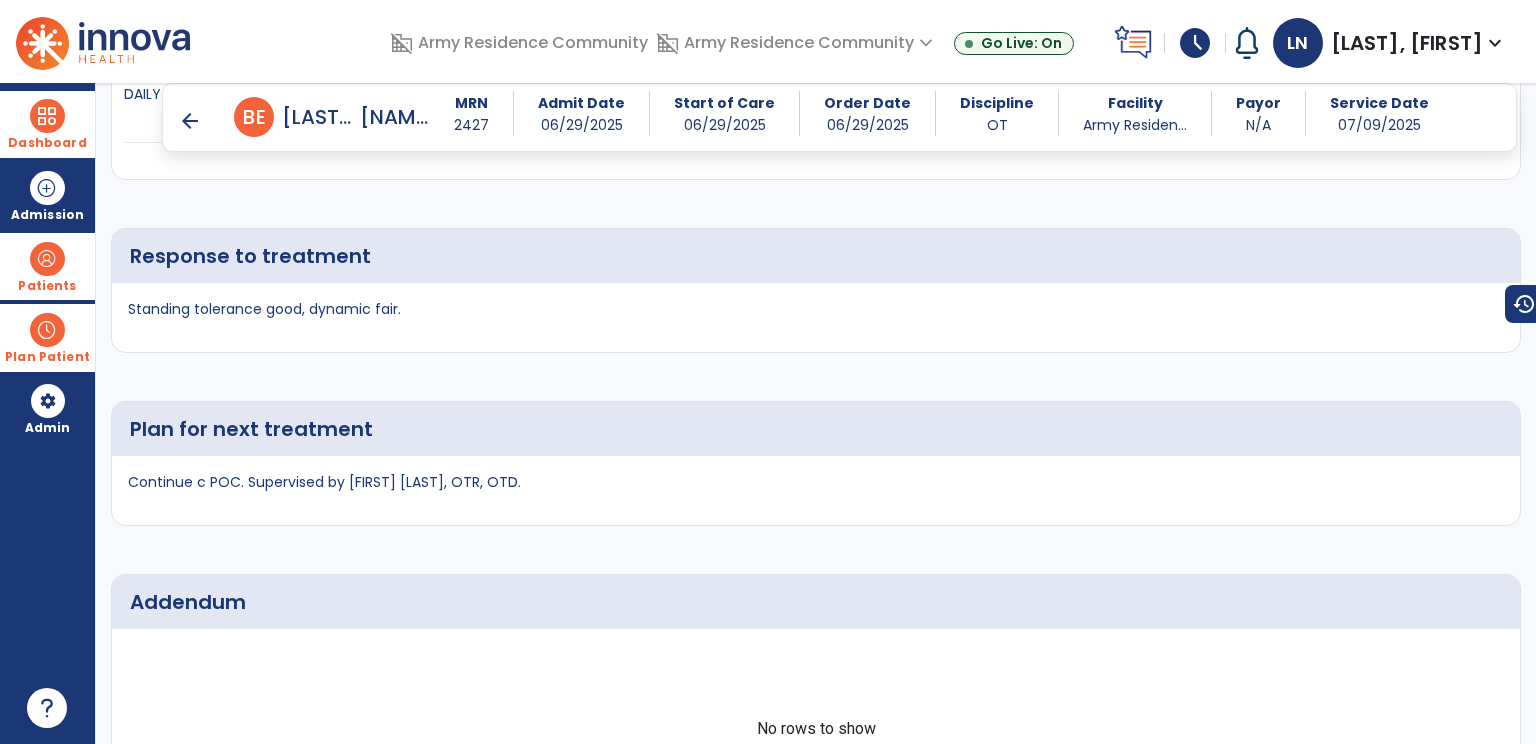 click on "Standing tolerance good, dynamic fair." at bounding box center (816, 317) 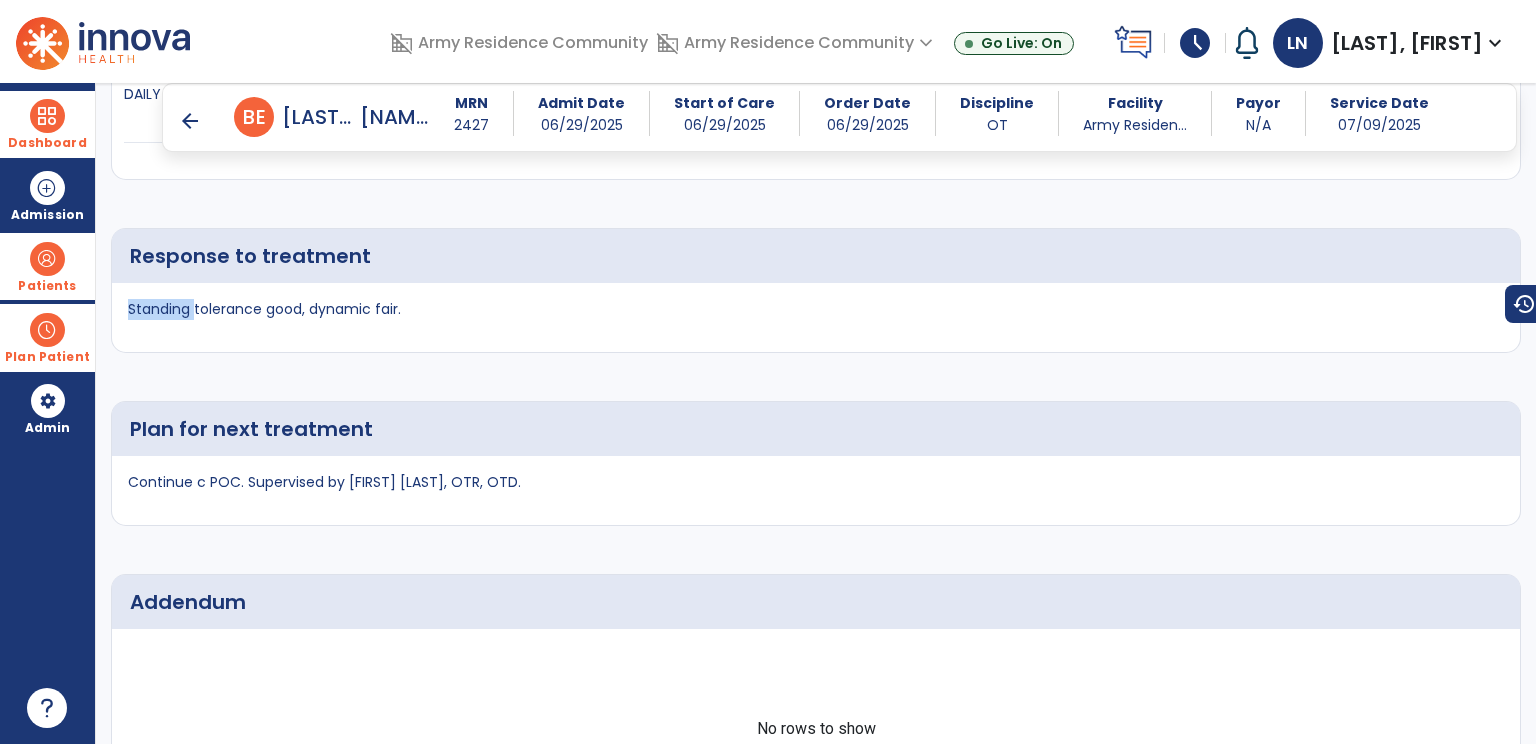 click on "Standing tolerance good, dynamic fair." at bounding box center (264, 309) 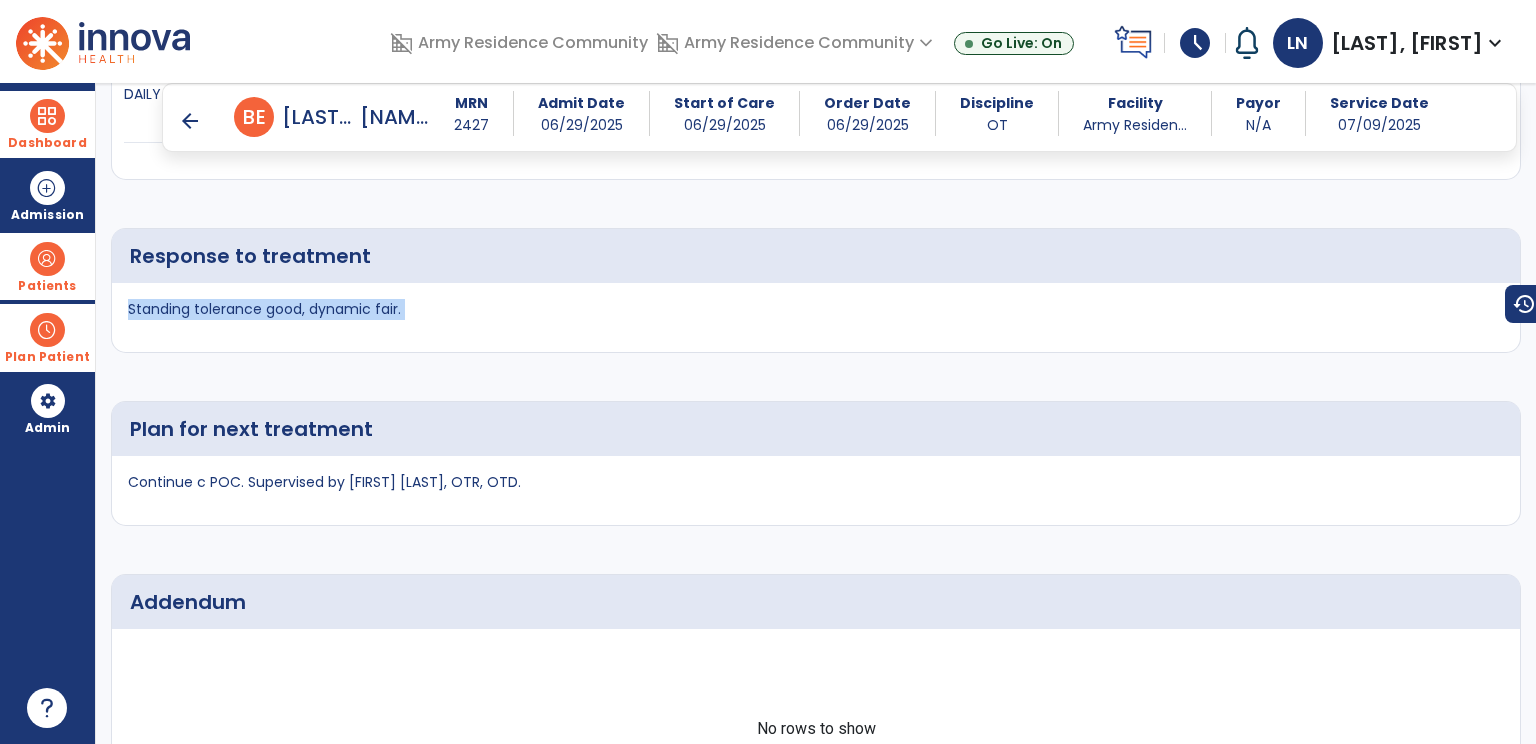 drag, startPoint x: 127, startPoint y: 320, endPoint x: 176, endPoint y: 320, distance: 49 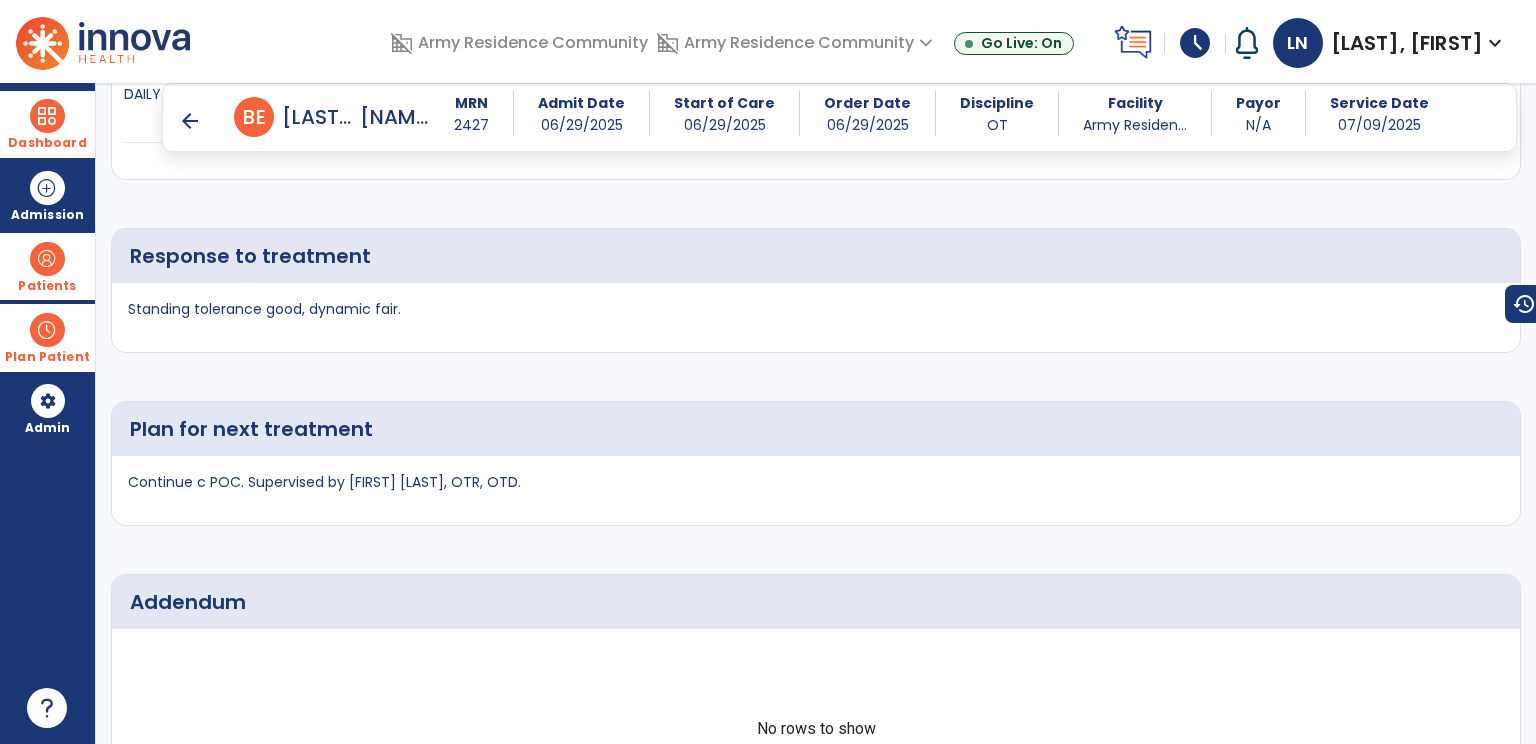 click at bounding box center [47, 116] 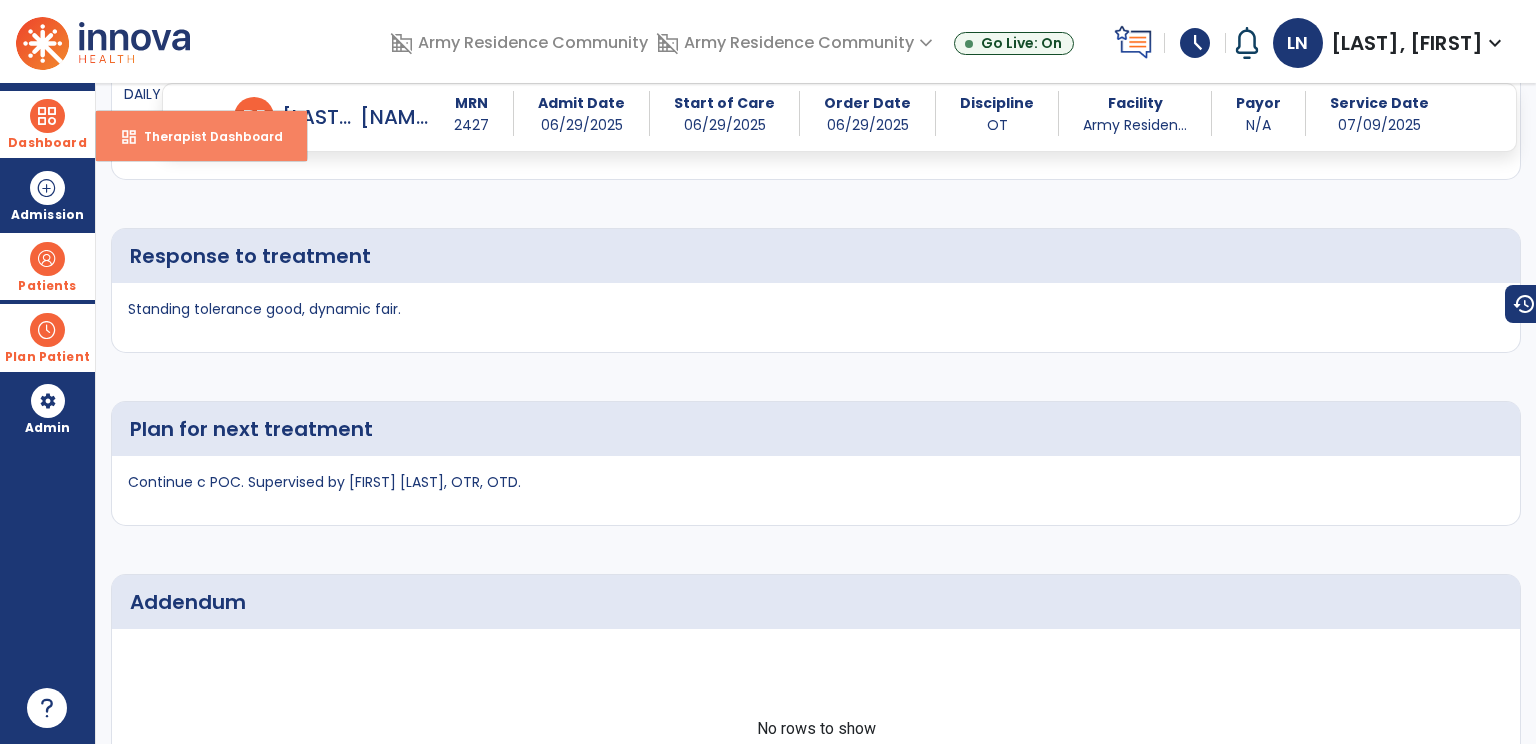 click on "Therapist Dashboard" at bounding box center [205, 136] 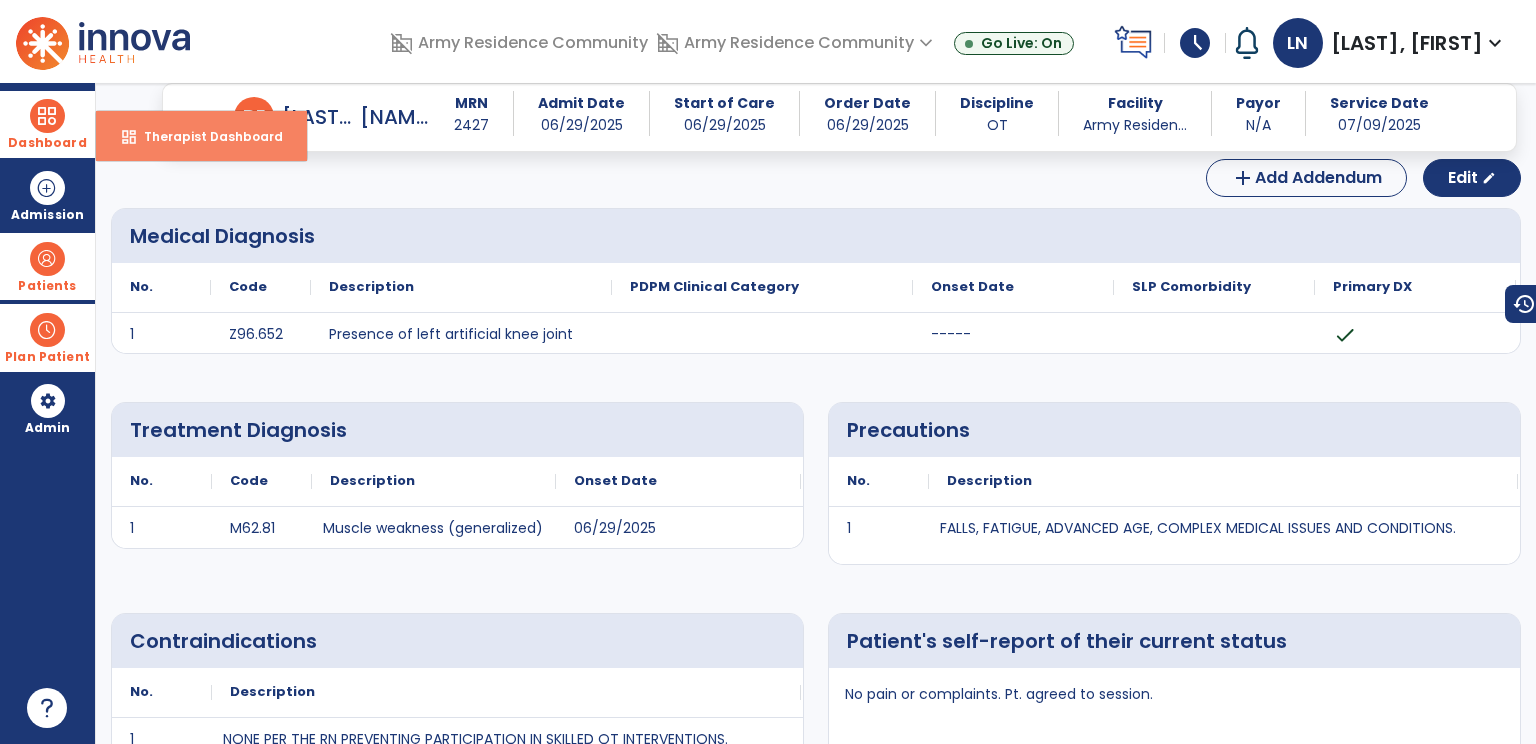 select on "****" 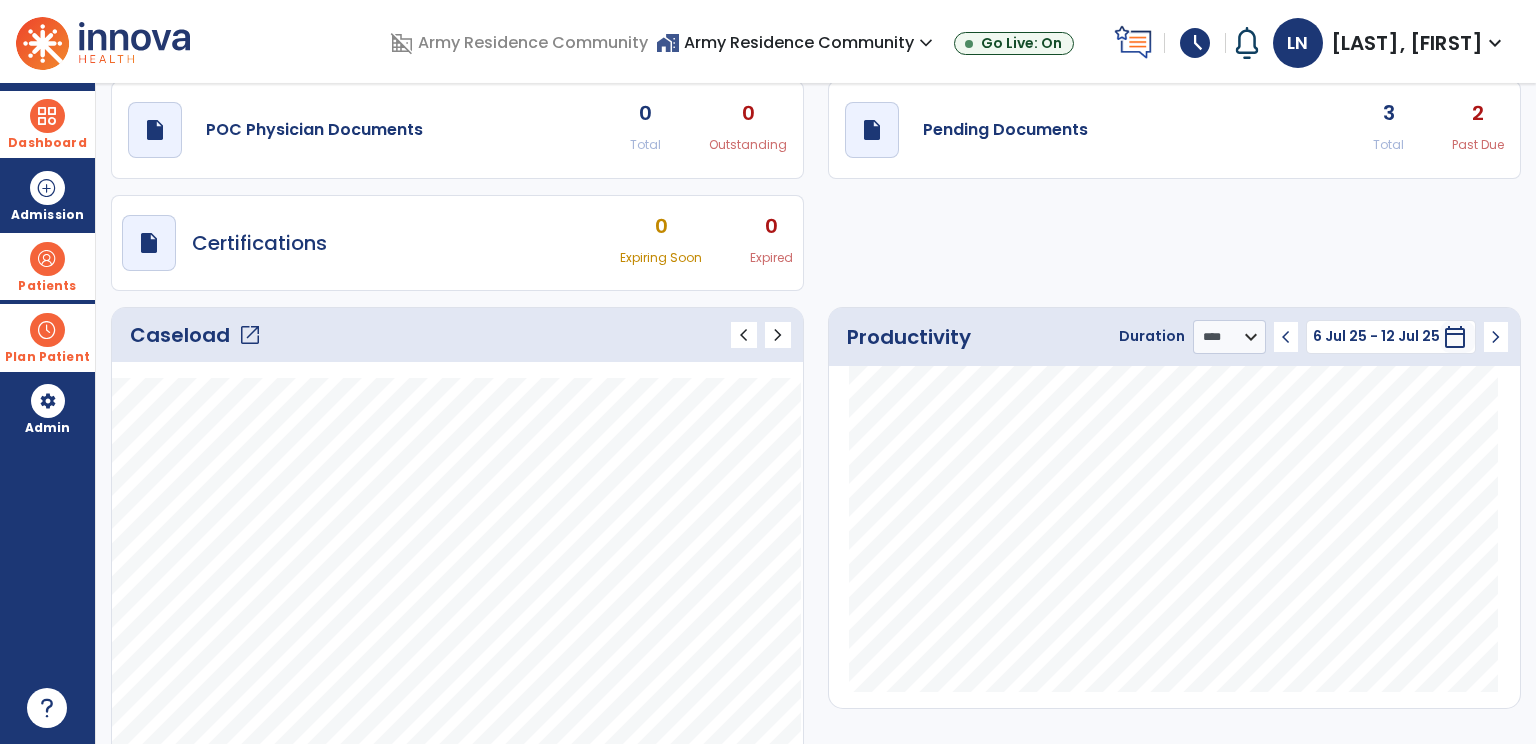 click on "3" 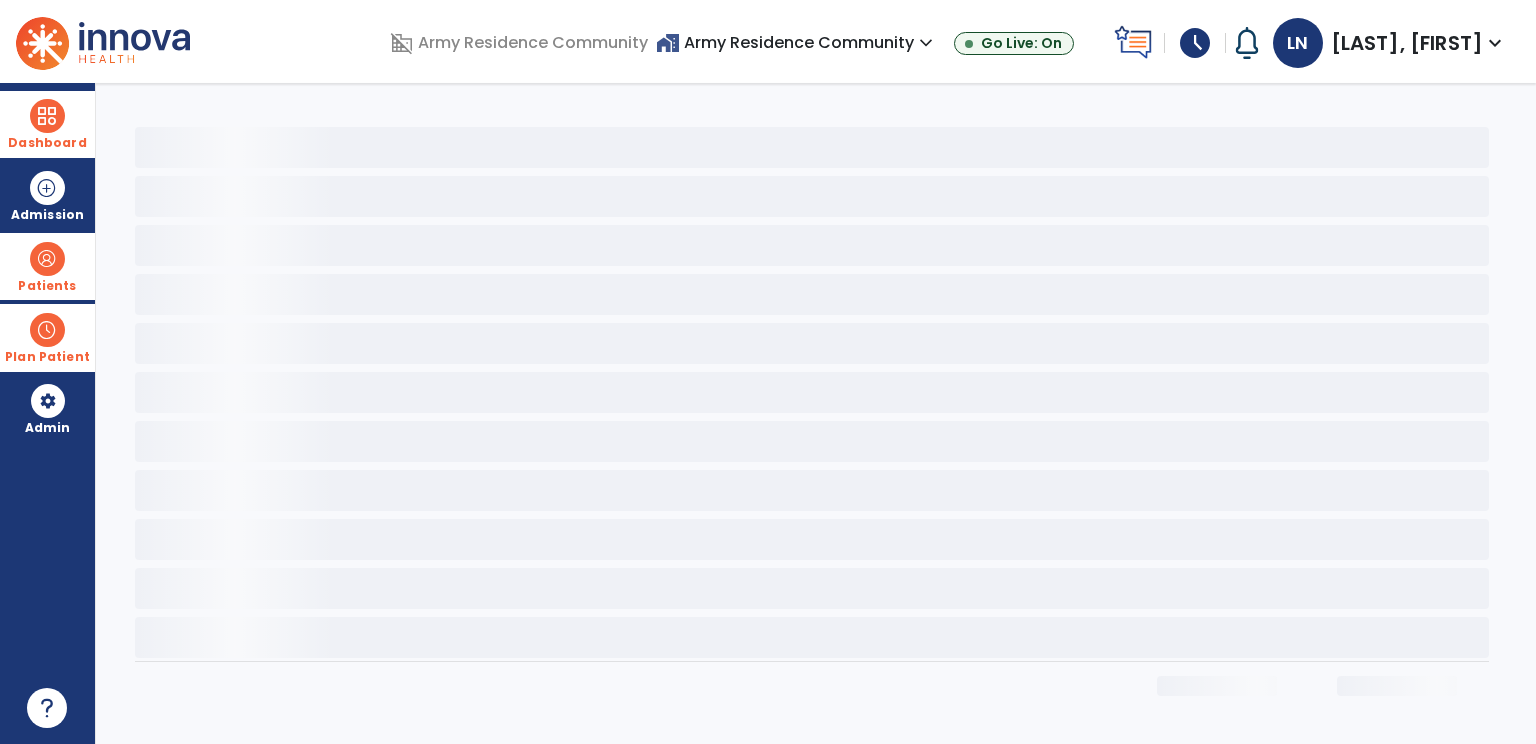 scroll, scrollTop: 0, scrollLeft: 0, axis: both 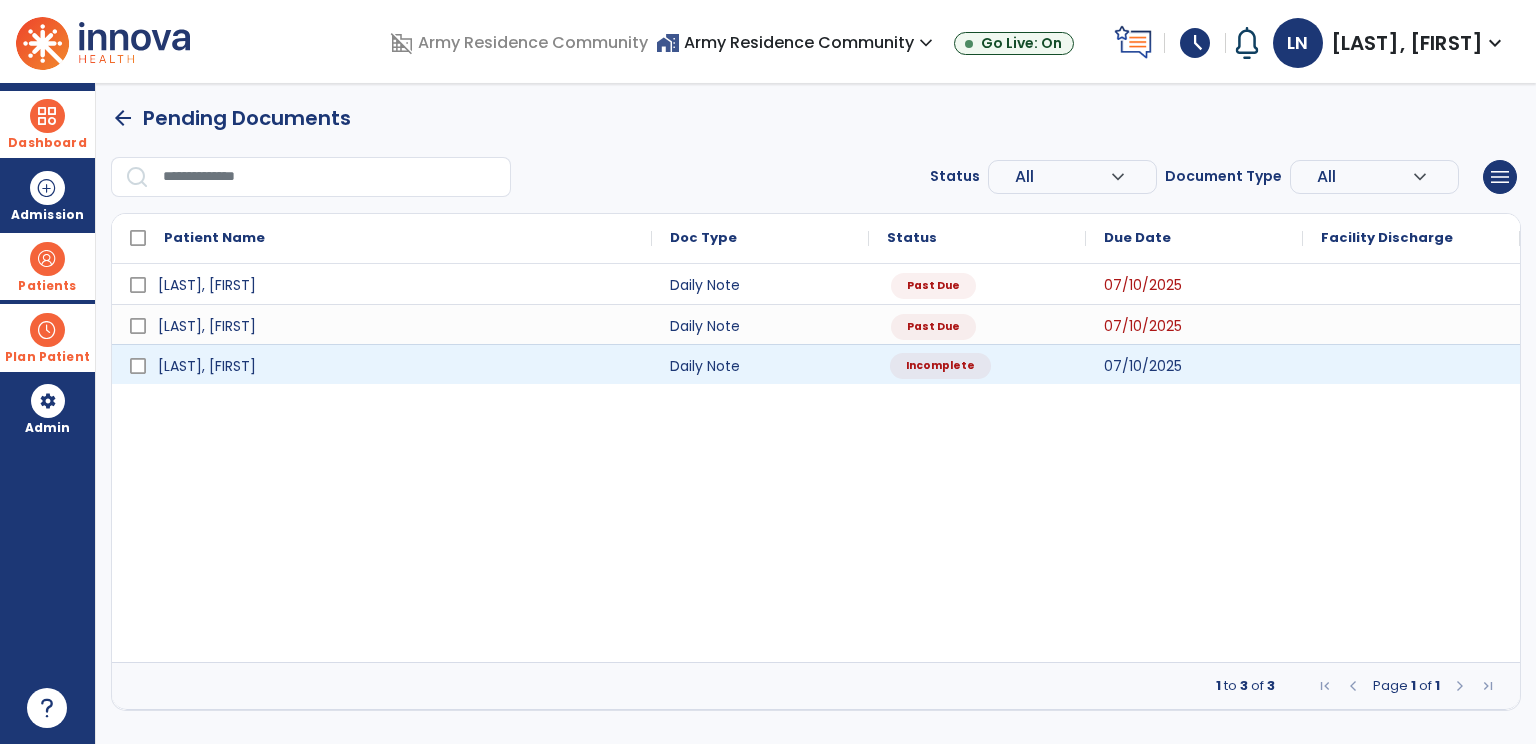 click on "Incomplete" at bounding box center (940, 366) 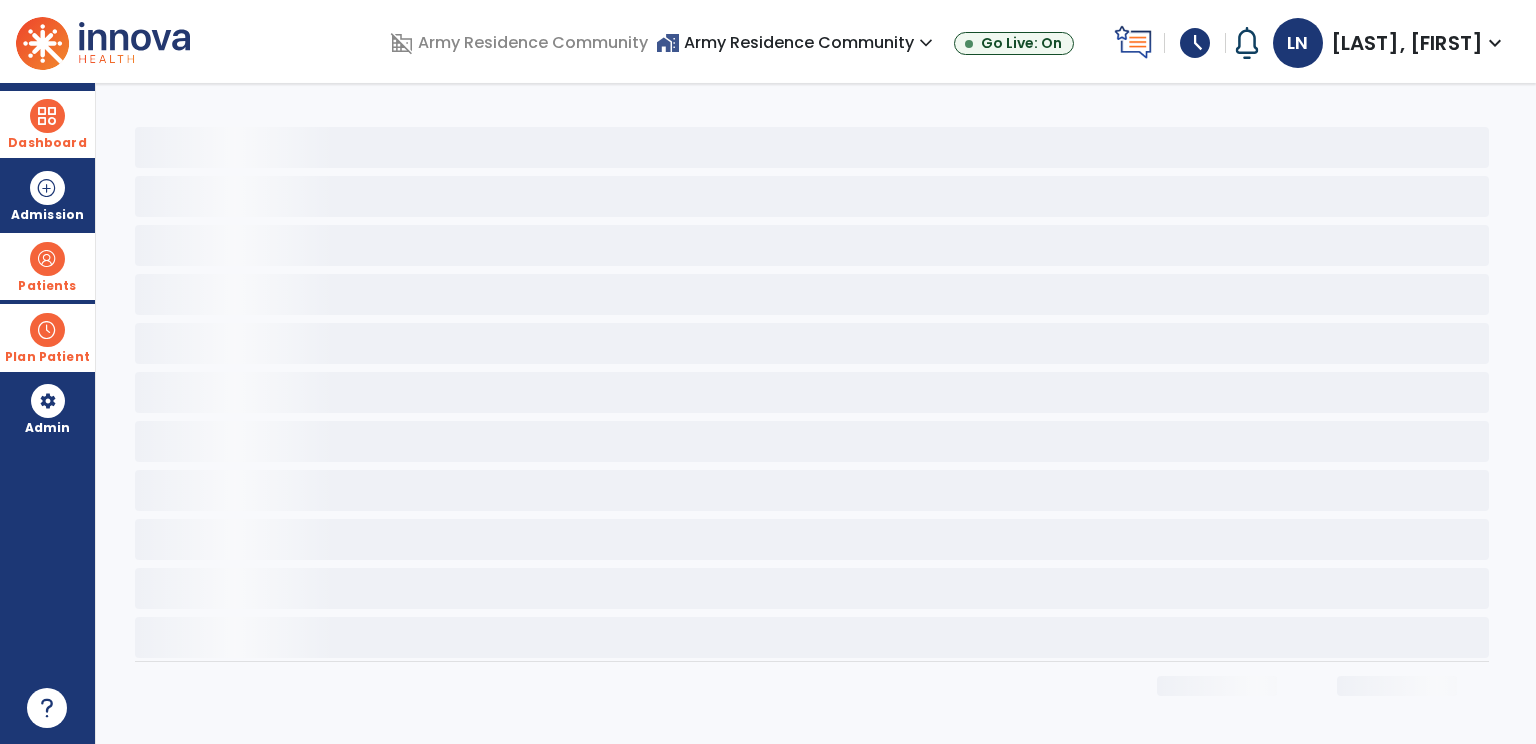 select on "*" 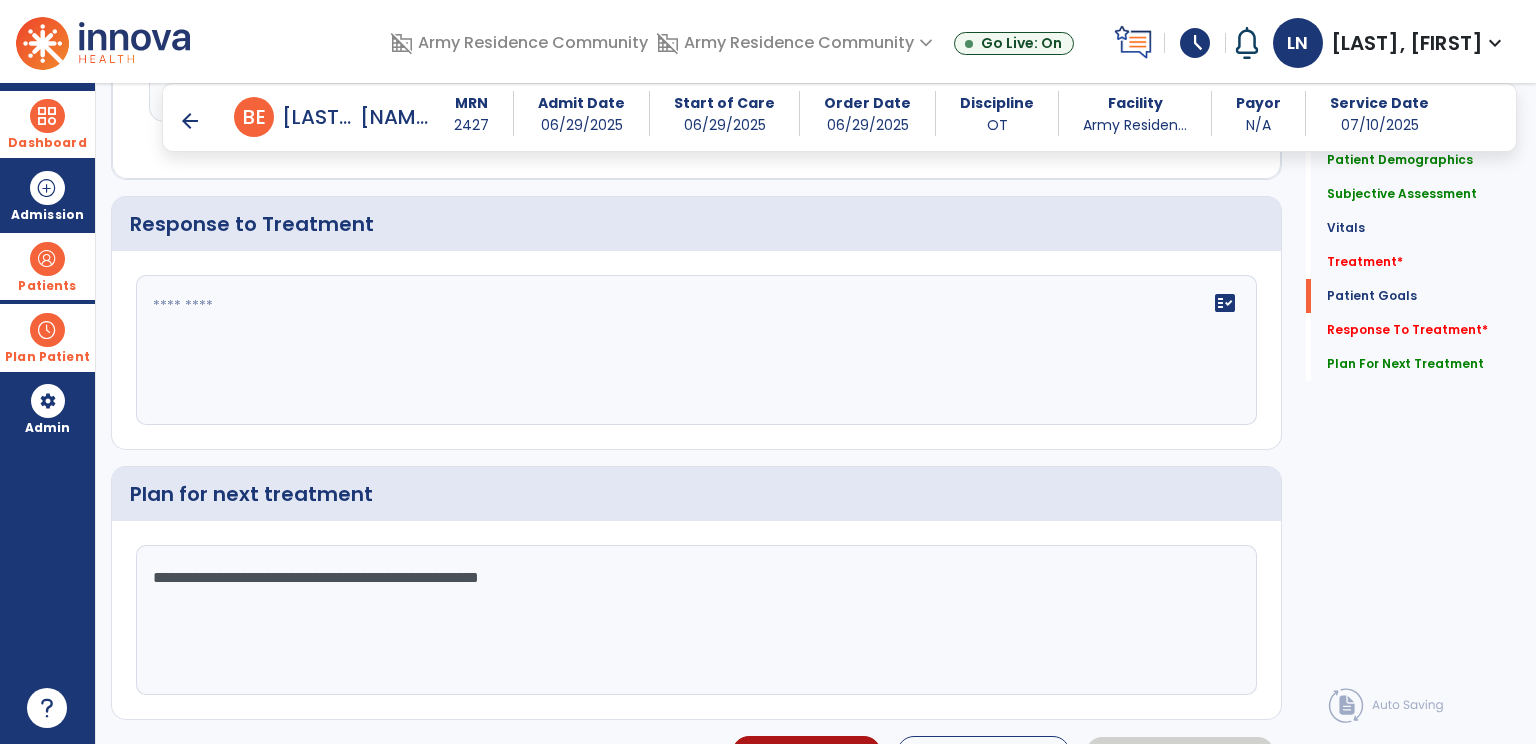 scroll, scrollTop: 3467, scrollLeft: 0, axis: vertical 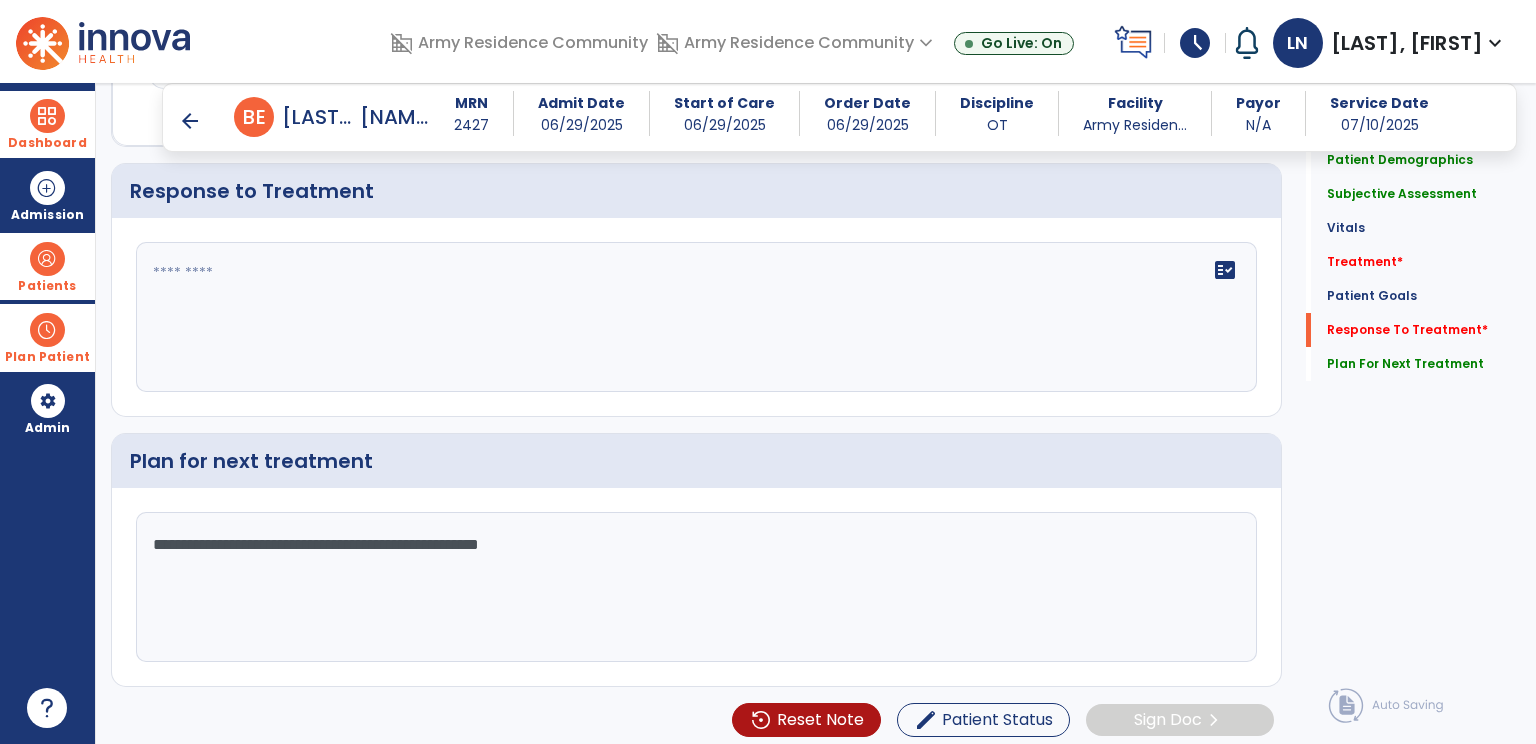 click 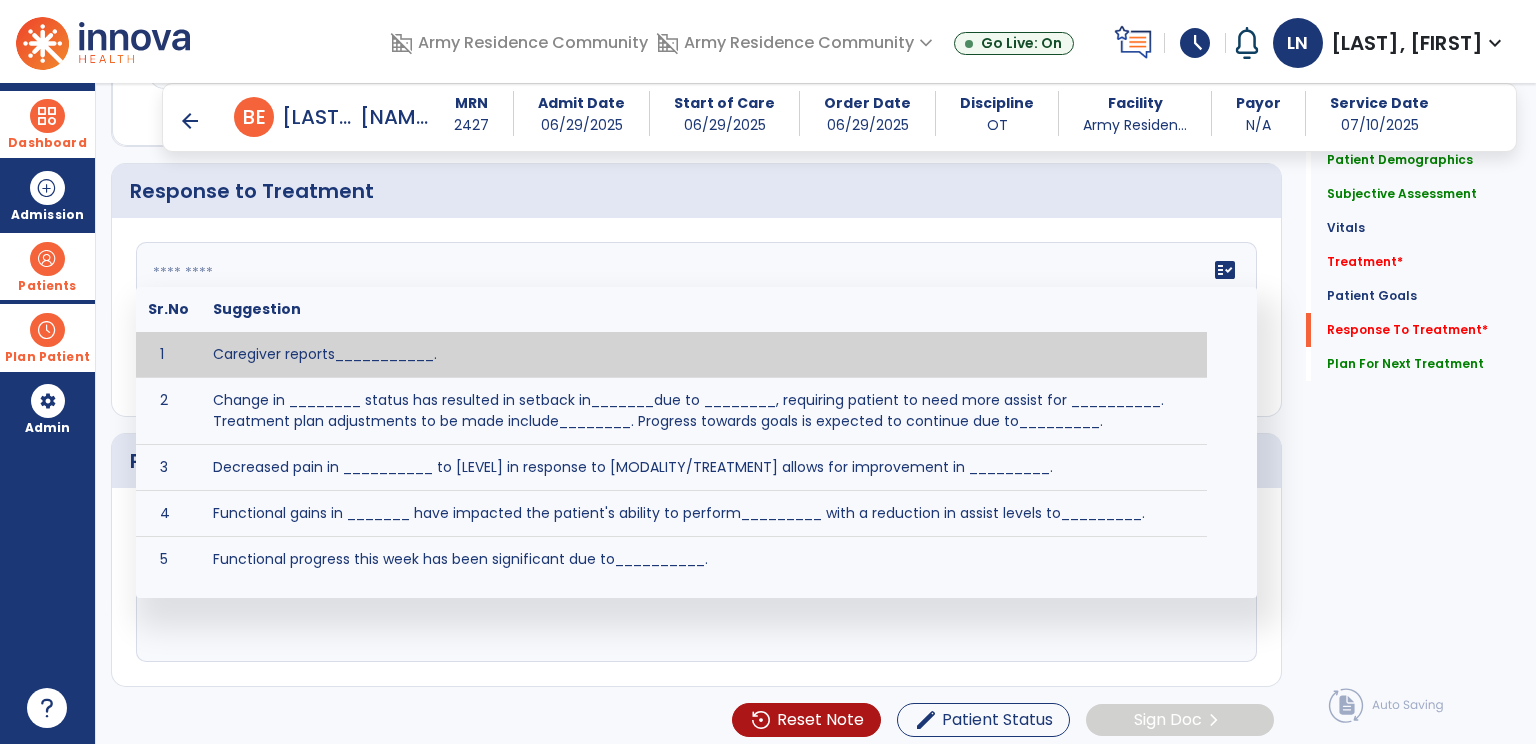 paste on "**********" 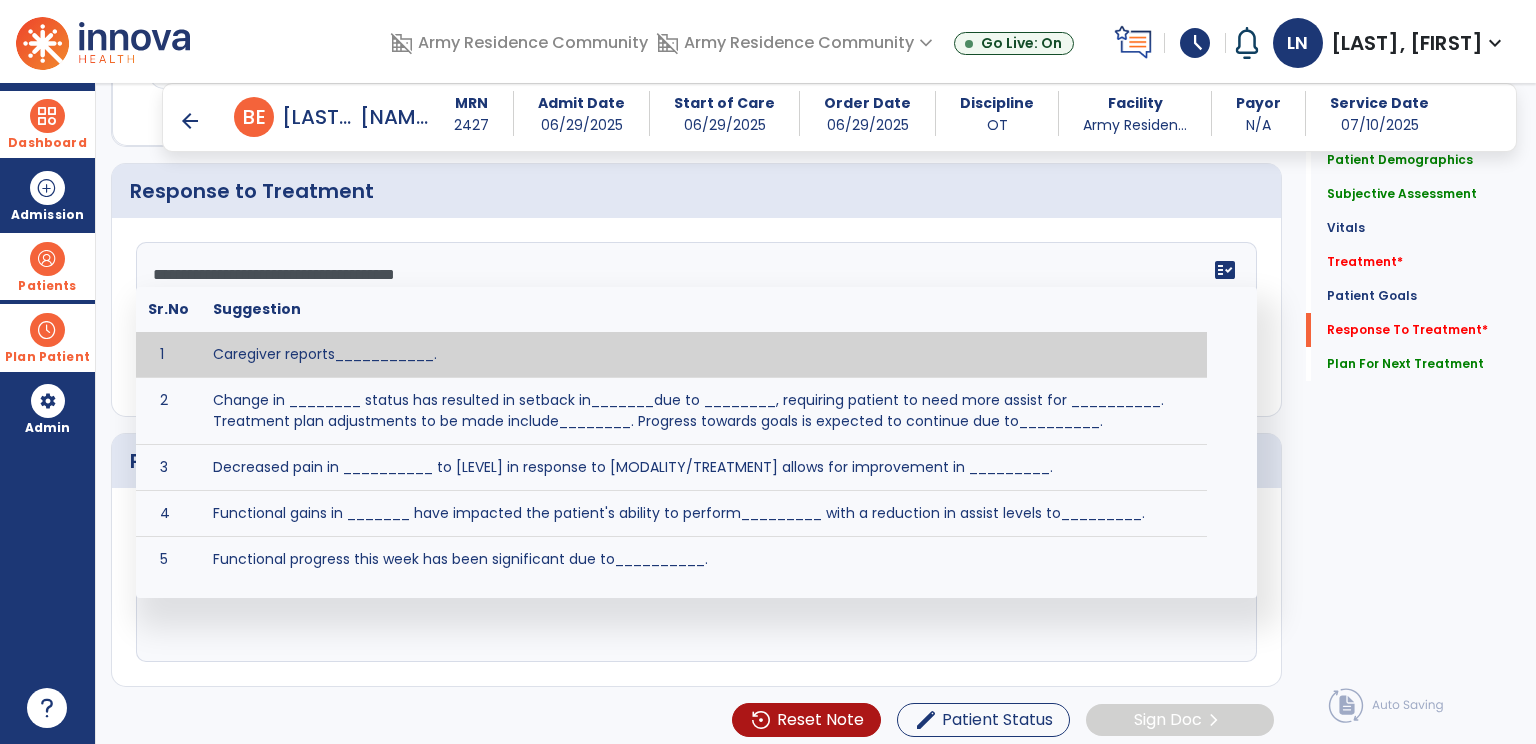 click on "**********" 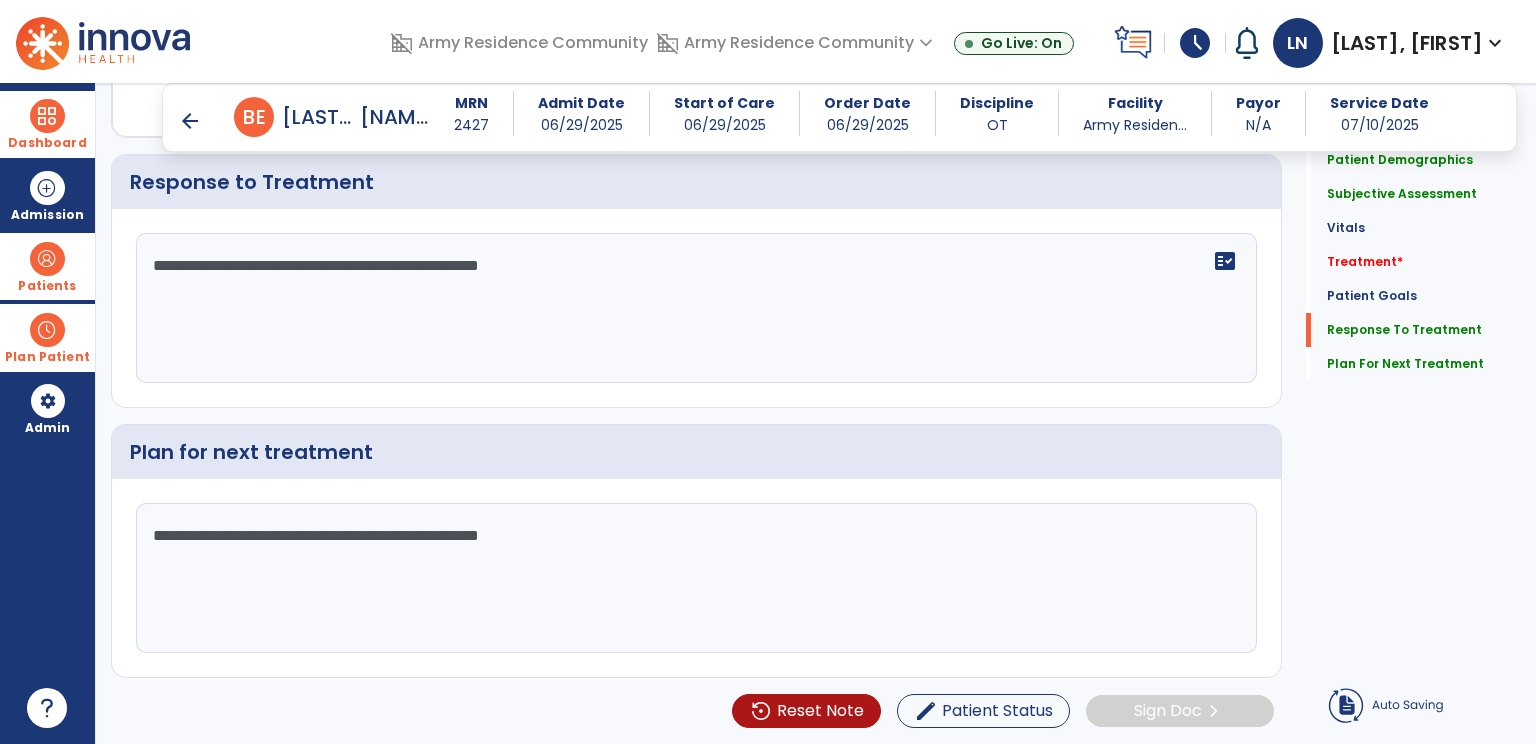 click on "**********" 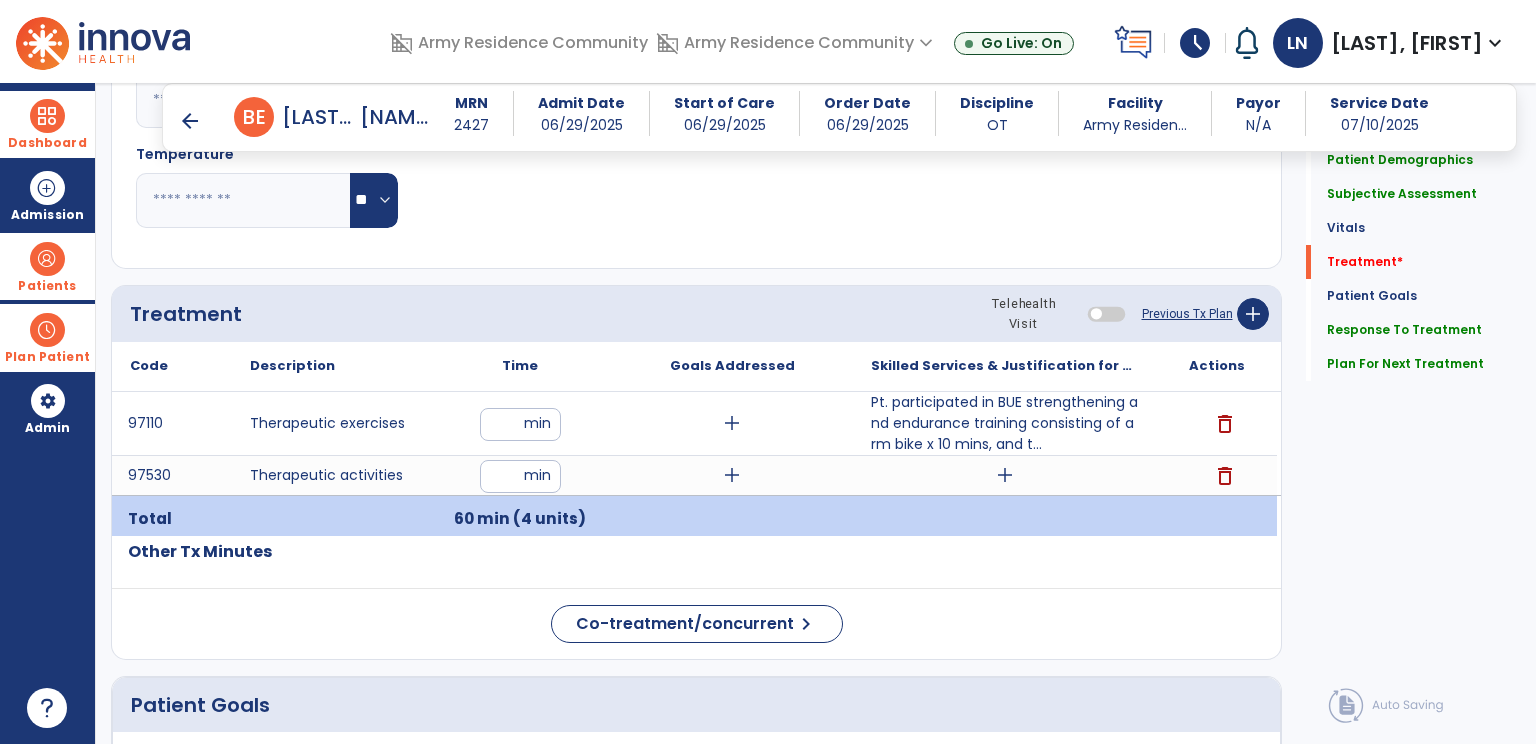 scroll, scrollTop: 967, scrollLeft: 0, axis: vertical 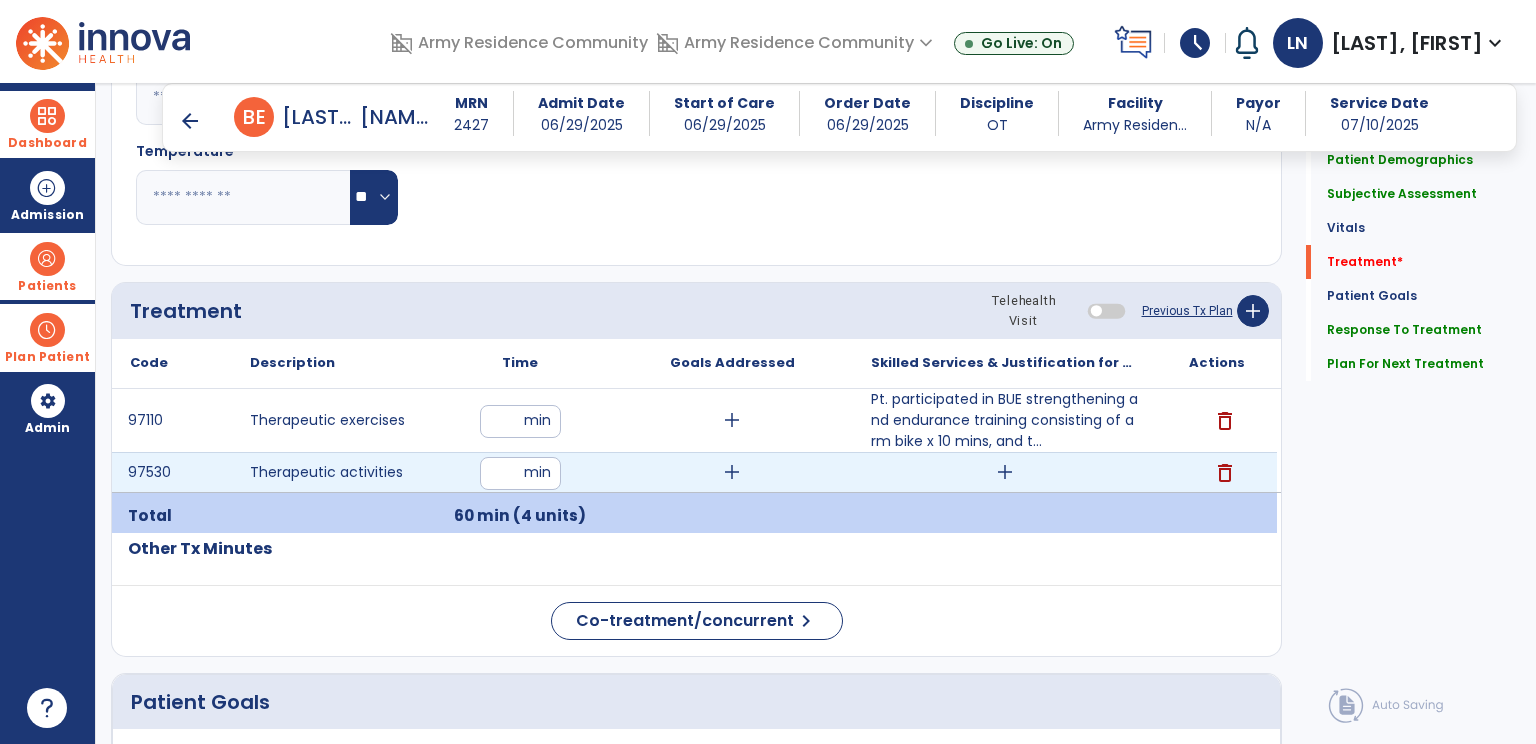 type on "**********" 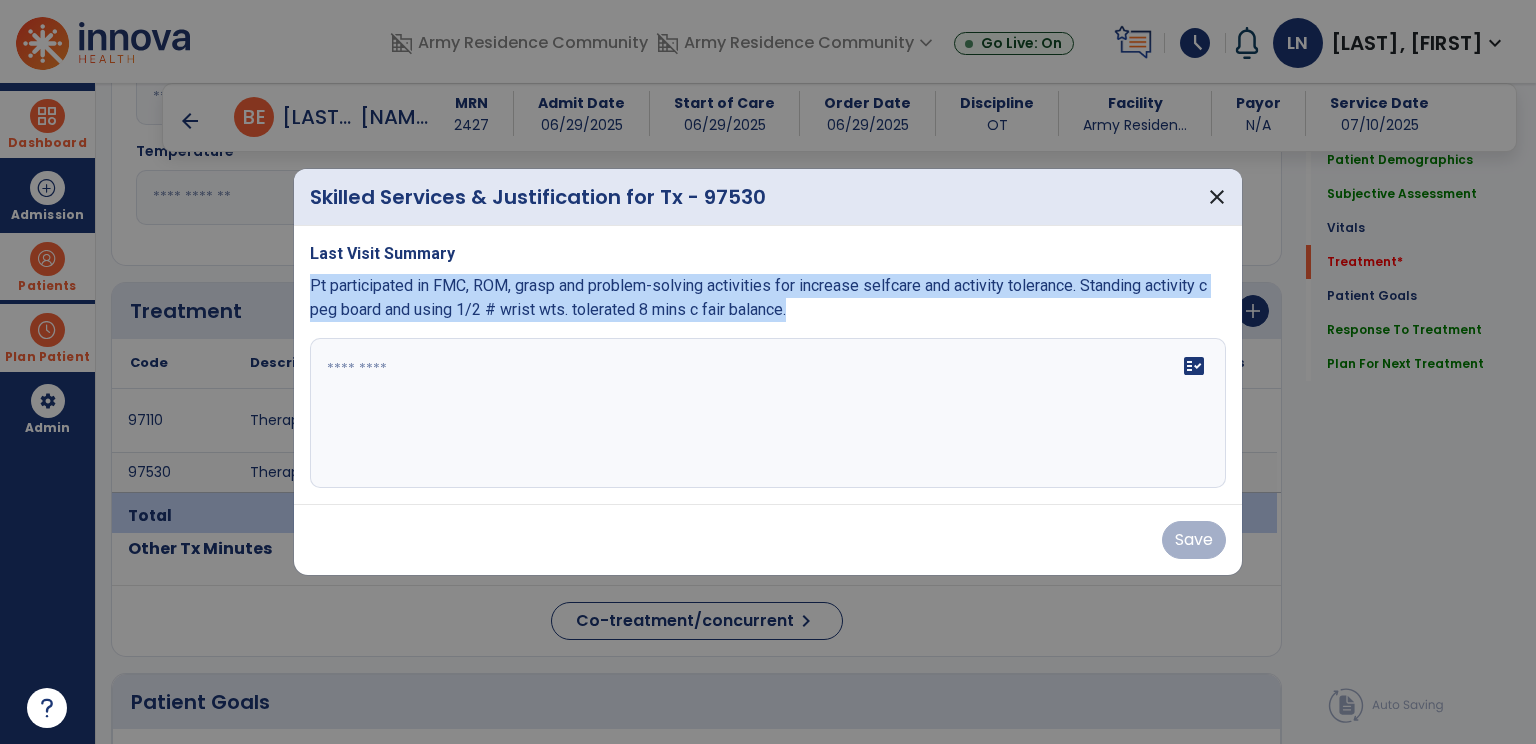drag, startPoint x: 308, startPoint y: 284, endPoint x: 720, endPoint y: 328, distance: 414.34286 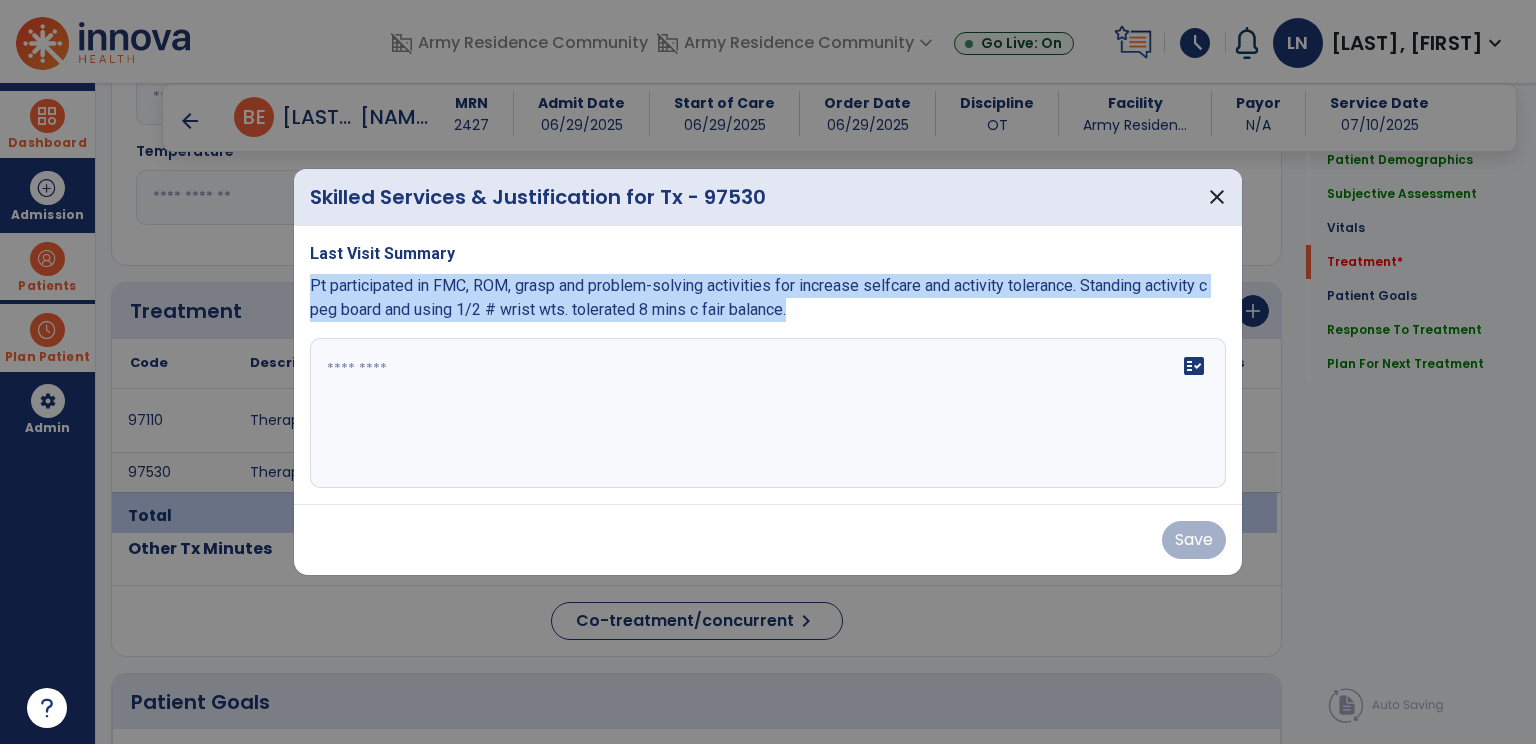click on "Last Visit Summary Pt participated in FMC, ROM, grasp and problem-solving activities for increase selfcare and activity tolerance. Standing activity c peg board and using 1/2 # wrist wts.  tolerated 8 mins c fair balance.    fact_check" at bounding box center [768, 365] 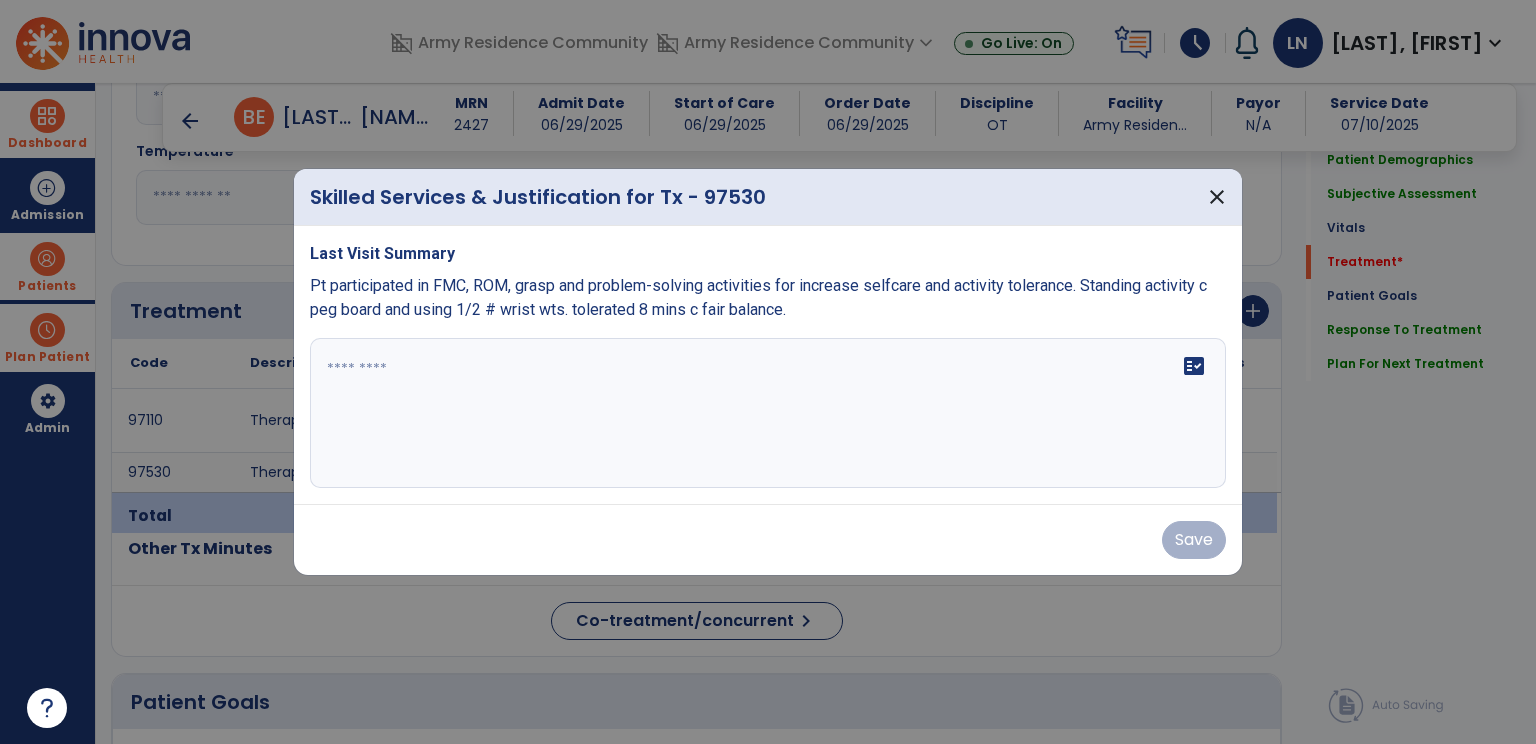 click at bounding box center [768, 413] 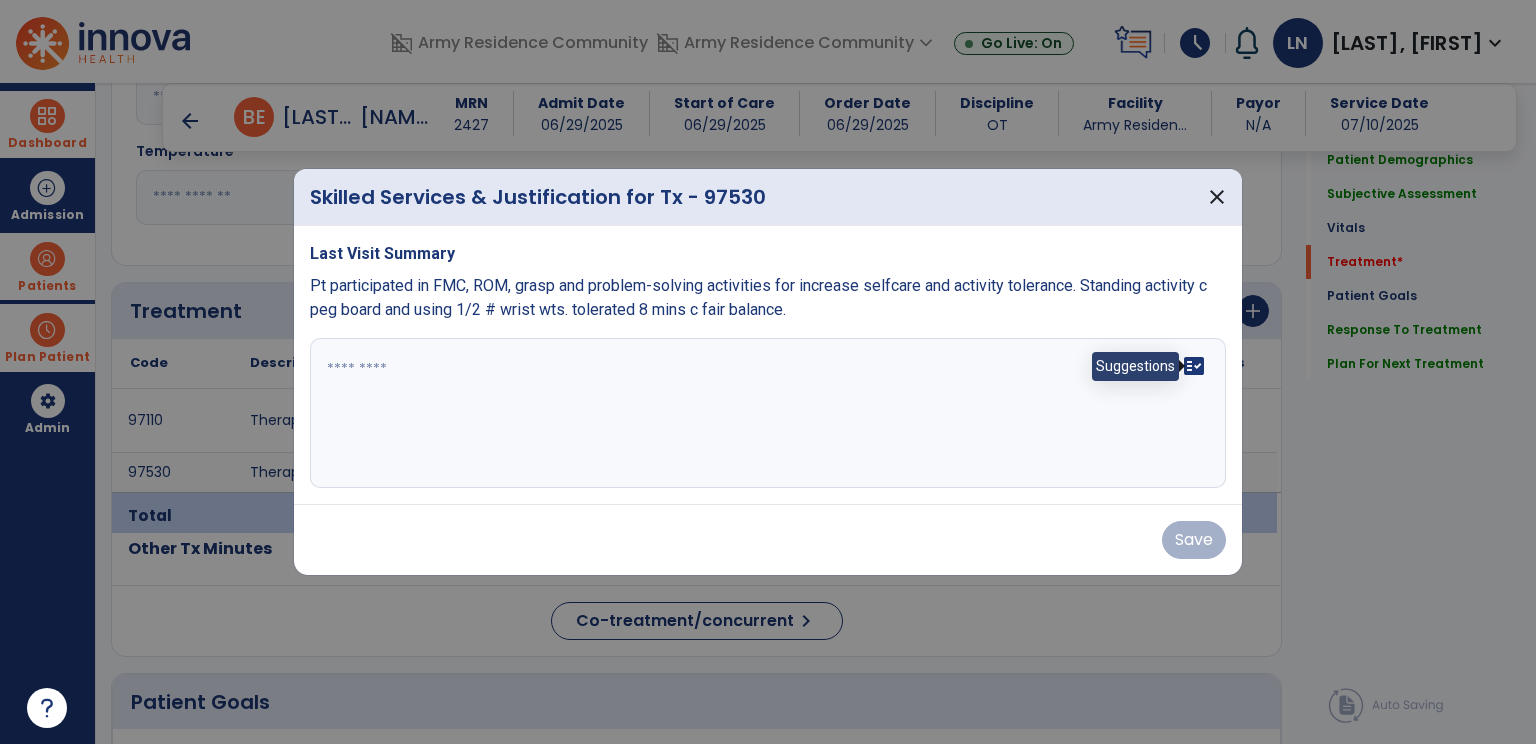 click on "fact_check" at bounding box center [1194, 366] 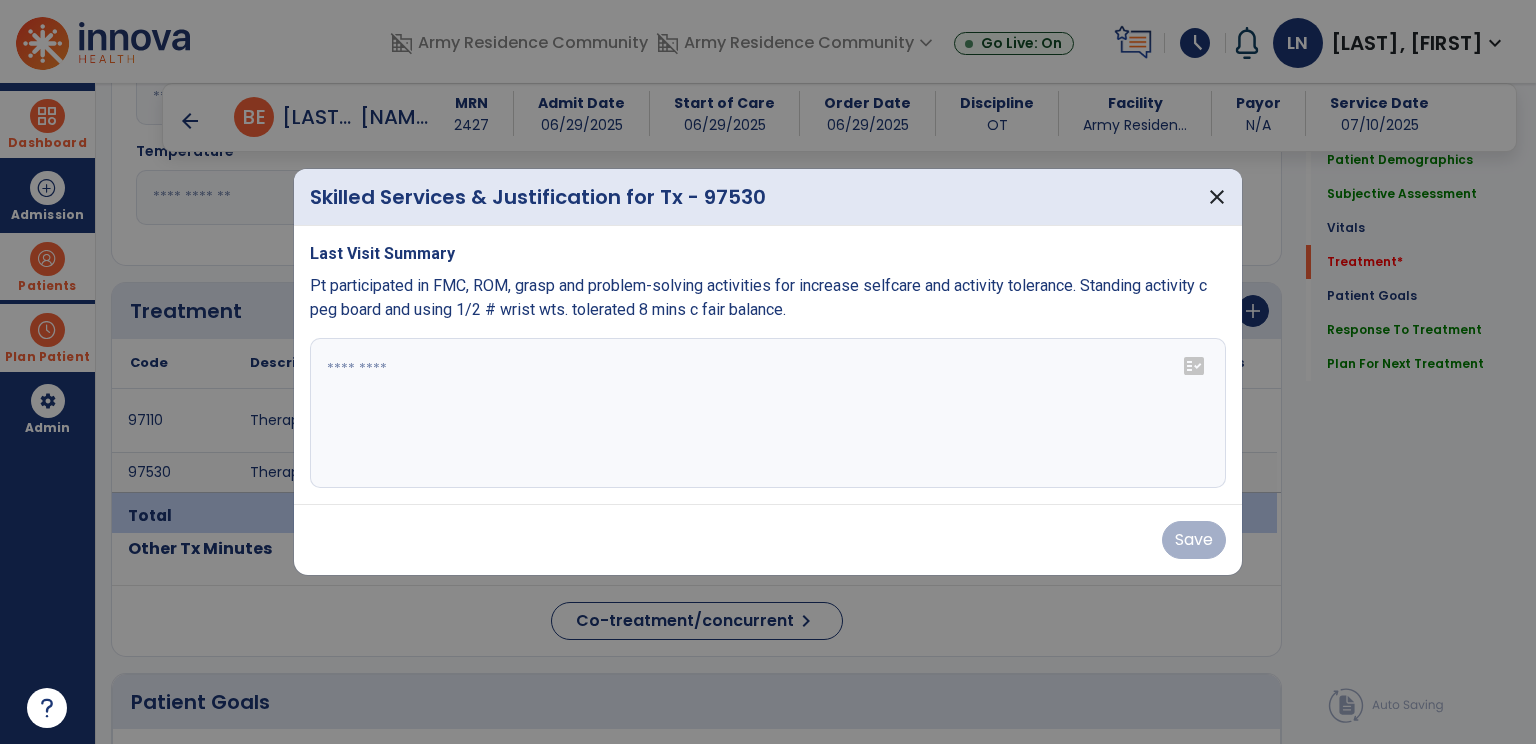 click at bounding box center [768, 413] 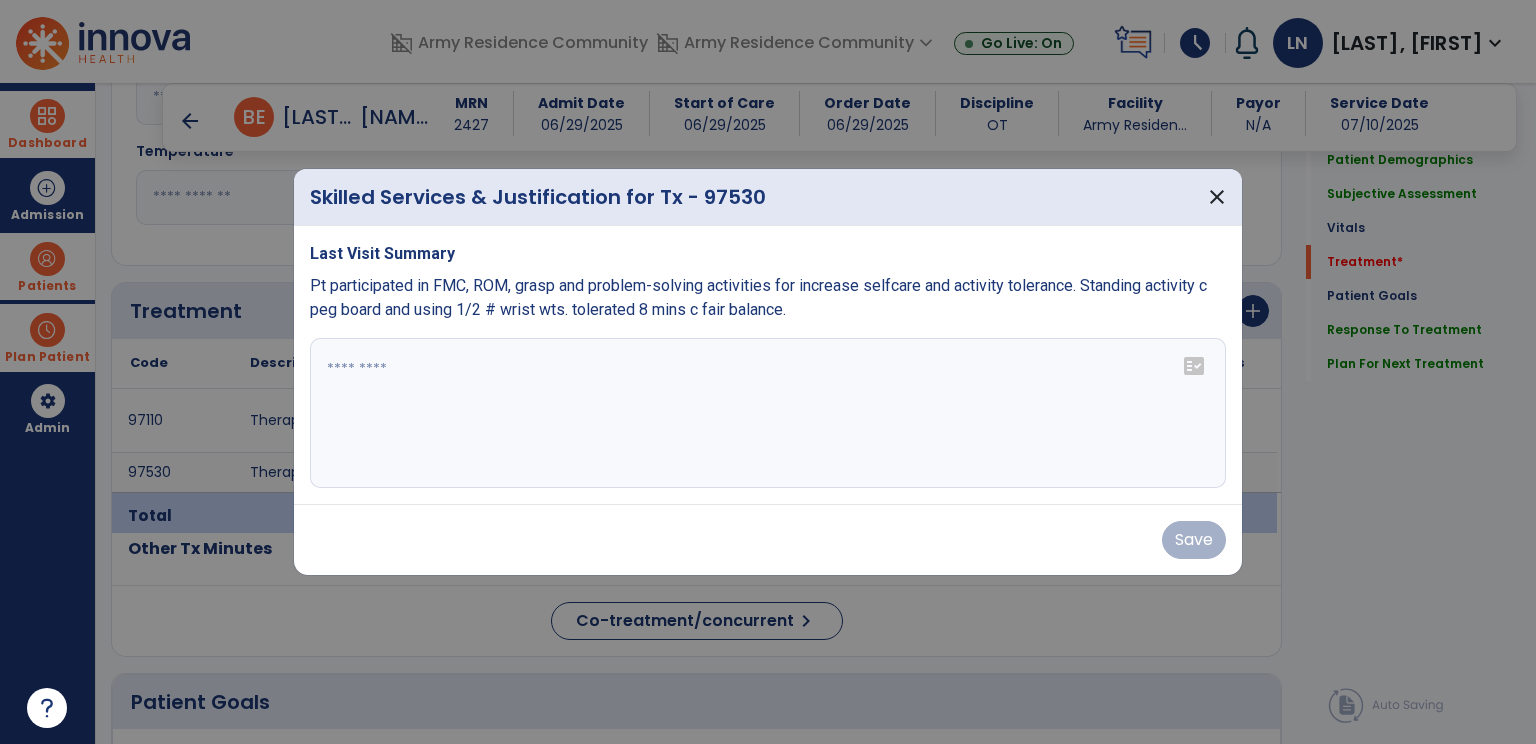 paste on "**********" 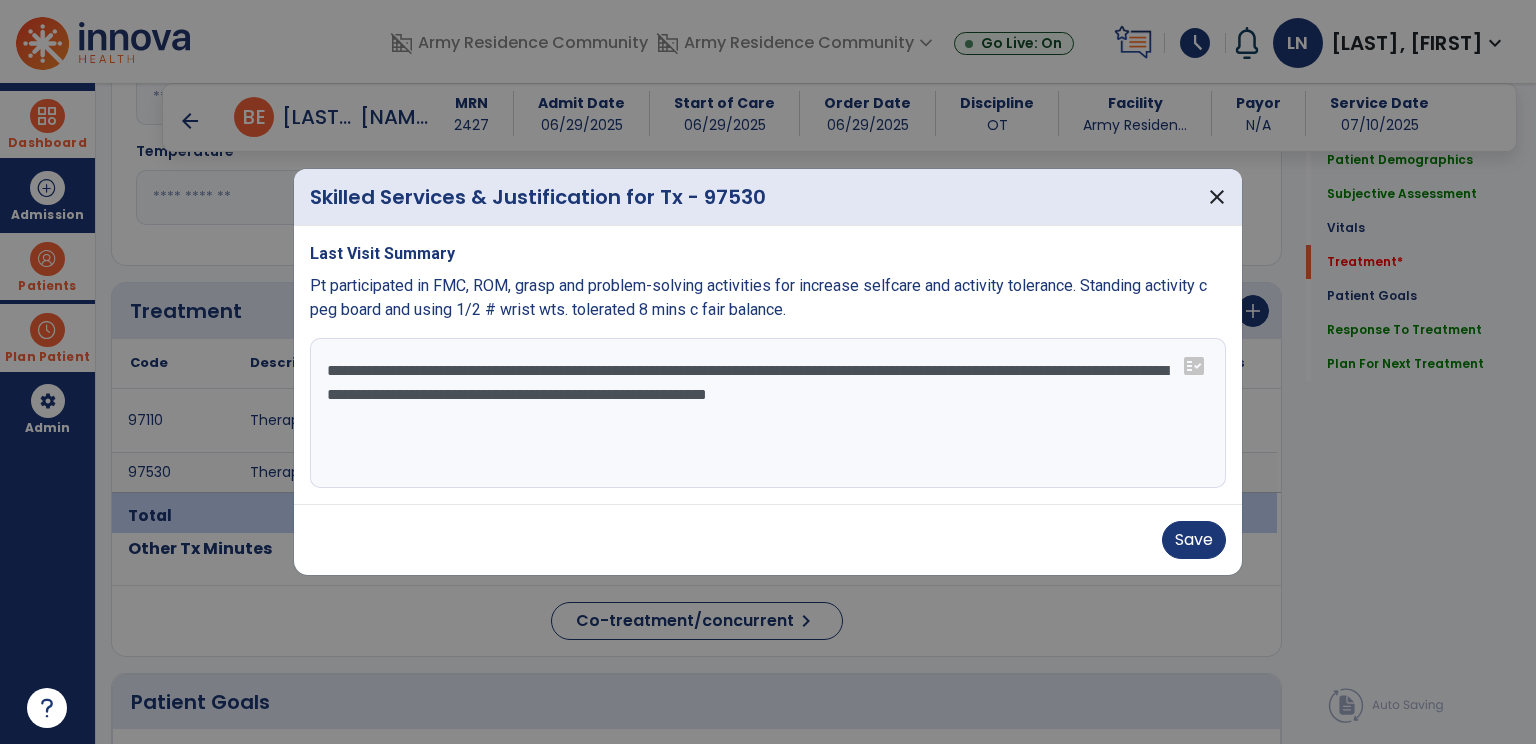click on "**********" at bounding box center [768, 413] 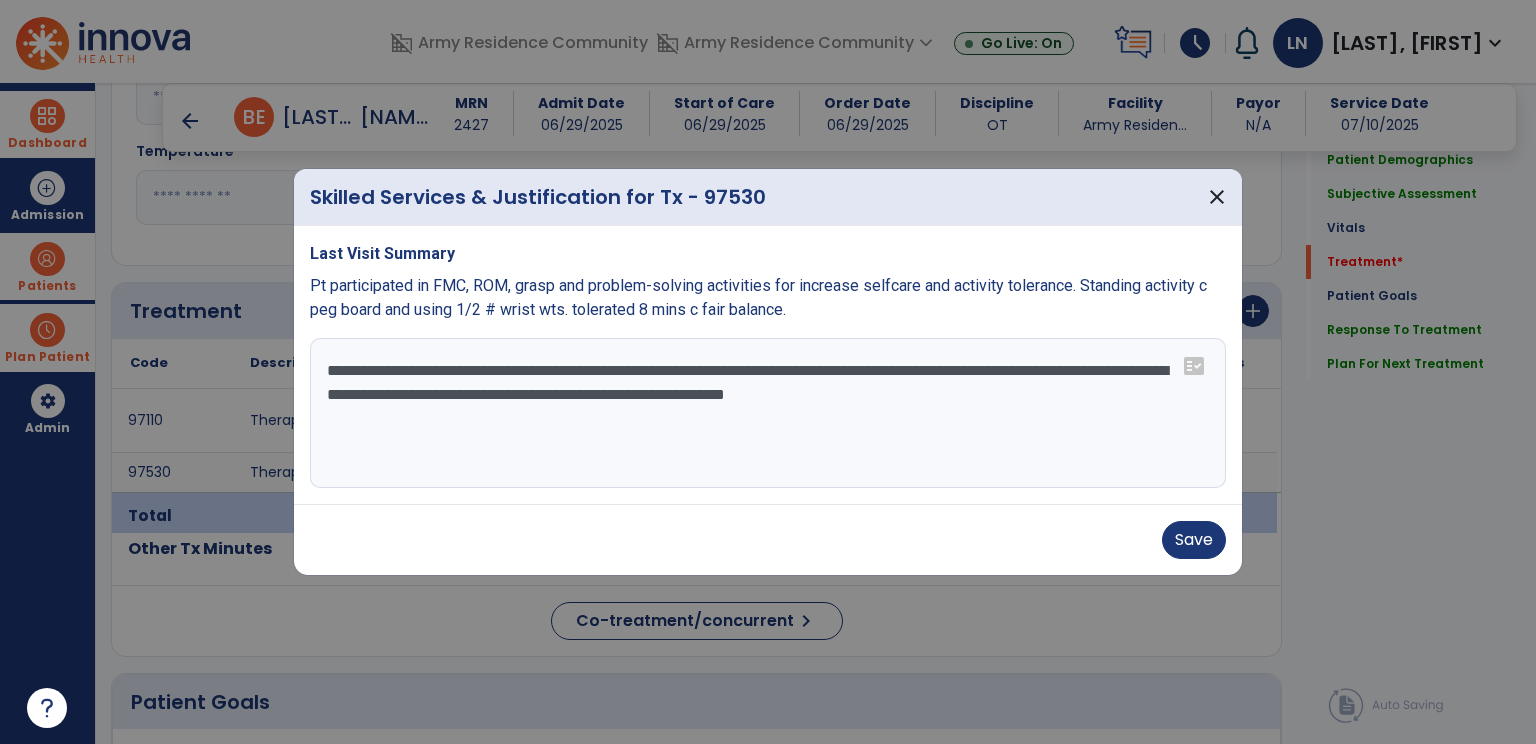 click on "**********" at bounding box center (768, 413) 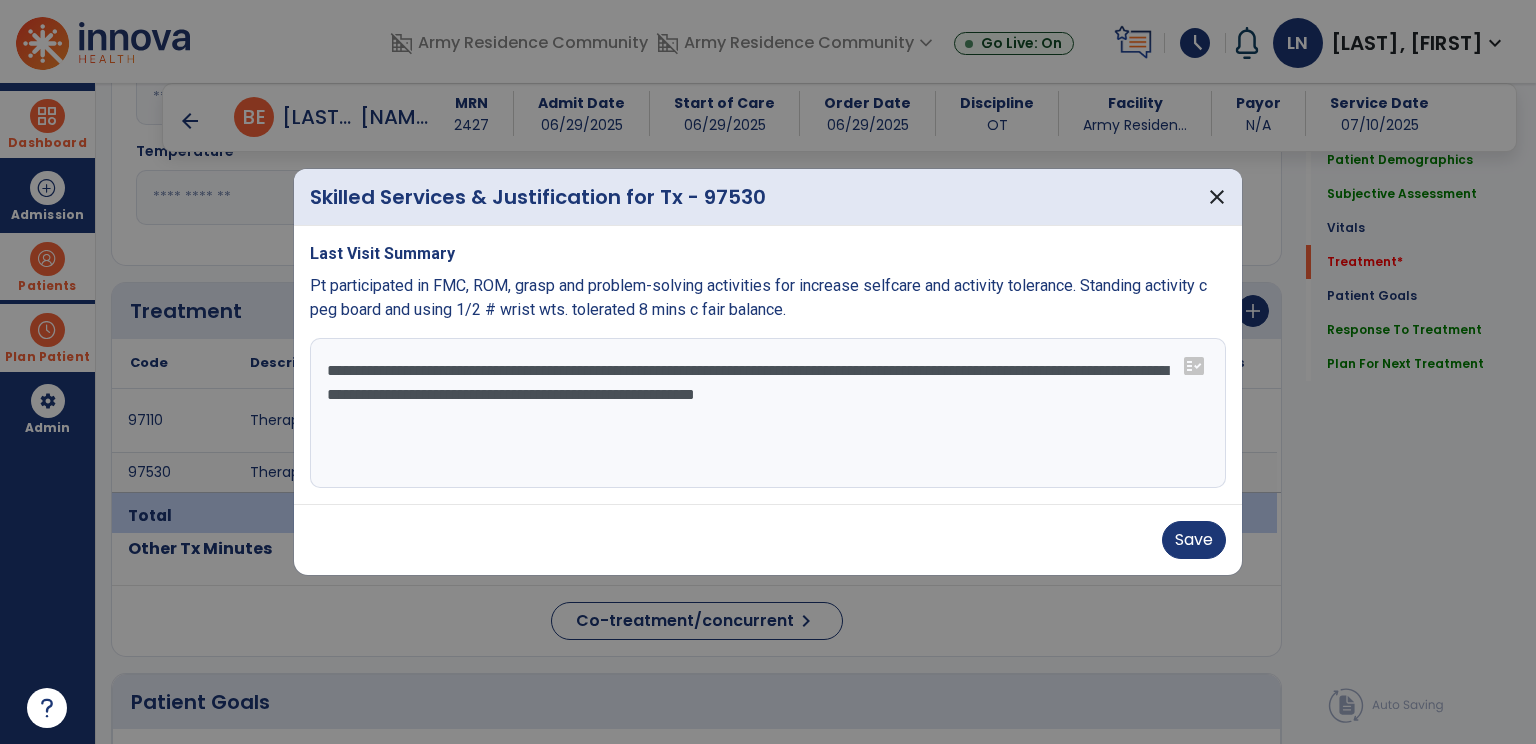 click on "**********" at bounding box center [768, 413] 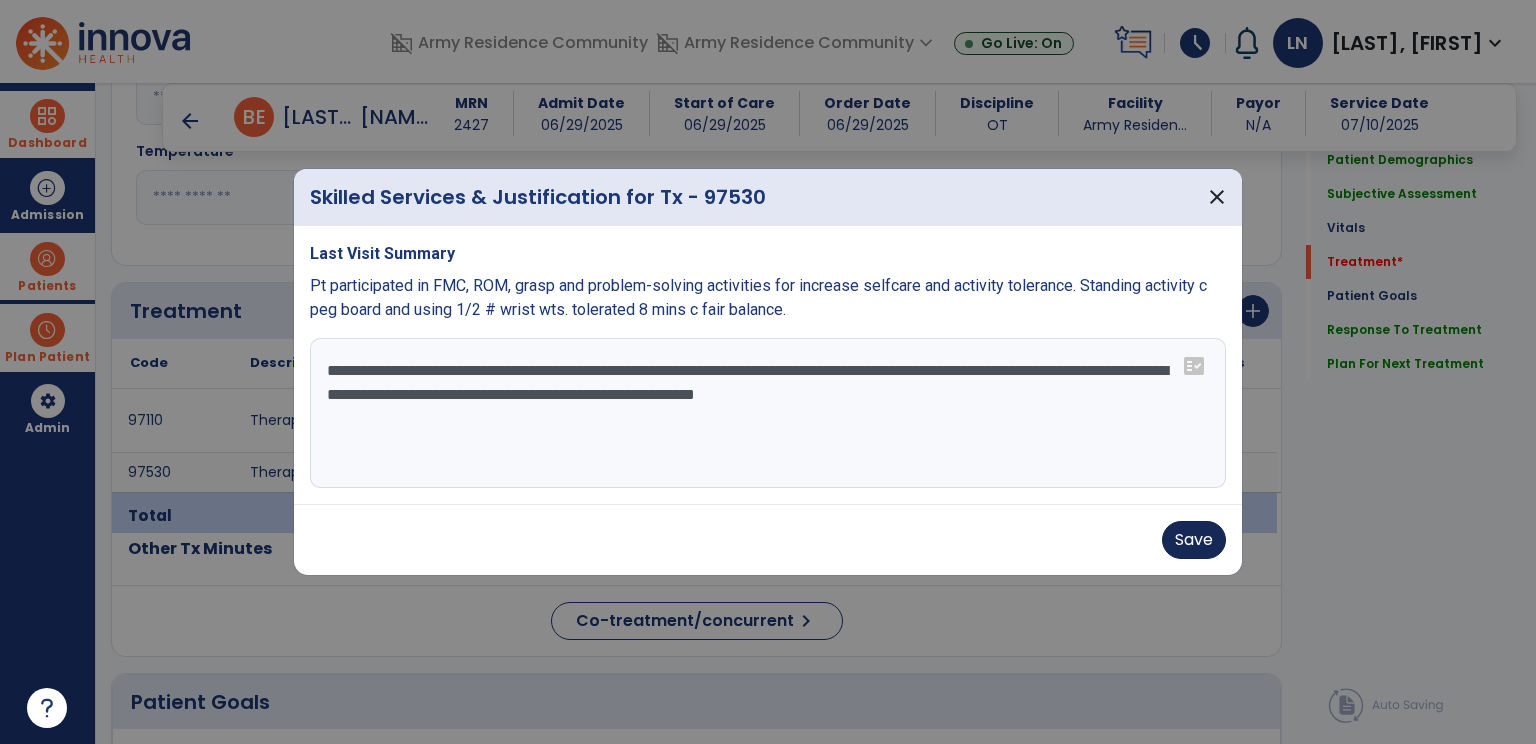 type on "**********" 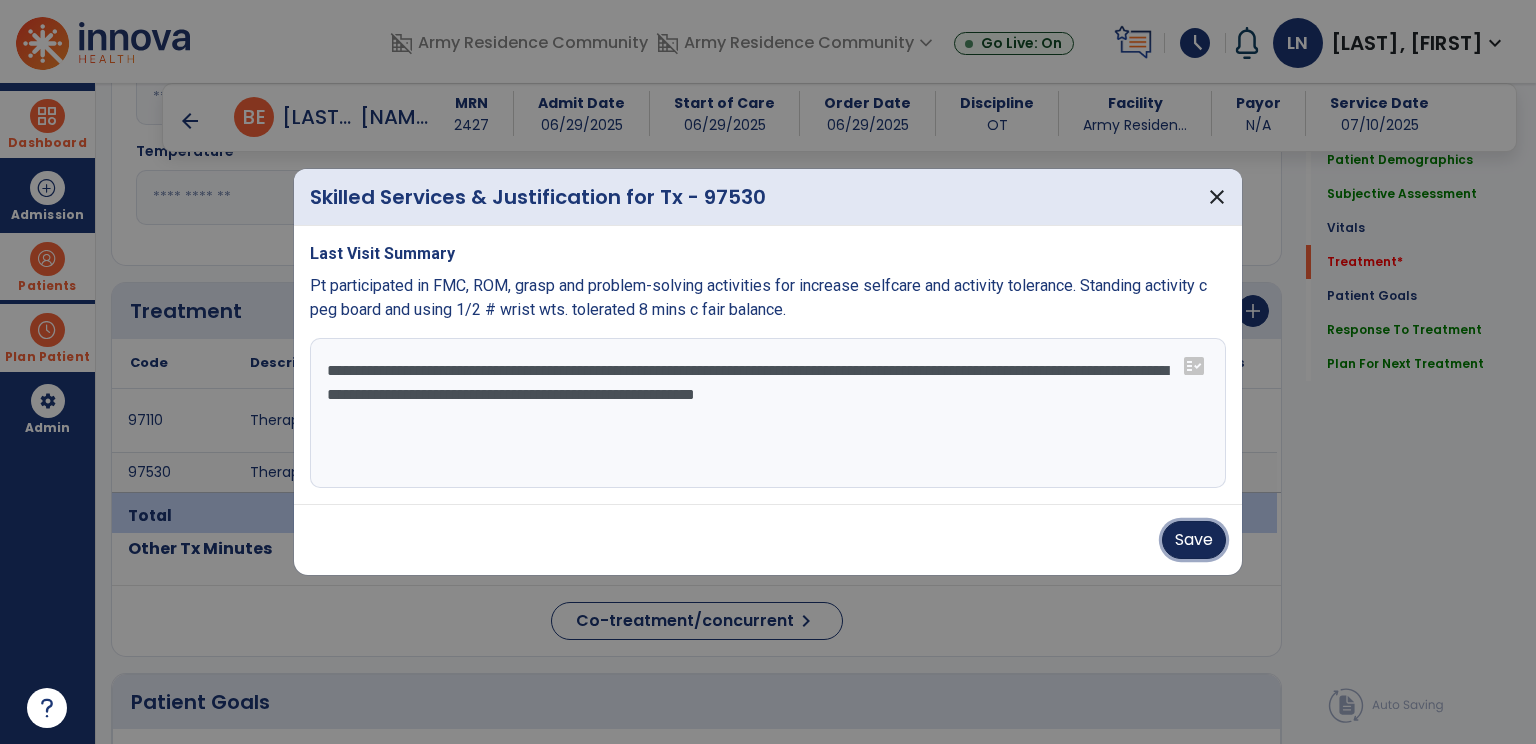 click on "Save" at bounding box center [1194, 540] 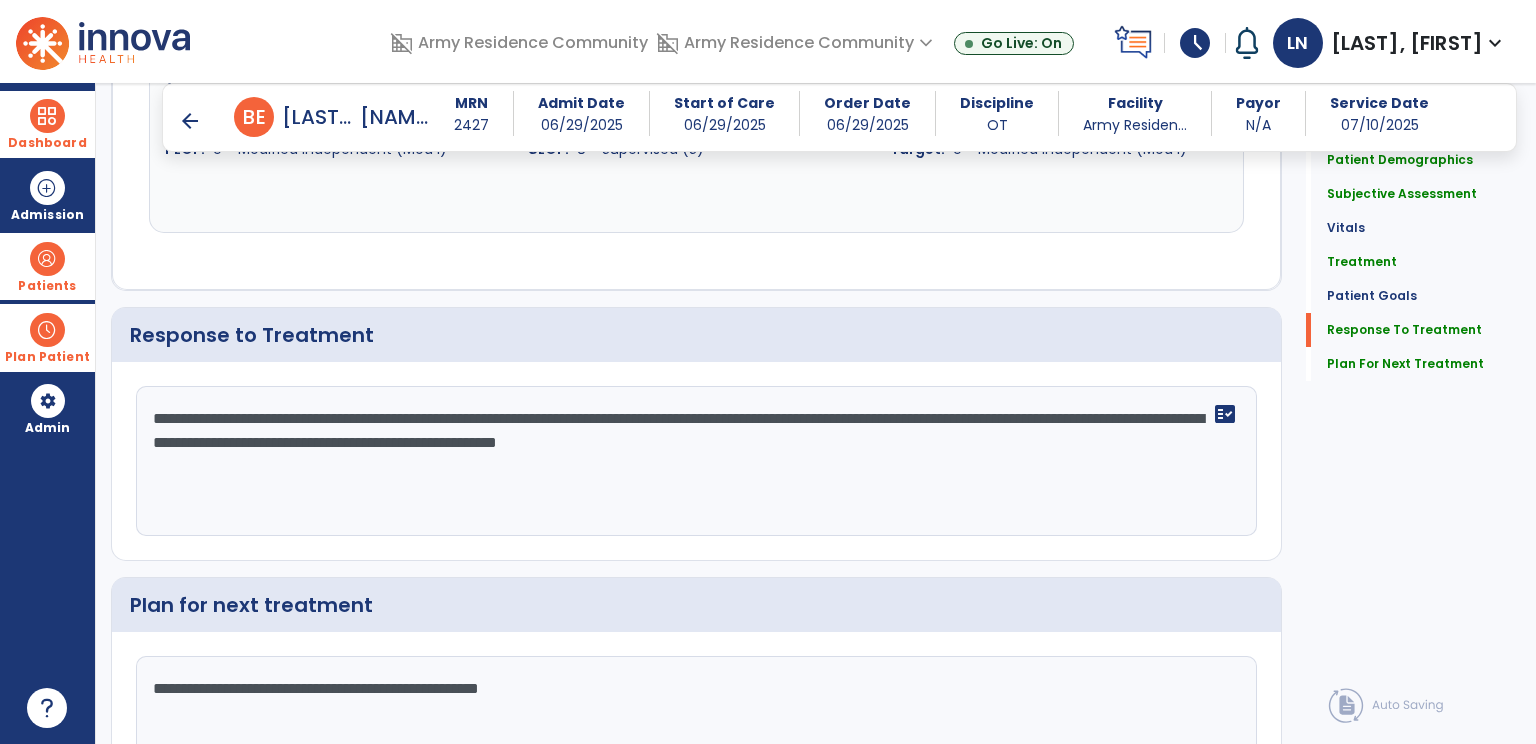 scroll, scrollTop: 3489, scrollLeft: 0, axis: vertical 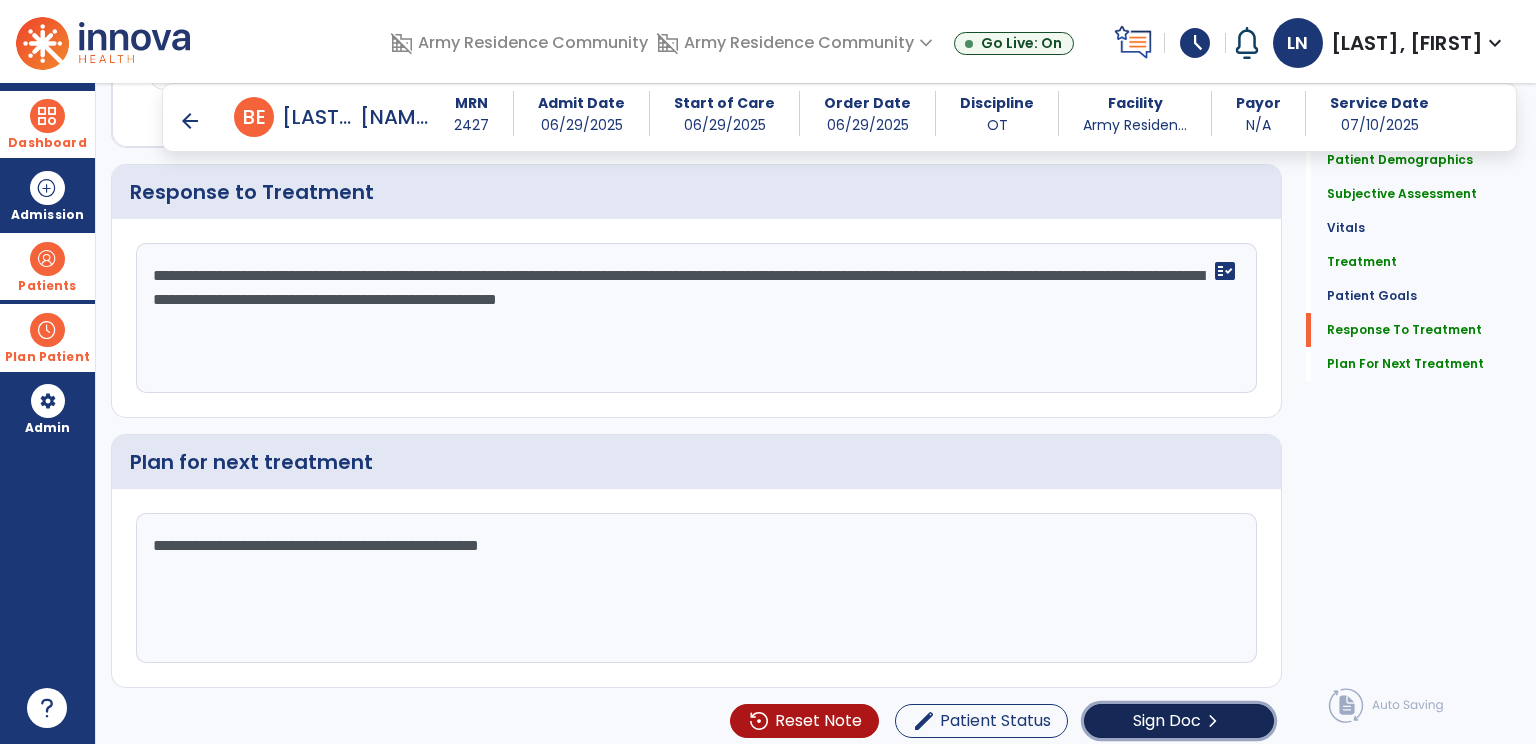 click on "Sign Doc" 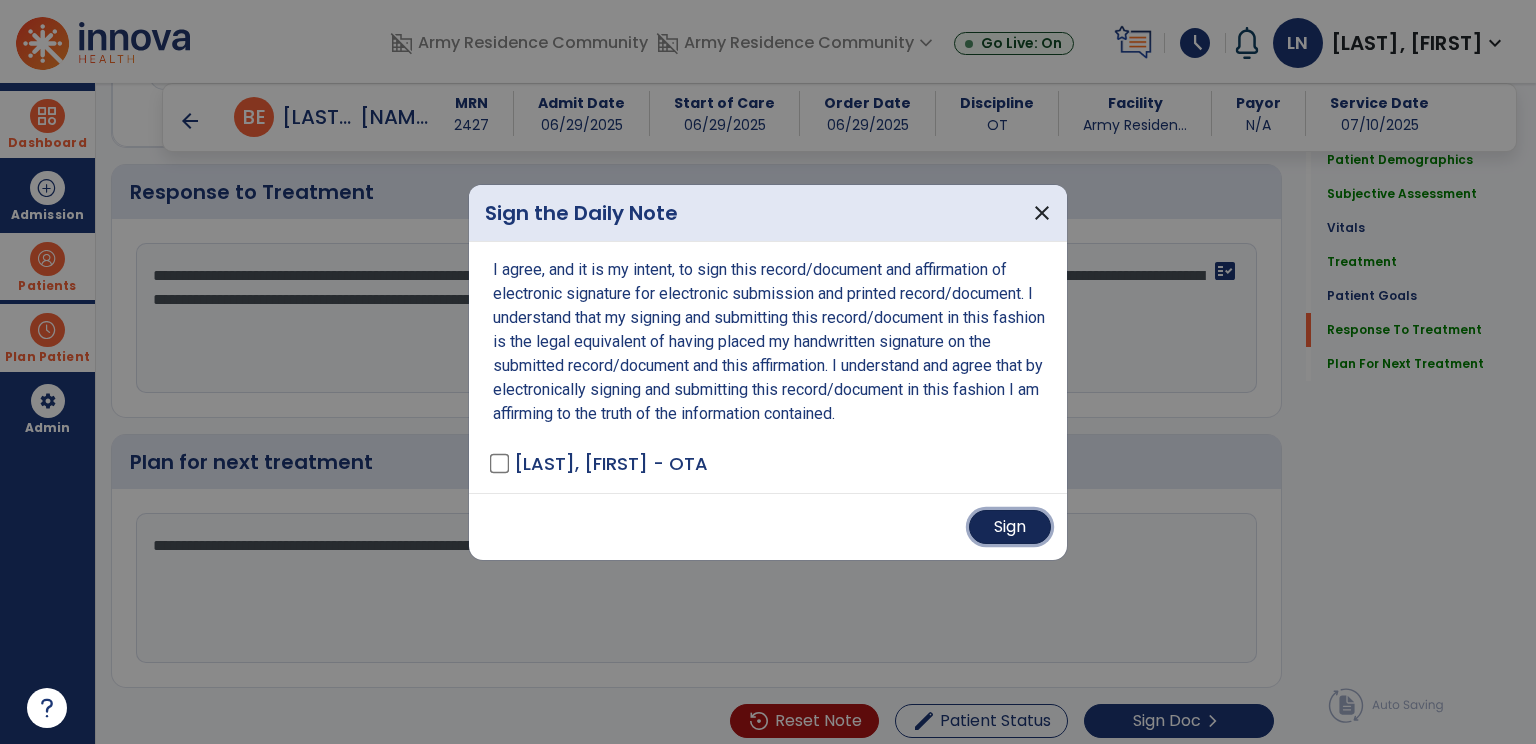 click on "Sign" at bounding box center [1010, 527] 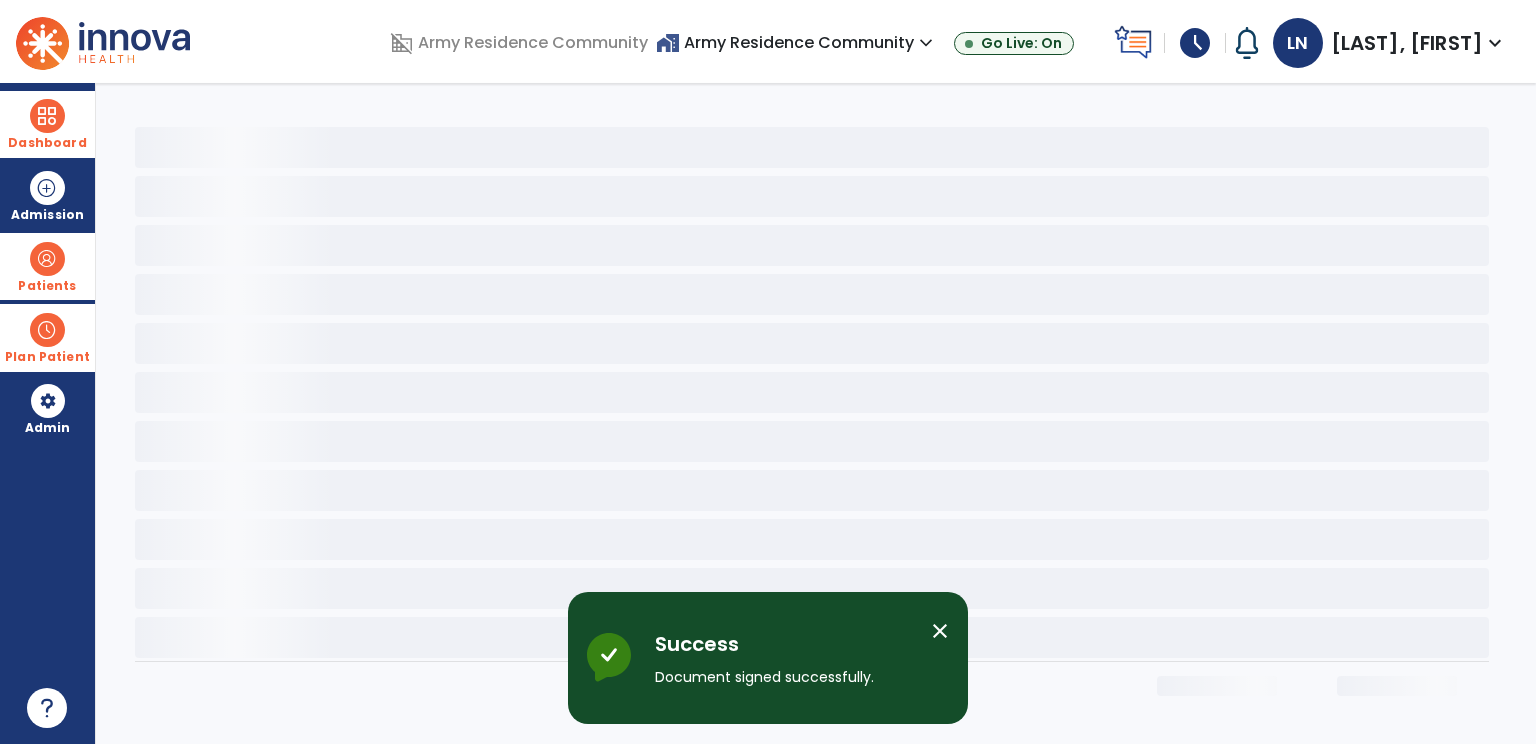 scroll, scrollTop: 0, scrollLeft: 0, axis: both 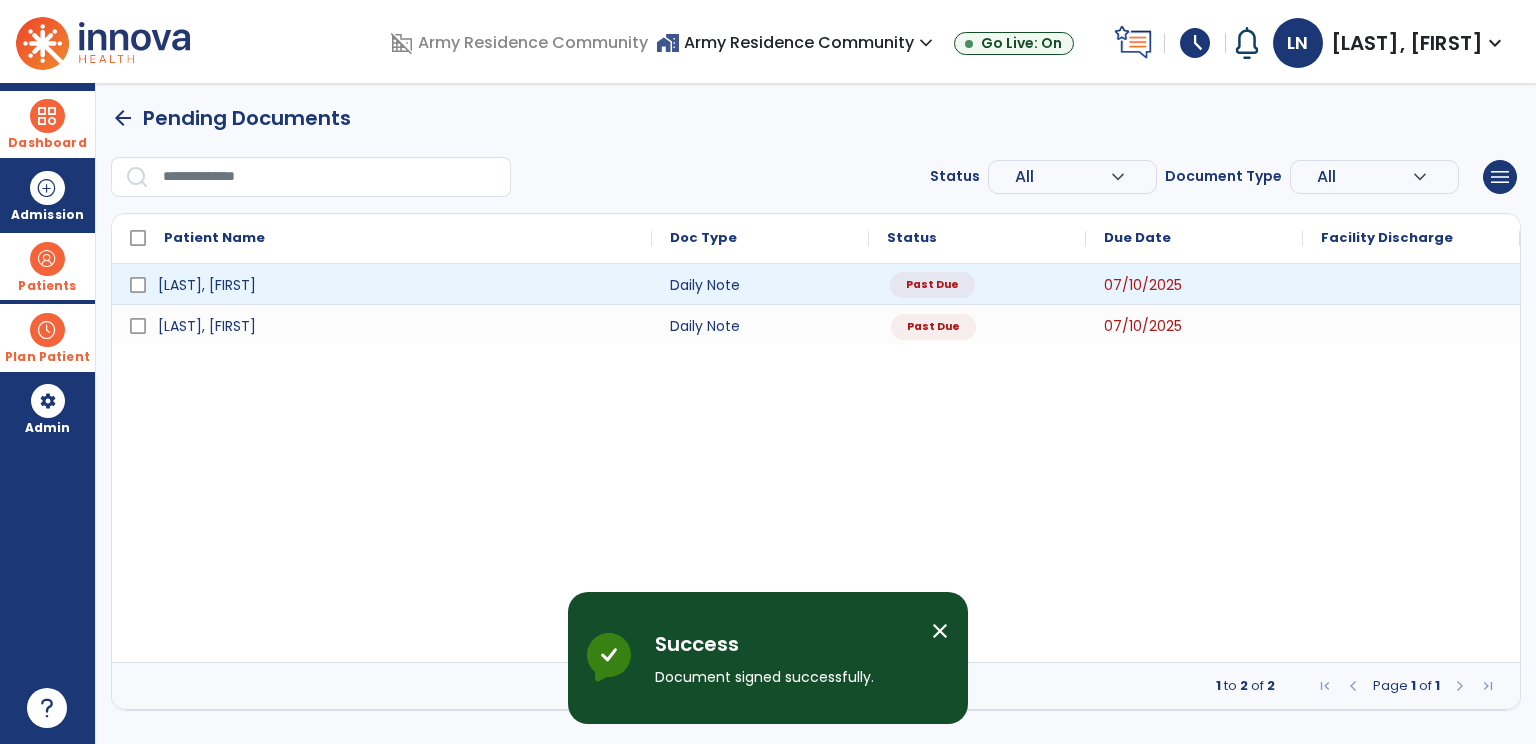 click on "Past Due" at bounding box center [932, 285] 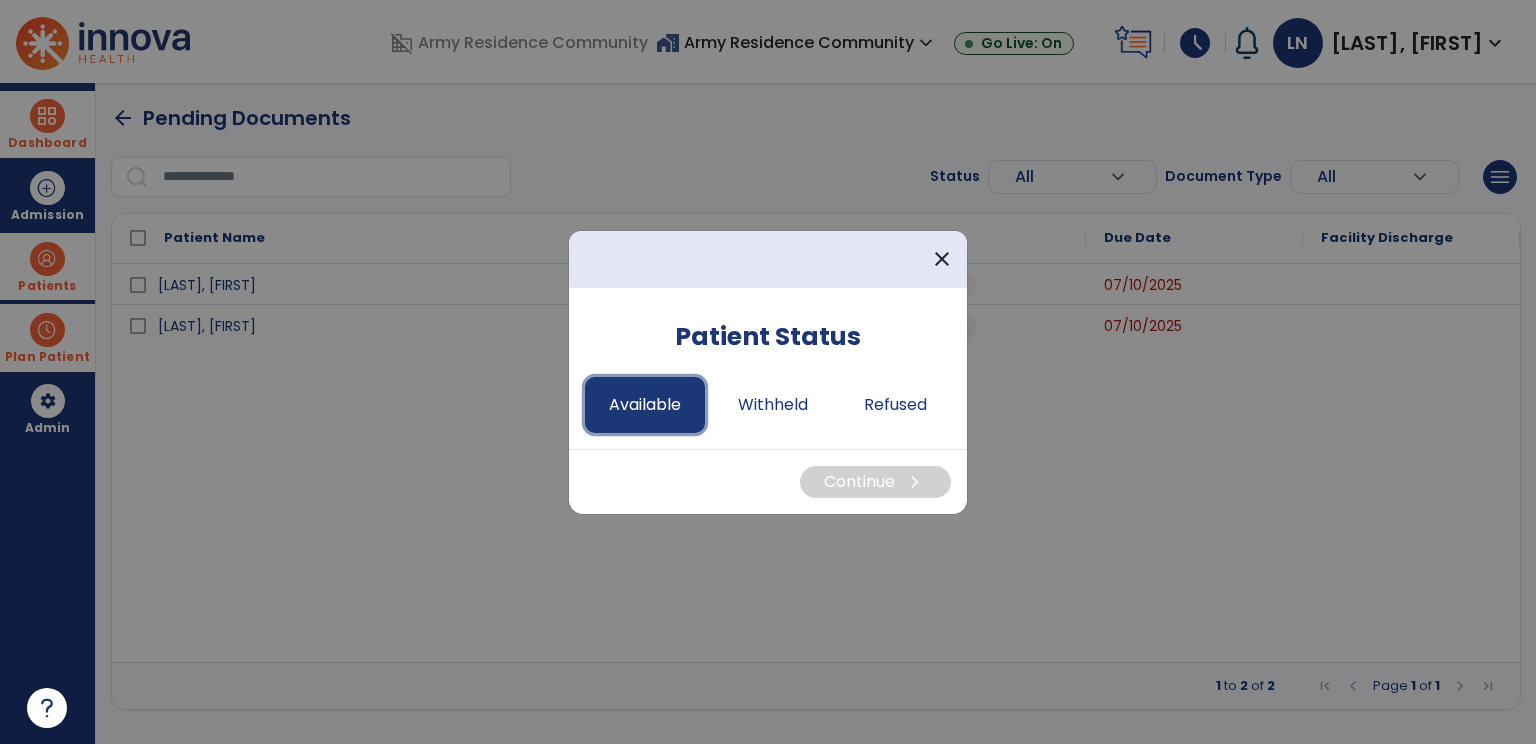 click on "Available" at bounding box center [645, 405] 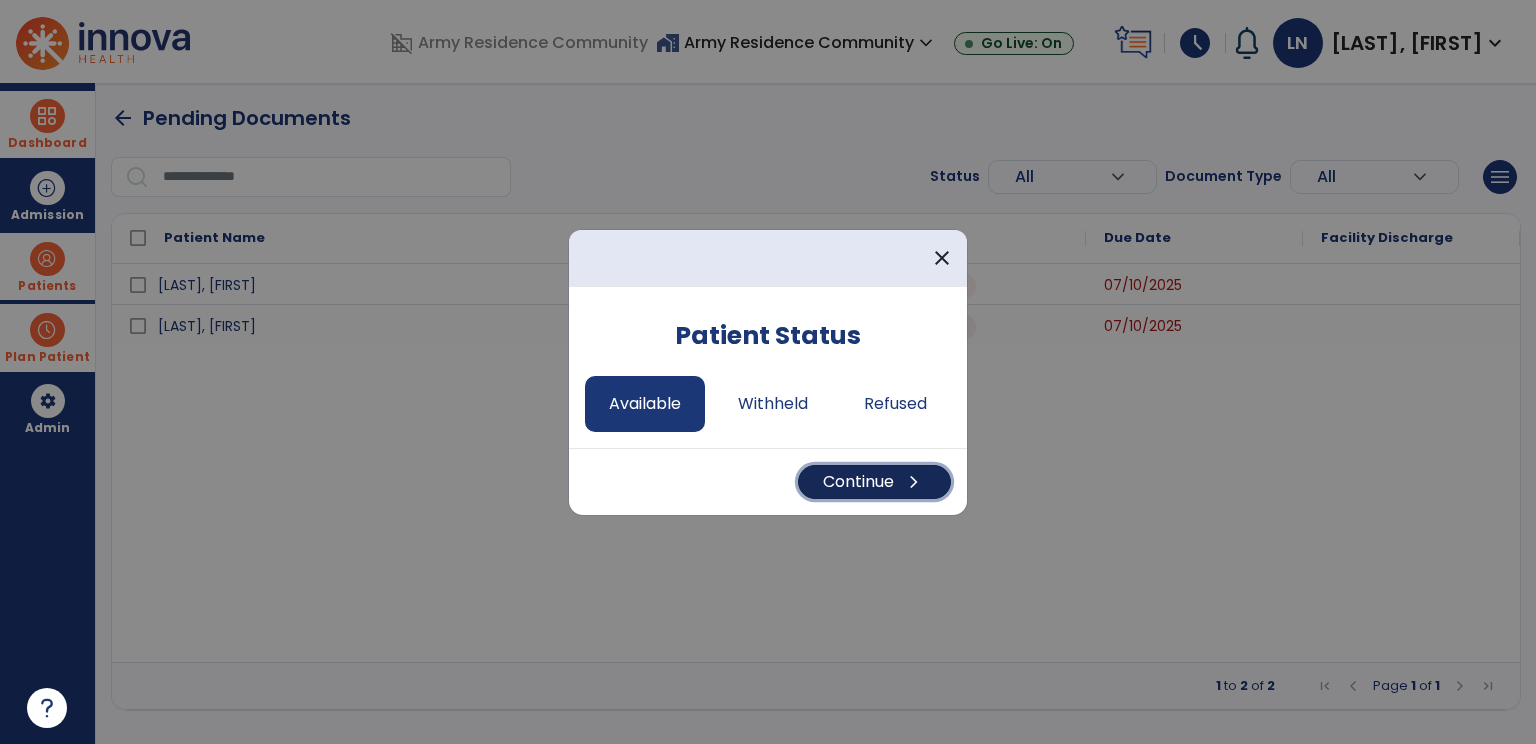 click on "Continue   chevron_right" at bounding box center [874, 482] 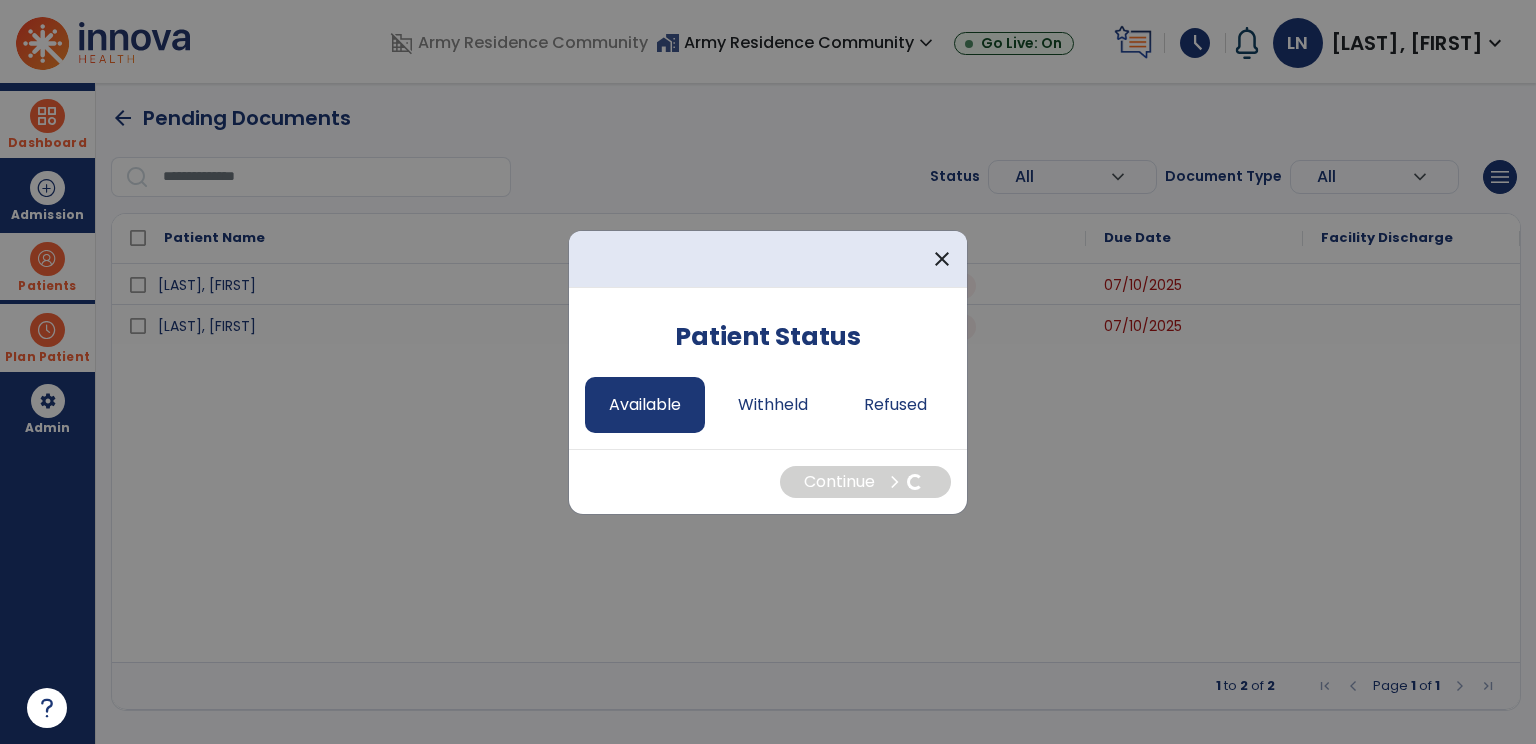 select on "*" 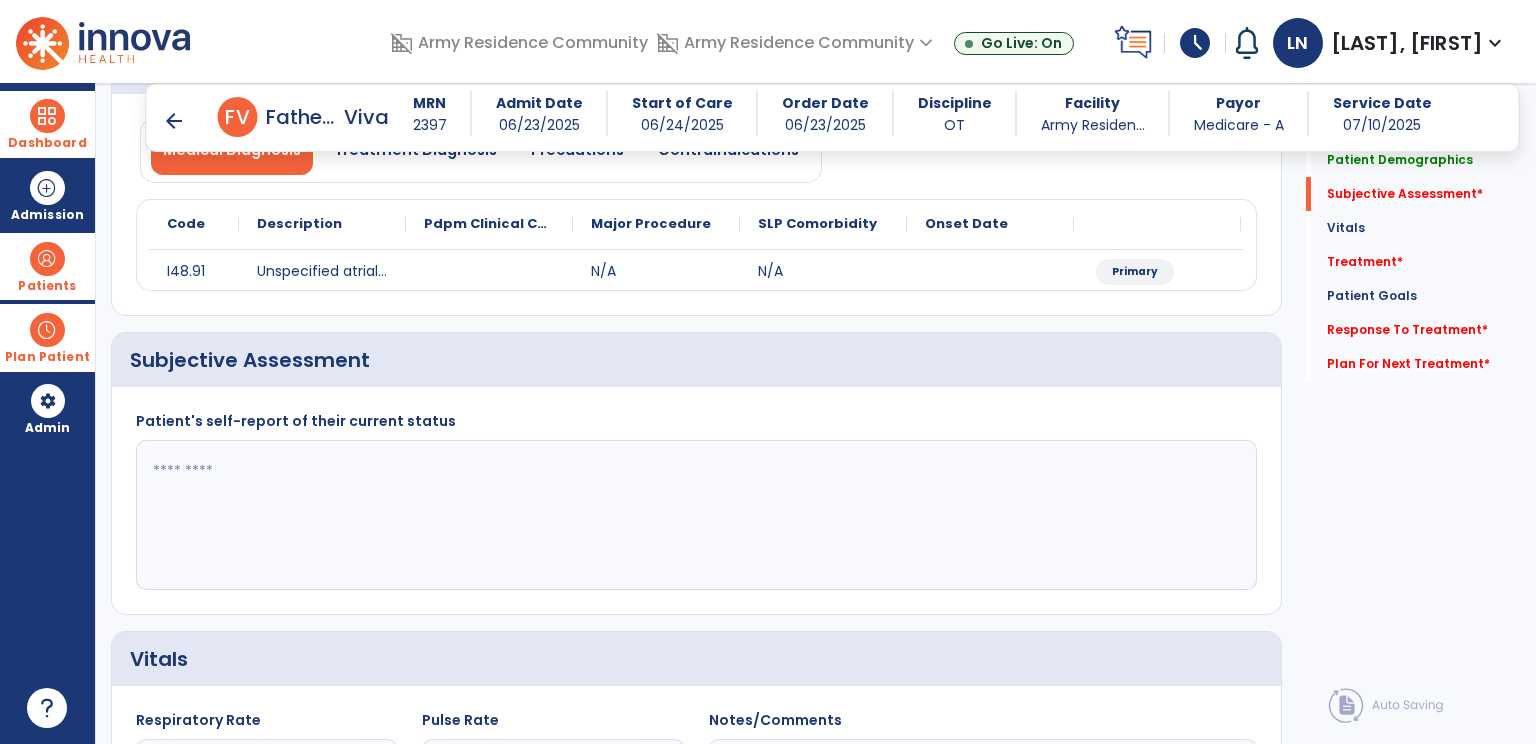 scroll, scrollTop: 200, scrollLeft: 0, axis: vertical 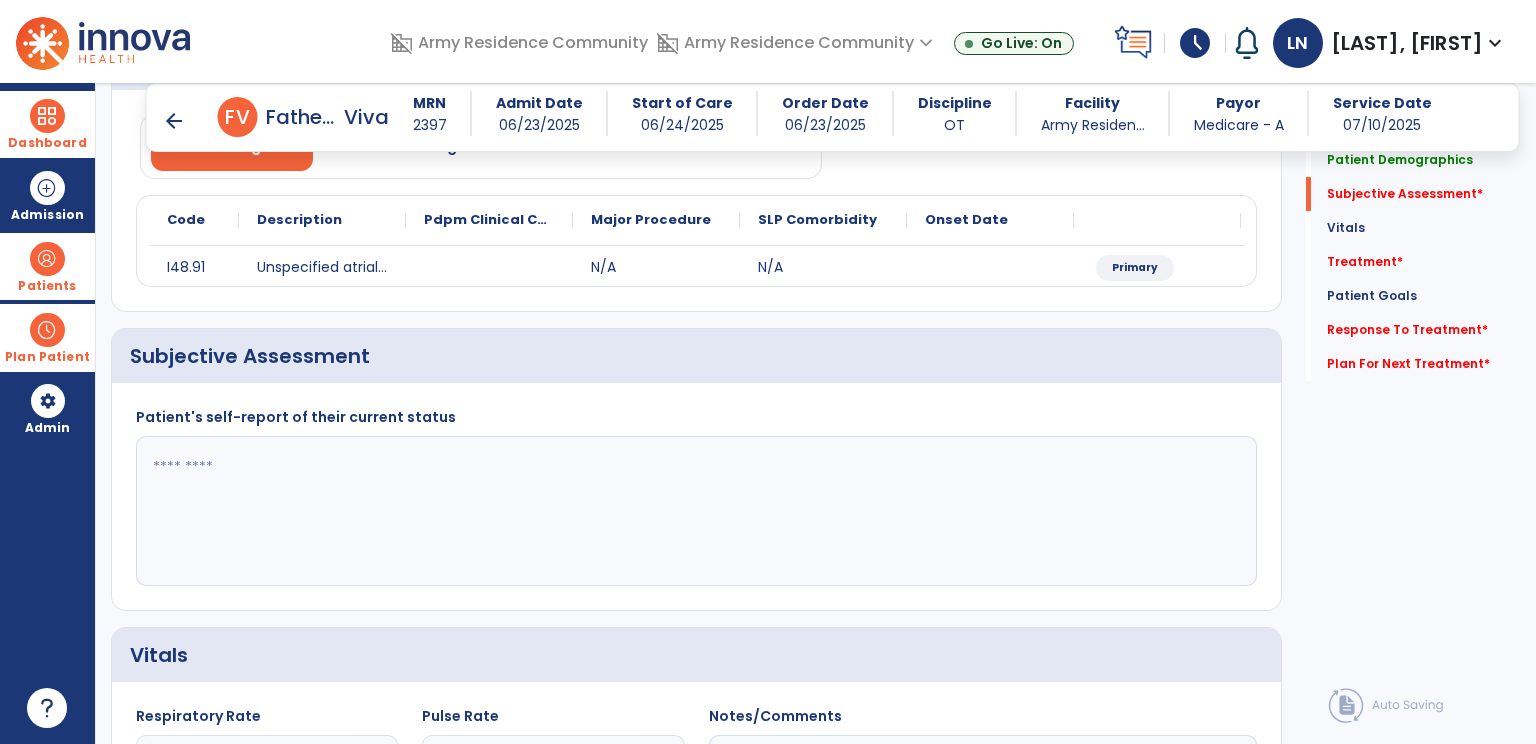 click 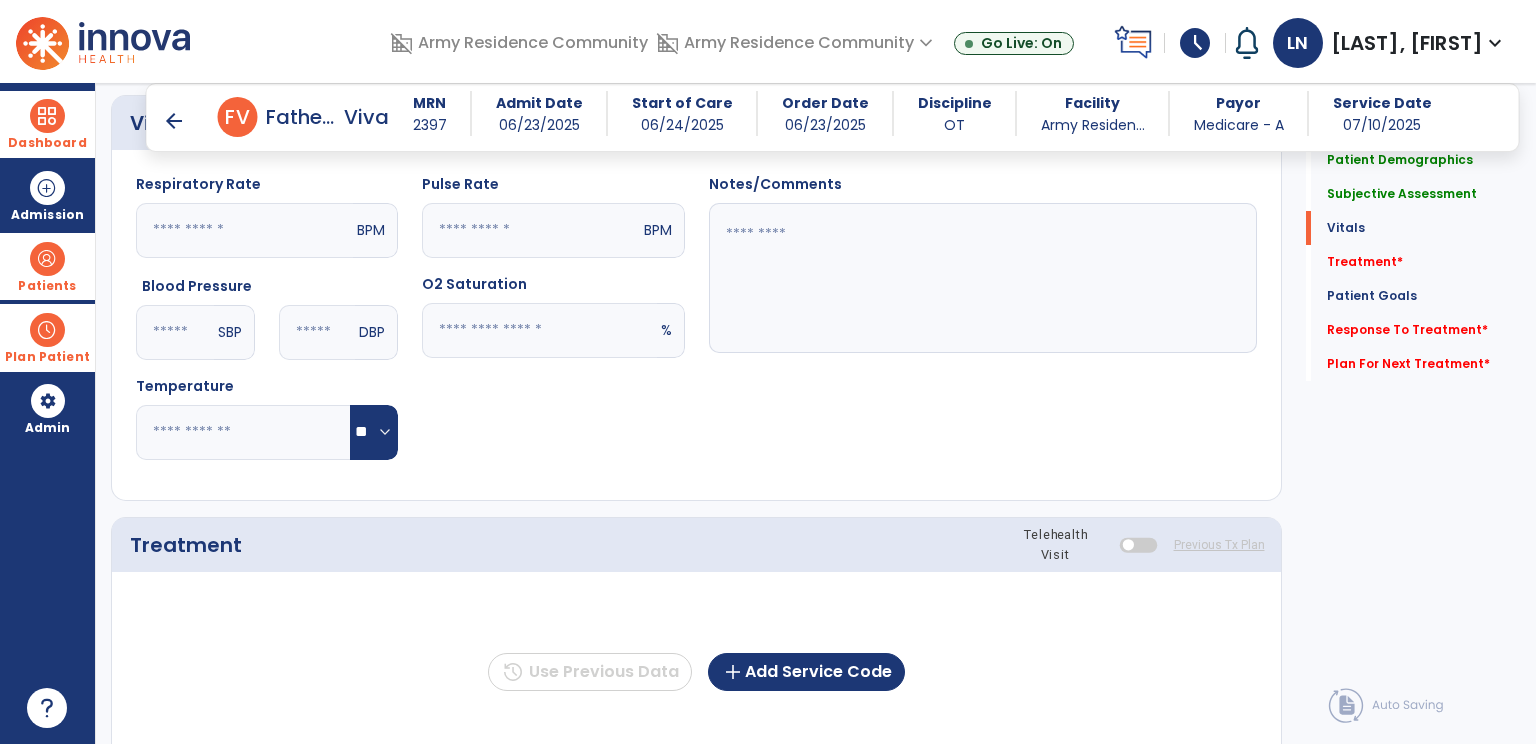scroll, scrollTop: 800, scrollLeft: 0, axis: vertical 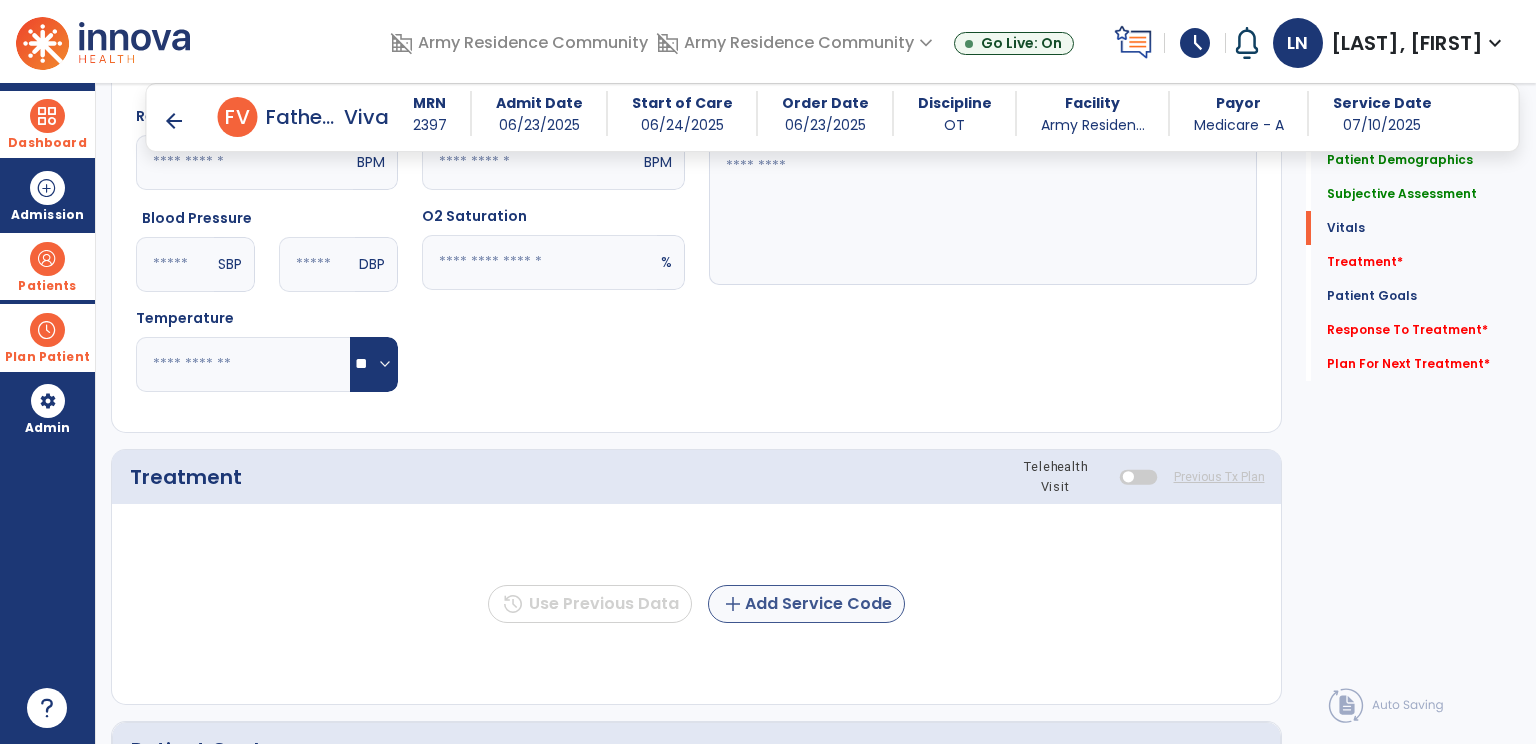 type on "**********" 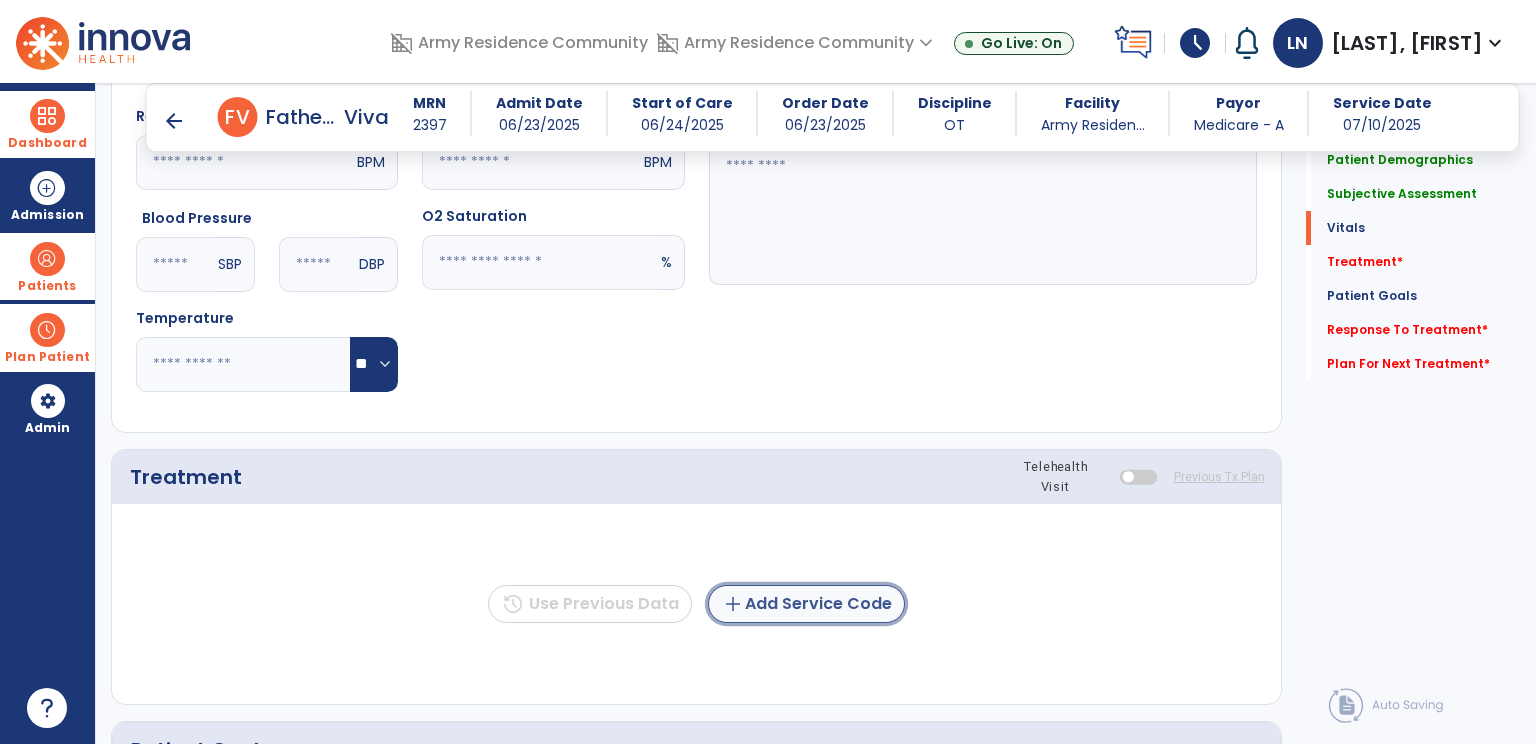 click on "add  Add Service Code" 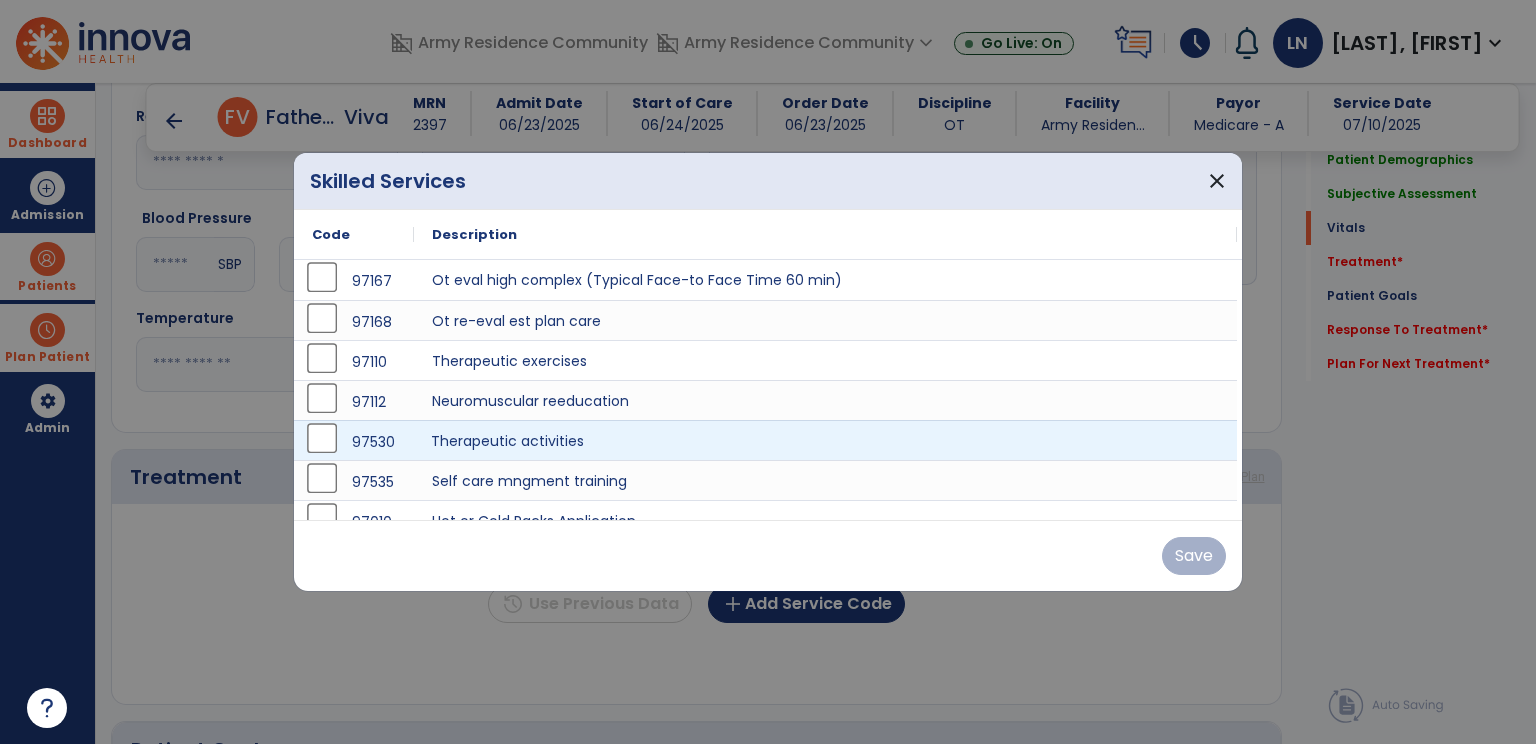 click on "Therapeutic activities" at bounding box center (825, 440) 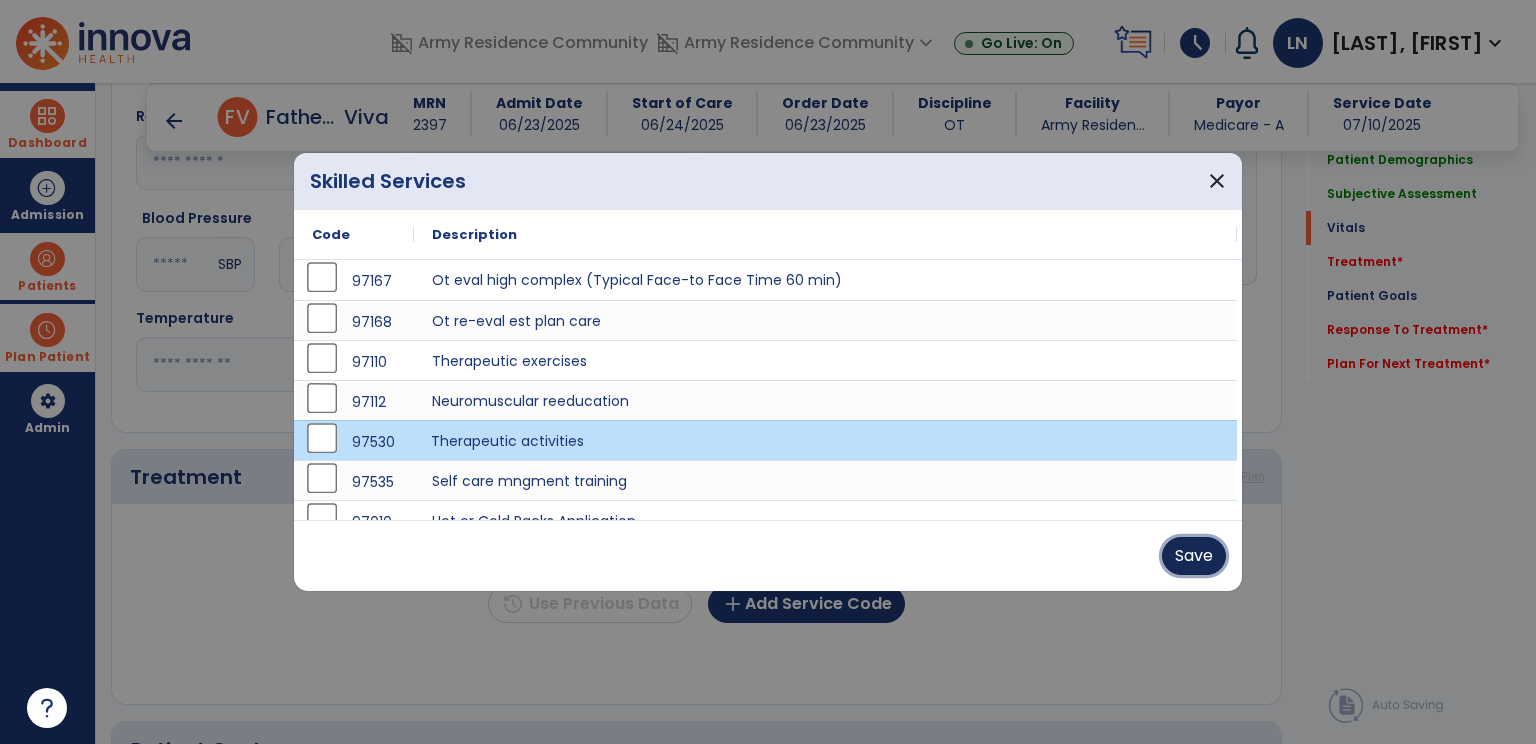 click on "Save" at bounding box center (1194, 556) 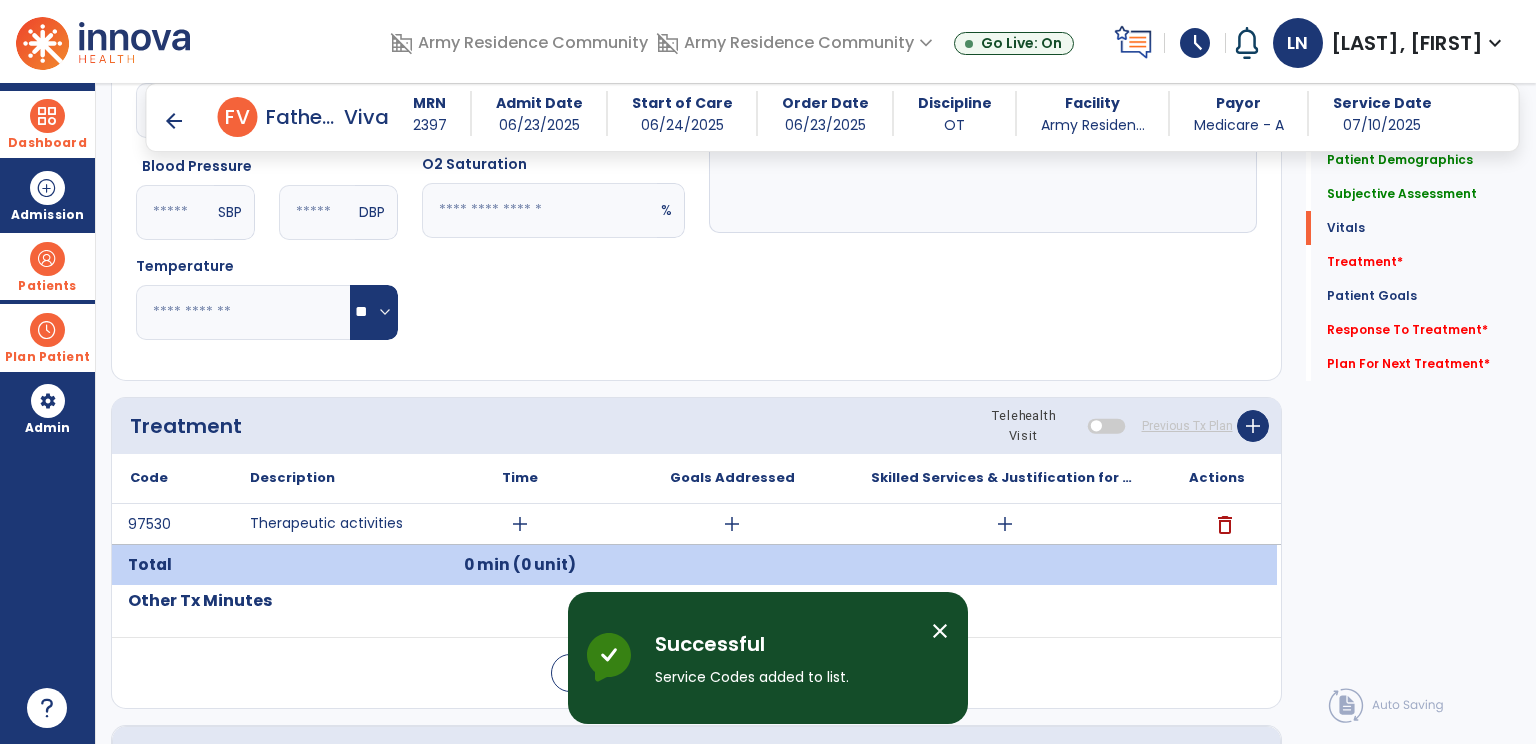 scroll, scrollTop: 900, scrollLeft: 0, axis: vertical 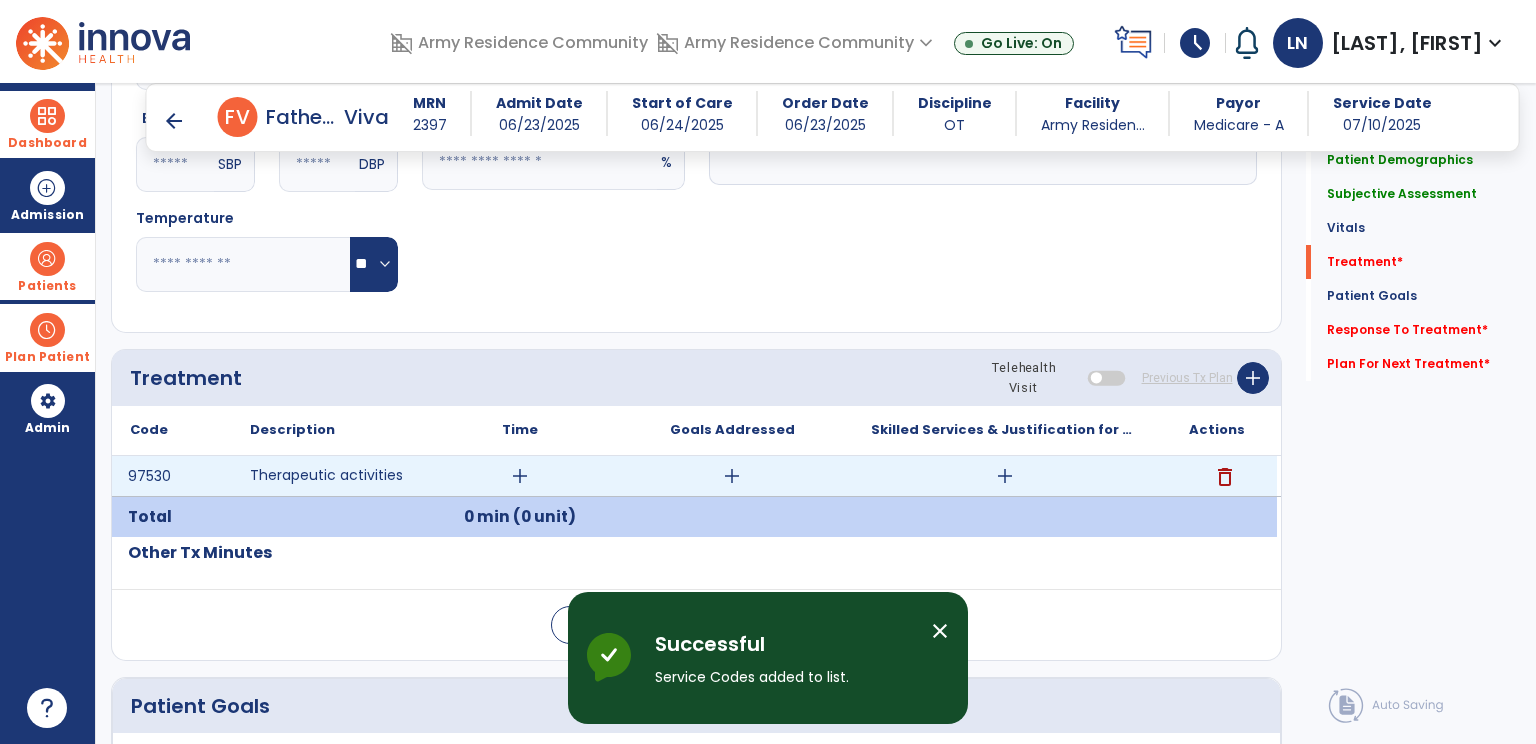 click on "add" at bounding box center (520, 476) 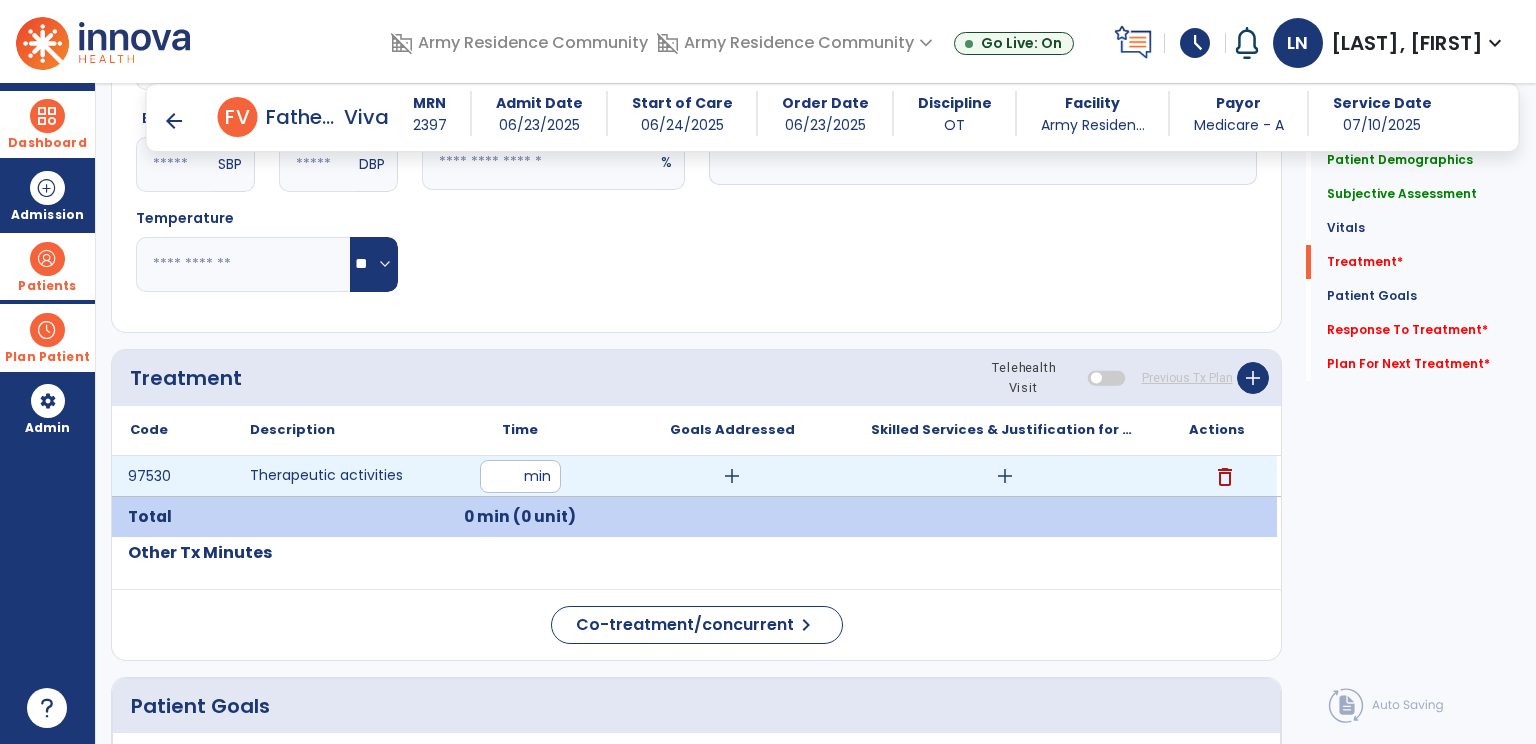 type on "**" 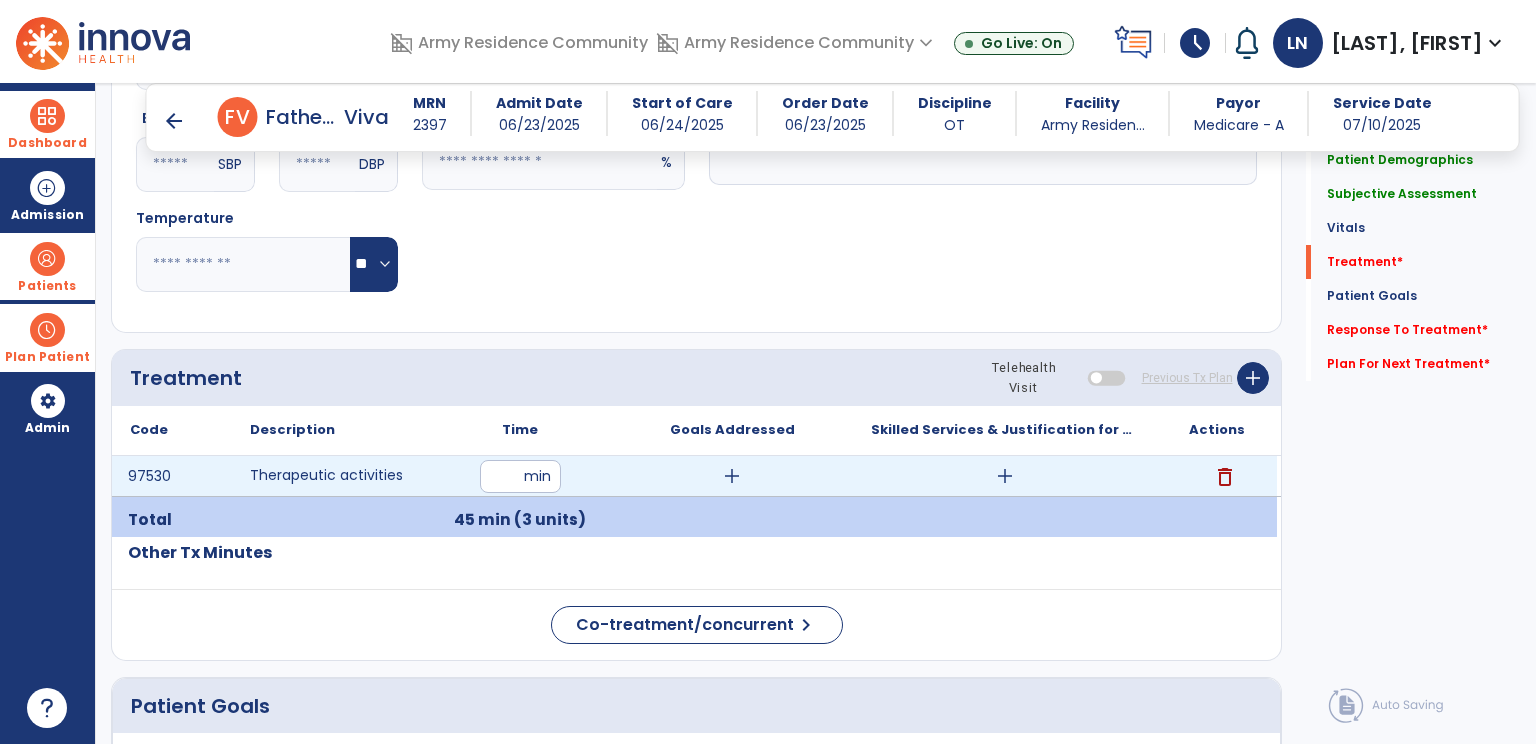 click on "add" at bounding box center (1005, 476) 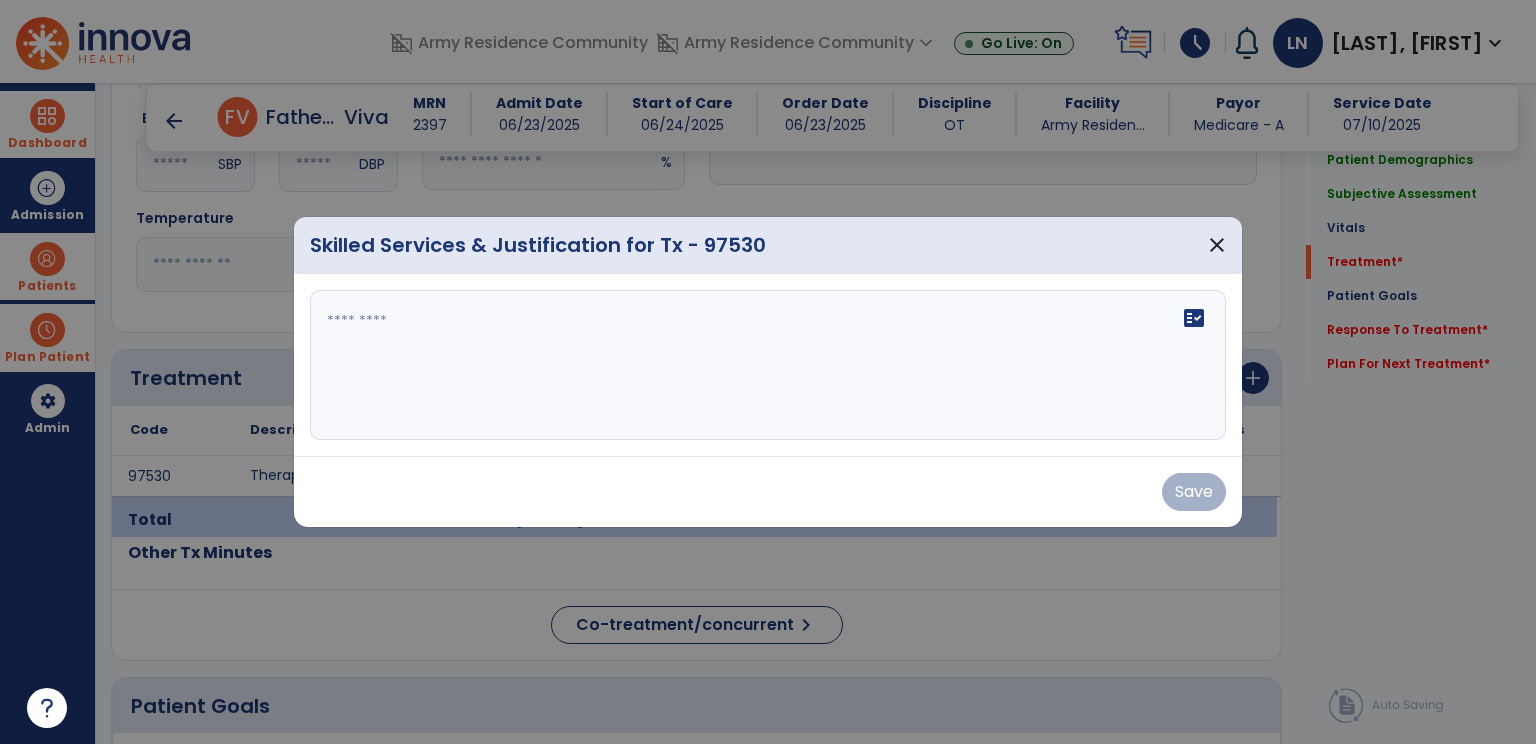 click on "fact_check" at bounding box center (768, 365) 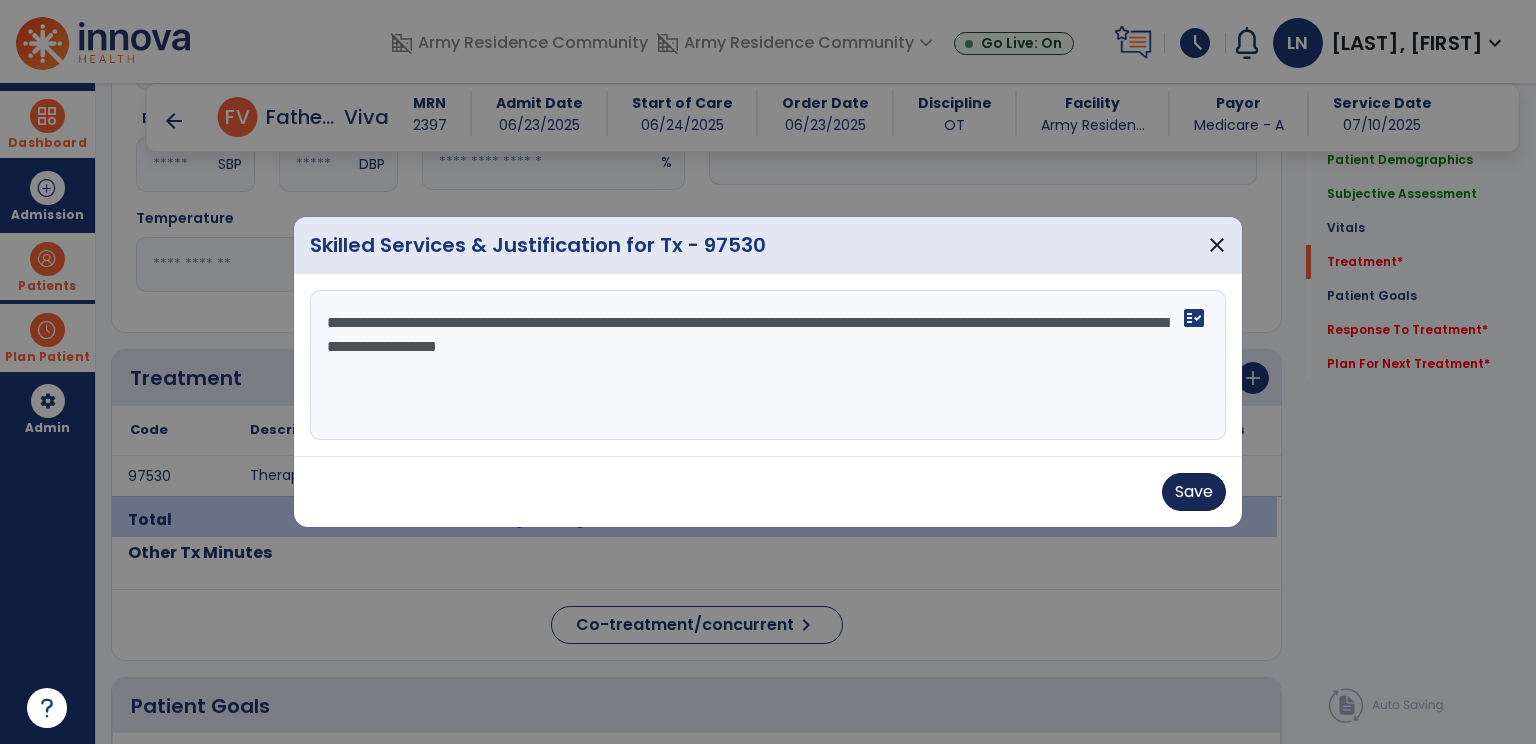type on "**********" 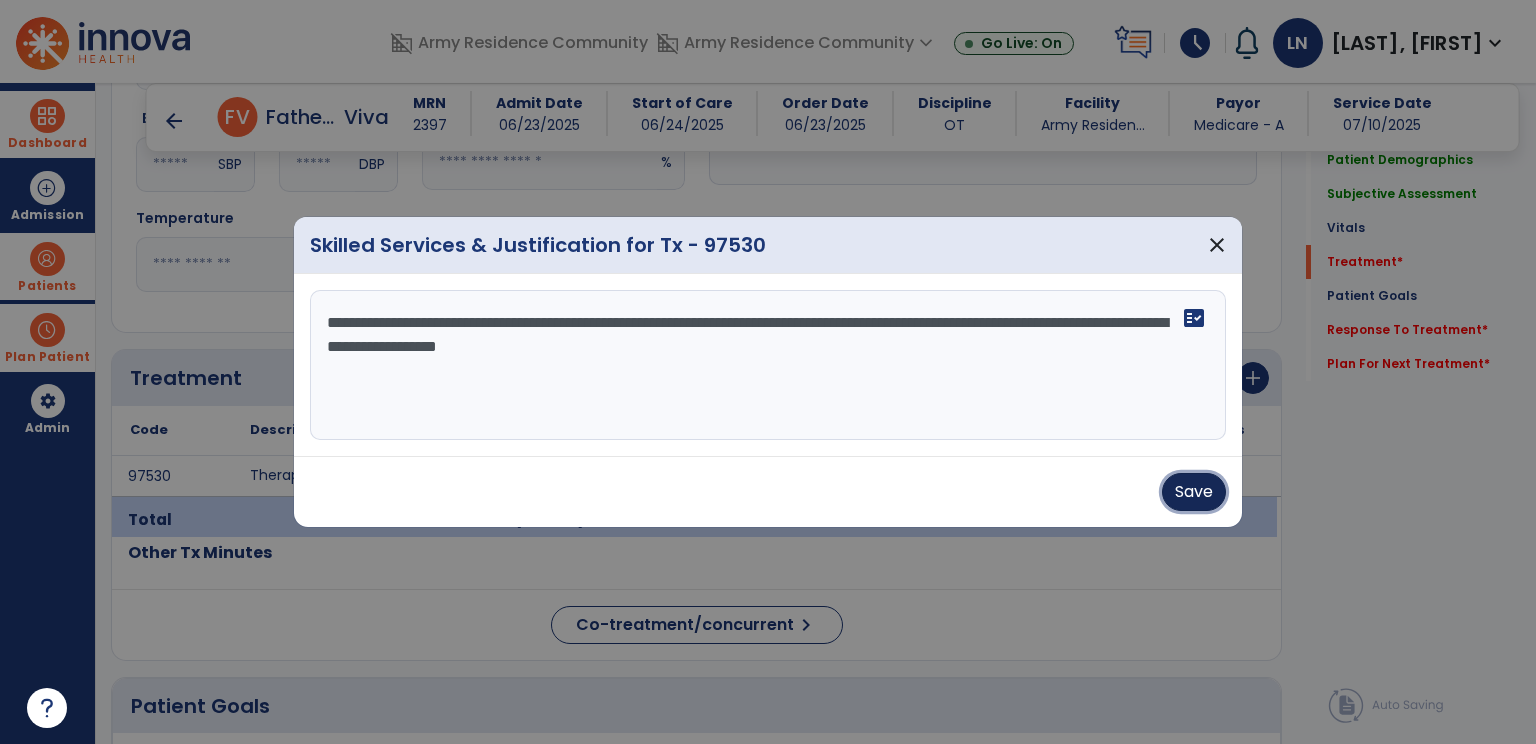 click on "Save" at bounding box center (1194, 492) 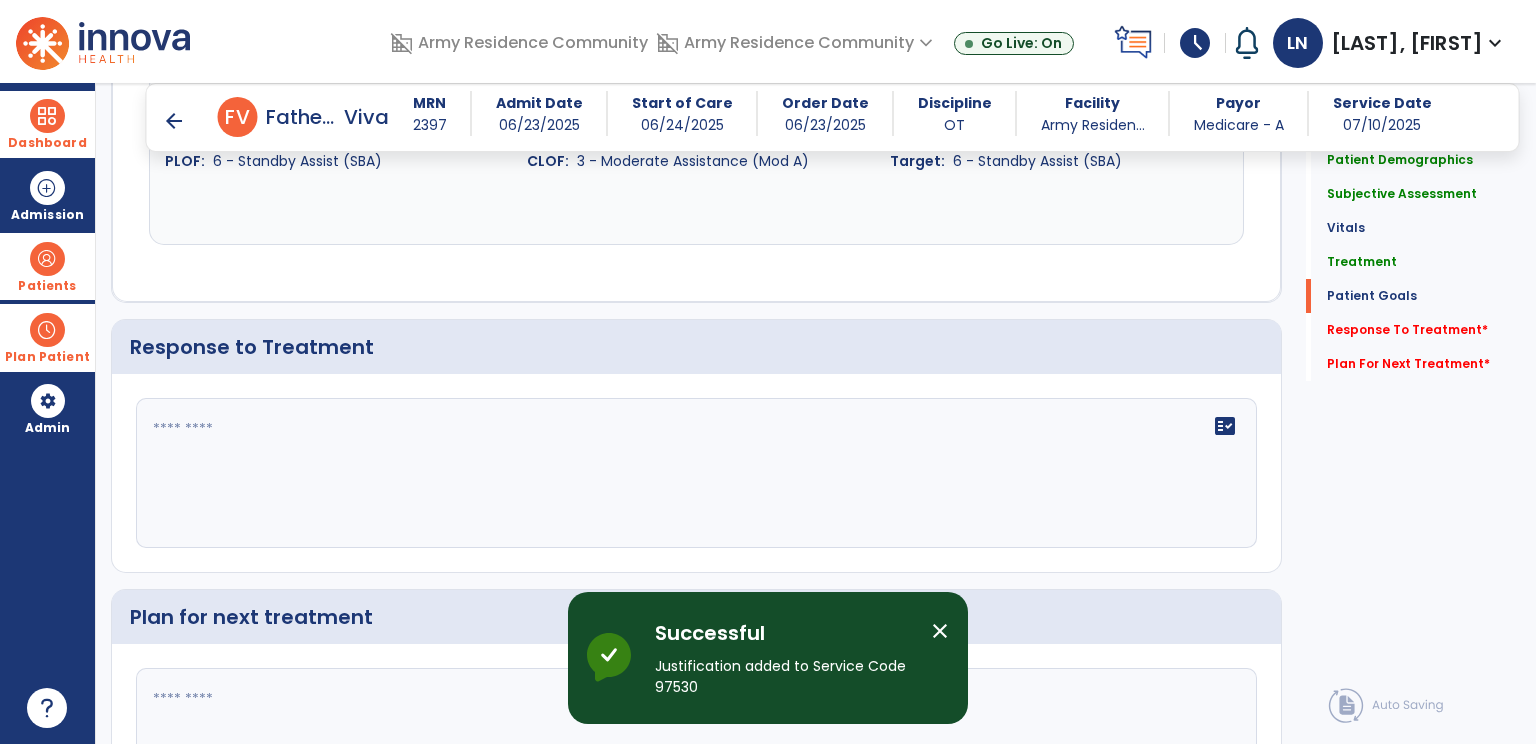 scroll, scrollTop: 2700, scrollLeft: 0, axis: vertical 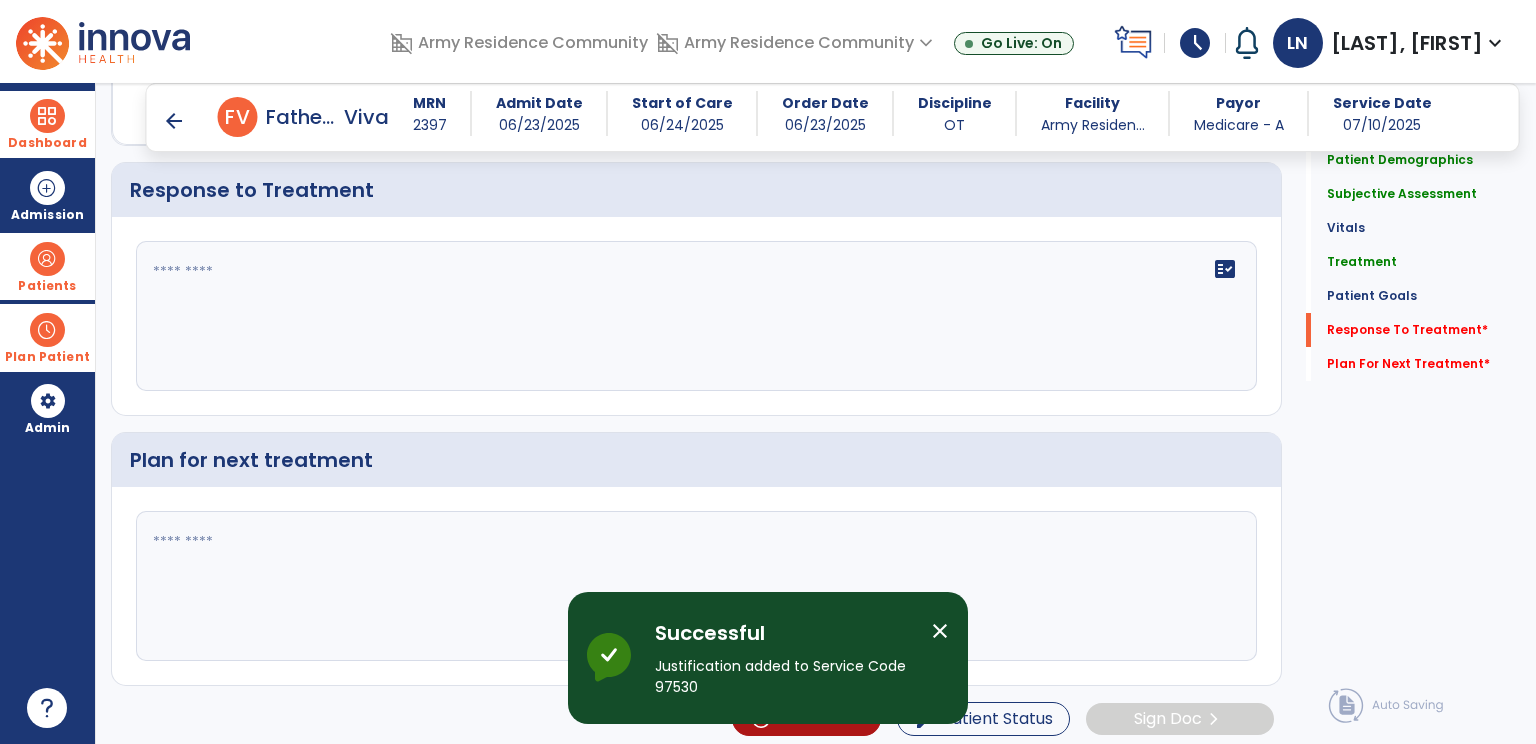 click 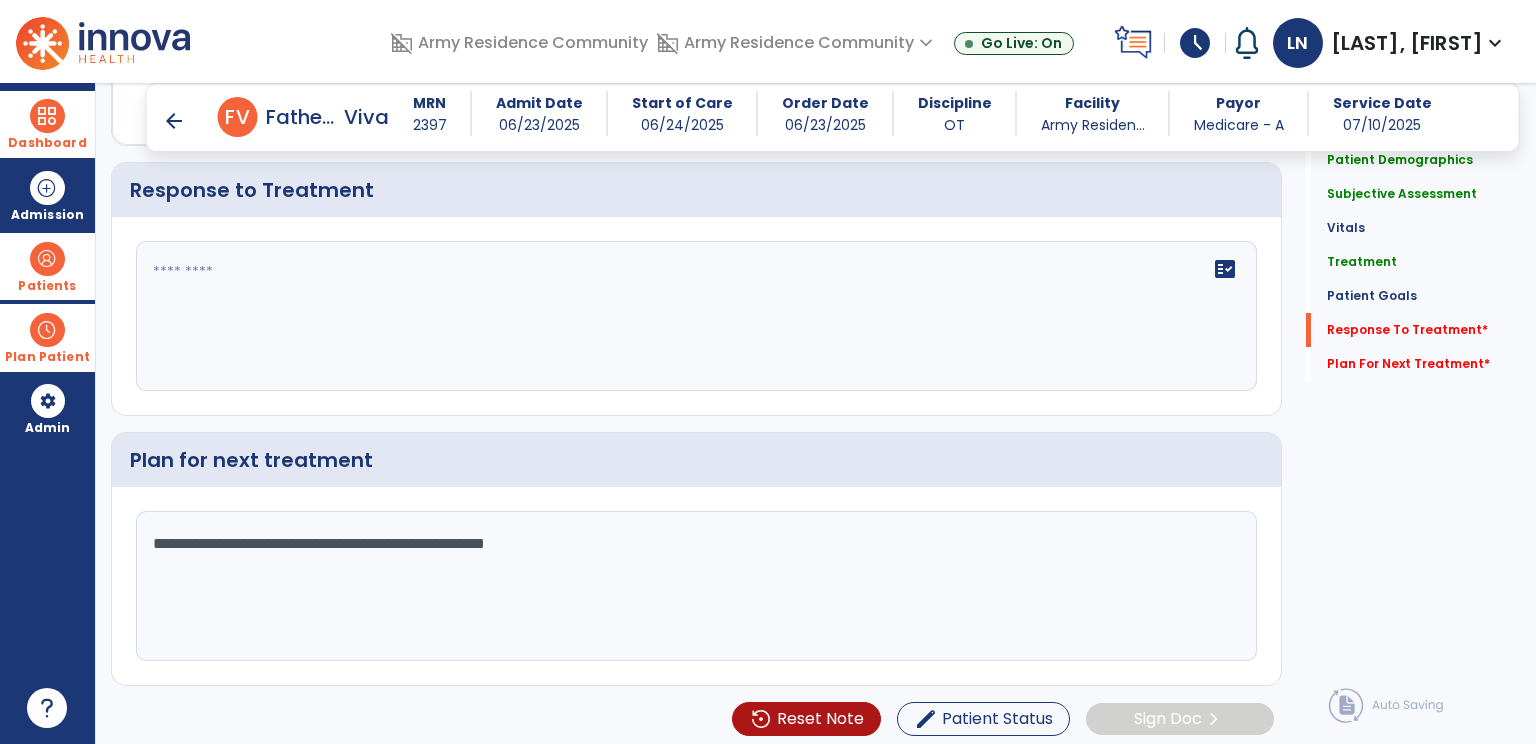 type on "**********" 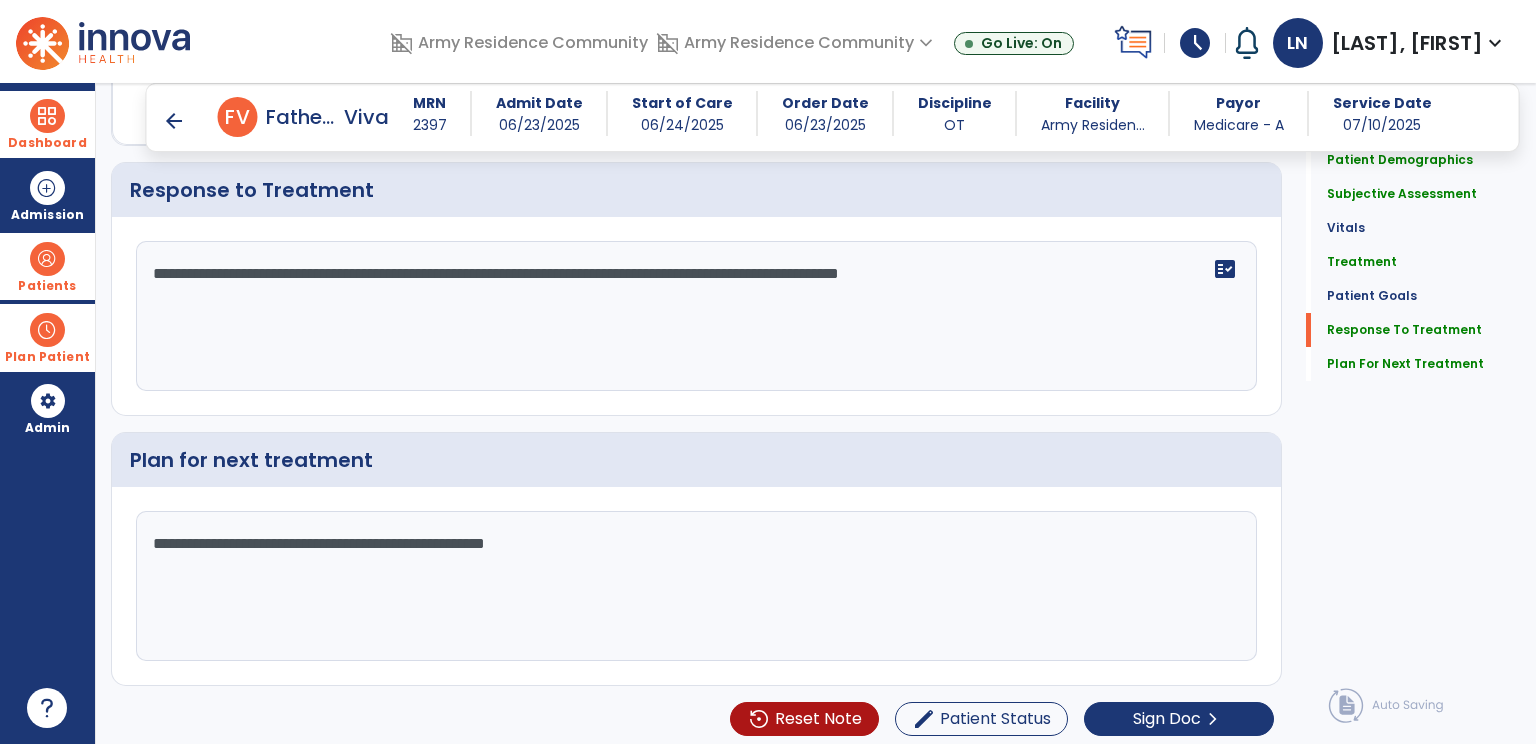 scroll, scrollTop: 2700, scrollLeft: 0, axis: vertical 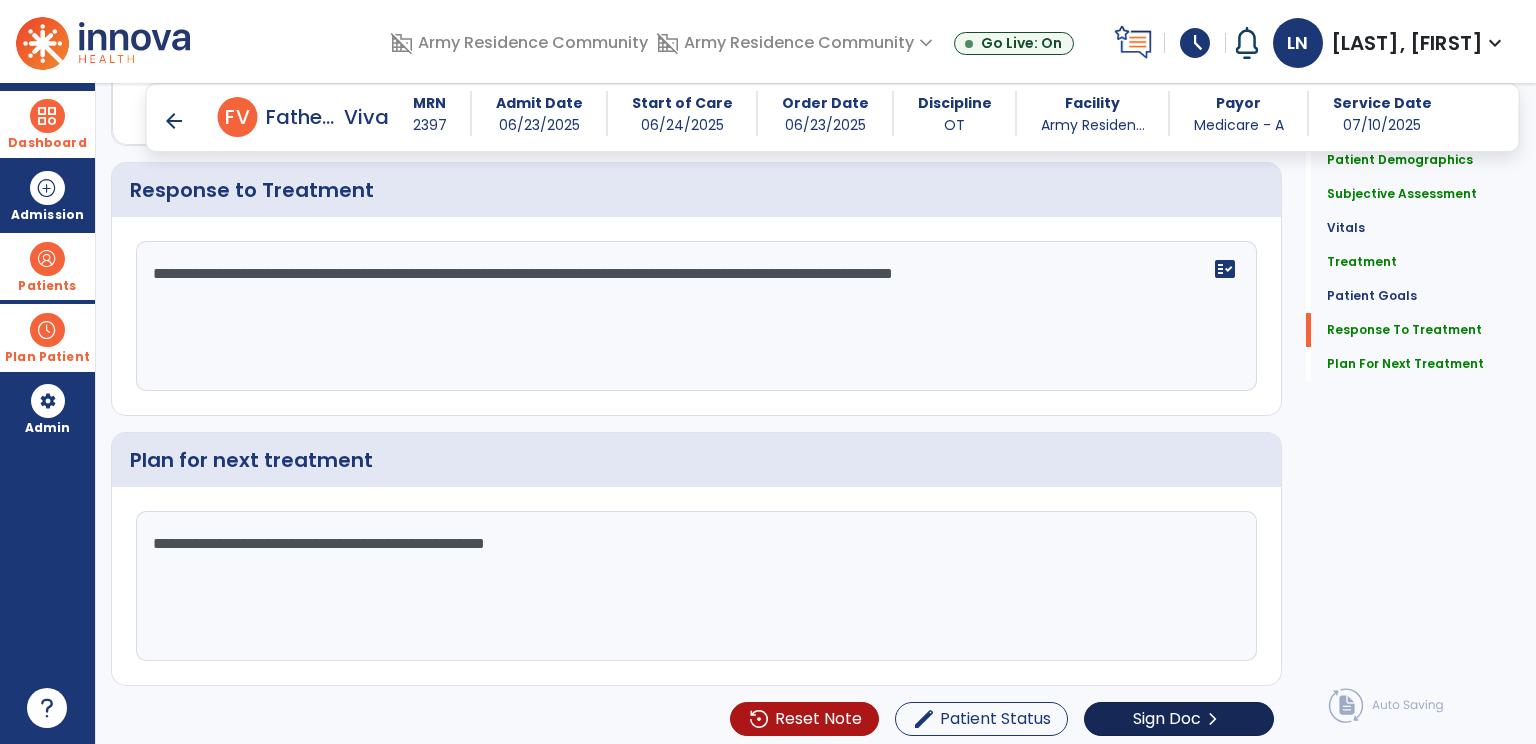 type on "**********" 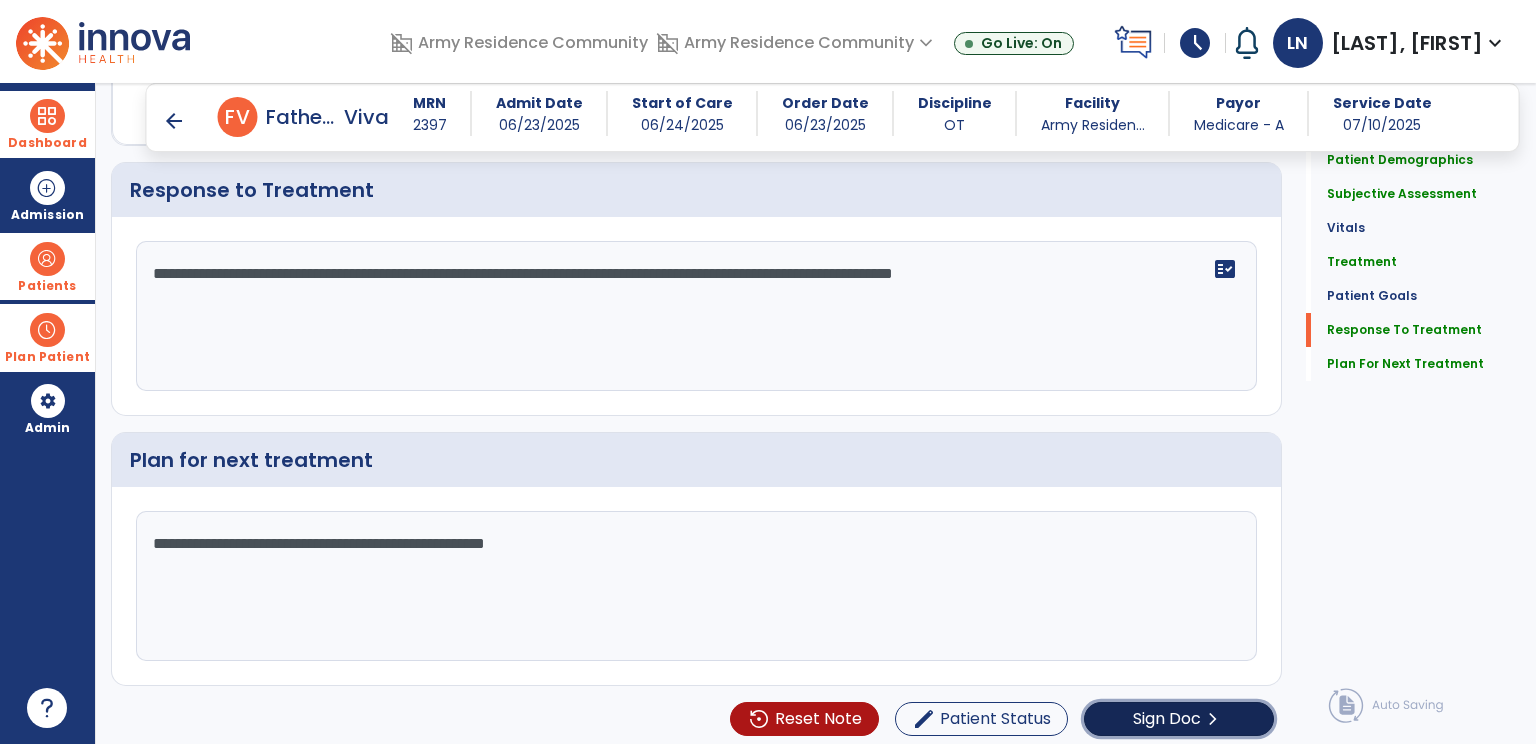click on "Sign Doc" 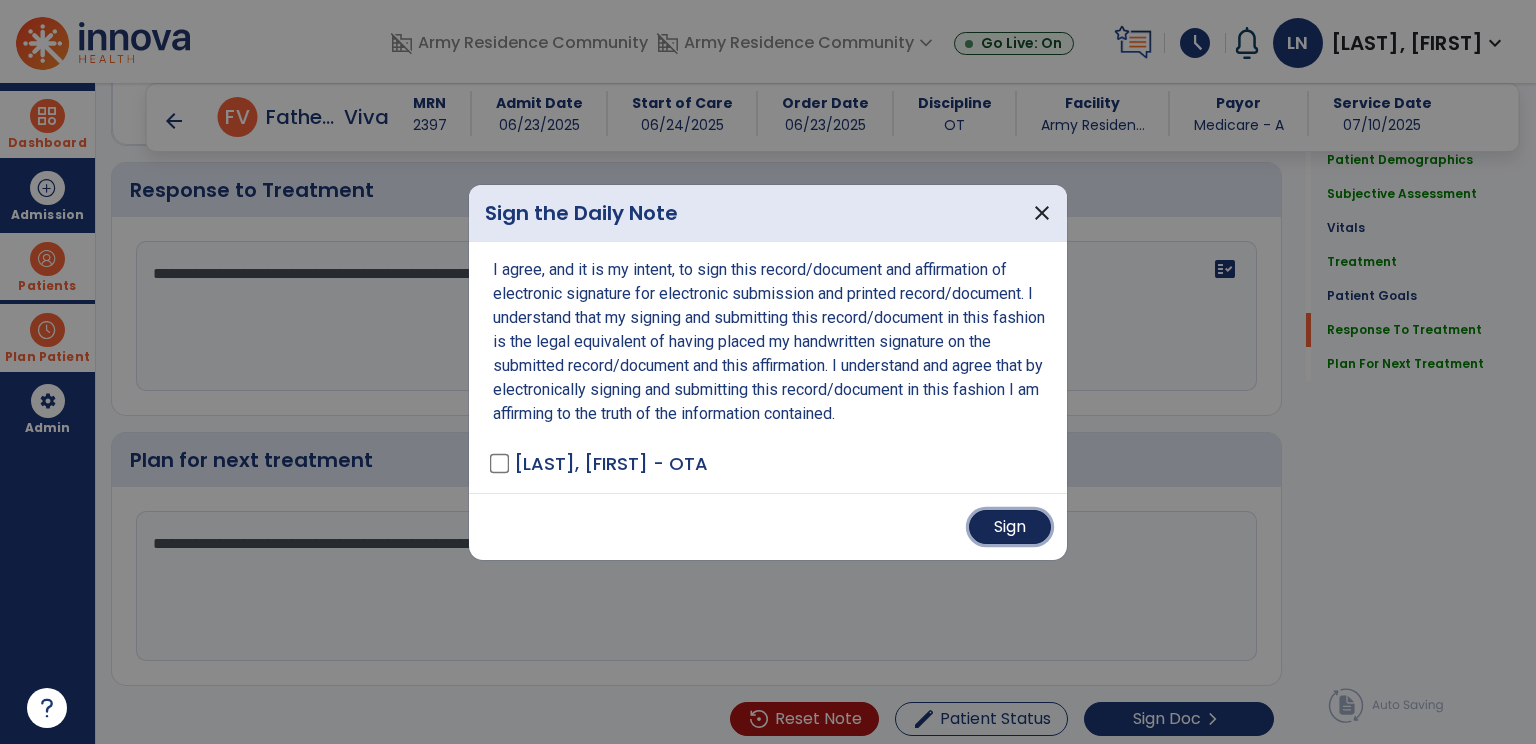 click on "Sign" at bounding box center (1010, 527) 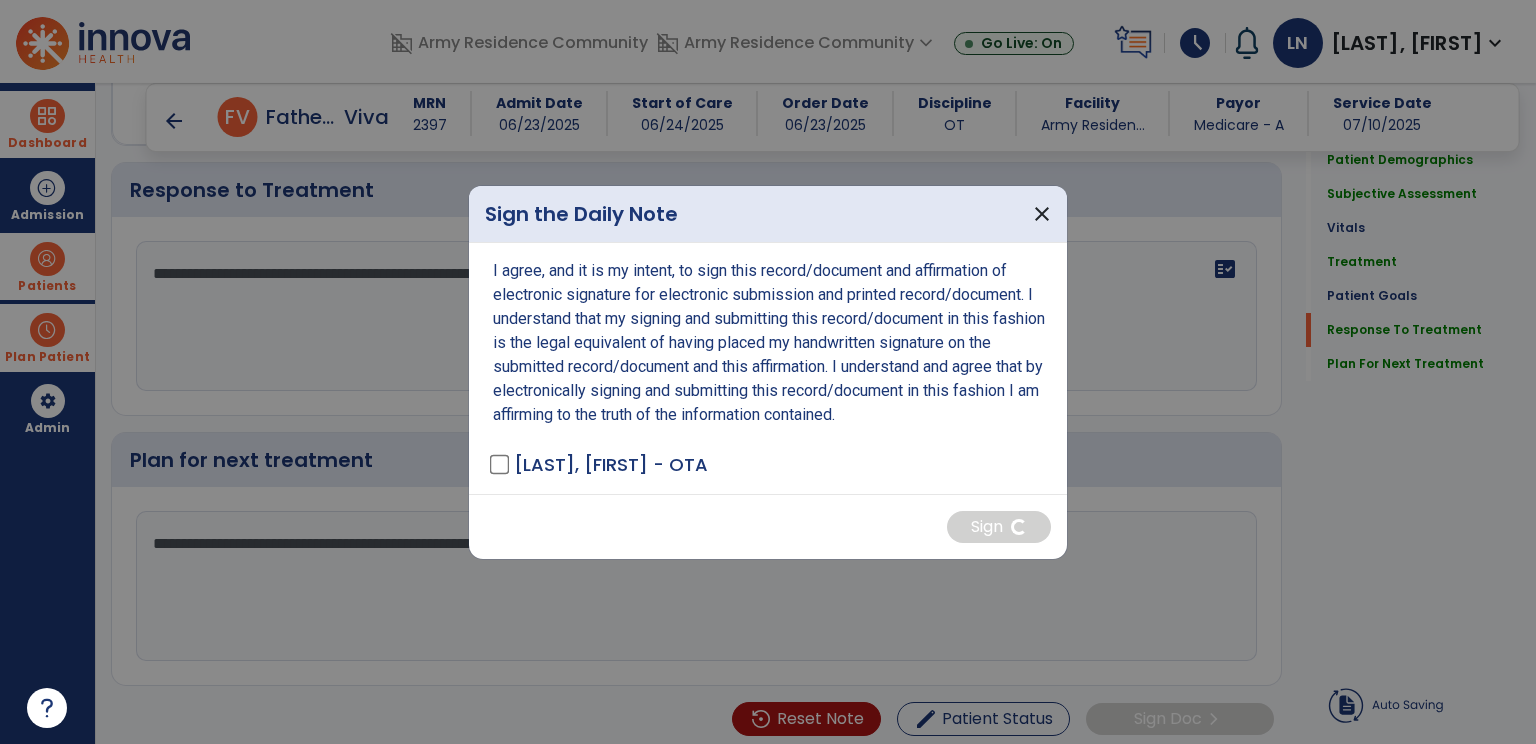 scroll, scrollTop: 0, scrollLeft: 0, axis: both 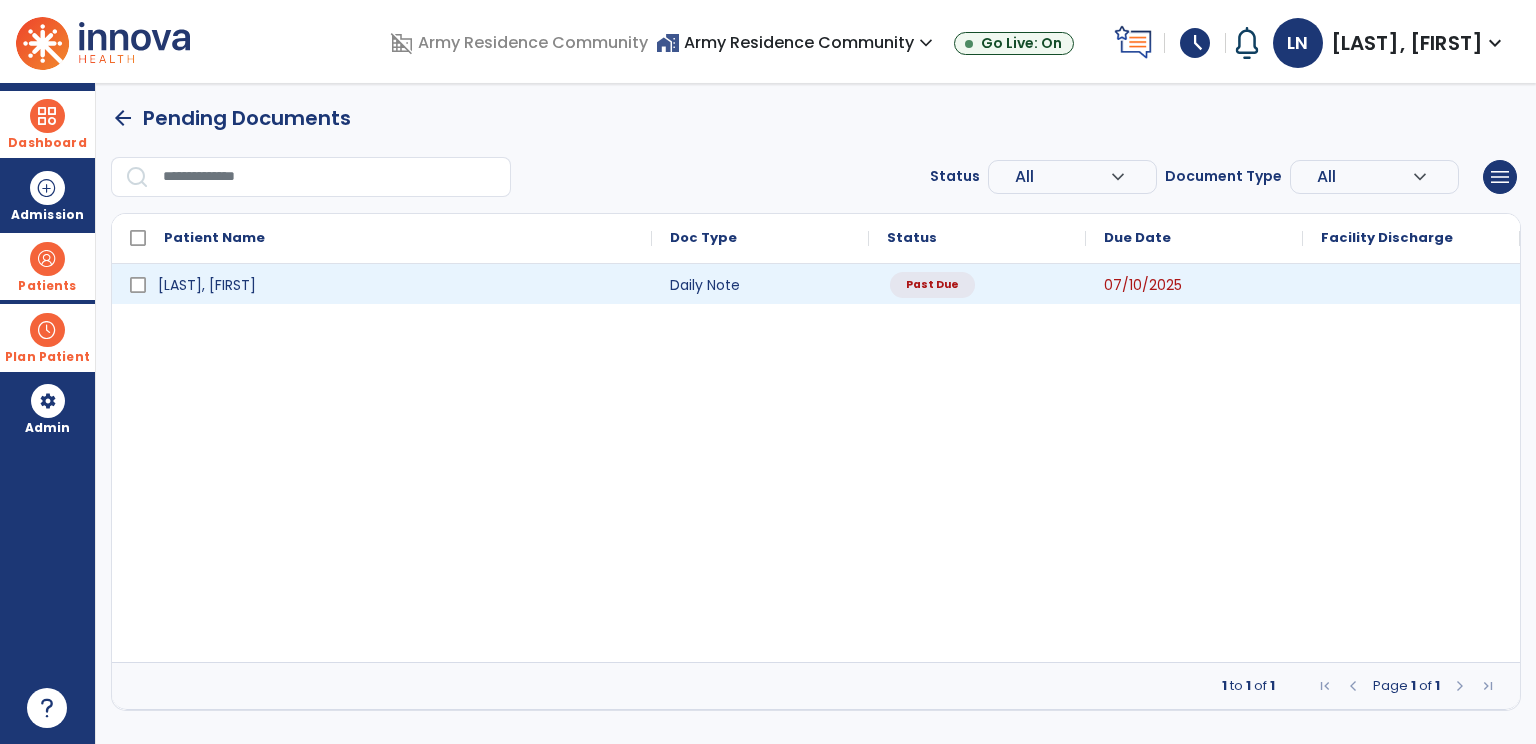 click on "Past Due" at bounding box center [932, 285] 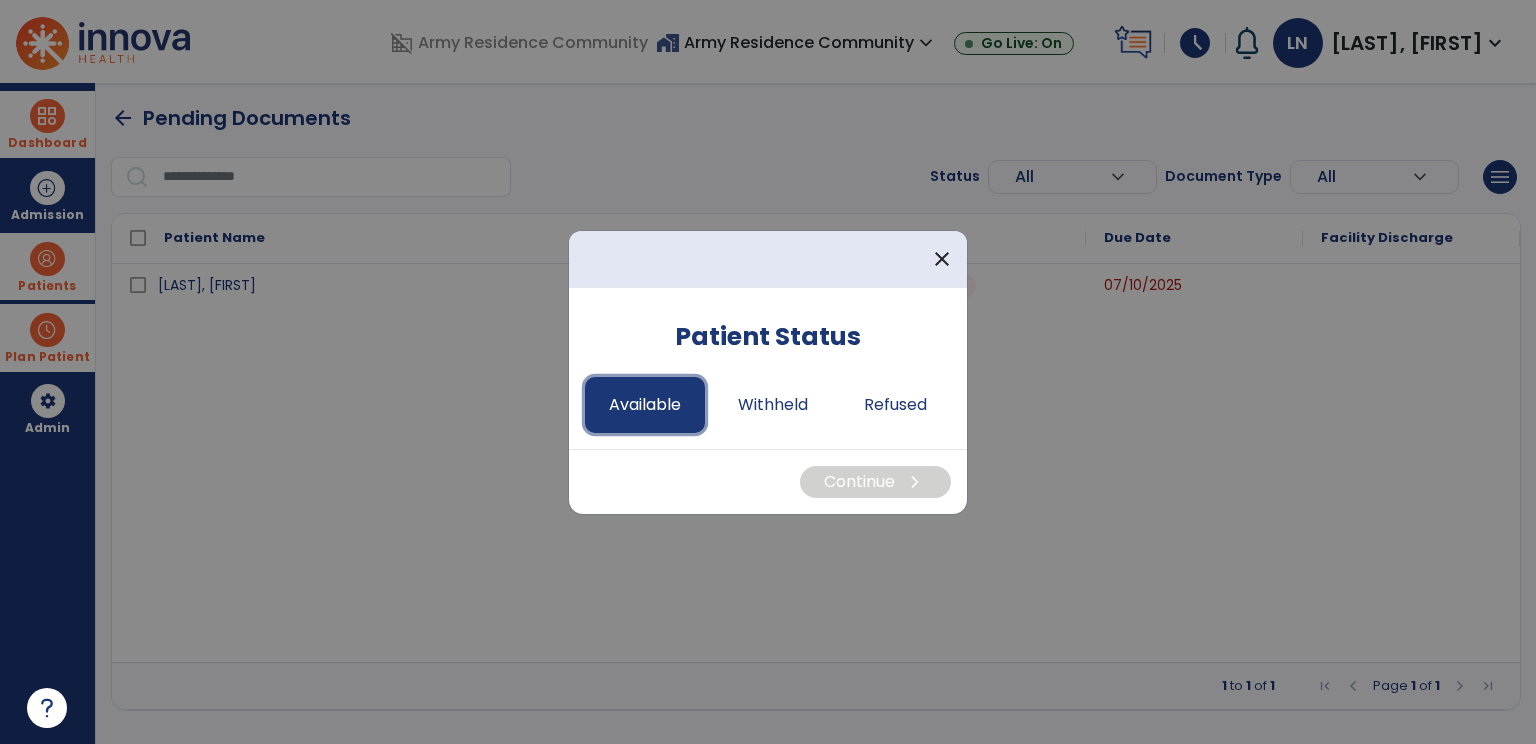 click on "Available" at bounding box center (645, 405) 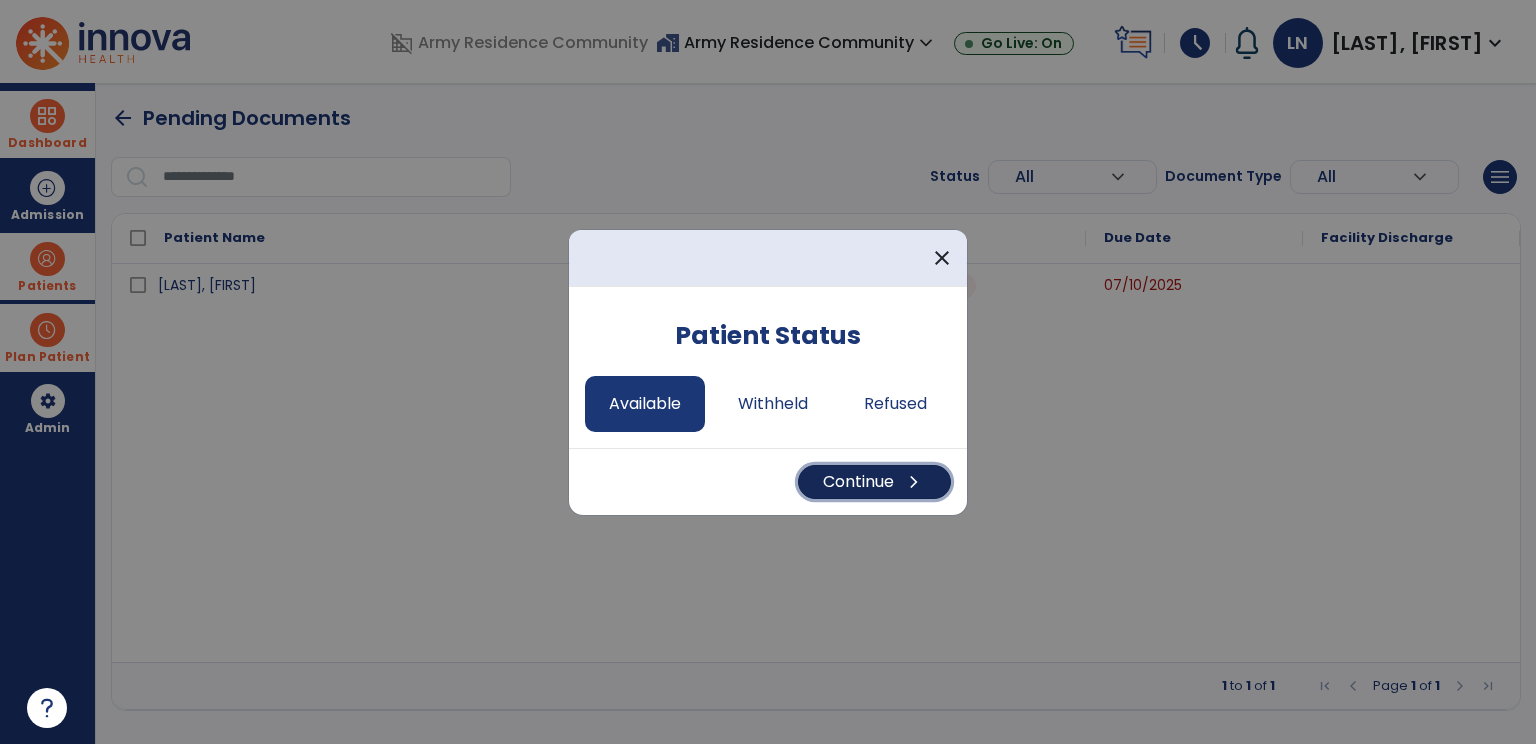 click on "Continue   chevron_right" at bounding box center [874, 482] 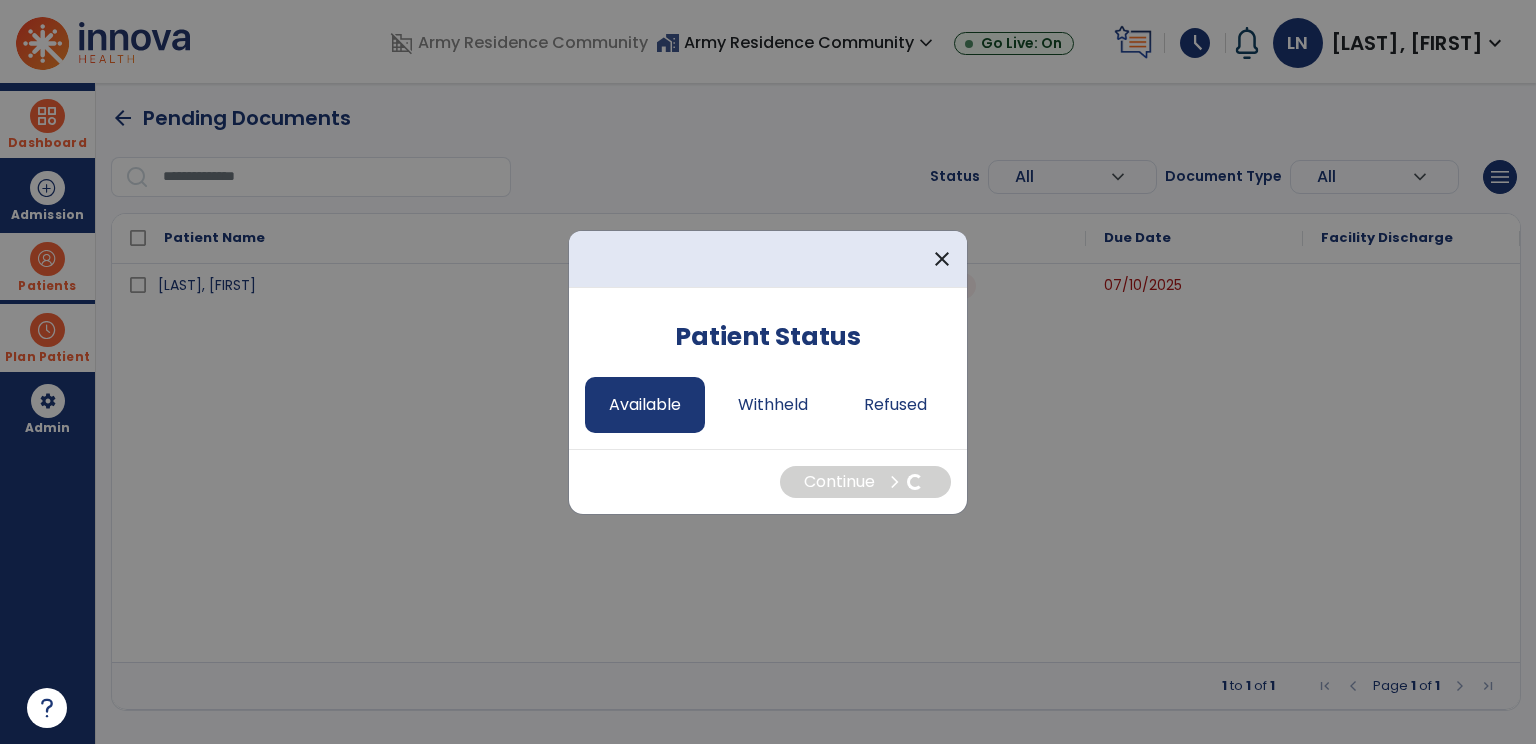 select on "*" 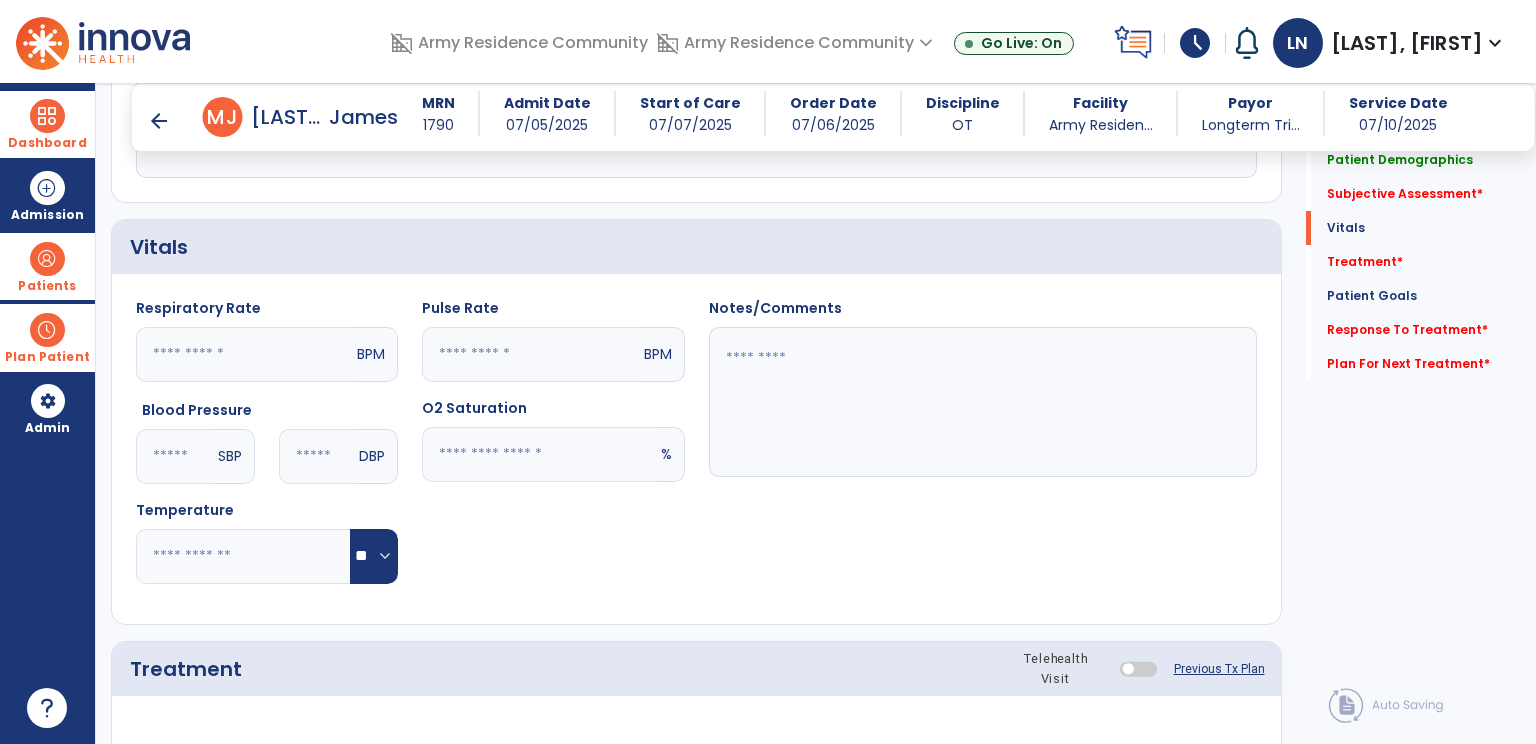 scroll, scrollTop: 800, scrollLeft: 0, axis: vertical 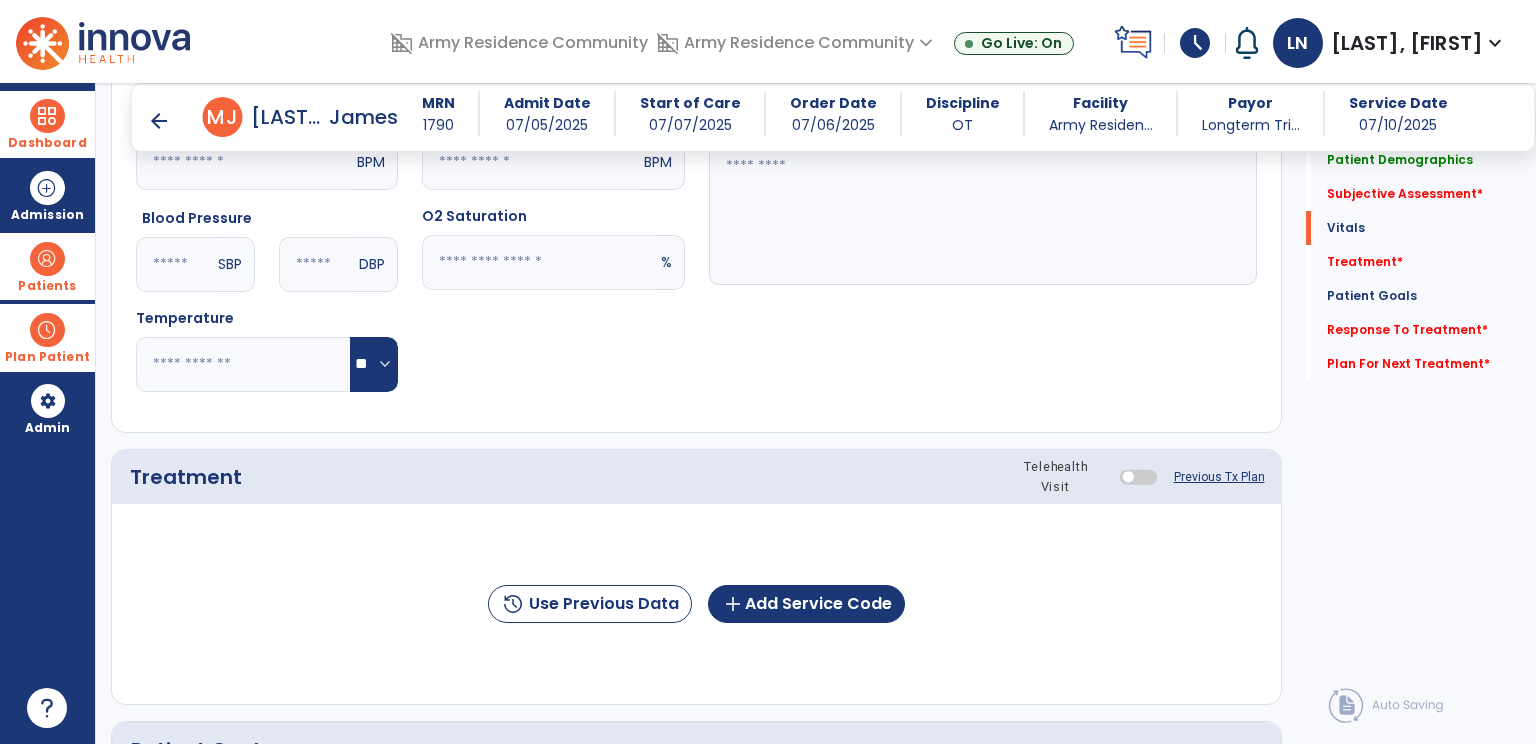click 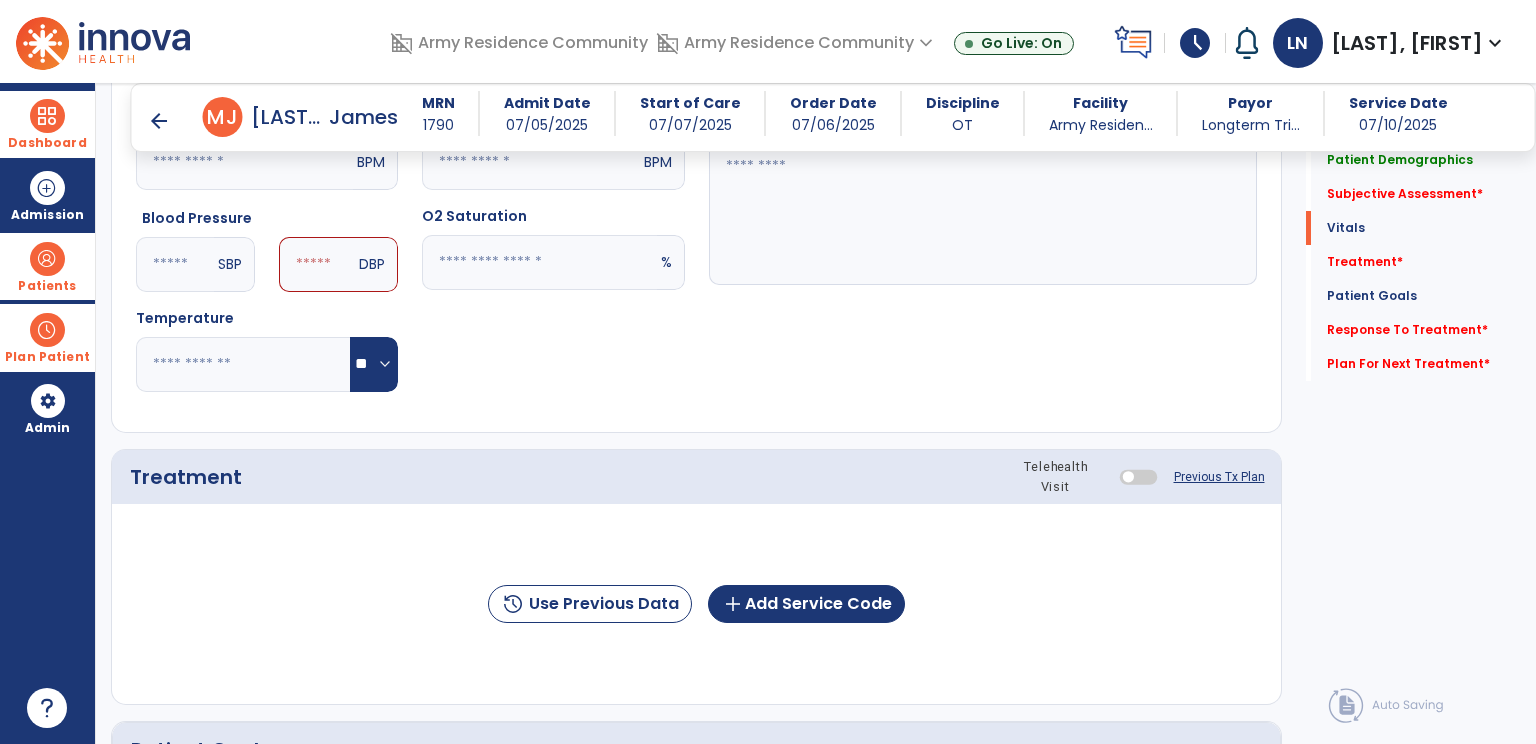 type on "***" 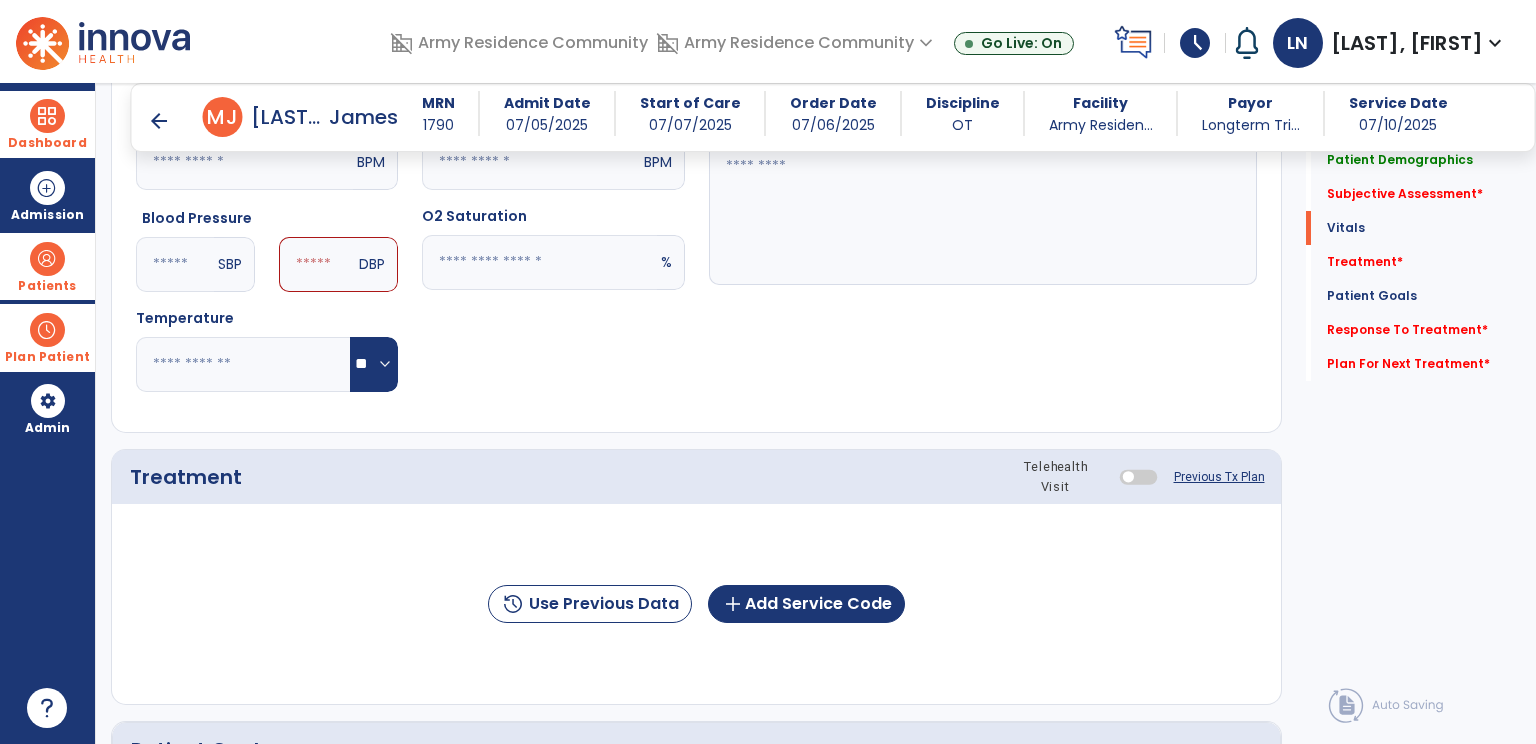click 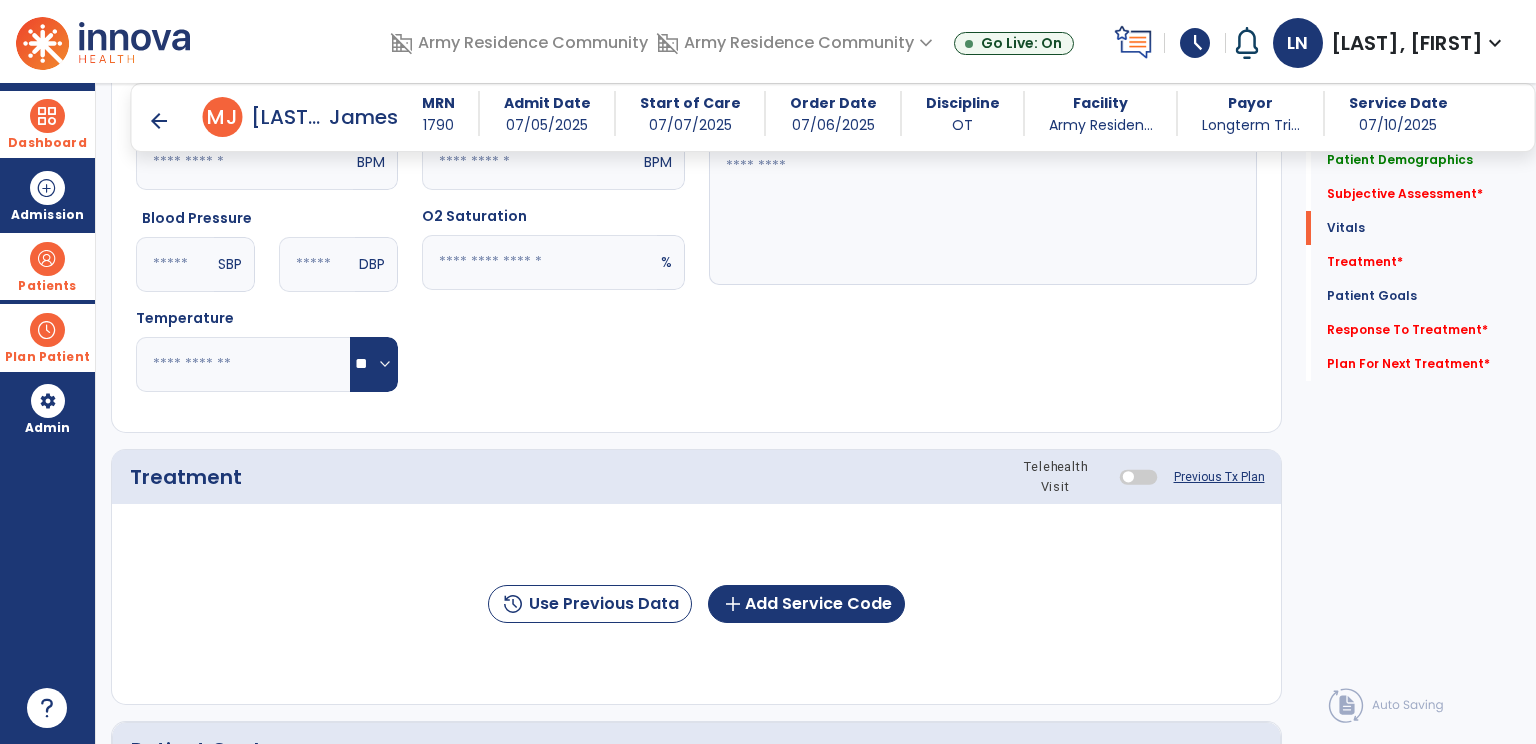 scroll, scrollTop: 700, scrollLeft: 0, axis: vertical 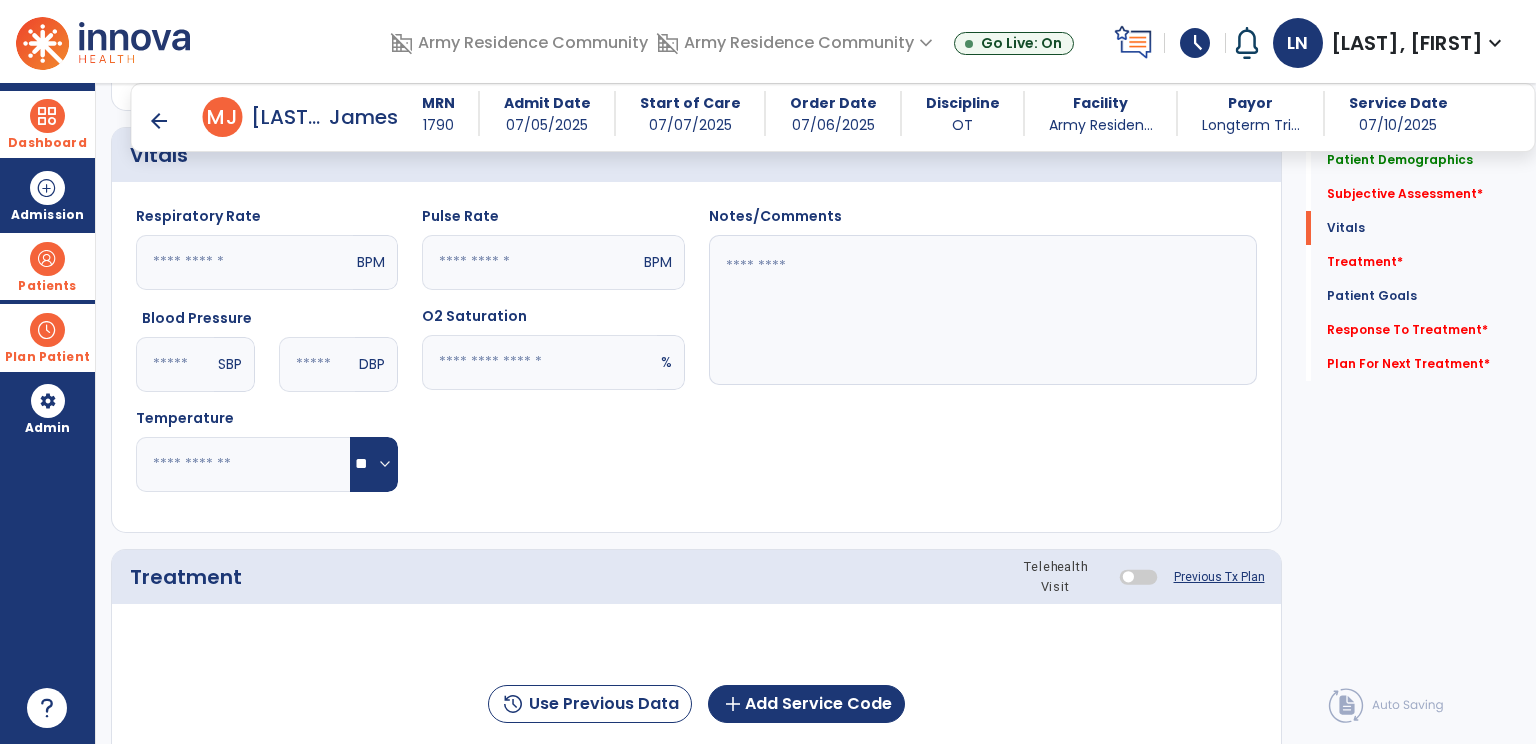type on "**" 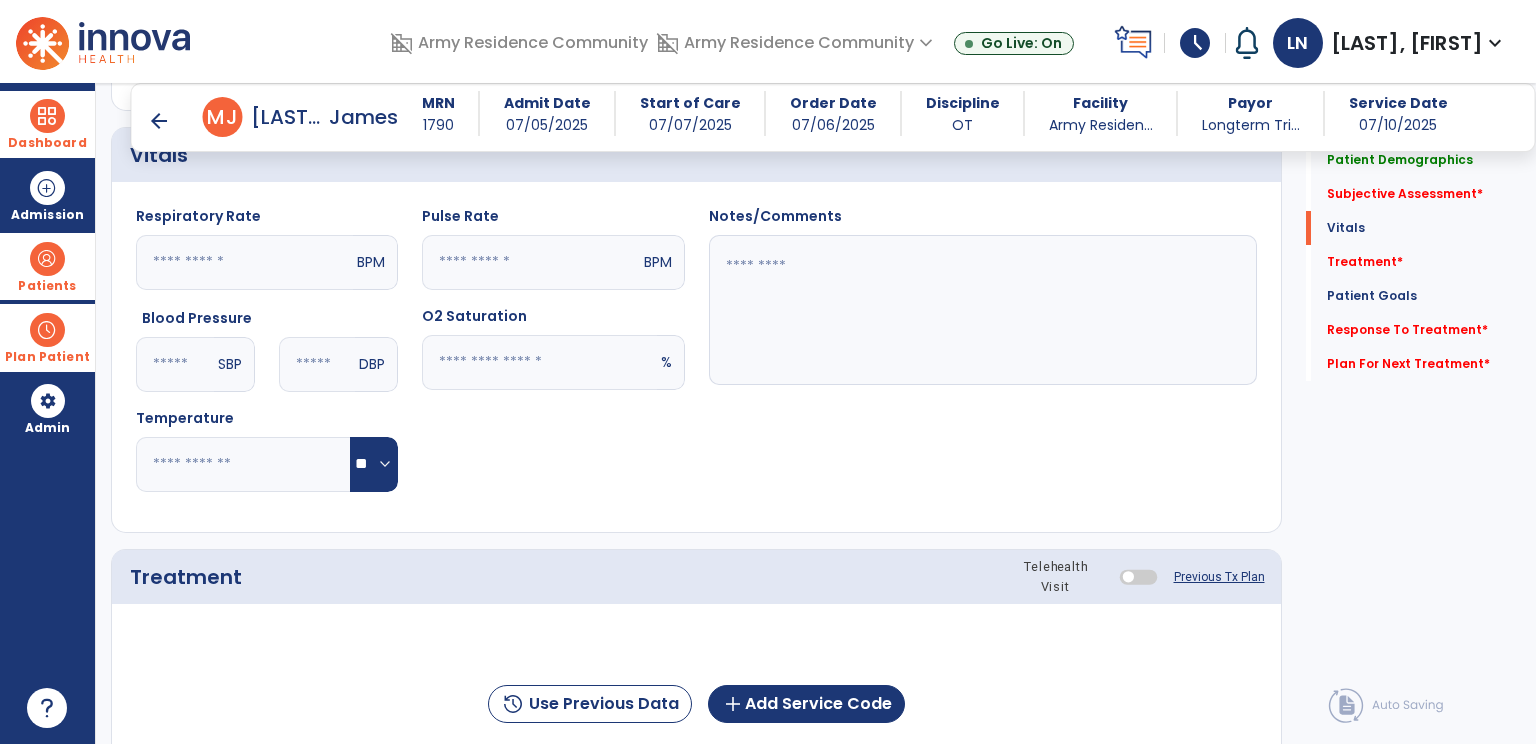 click 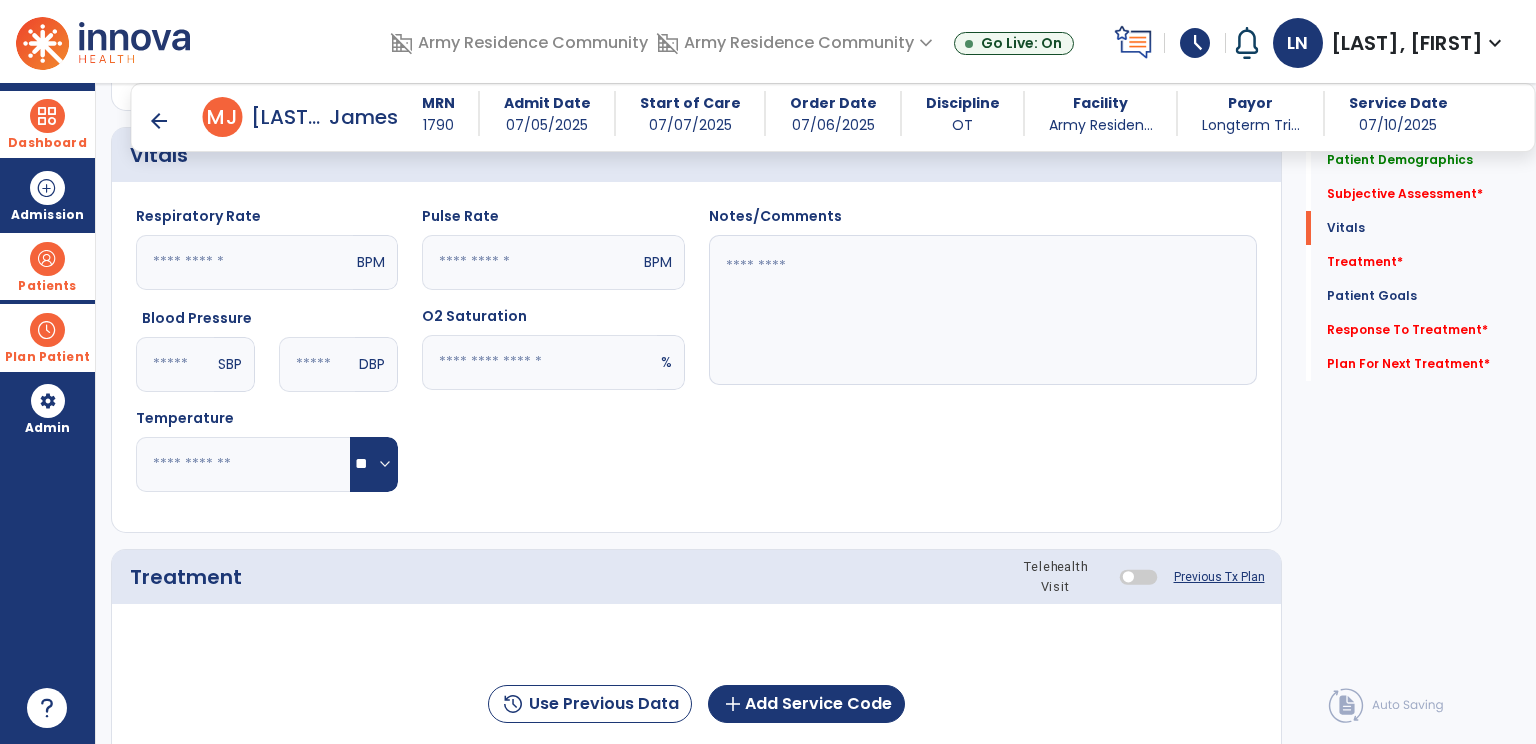 click 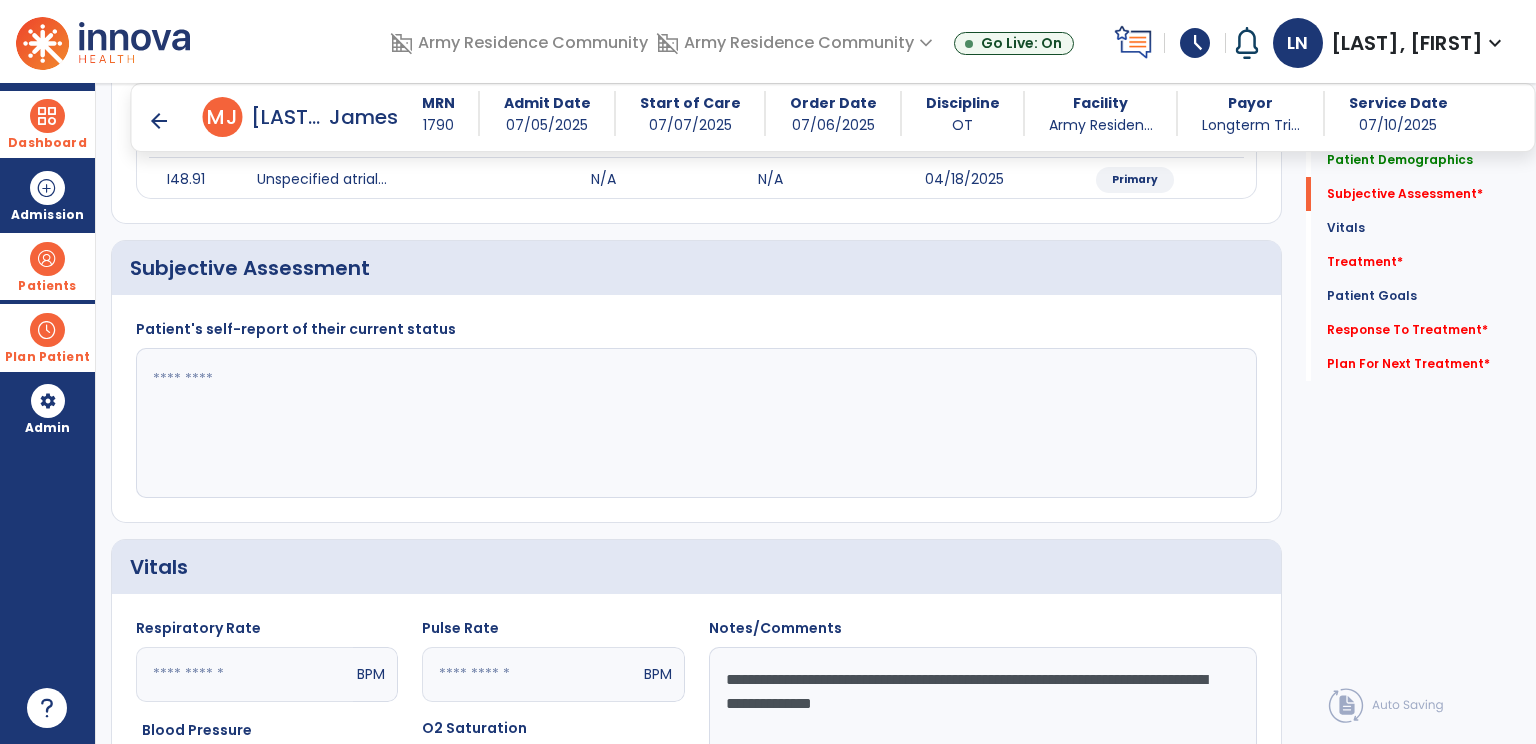 scroll, scrollTop: 300, scrollLeft: 0, axis: vertical 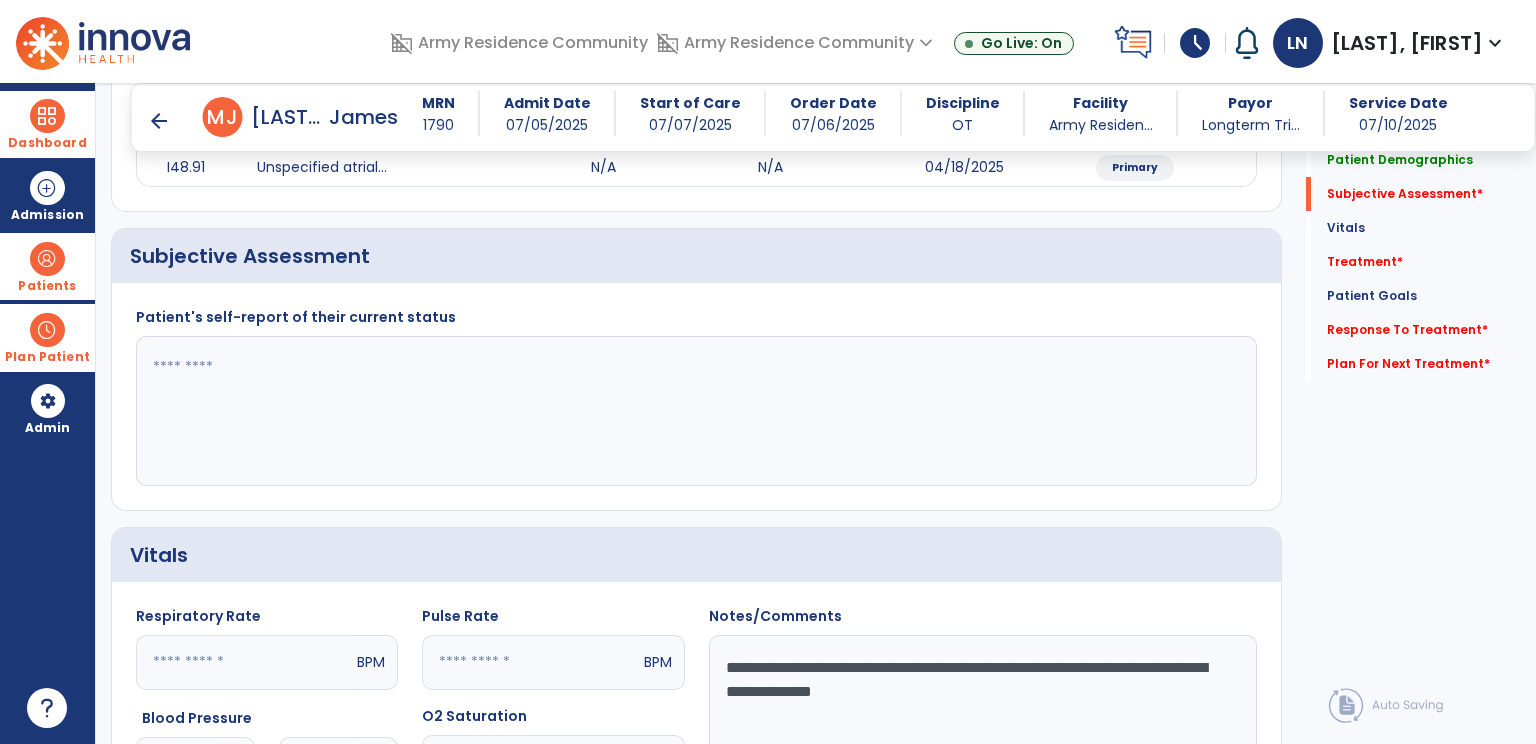 type on "**********" 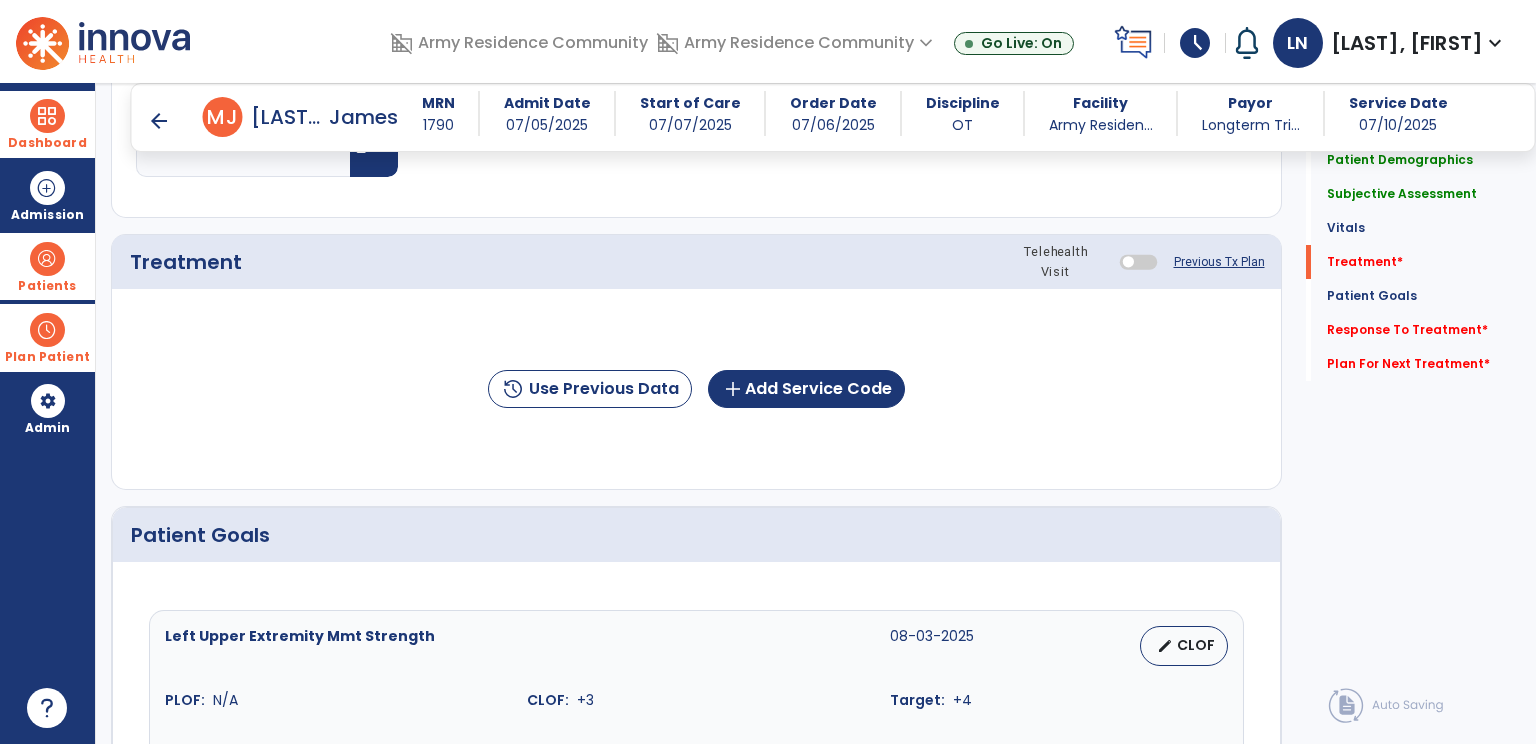 scroll, scrollTop: 1100, scrollLeft: 0, axis: vertical 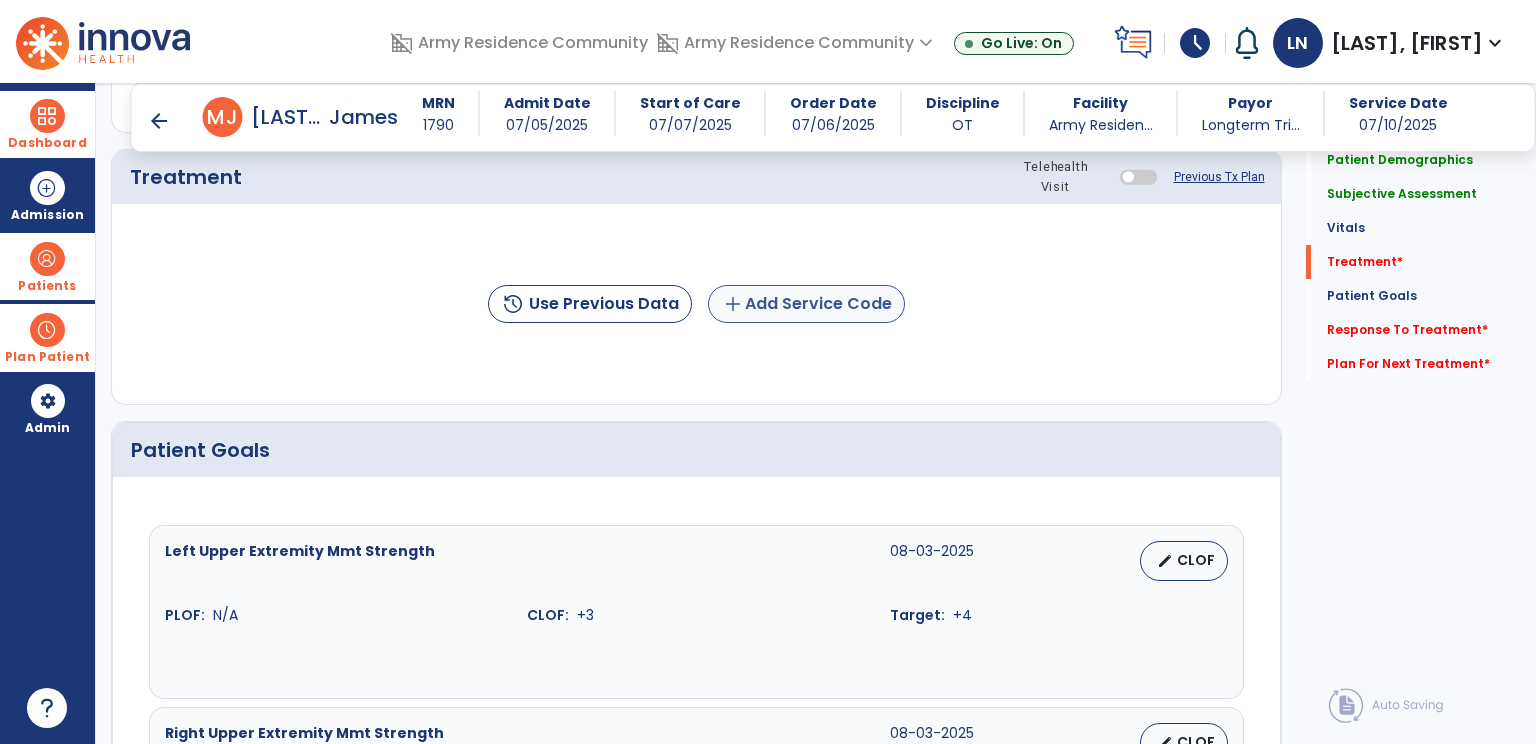 type on "**********" 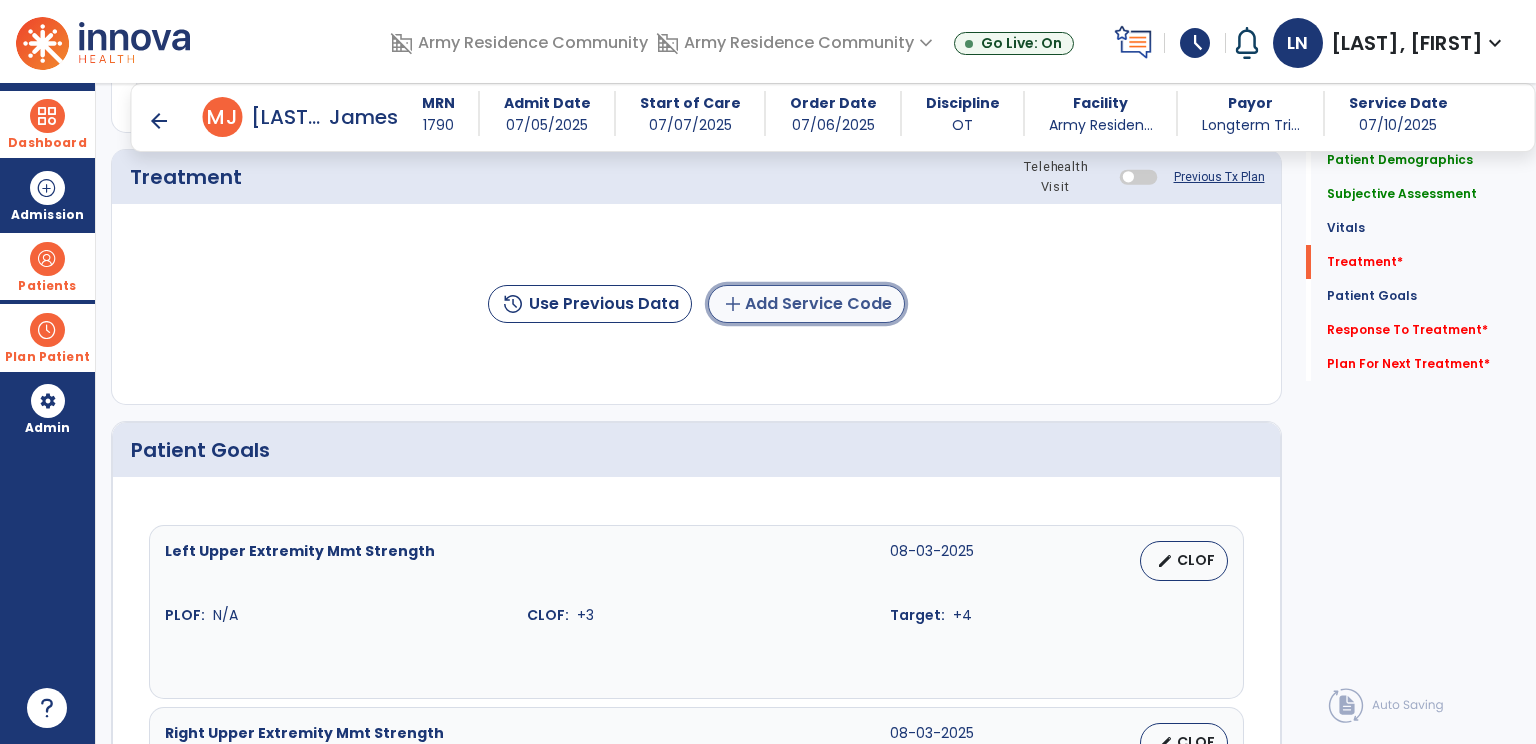 click on "add" 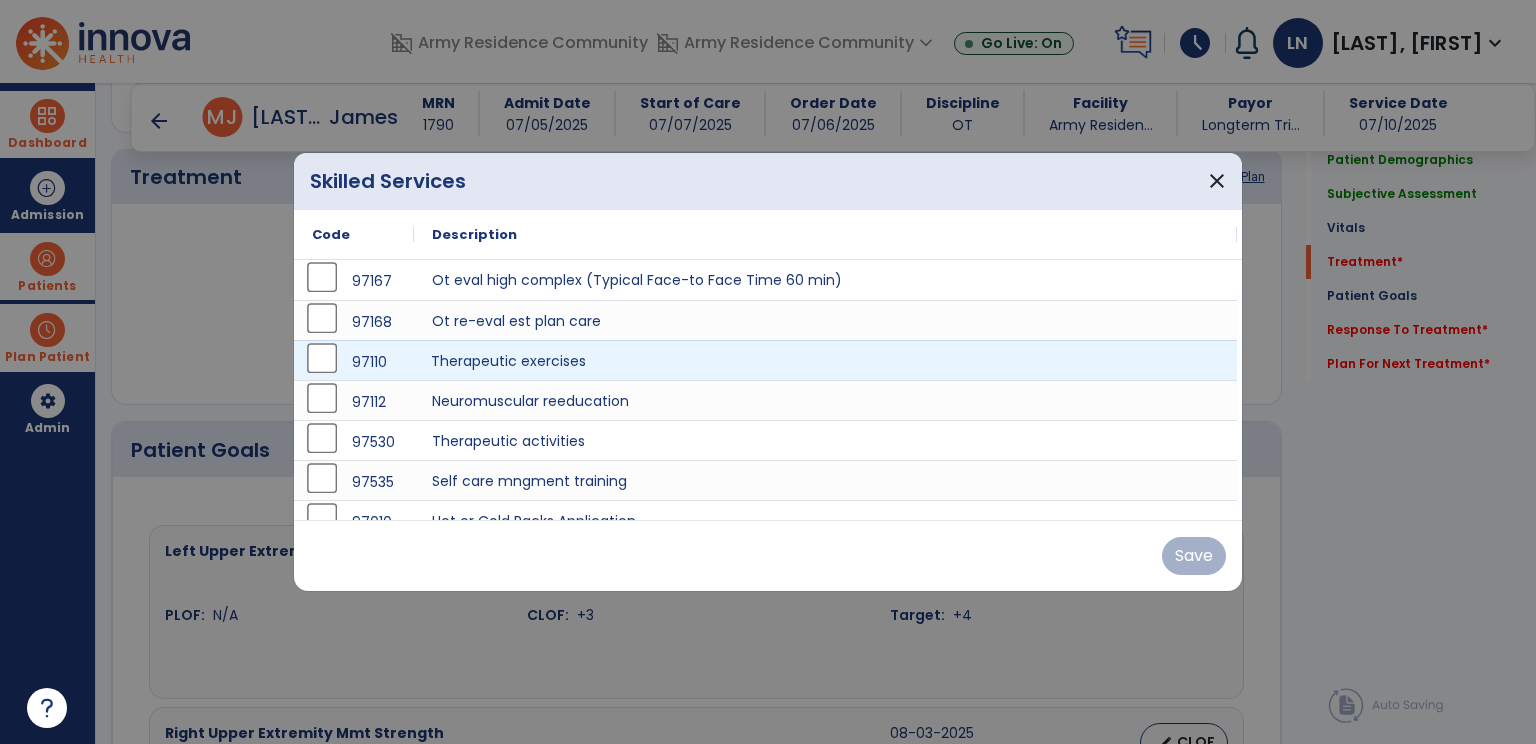 click on "Therapeutic exercises" at bounding box center (825, 360) 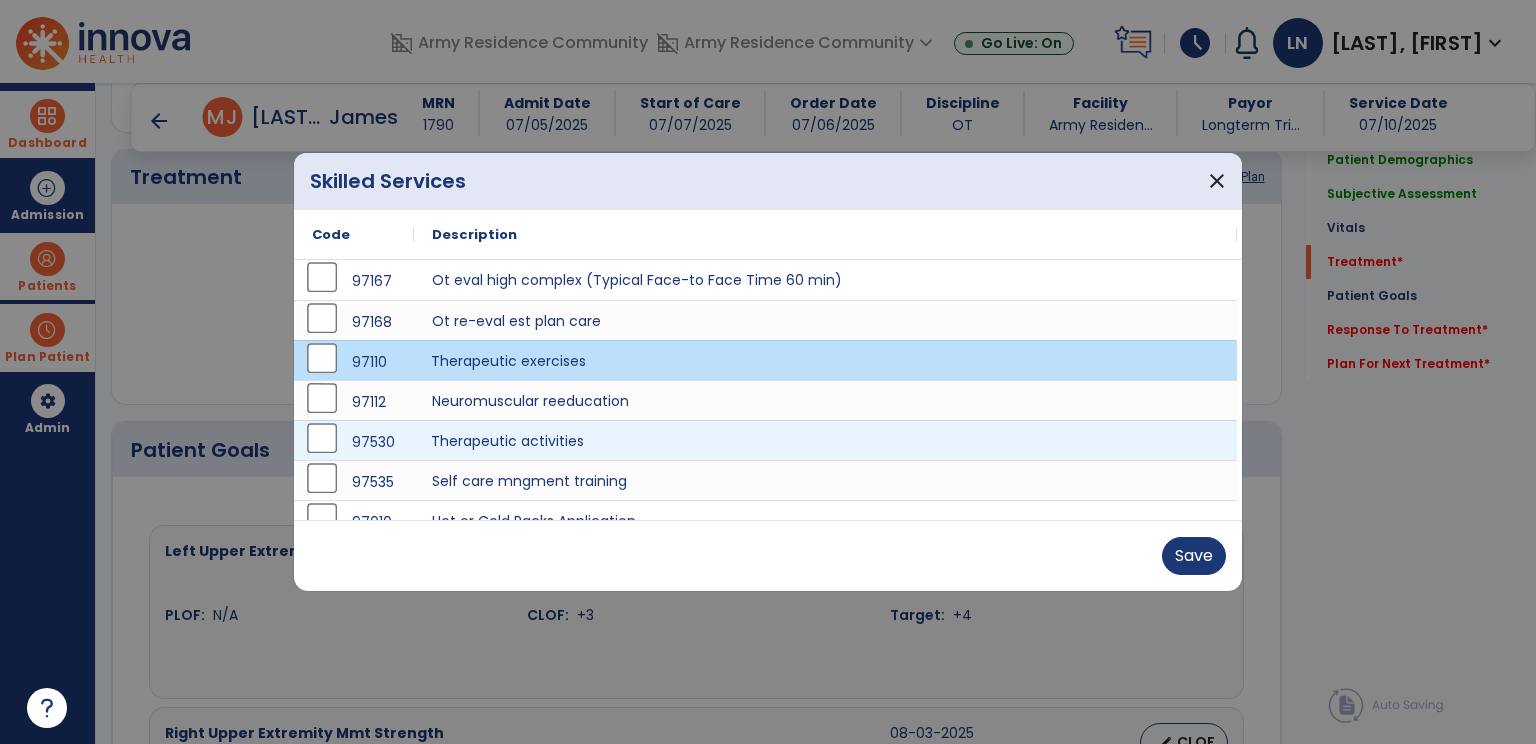 click on "Therapeutic activities" at bounding box center [825, 440] 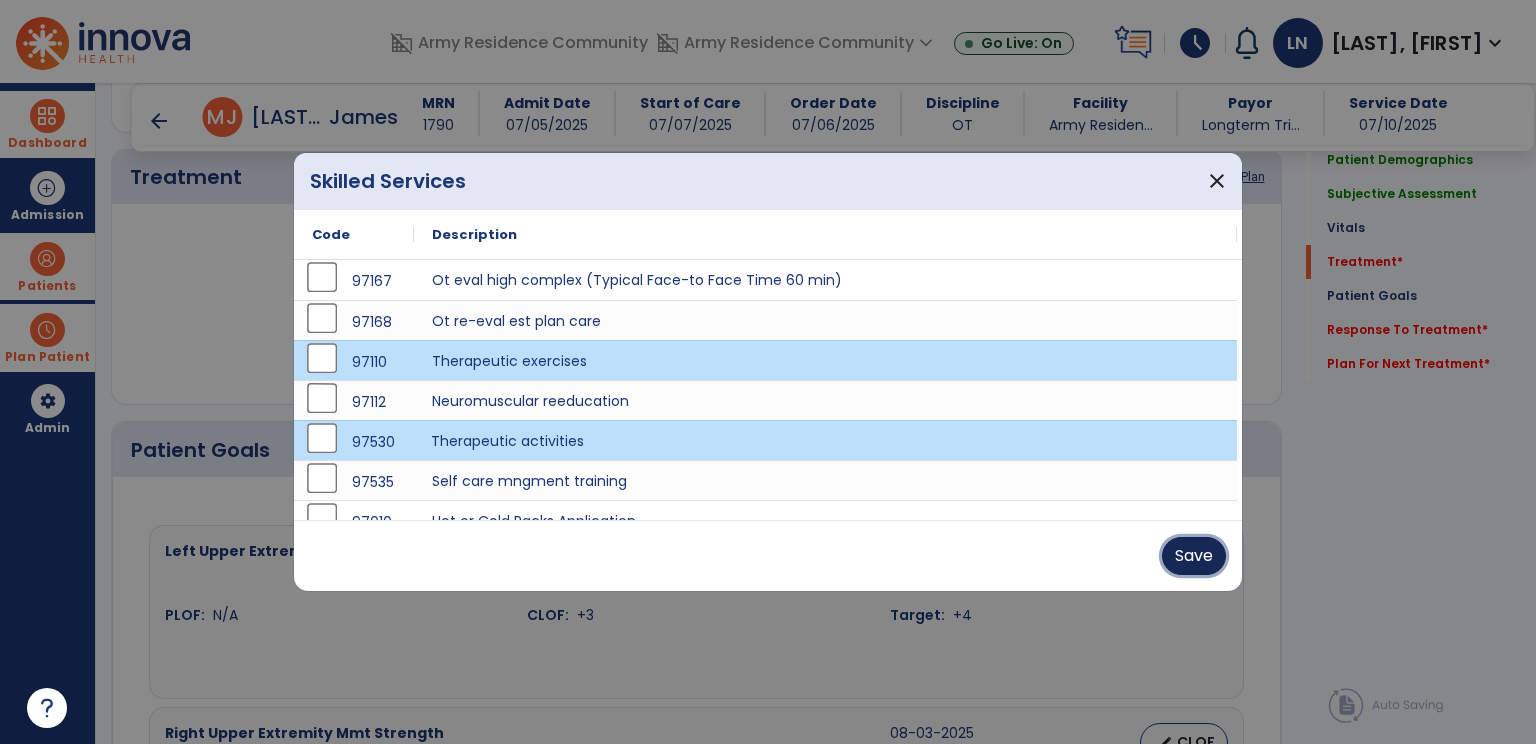 click on "Save" at bounding box center (1194, 556) 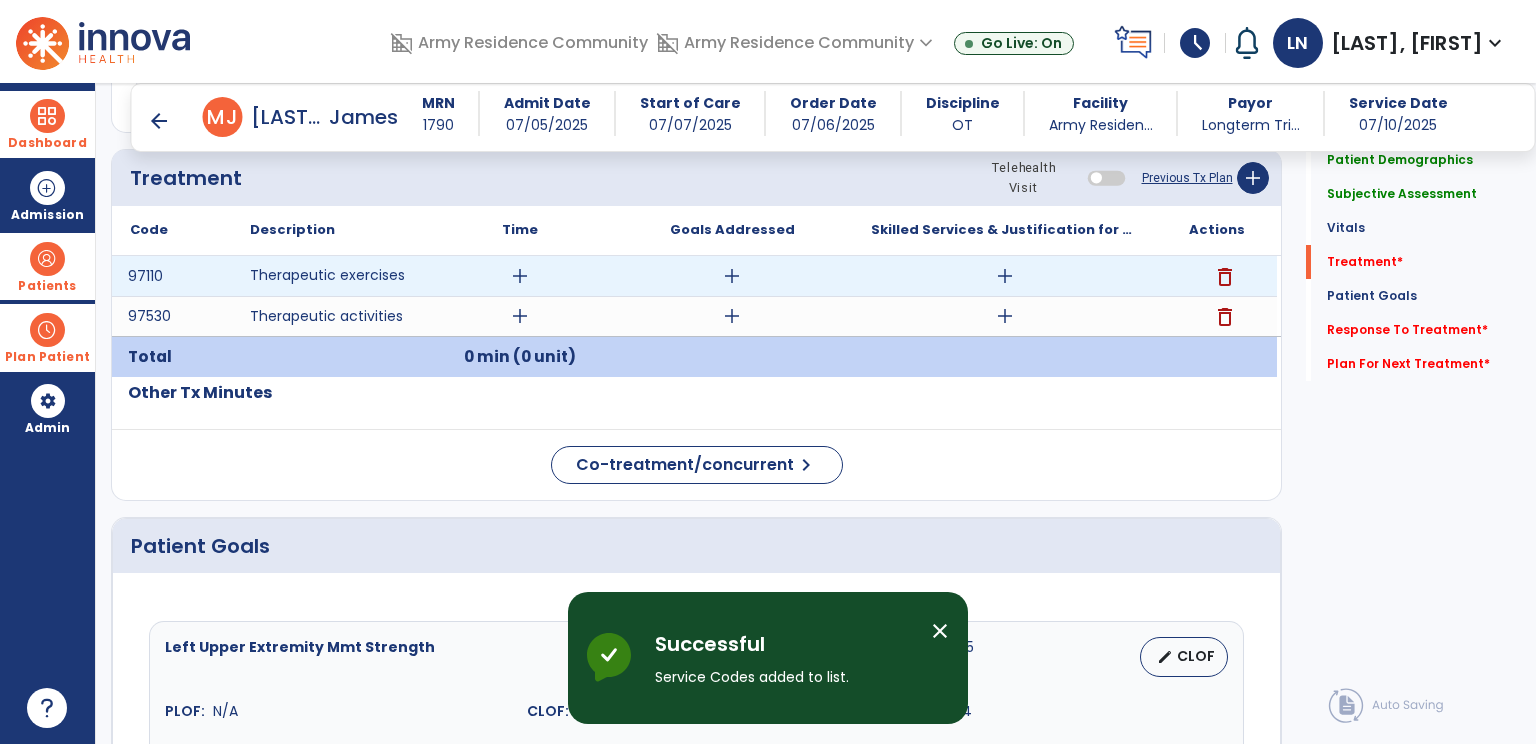 click on "add" at bounding box center (520, 276) 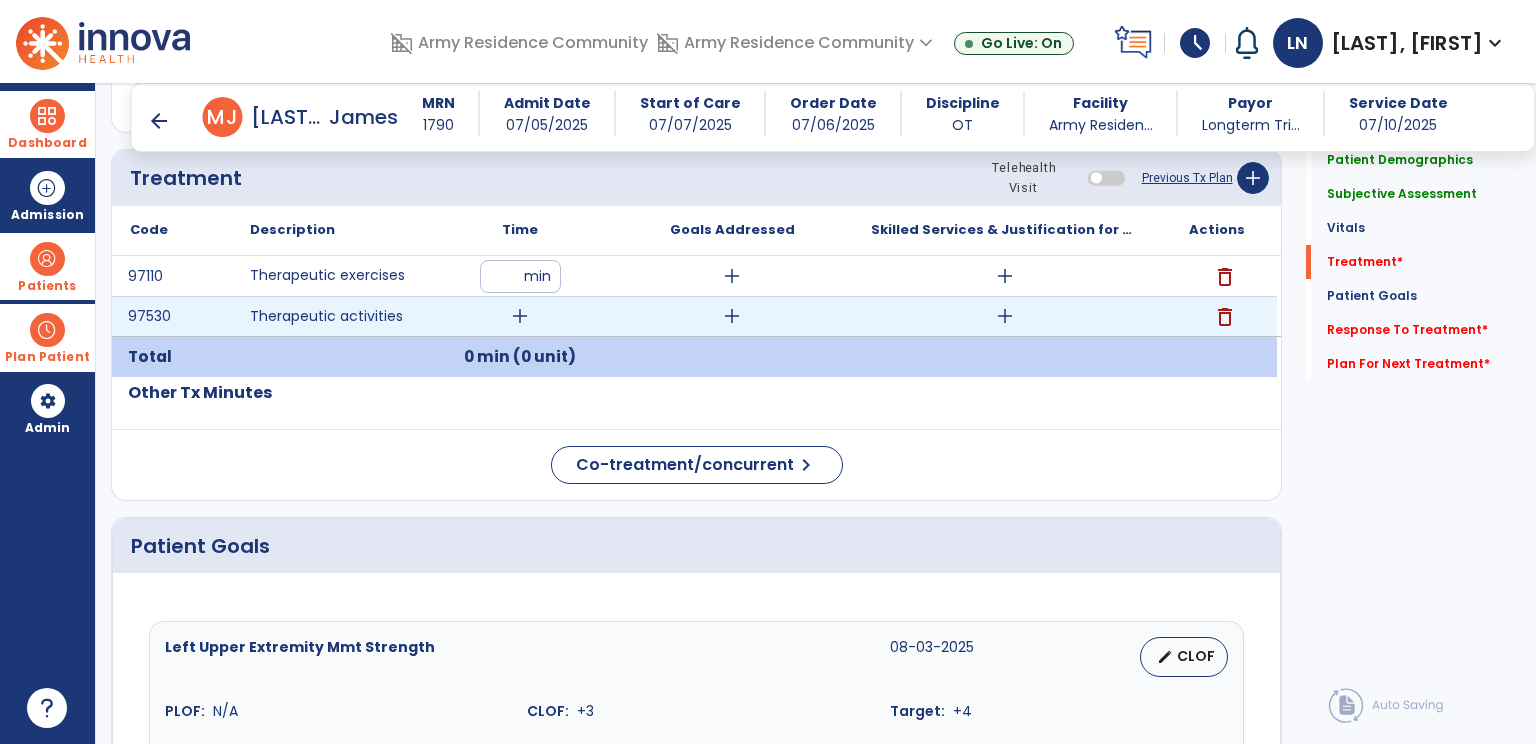 type on "*" 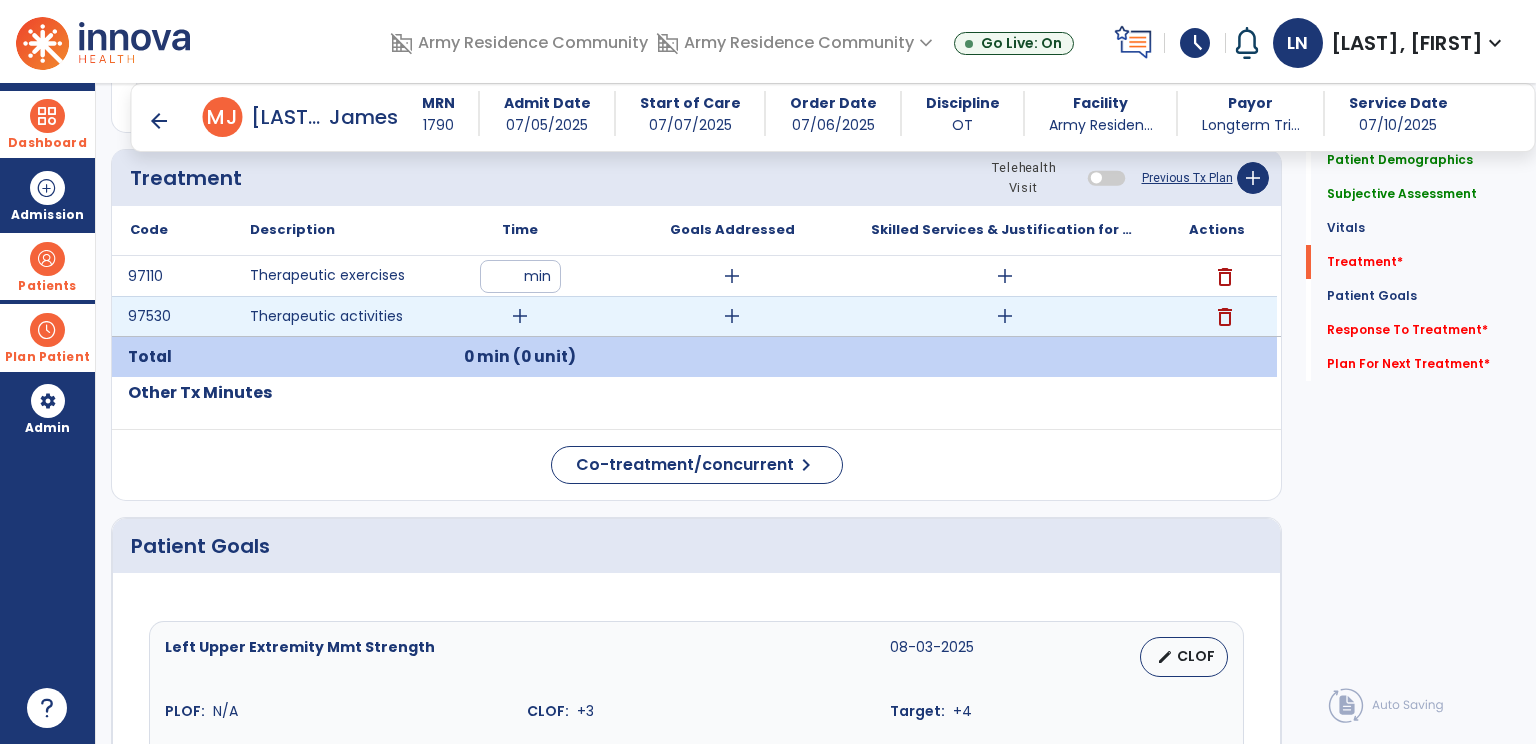 type on "**" 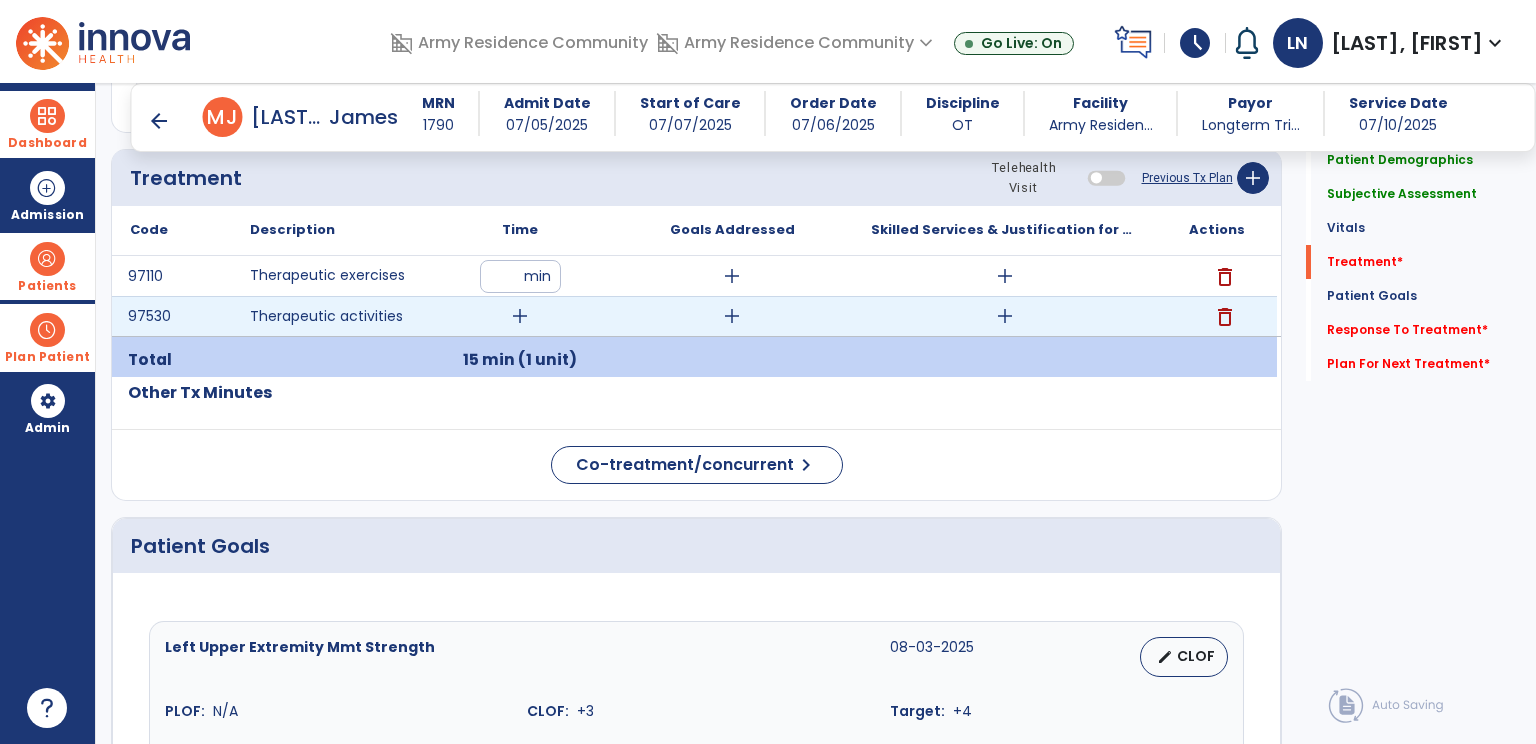 click on "add" at bounding box center (520, 316) 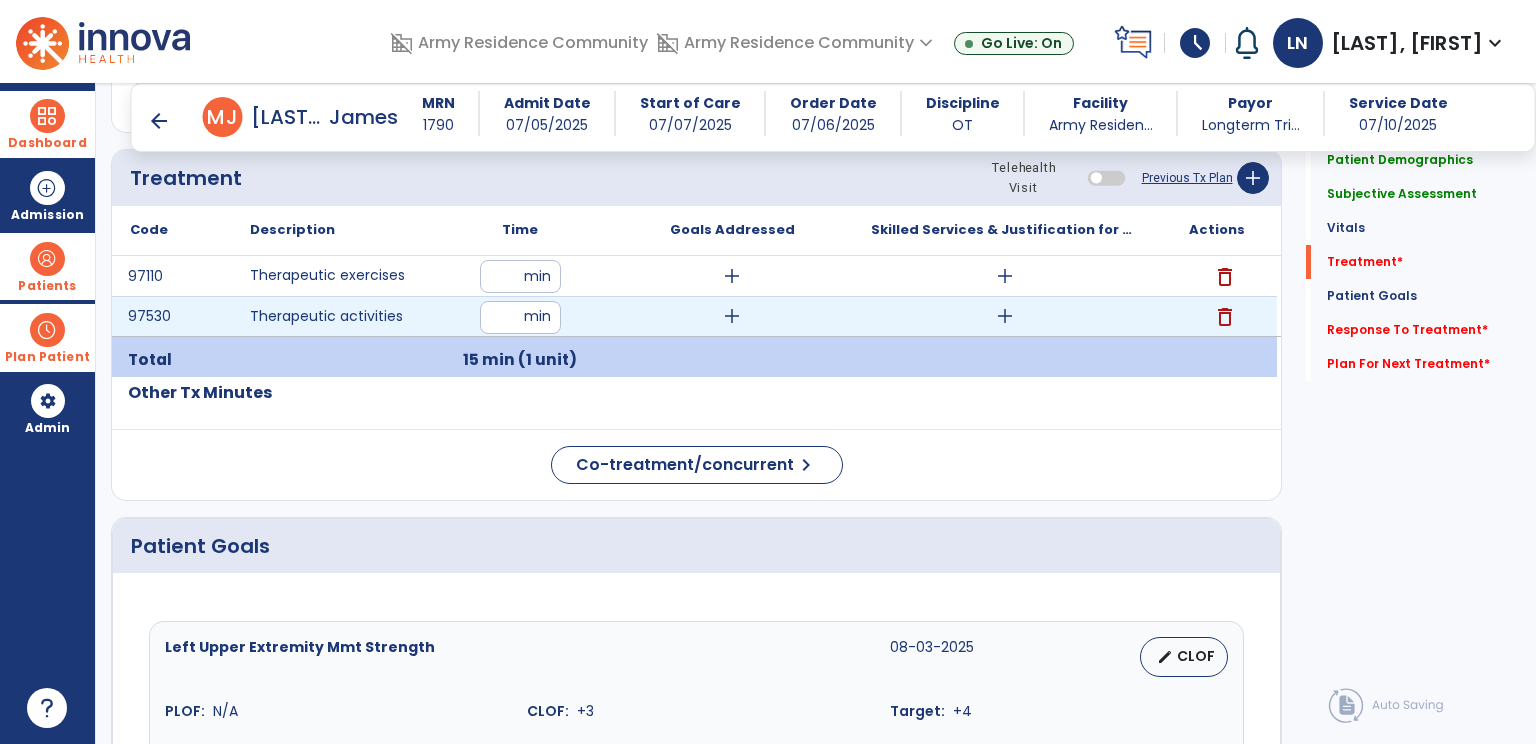 type on "**" 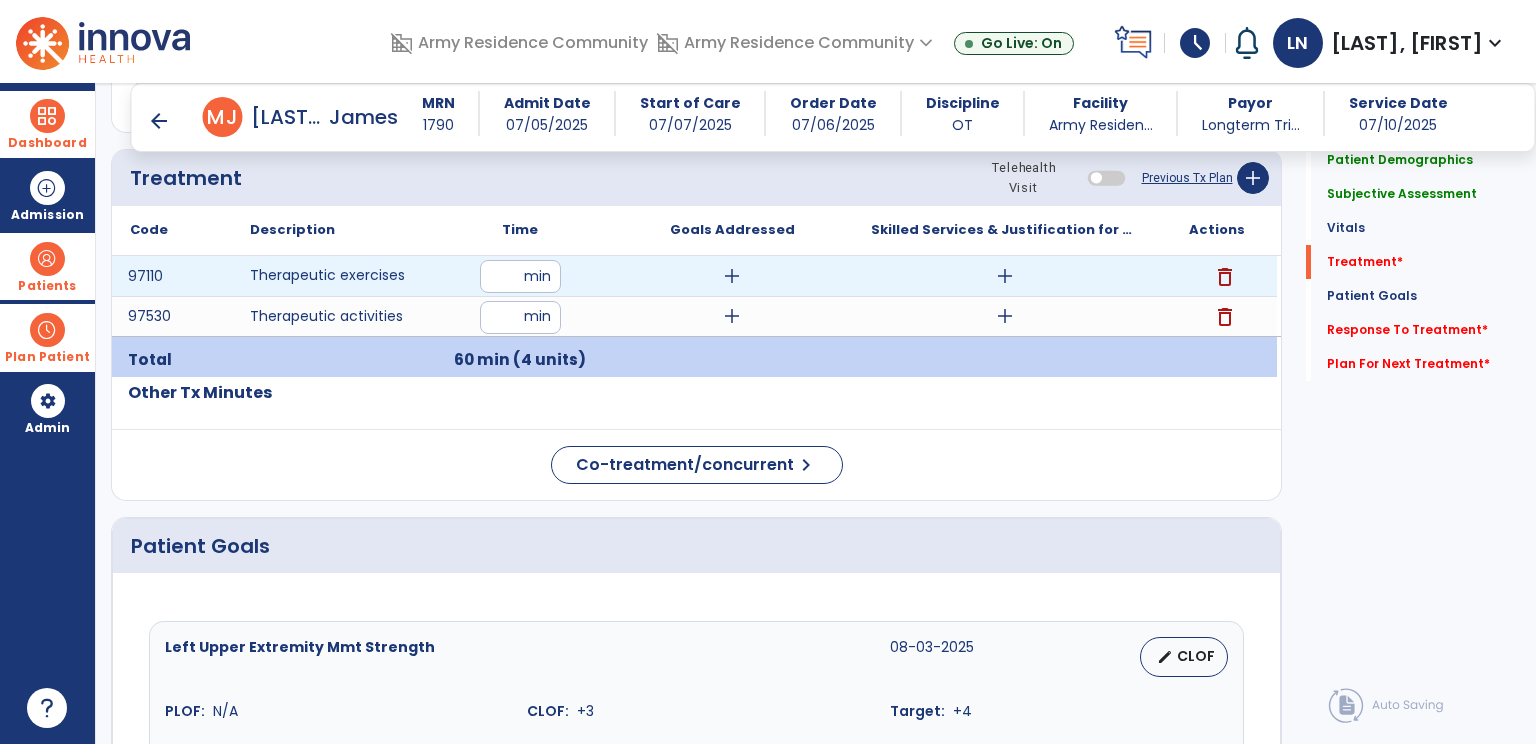 click on "add" at bounding box center [1005, 276] 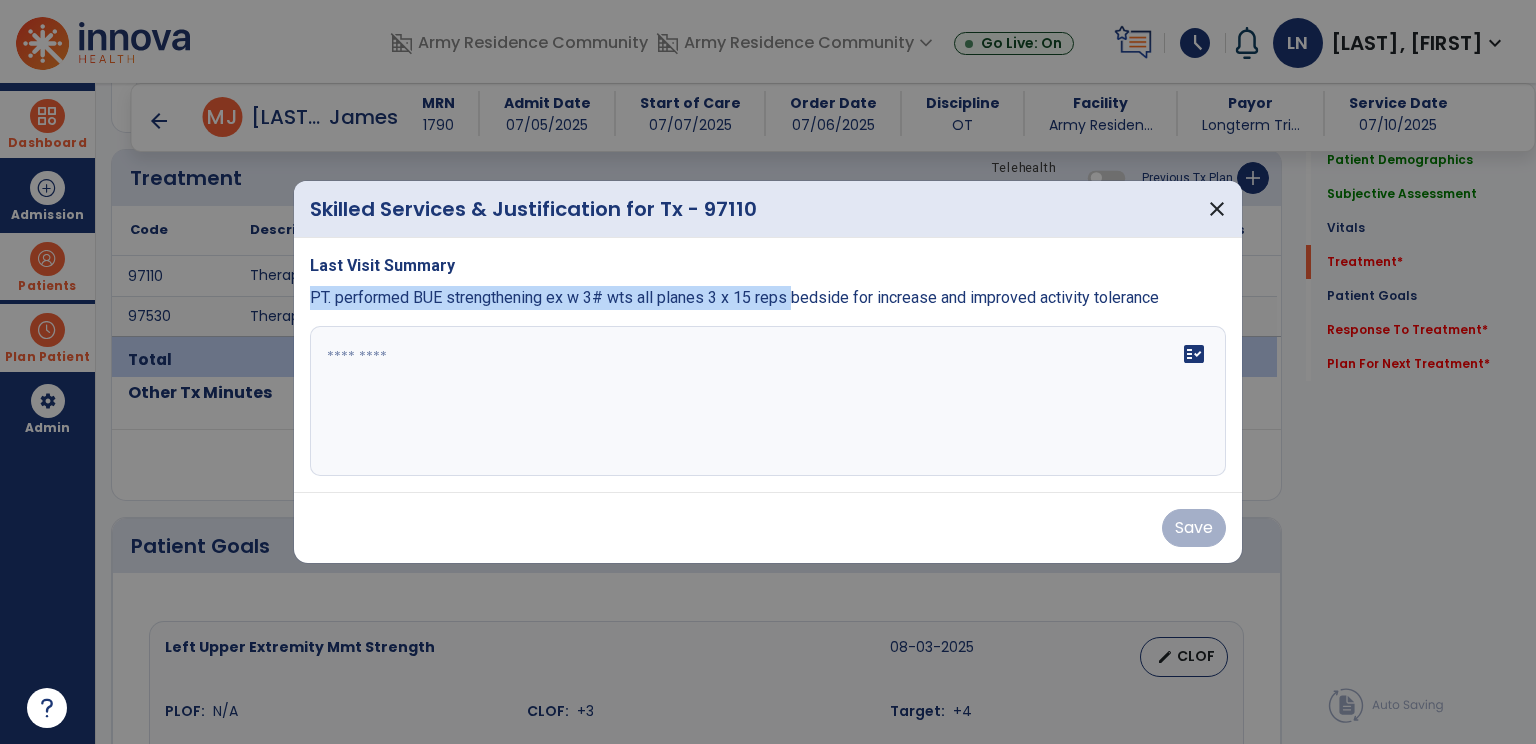 drag, startPoint x: 307, startPoint y: 295, endPoint x: 791, endPoint y: 303, distance: 484.0661 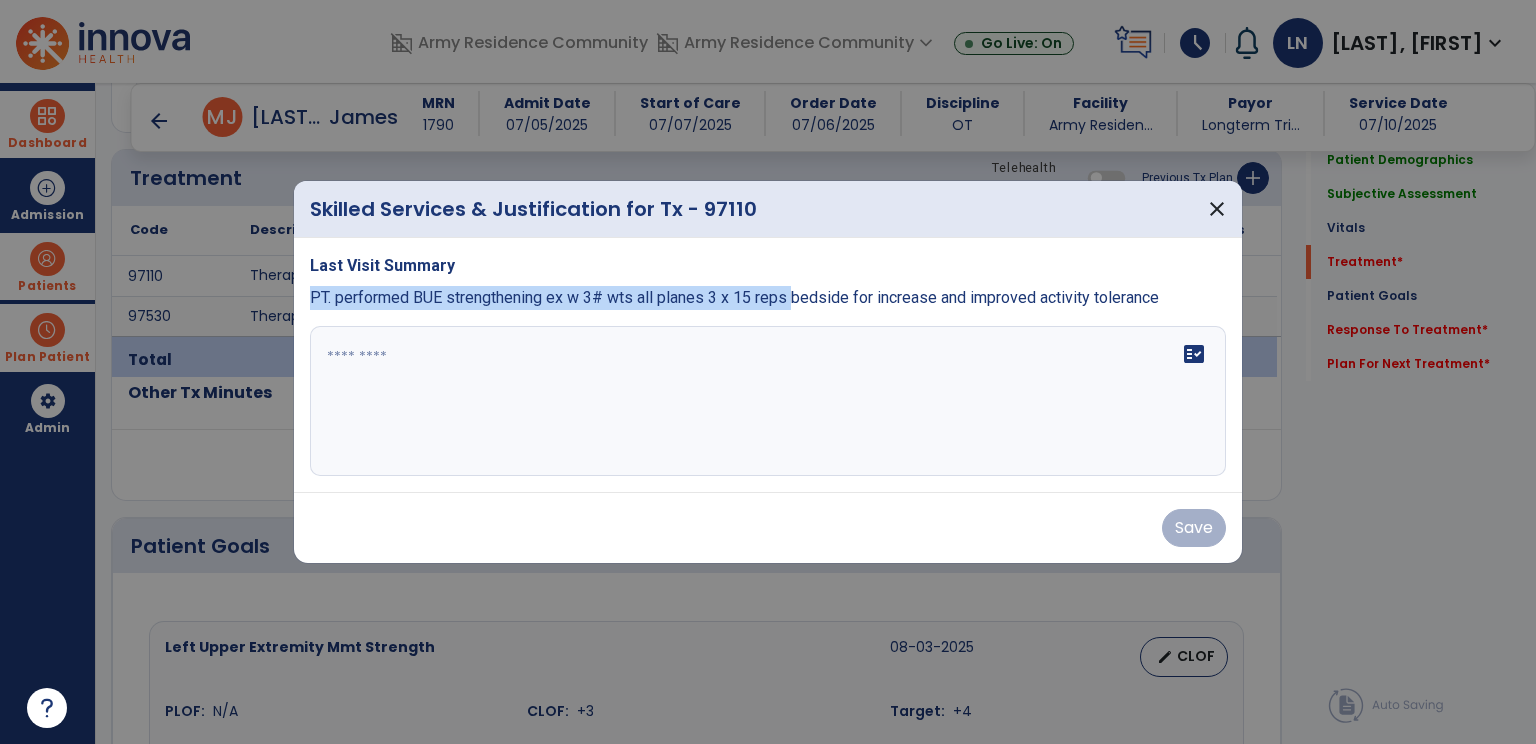 click on "Last Visit Summary PT. performed BUE strengthening ex w 3# wts all planes 3 x 15 reps bedside for increase and improved activity tolerance    fact_check" at bounding box center [768, 365] 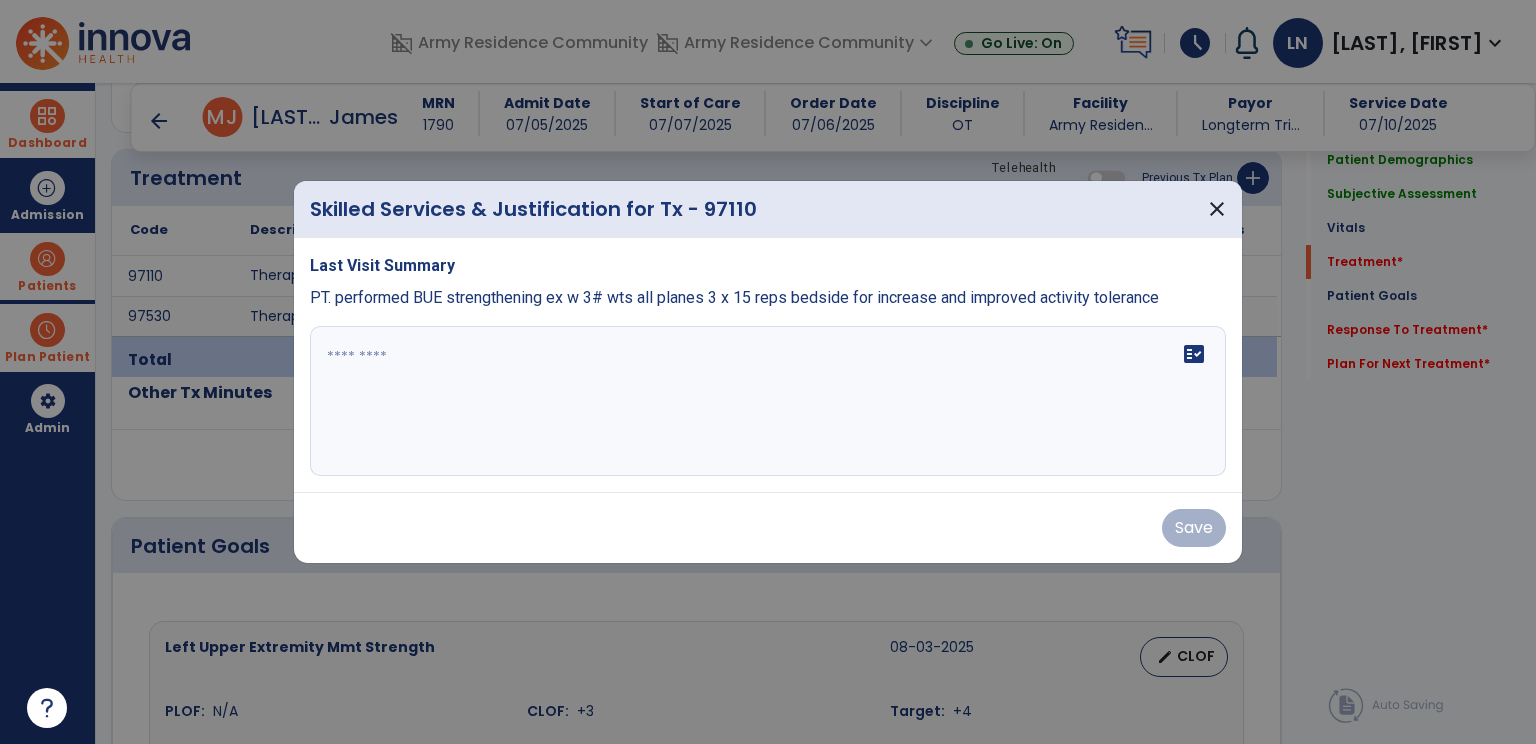 click at bounding box center [768, 401] 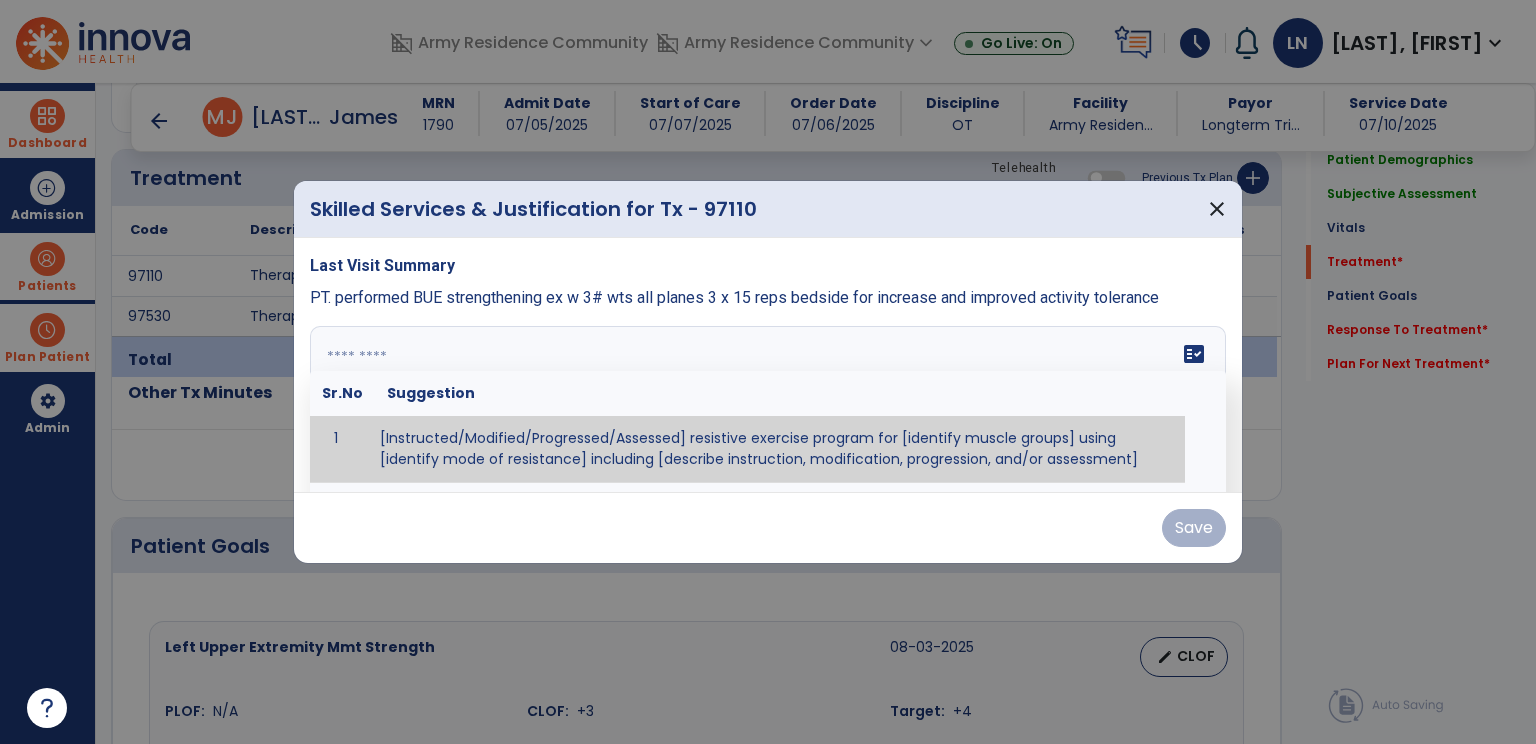paste on "**********" 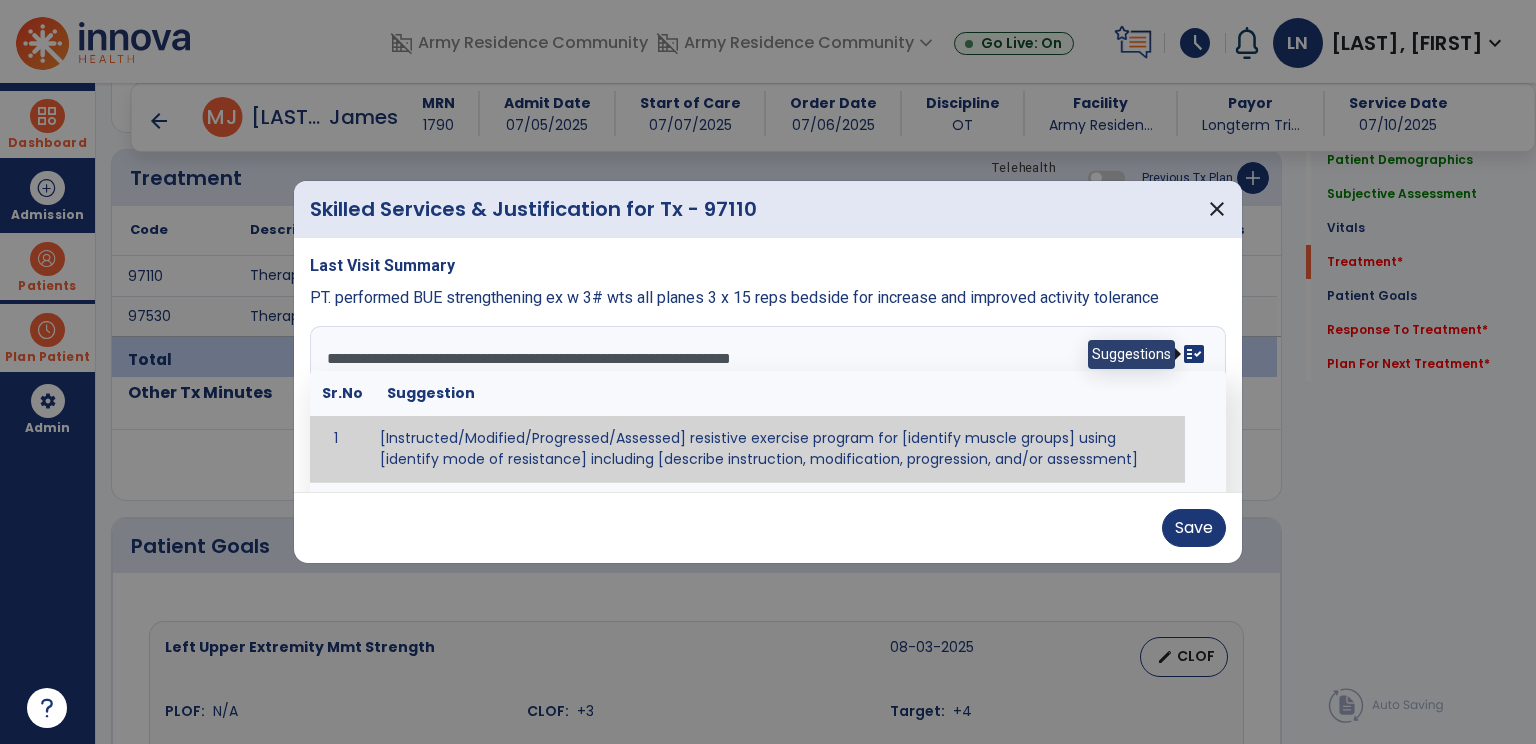 click on "fact_check" at bounding box center [1194, 354] 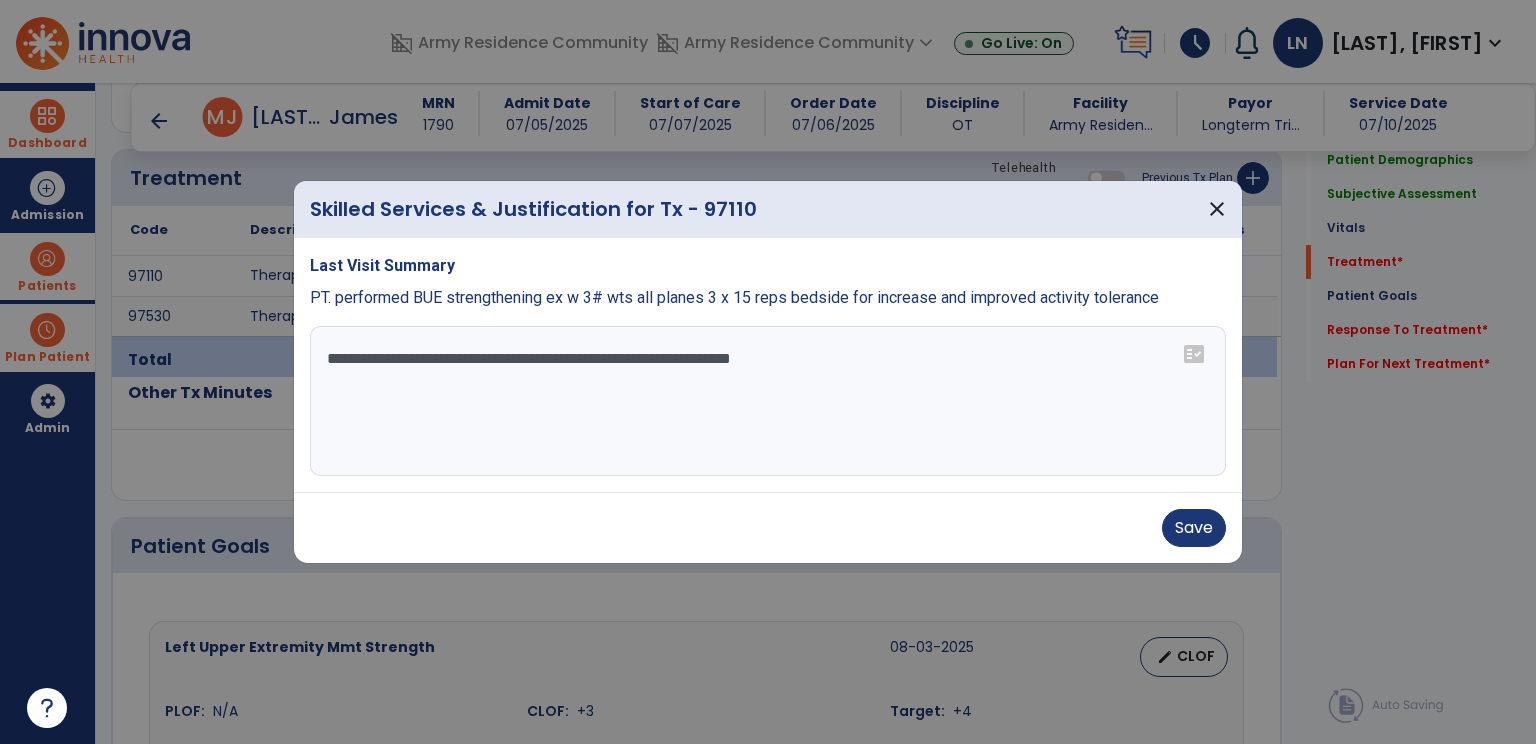 click on "**********" at bounding box center (768, 401) 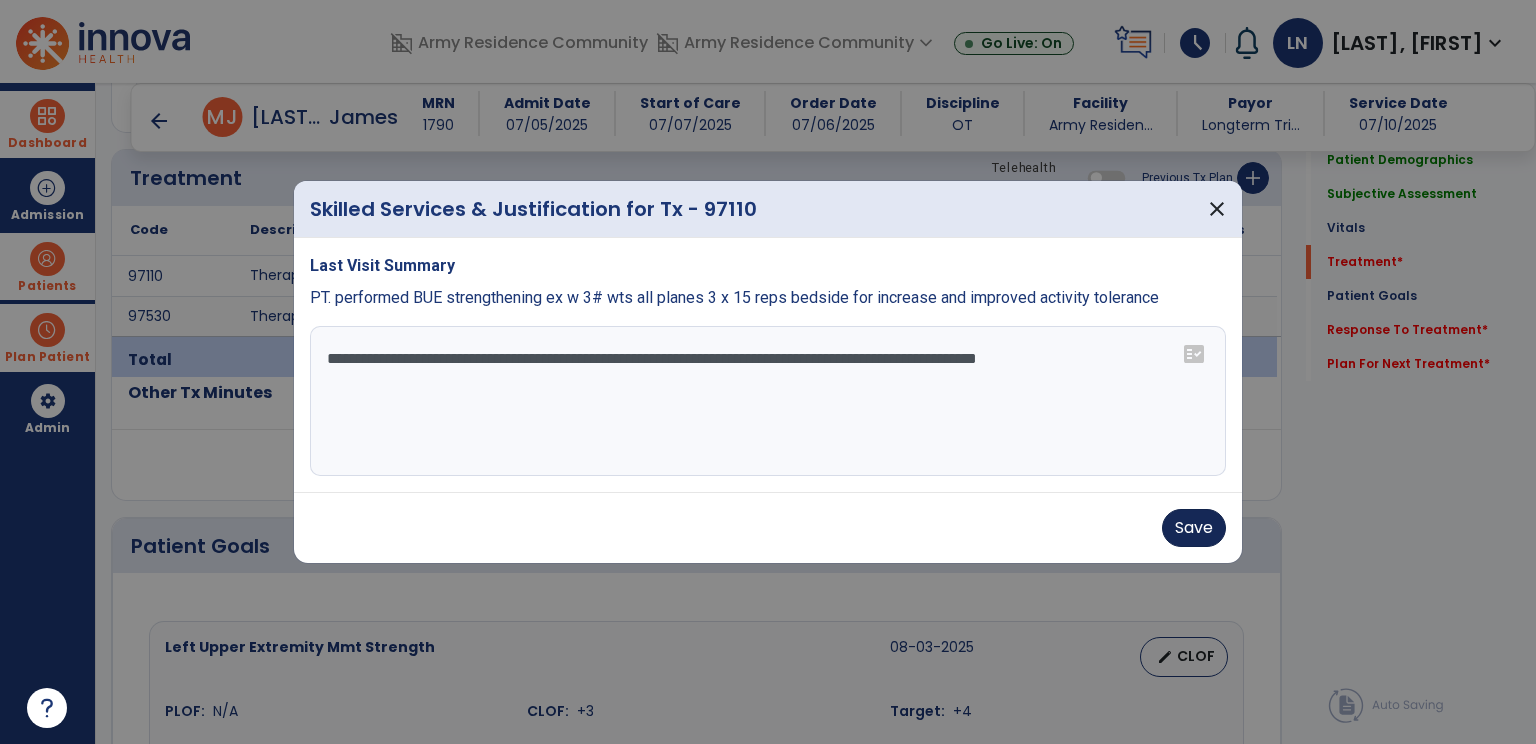type on "**********" 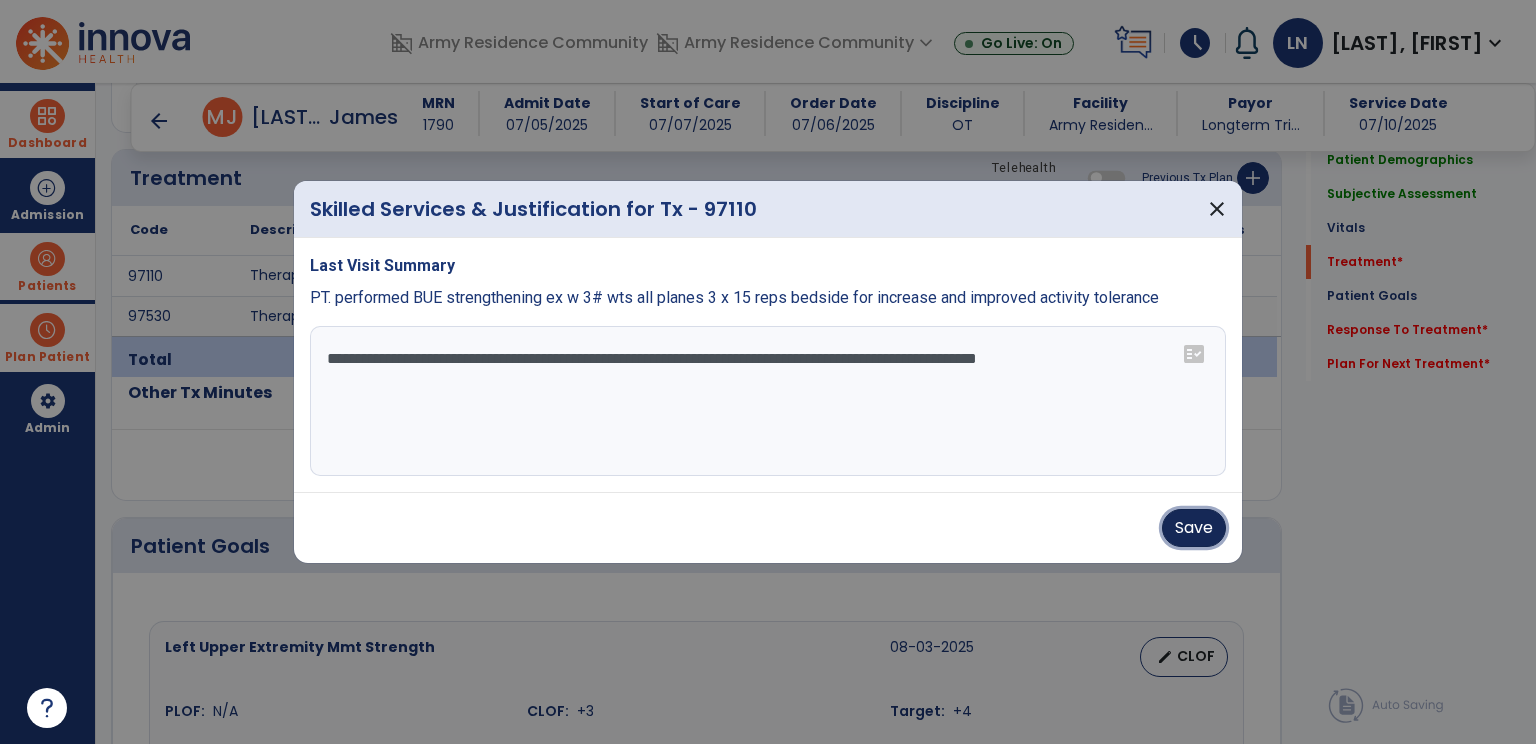 click on "Save" at bounding box center (1194, 528) 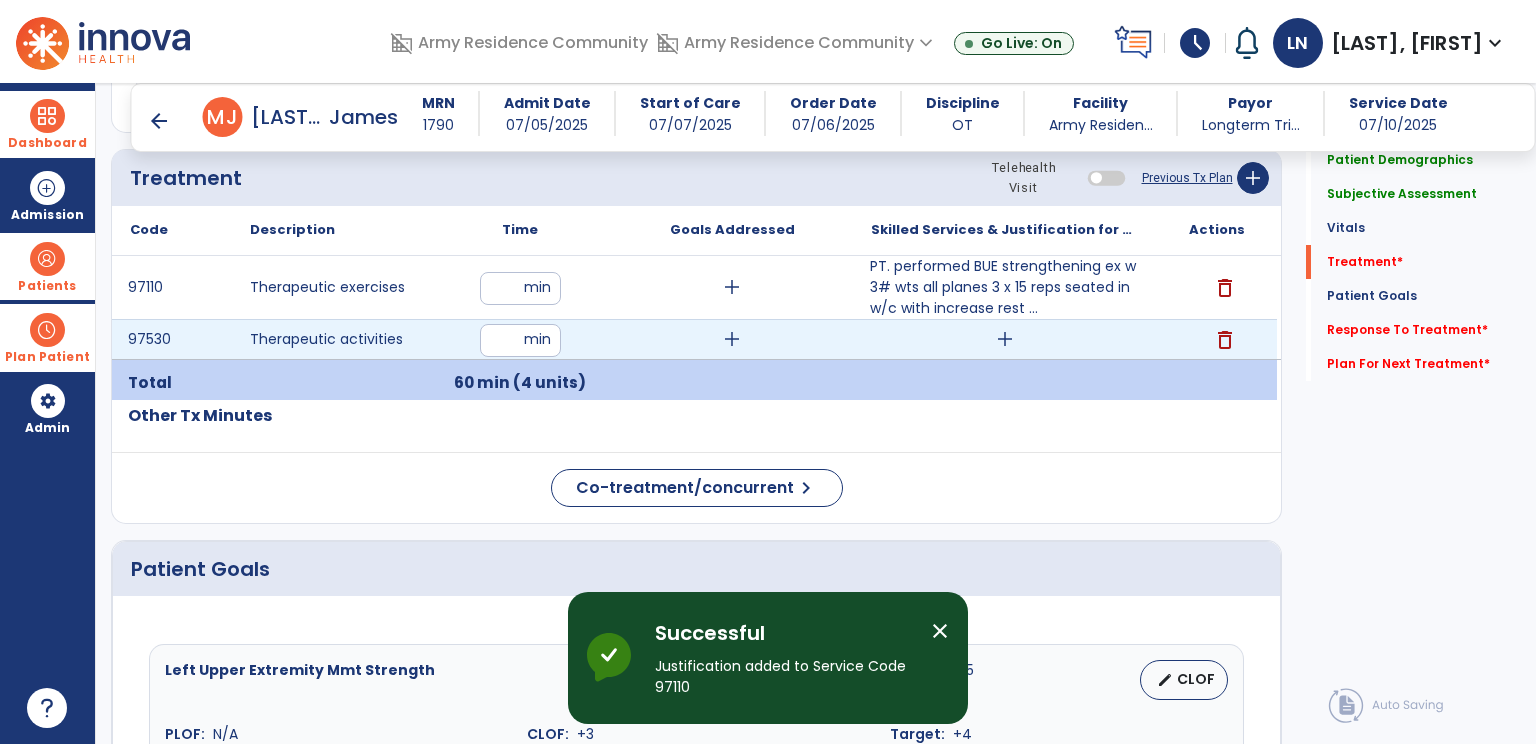 click on "add" at bounding box center [1005, 339] 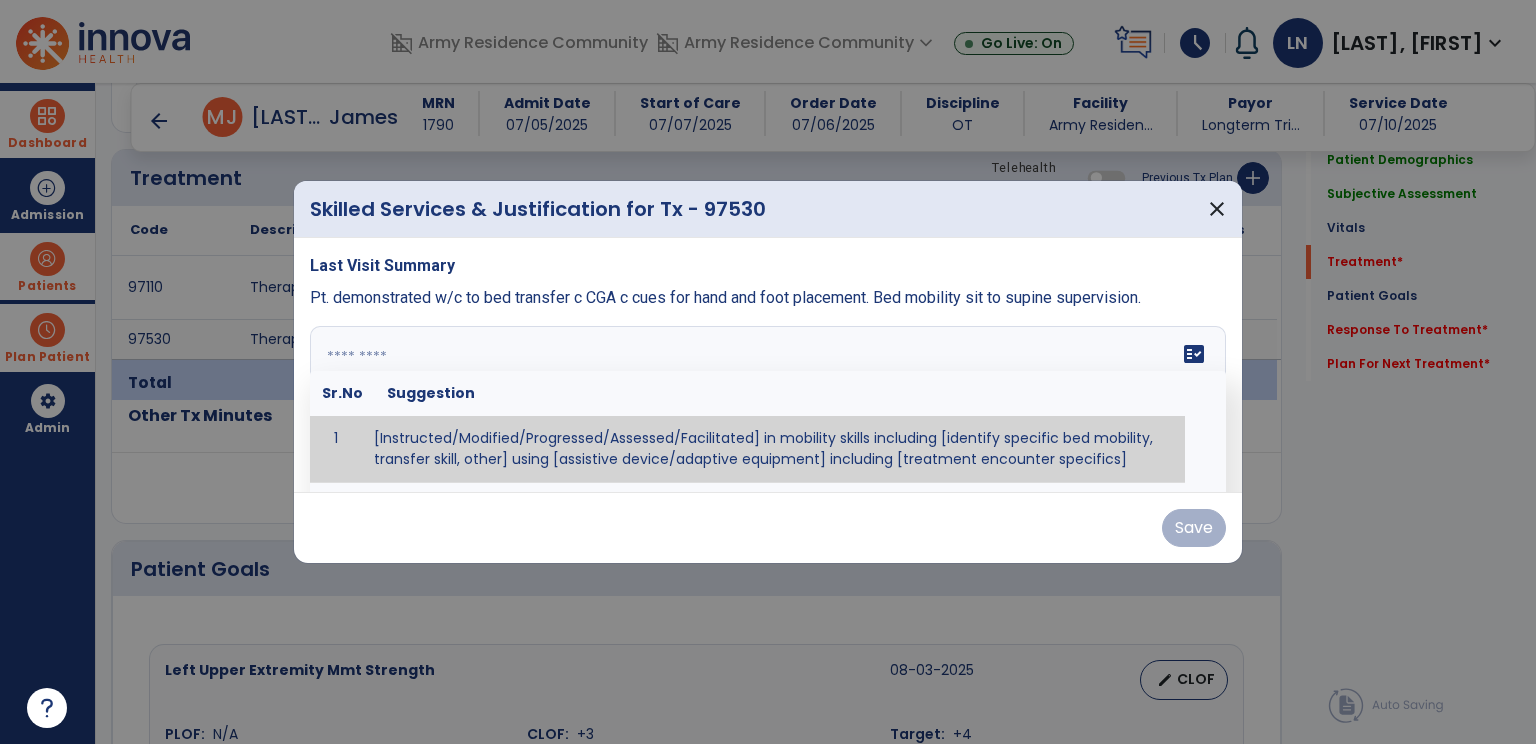 click at bounding box center [766, 401] 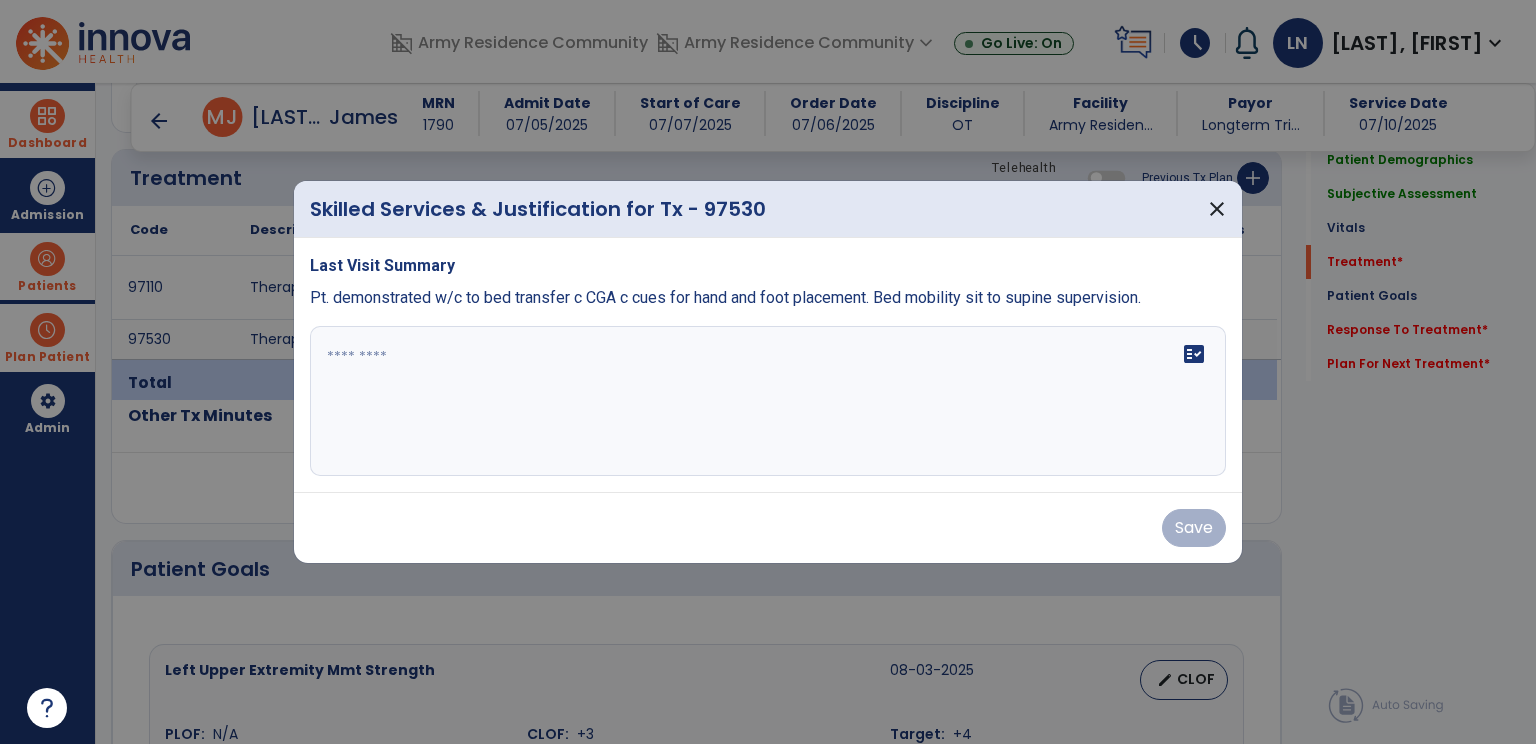 click on "Pt. demonstrated w/c to bed transfer c CGA c cues for hand and foot placement. Bed mobility sit to supine supervision." at bounding box center [725, 297] 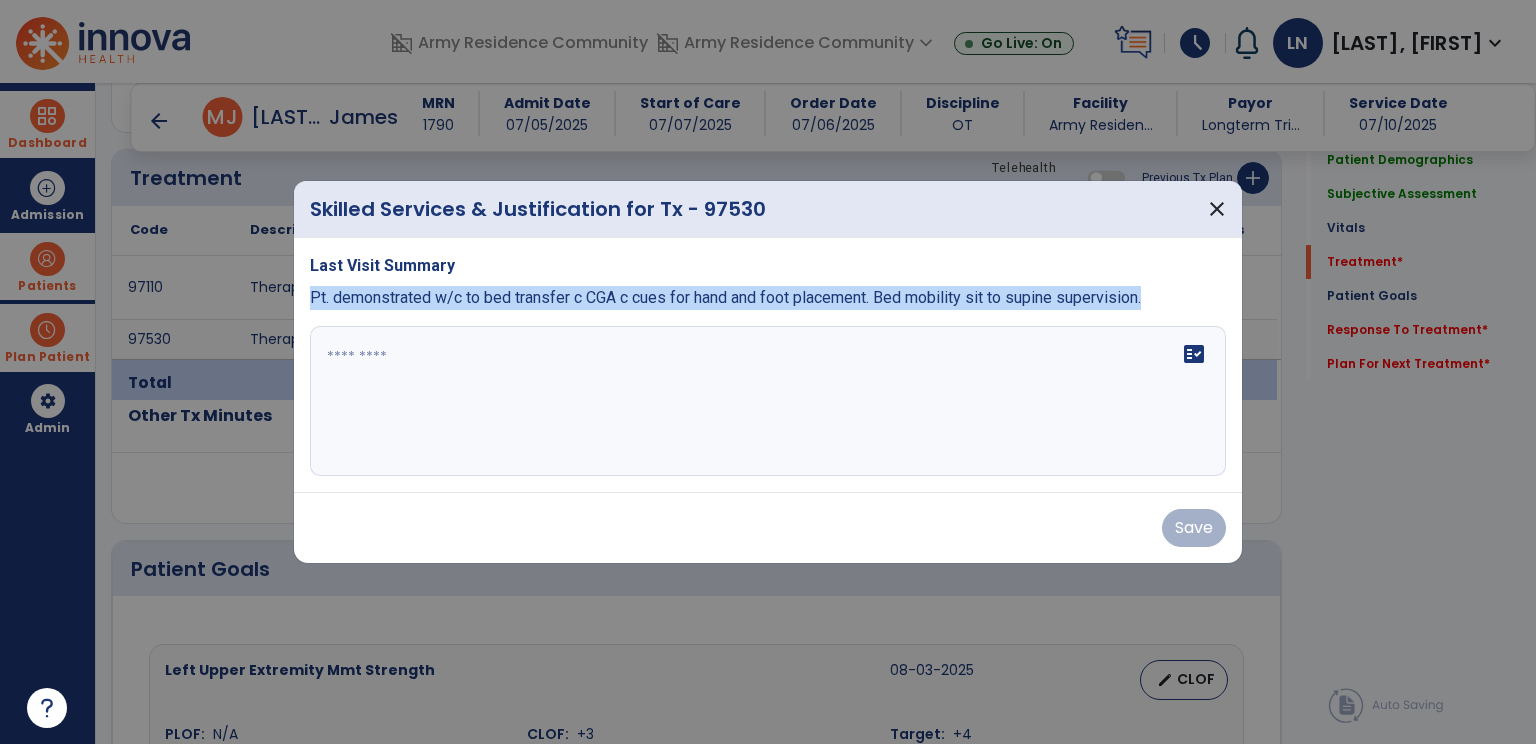 drag, startPoint x: 310, startPoint y: 295, endPoint x: 1104, endPoint y: 313, distance: 794.204 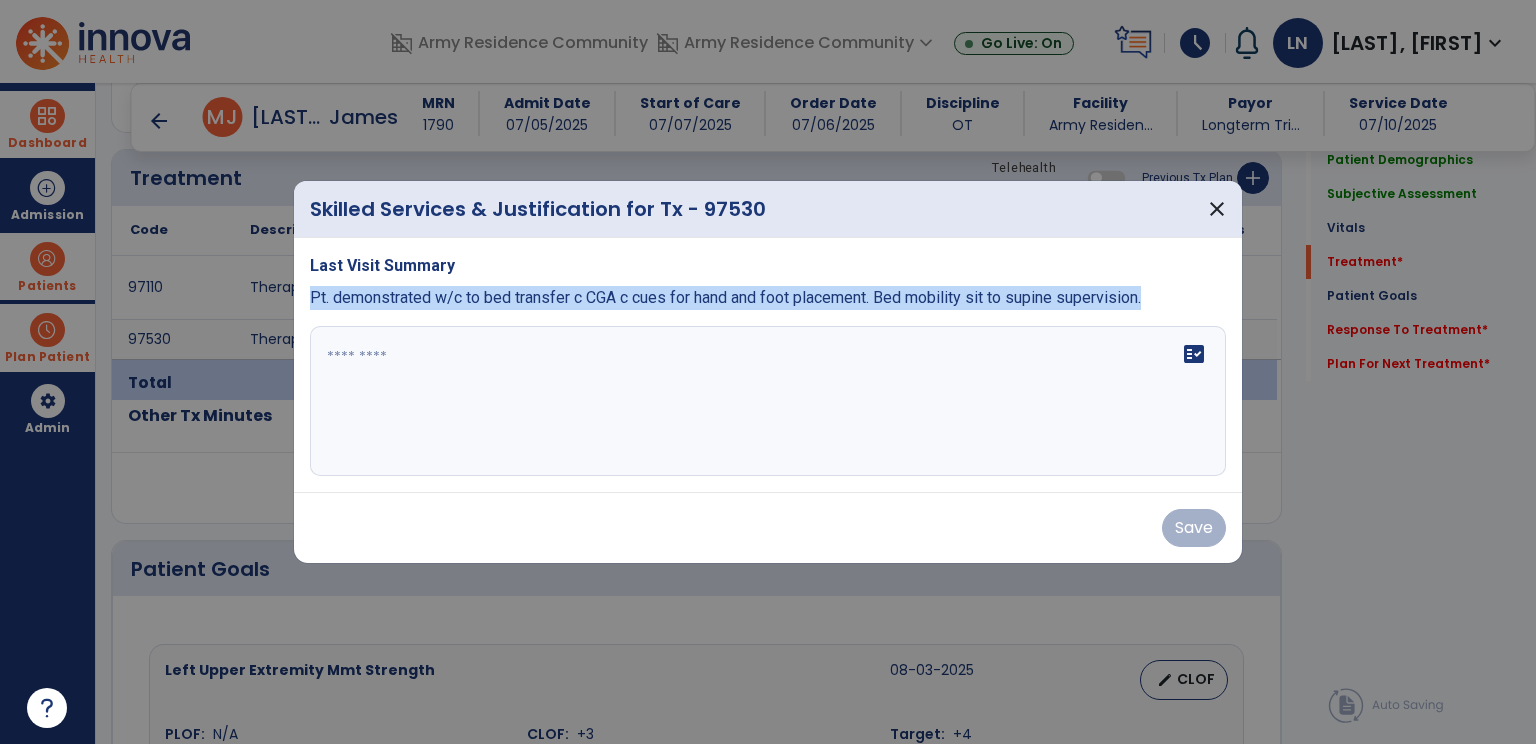 click on "Last Visit Summary Pt. demonstrated w/c to bed transfer c CGA c cues for hand and foot placement. Bed mobility sit to supine supervision.    fact_check" at bounding box center [768, 365] 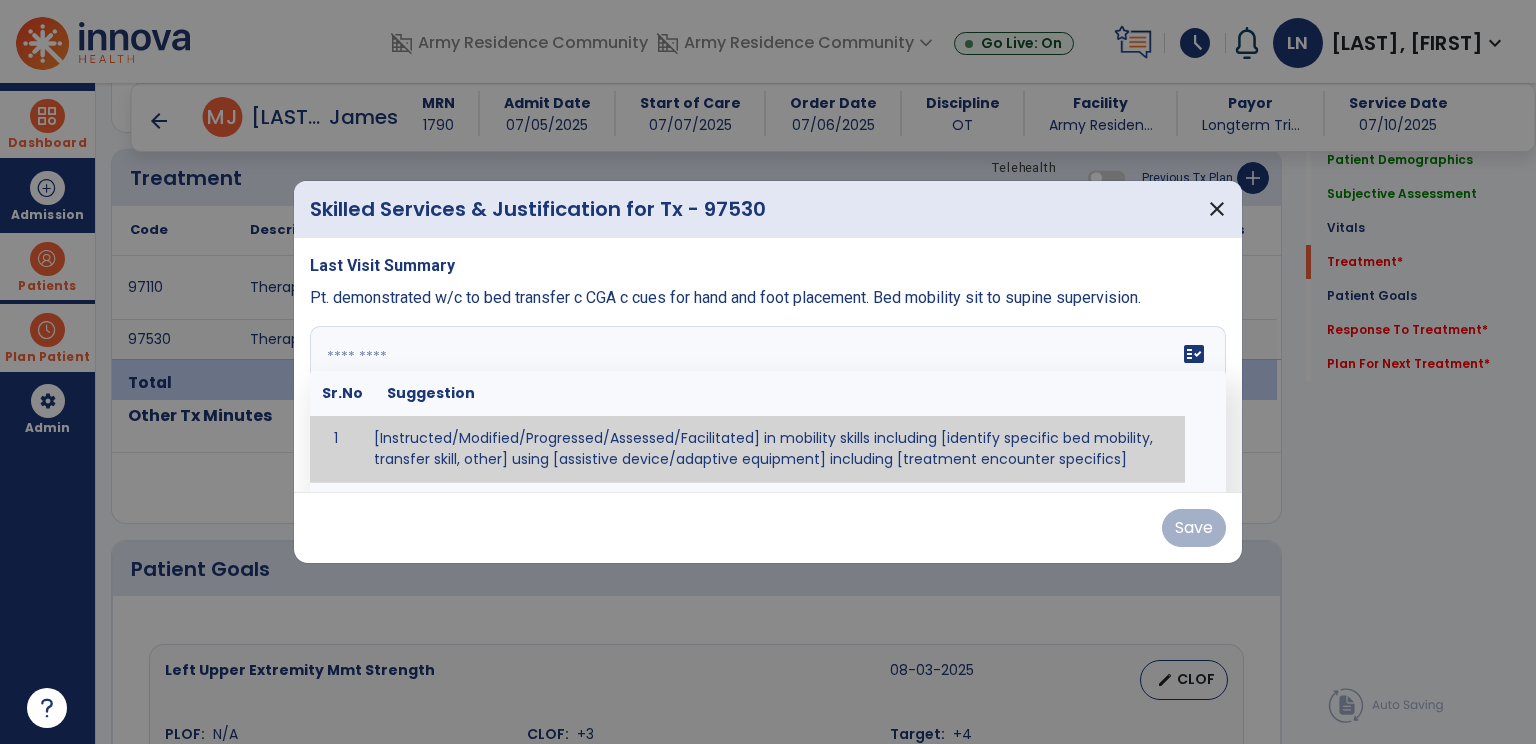 click at bounding box center (766, 401) 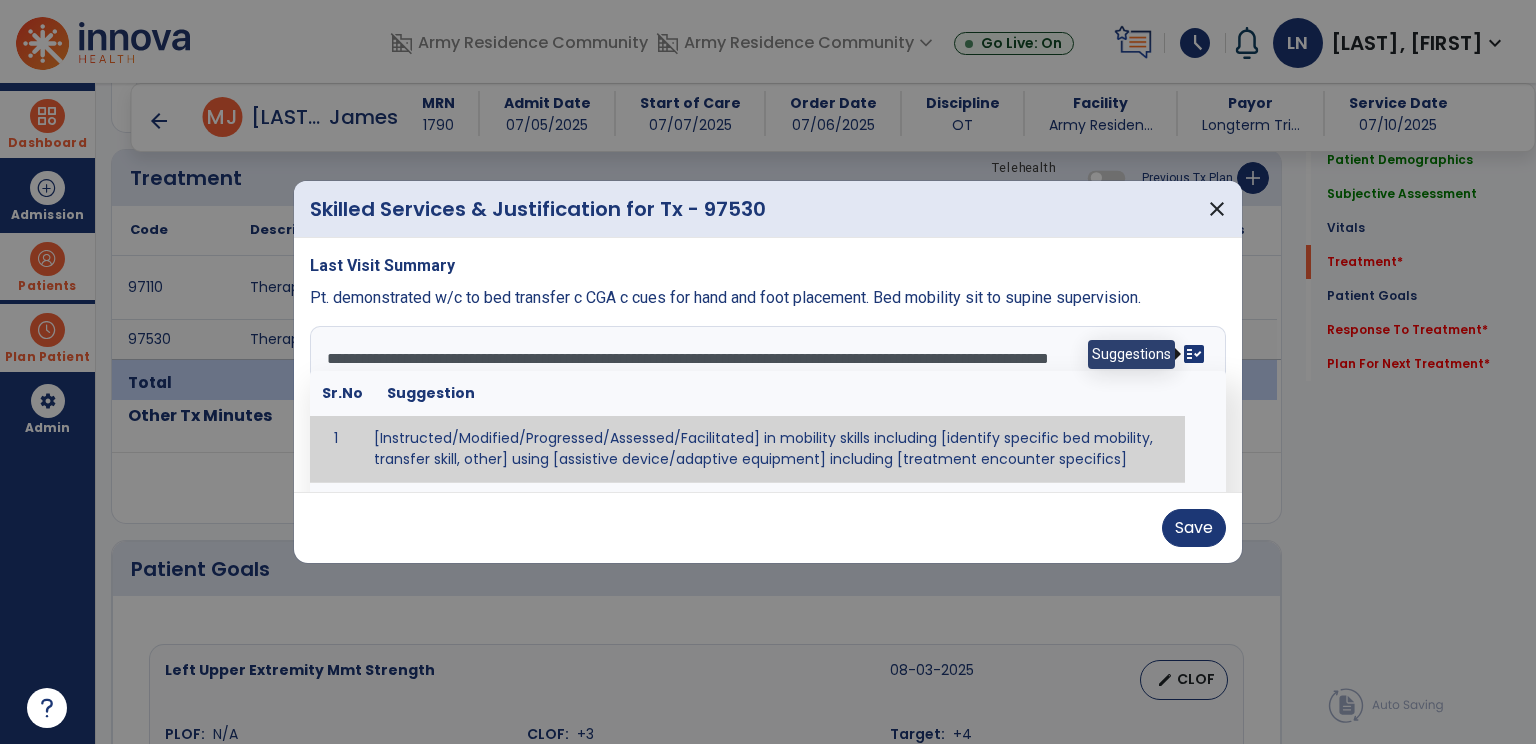 drag, startPoint x: 1188, startPoint y: 356, endPoint x: 1169, endPoint y: 356, distance: 19 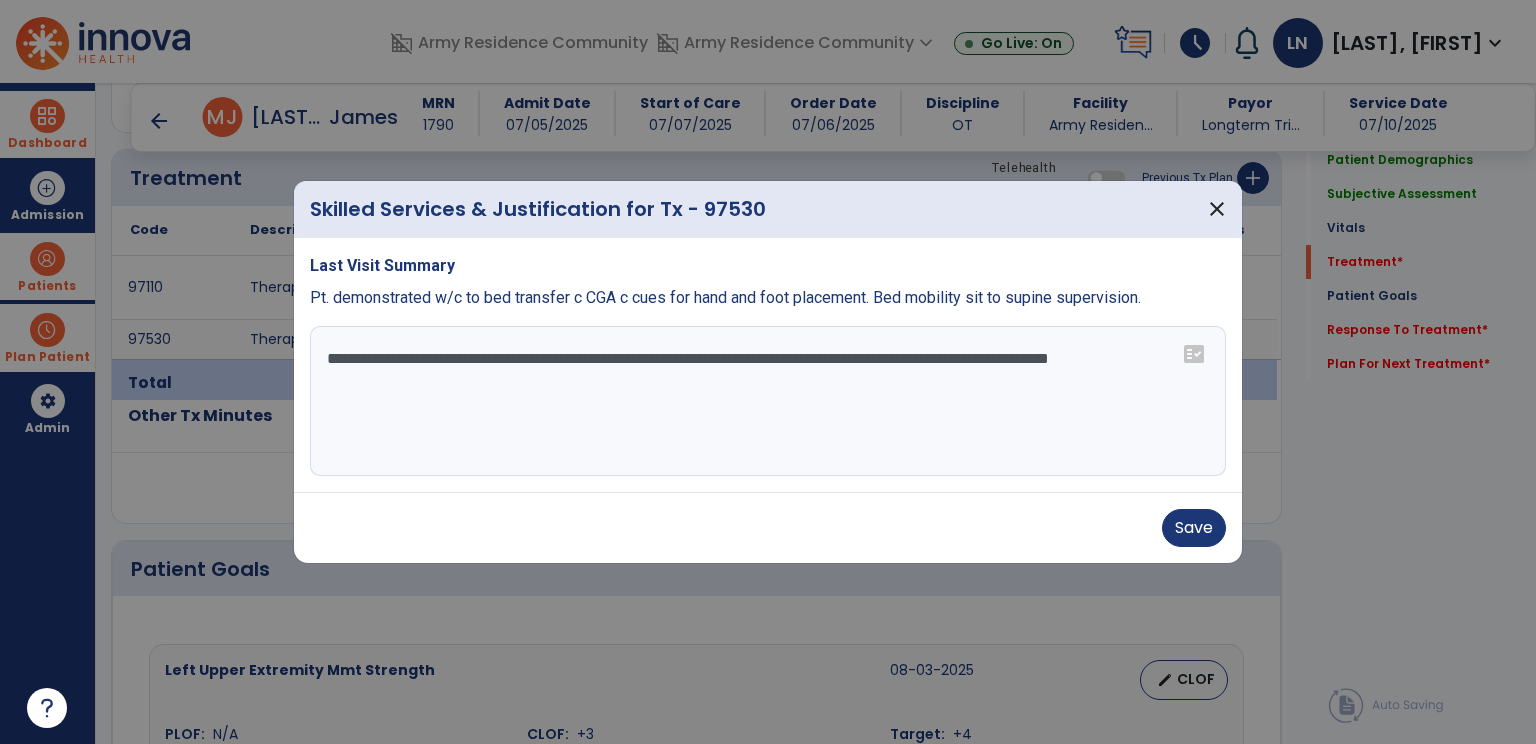 click on "**********" at bounding box center [768, 401] 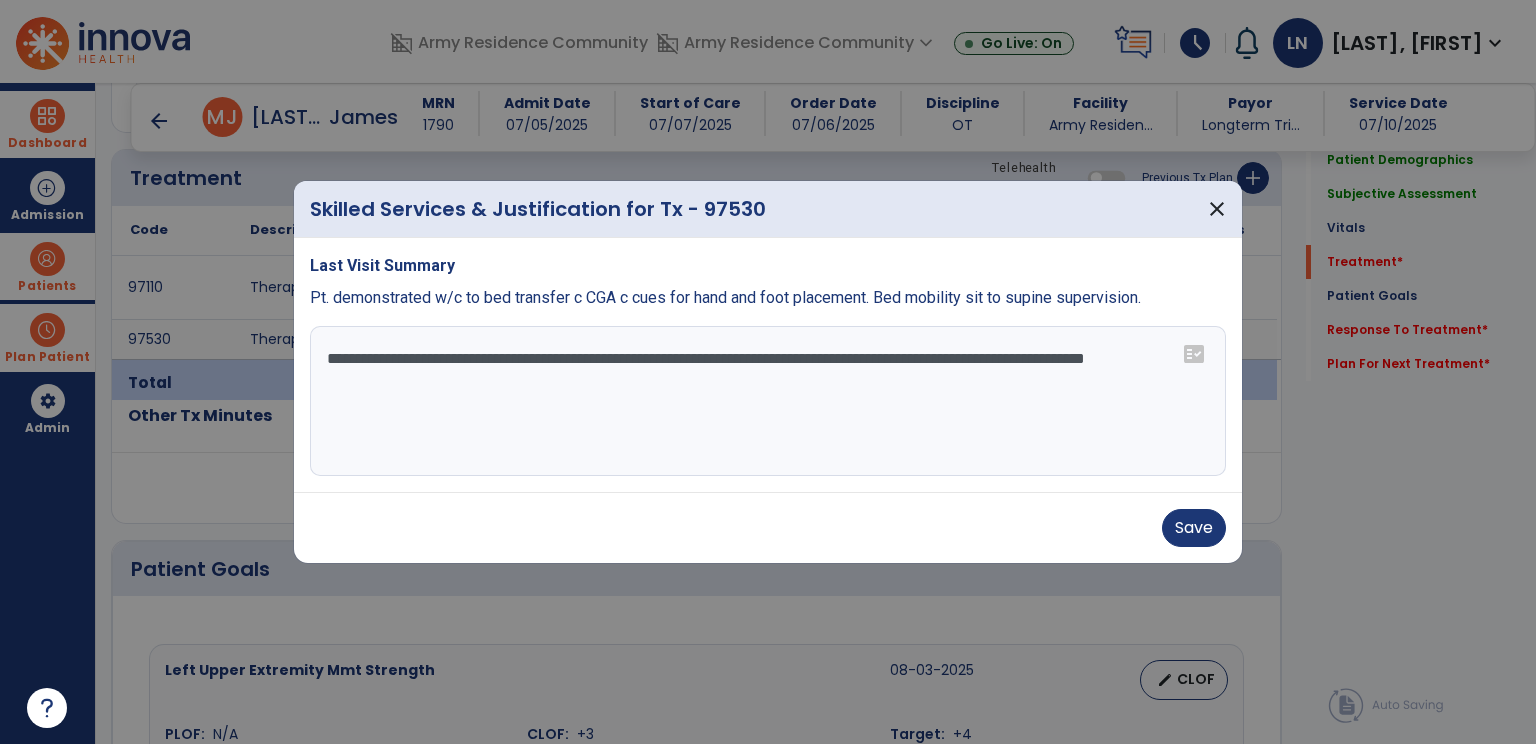 click on "**********" at bounding box center (768, 401) 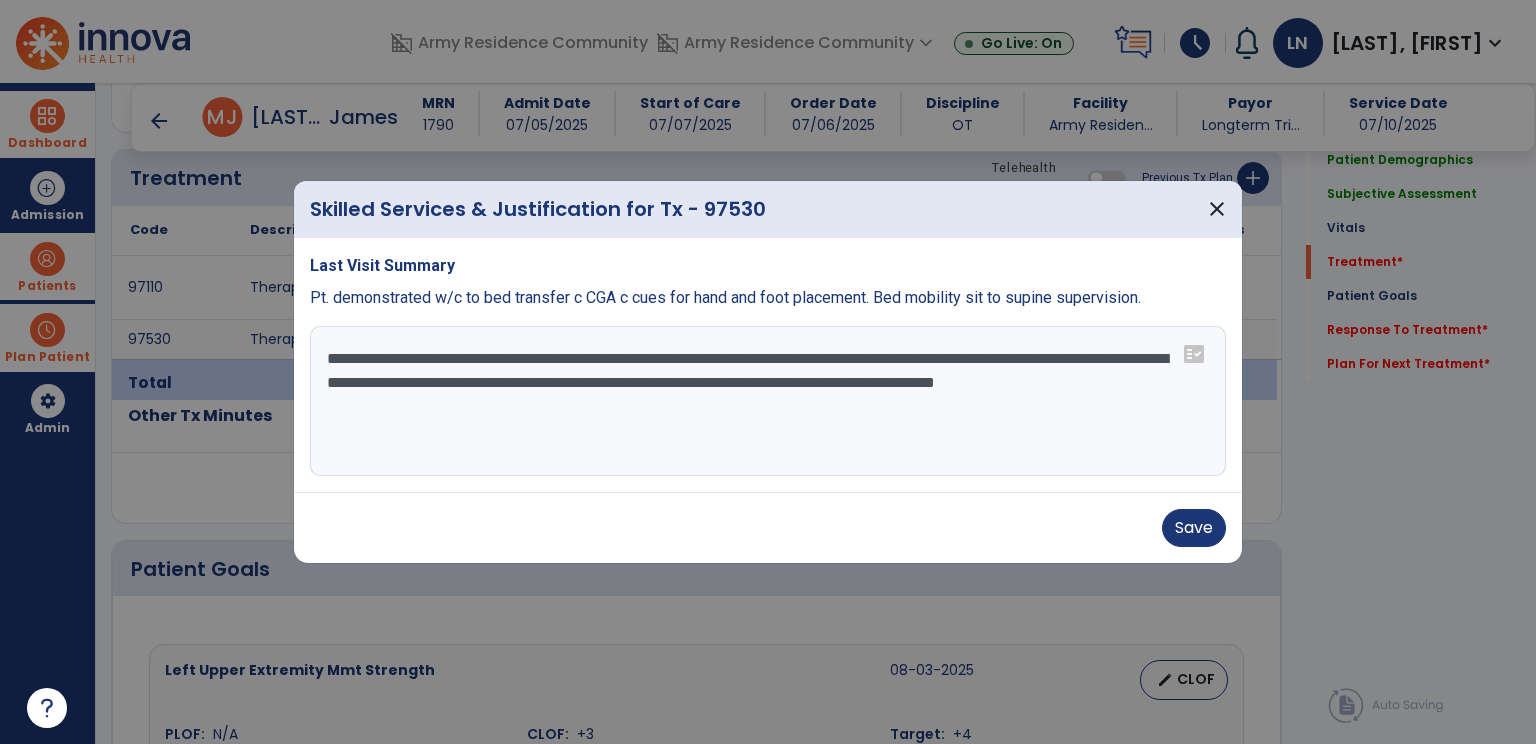 click on "**********" at bounding box center (768, 401) 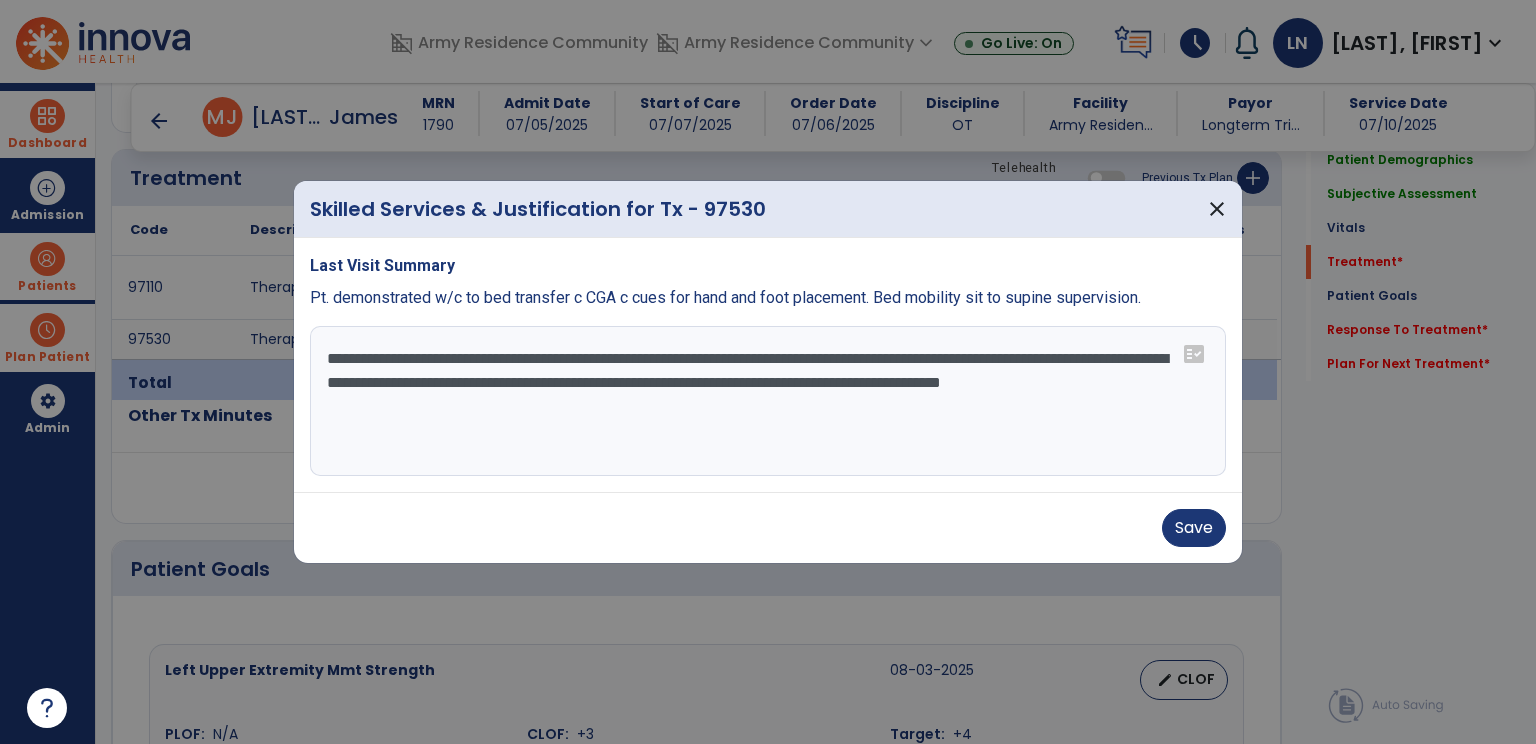 type on "**********" 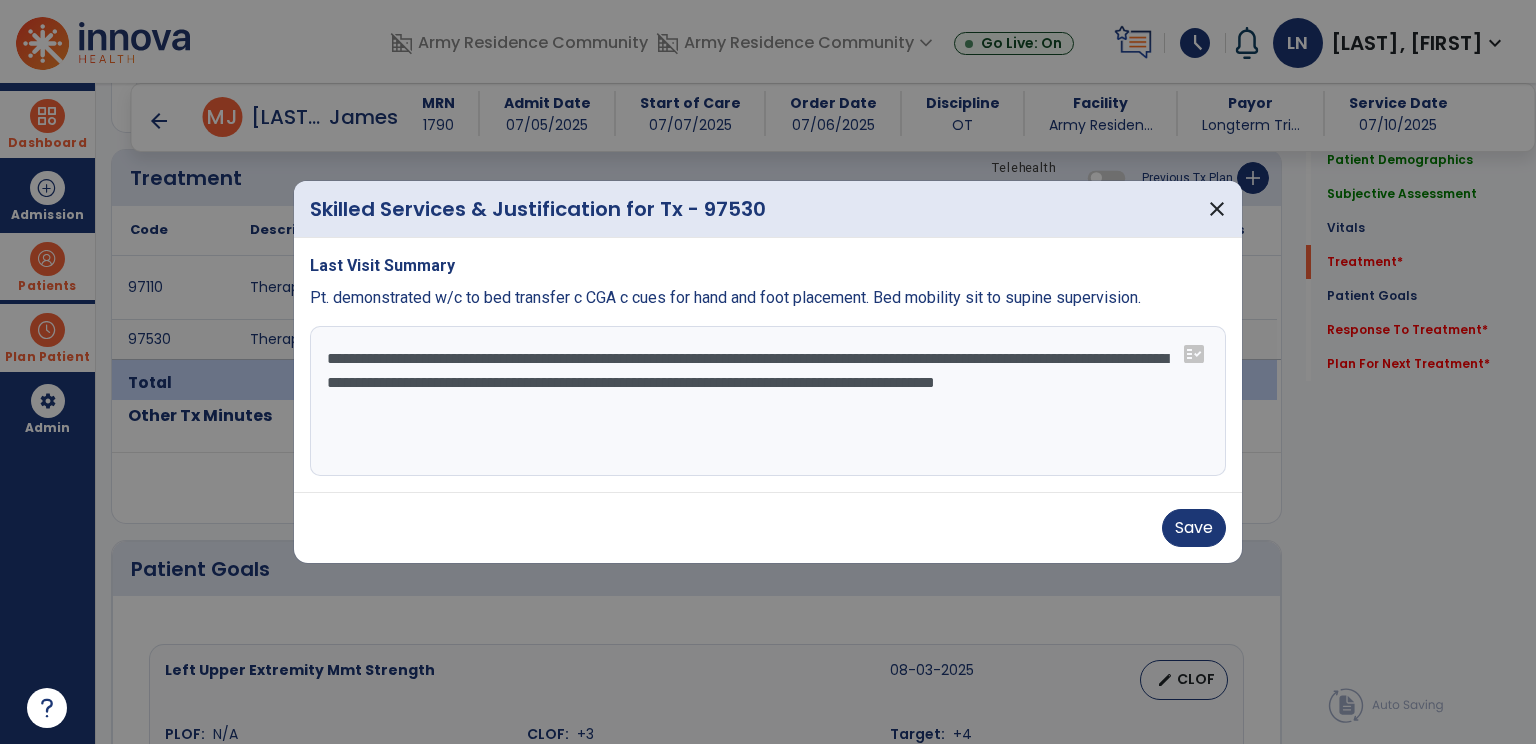 click on "**********" at bounding box center [768, 401] 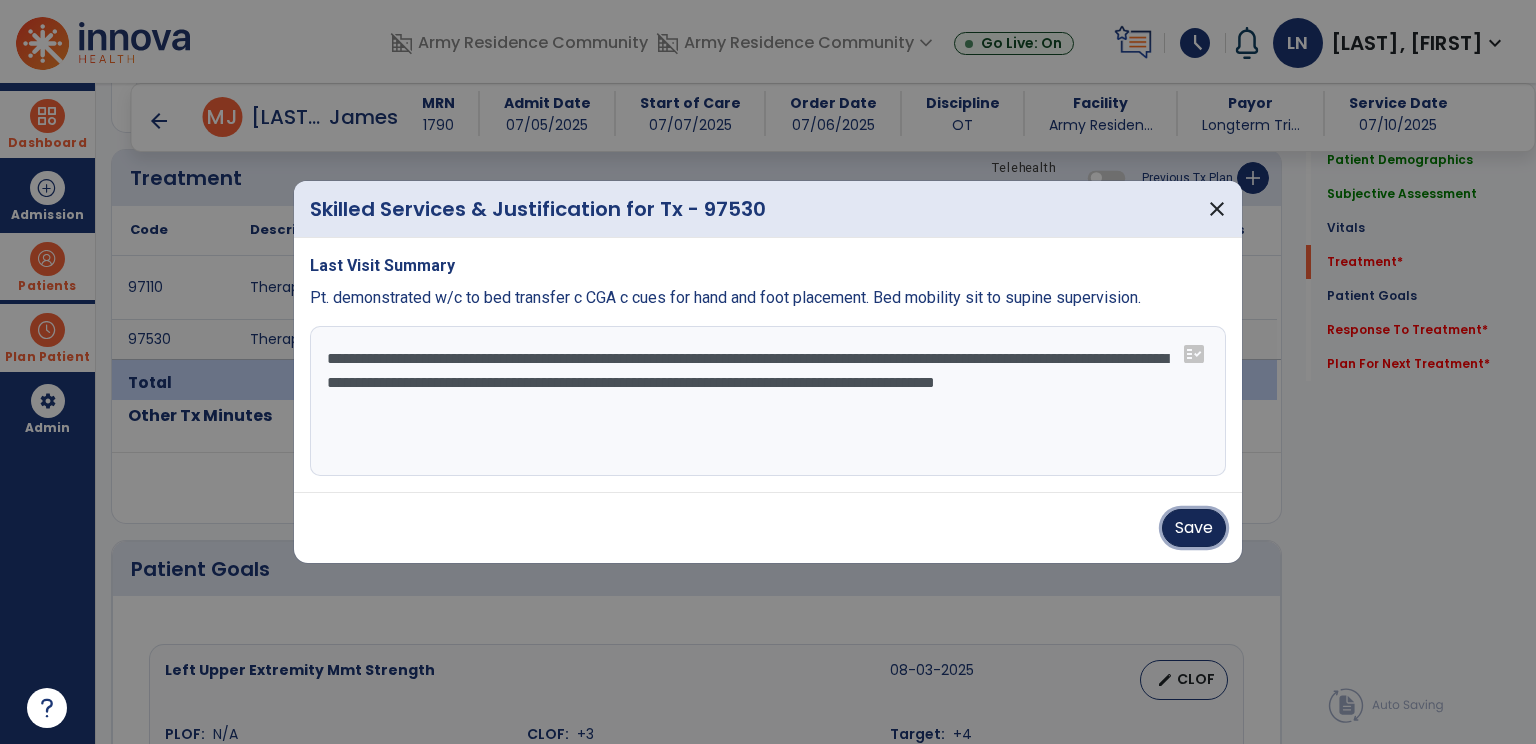drag, startPoint x: 1199, startPoint y: 528, endPoint x: 1189, endPoint y: 519, distance: 13.453624 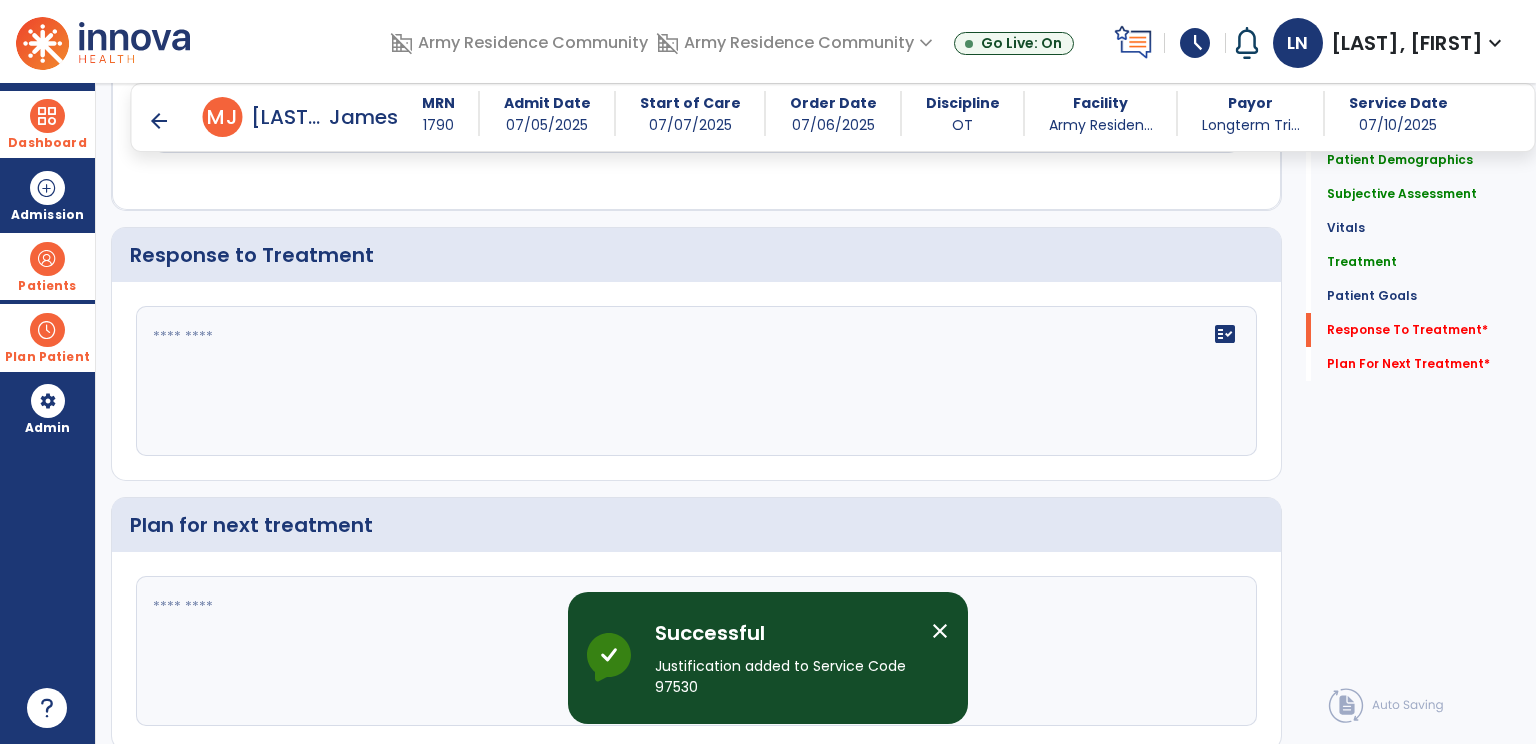 scroll, scrollTop: 3489, scrollLeft: 0, axis: vertical 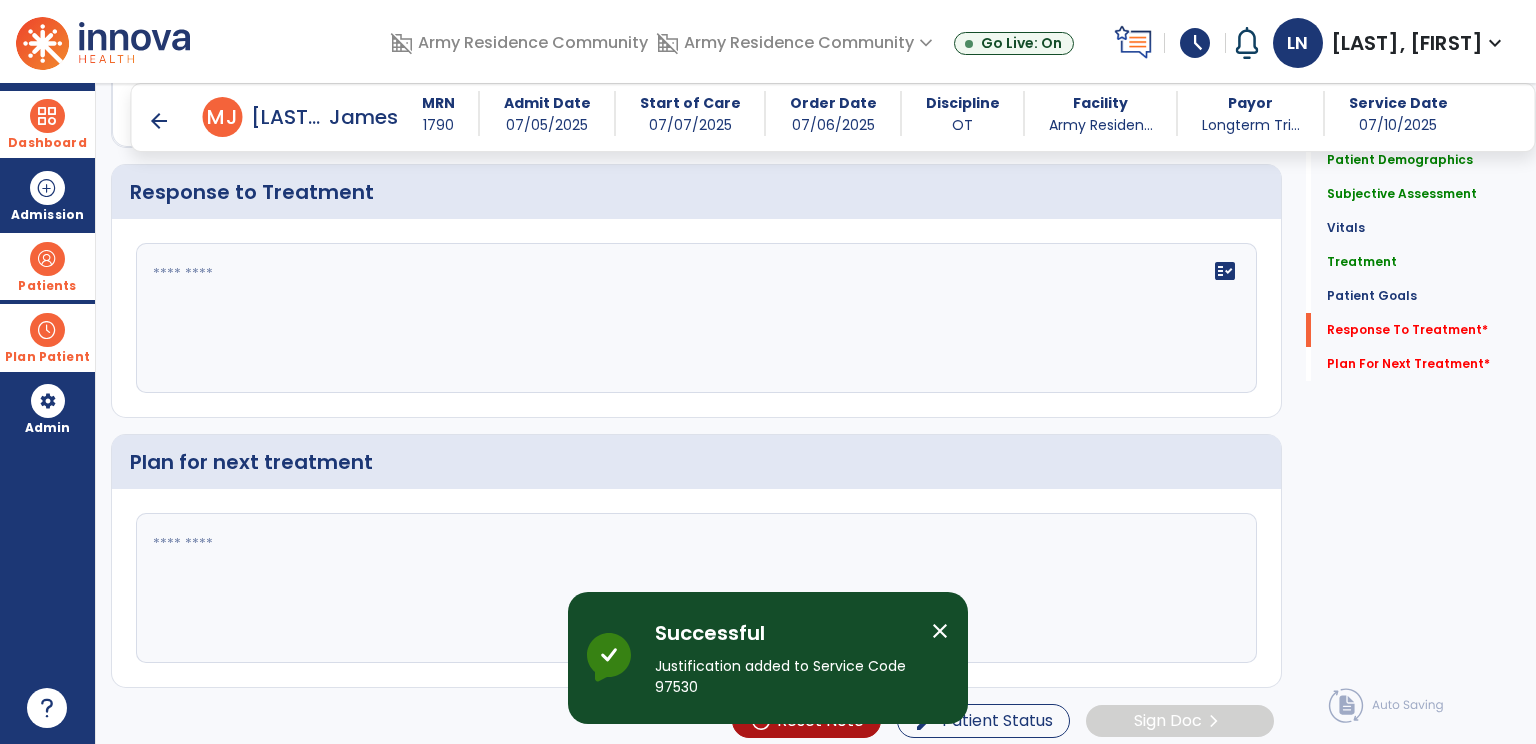 click 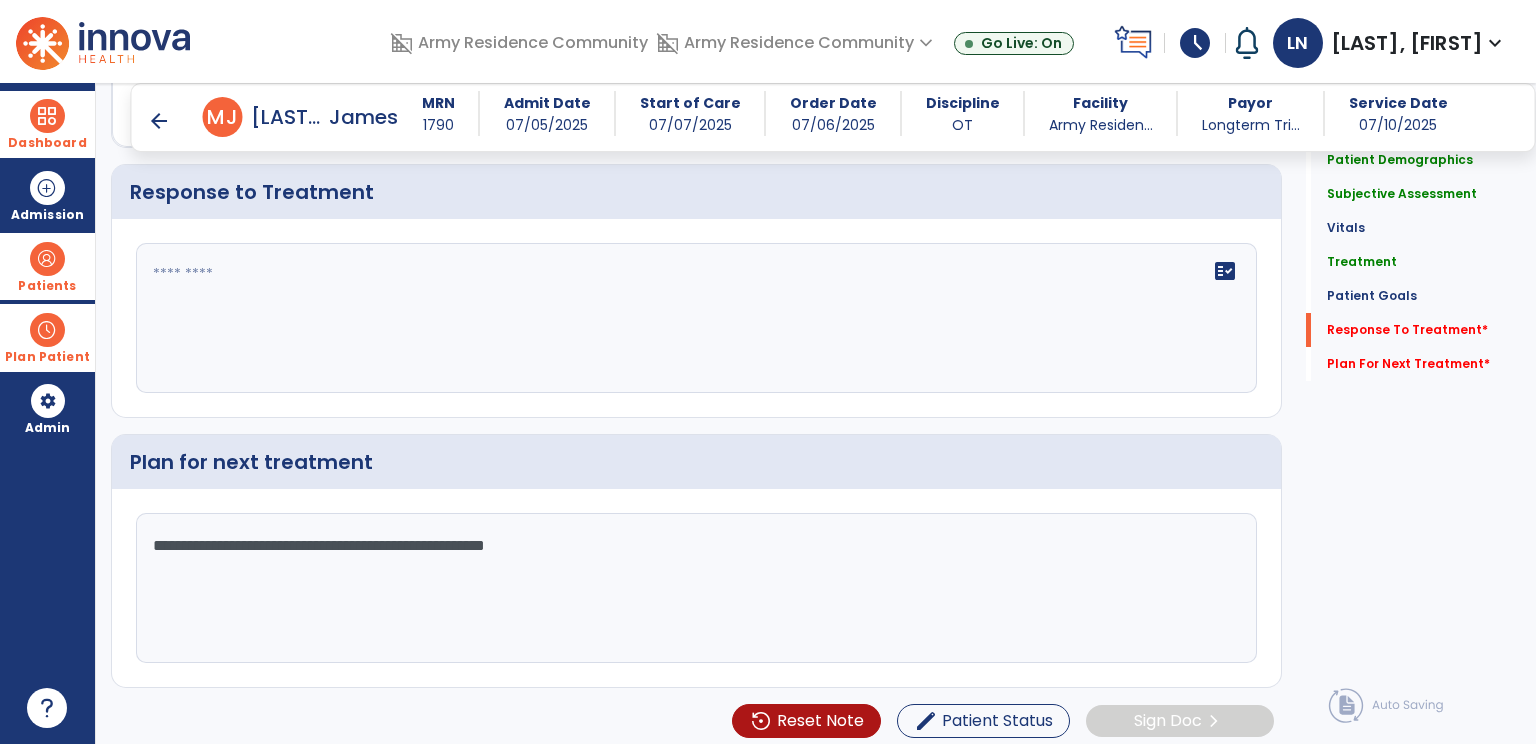 type on "**********" 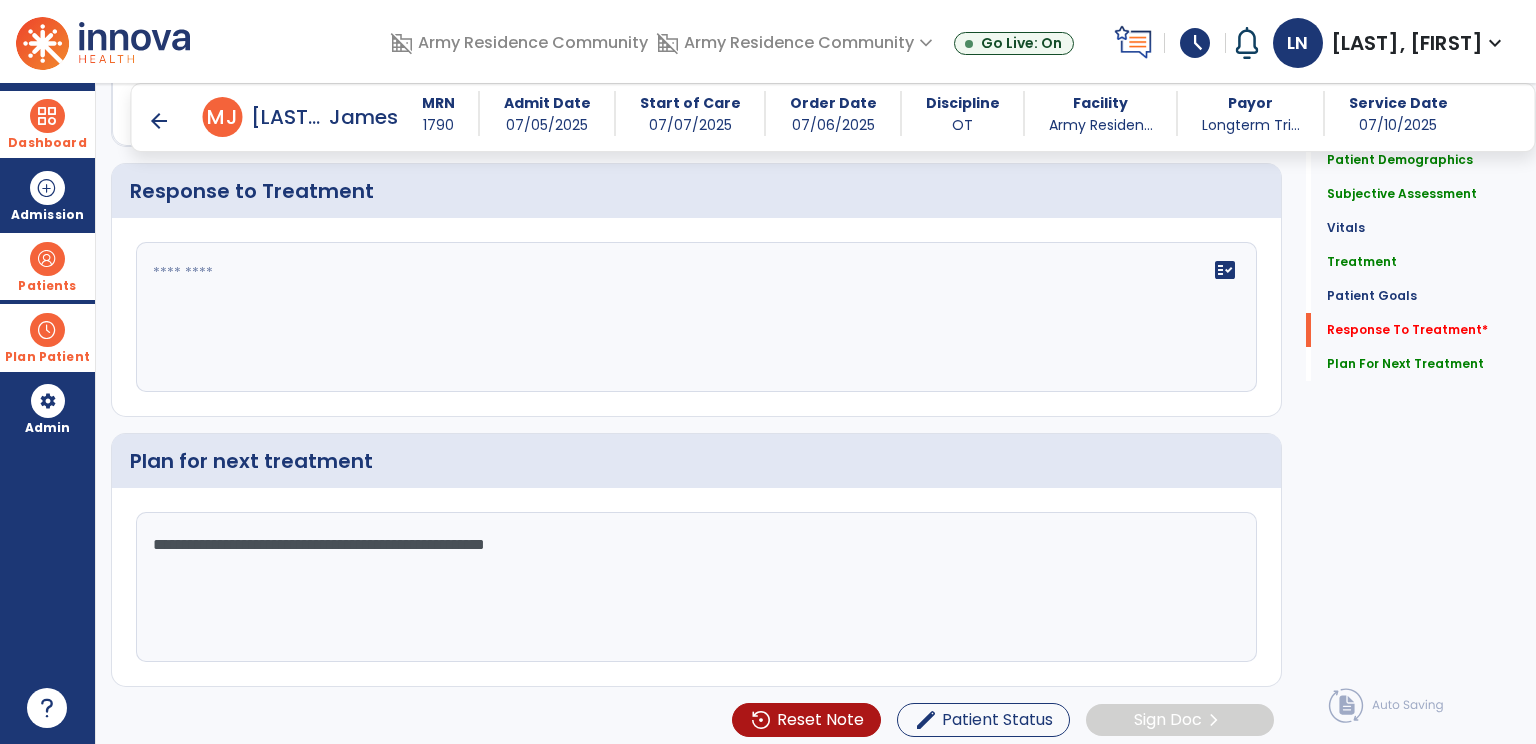 scroll, scrollTop: 3489, scrollLeft: 0, axis: vertical 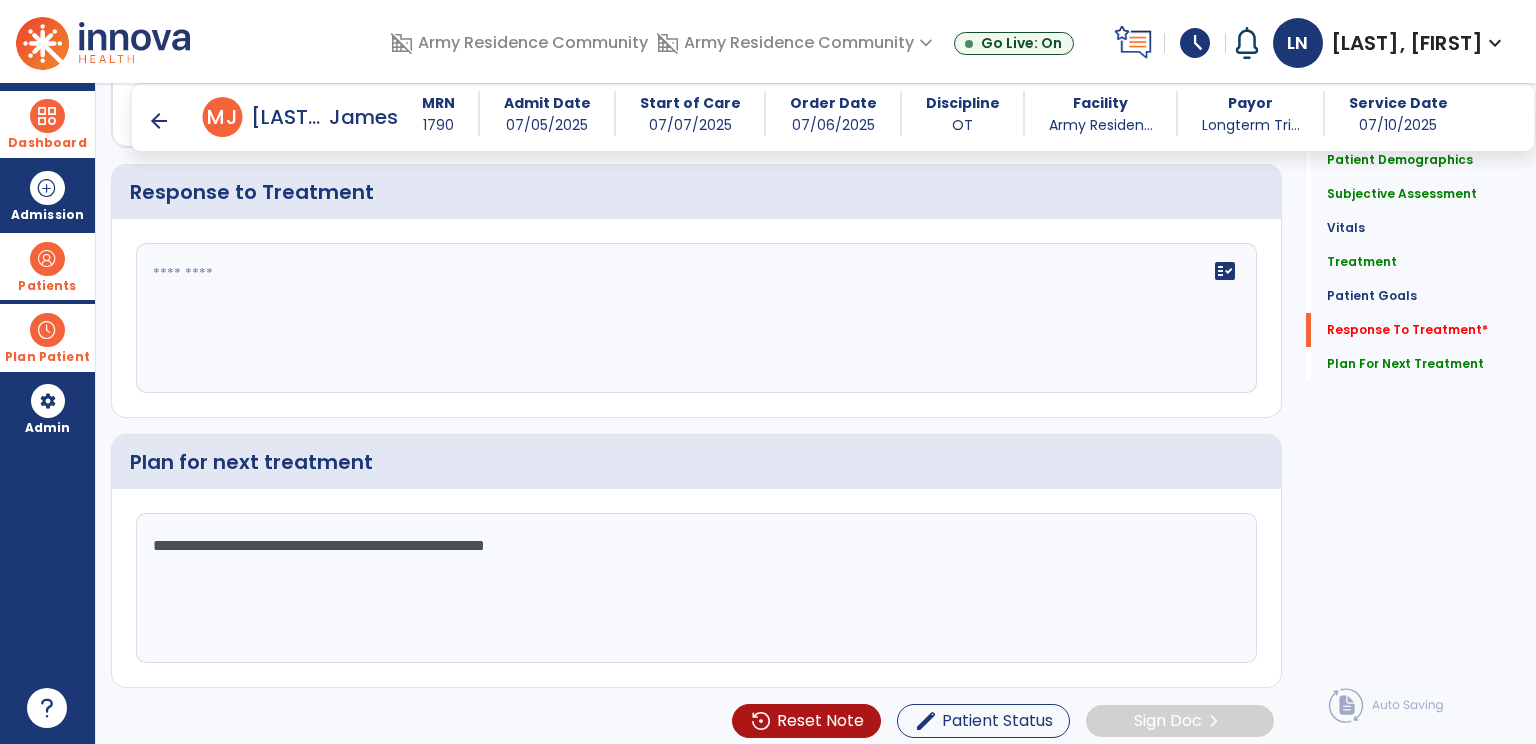 click 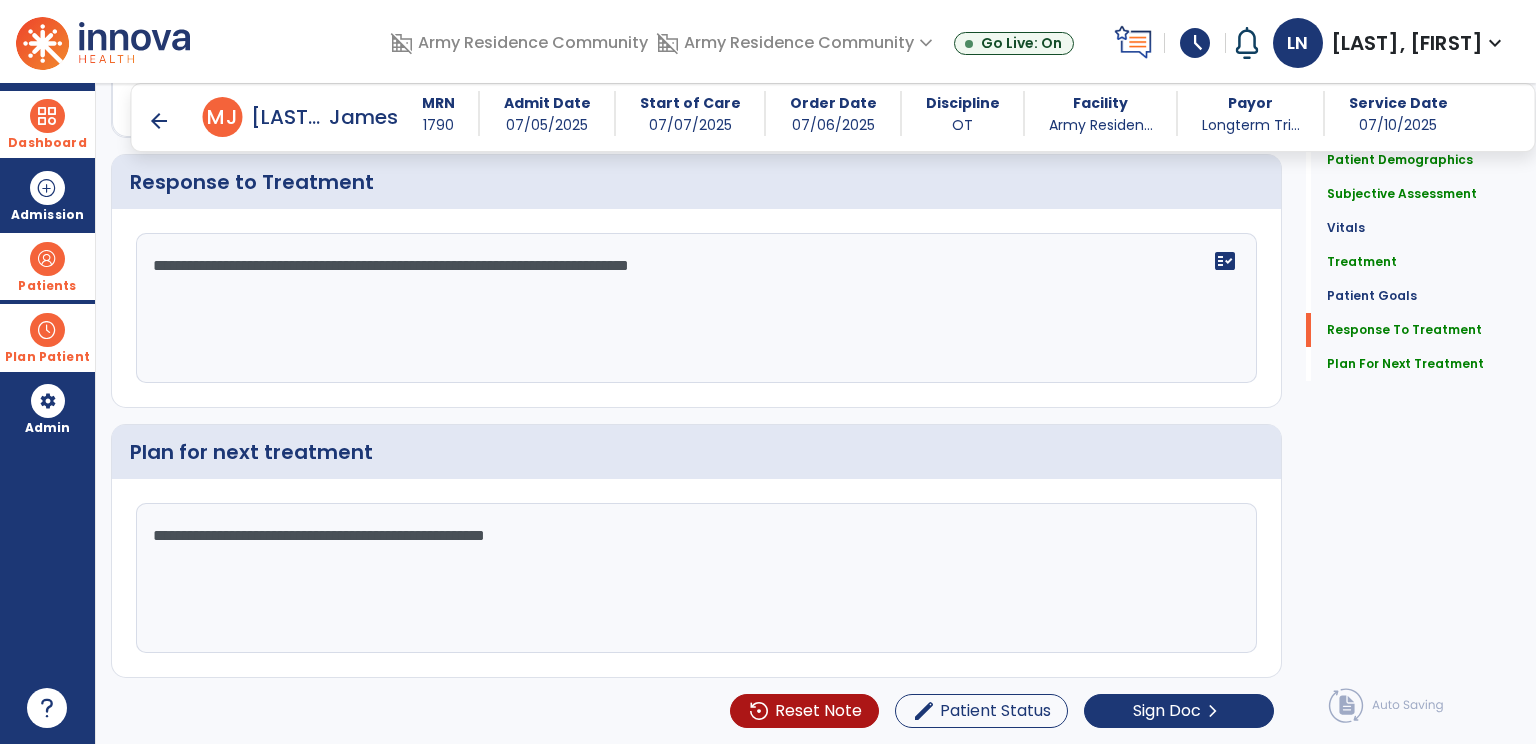 scroll, scrollTop: 3489, scrollLeft: 0, axis: vertical 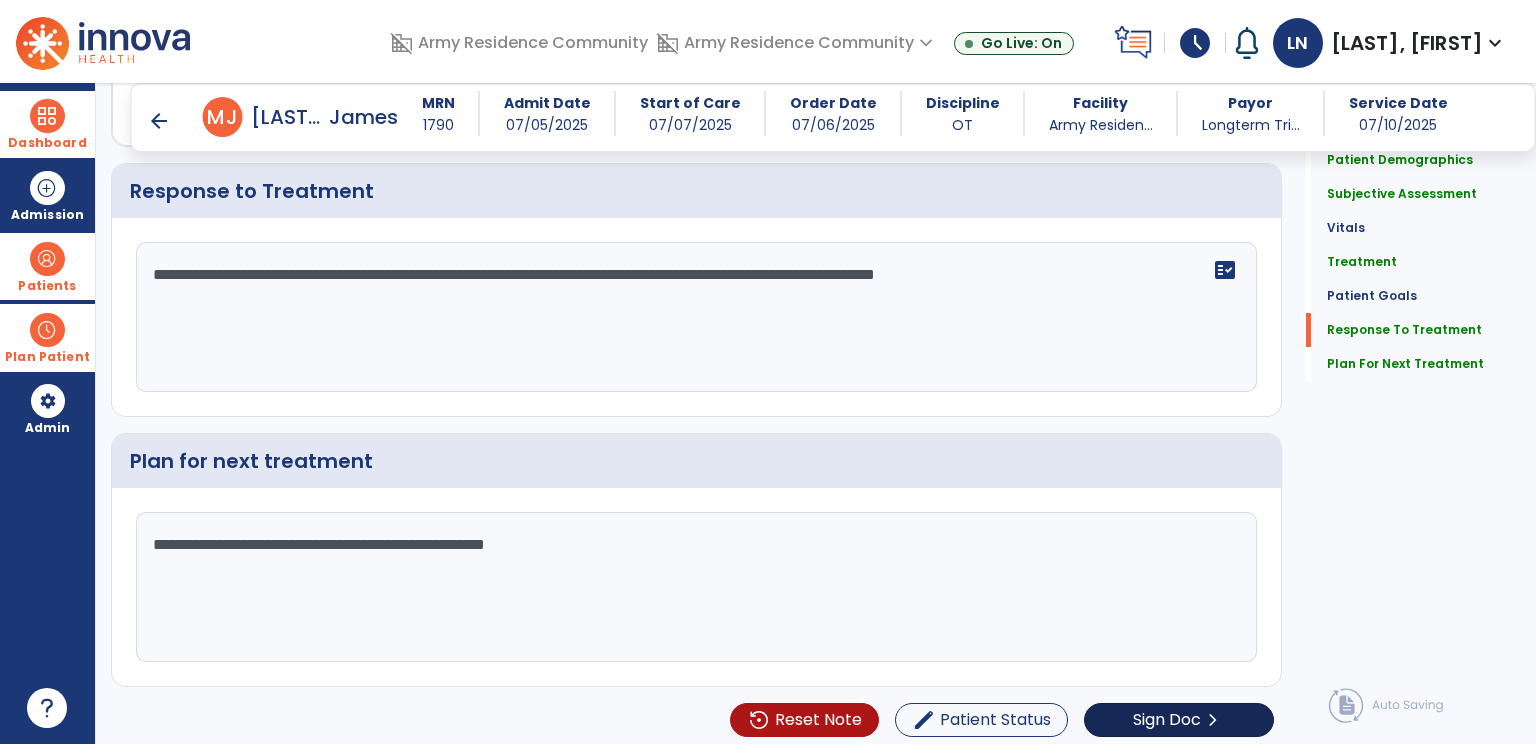 type on "**********" 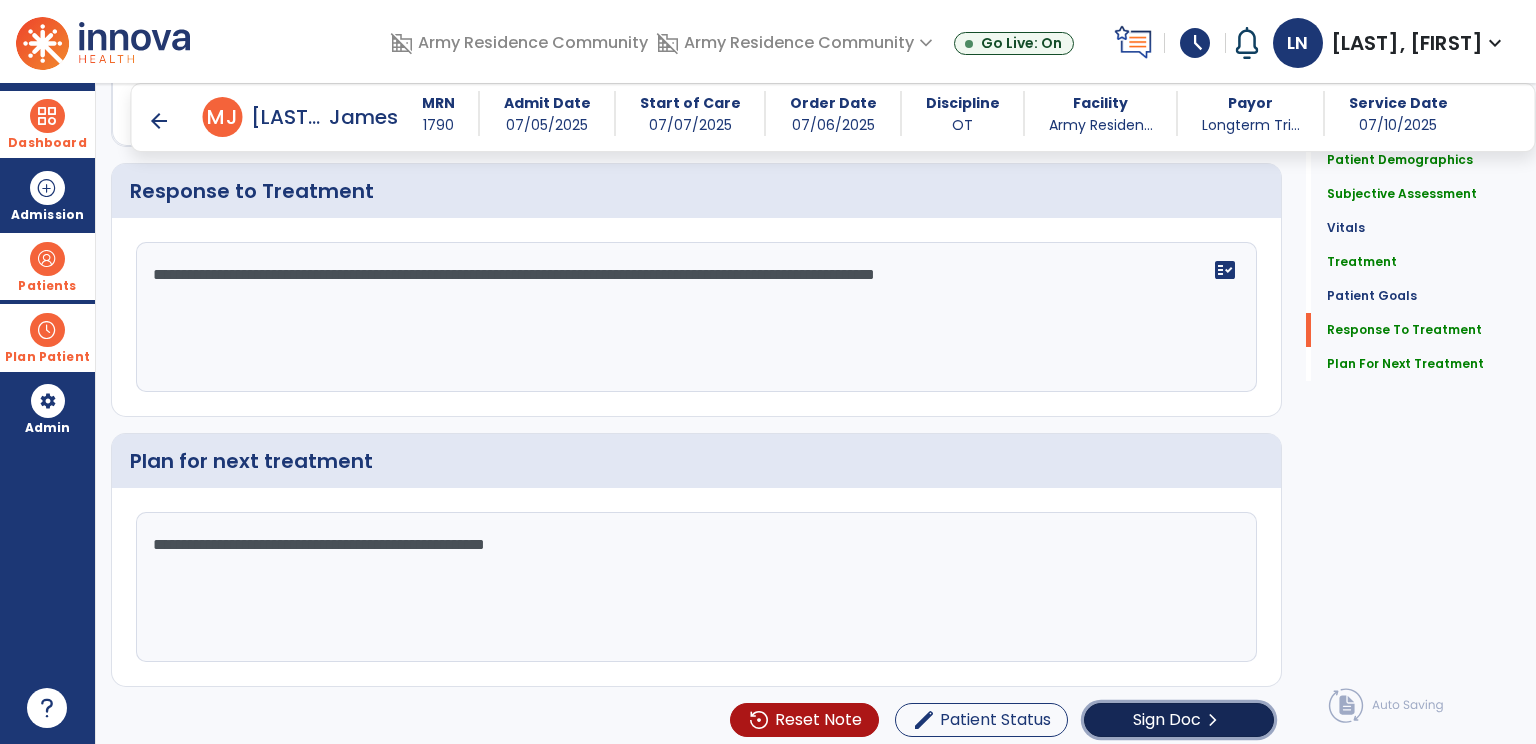 scroll, scrollTop: 3489, scrollLeft: 0, axis: vertical 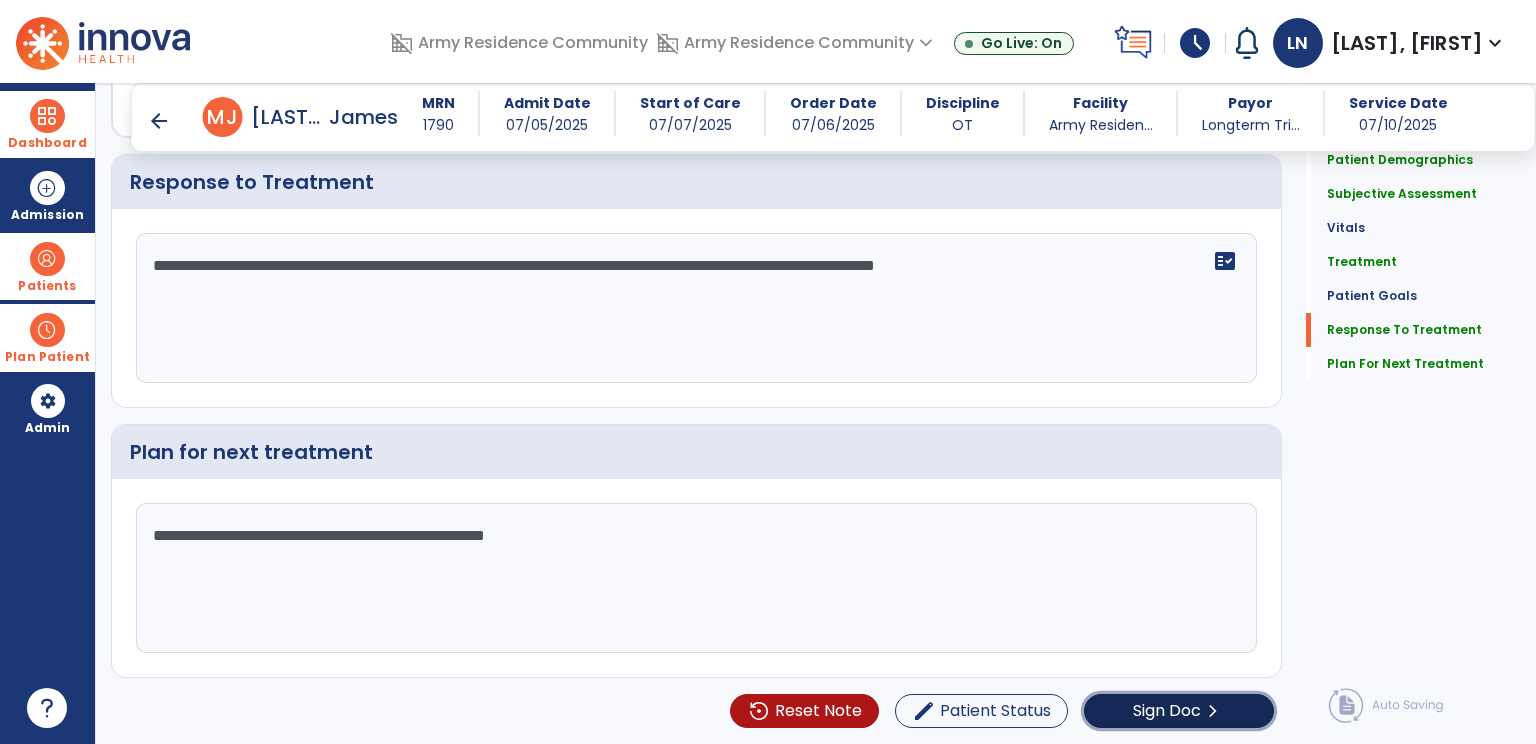 click on "Sign Doc  chevron_right" 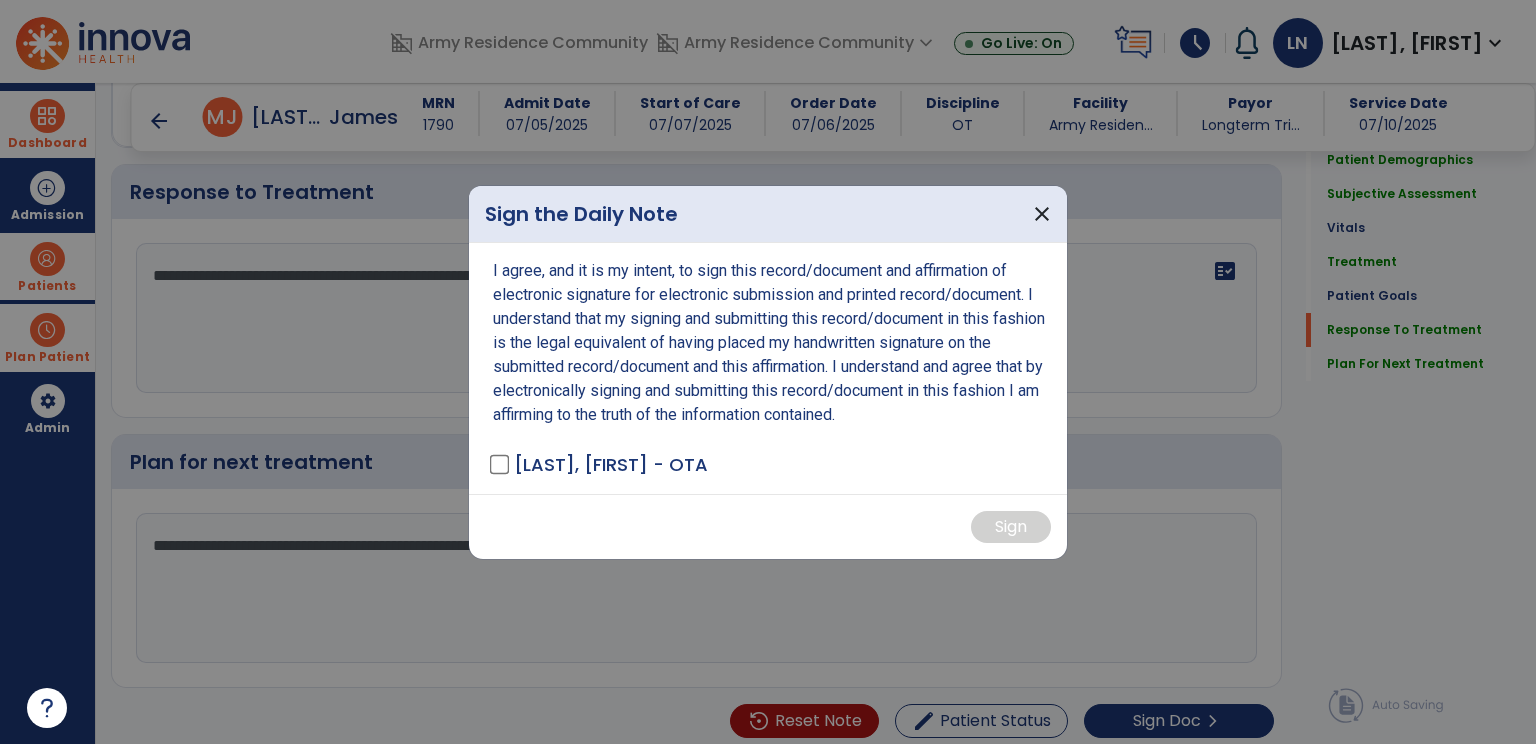click on "[LAST], [FIRST] - OTA" at bounding box center (600, 464) 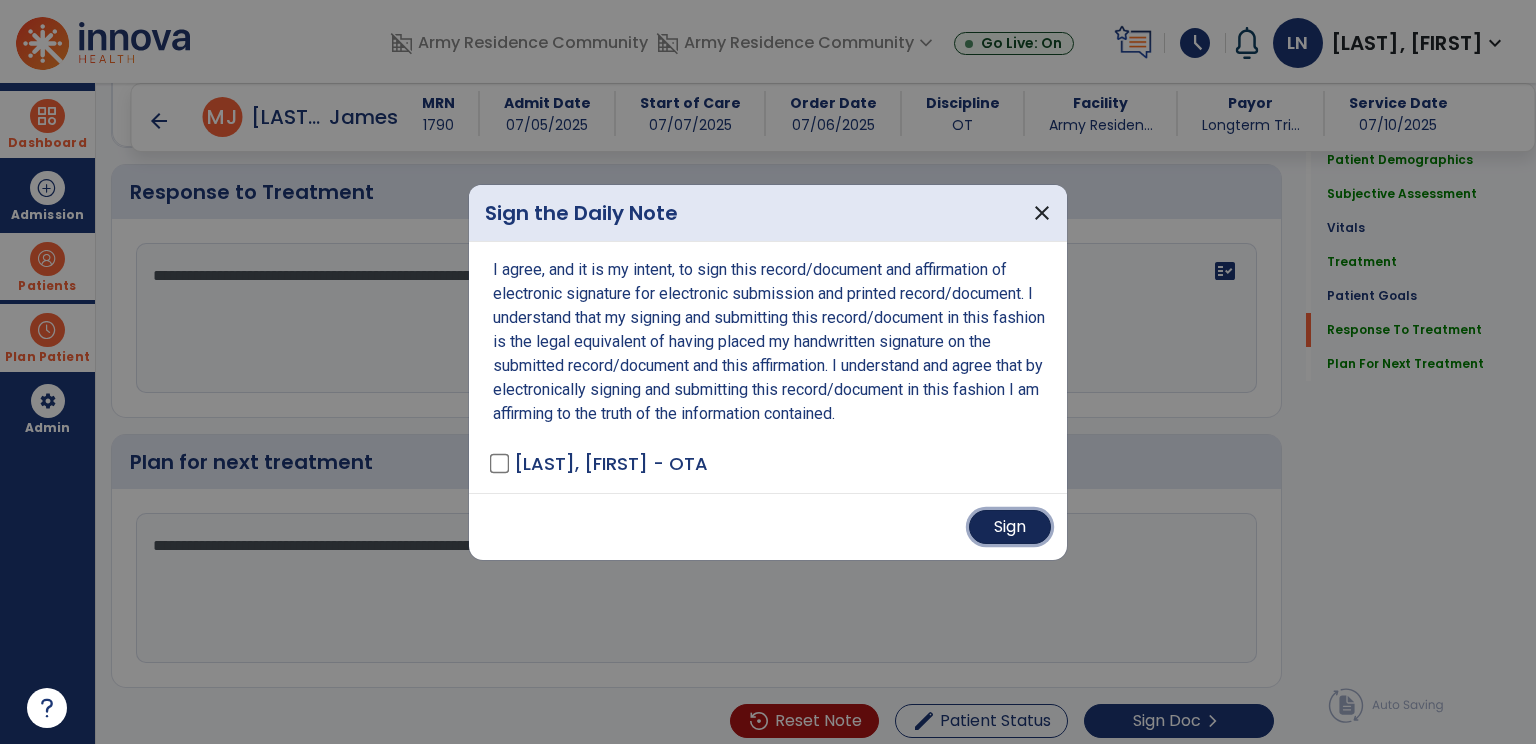 click on "Sign" at bounding box center [1010, 527] 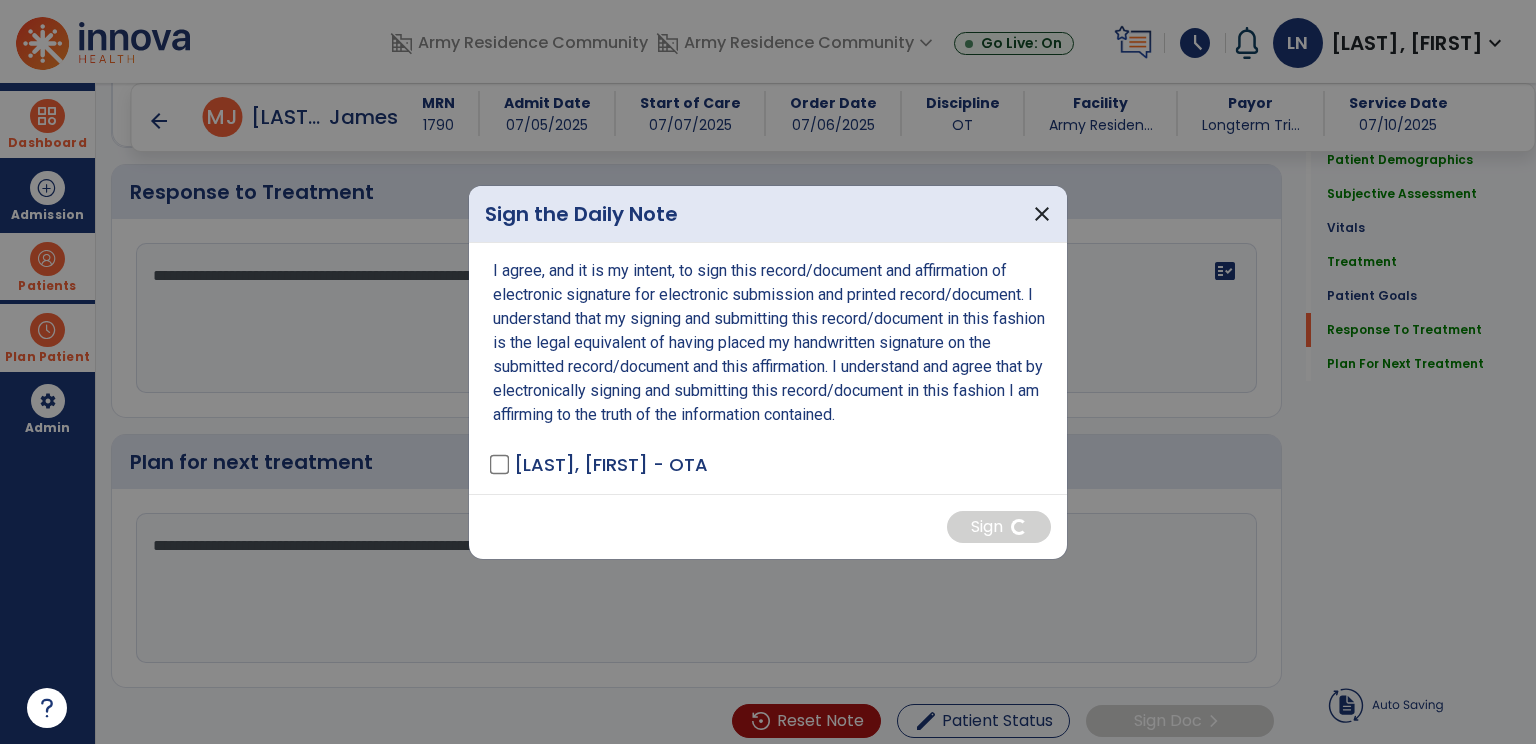 scroll, scrollTop: 0, scrollLeft: 0, axis: both 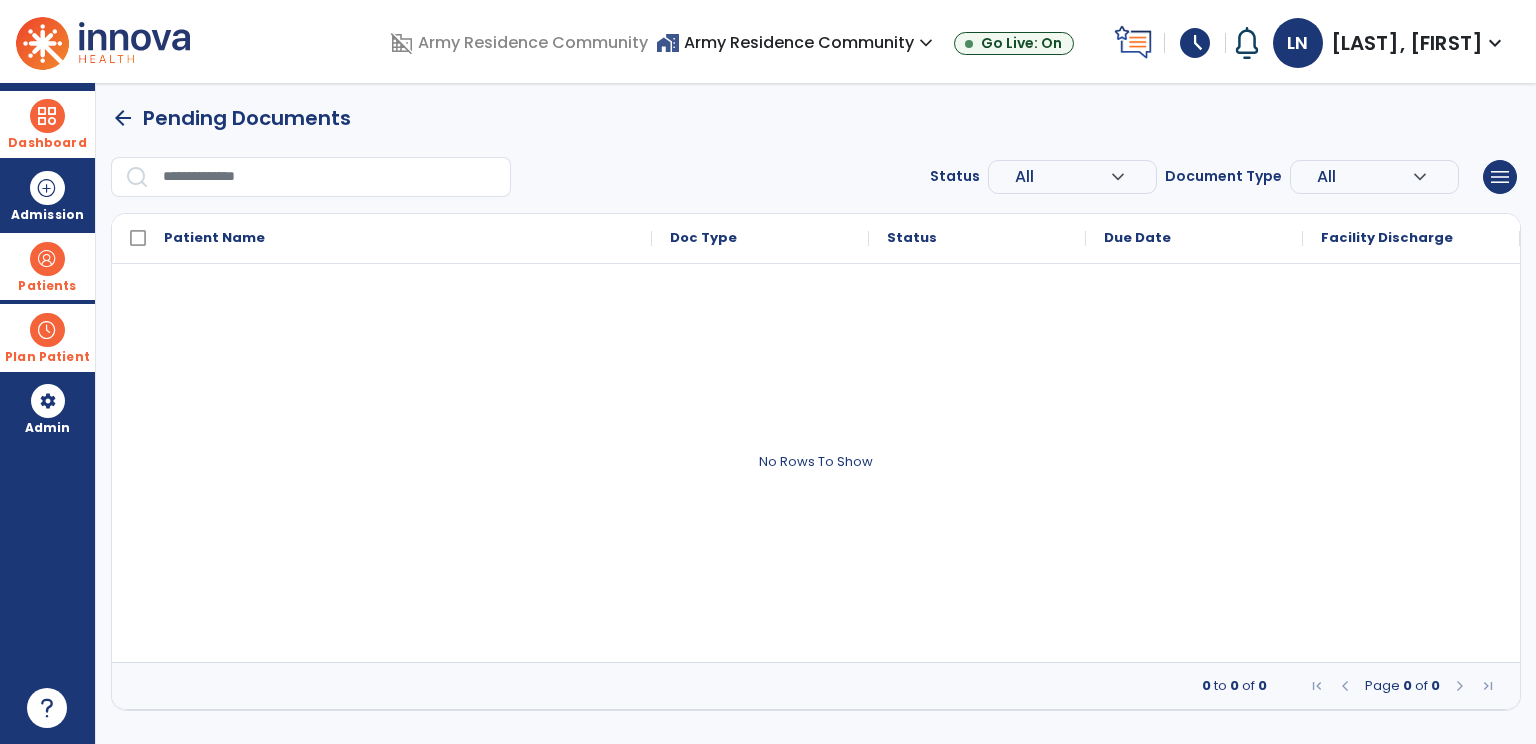 click at bounding box center (47, 259) 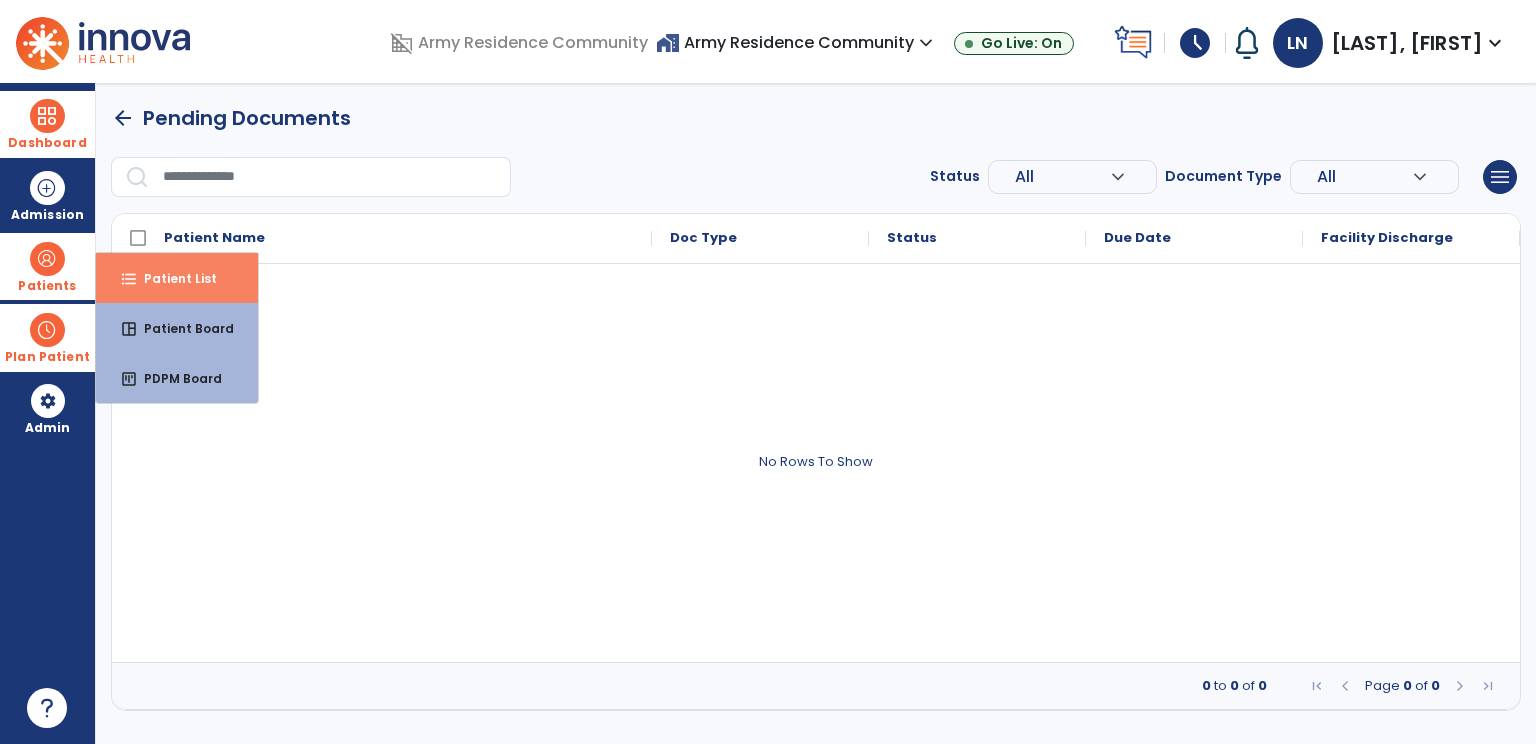 click on "Patient List" at bounding box center [172, 278] 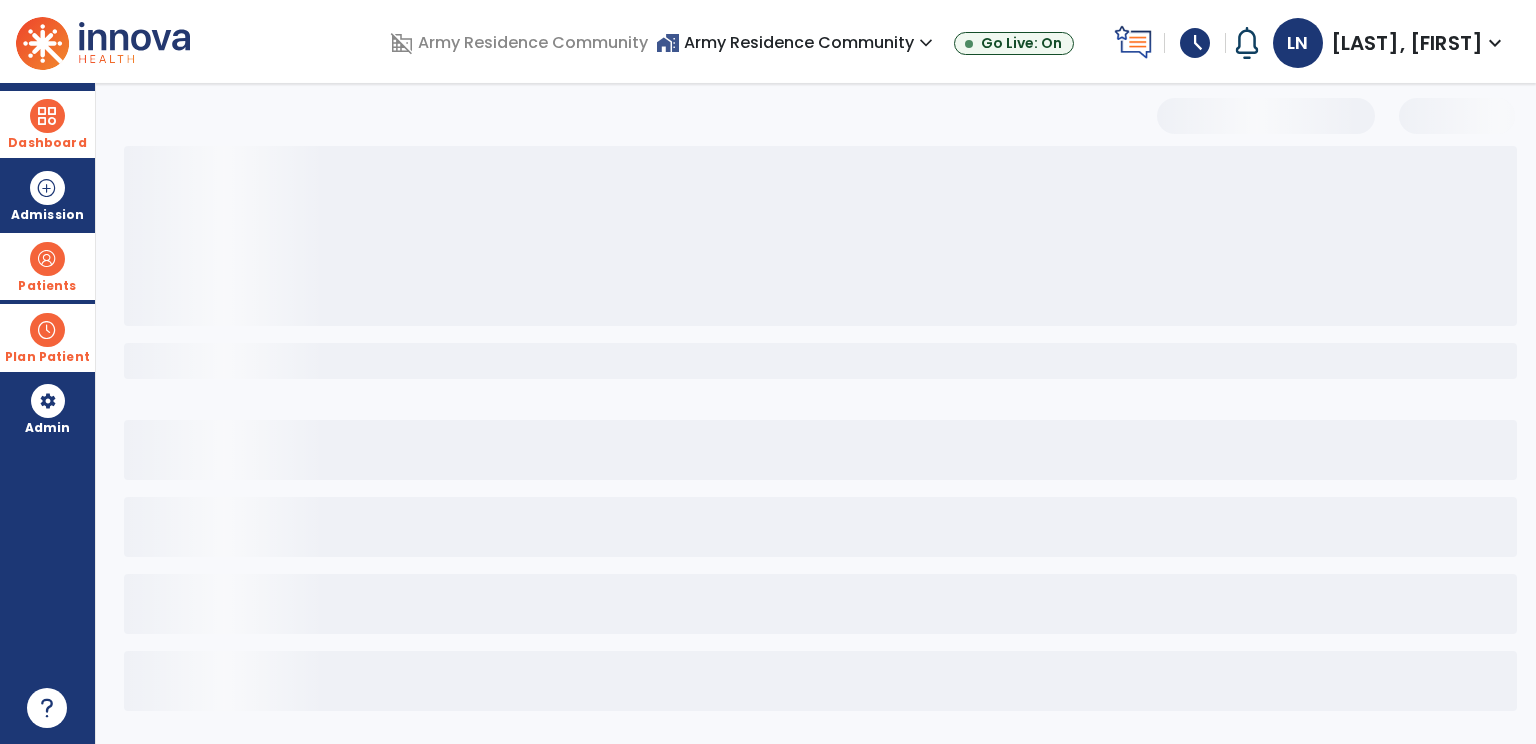 select on "***" 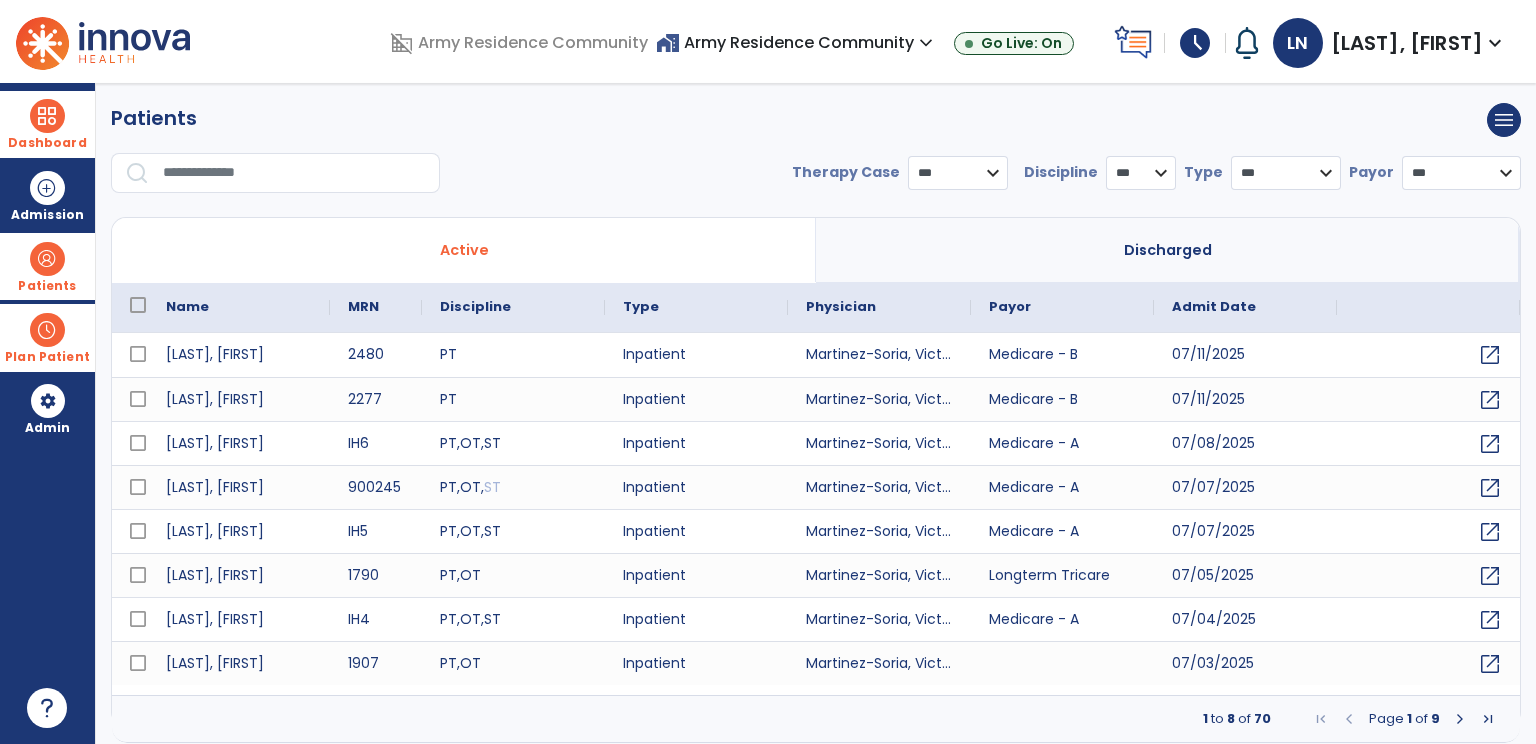 click at bounding box center [294, 173] 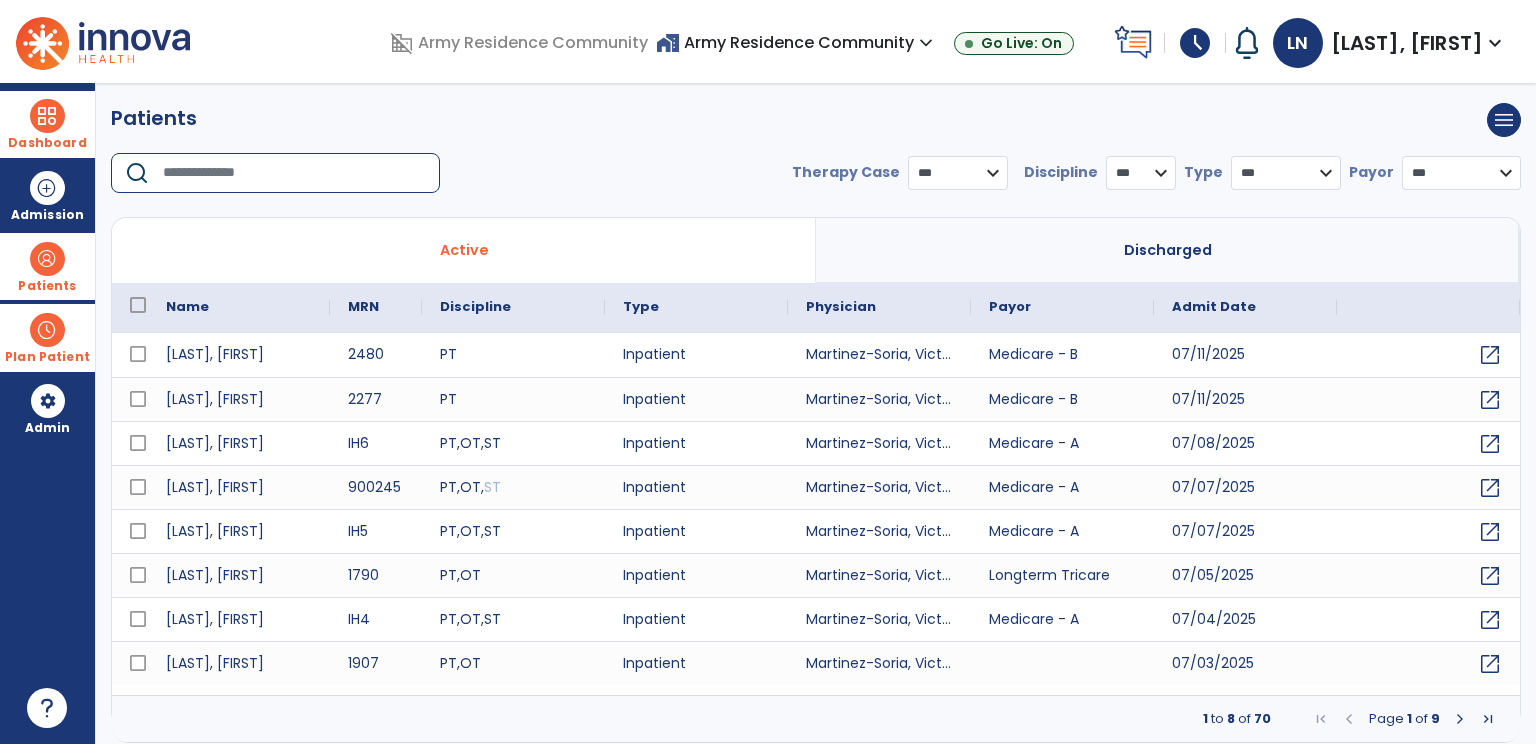 click at bounding box center [294, 173] 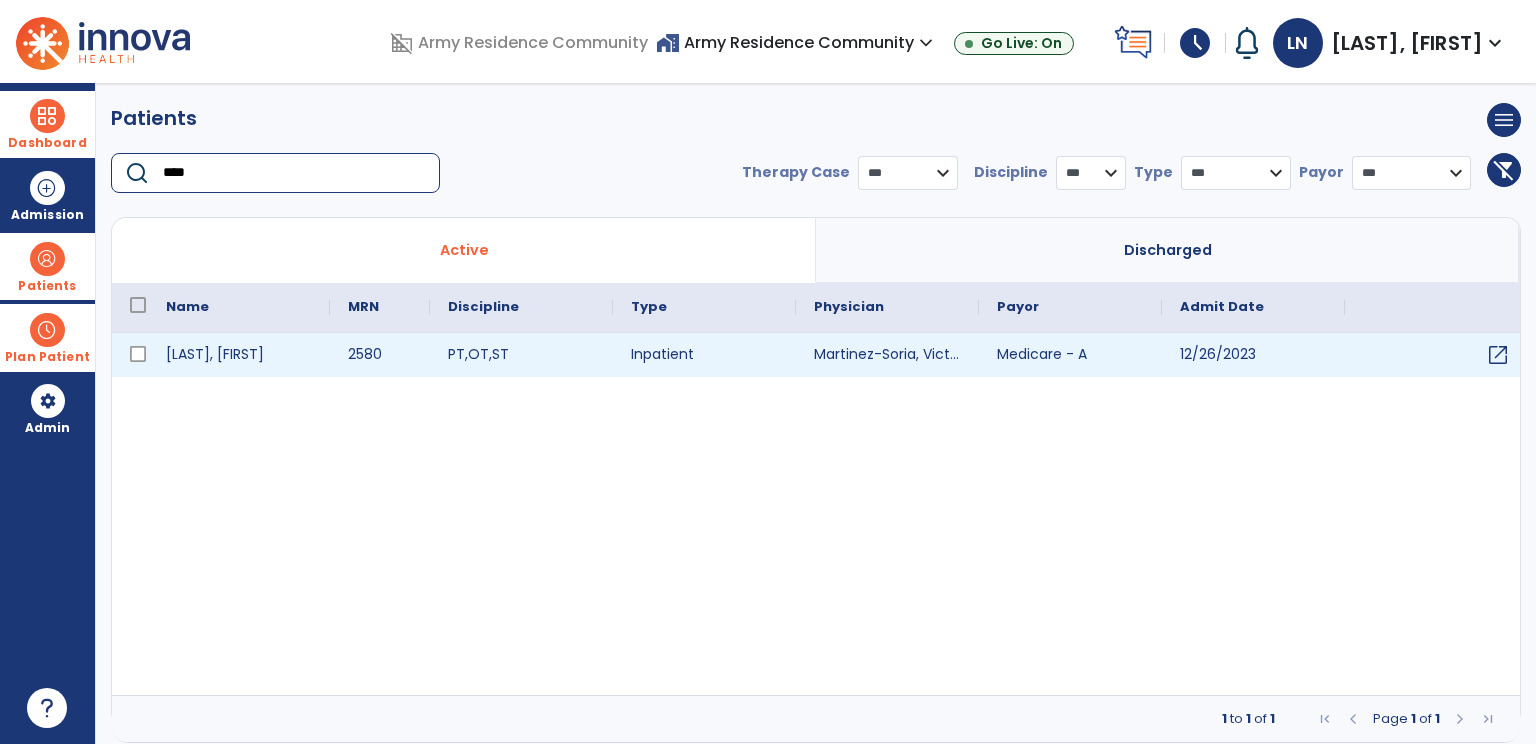 type on "****" 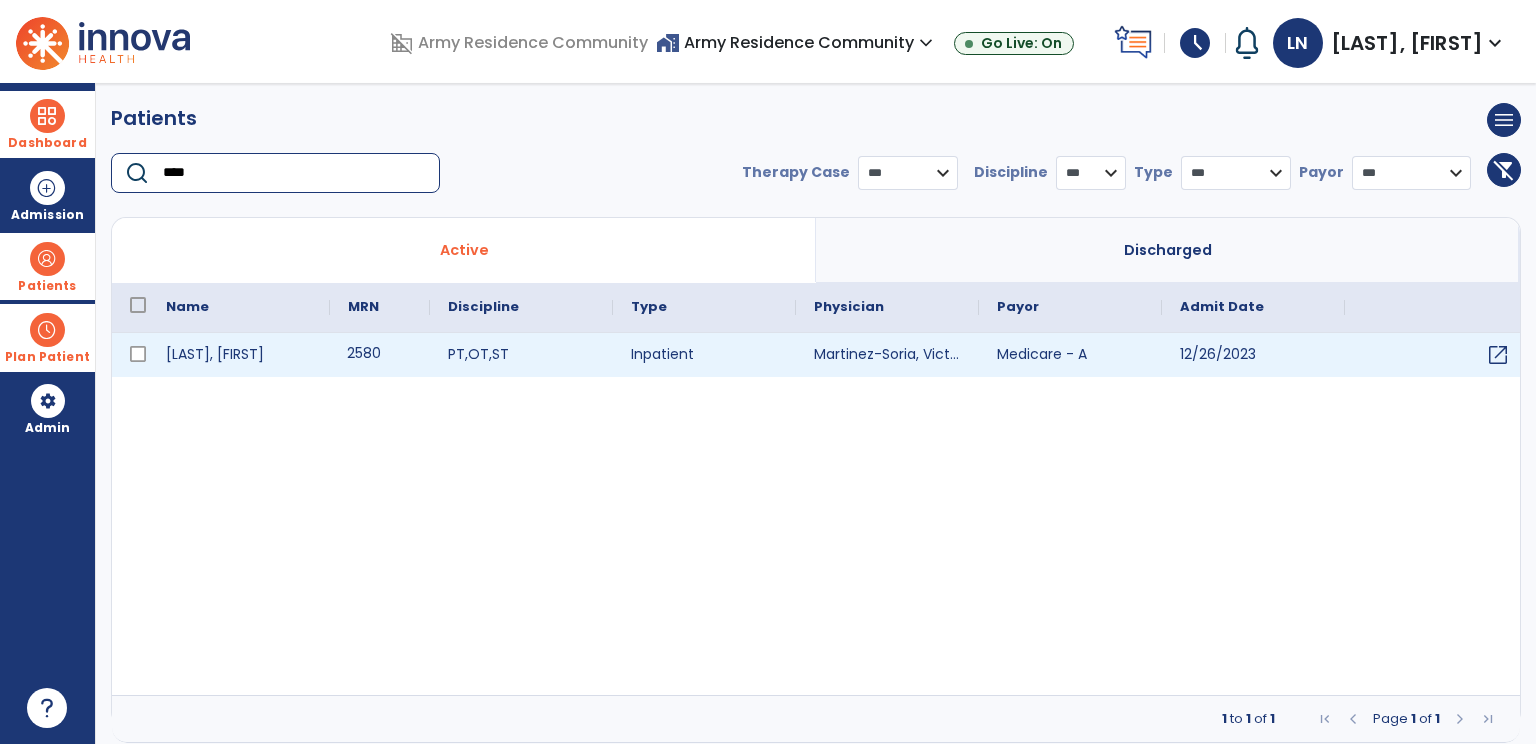 click on "2580" at bounding box center [380, 355] 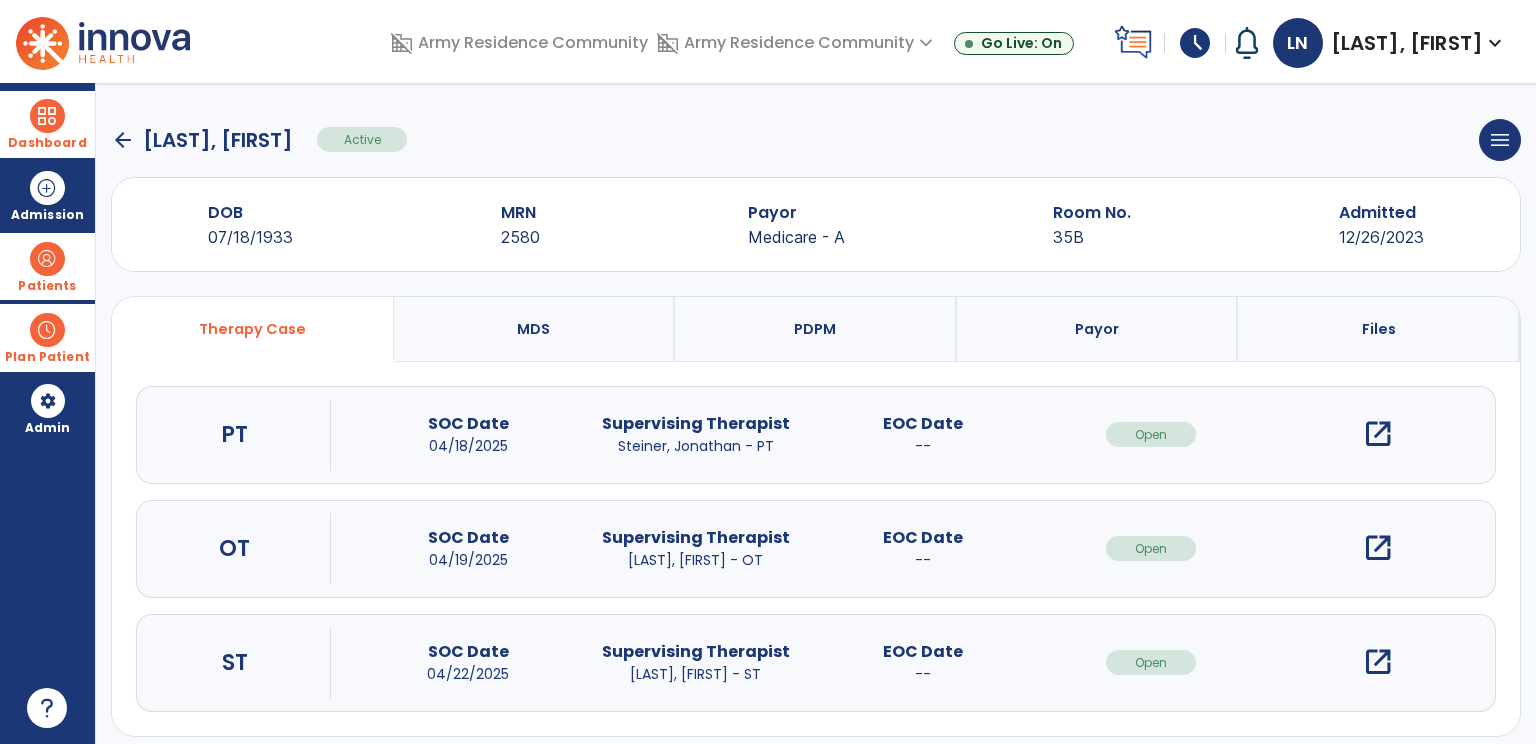 click on "open_in_new" at bounding box center [1378, 548] 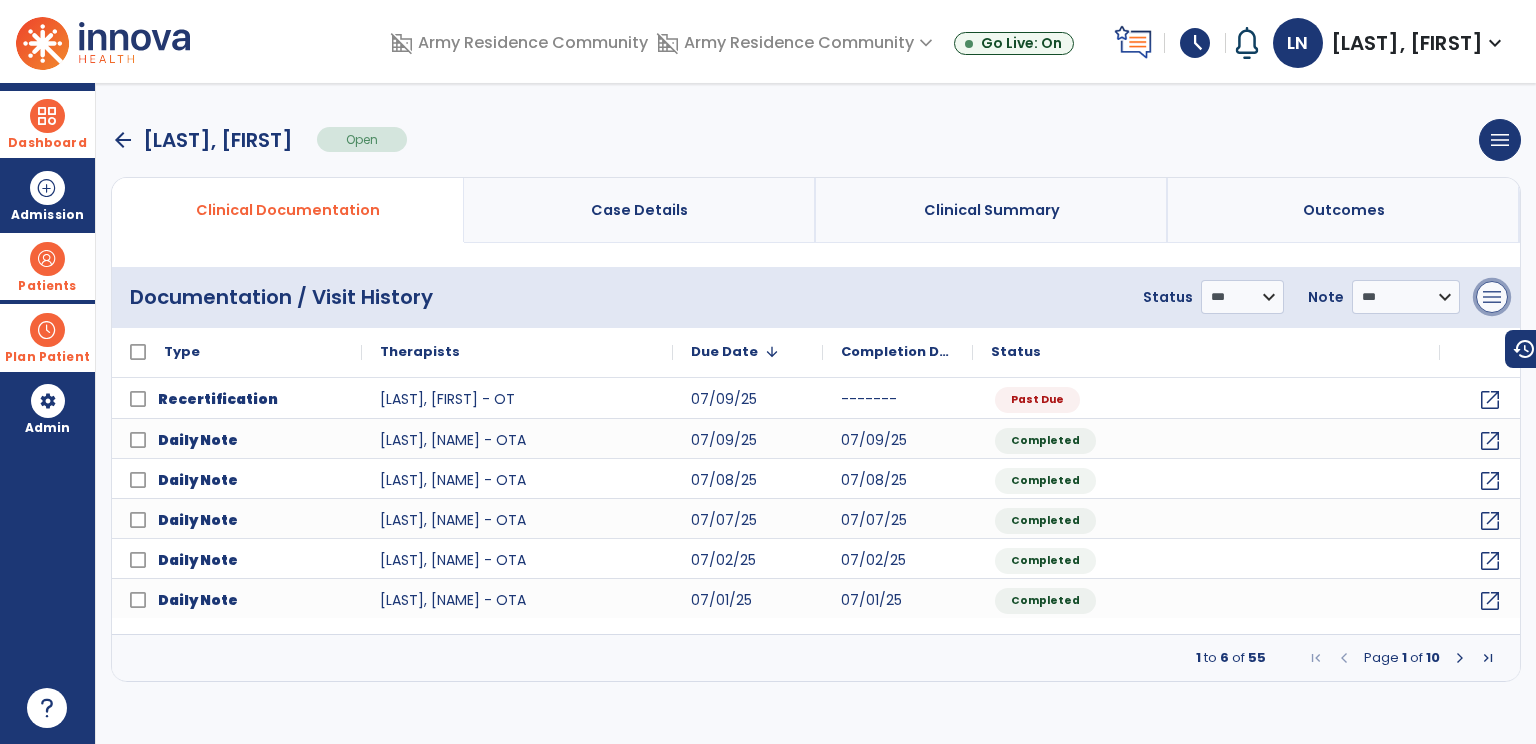 click on "menu" at bounding box center [1492, 297] 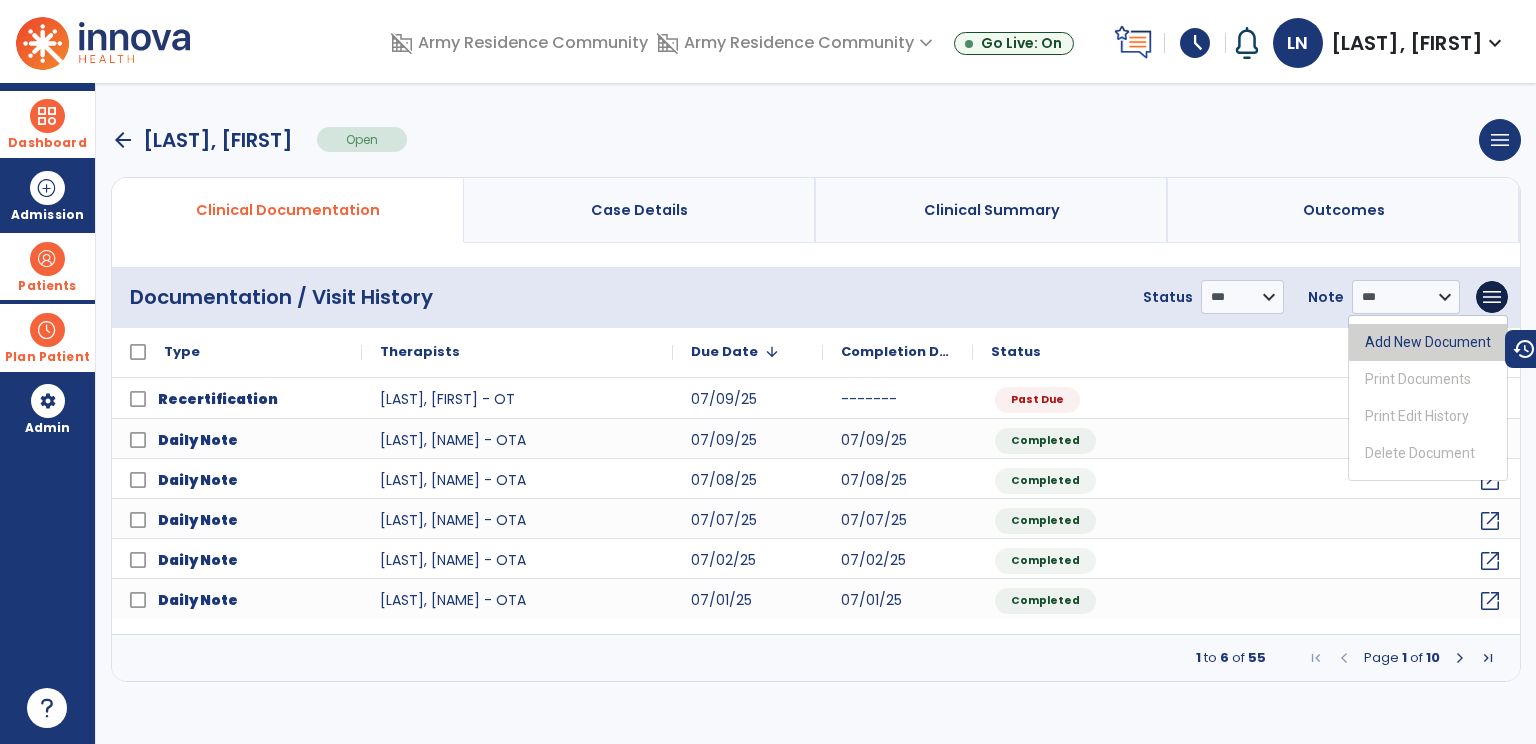 click on "Add New Document" at bounding box center [1428, 342] 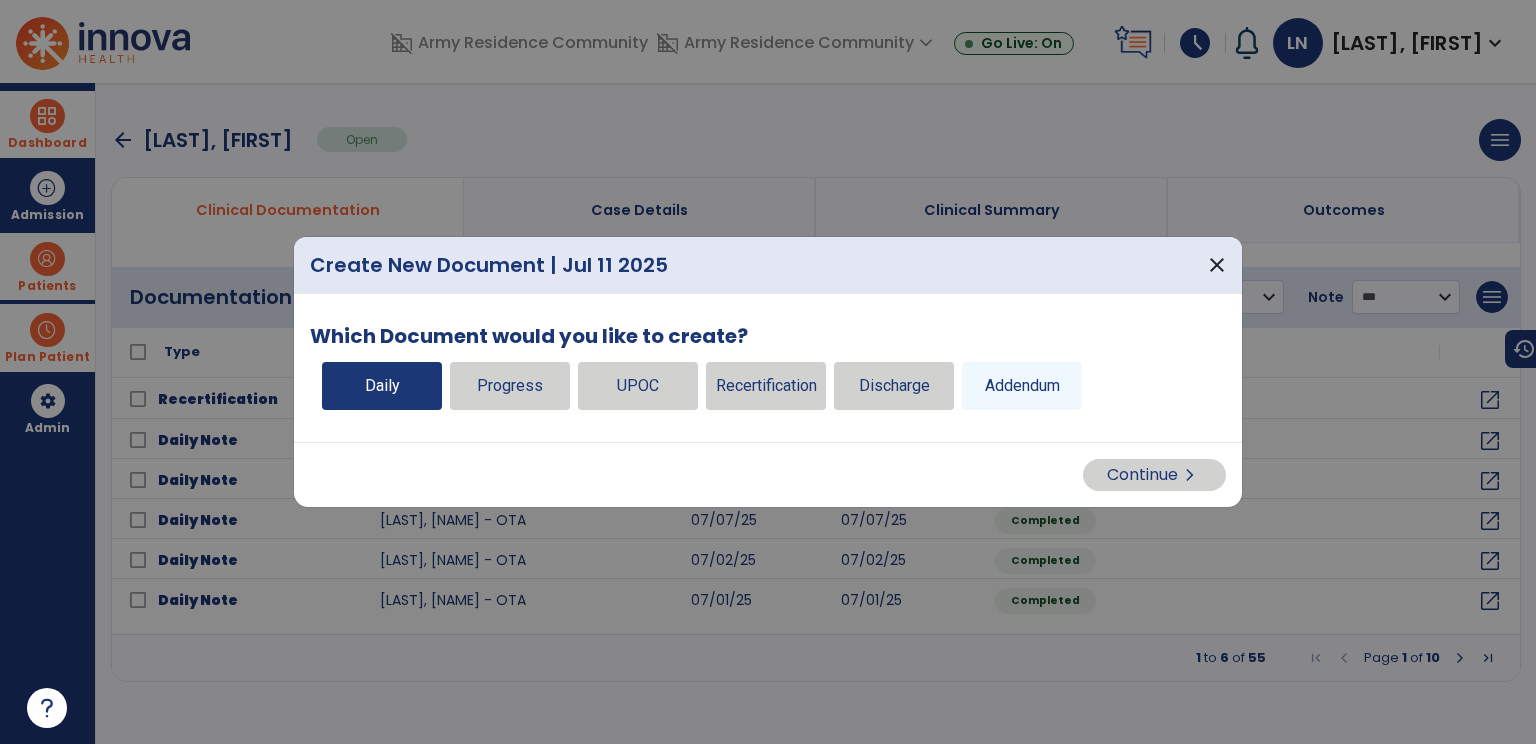 click on "Daily" at bounding box center [382, 386] 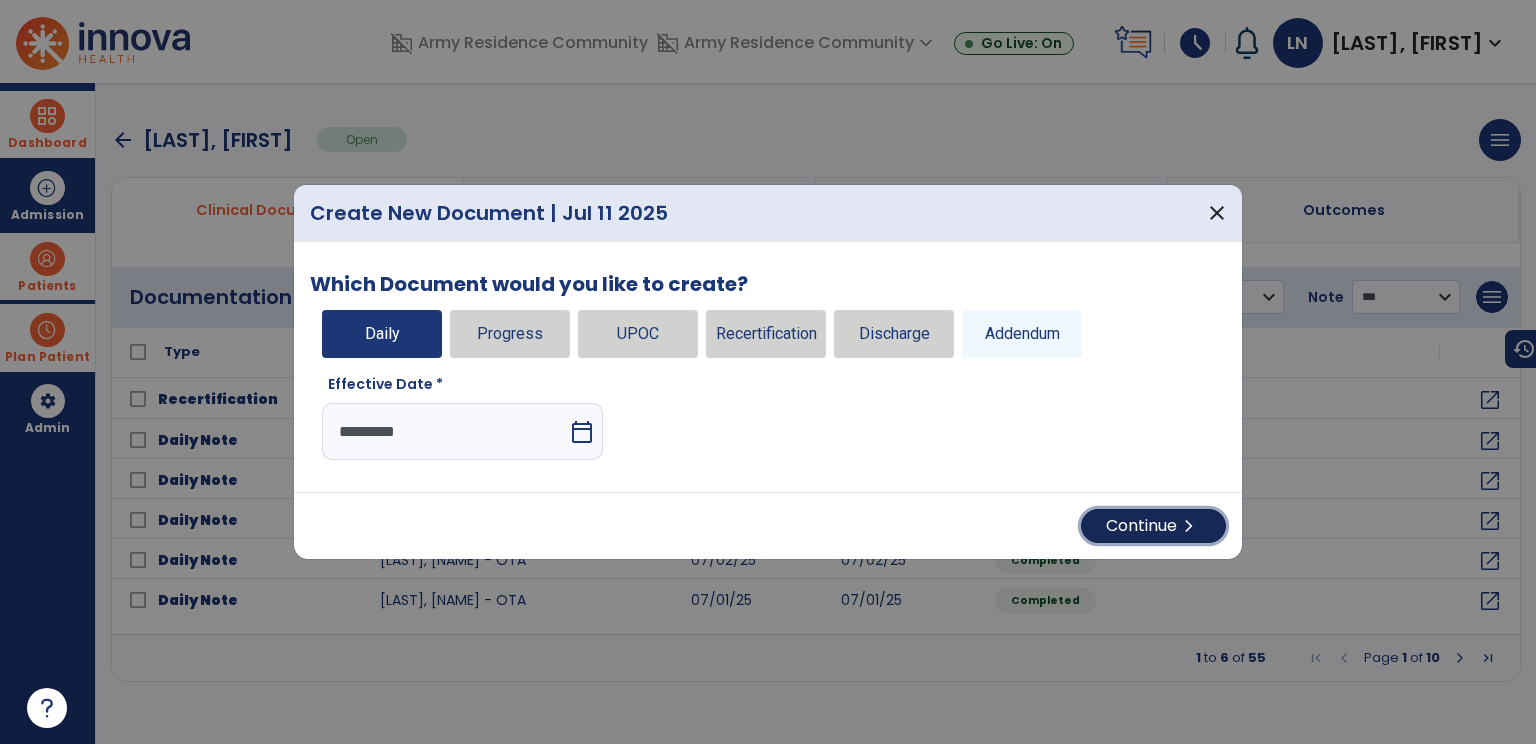 click on "Continue   chevron_right" at bounding box center [1153, 526] 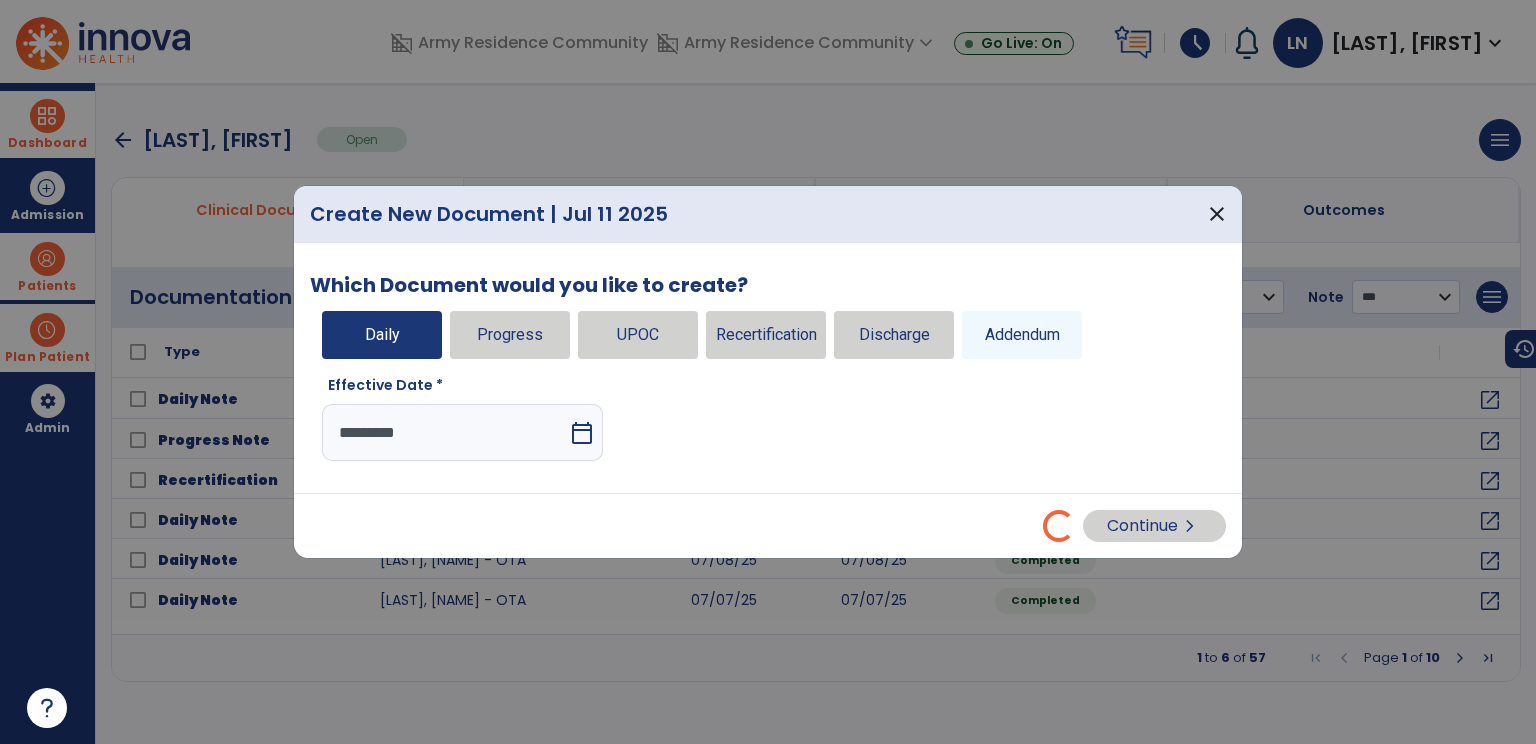 select on "*" 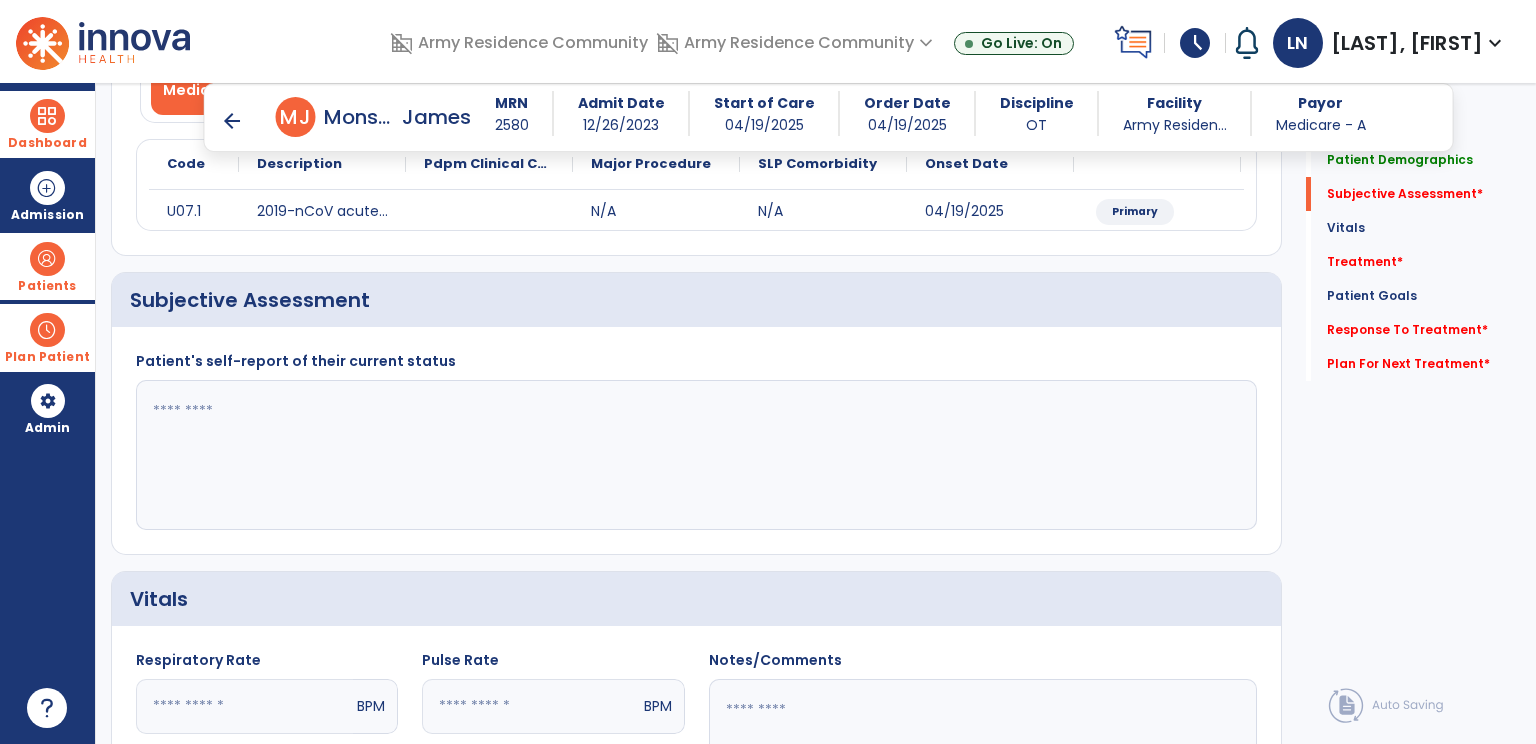 scroll, scrollTop: 300, scrollLeft: 0, axis: vertical 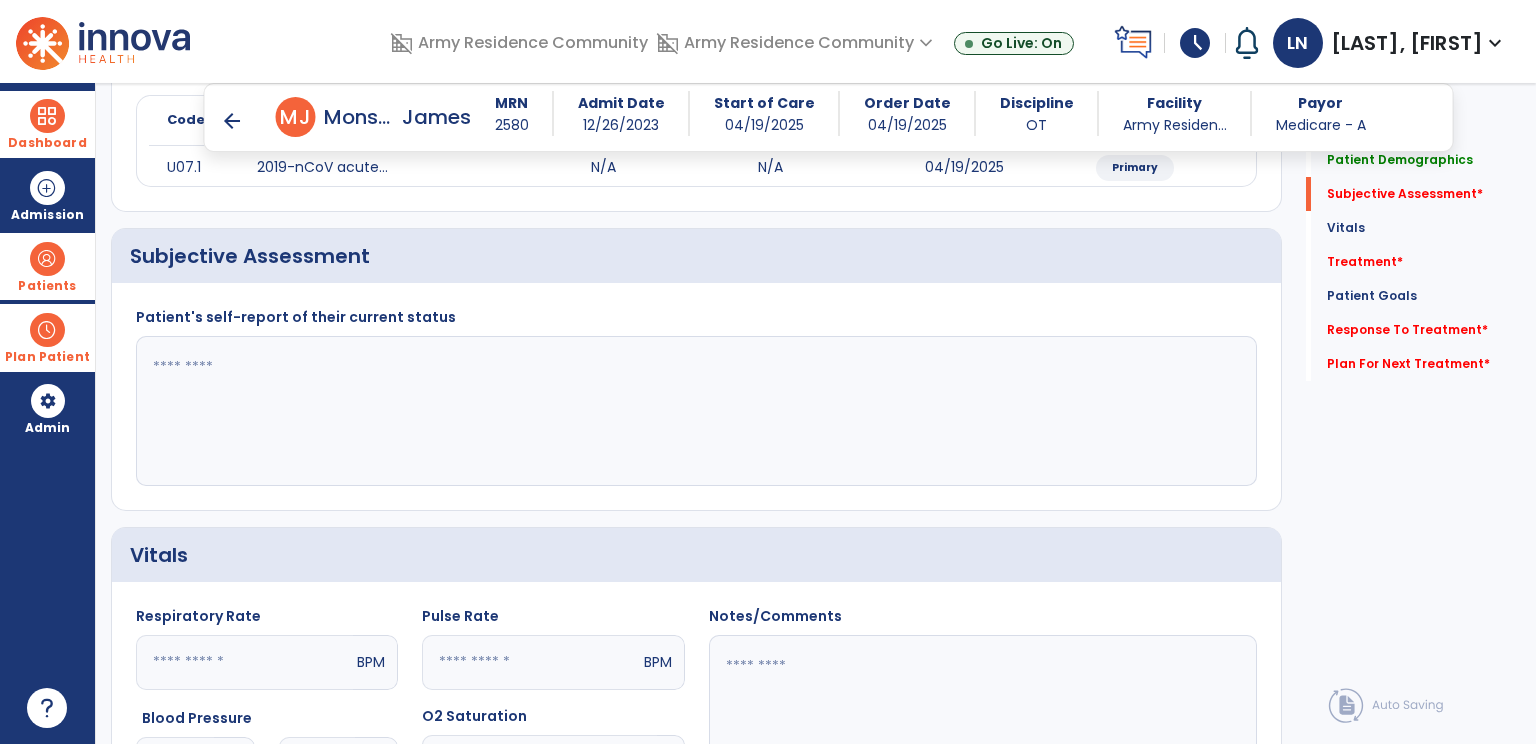 click 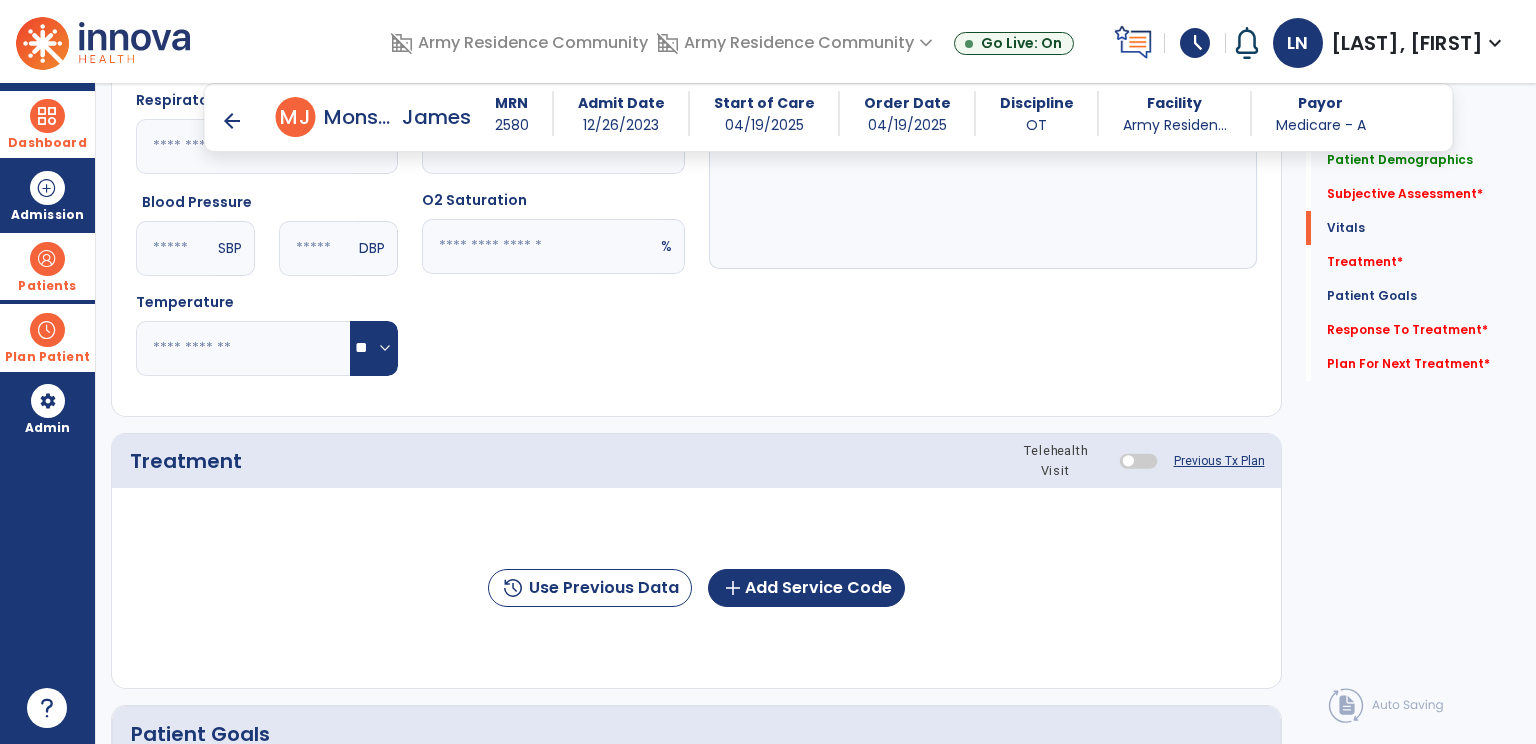 scroll, scrollTop: 1000, scrollLeft: 0, axis: vertical 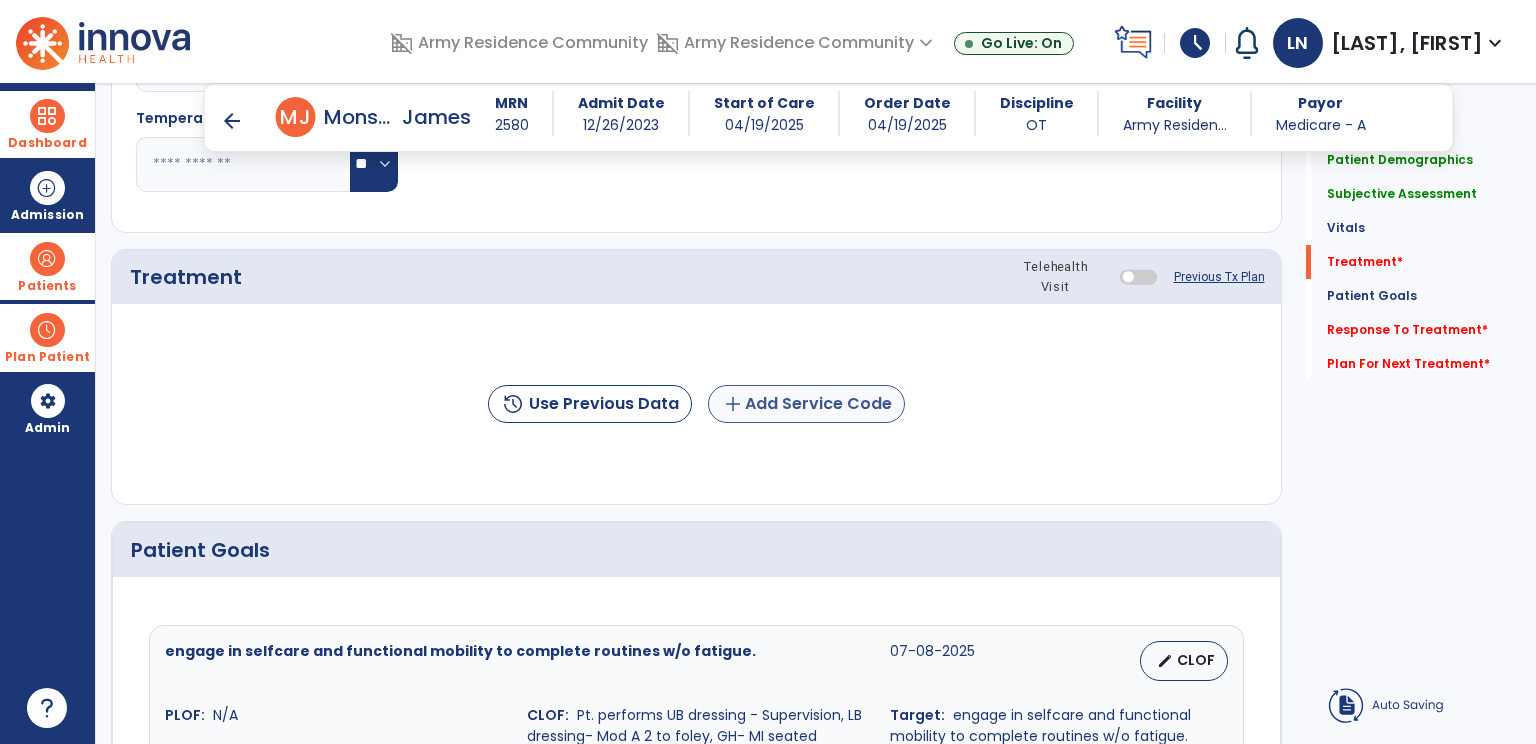 type on "**********" 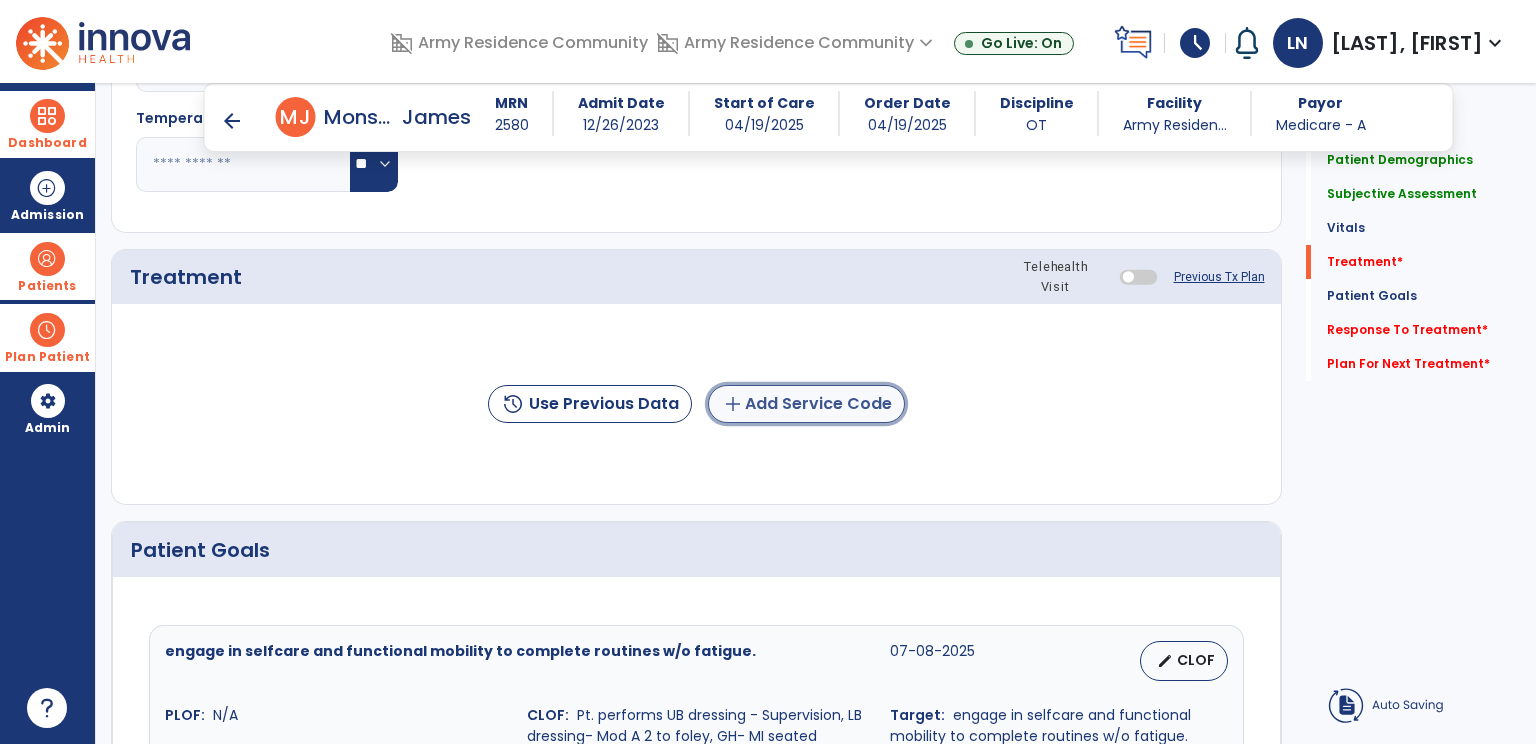 click on "add  Add Service Code" 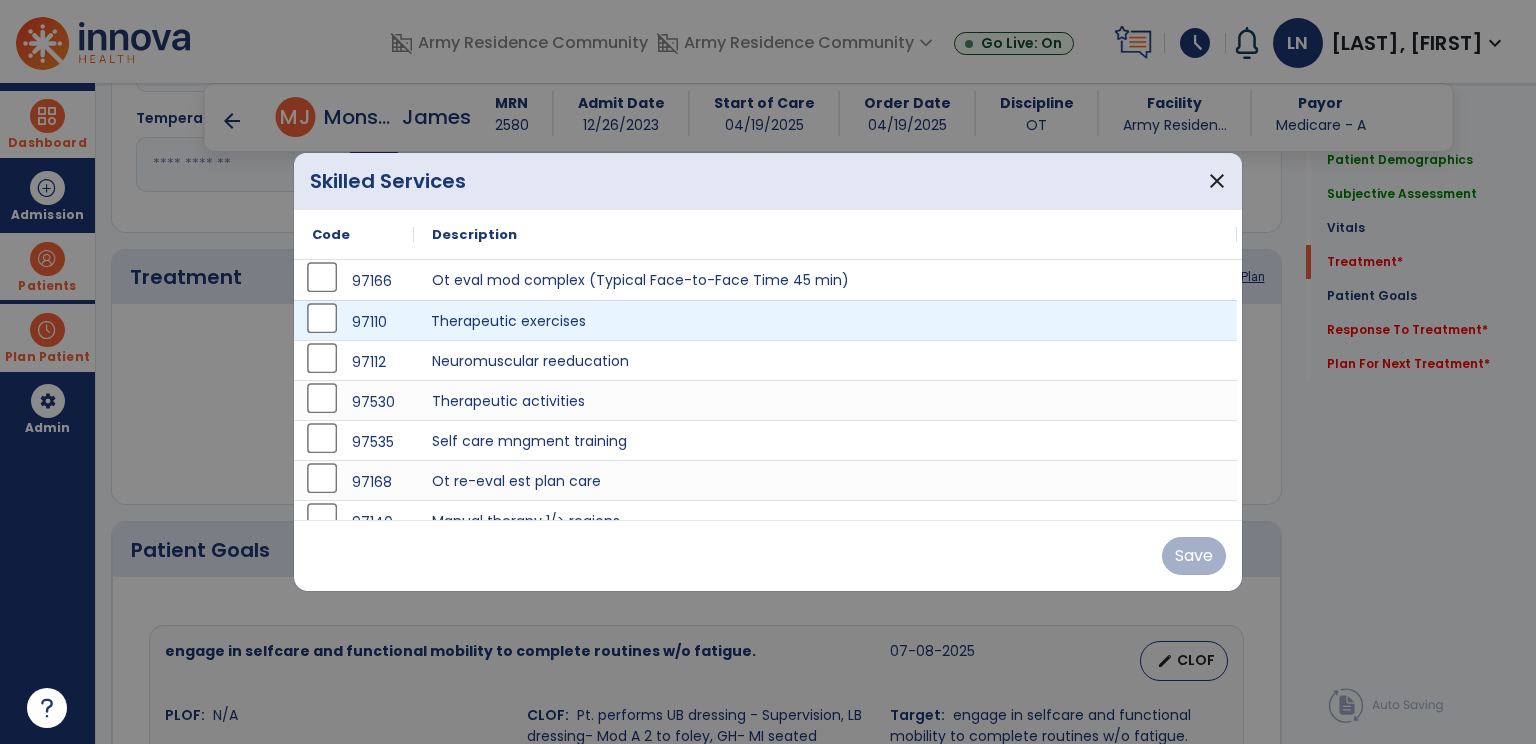 click on "Therapeutic exercises" at bounding box center (825, 320) 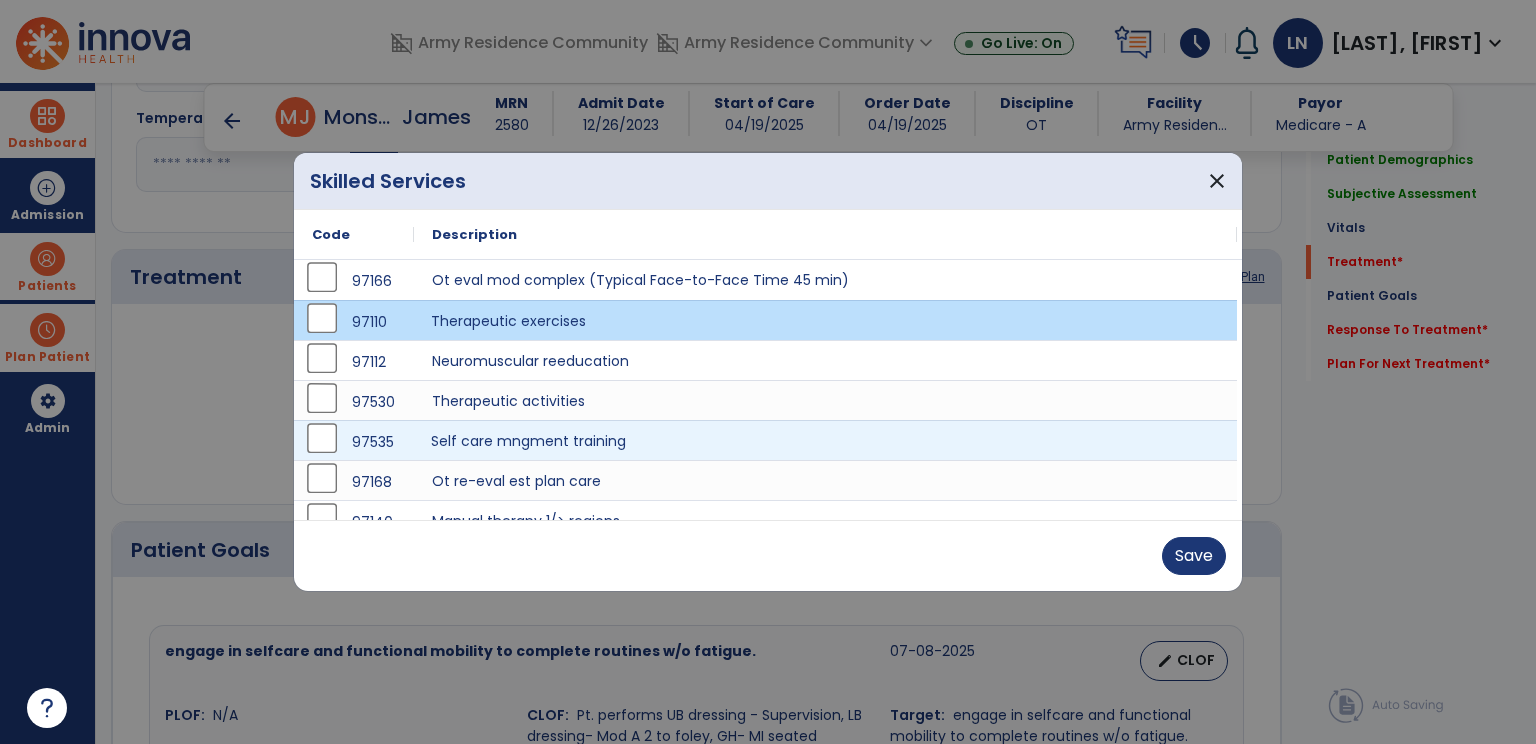 click on "Self care mngment training" at bounding box center [825, 440] 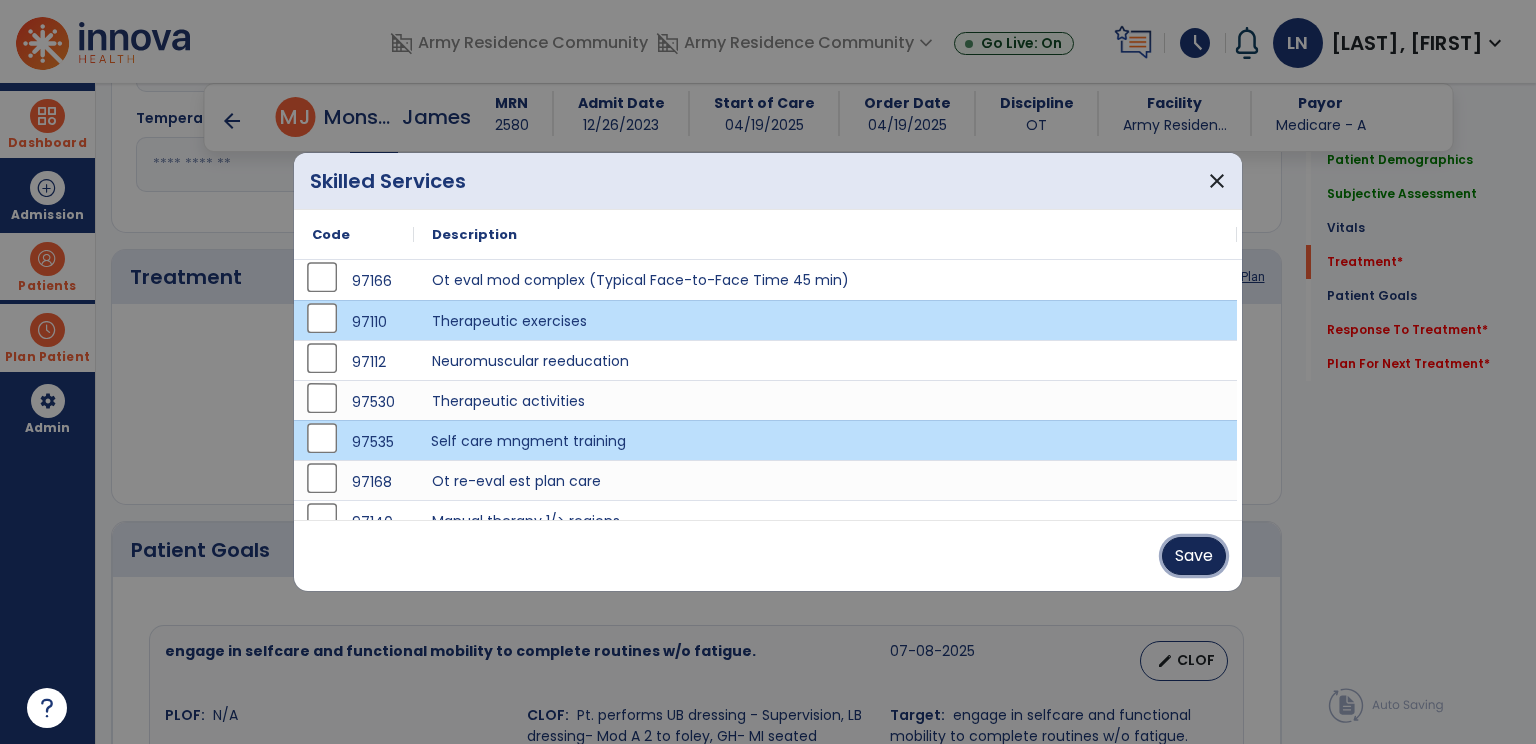 click on "Save" at bounding box center [1194, 556] 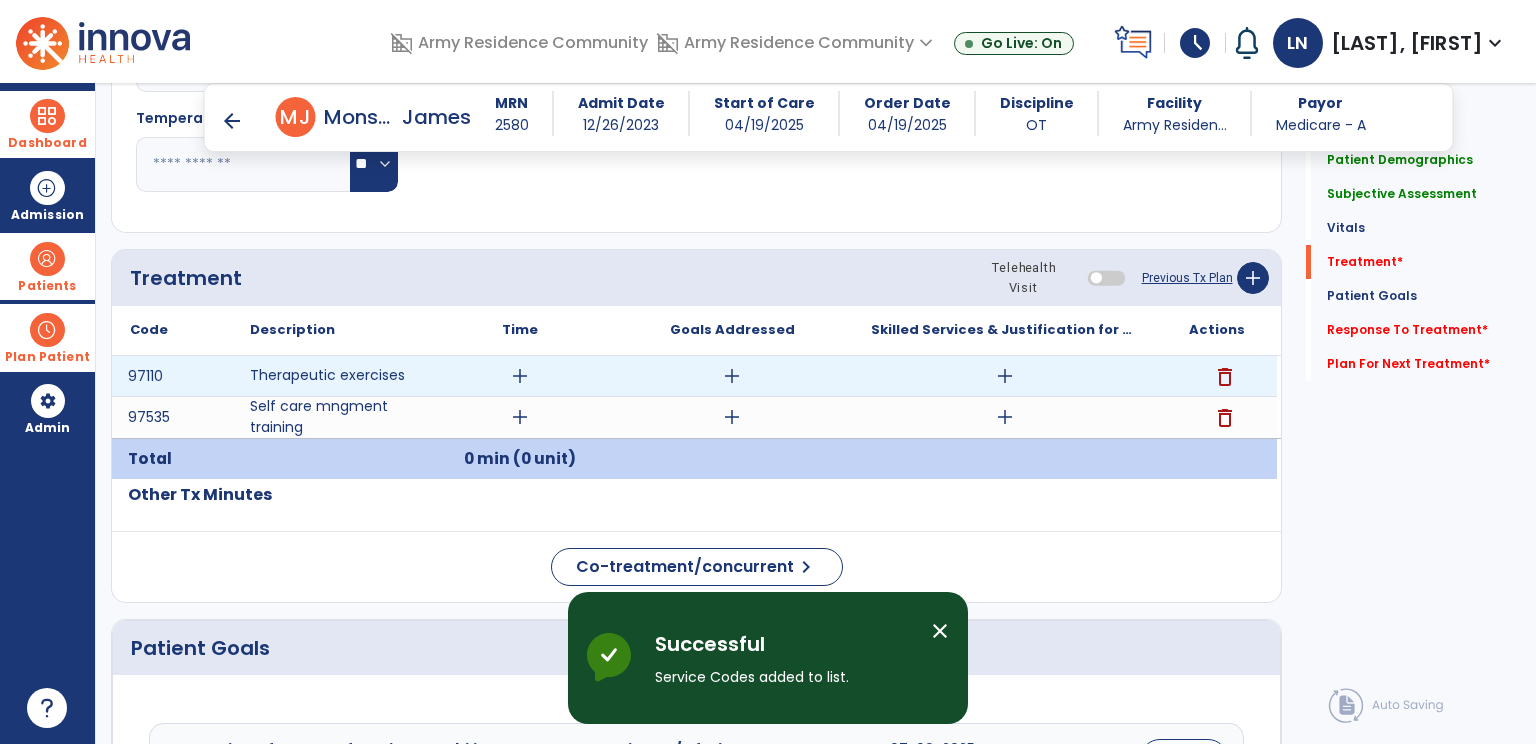 click on "add" at bounding box center (520, 376) 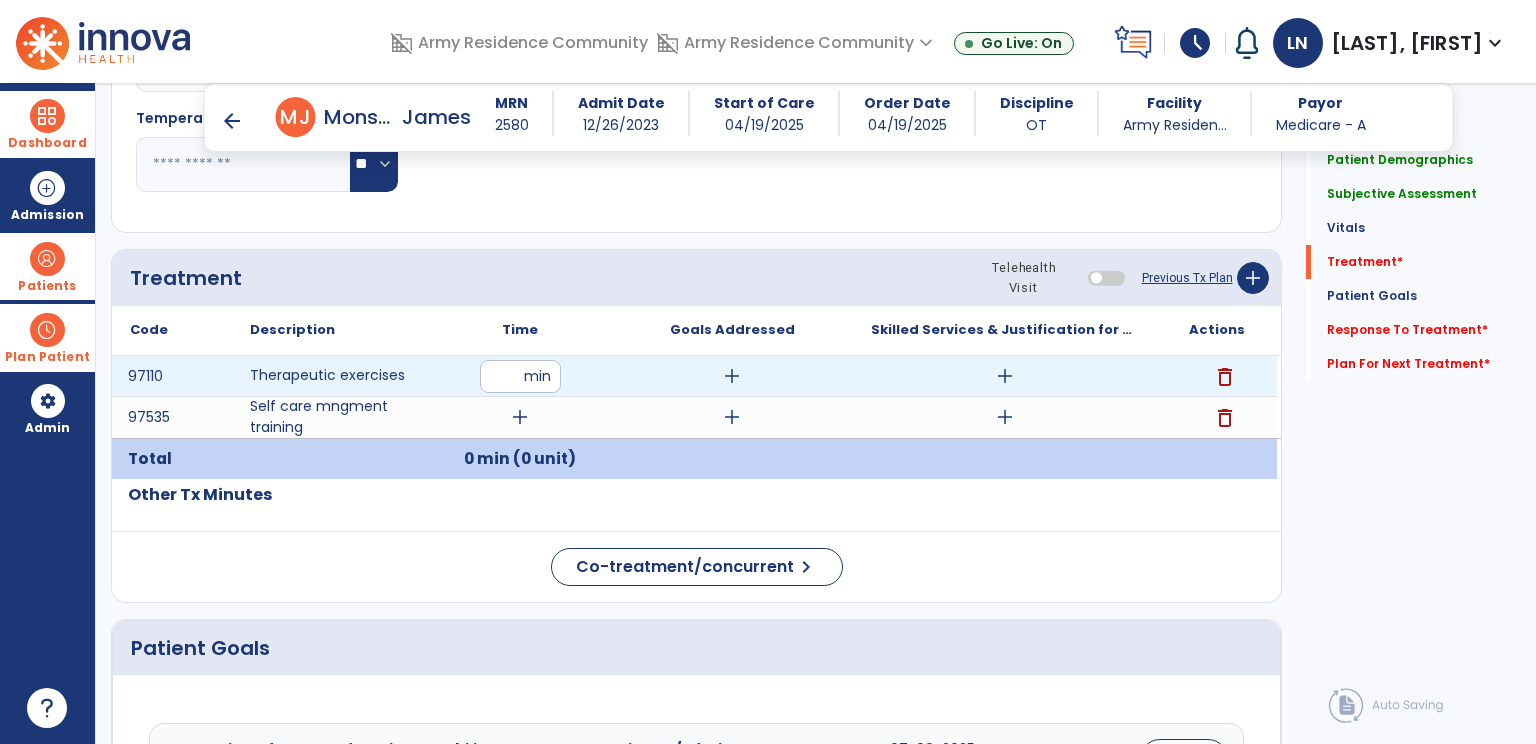 type on "**" 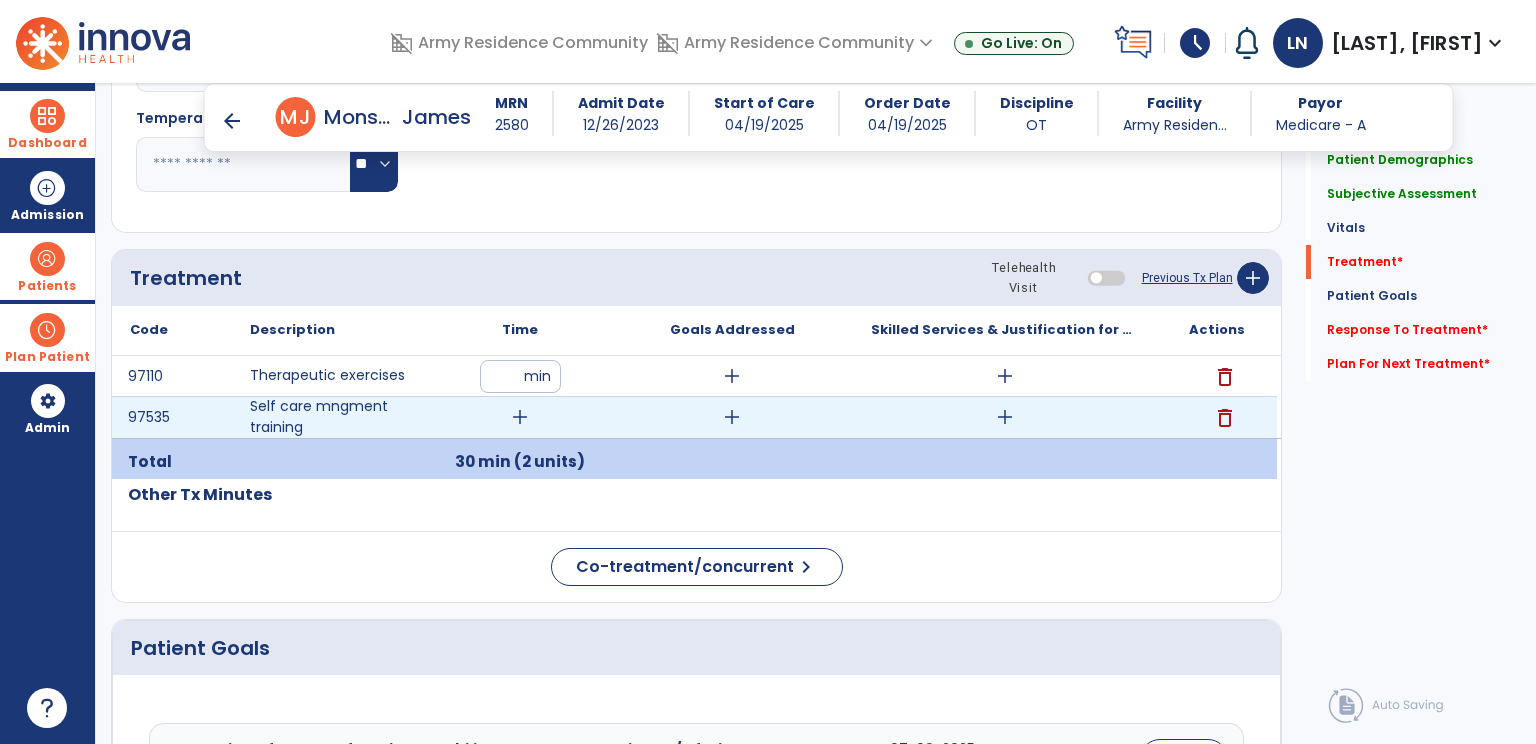 click on "add" at bounding box center (520, 417) 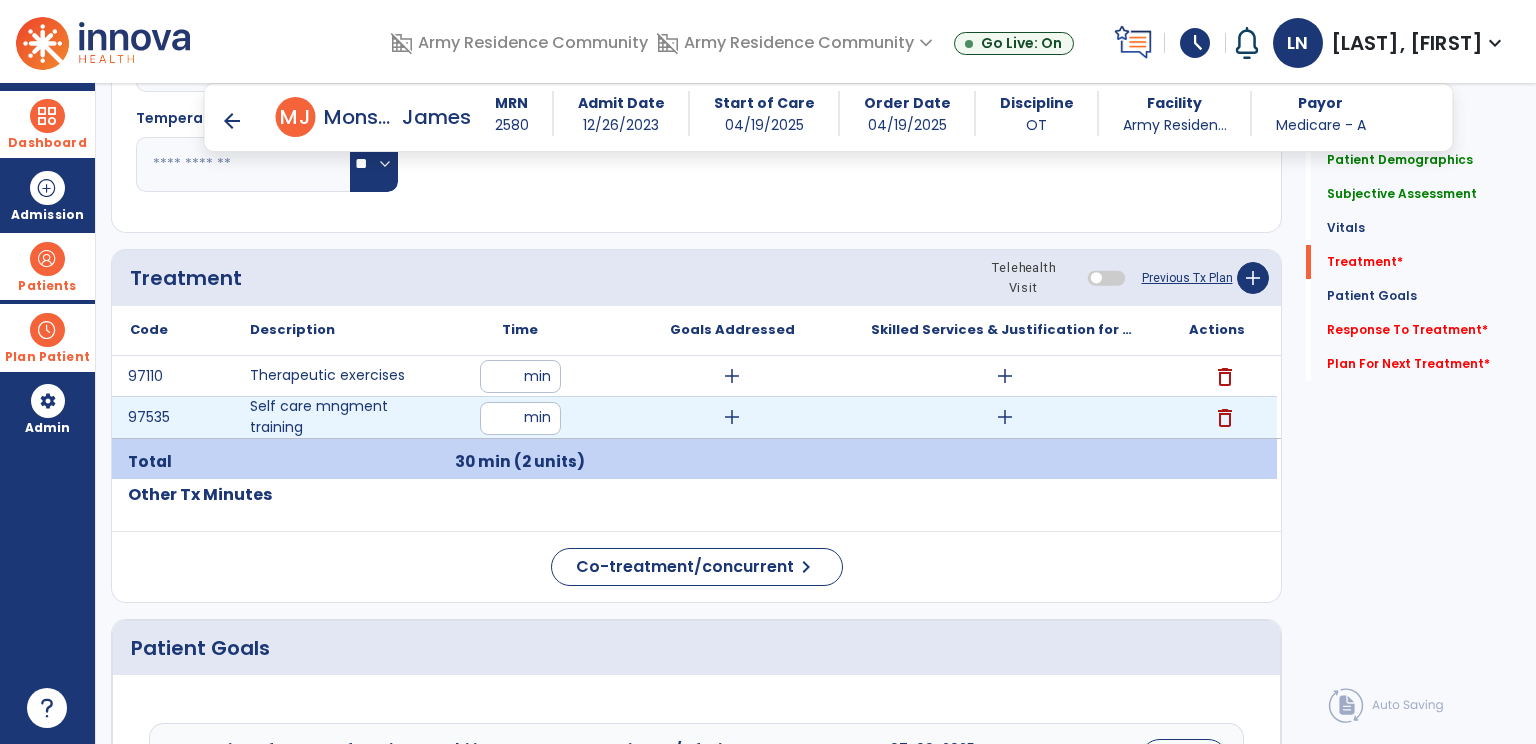 type on "**" 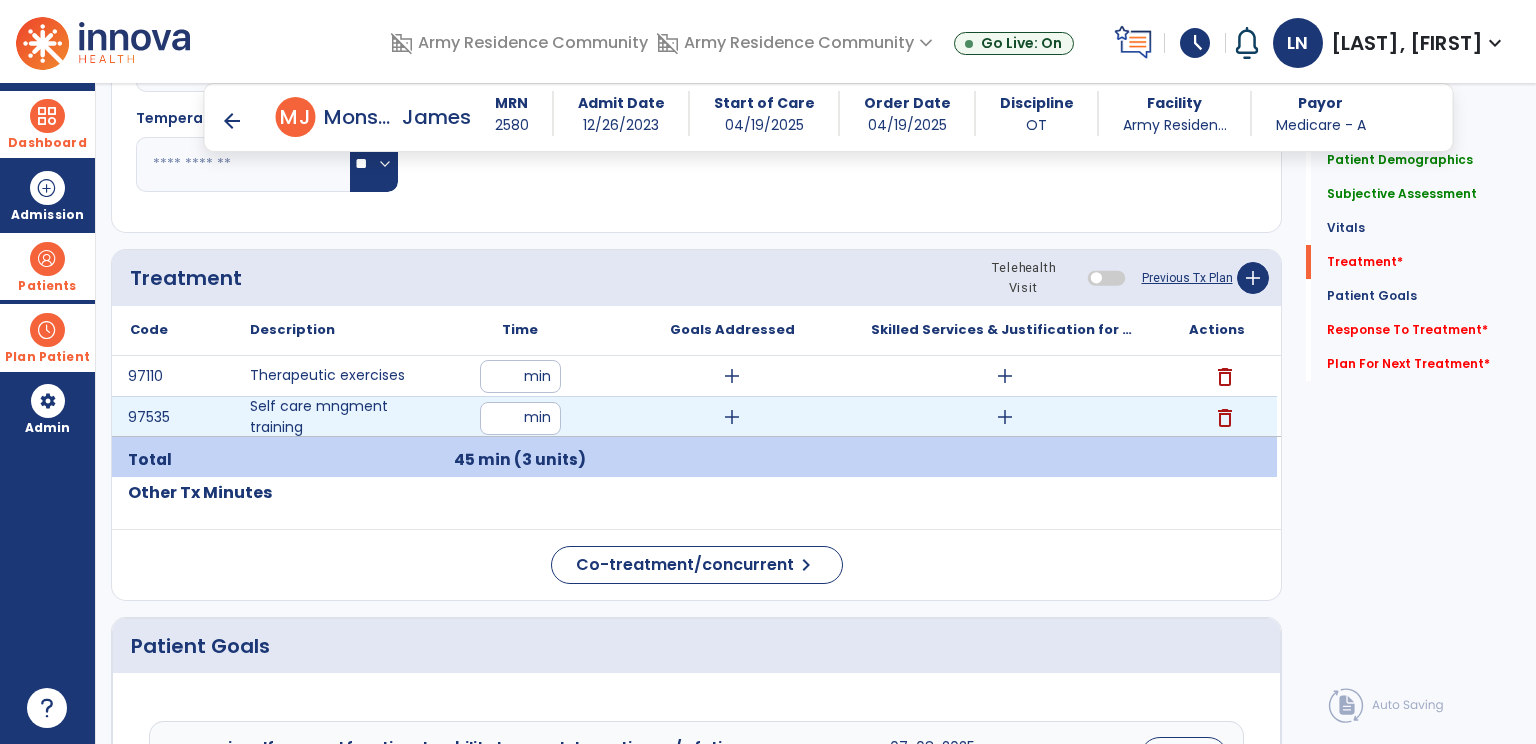 click on "add" at bounding box center [1005, 417] 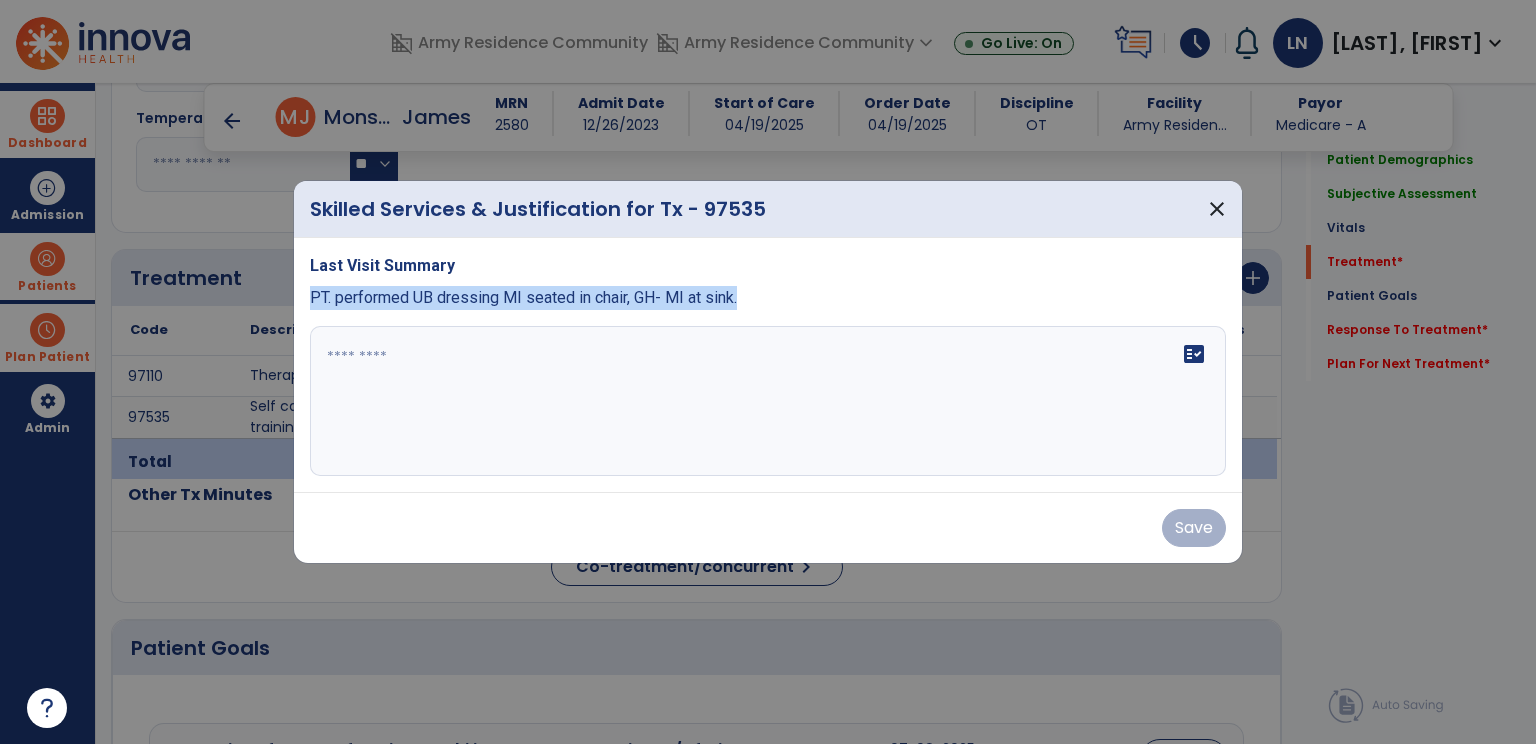 drag, startPoint x: 310, startPoint y: 298, endPoint x: 747, endPoint y: 292, distance: 437.0412 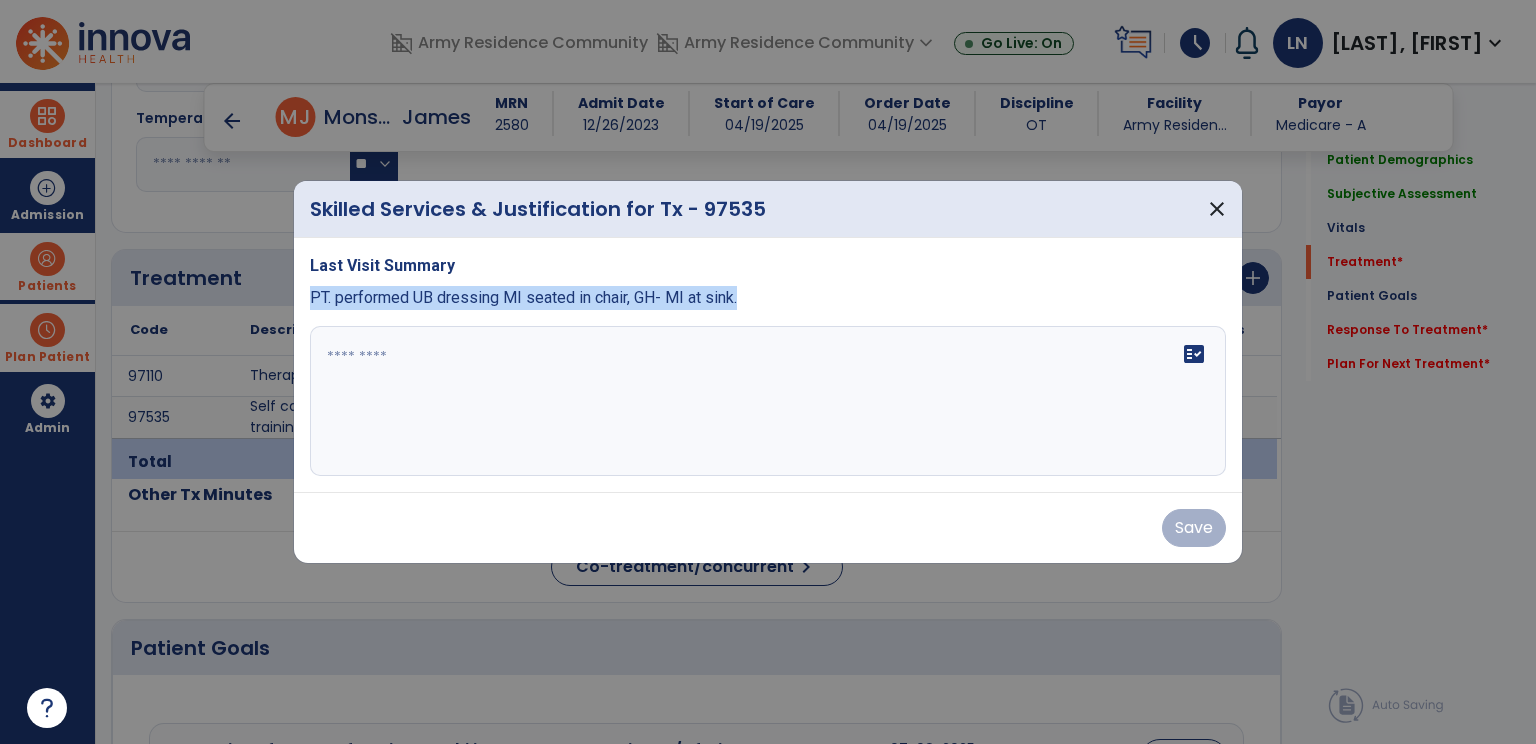 click on "PT. performed UB dressing MI seated in chair, GH- MI at sink." at bounding box center (768, 298) 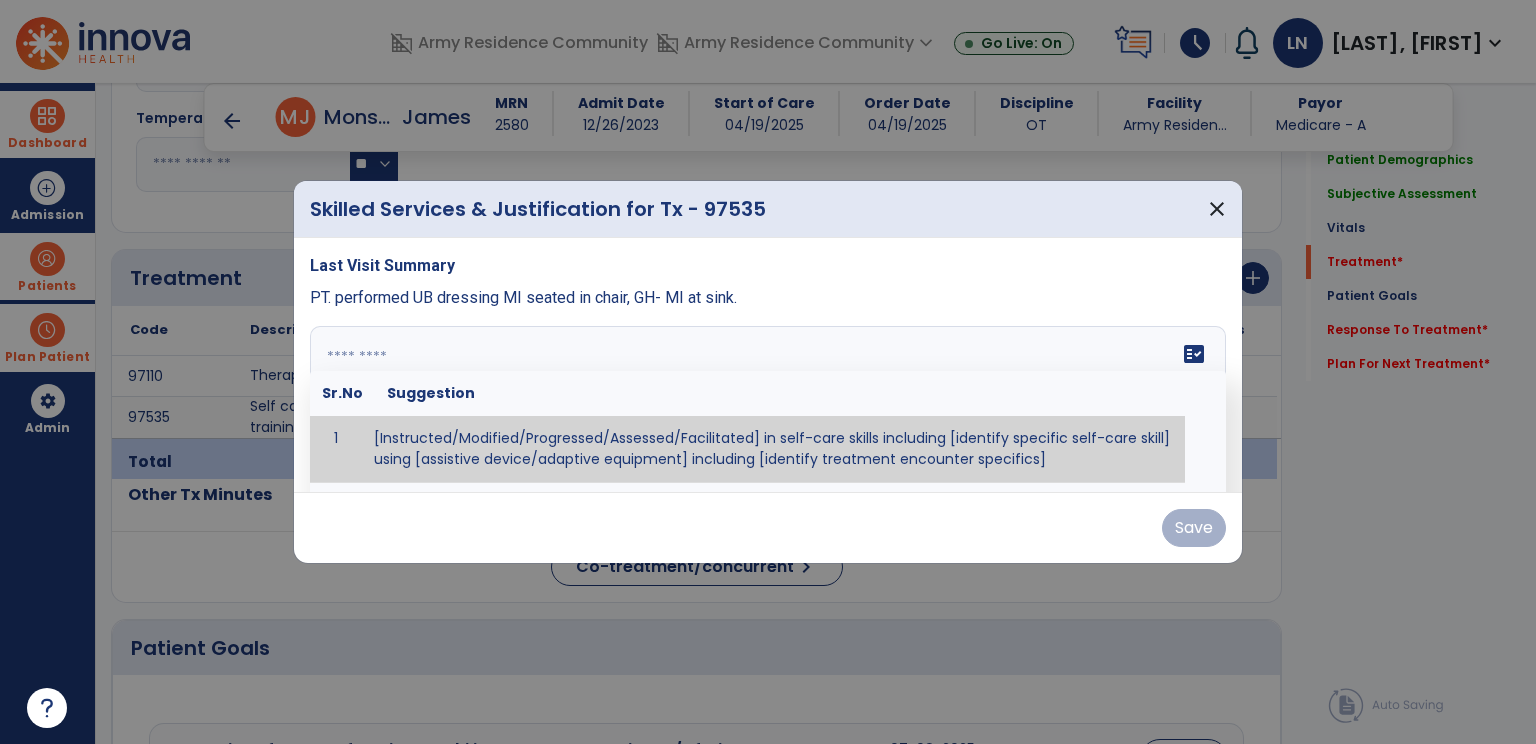 click at bounding box center [766, 401] 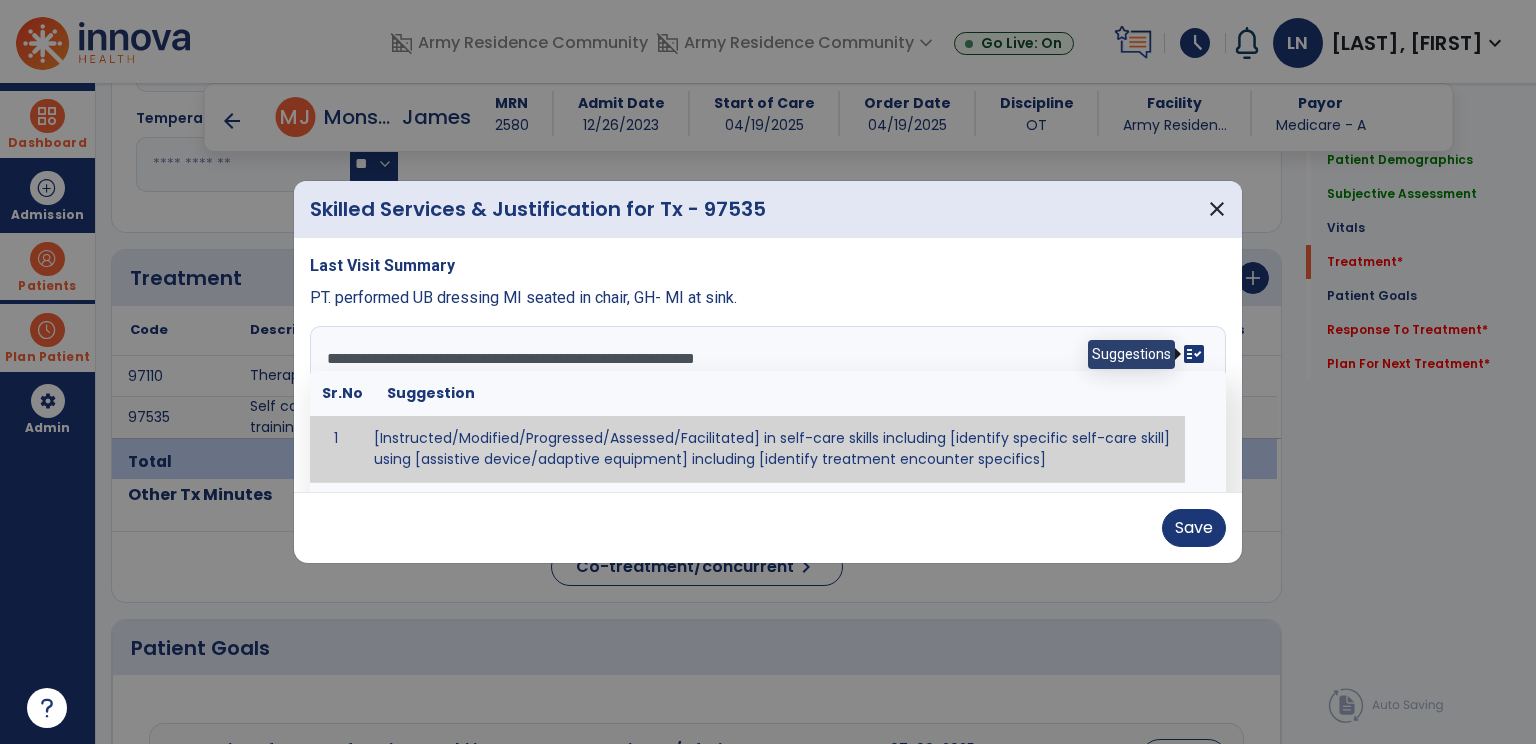 click on "fact_check" at bounding box center [1194, 354] 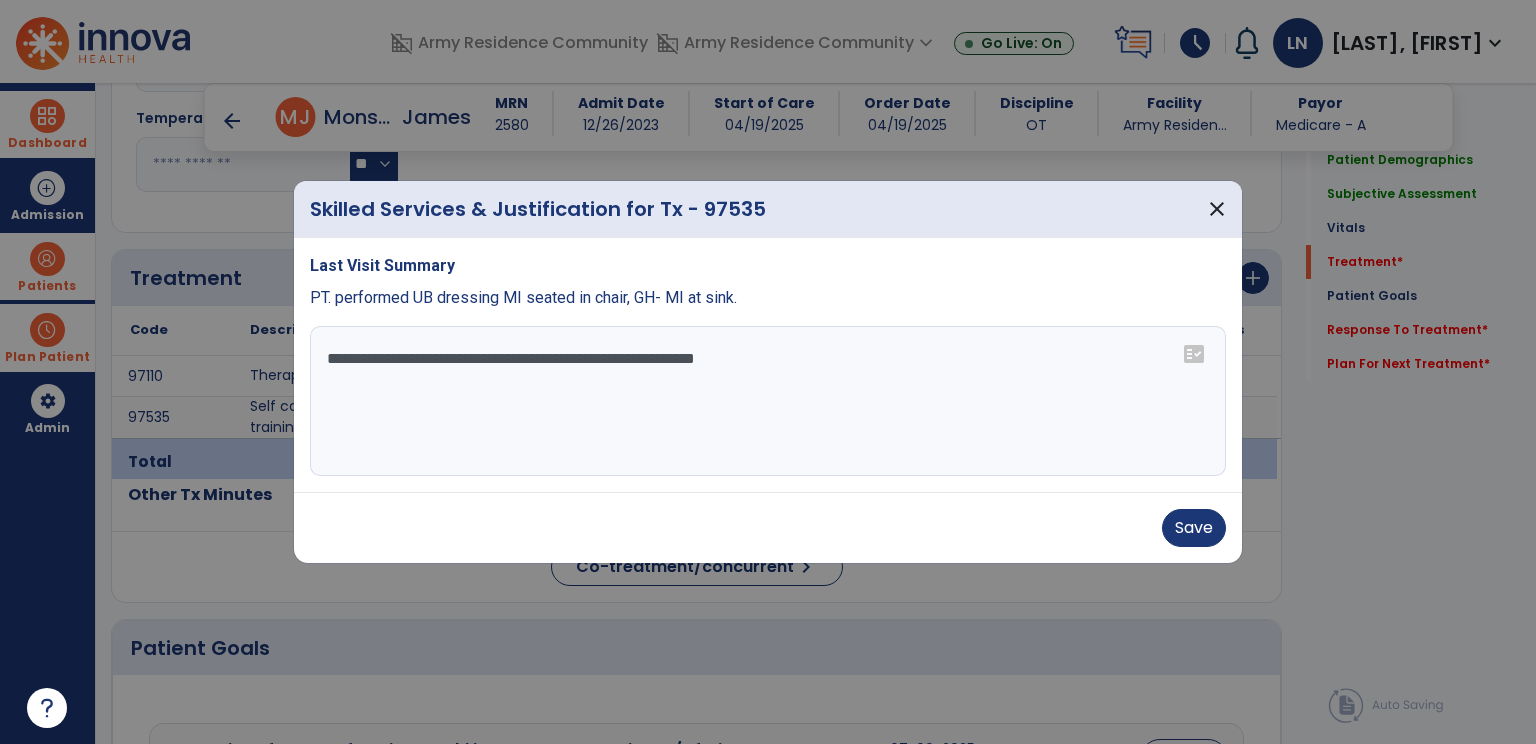 click on "**********" at bounding box center [768, 401] 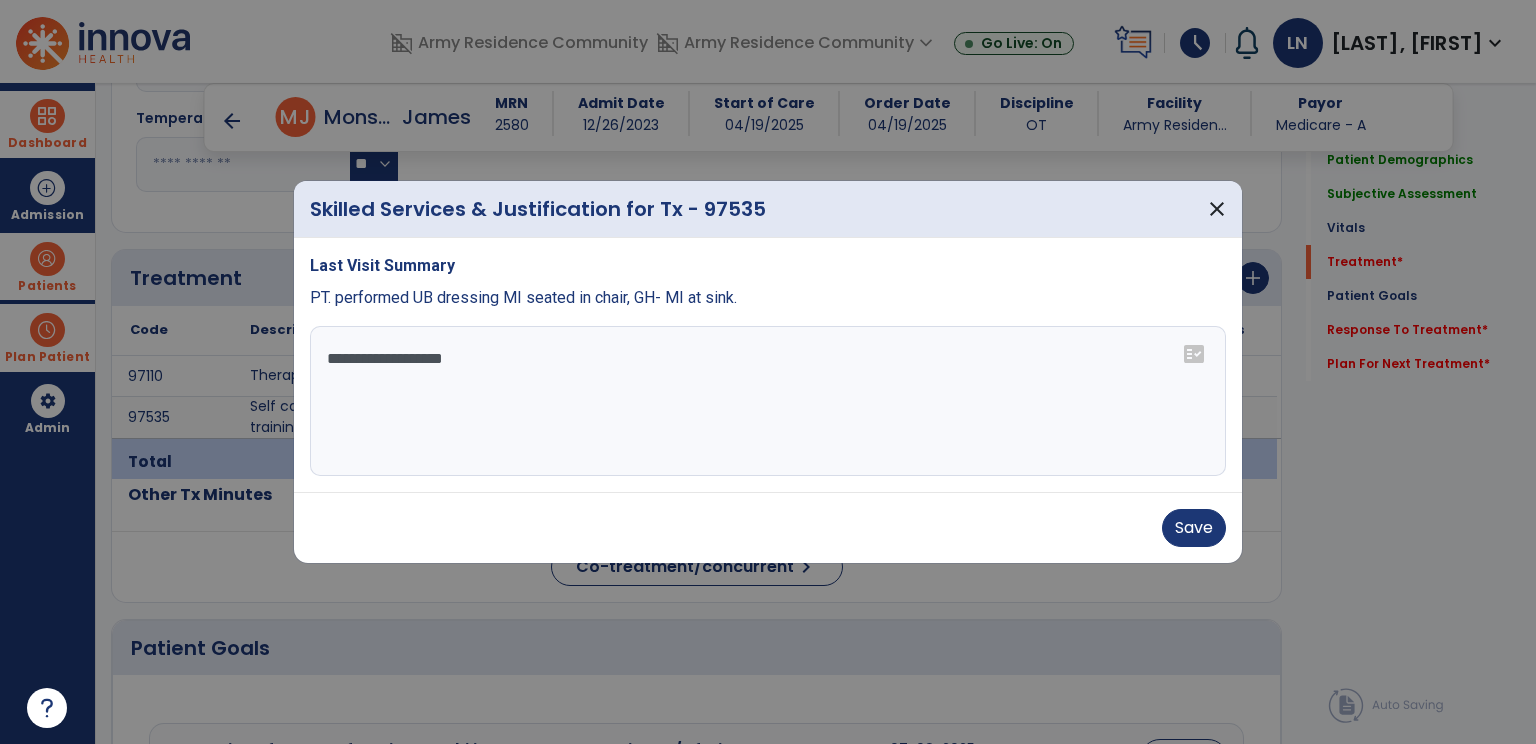click on "**********" at bounding box center (768, 401) 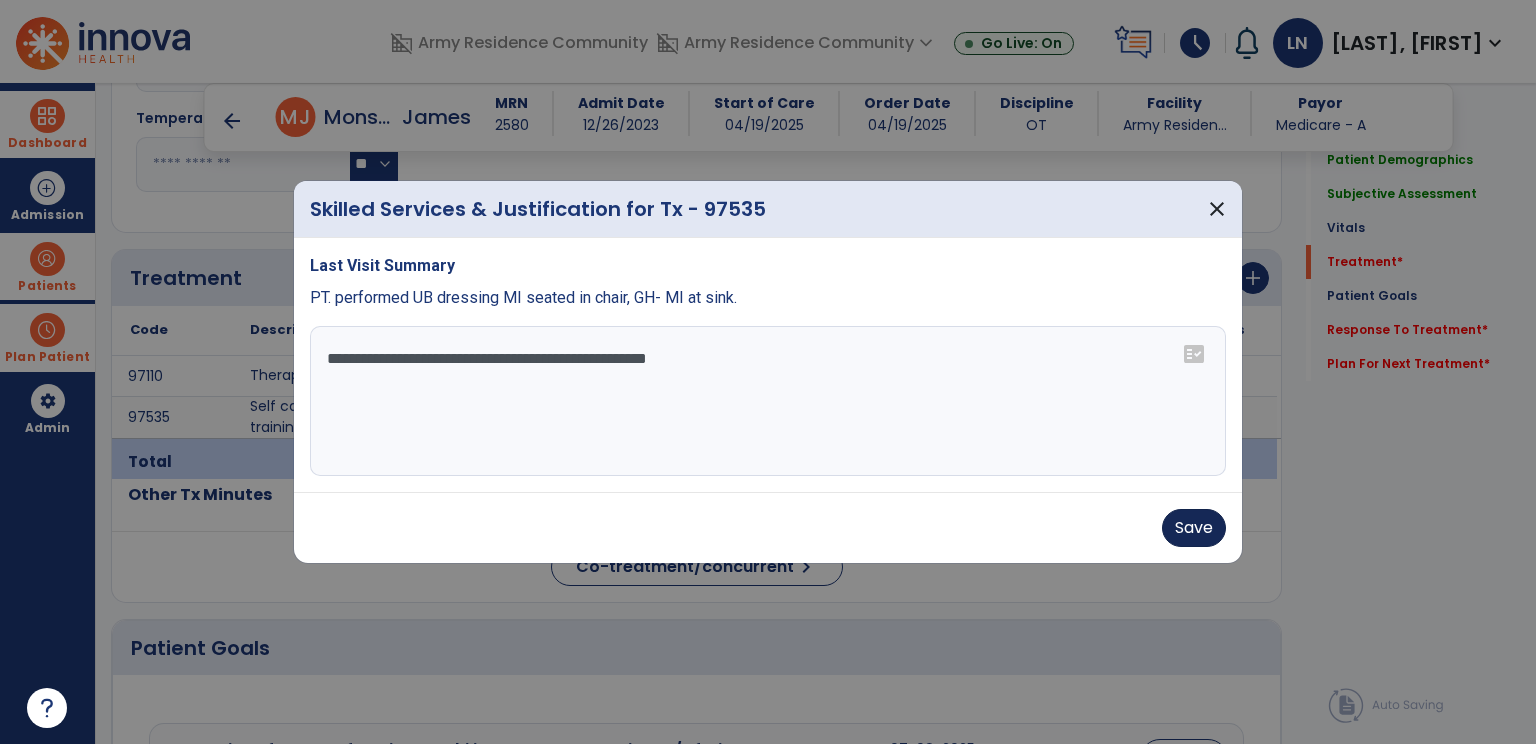 type on "**********" 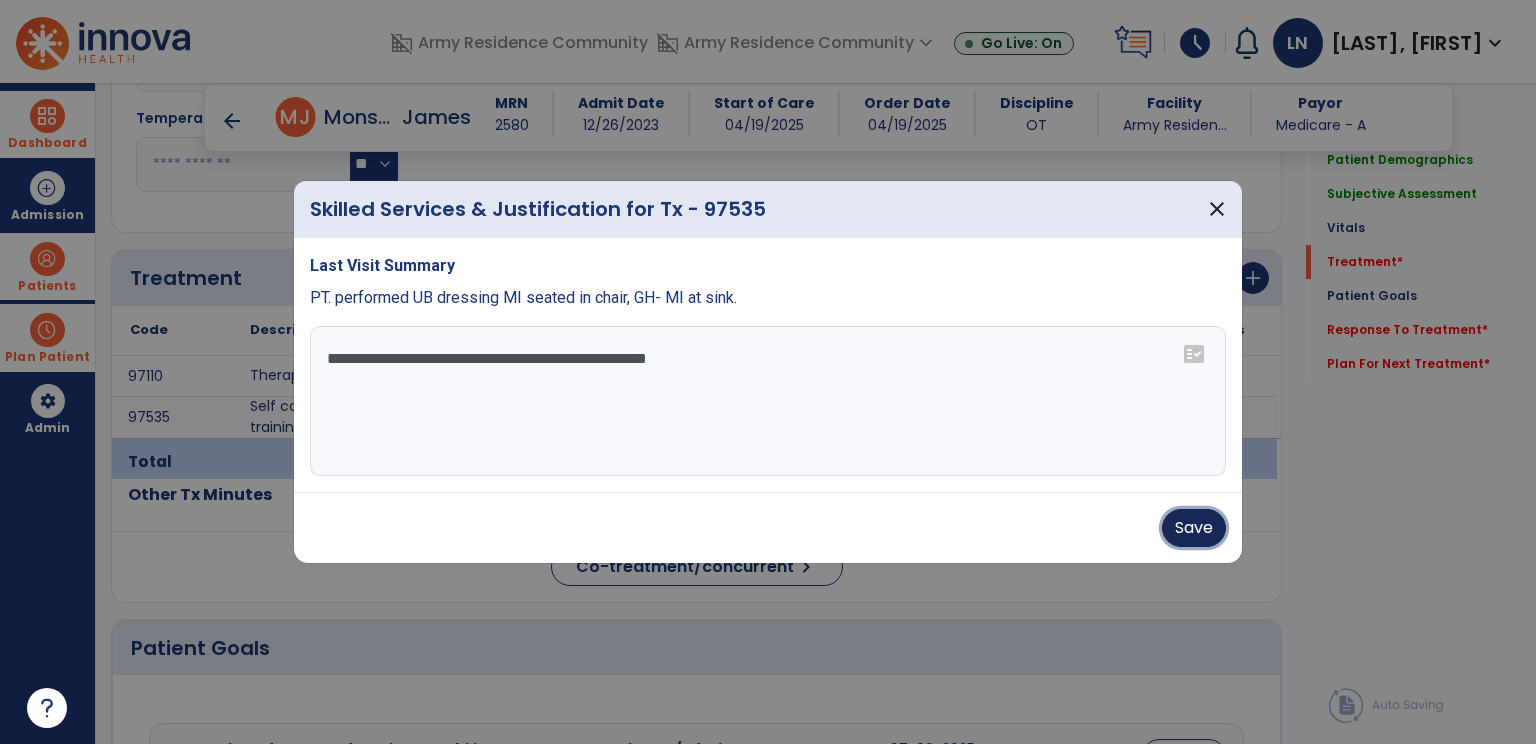click on "Save" at bounding box center [1194, 528] 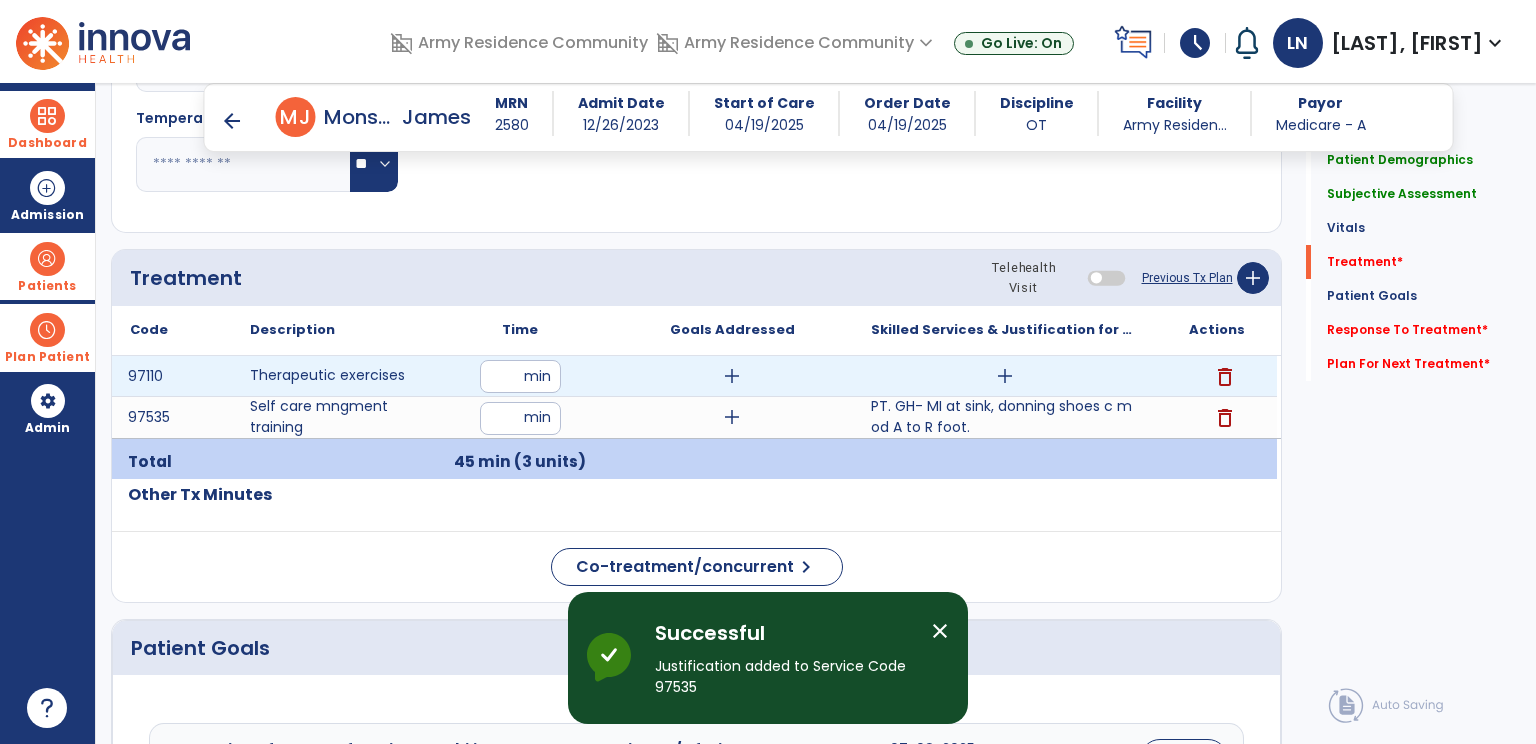 click on "add" at bounding box center [1005, 376] 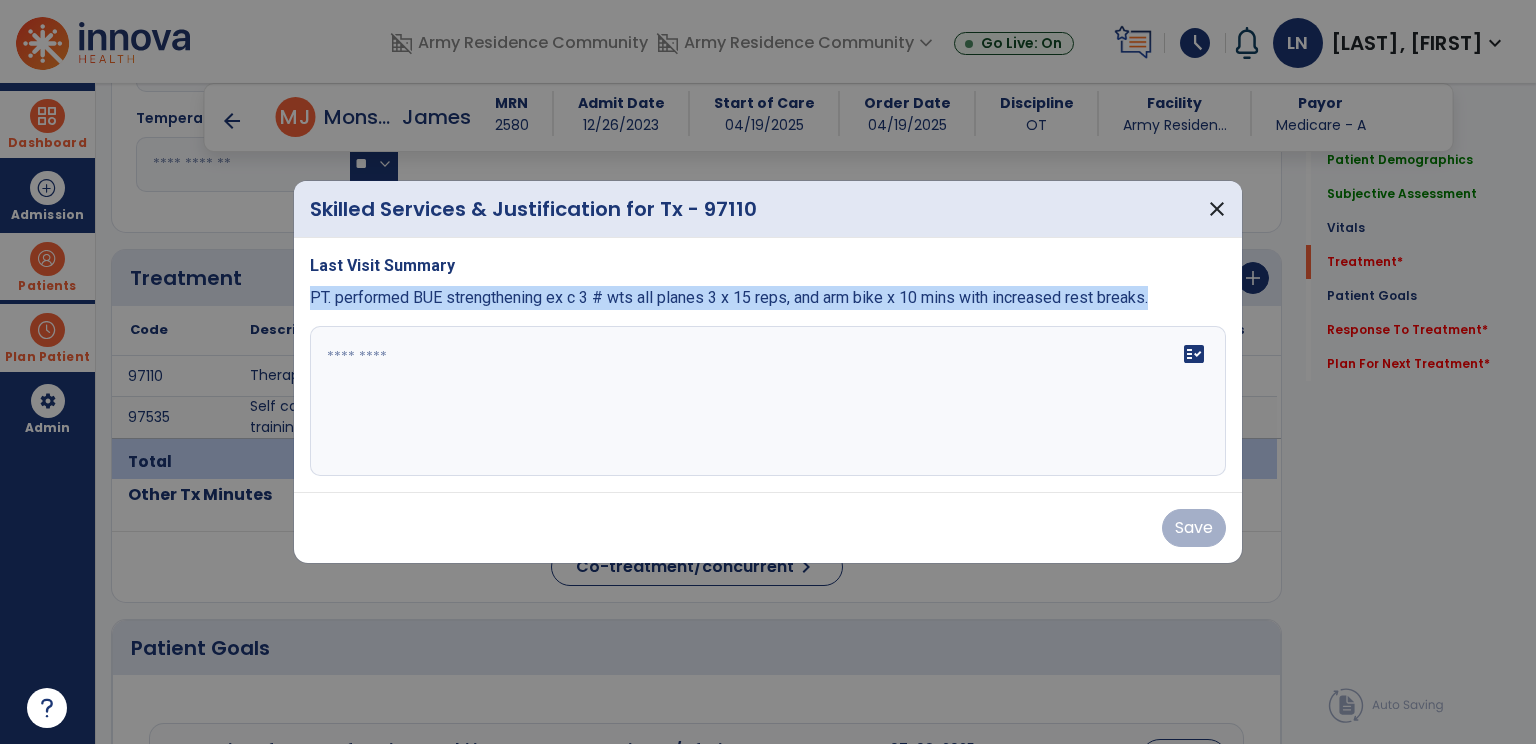 drag, startPoint x: 308, startPoint y: 297, endPoint x: 1144, endPoint y: 305, distance: 836.03827 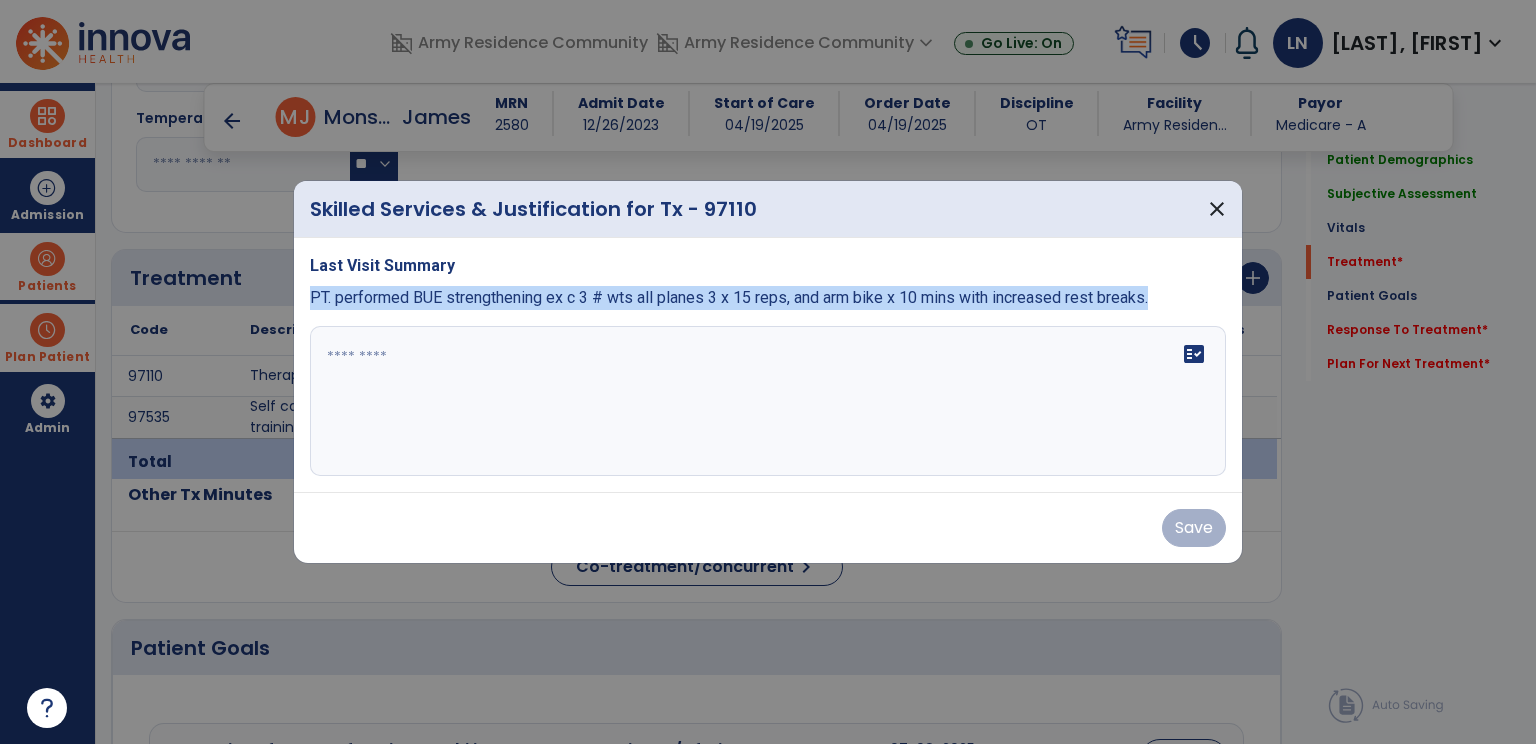 click on "Last Visit Summary PT. performed BUE strengthening ex c 3 # wts all planes 3 x 15 reps, and arm bike x 10 mins with increased rest breaks.    fact_check" at bounding box center (768, 365) 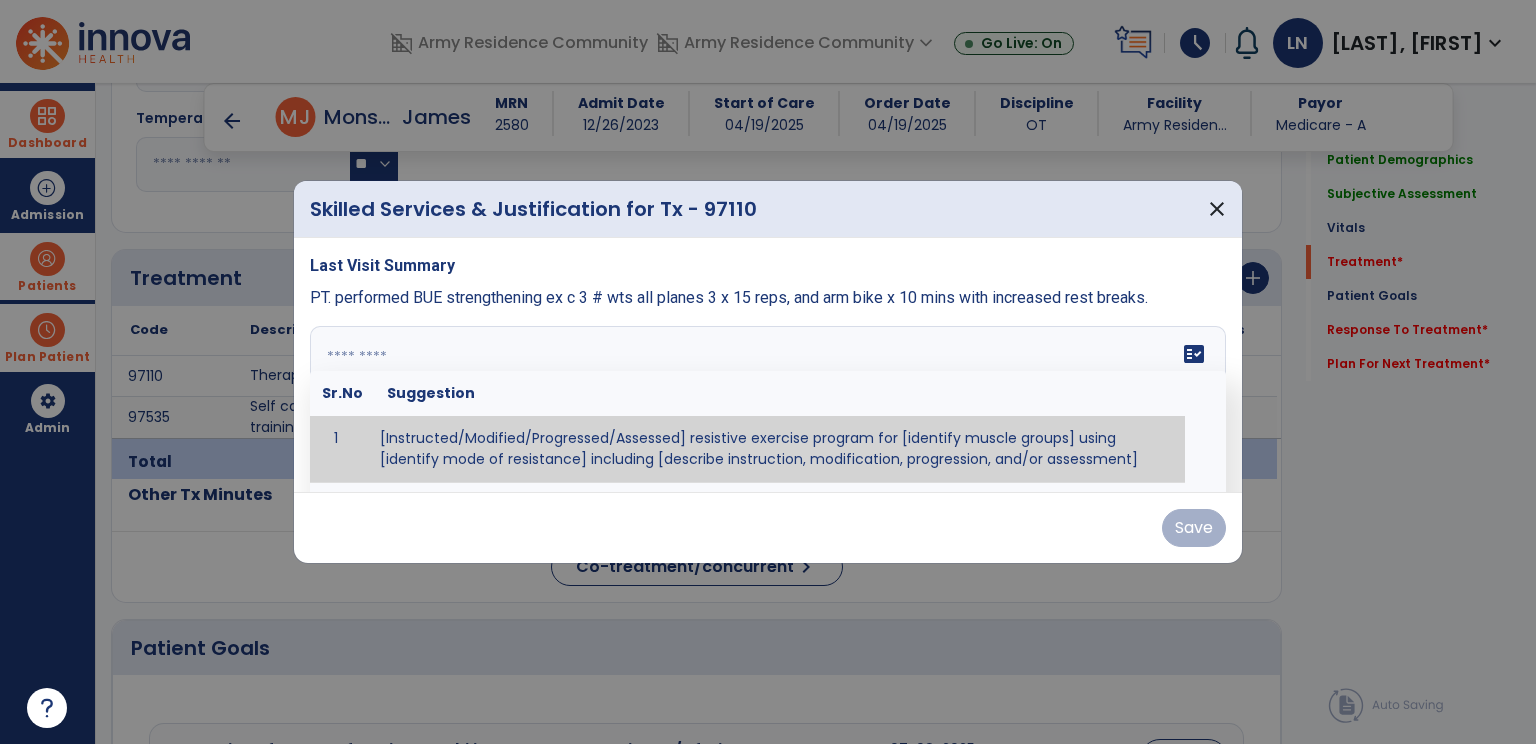 click at bounding box center (766, 401) 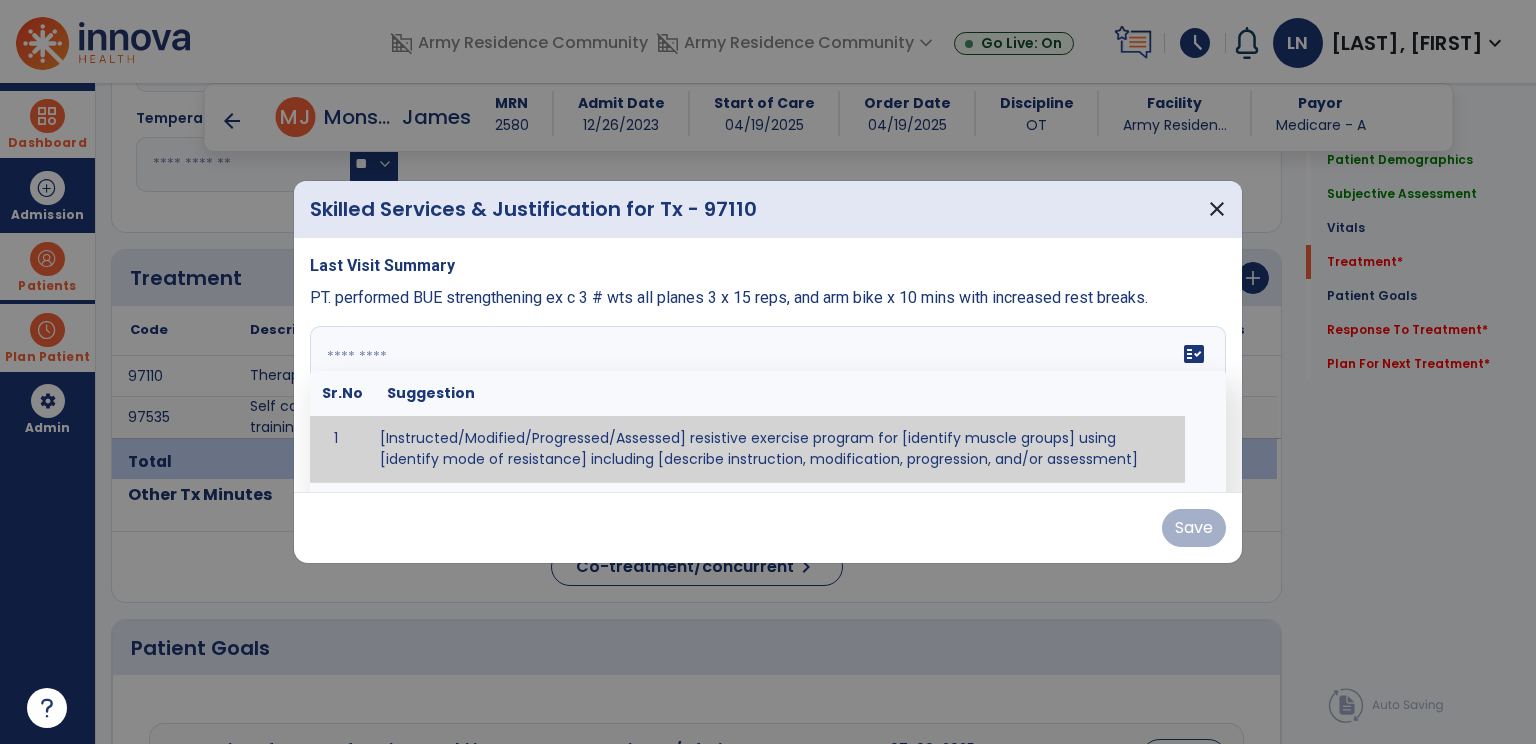 paste on "**********" 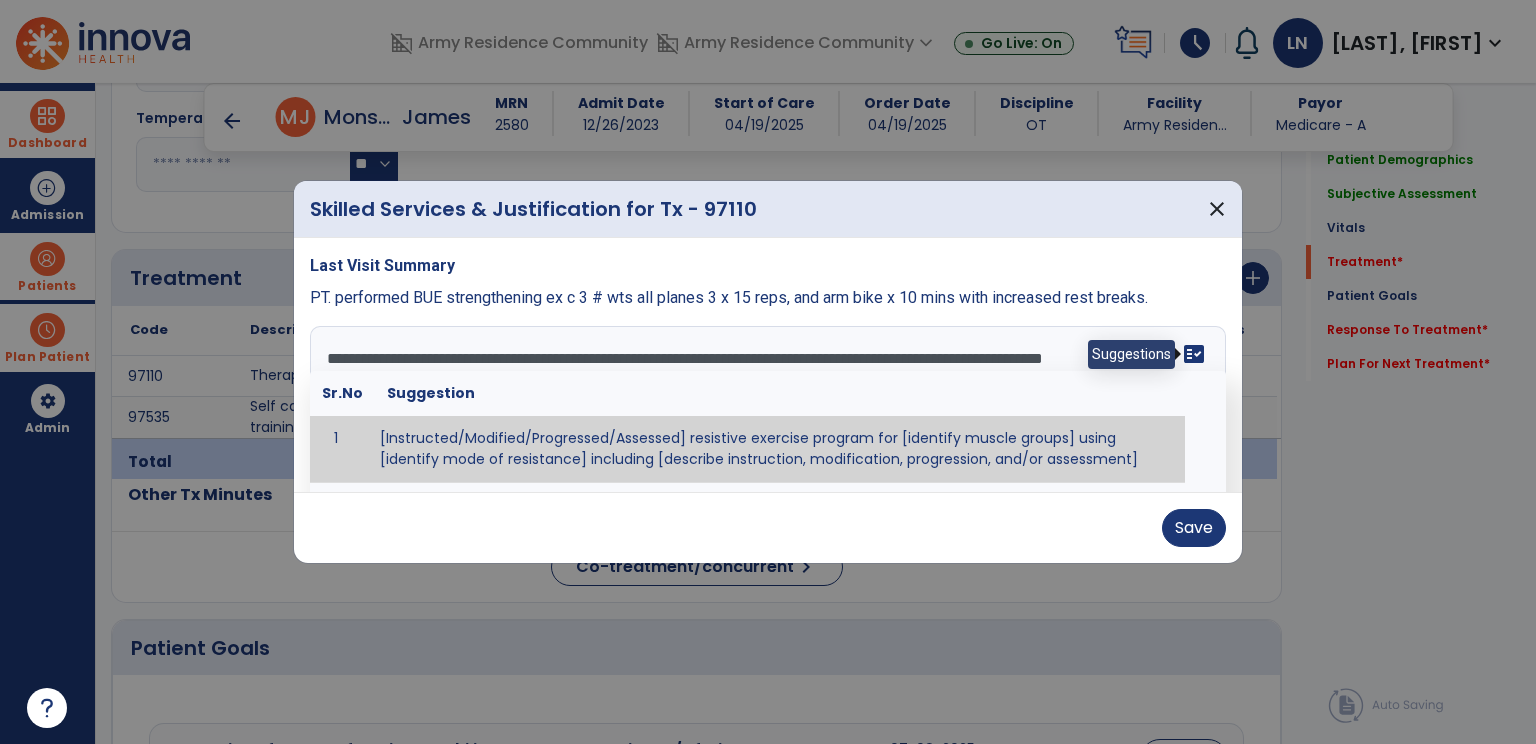 click on "fact_check" at bounding box center [1194, 354] 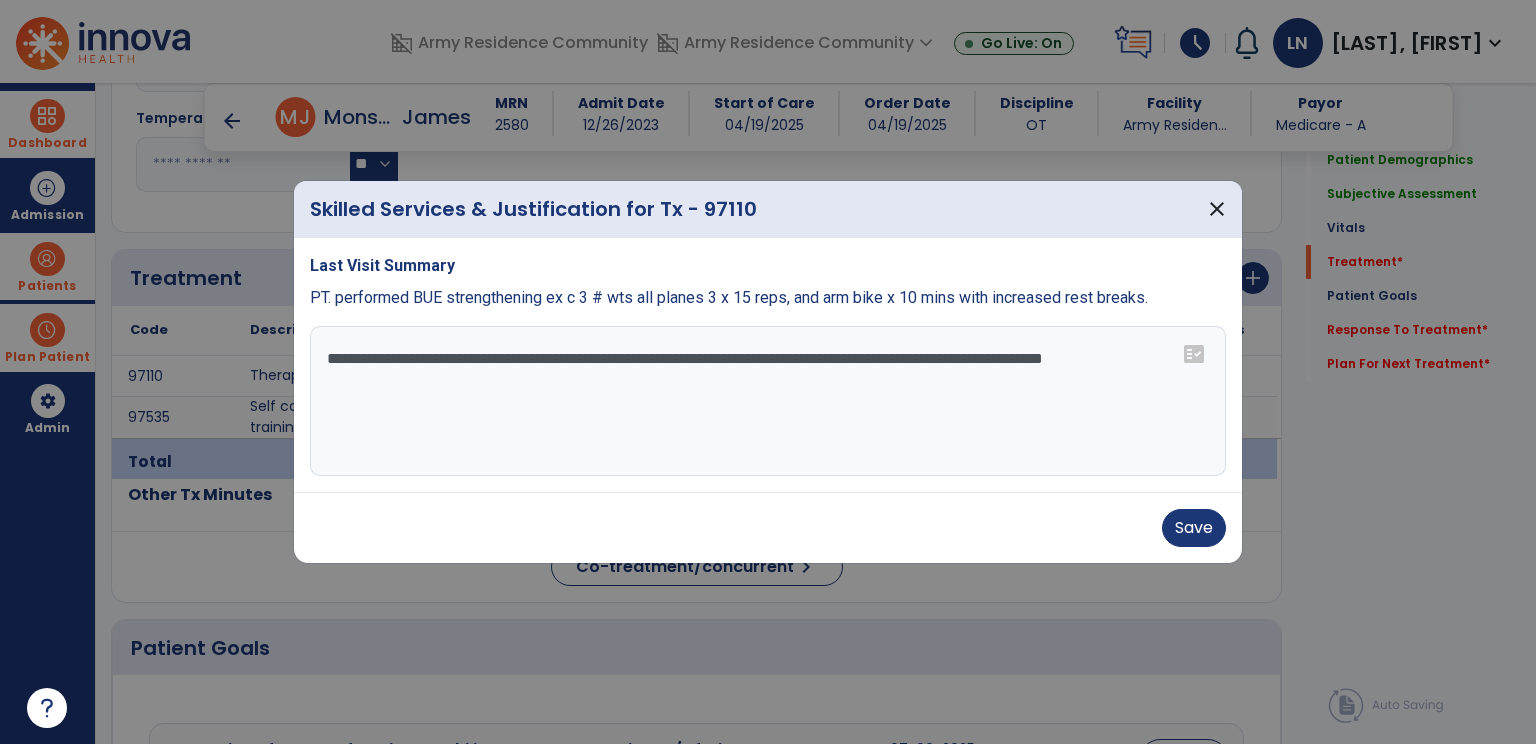 click on "**********" at bounding box center (768, 401) 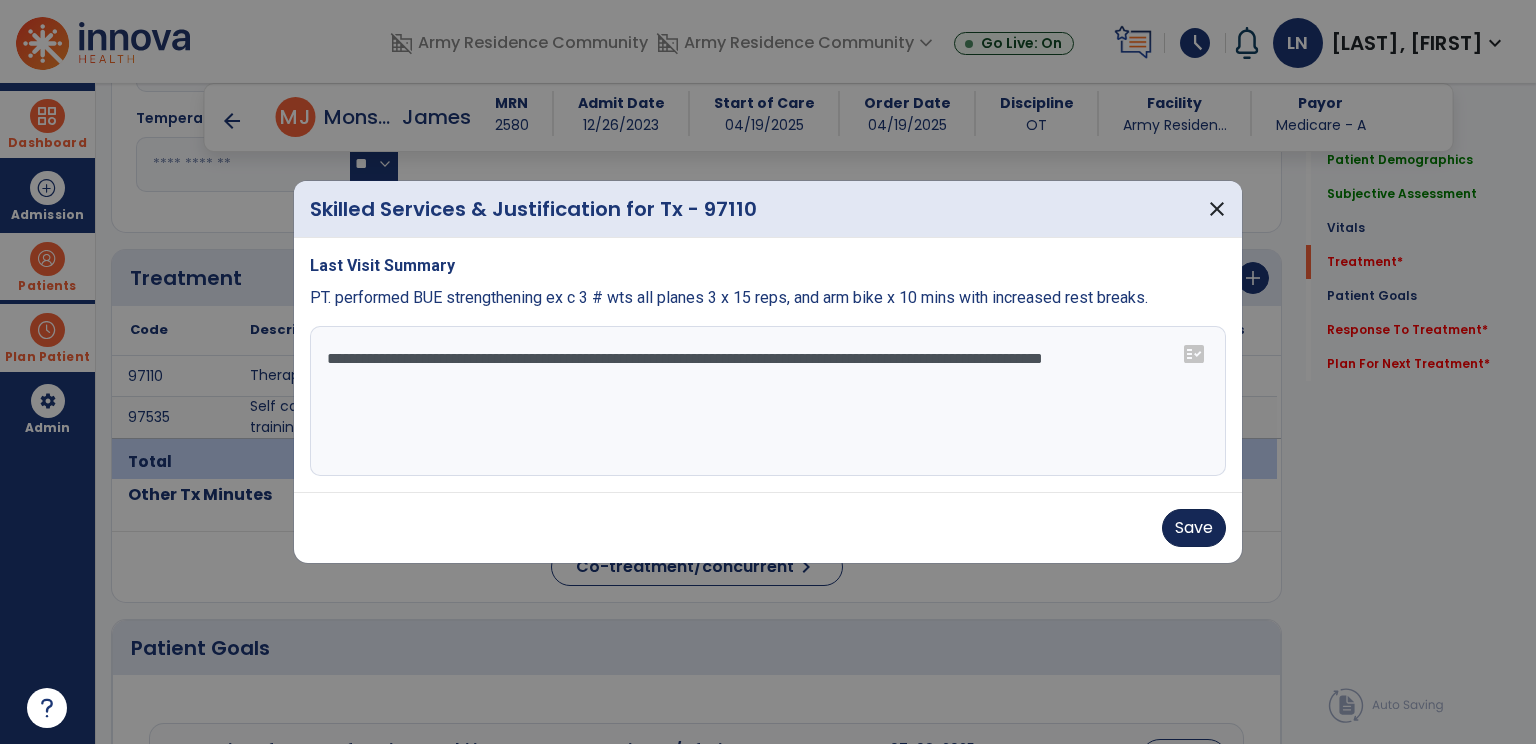 type on "**********" 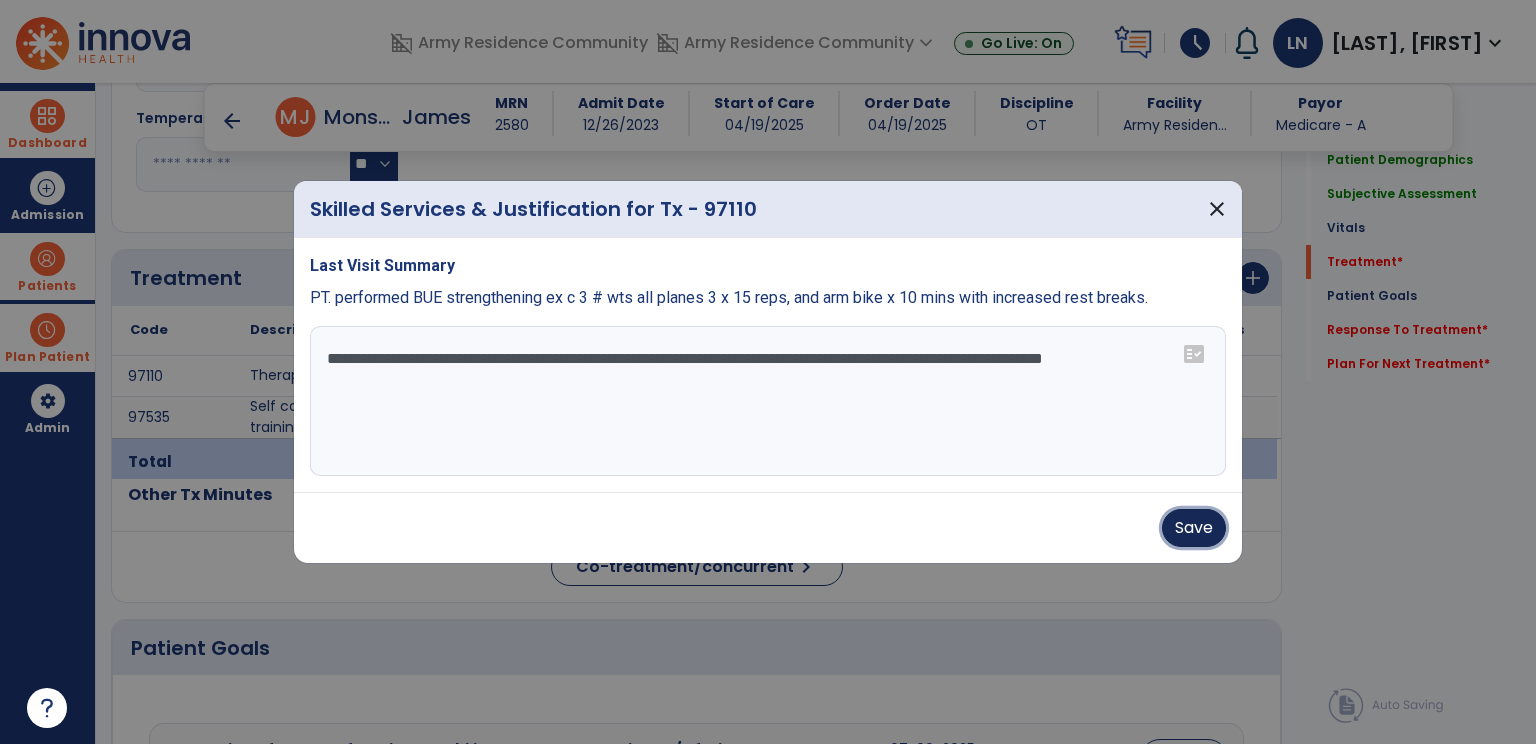 click on "Save" at bounding box center (1194, 528) 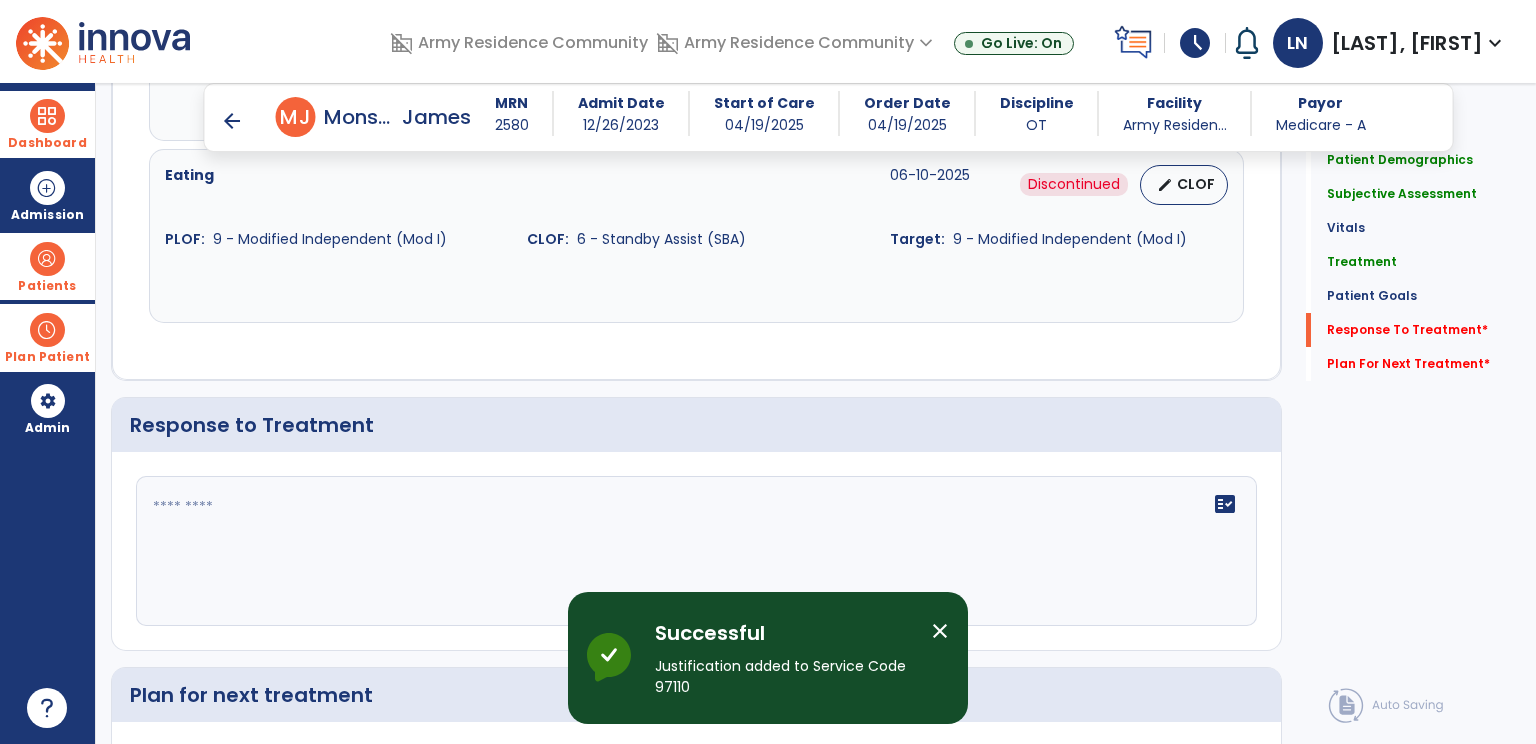 scroll, scrollTop: 2036, scrollLeft: 0, axis: vertical 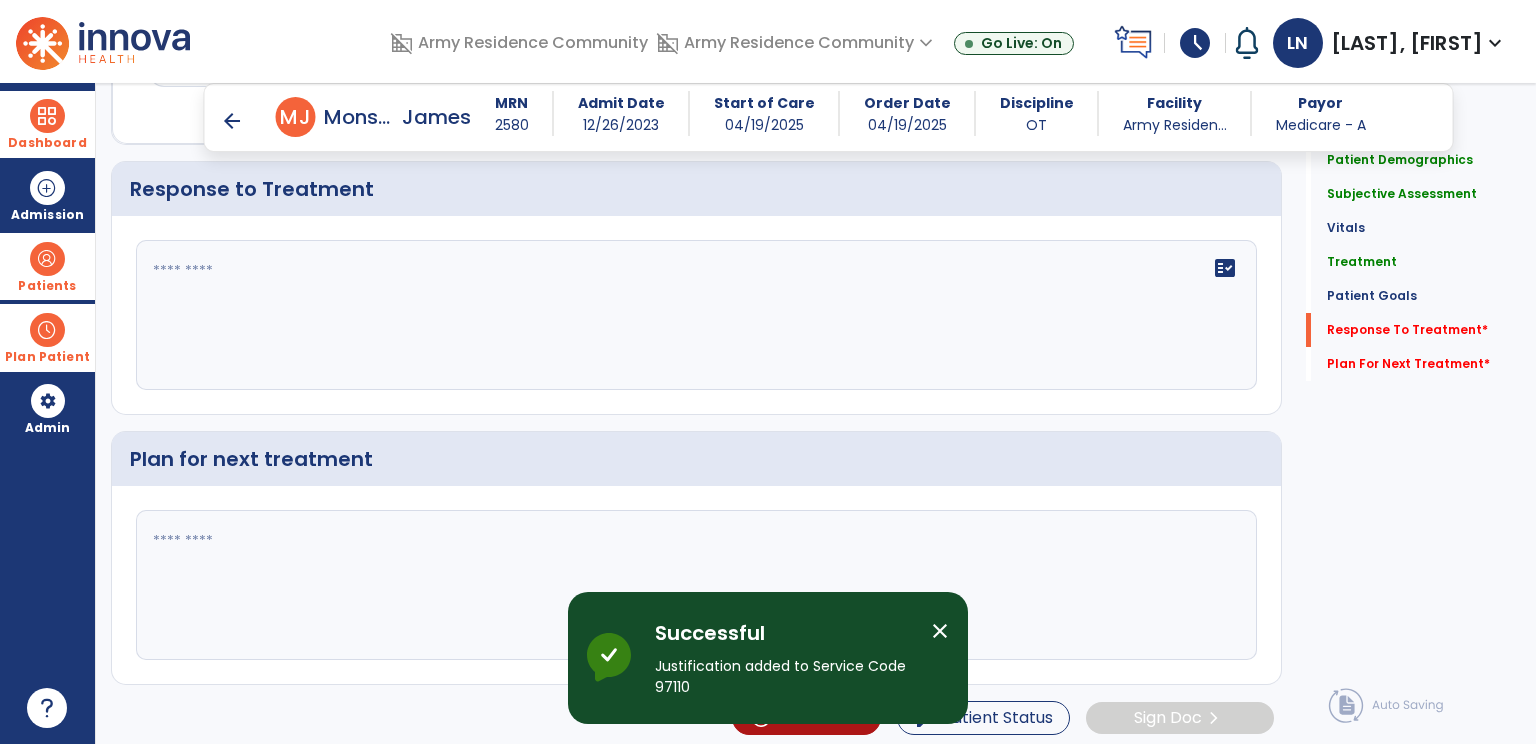 click on "fact_check" 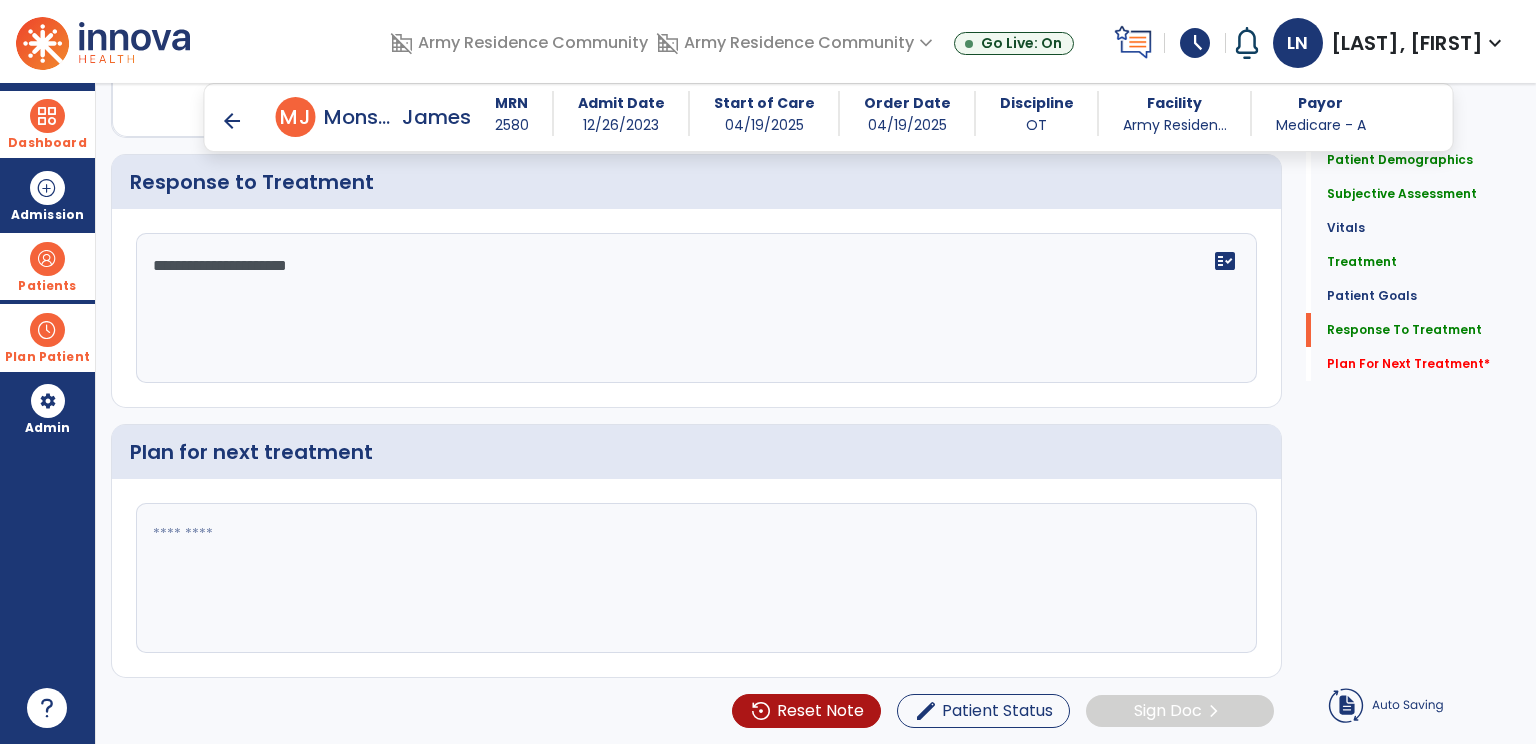 type on "**********" 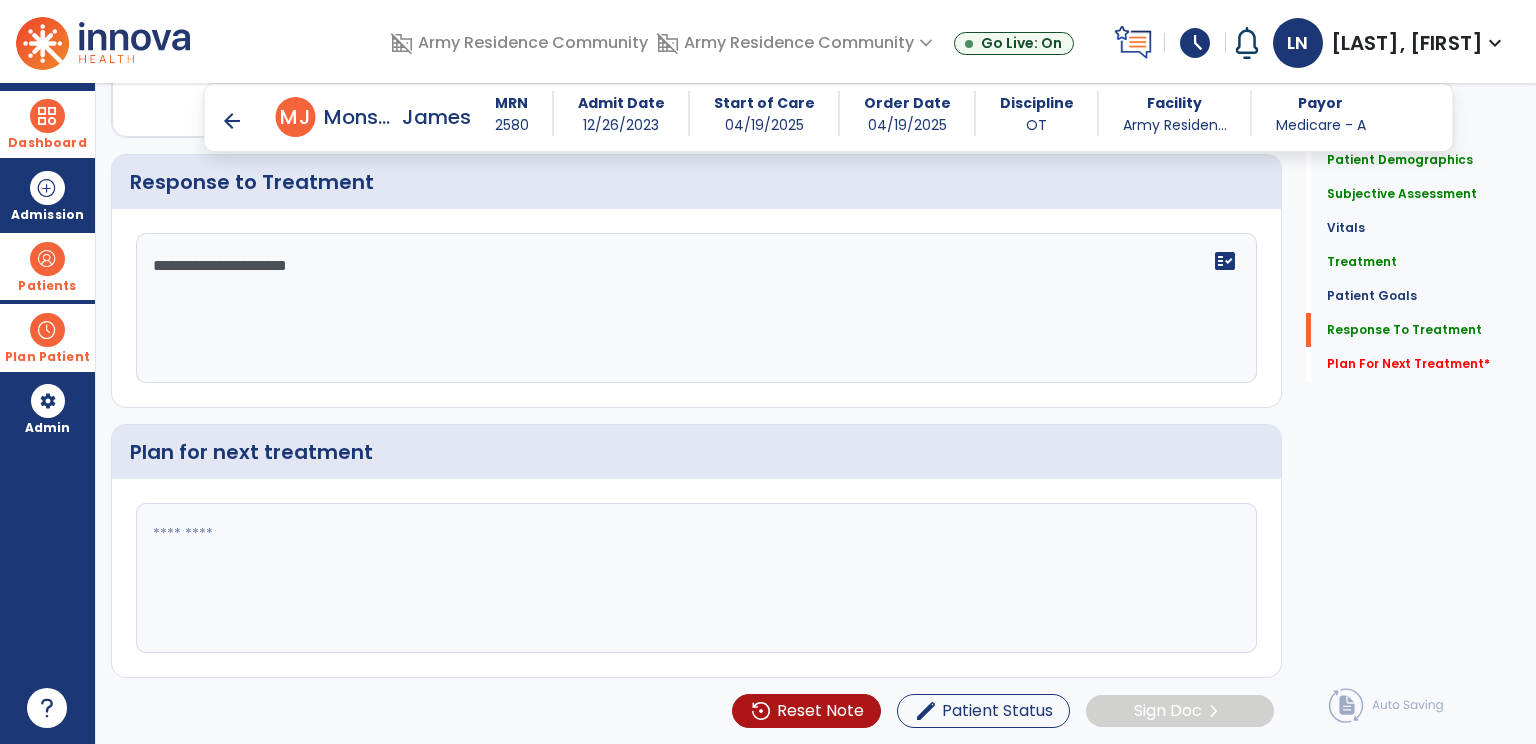 scroll, scrollTop: 2036, scrollLeft: 0, axis: vertical 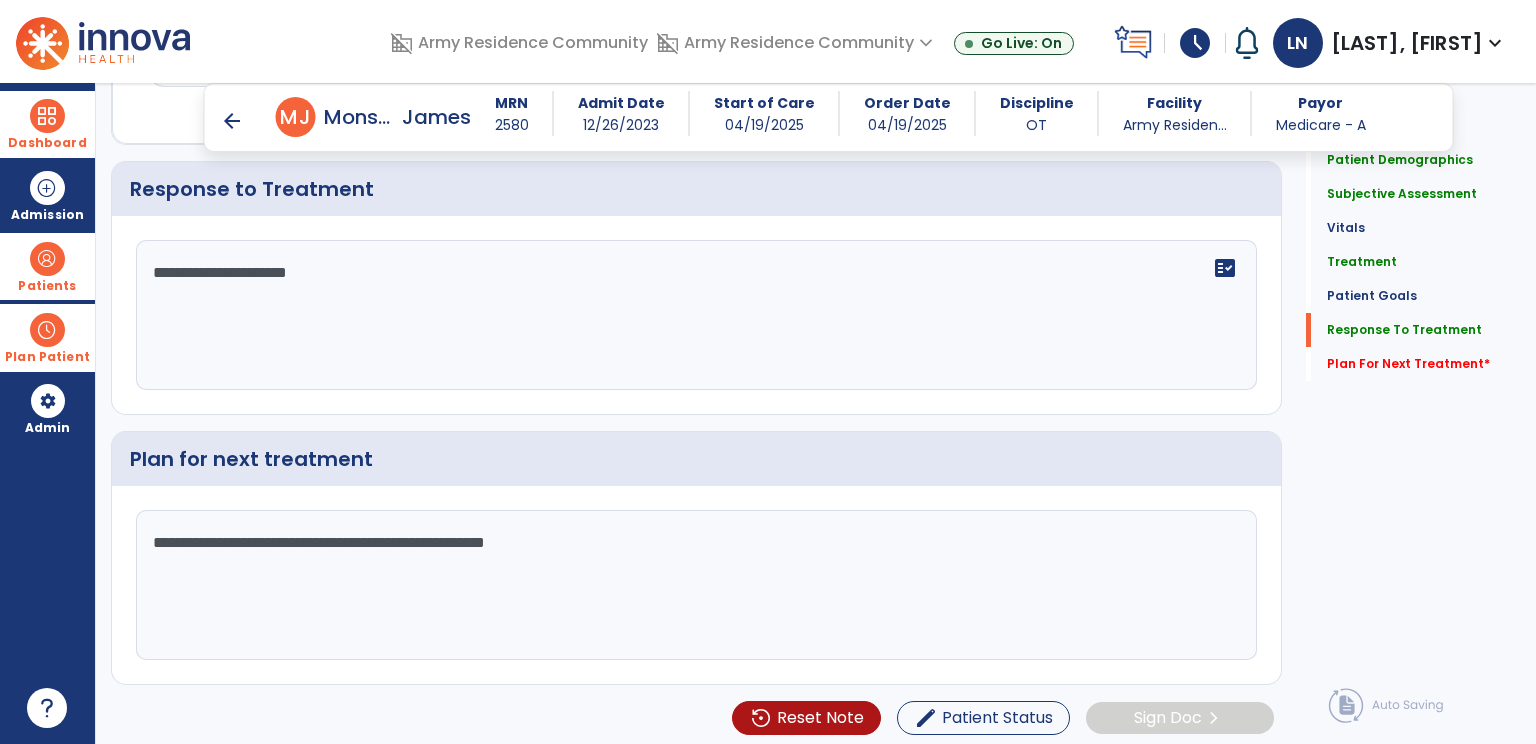 type on "**********" 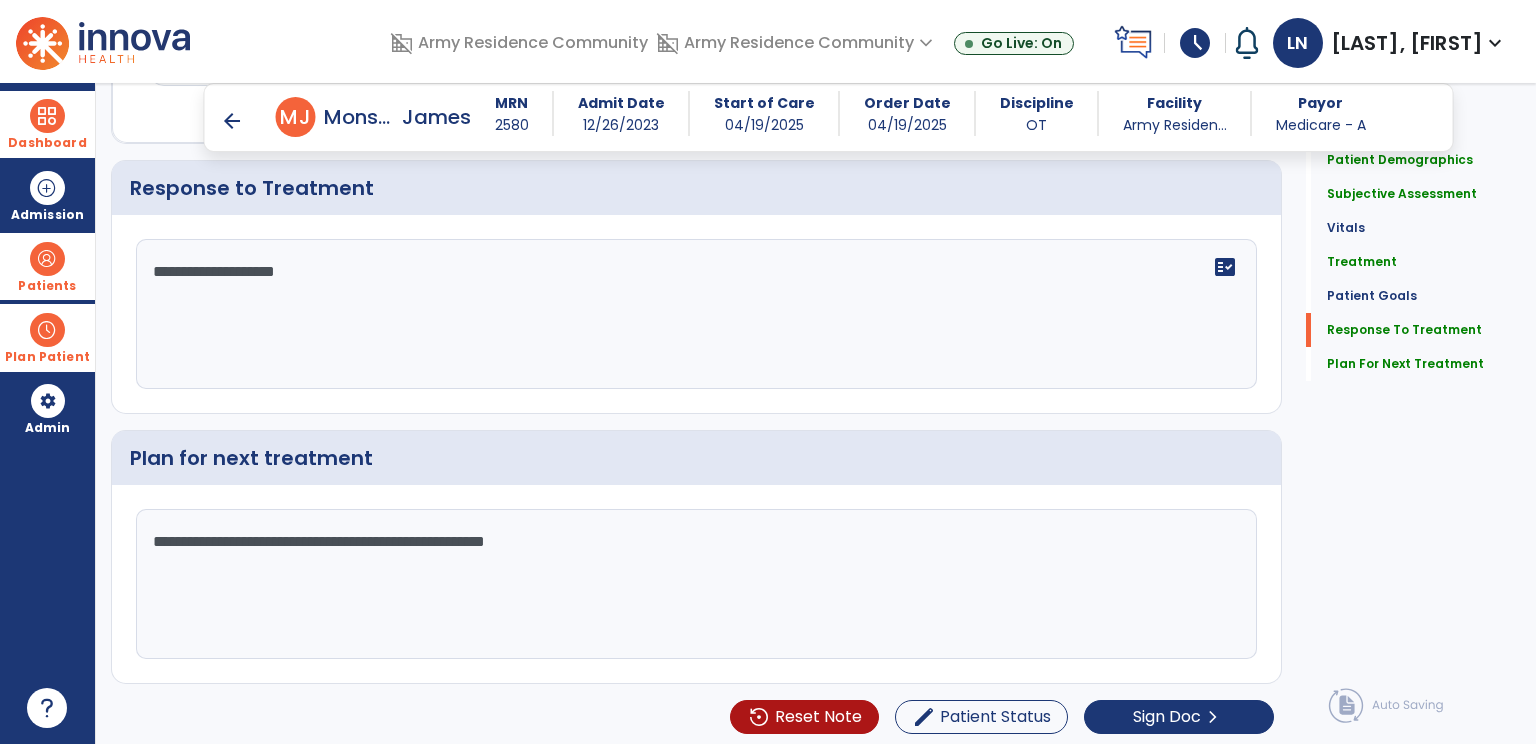 scroll, scrollTop: 2036, scrollLeft: 0, axis: vertical 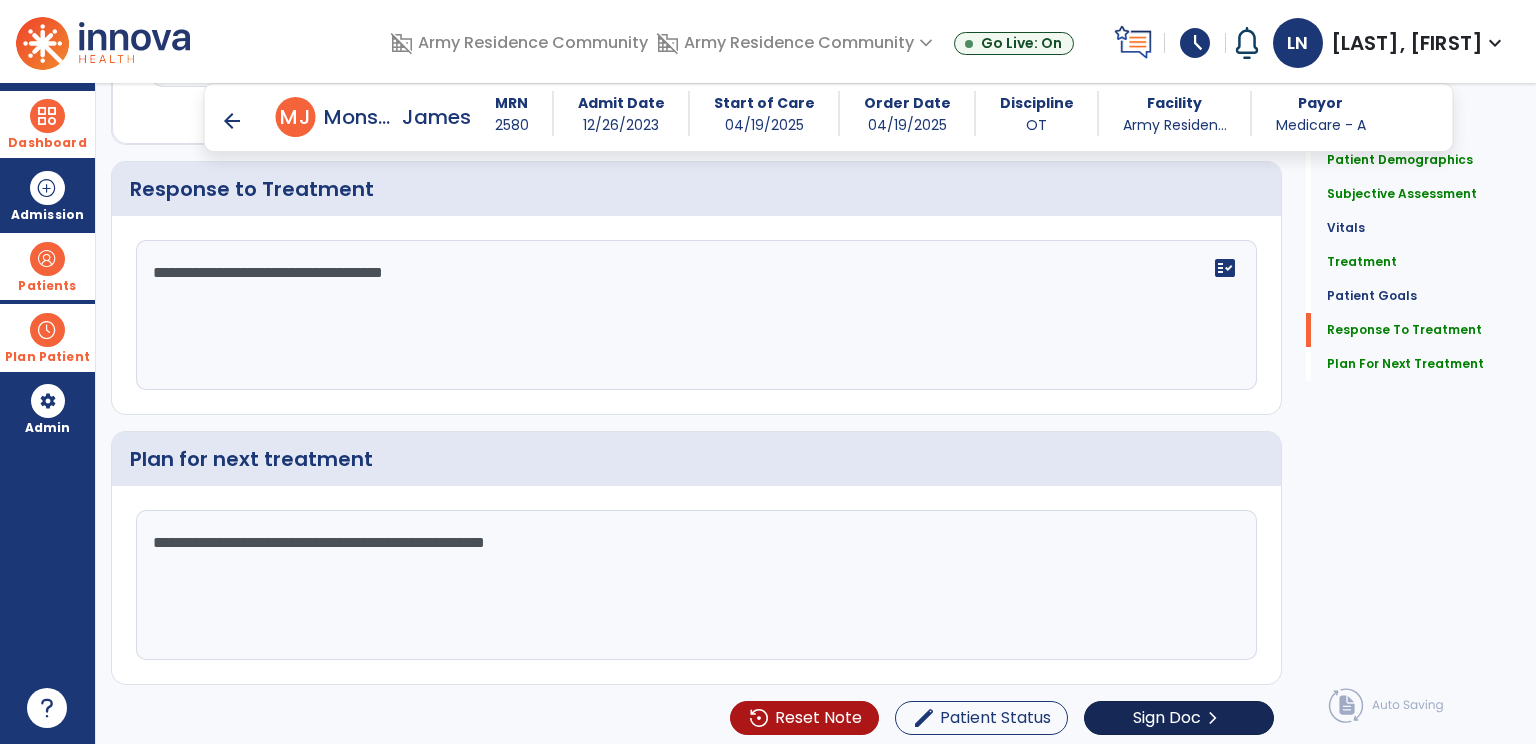 type on "**********" 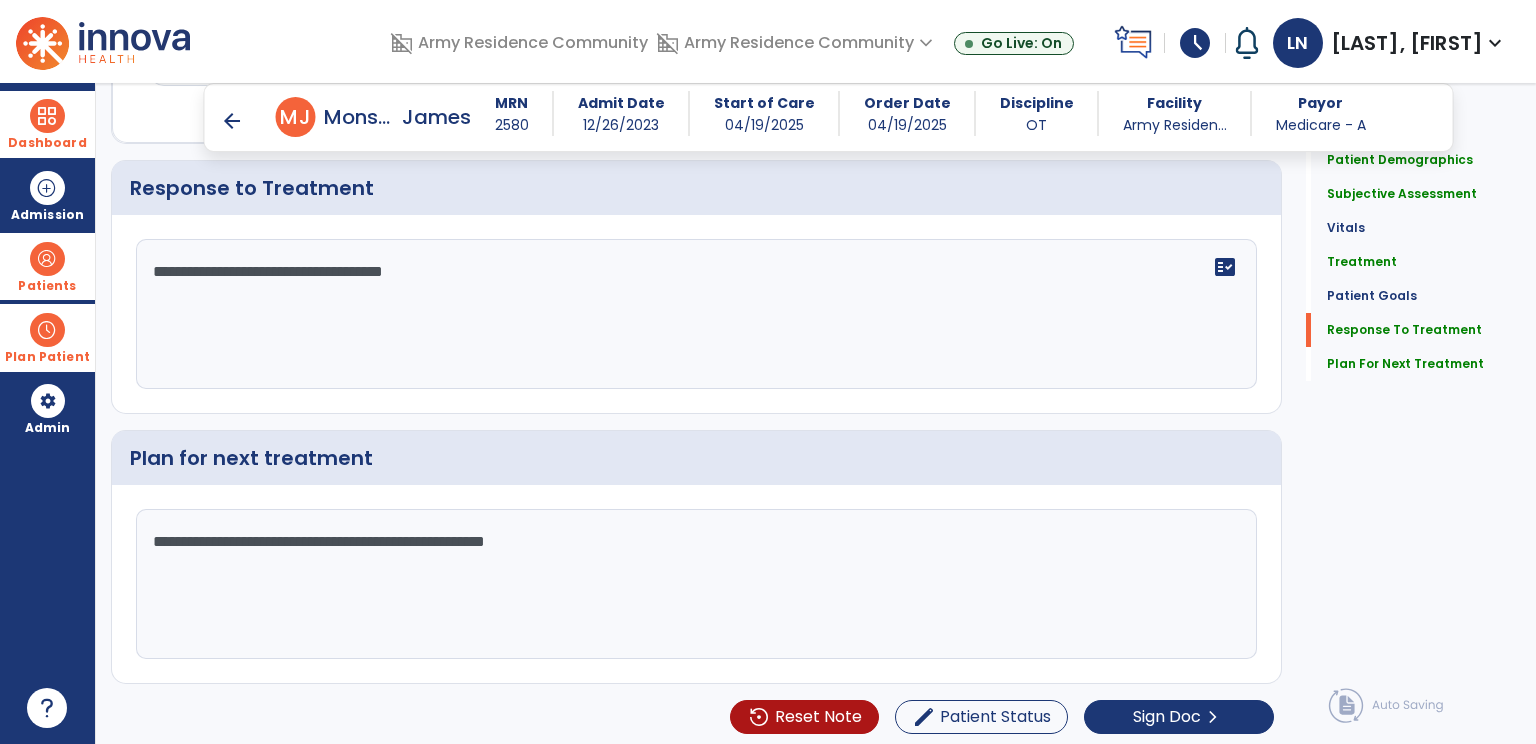 scroll, scrollTop: 2036, scrollLeft: 0, axis: vertical 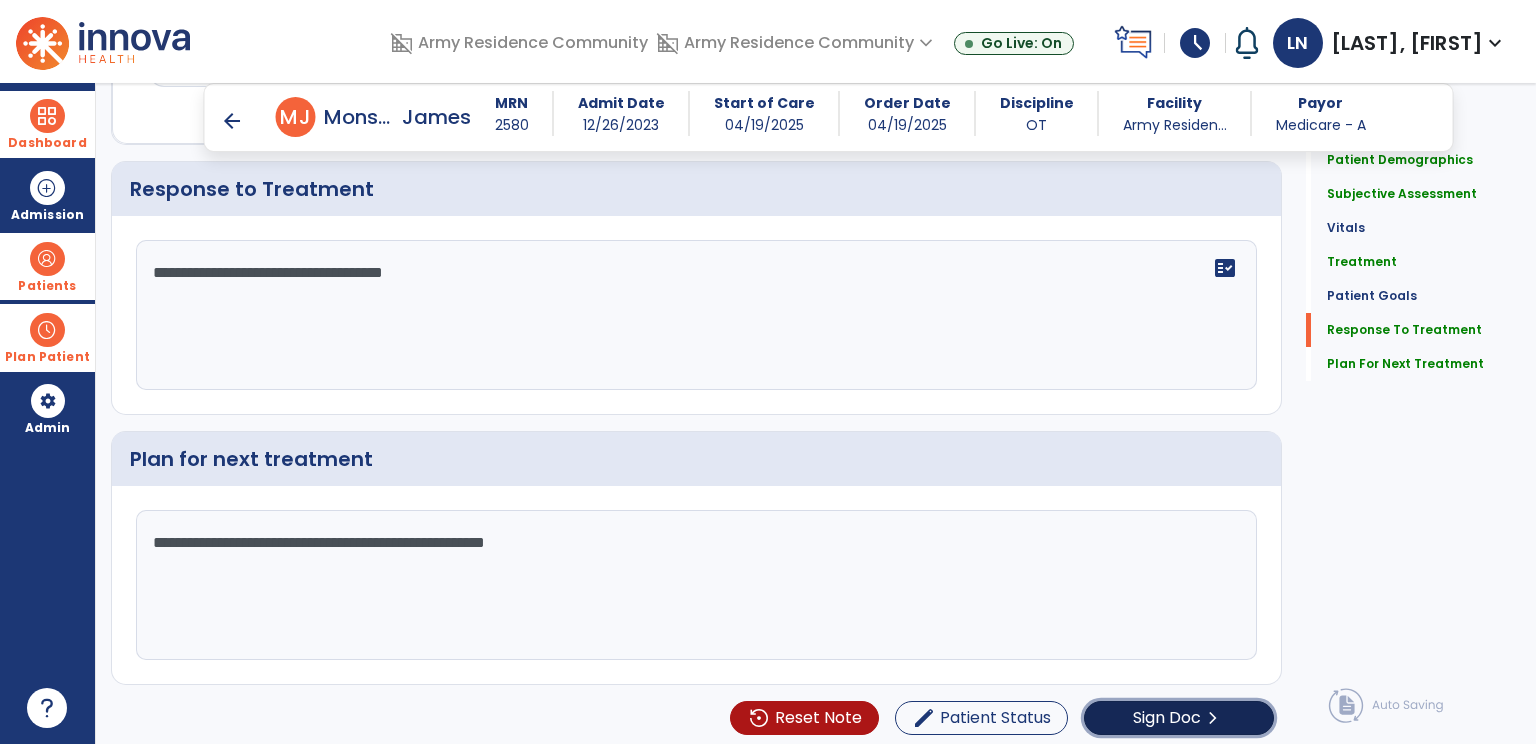 click on "Sign Doc" 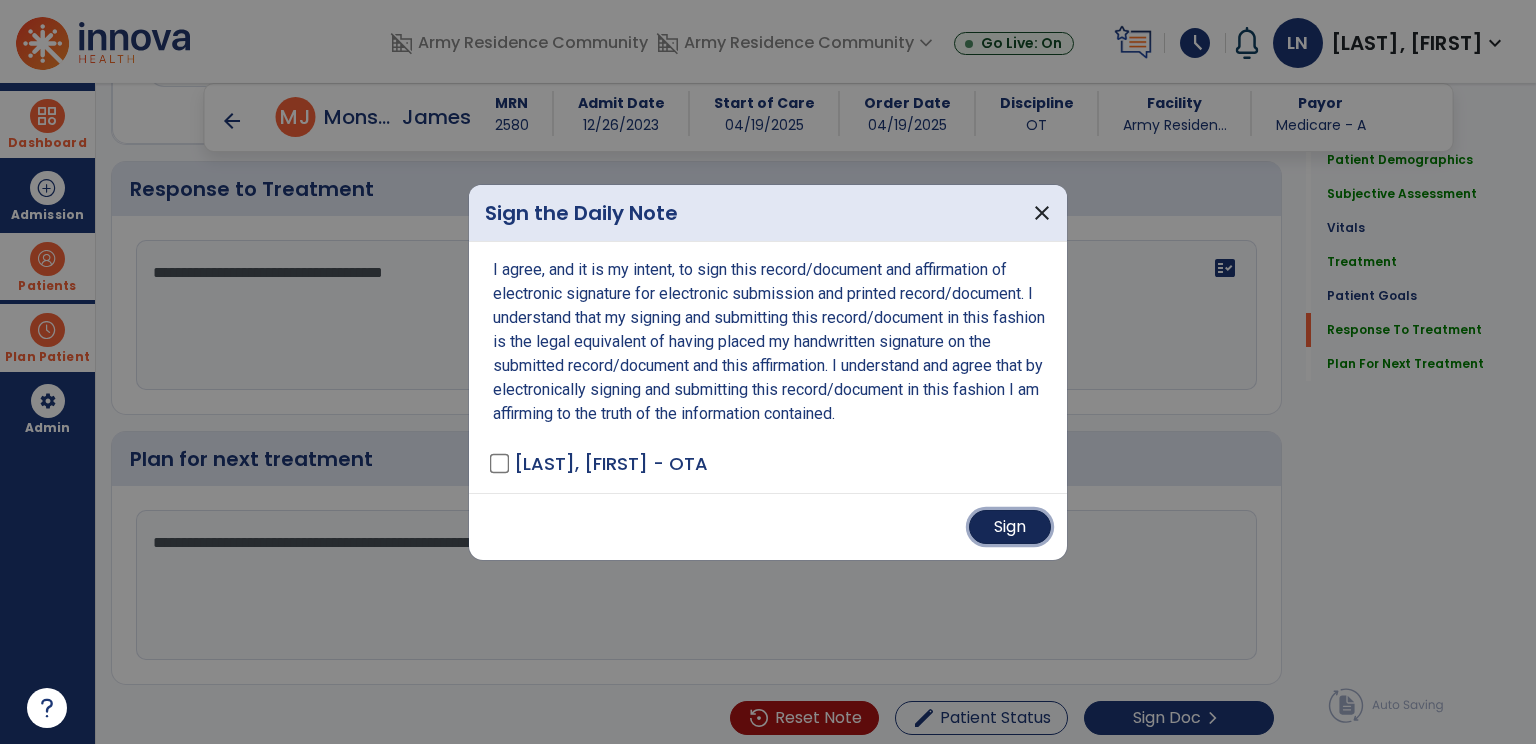 click on "Sign" at bounding box center [1010, 527] 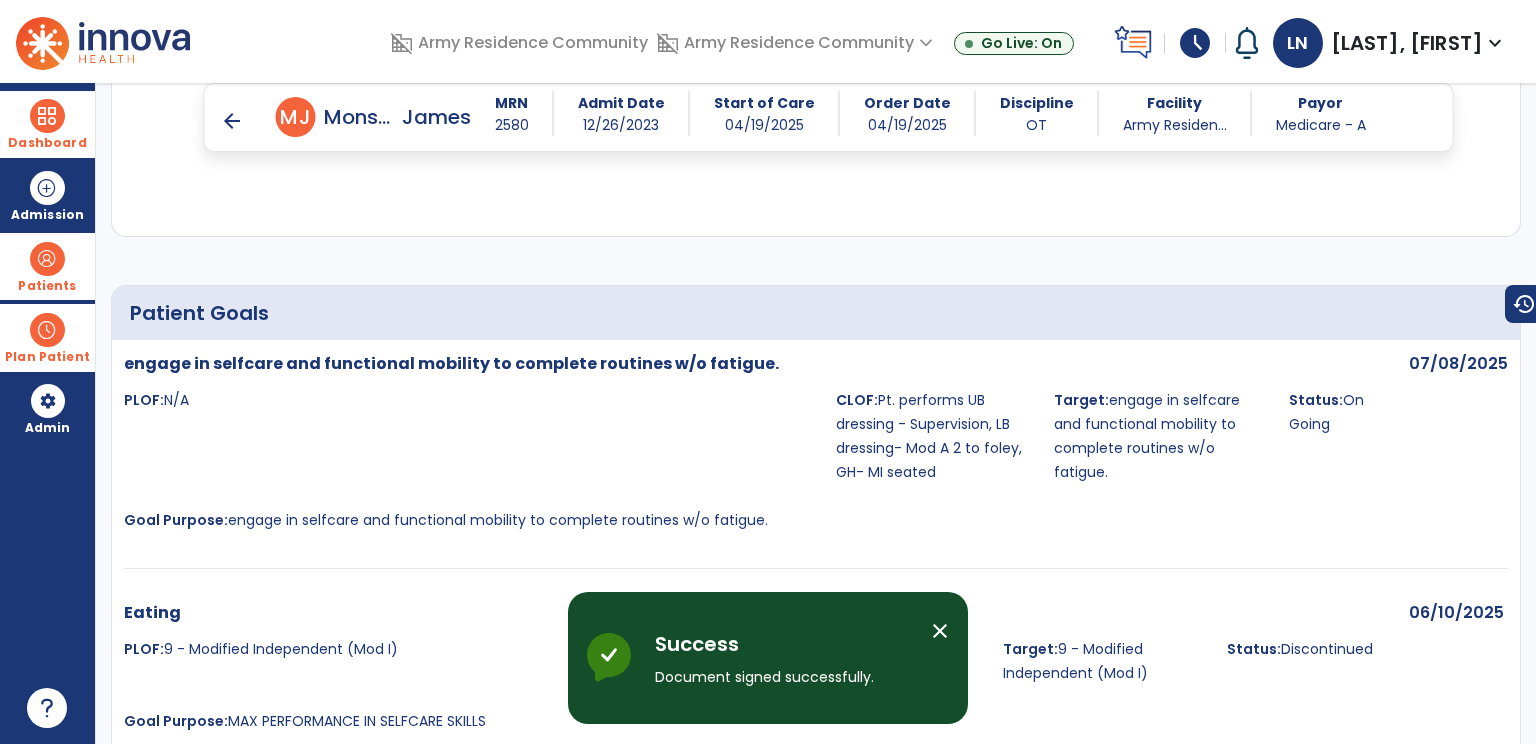 scroll, scrollTop: 1864, scrollLeft: 0, axis: vertical 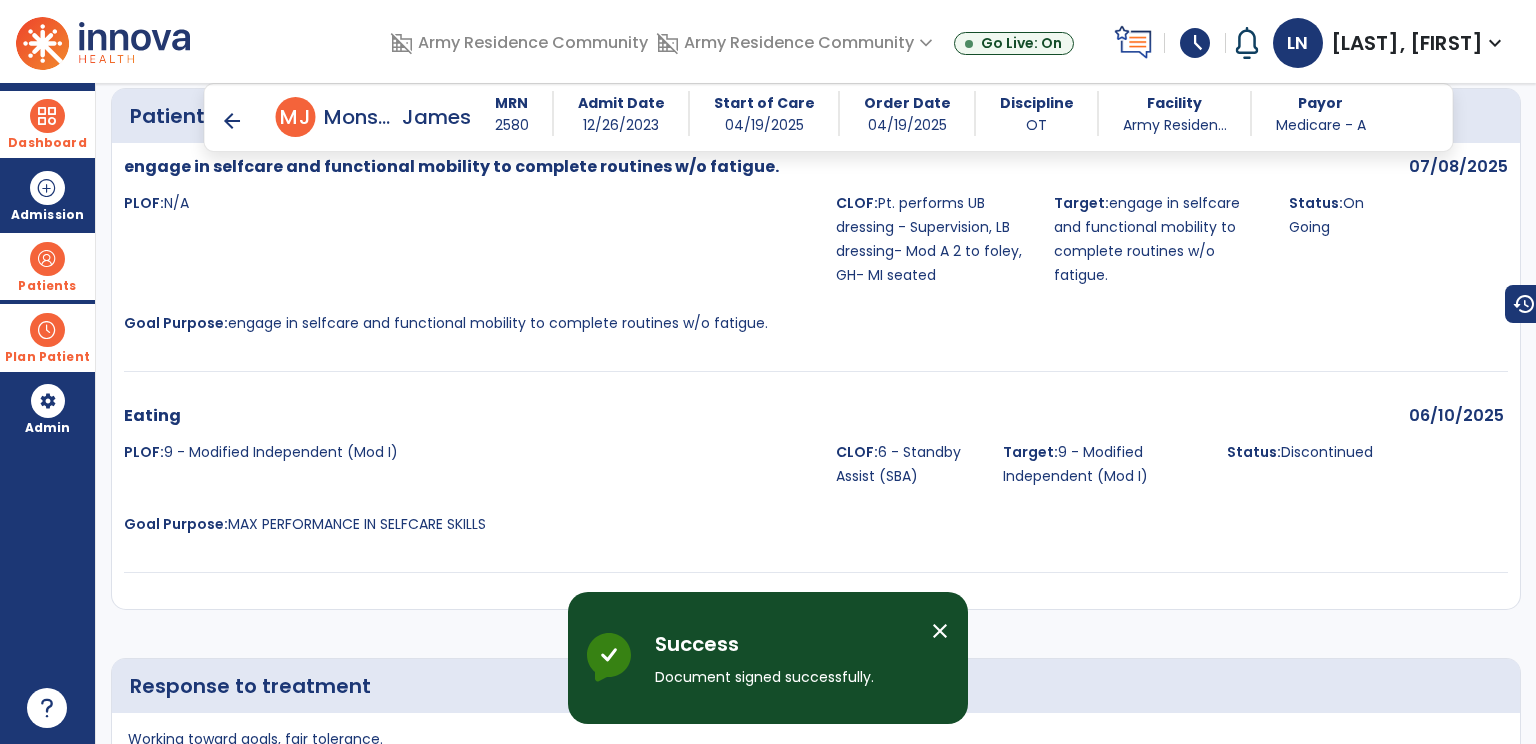 click on "arrow_back" at bounding box center (232, 121) 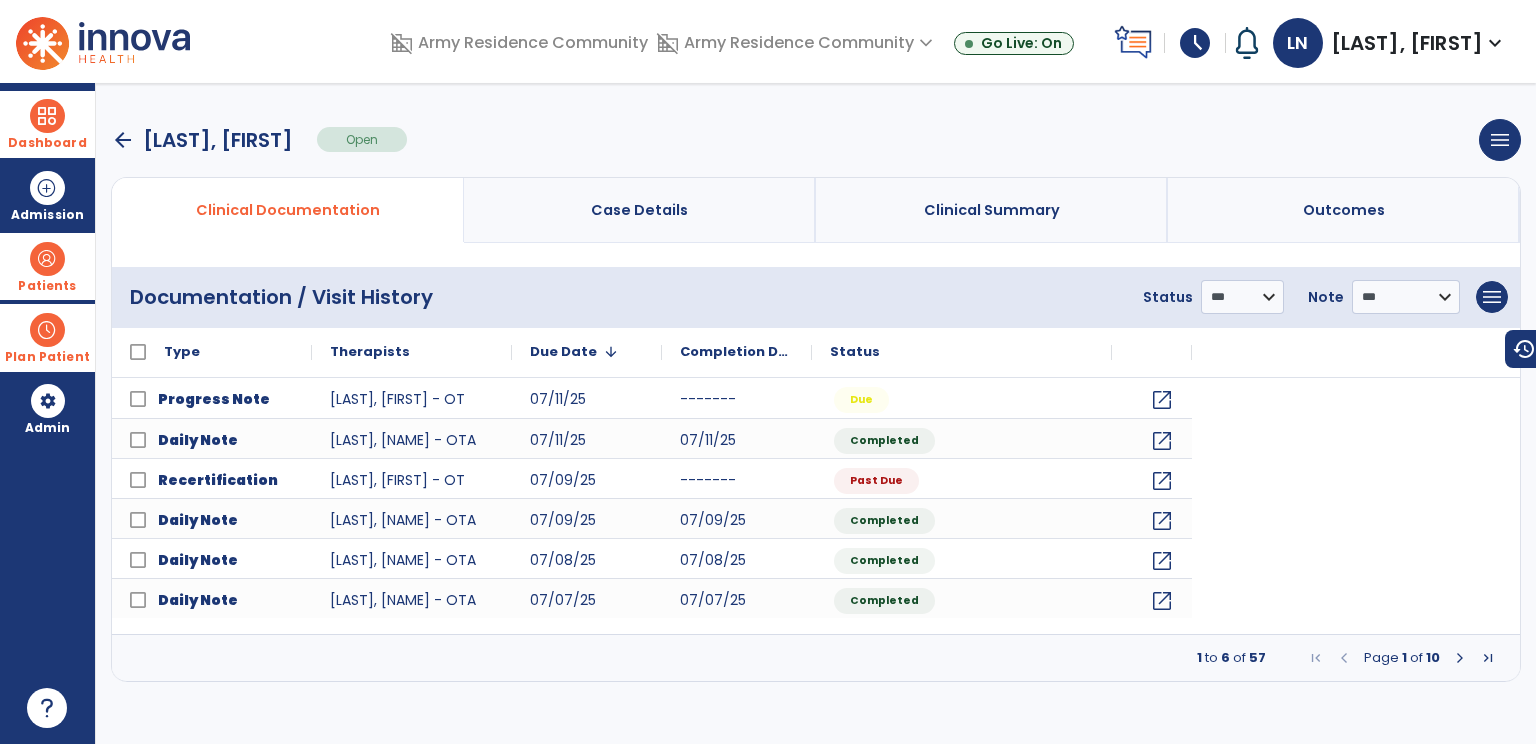 scroll, scrollTop: 0, scrollLeft: 0, axis: both 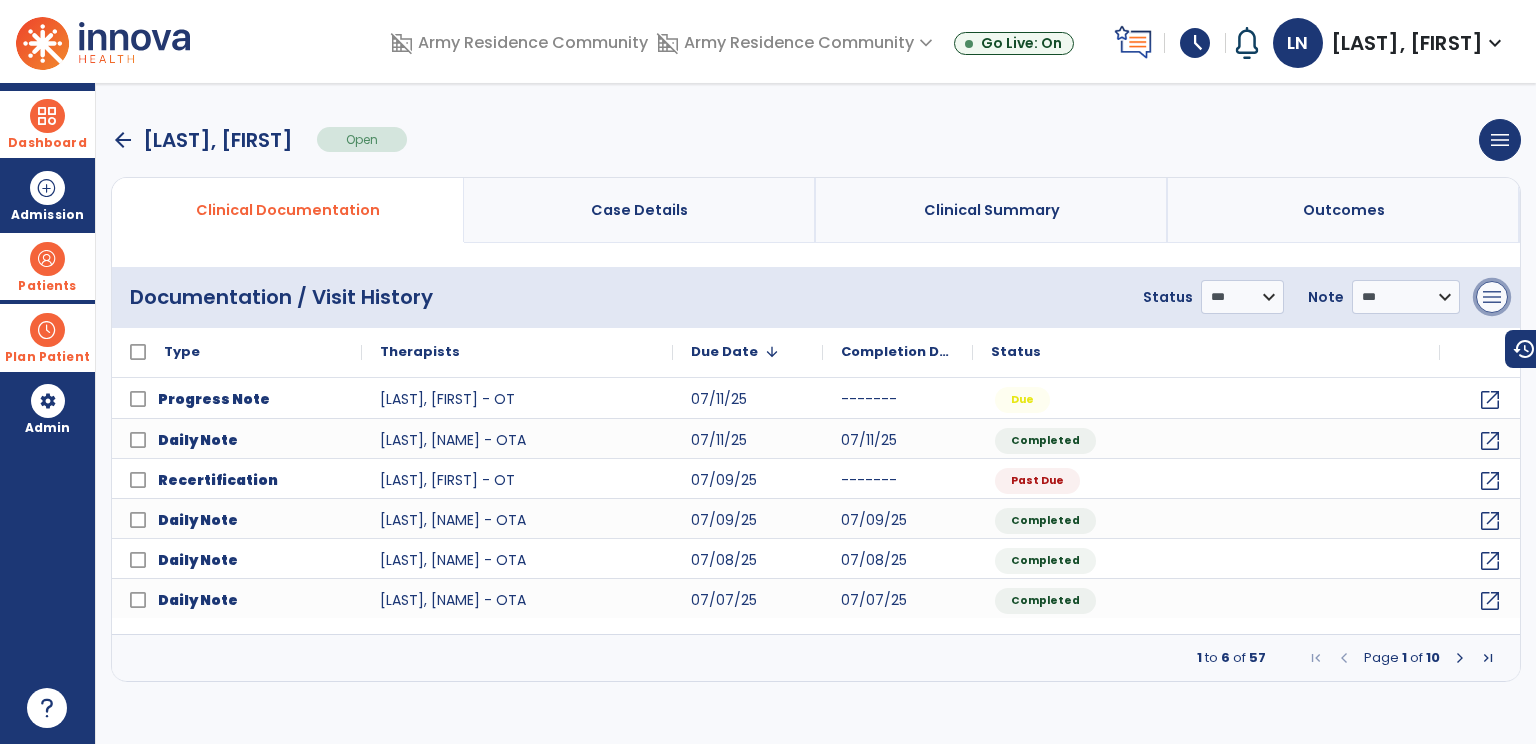 click on "menu" at bounding box center (1492, 297) 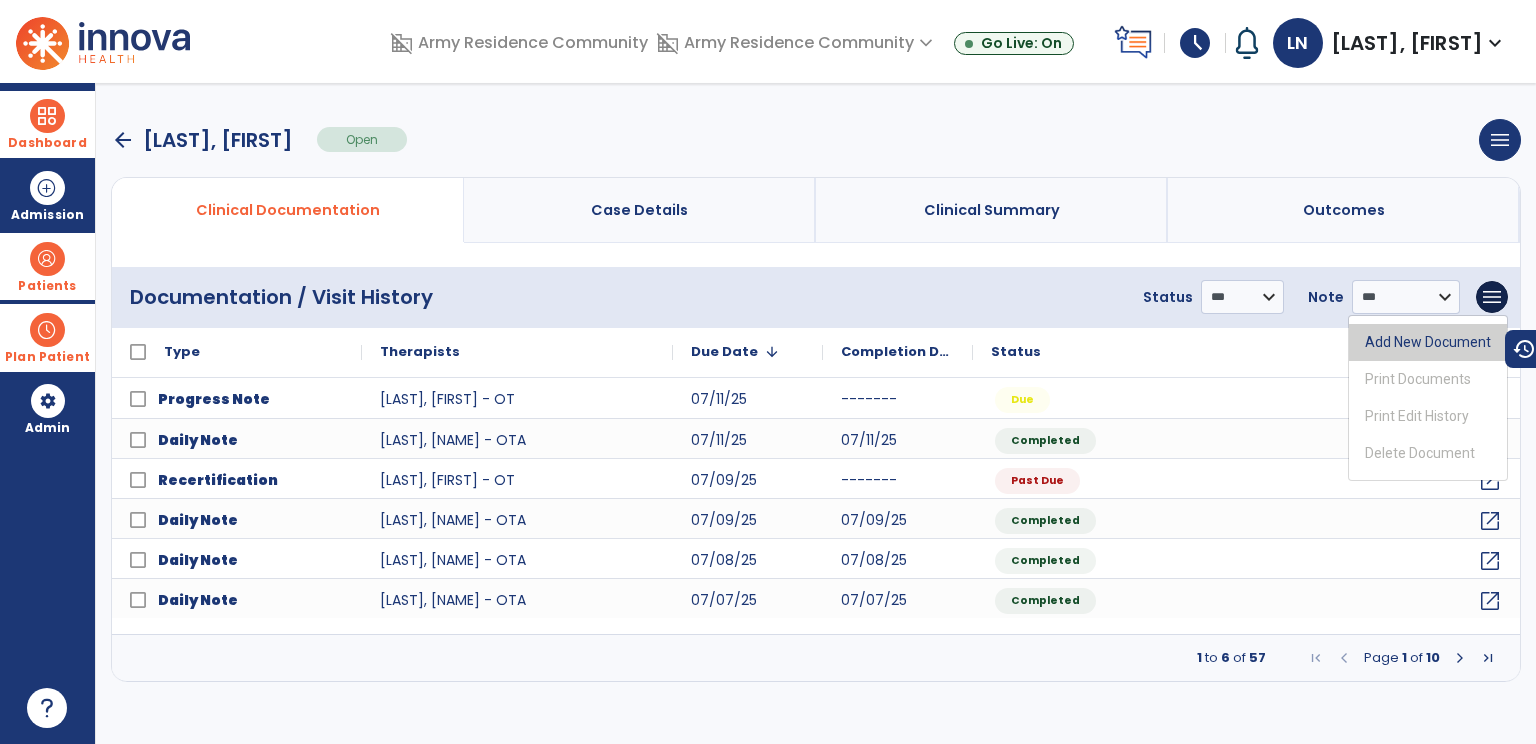 click on "Add New Document" at bounding box center [1428, 342] 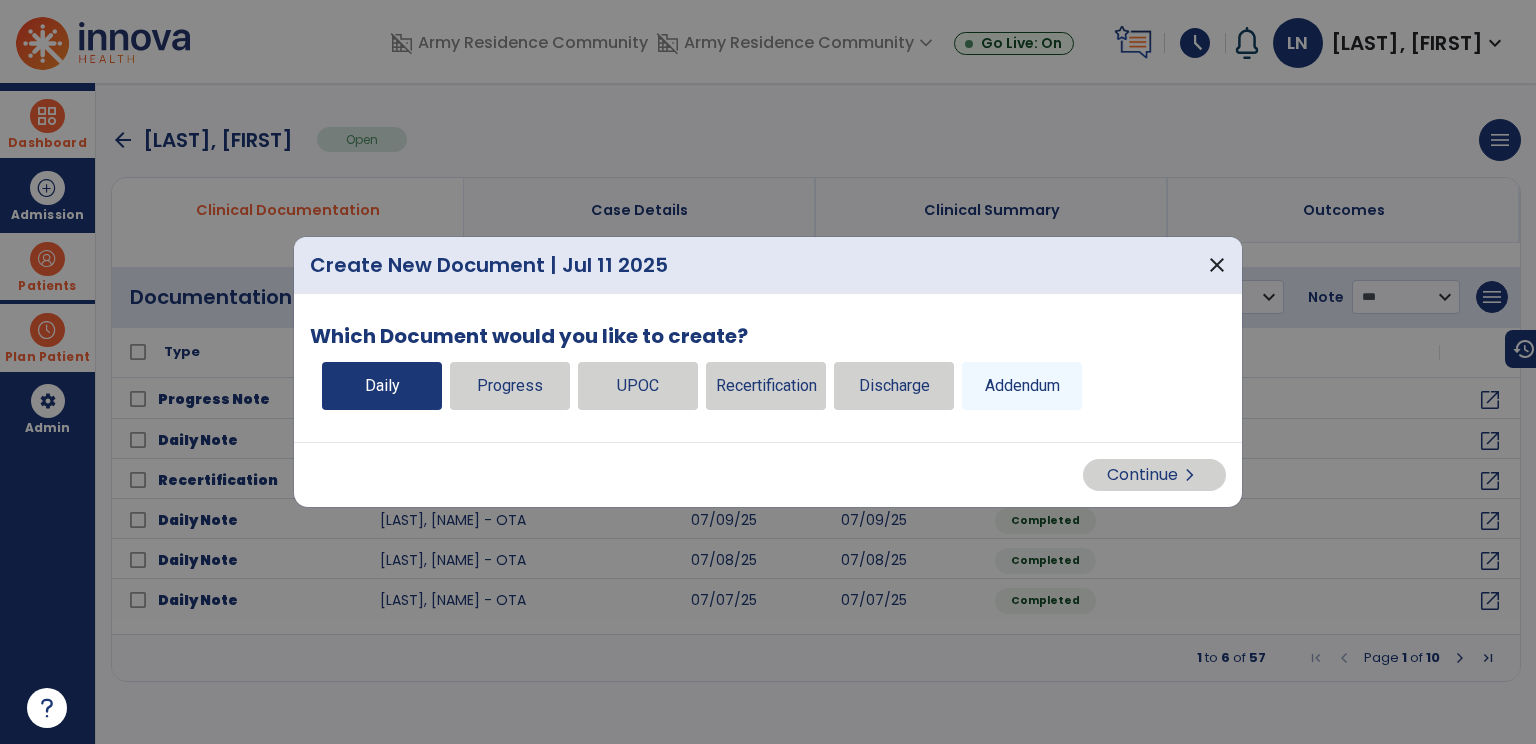 click on "Daily" at bounding box center (382, 386) 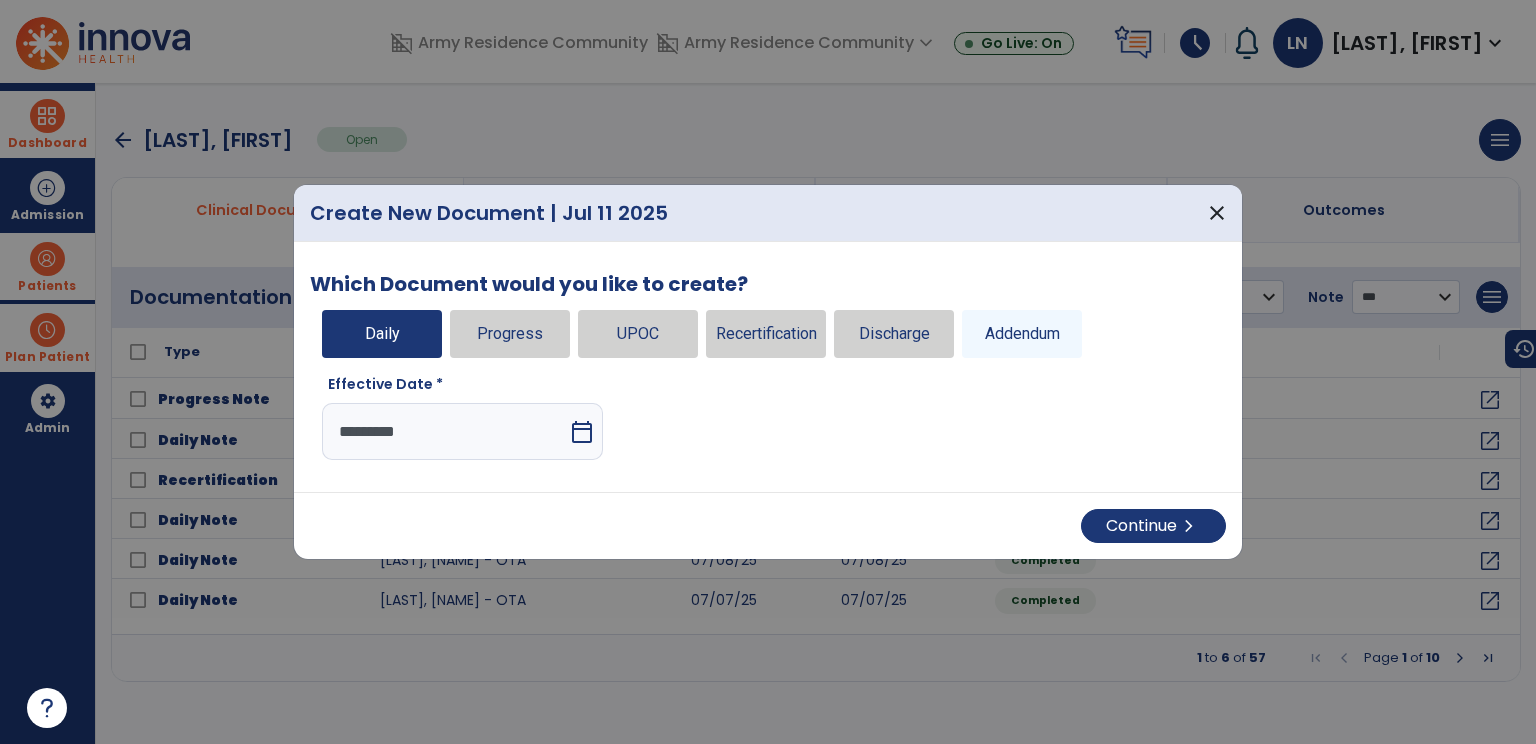 click on "calendar_today" at bounding box center (582, 432) 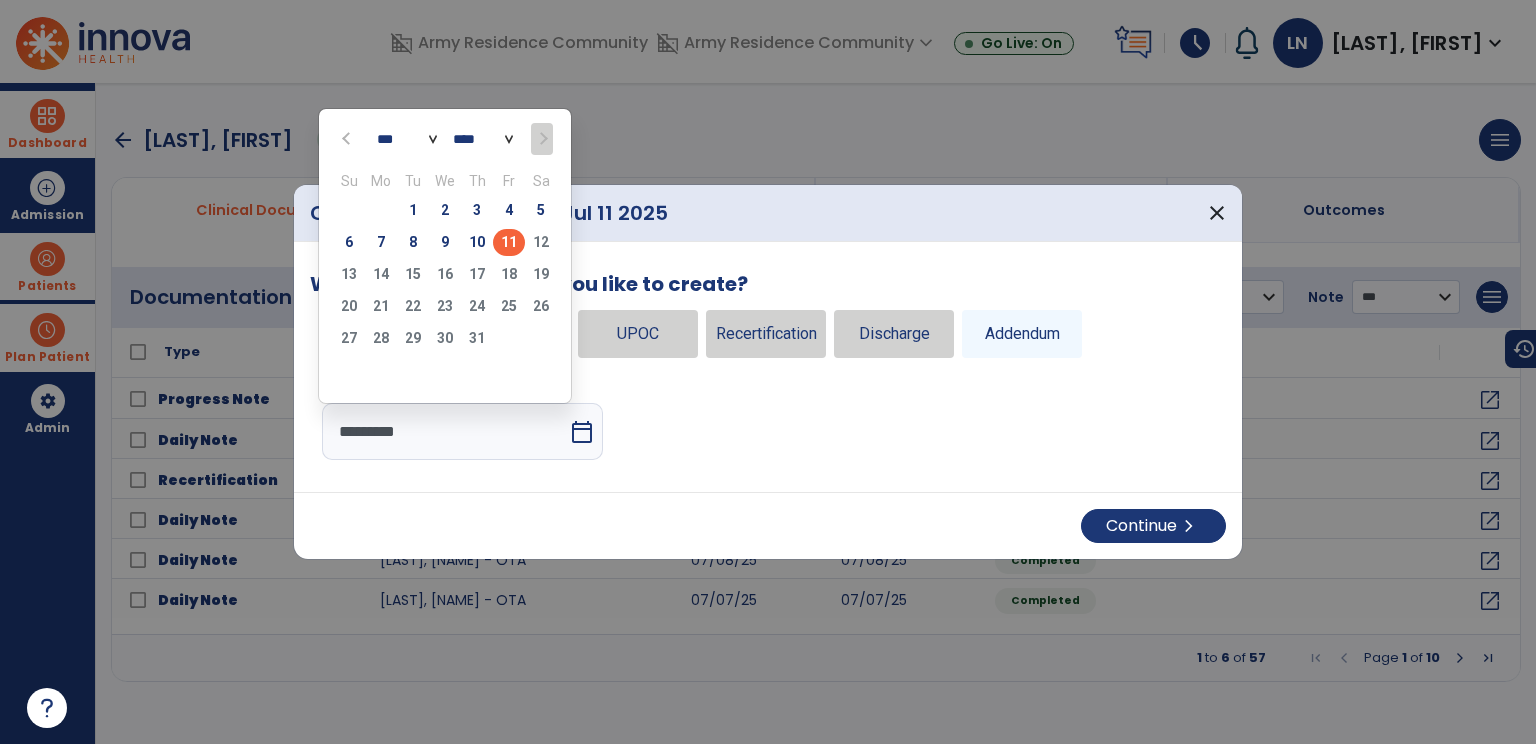 click on "10" 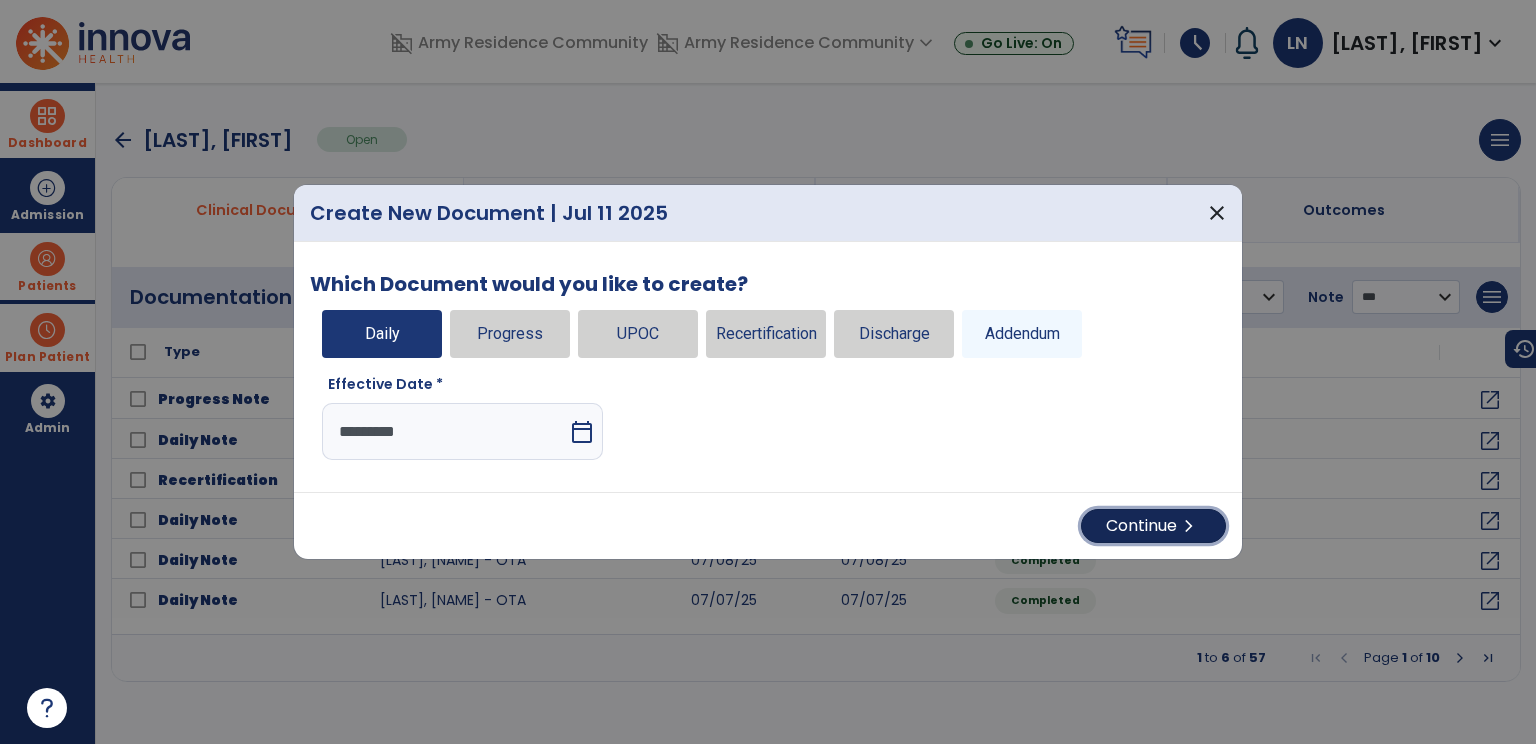 click on "chevron_right" at bounding box center (1189, 526) 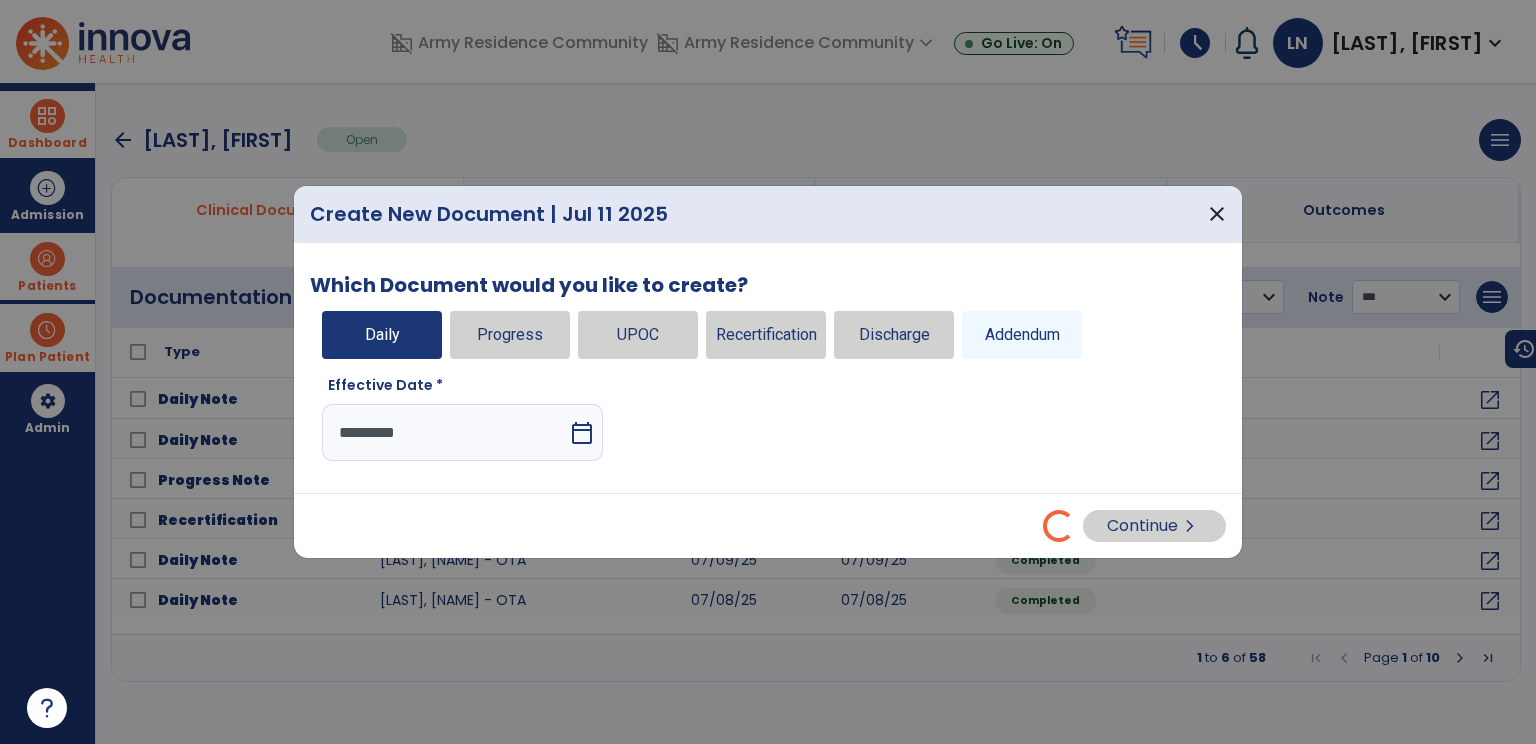 select on "*" 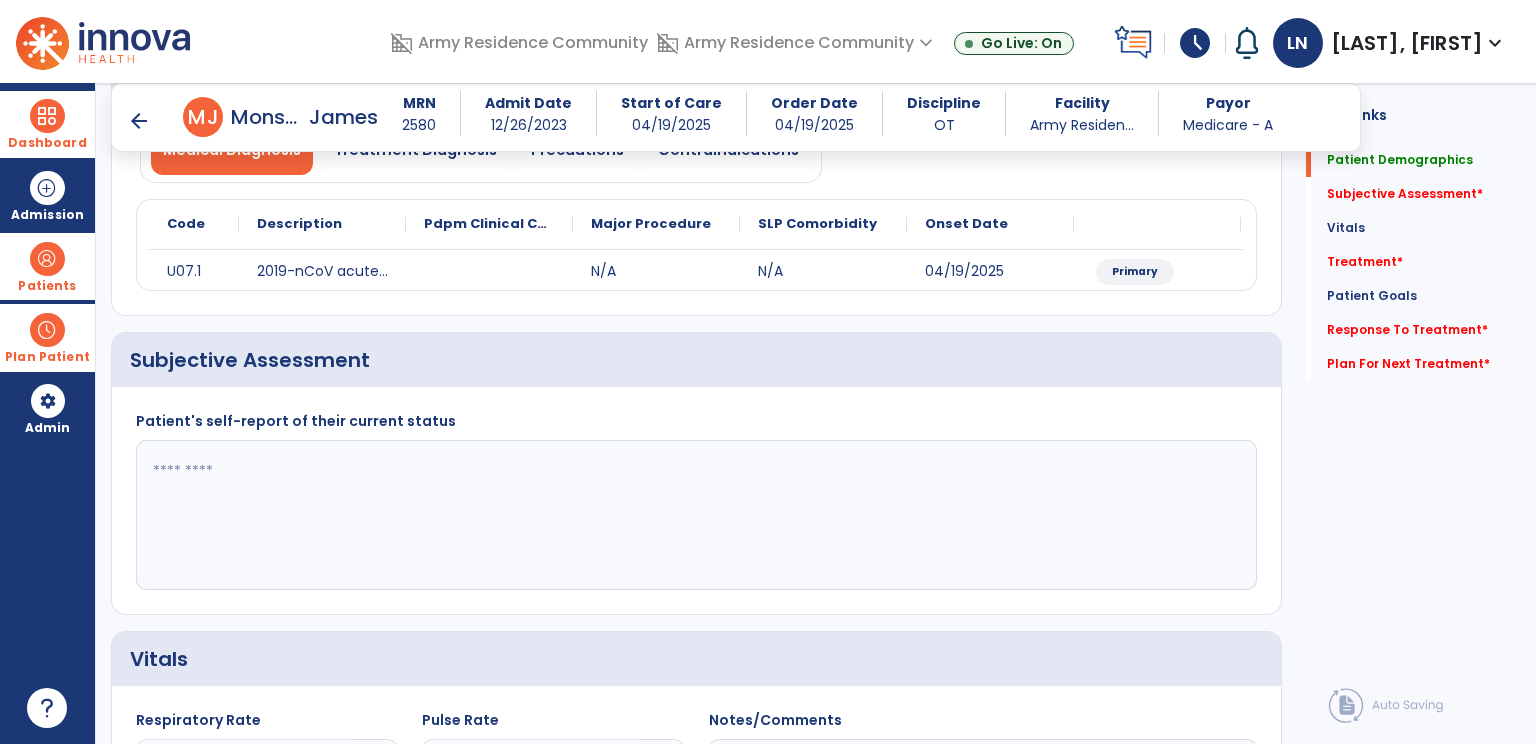 scroll, scrollTop: 200, scrollLeft: 0, axis: vertical 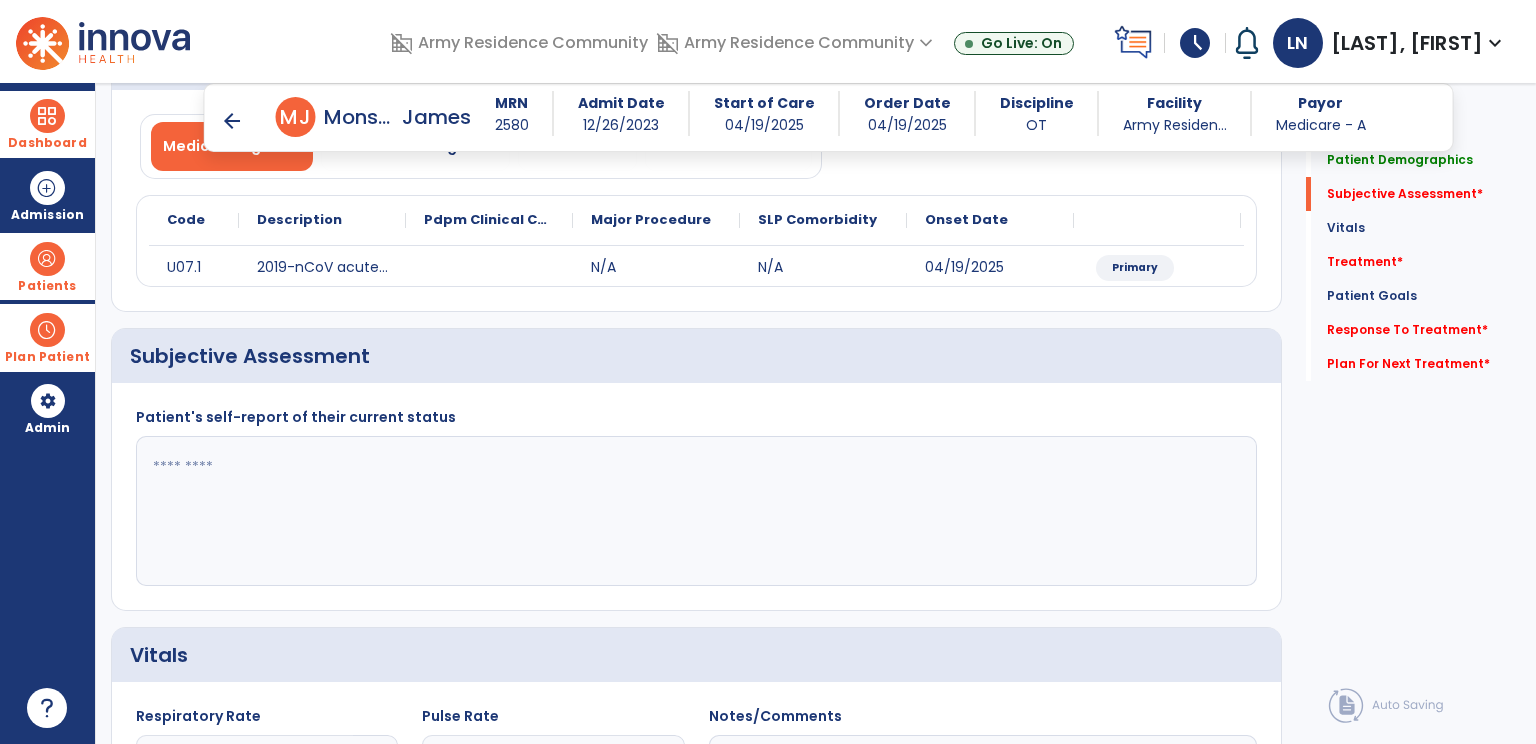 click 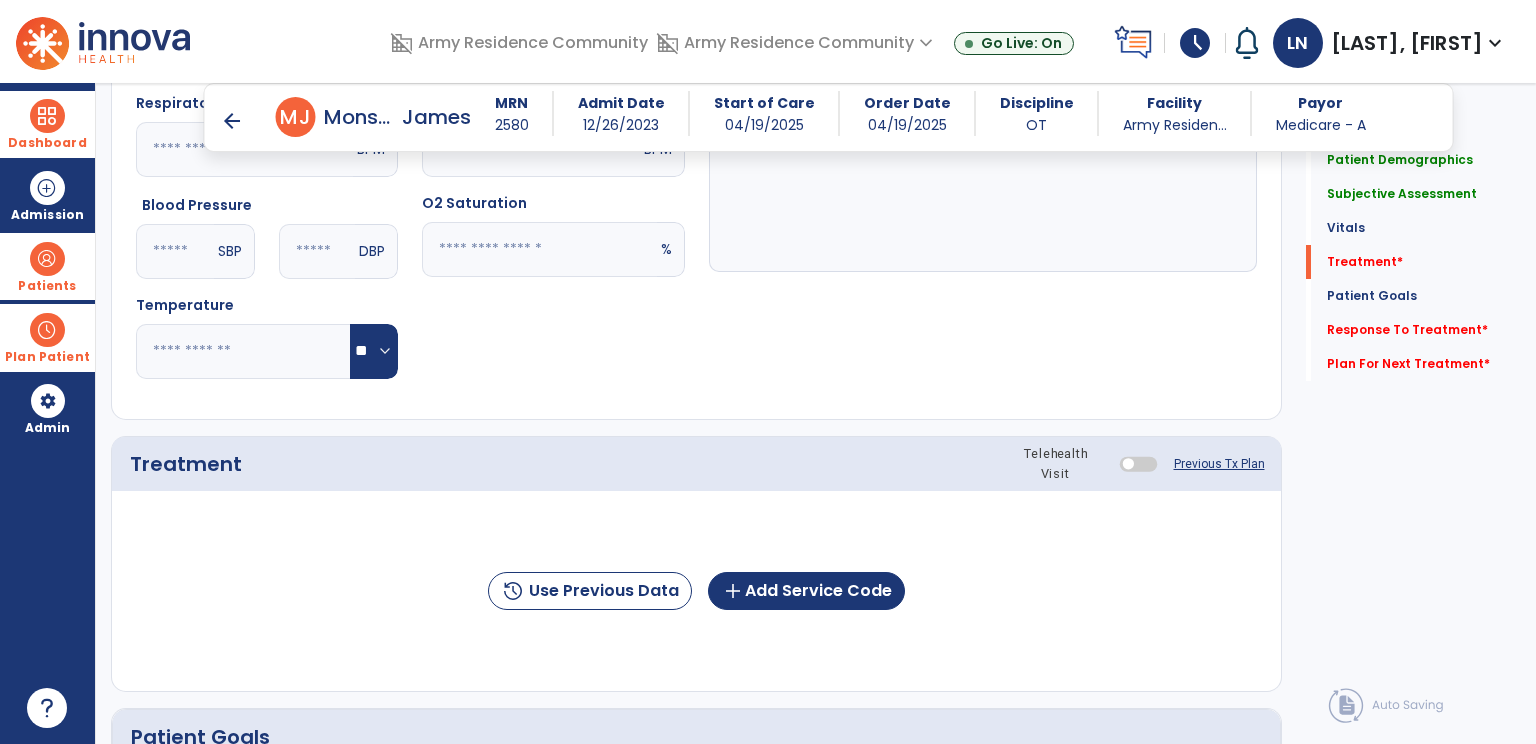 scroll, scrollTop: 900, scrollLeft: 0, axis: vertical 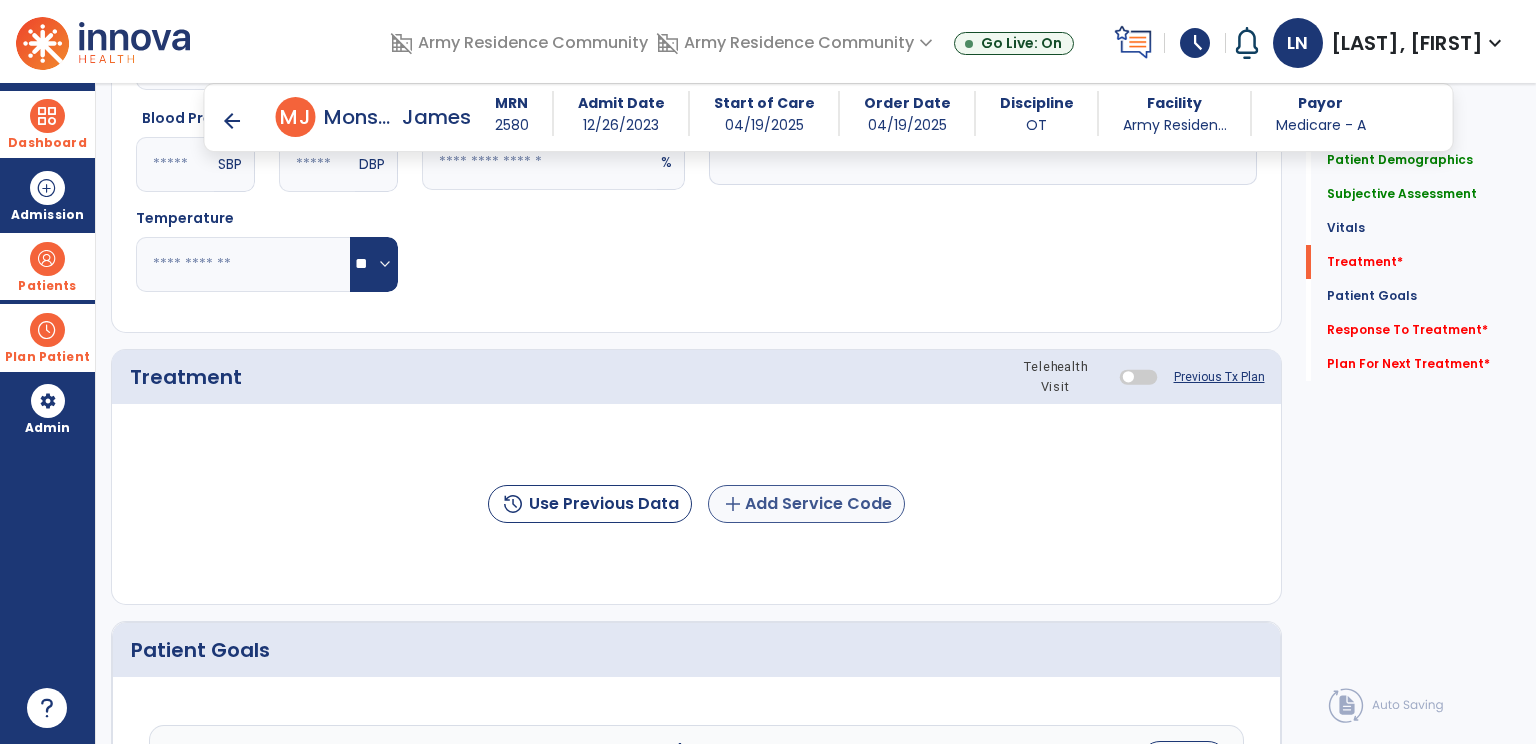 type on "**********" 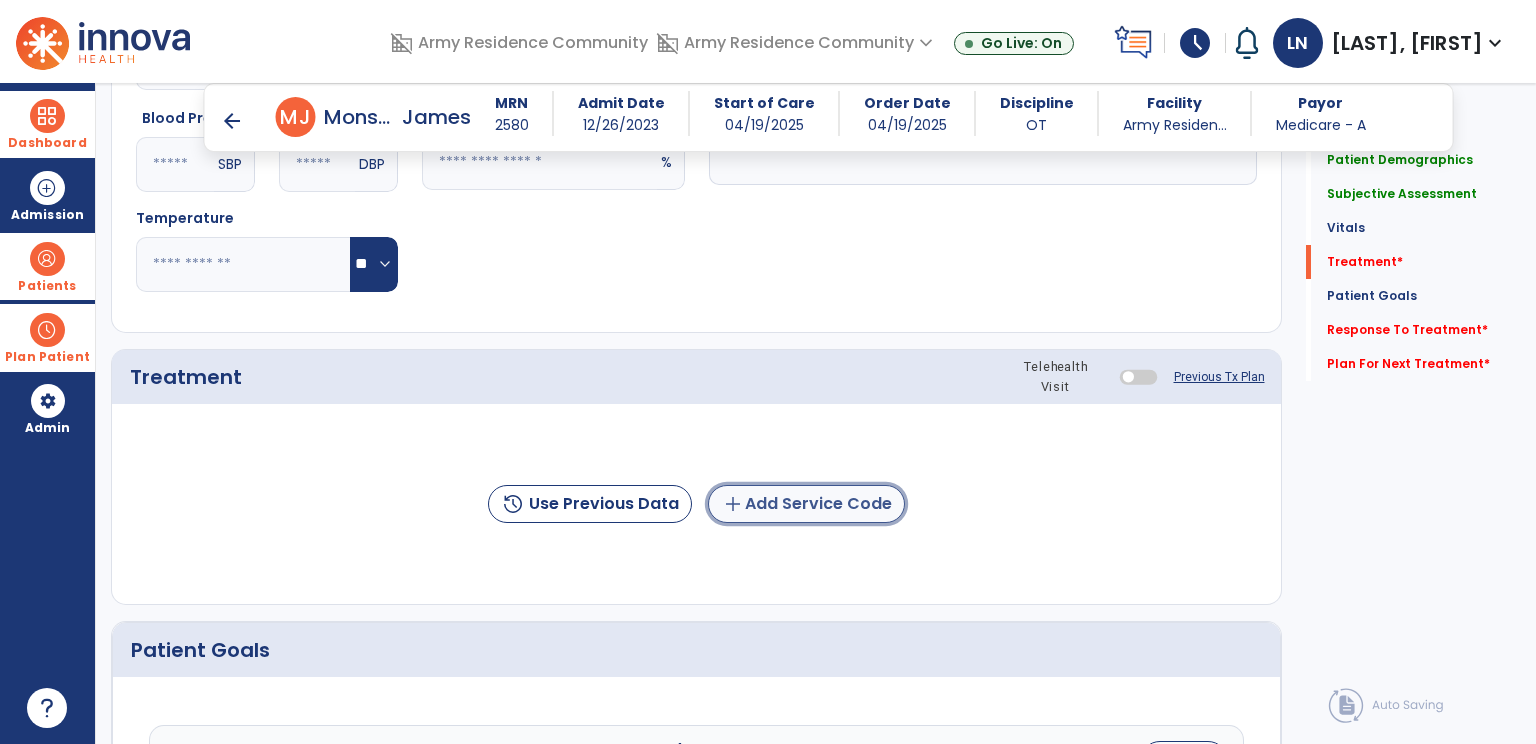 click on "add  Add Service Code" 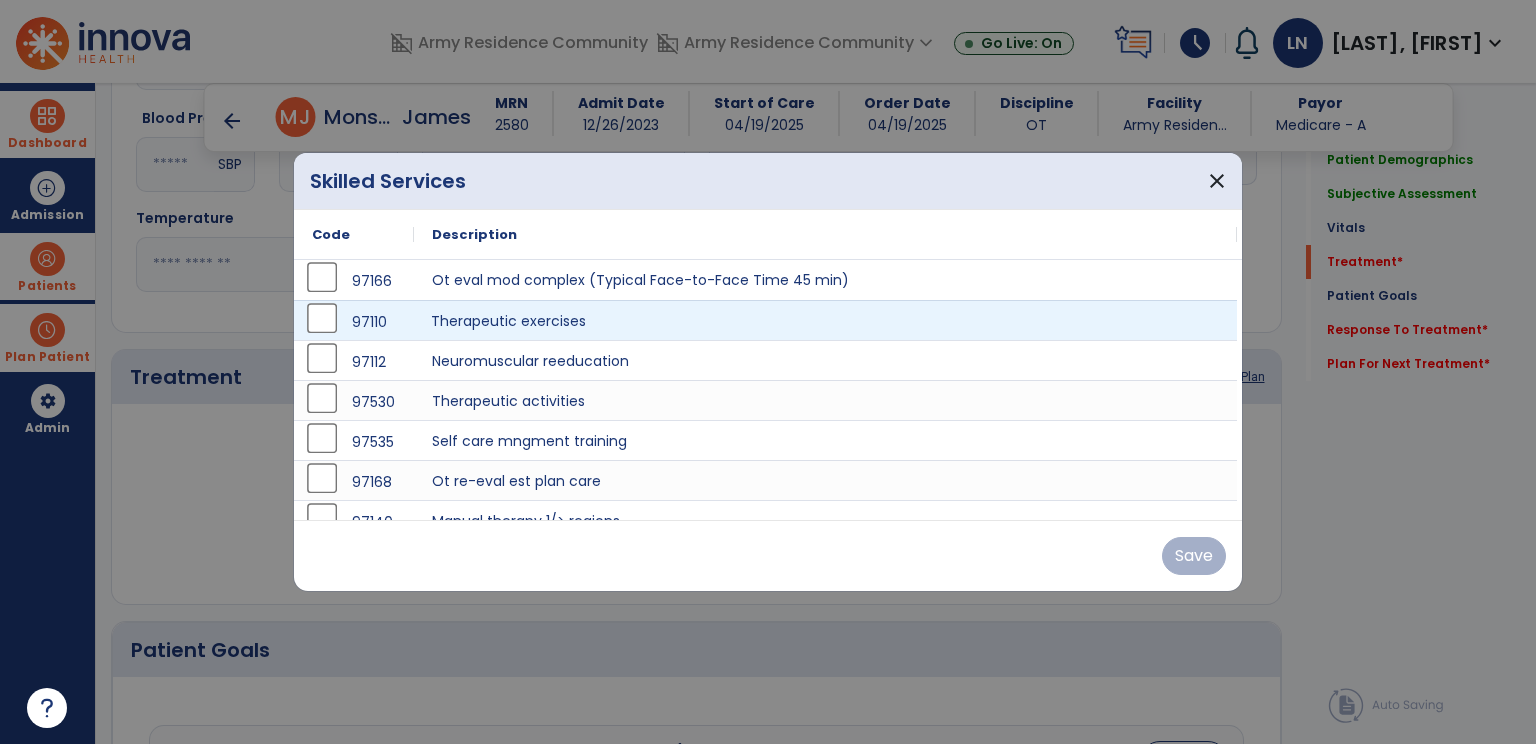 click on "Therapeutic exercises" at bounding box center [825, 320] 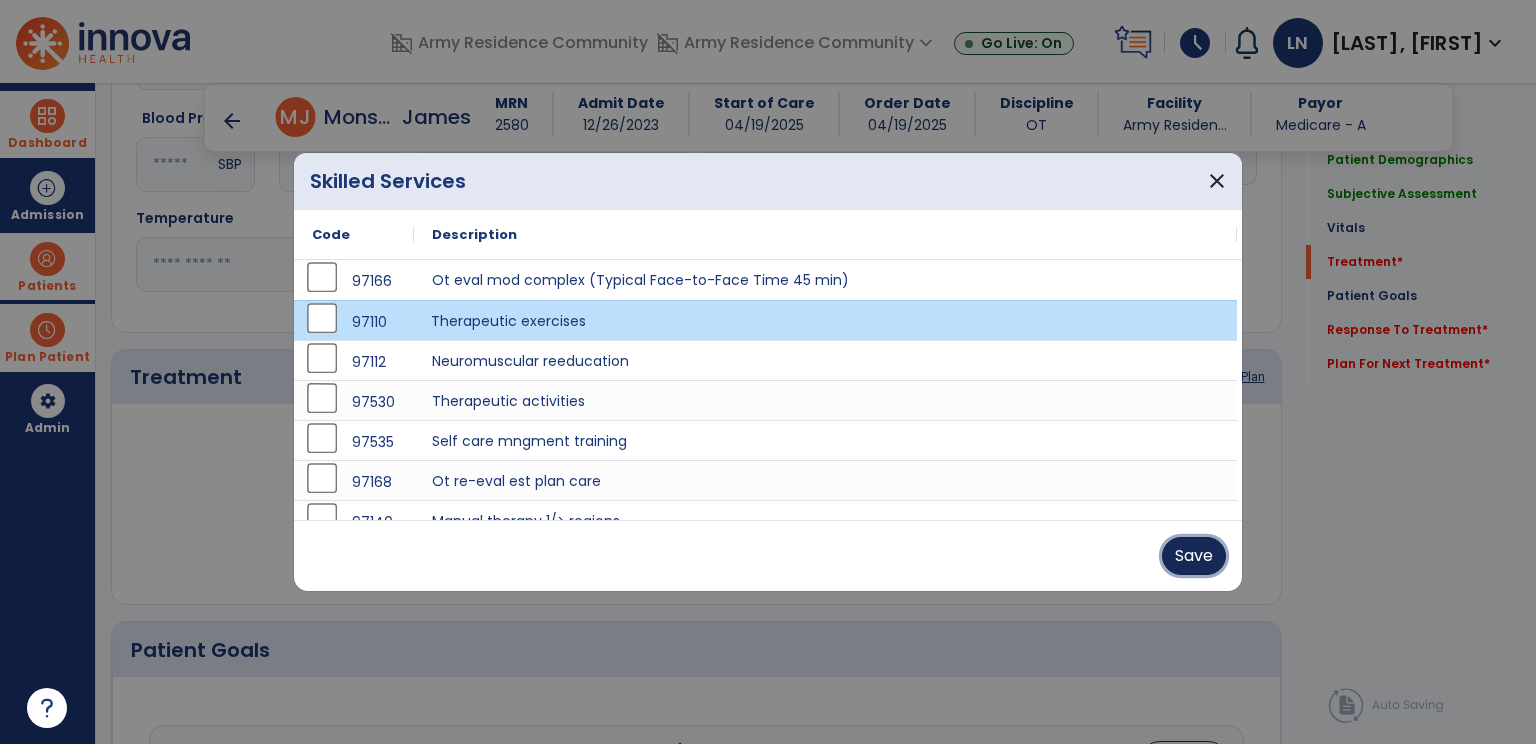 click on "Save" at bounding box center [1194, 556] 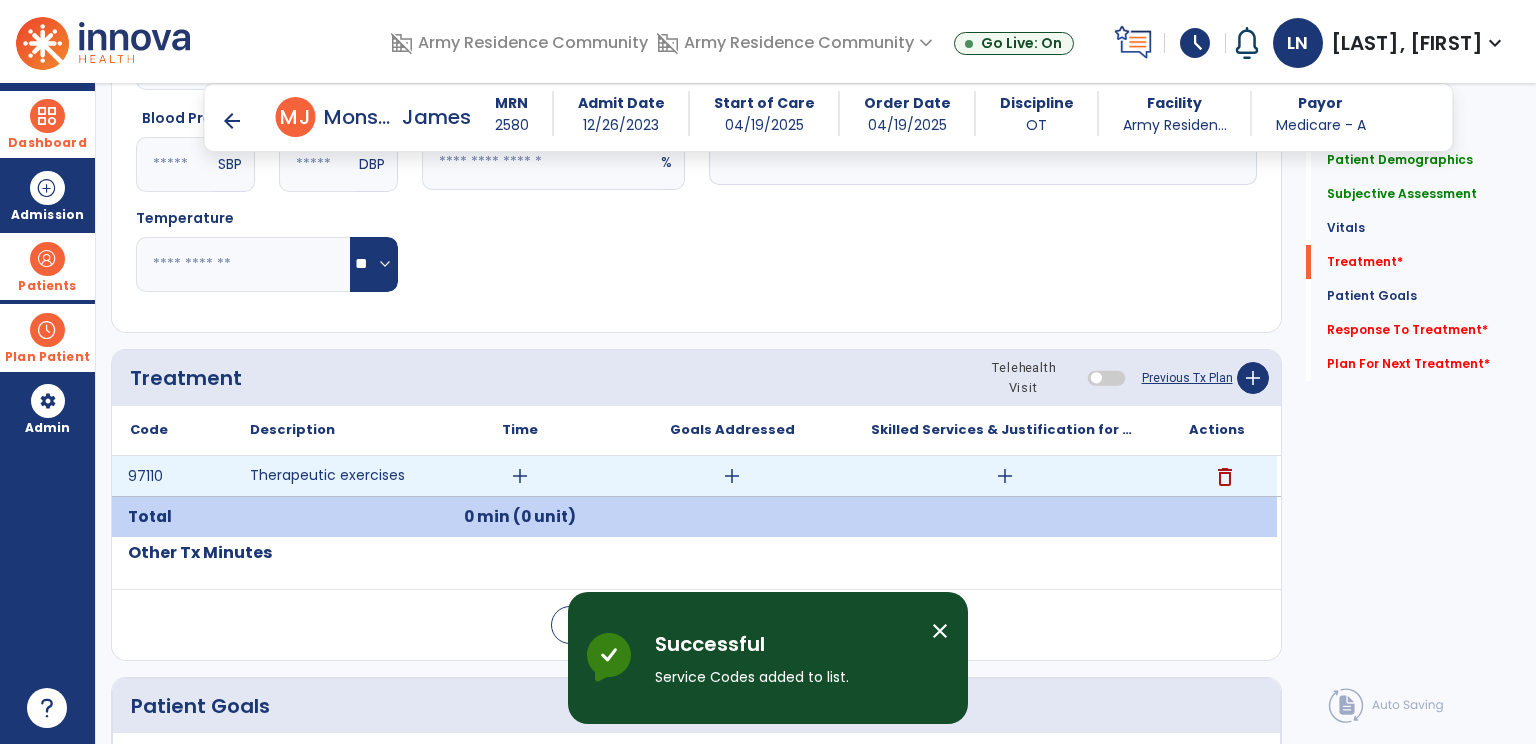 click on "add" at bounding box center [520, 476] 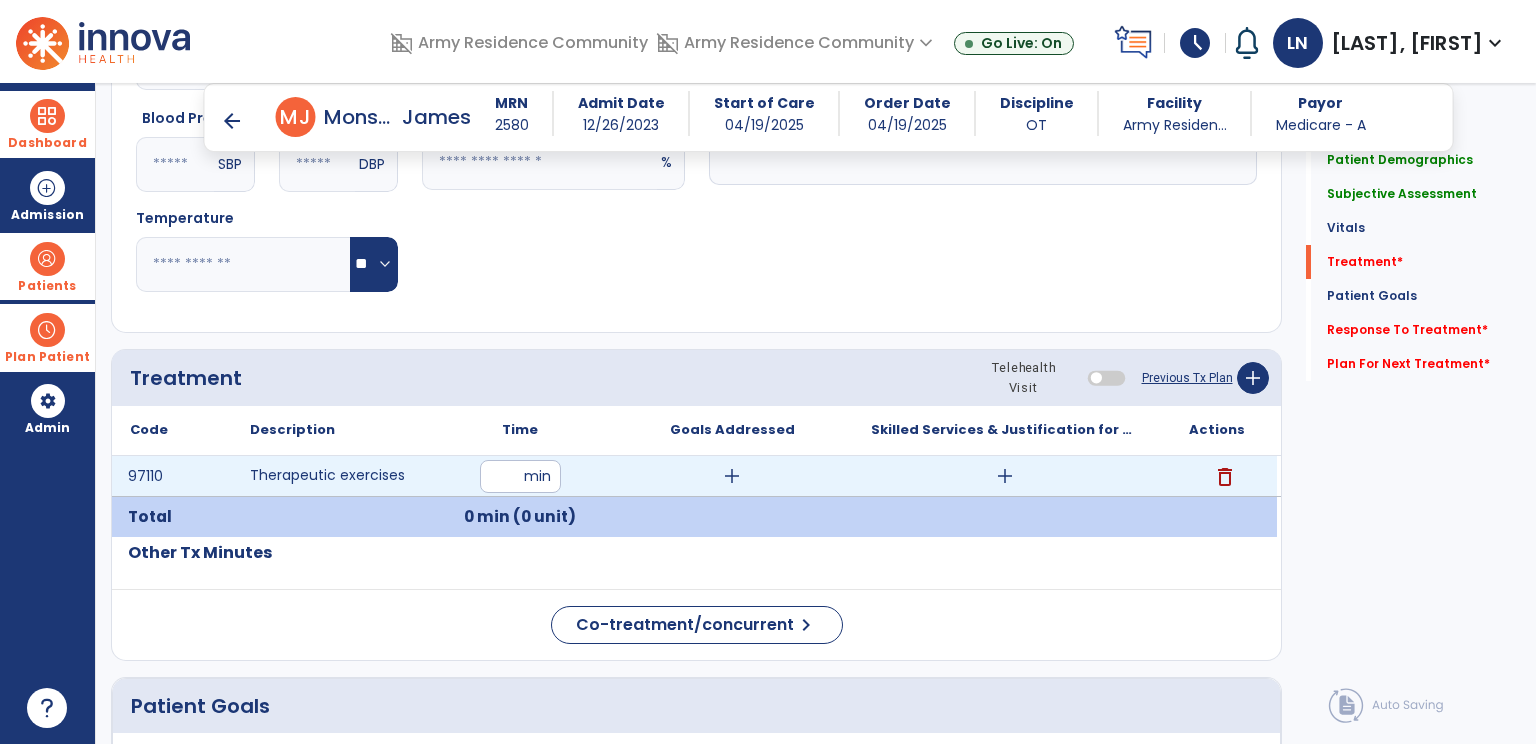 type on "**" 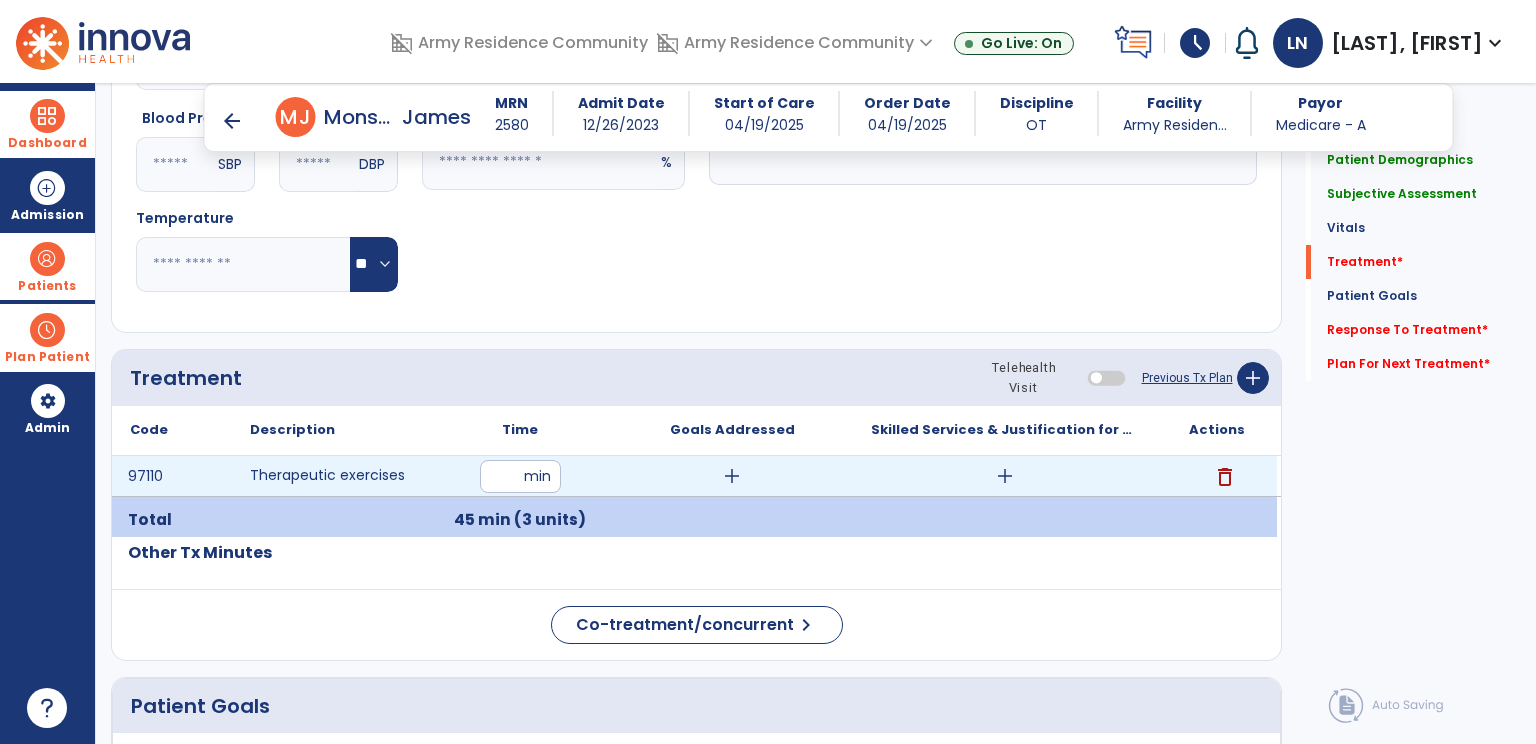 click on "add" at bounding box center [1005, 476] 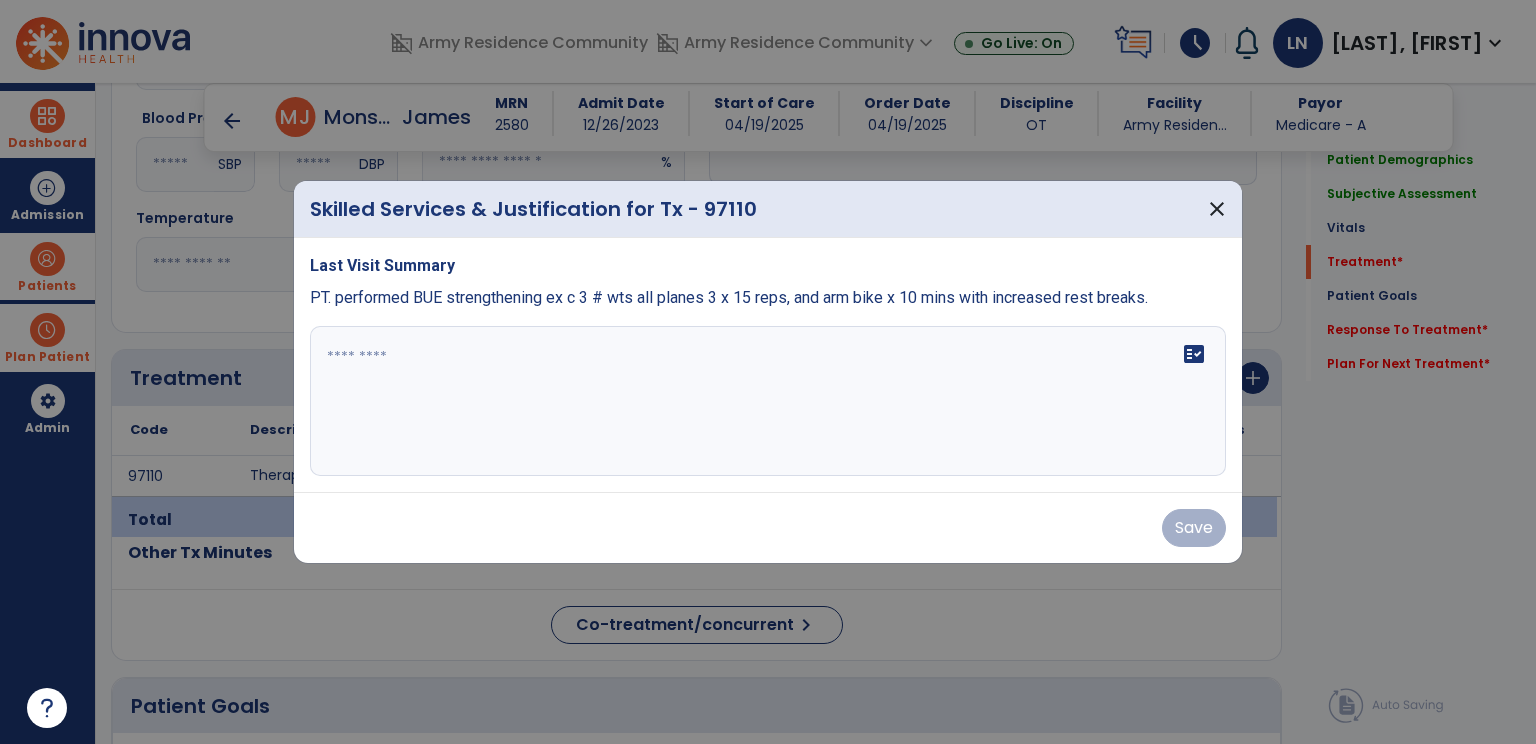 click on "PT. performed BUE strengthening ex c 3 # wts all planes 3 x 15 reps, and arm bike x 10 mins with increased rest breaks." at bounding box center (729, 297) 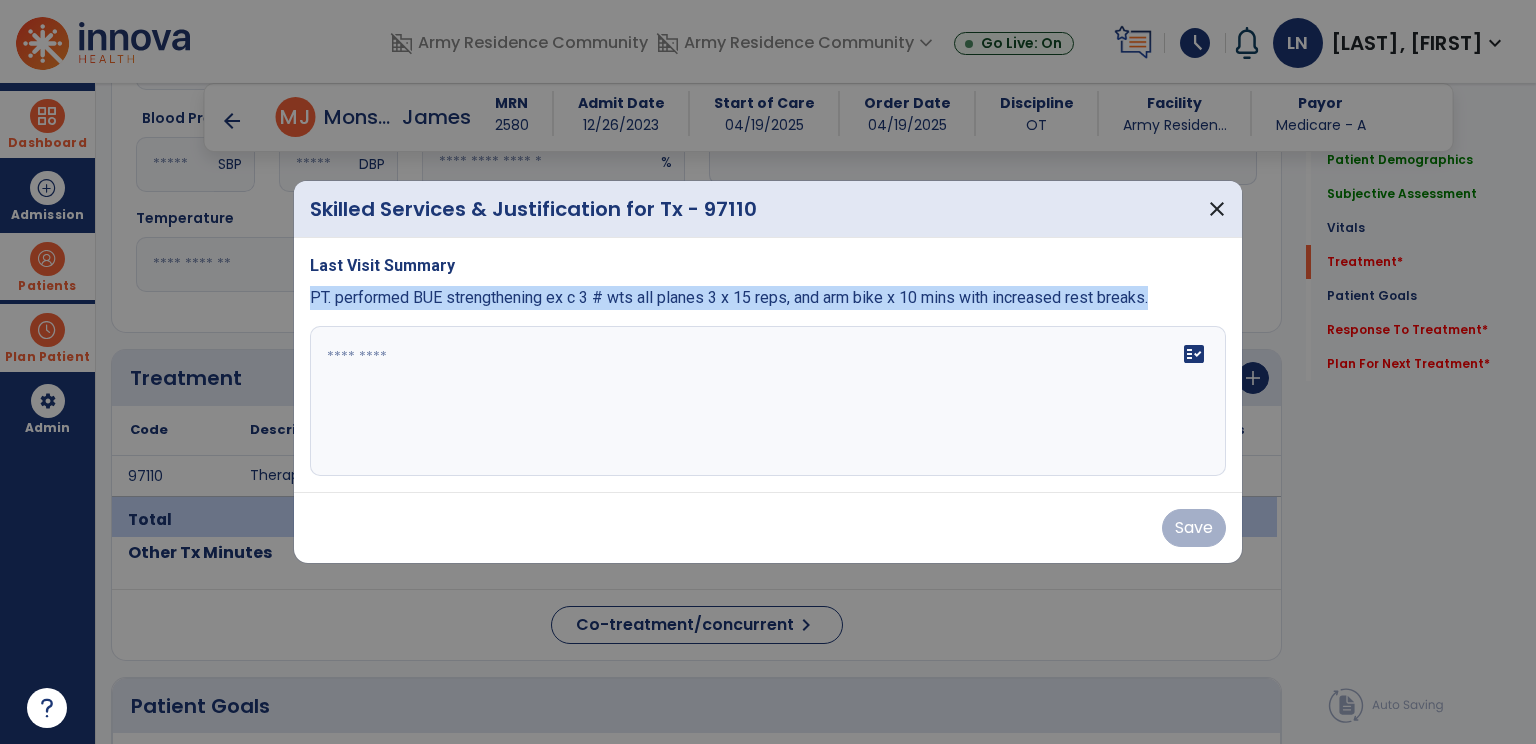 drag, startPoint x: 312, startPoint y: 299, endPoint x: 972, endPoint y: 314, distance: 660.1704 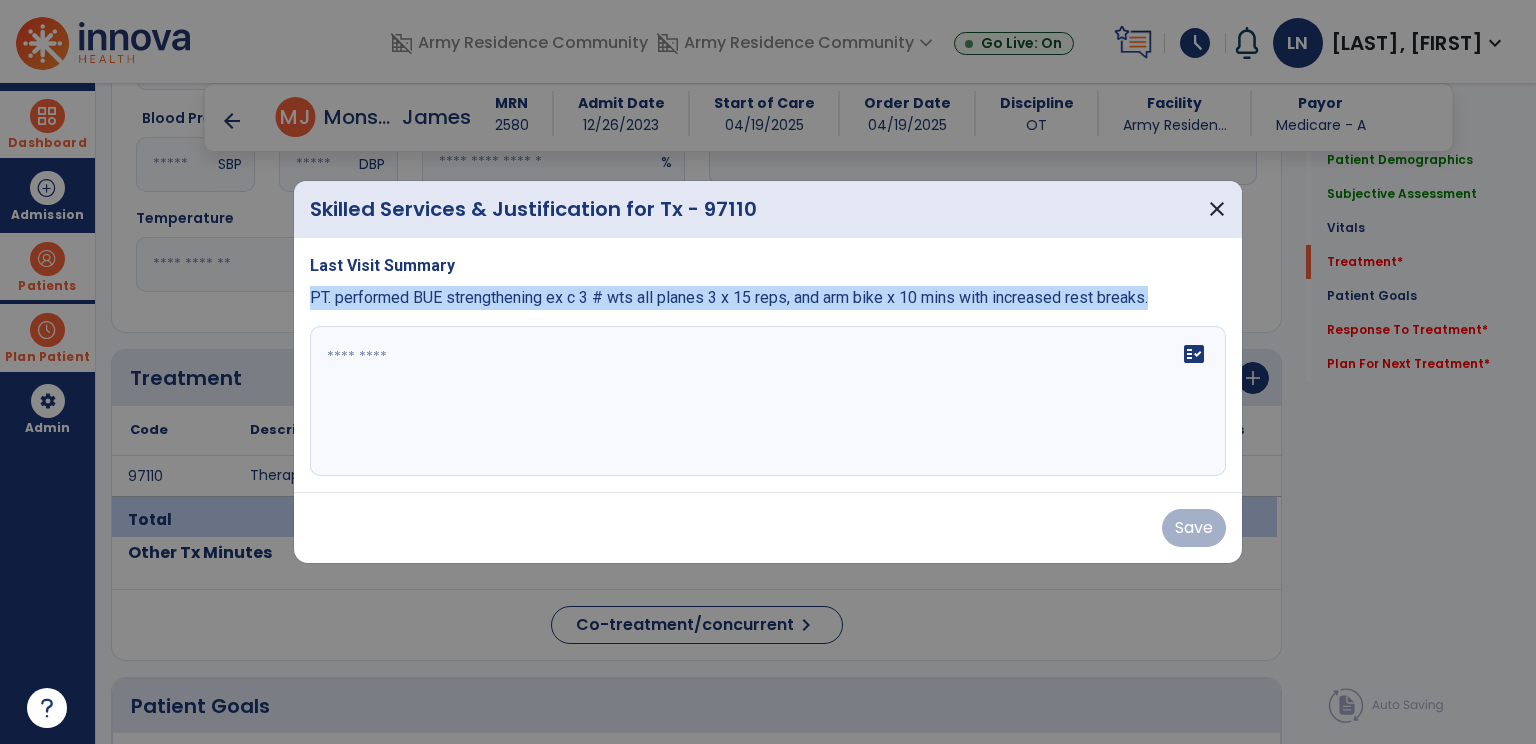 click on "Last Visit Summary PT. performed BUE strengthening ex c 3 # wts all planes 3 x 15 reps, and arm bike x 10 mins with increased rest breaks.    fact_check" at bounding box center [768, 365] 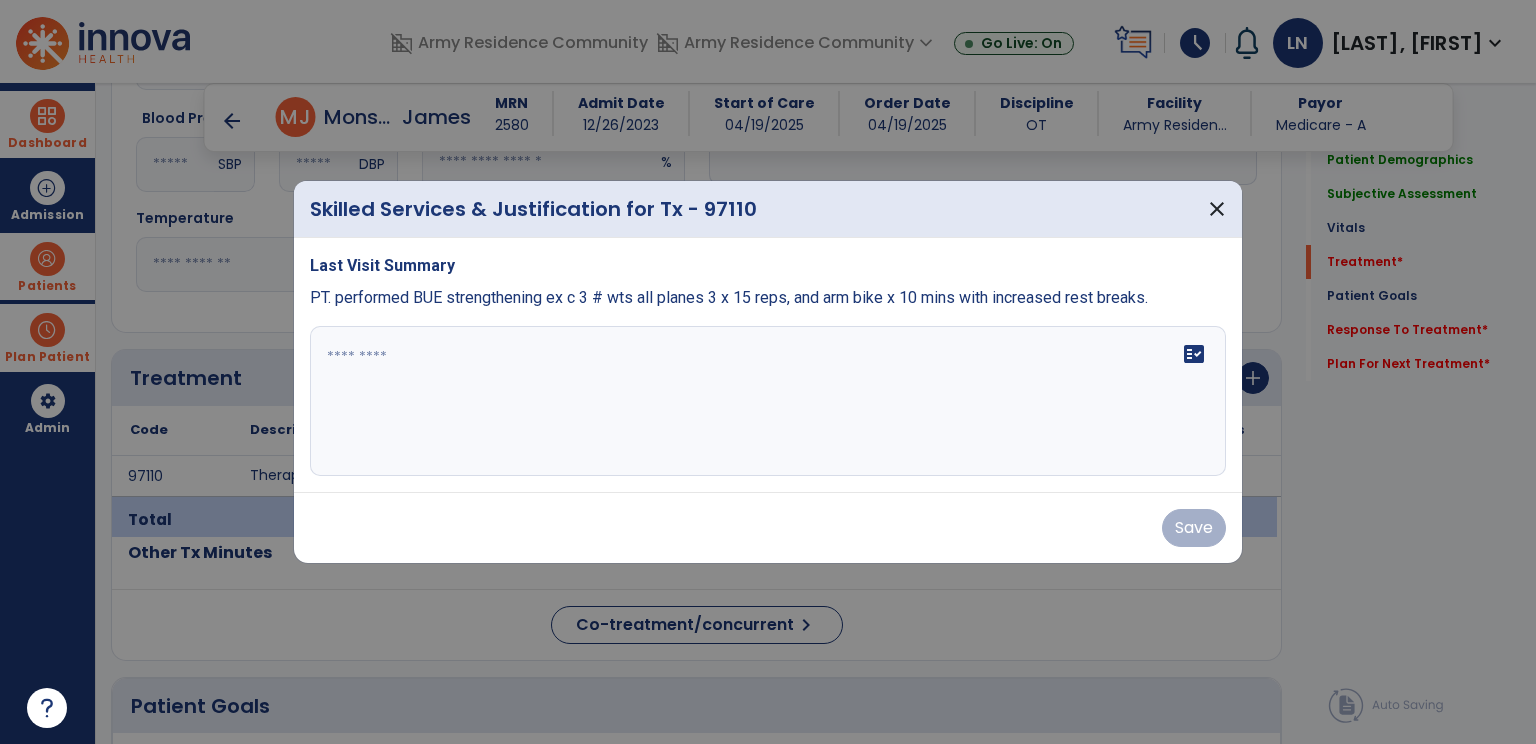 click at bounding box center (768, 401) 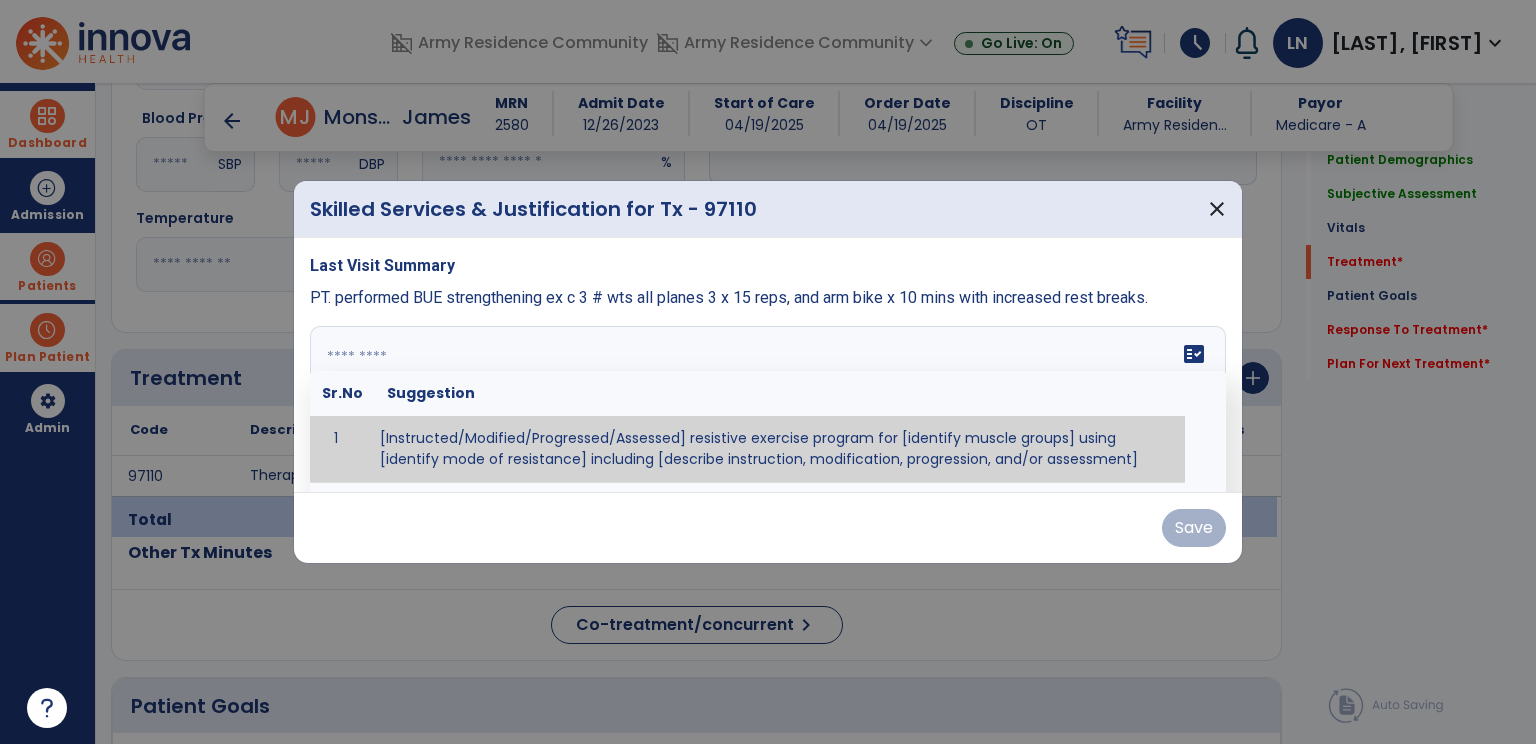 paste on "**********" 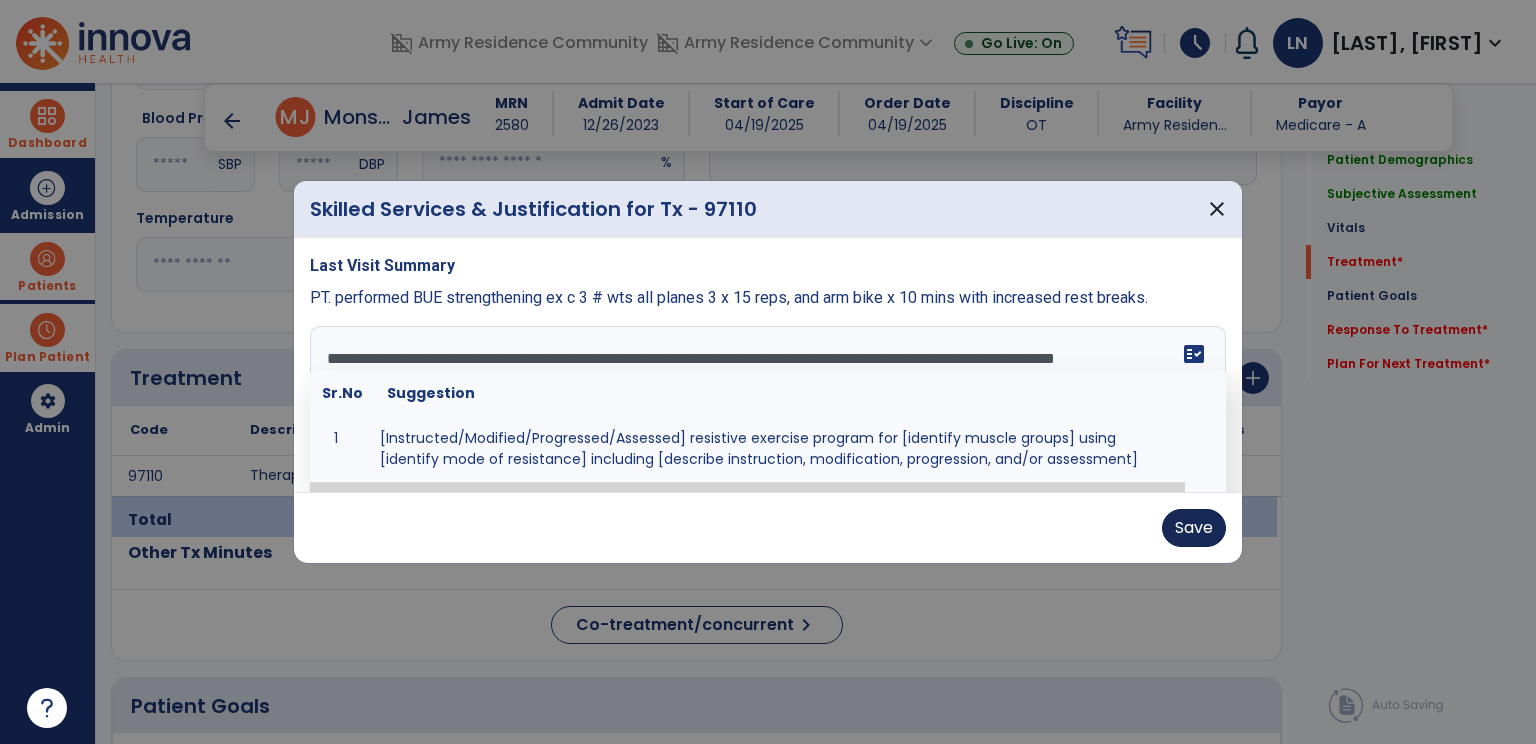 type on "**********" 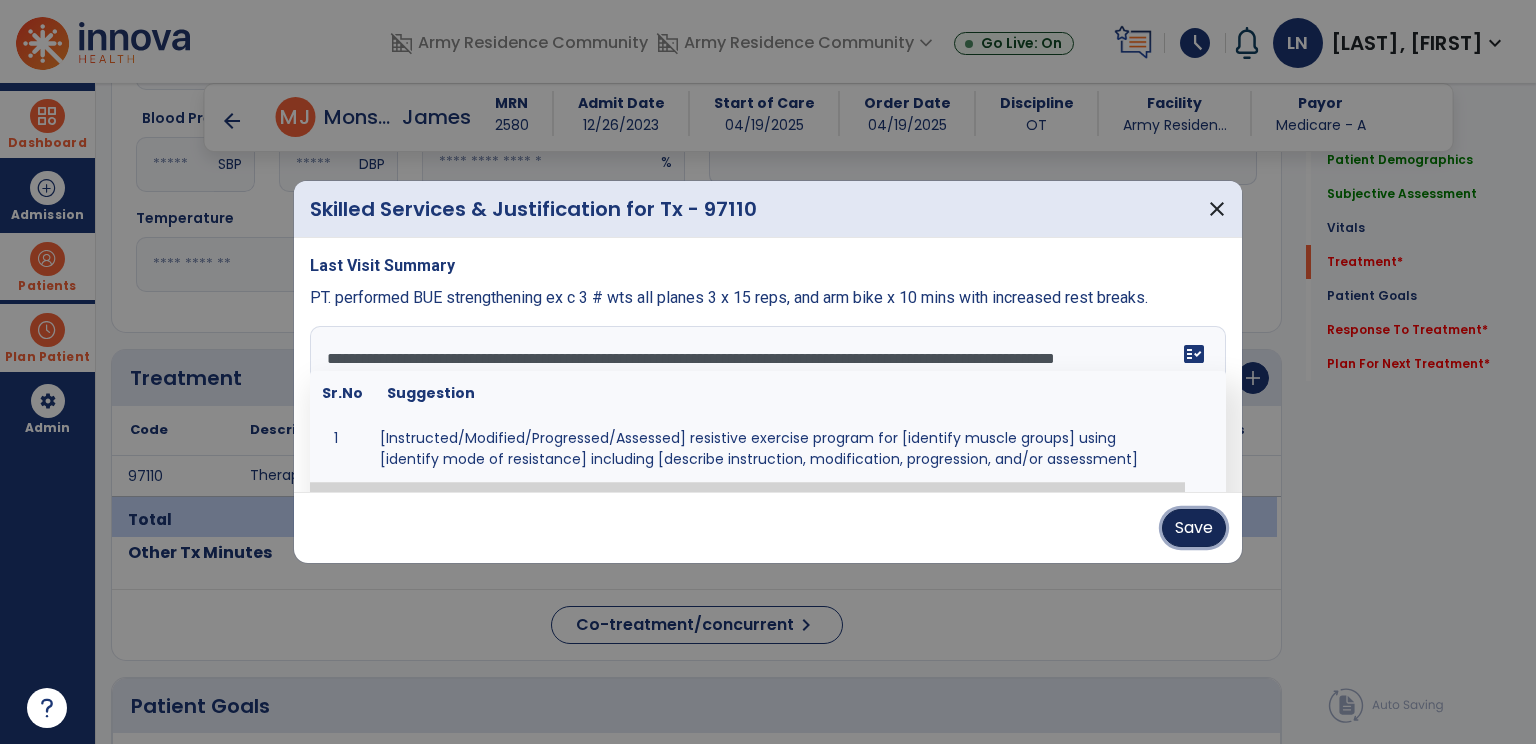 click on "Save" at bounding box center (1194, 528) 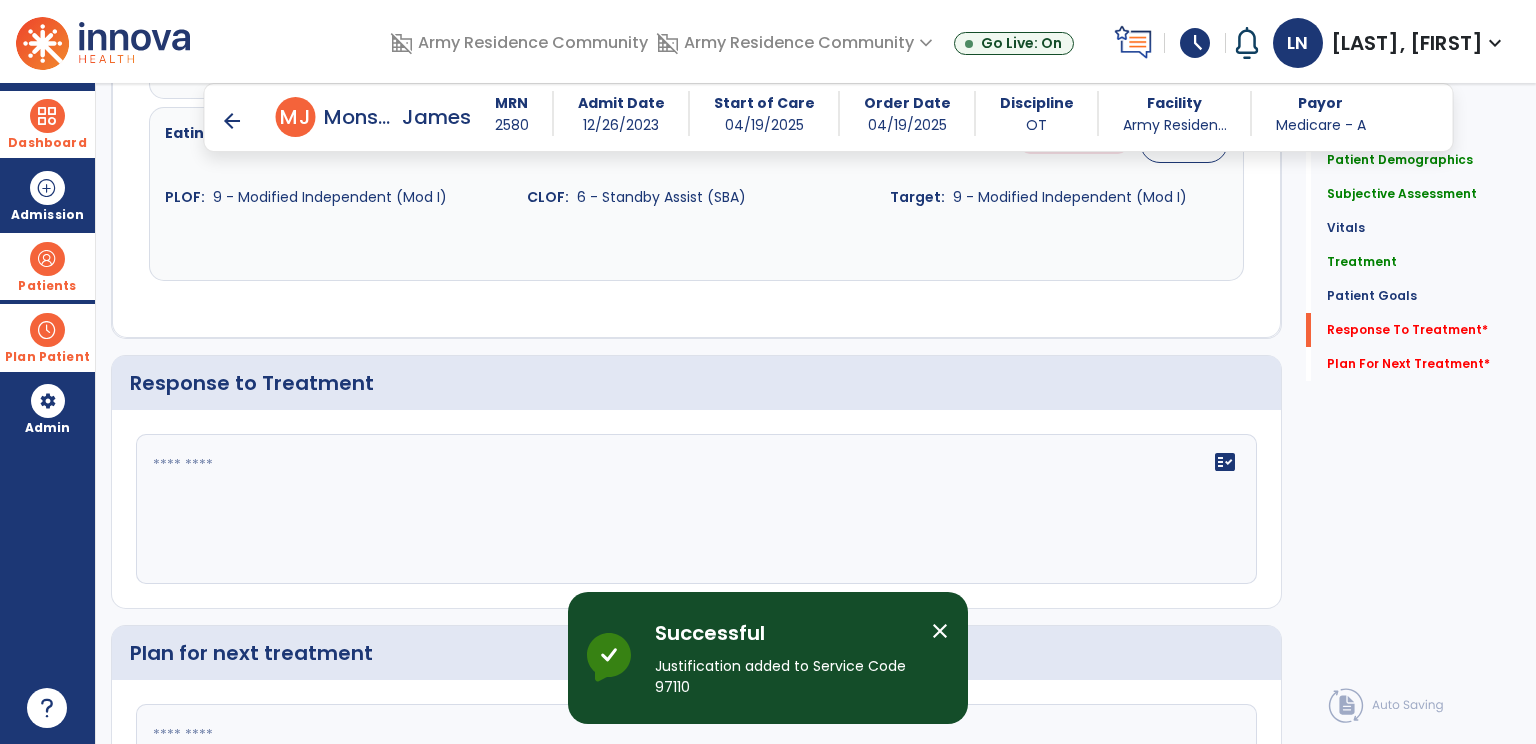 scroll, scrollTop: 1995, scrollLeft: 0, axis: vertical 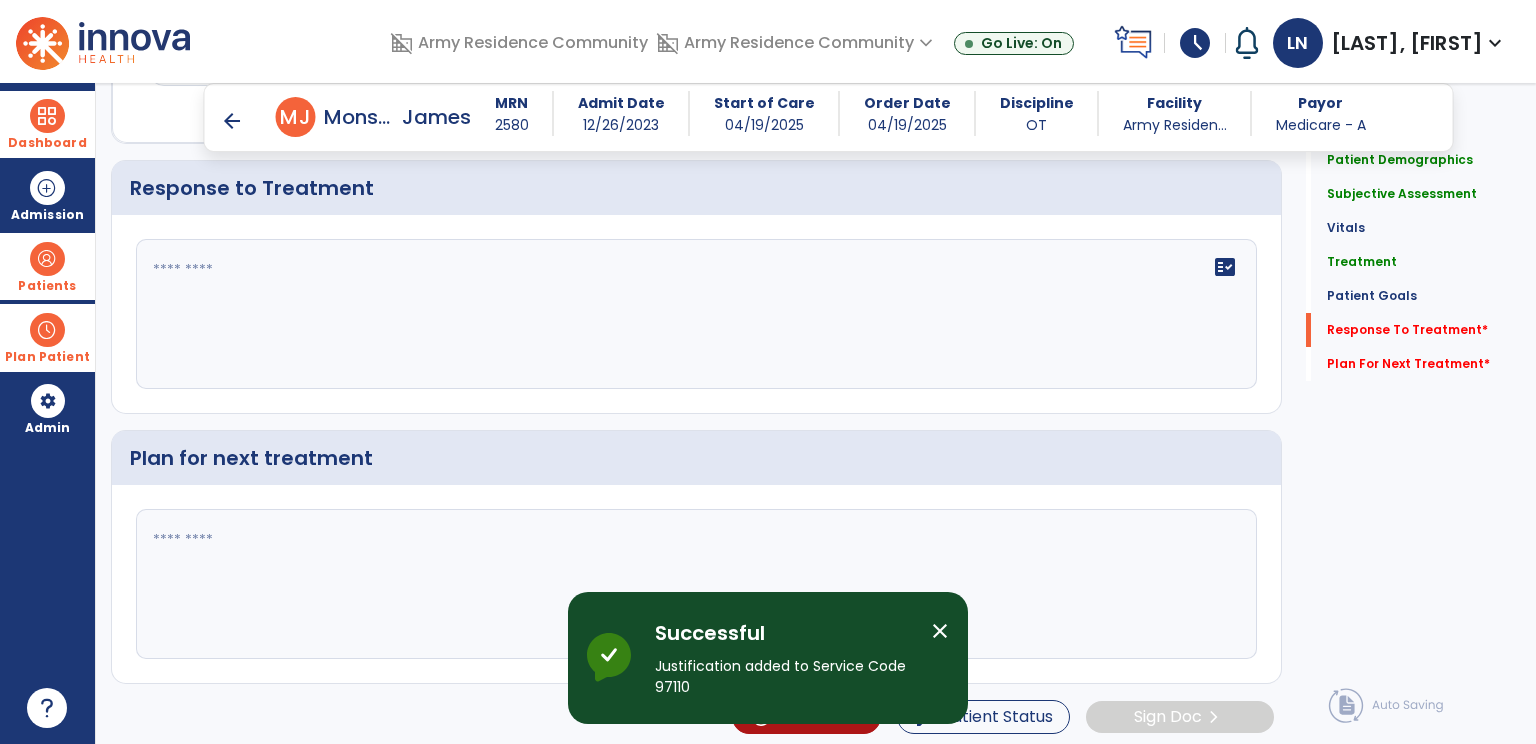click 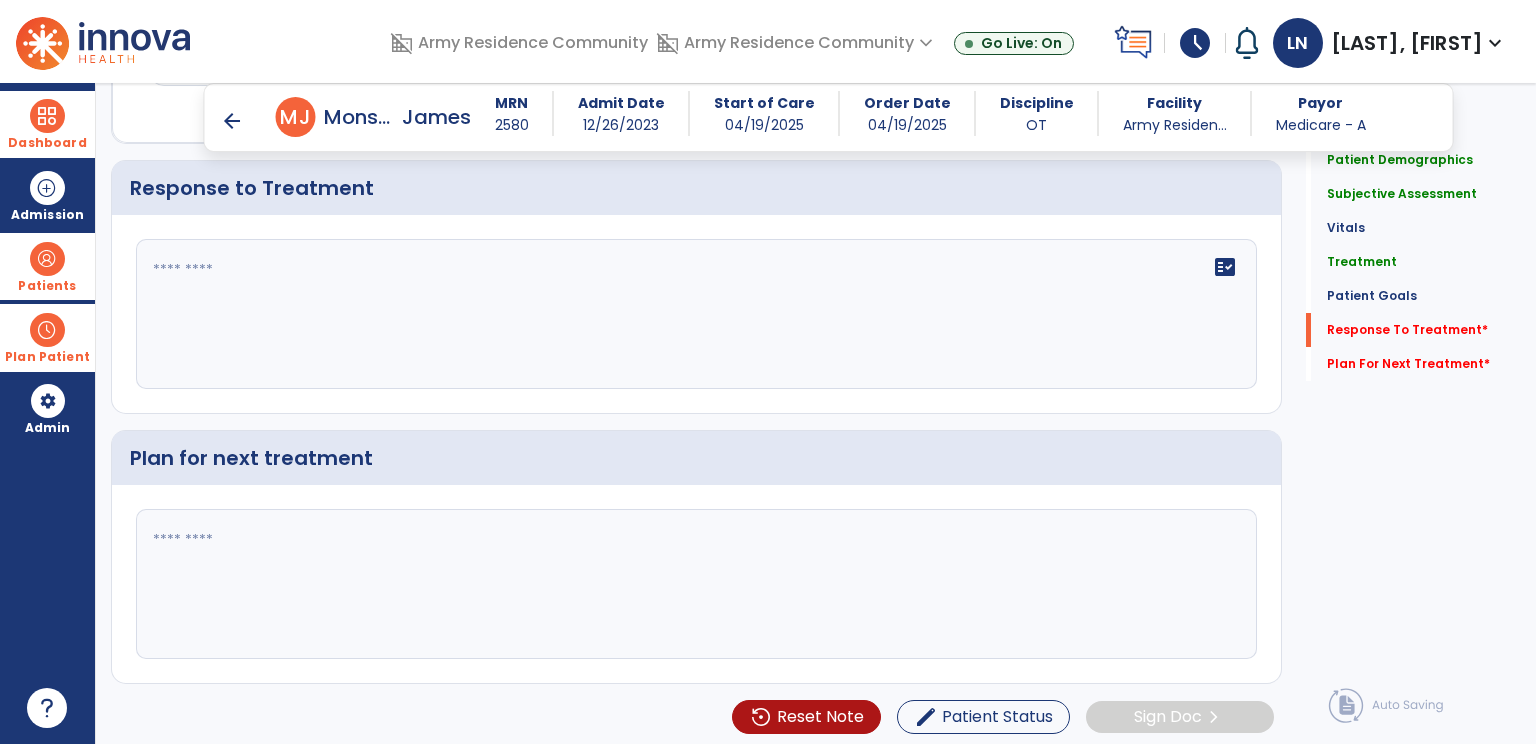 type on "*" 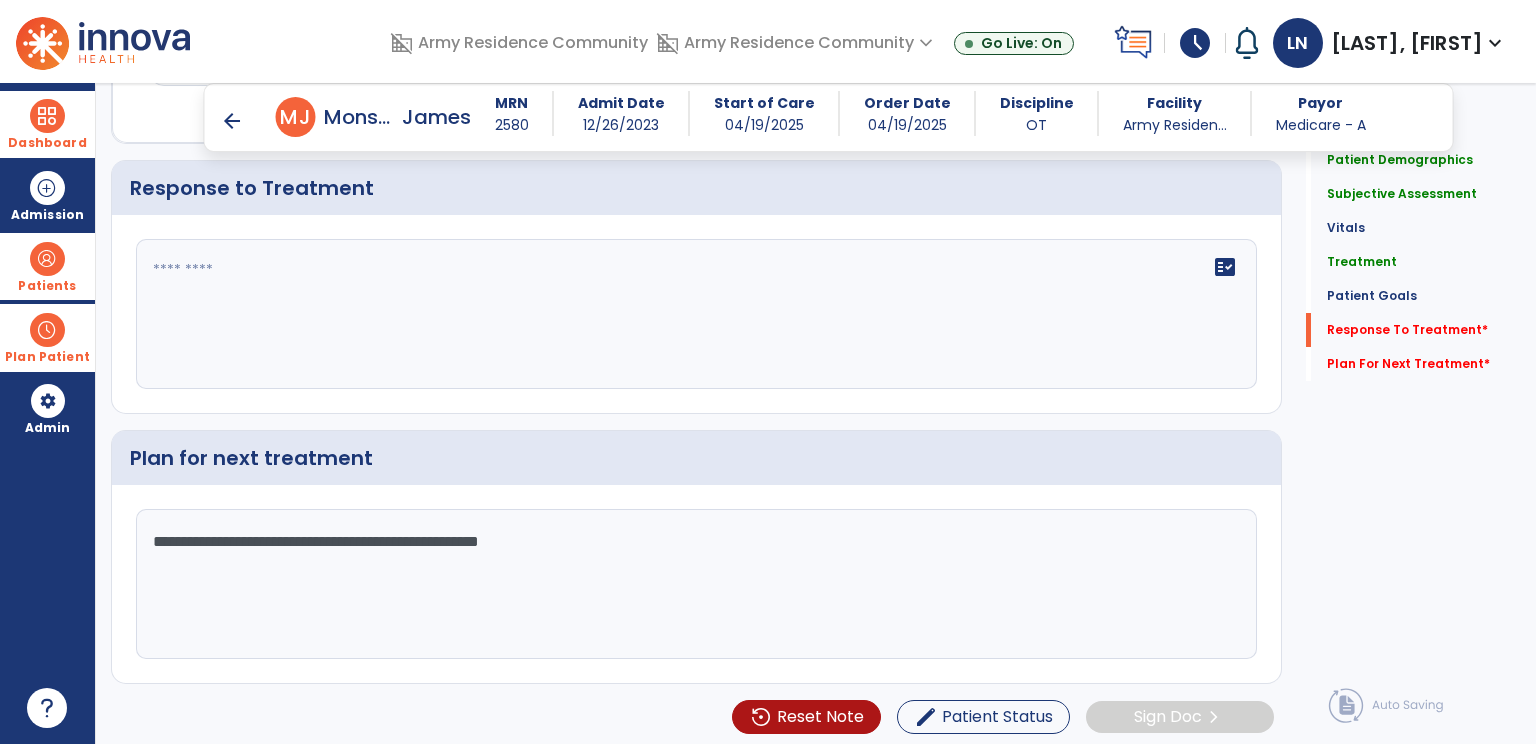 type on "**********" 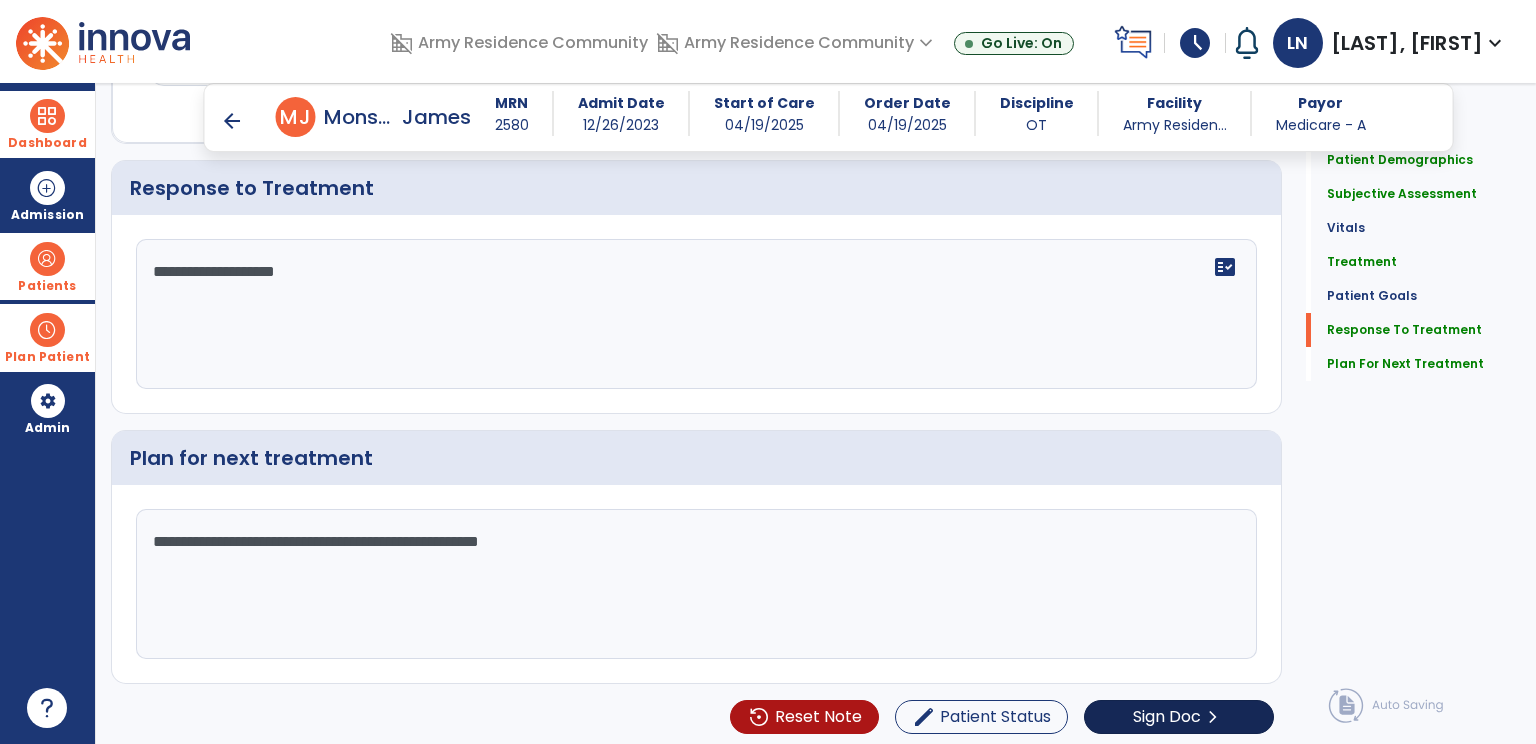 scroll, scrollTop: 1995, scrollLeft: 0, axis: vertical 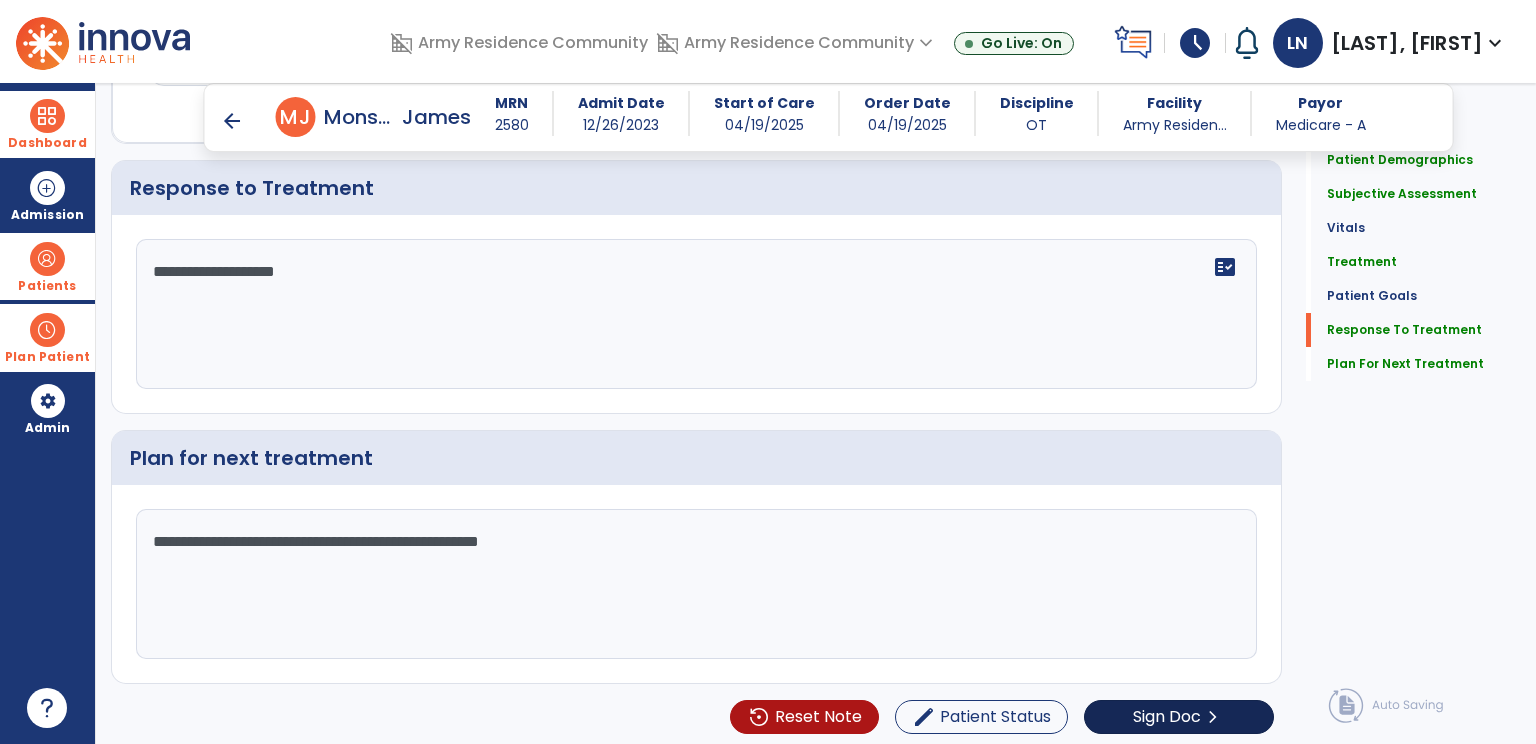 type on "**********" 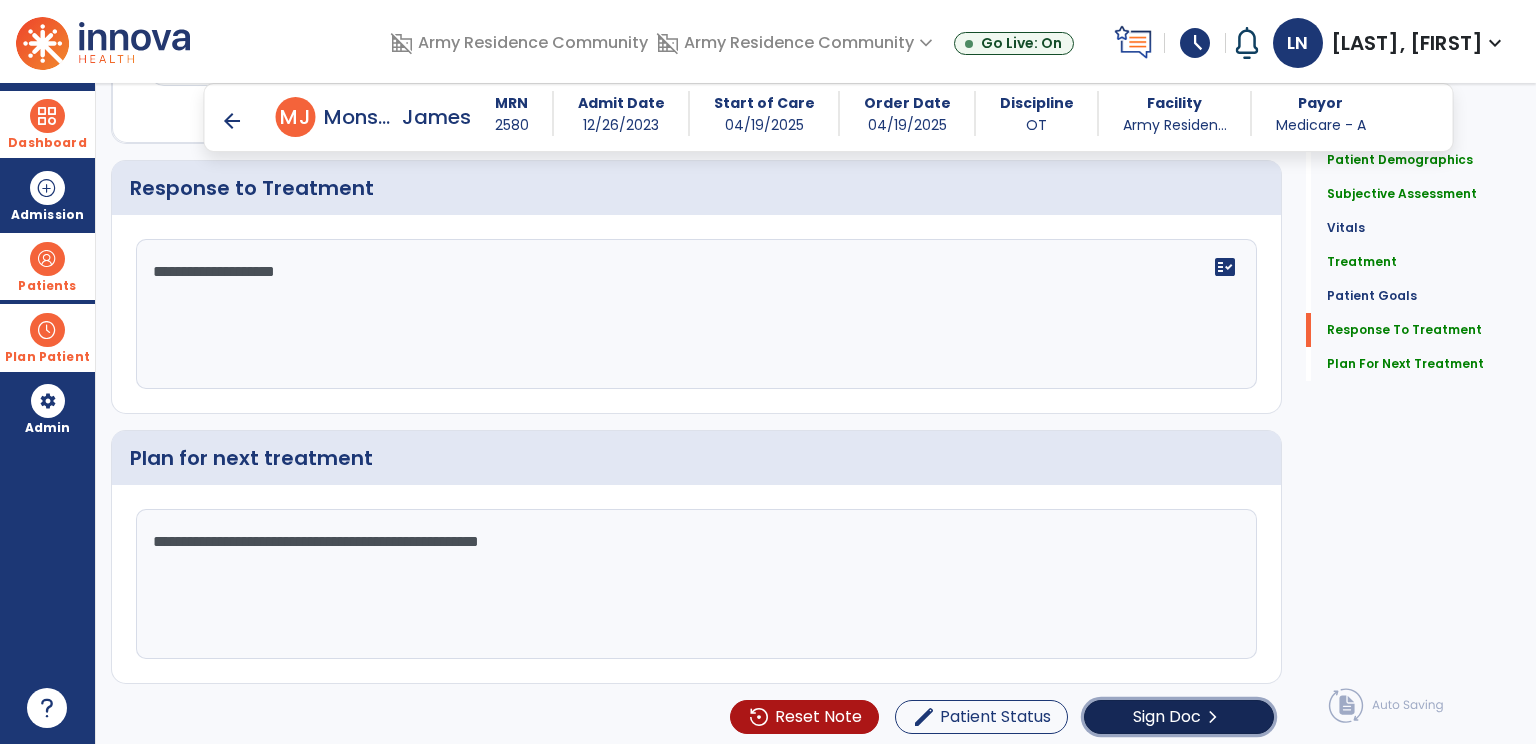 click on "Sign Doc  chevron_right" 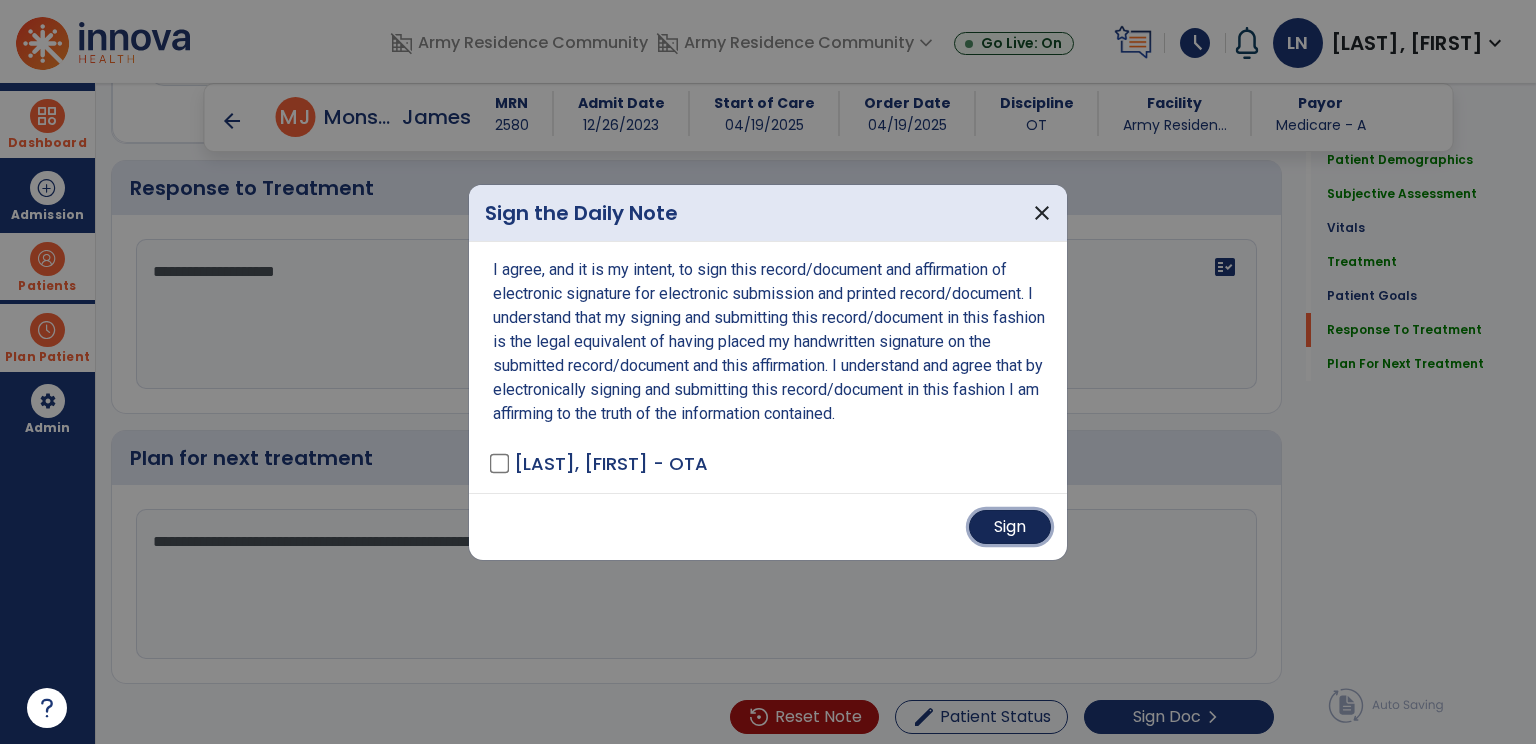 click on "Sign" at bounding box center [1010, 527] 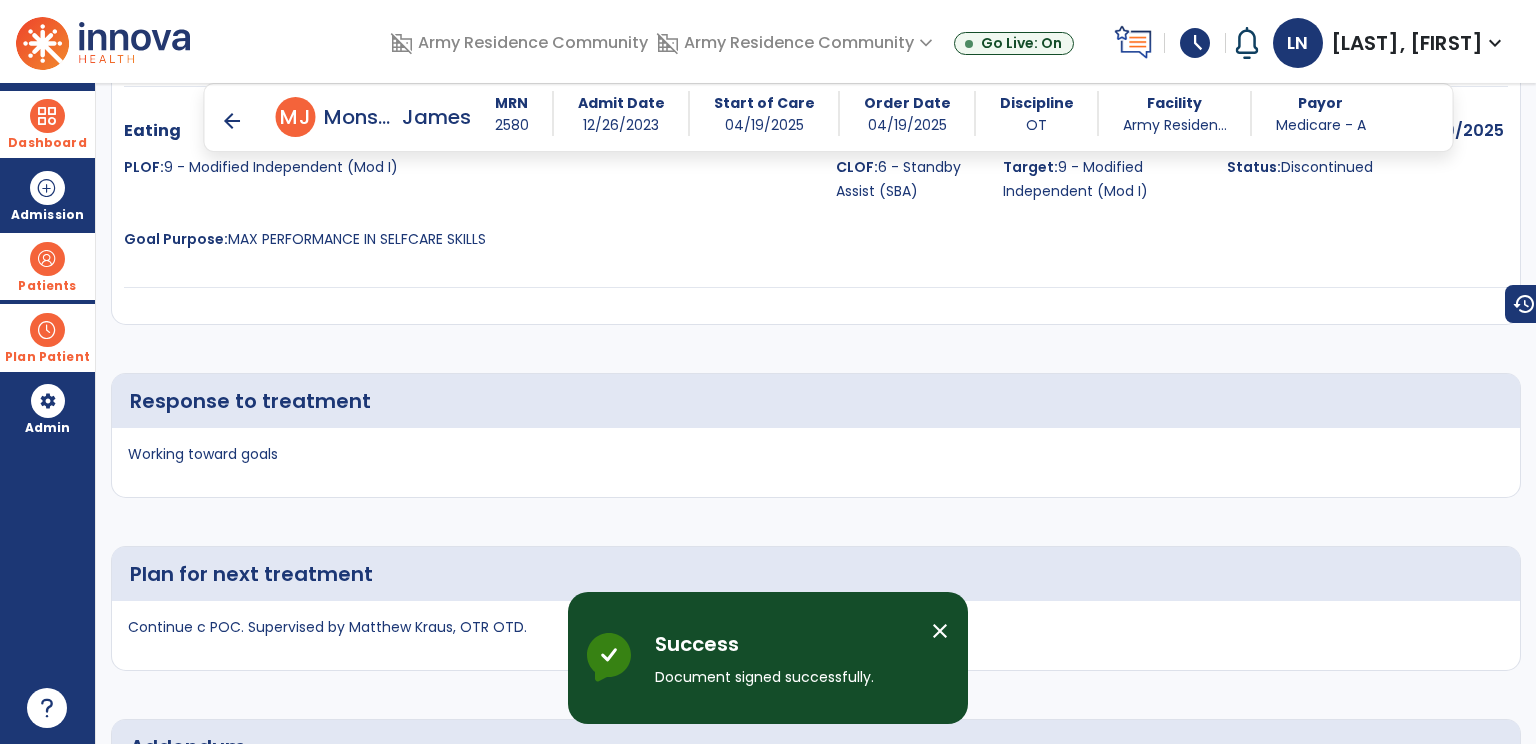 scroll, scrollTop: 1745, scrollLeft: 0, axis: vertical 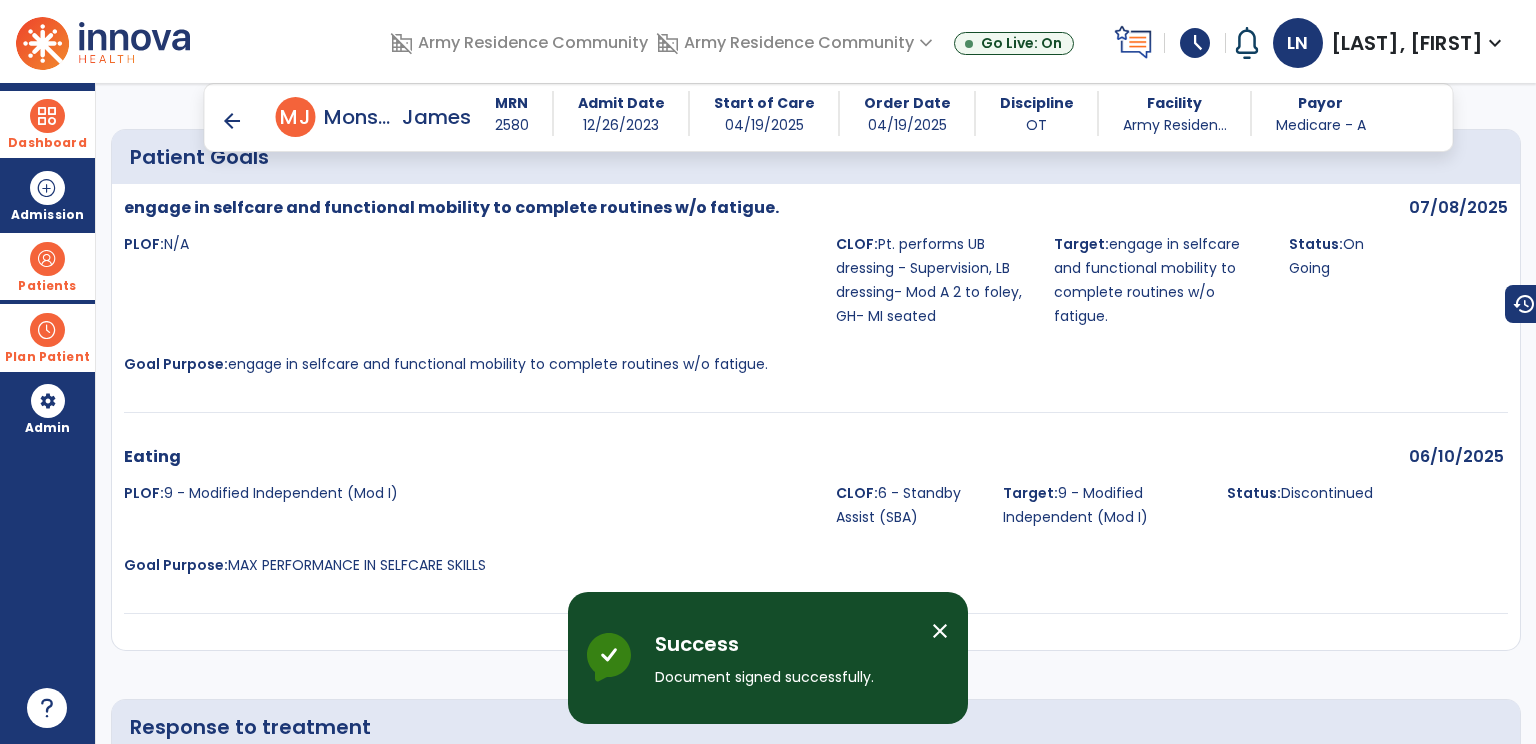 click on "expand_more" at bounding box center [1495, 43] 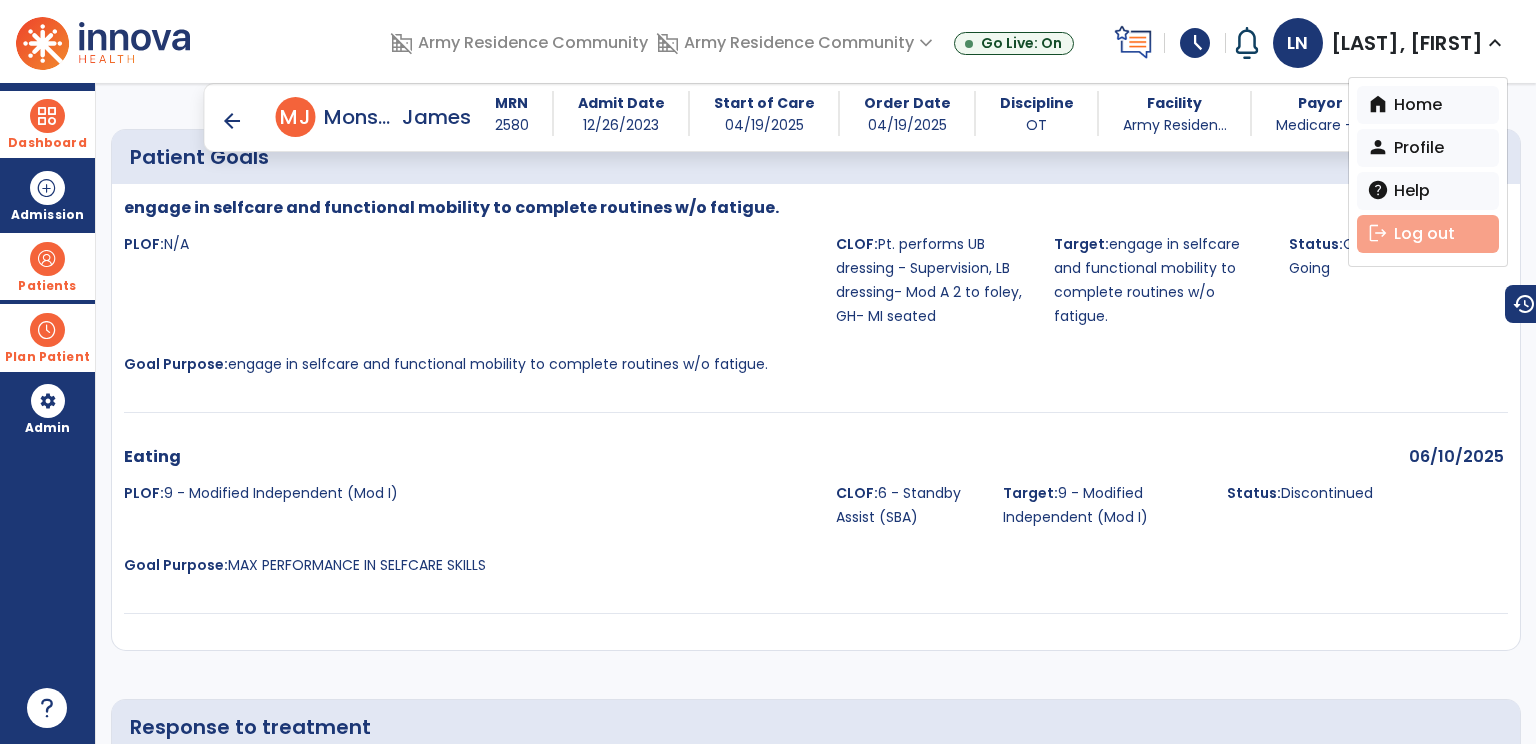 click on "logout   Log out" at bounding box center [1428, 234] 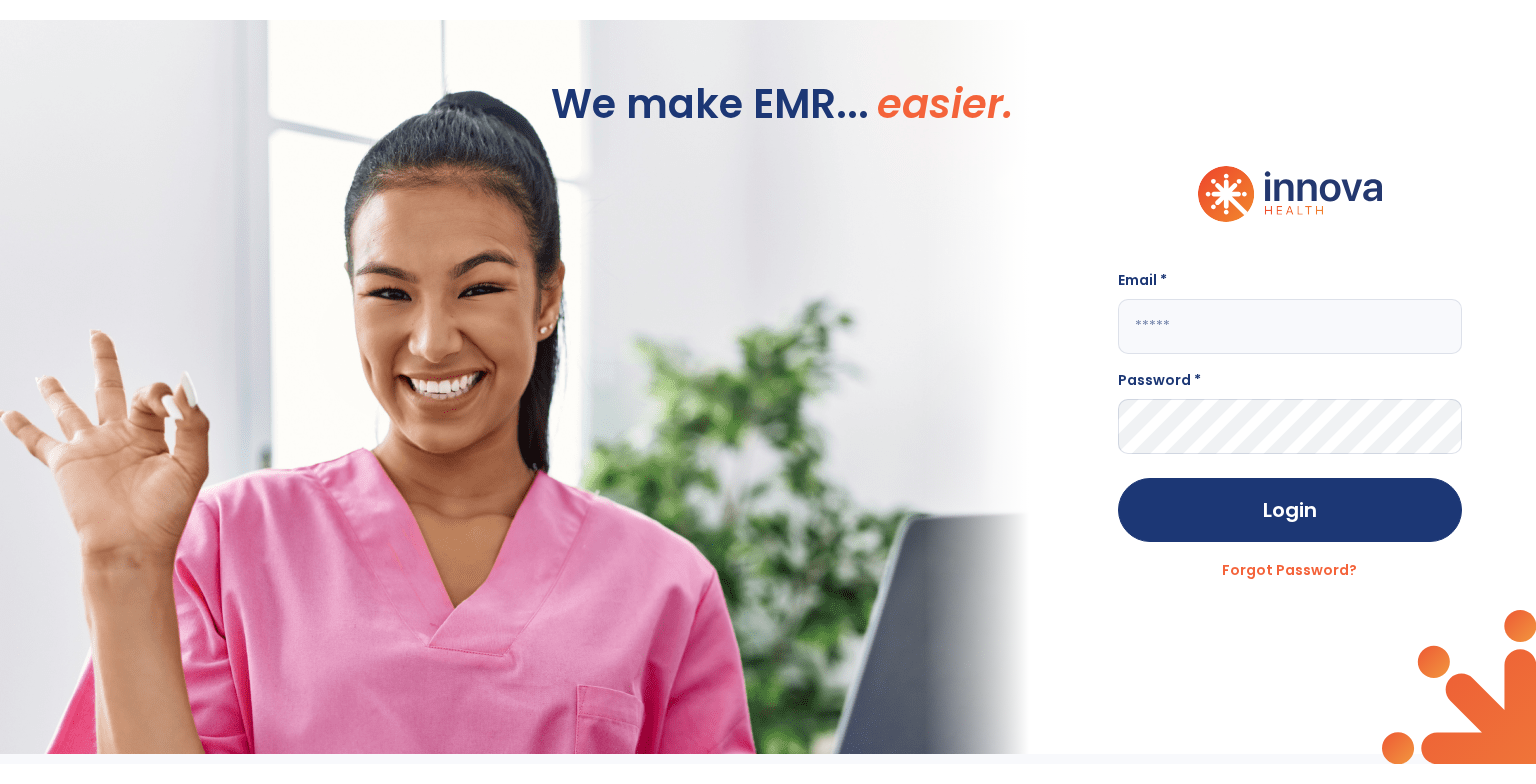 scroll, scrollTop: 0, scrollLeft: 0, axis: both 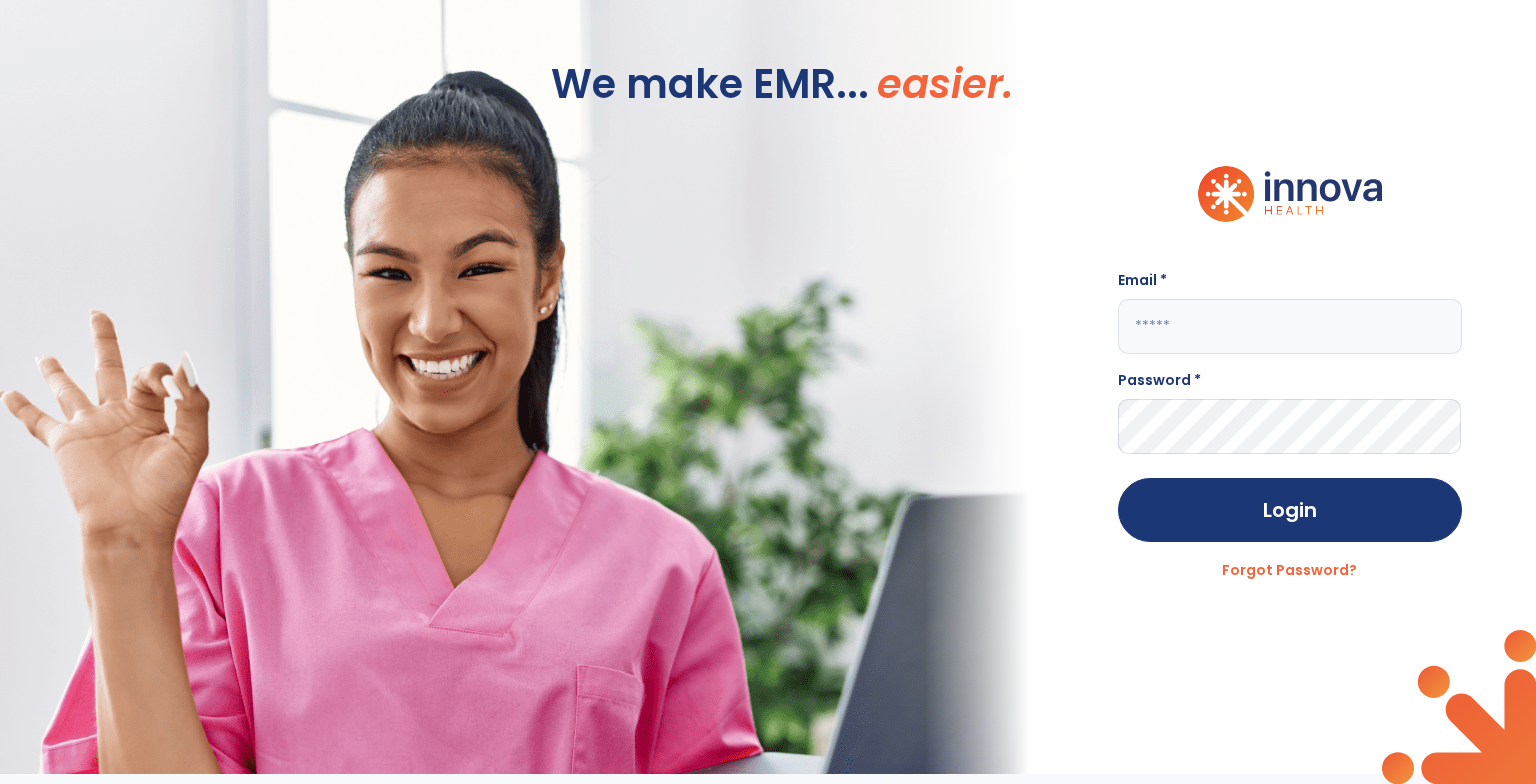 type on "**********" 